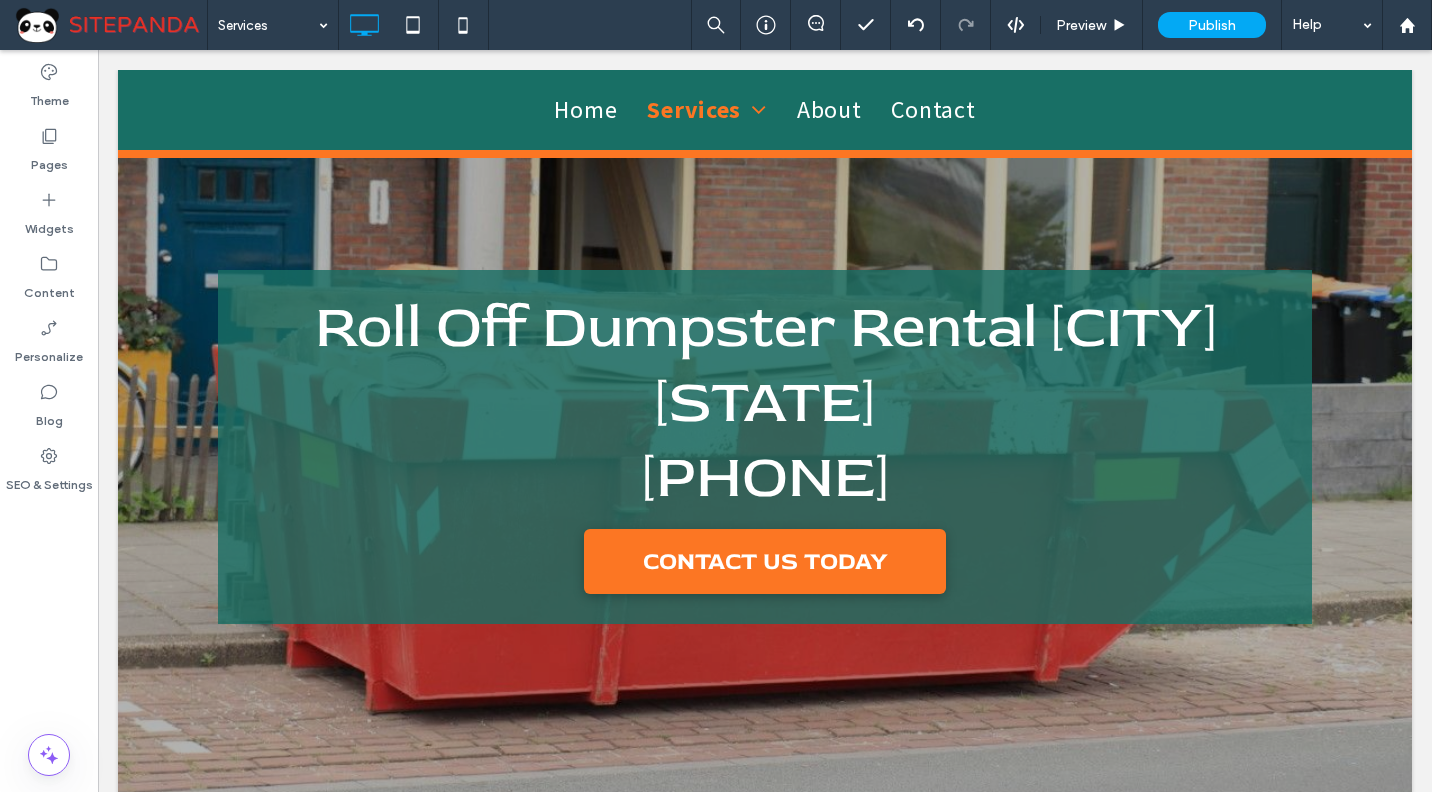scroll, scrollTop: 700, scrollLeft: 0, axis: vertical 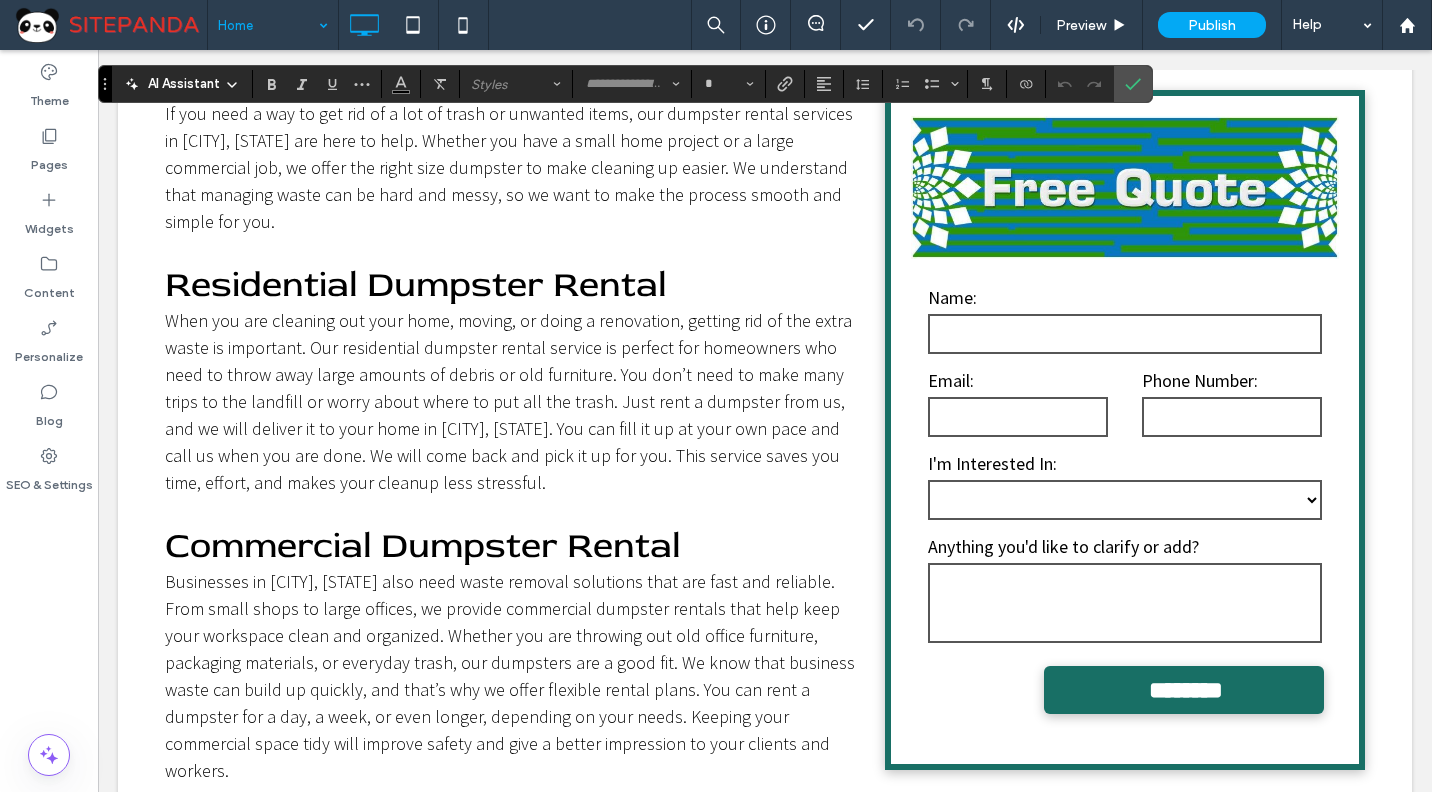 type on "**********" 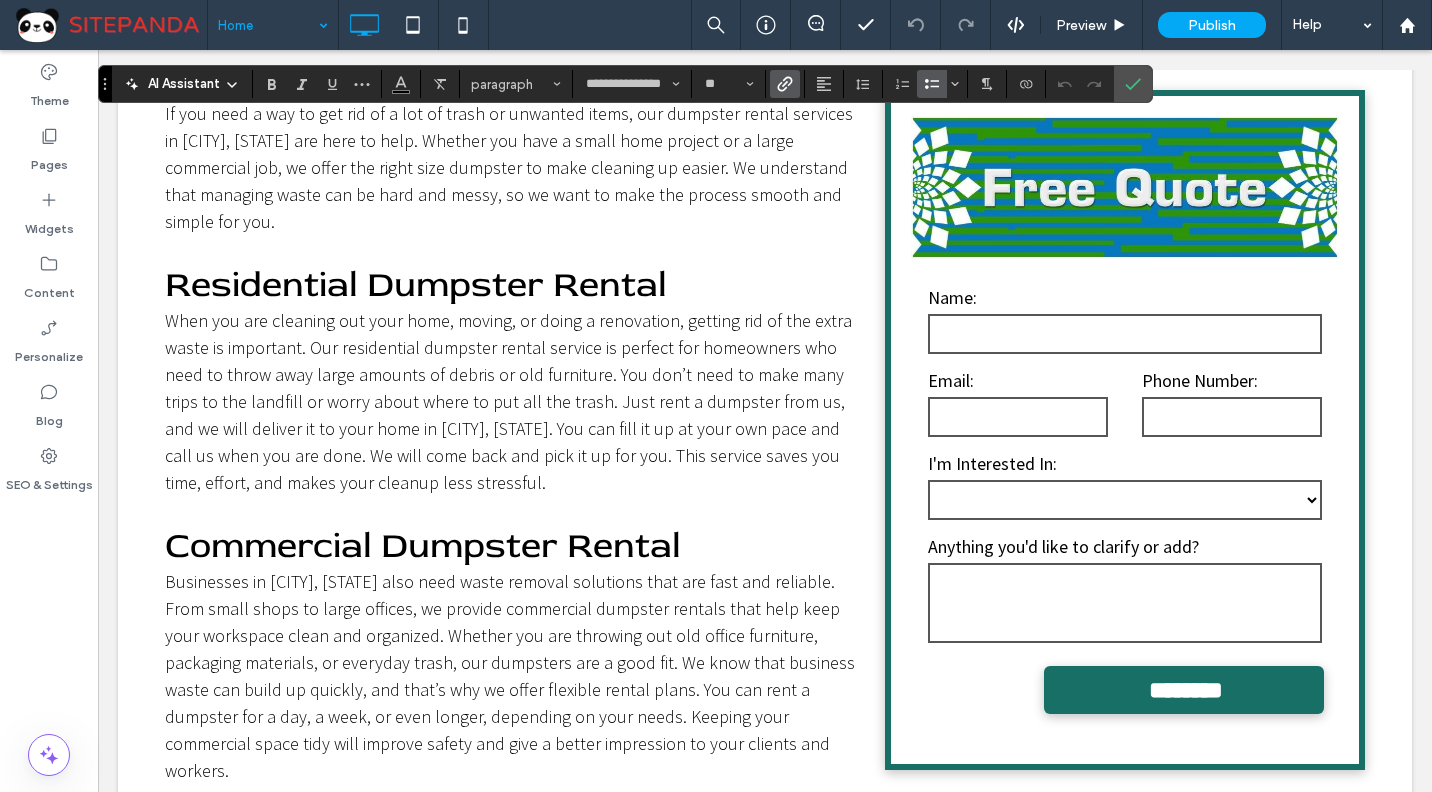 click 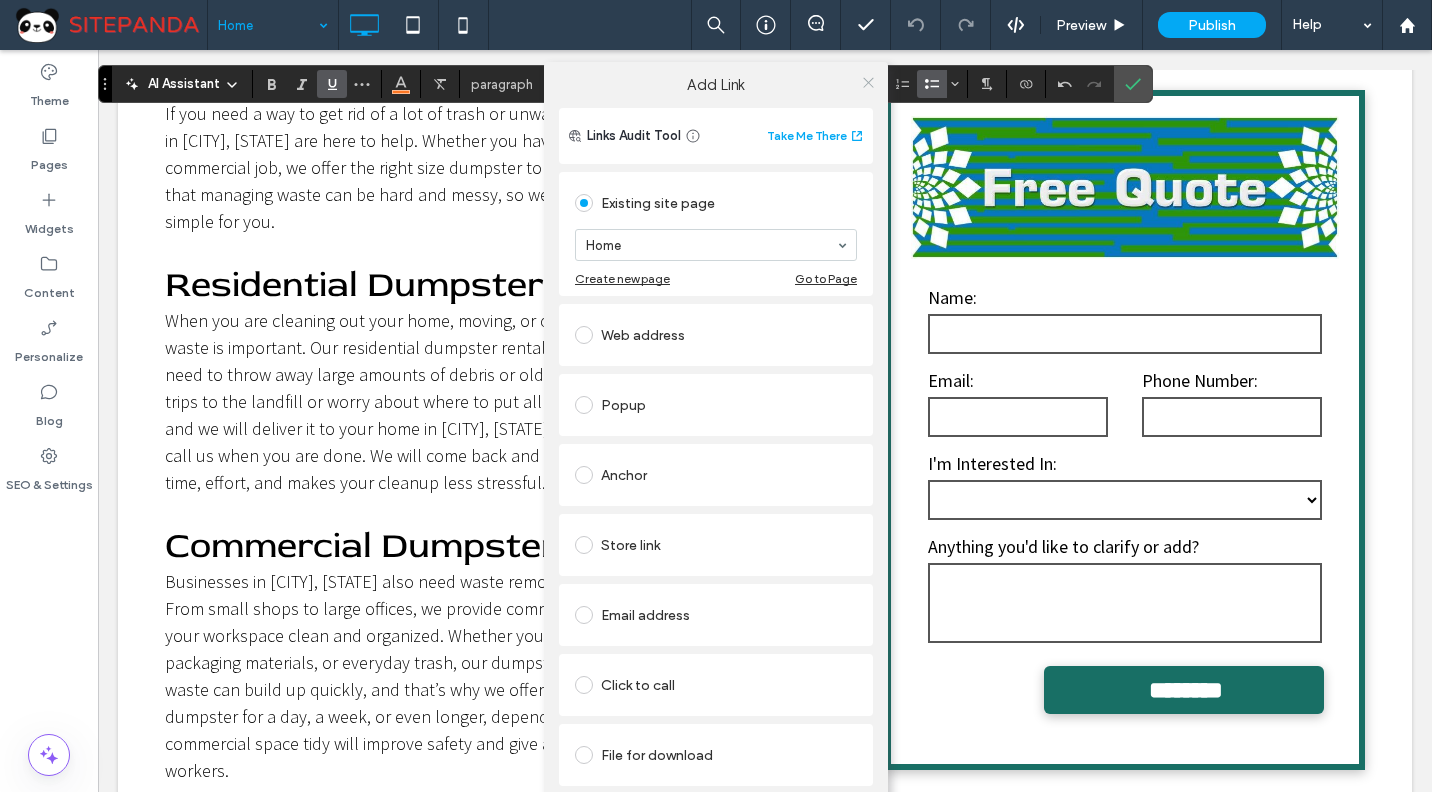 click 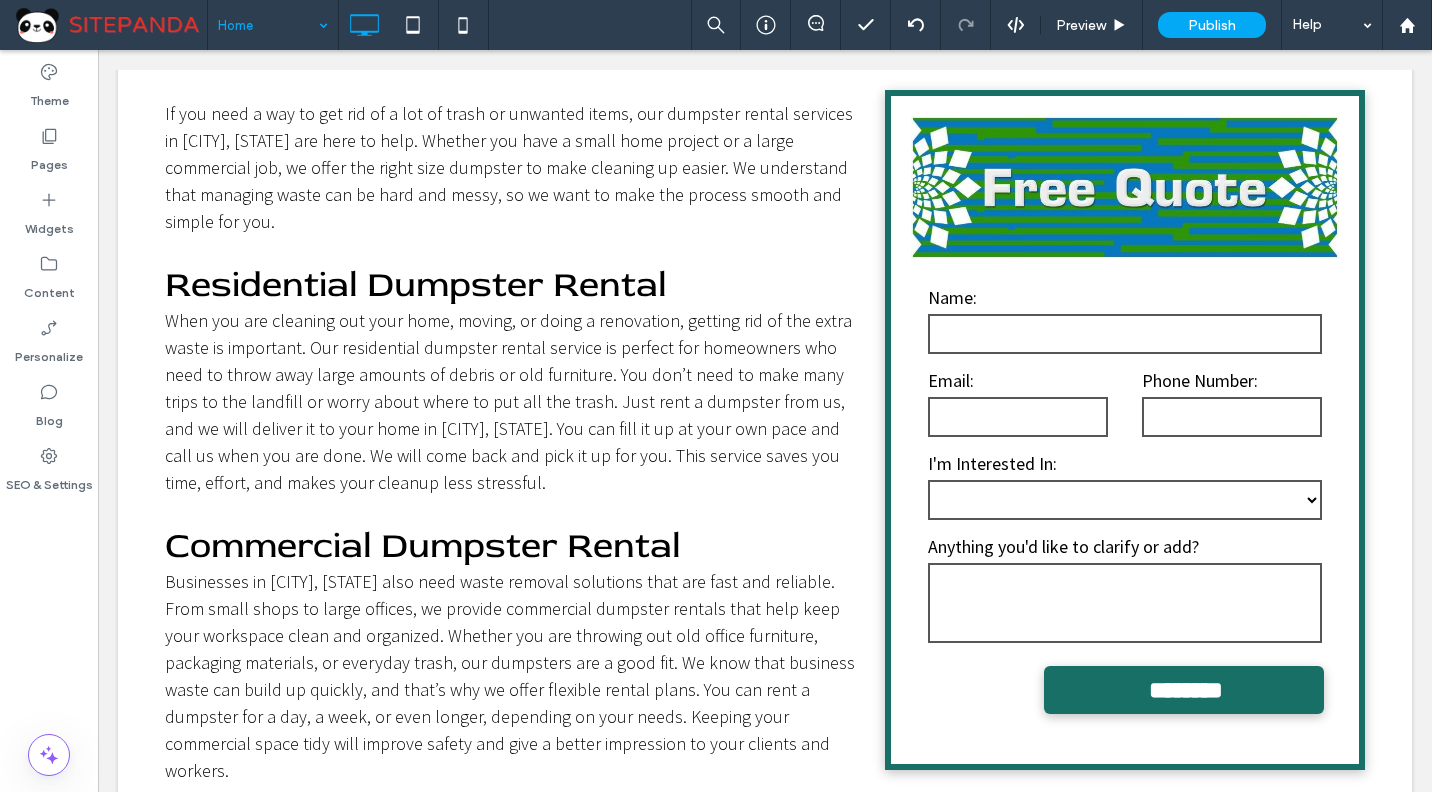 type on "**********" 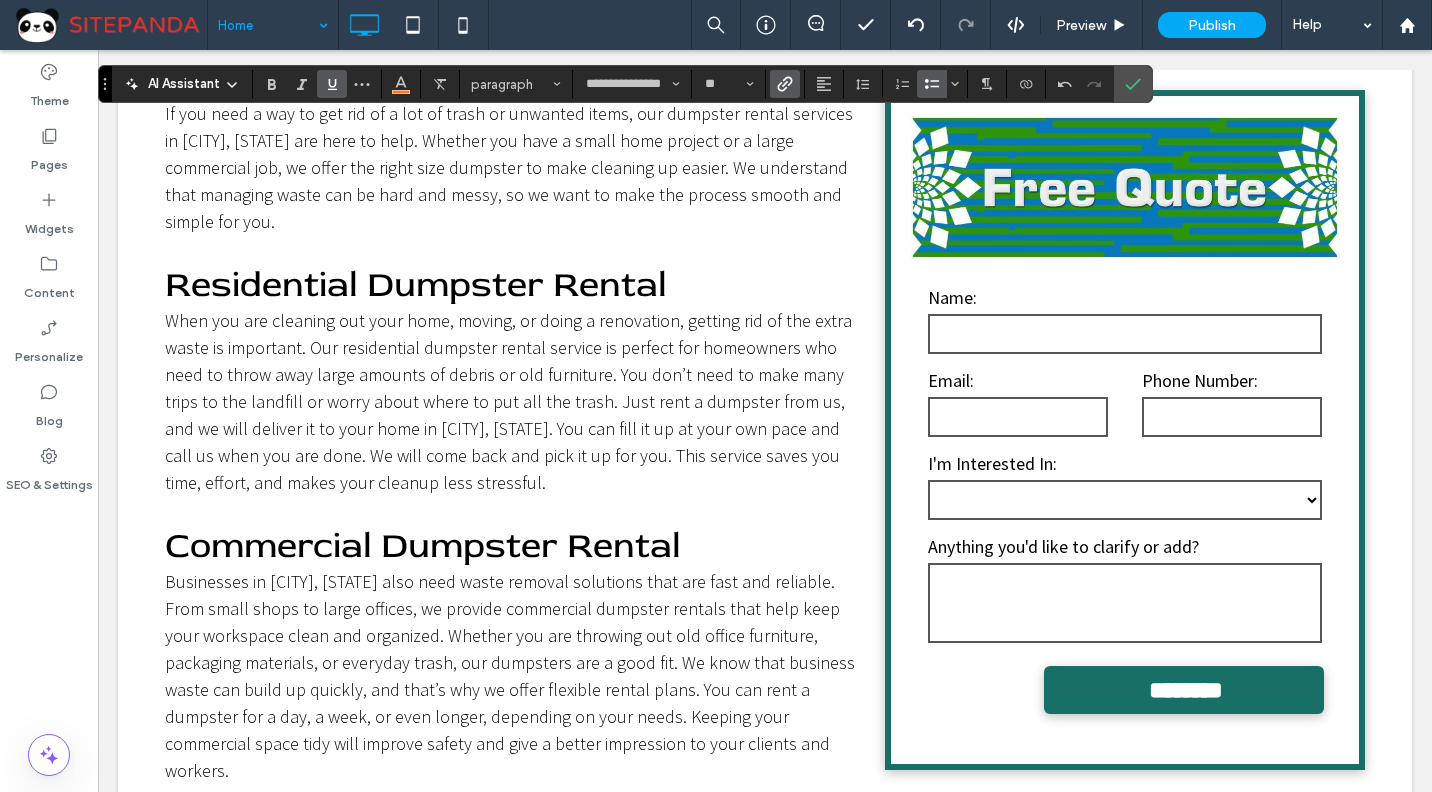 click at bounding box center [785, 84] 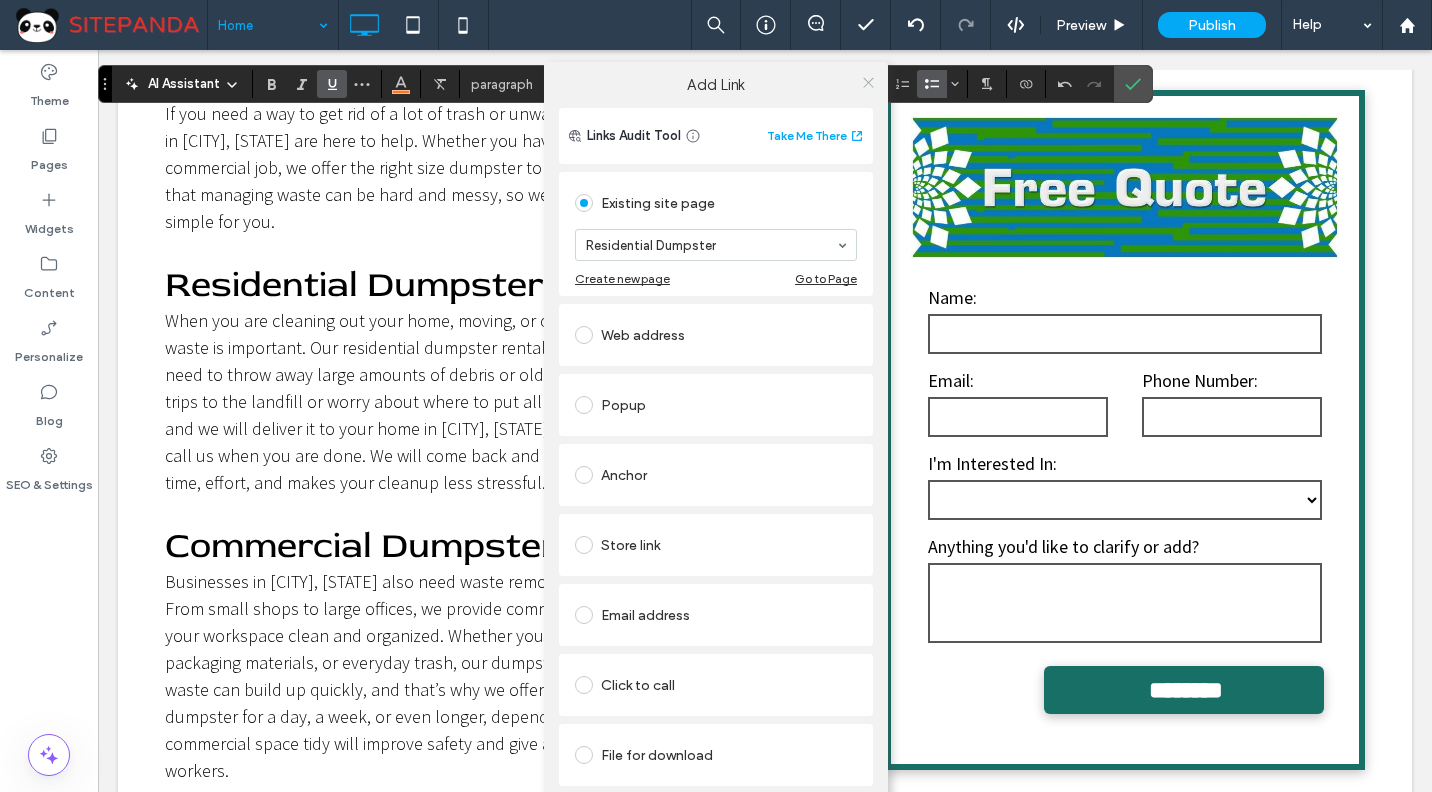 click 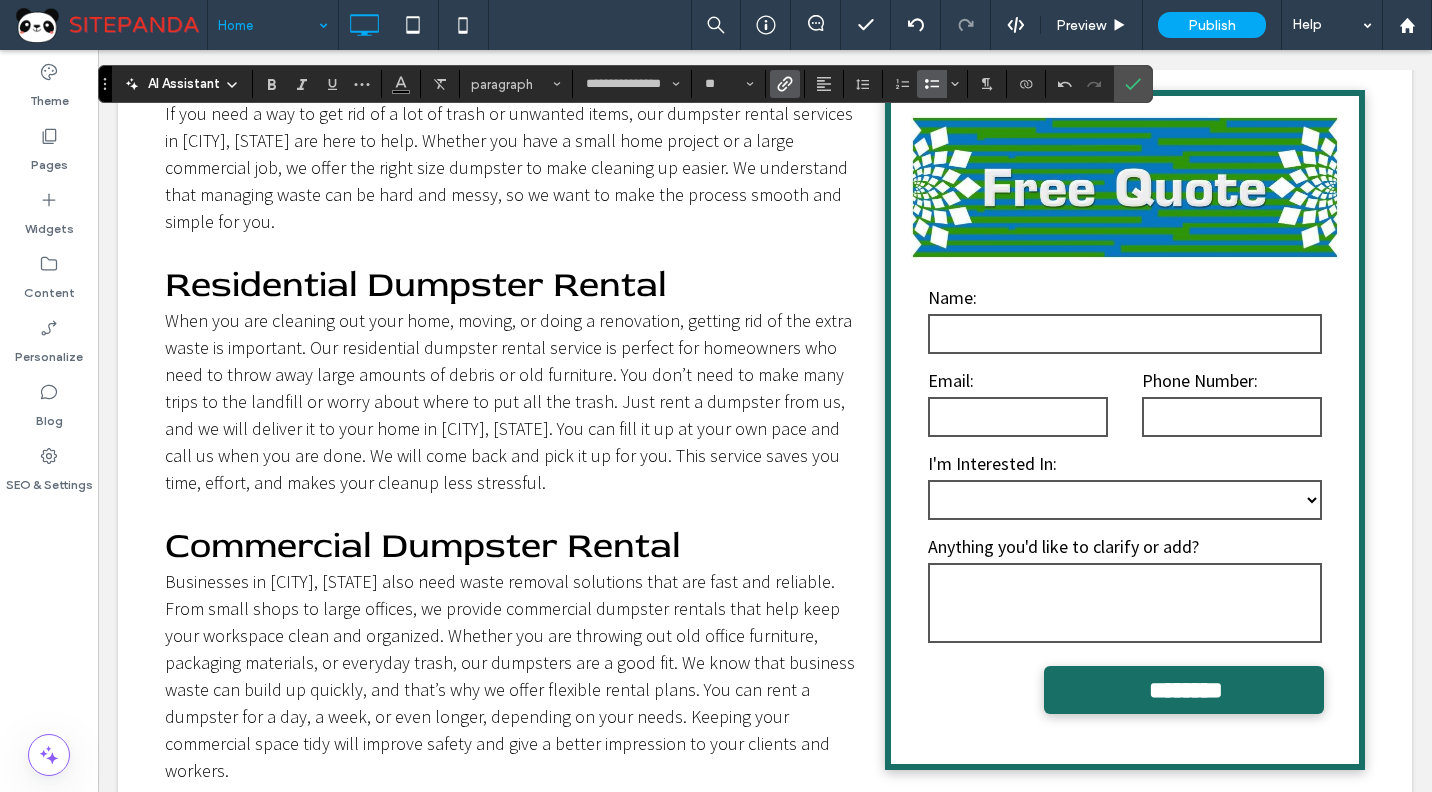 click 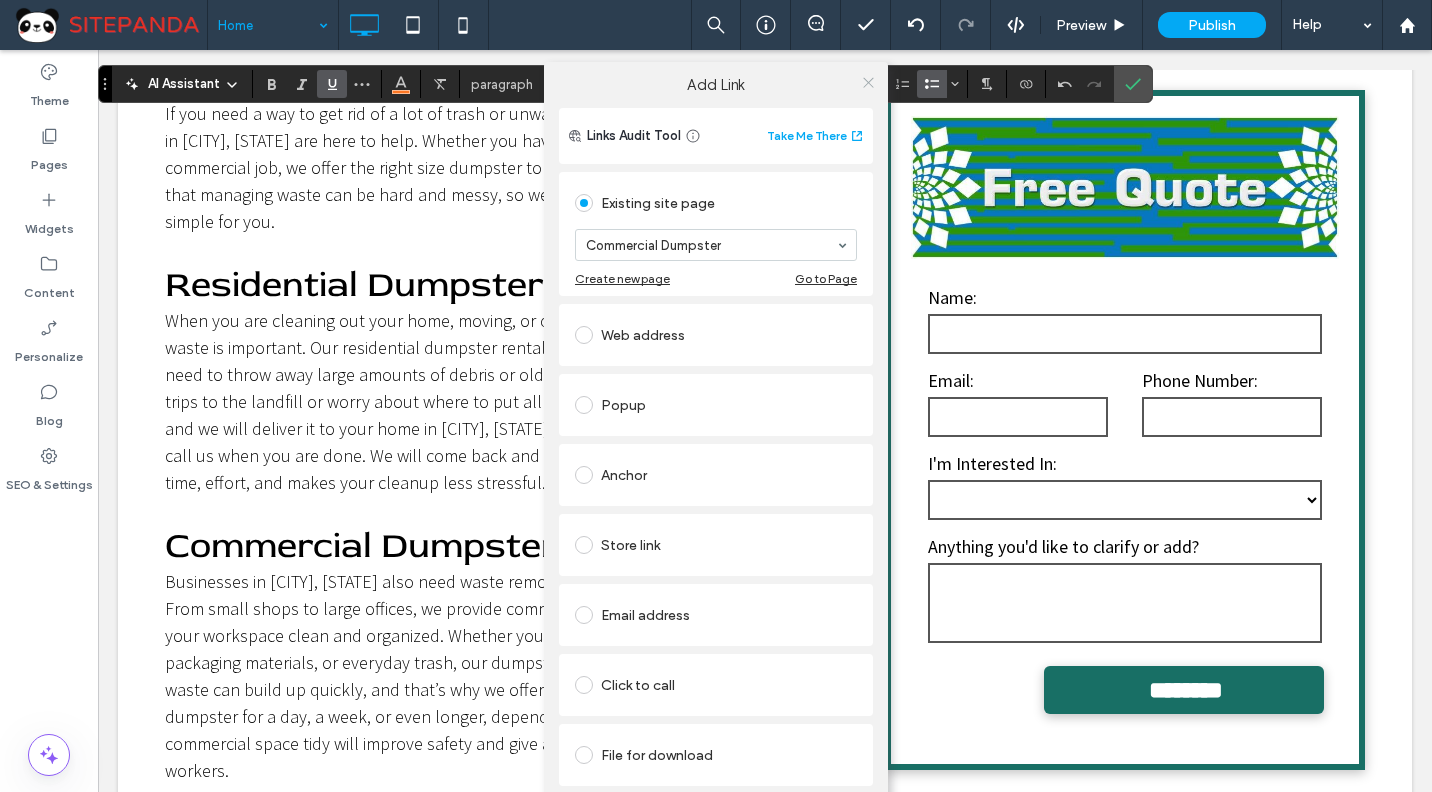 click 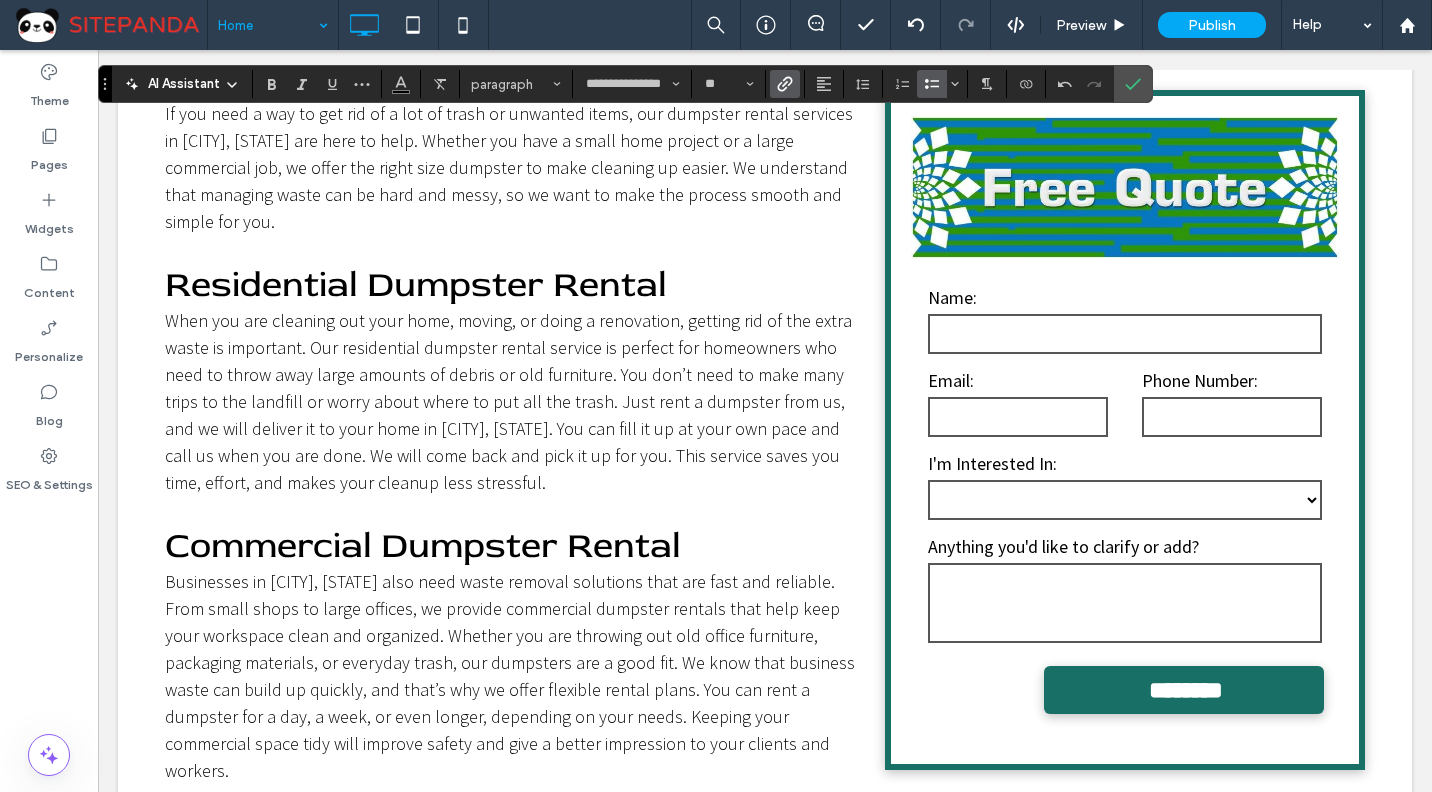 click 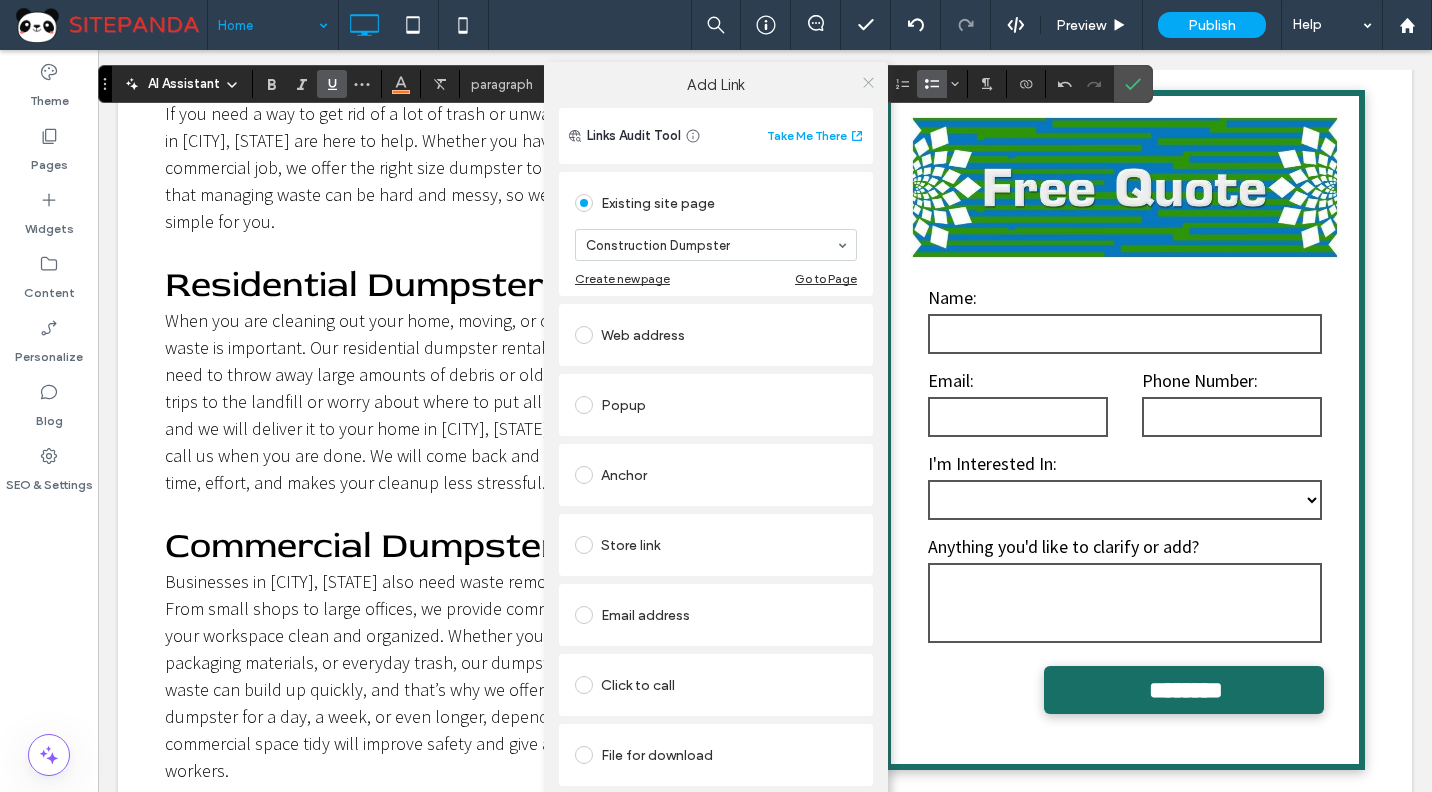 click 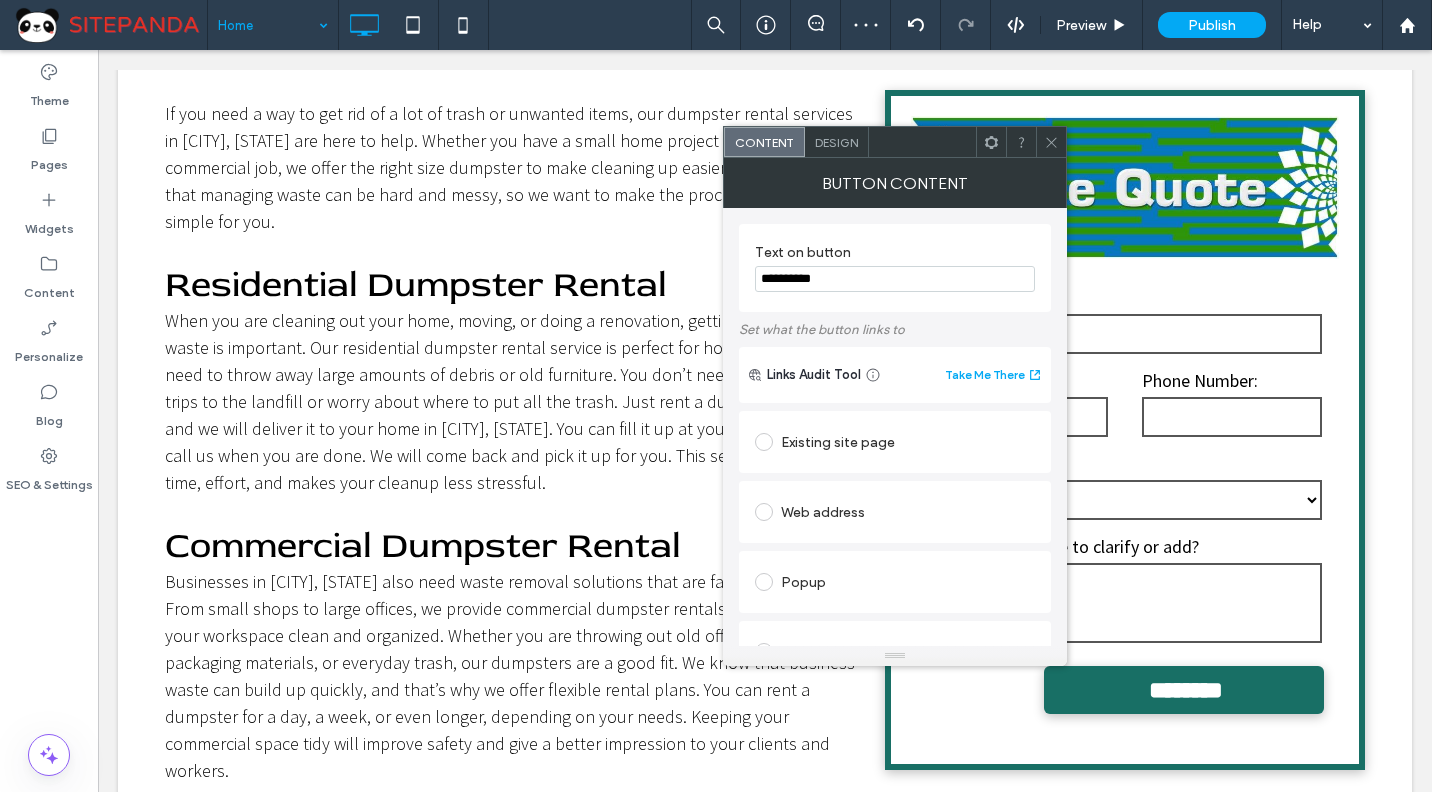 click on "Existing site page" at bounding box center (895, 442) 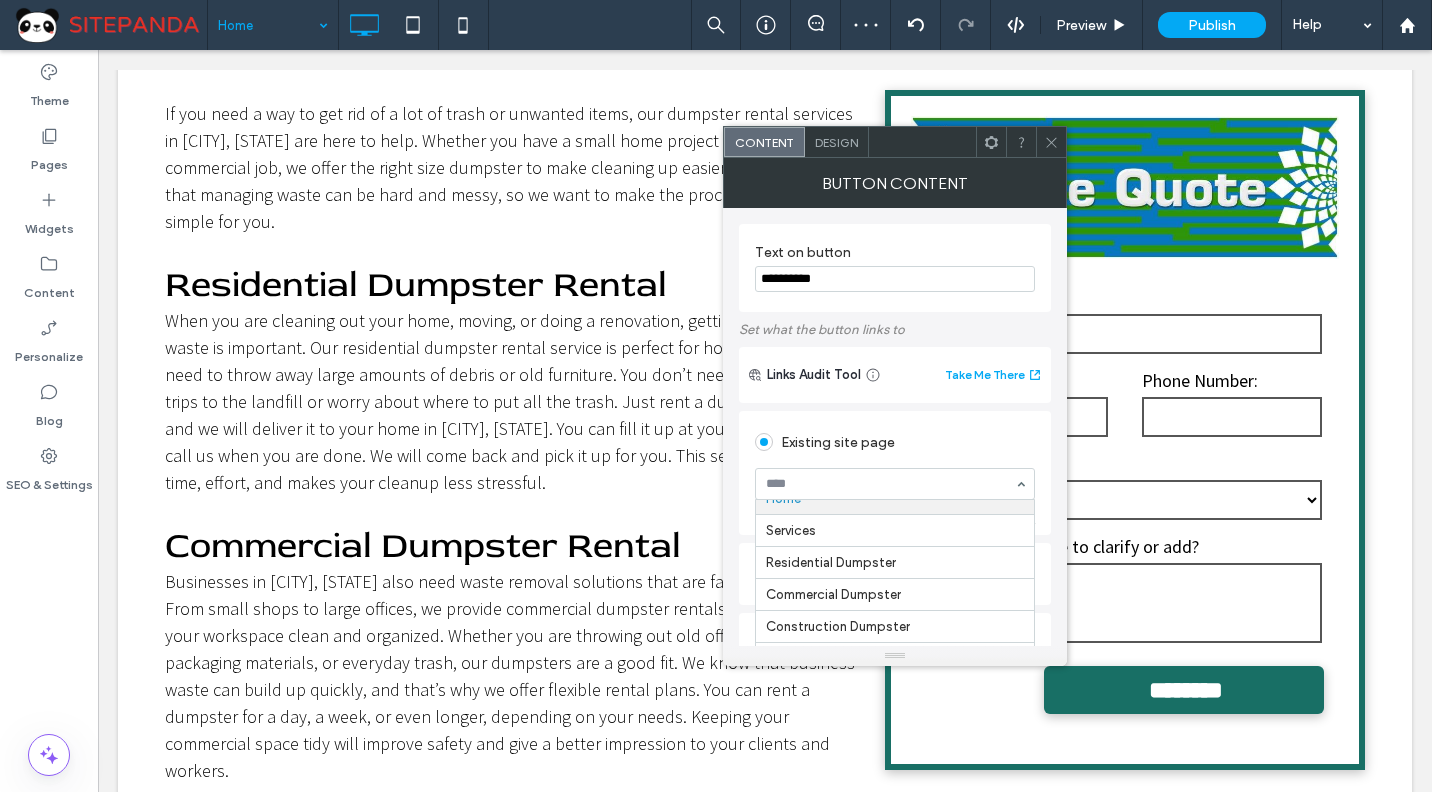 scroll, scrollTop: 25, scrollLeft: 0, axis: vertical 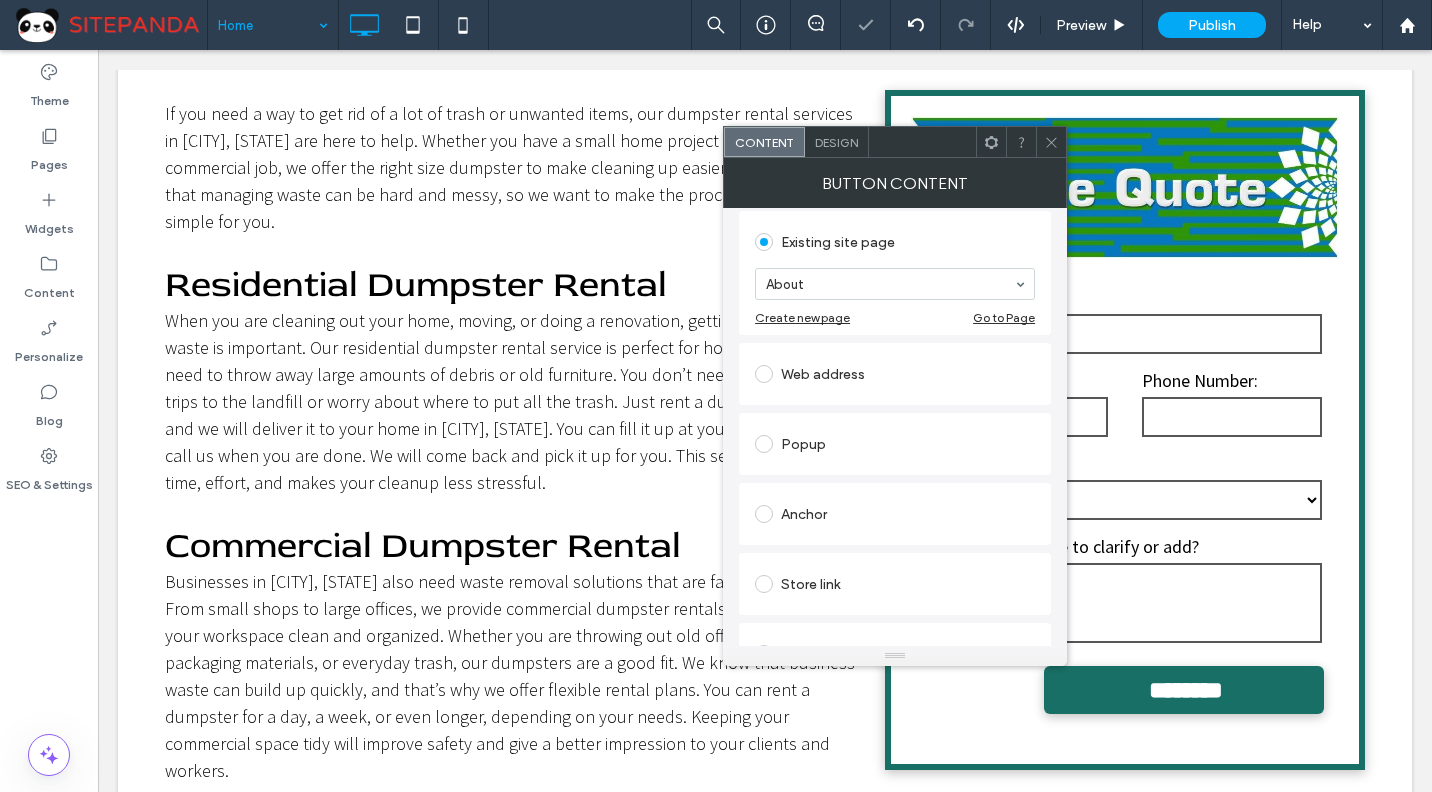 click at bounding box center [1051, 142] 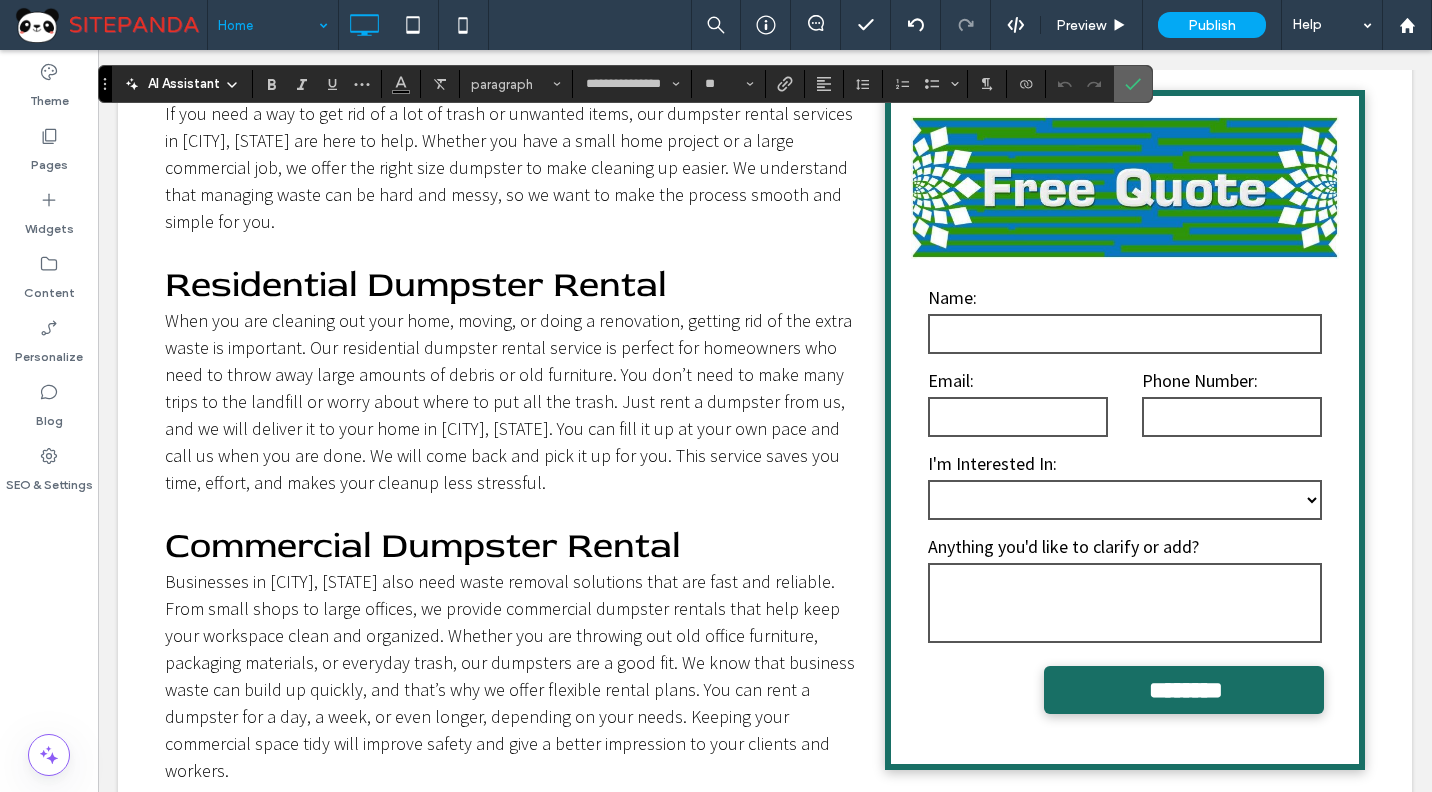 click at bounding box center (1133, 84) 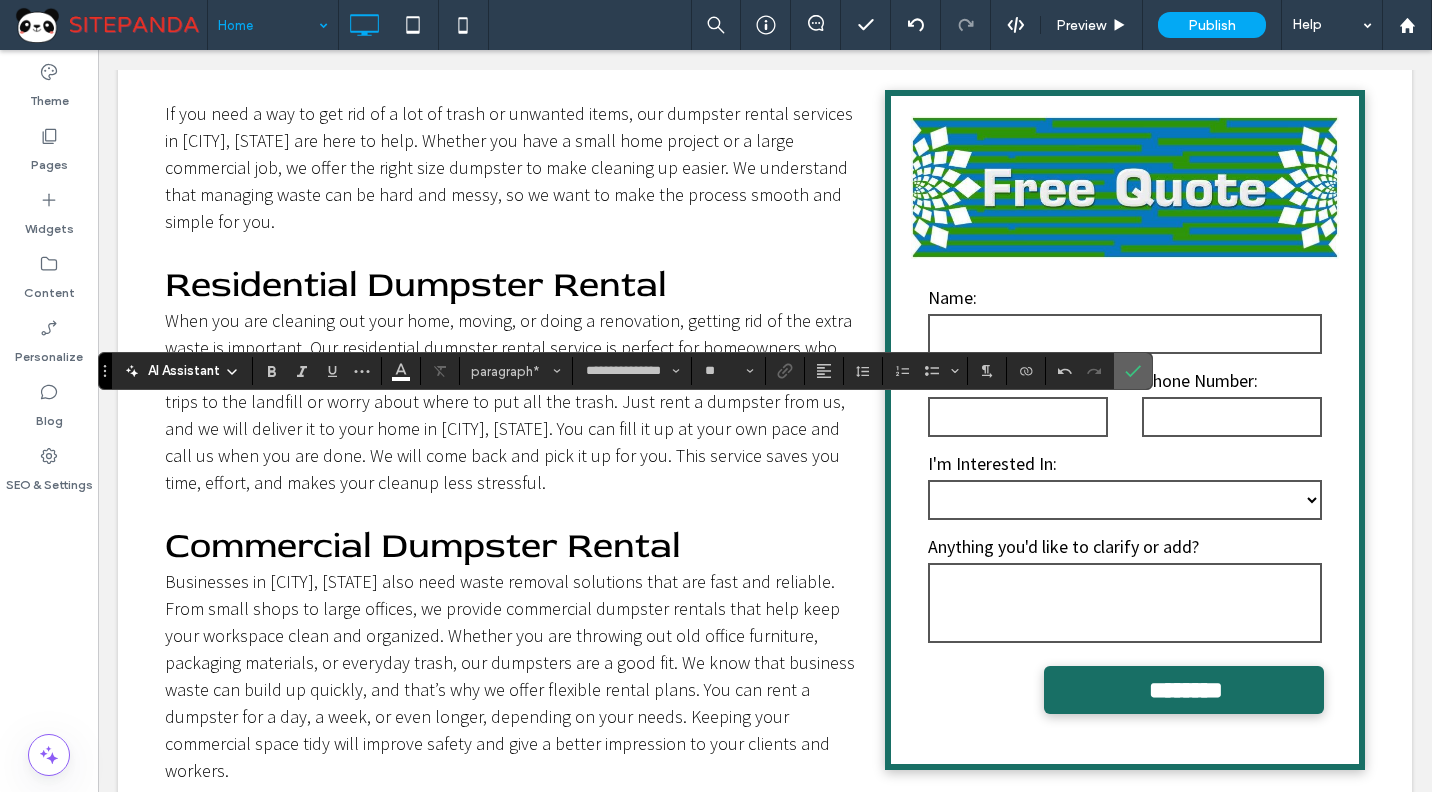 click at bounding box center [1133, 371] 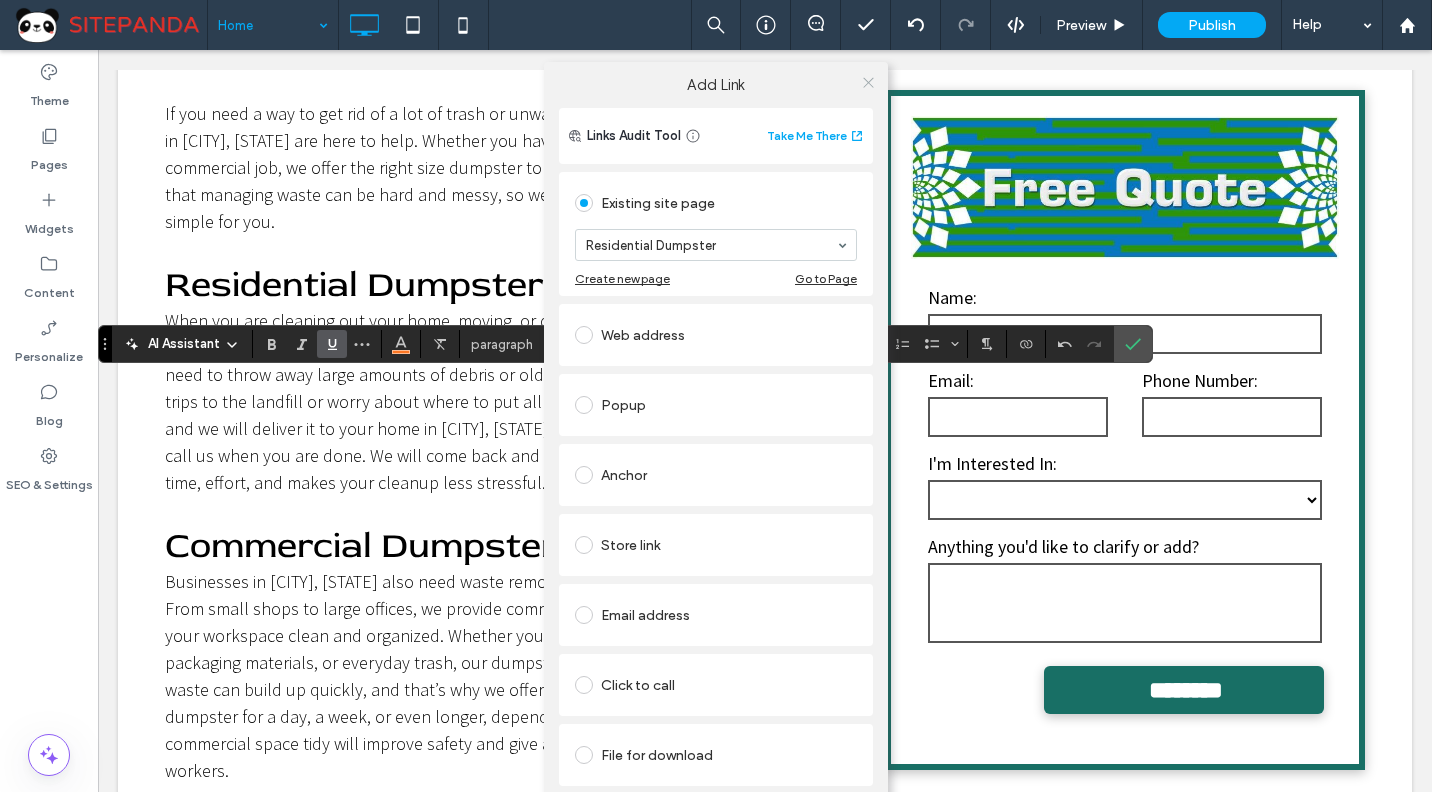click 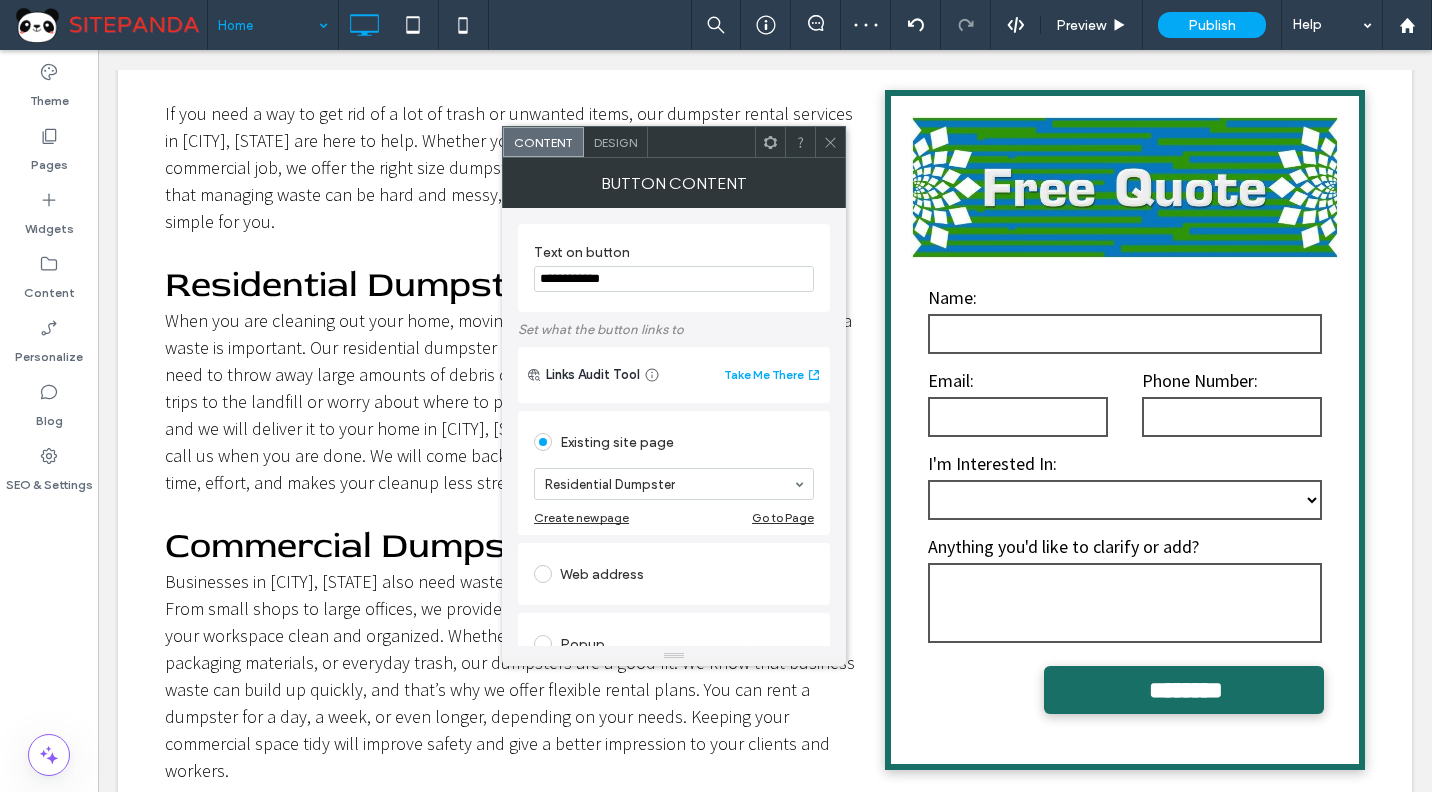 click 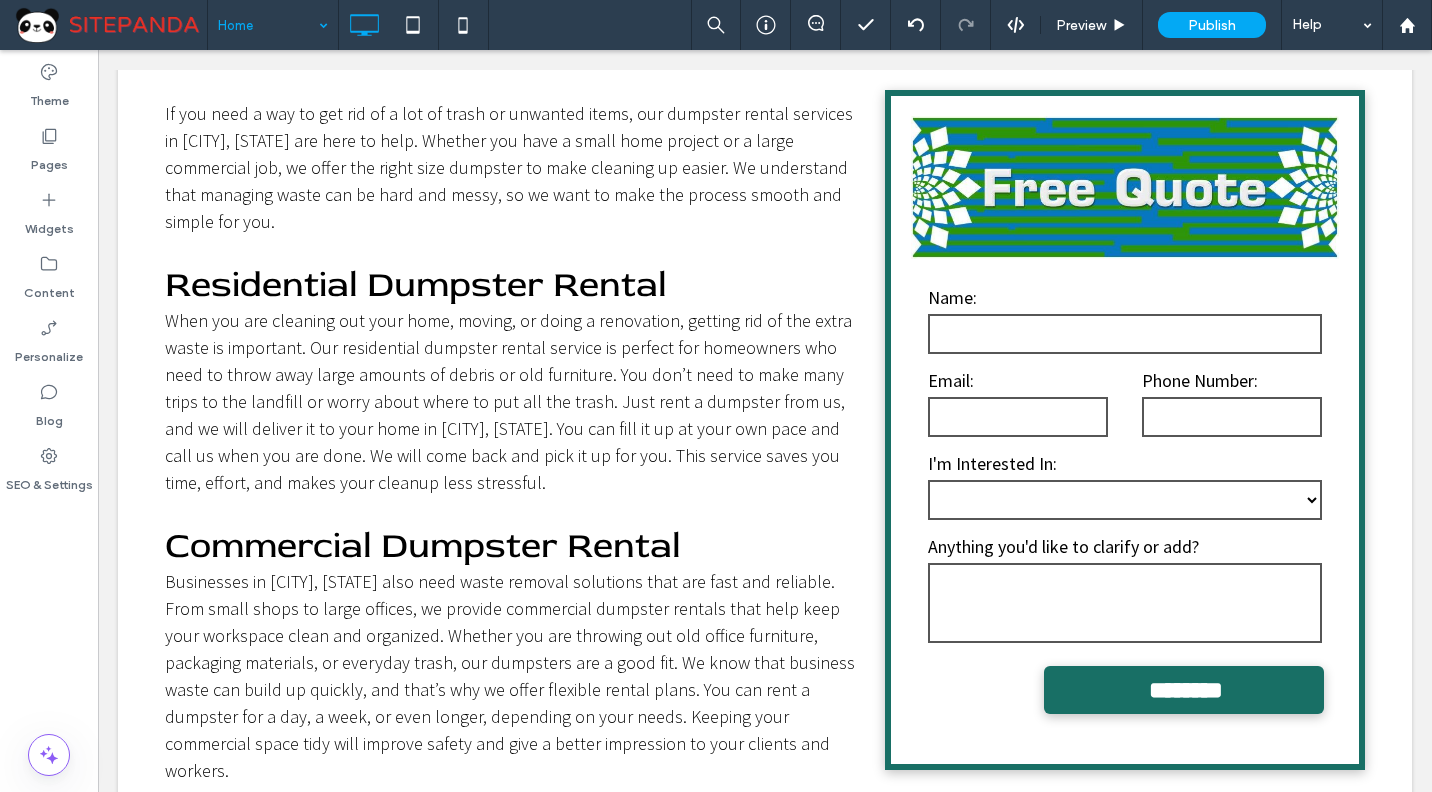 type on "**********" 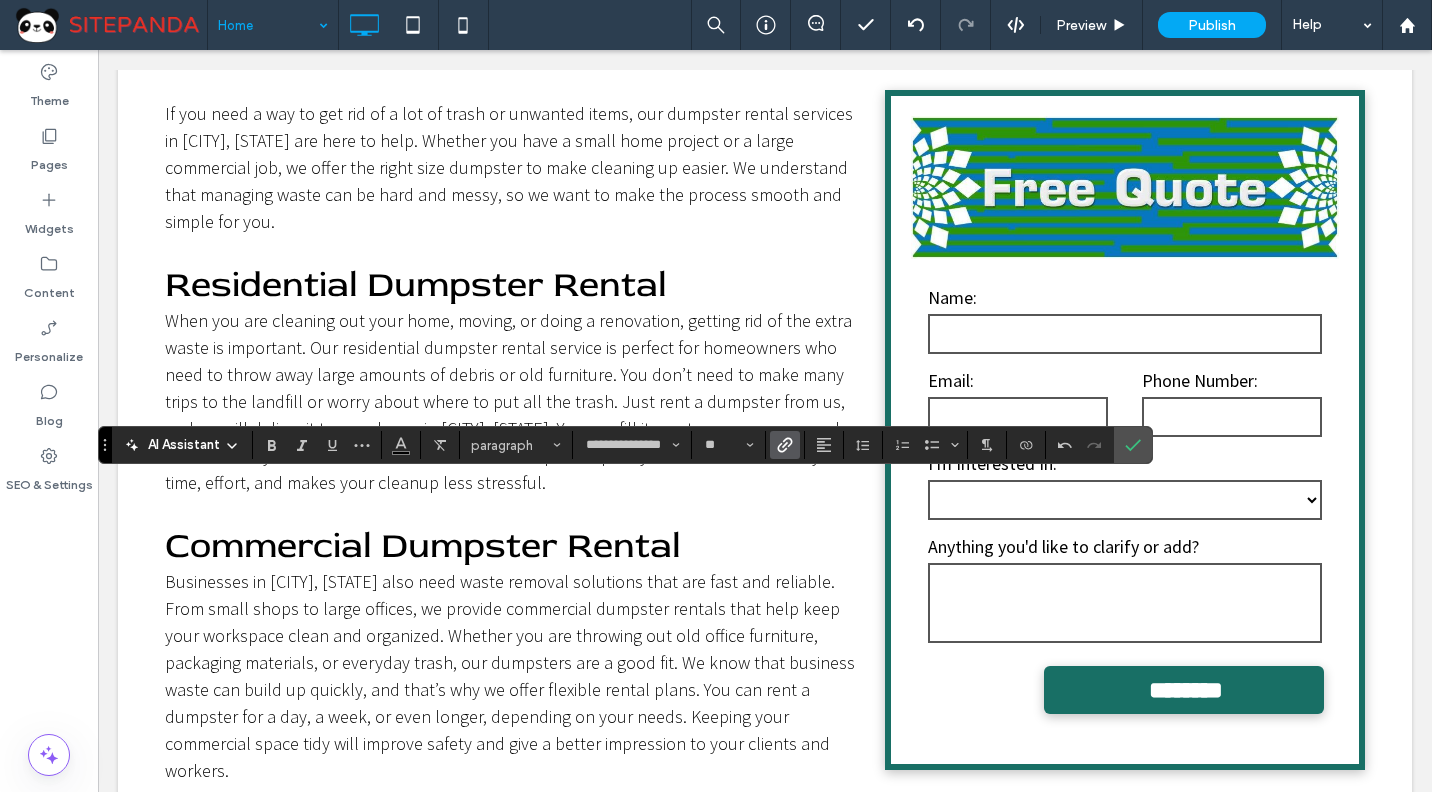 click 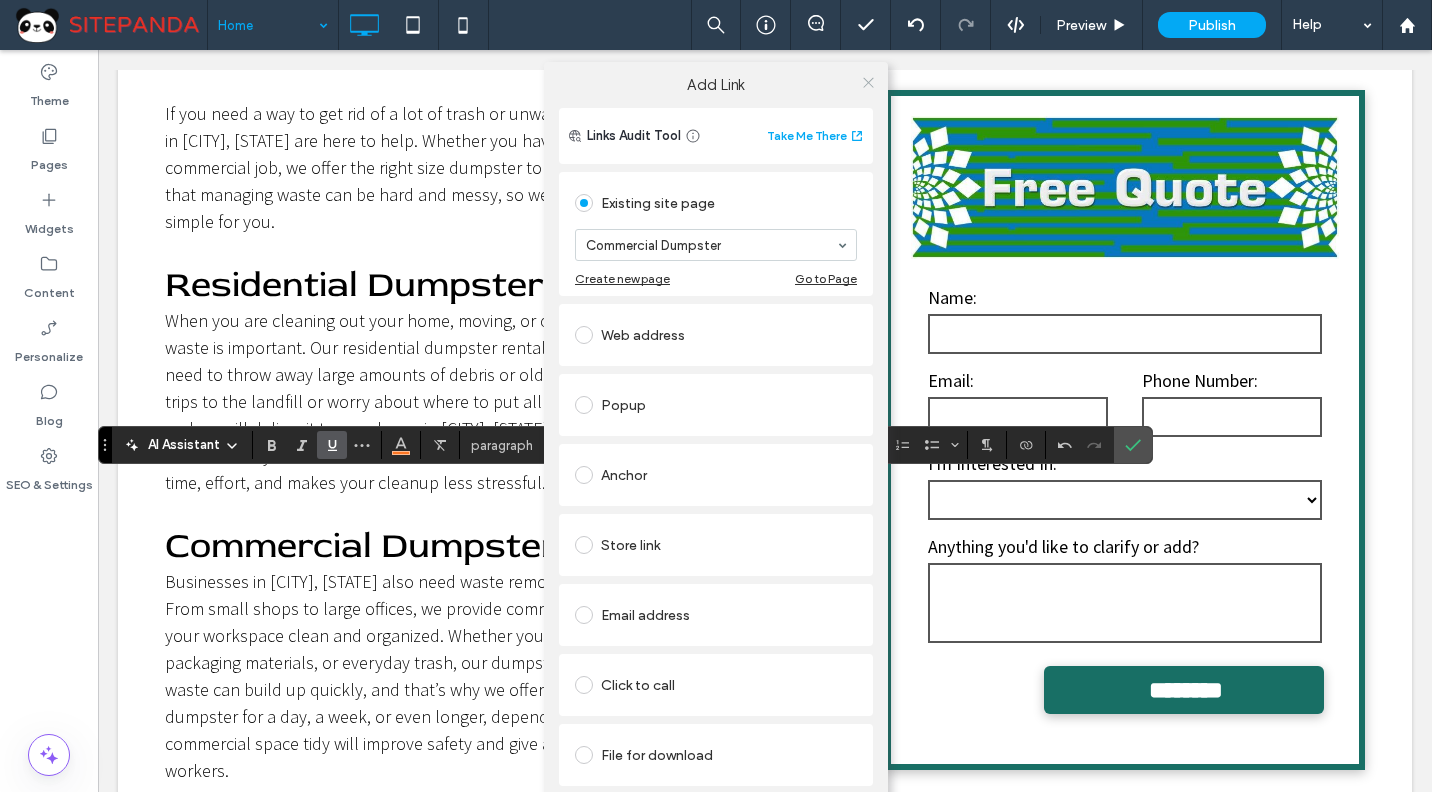 click 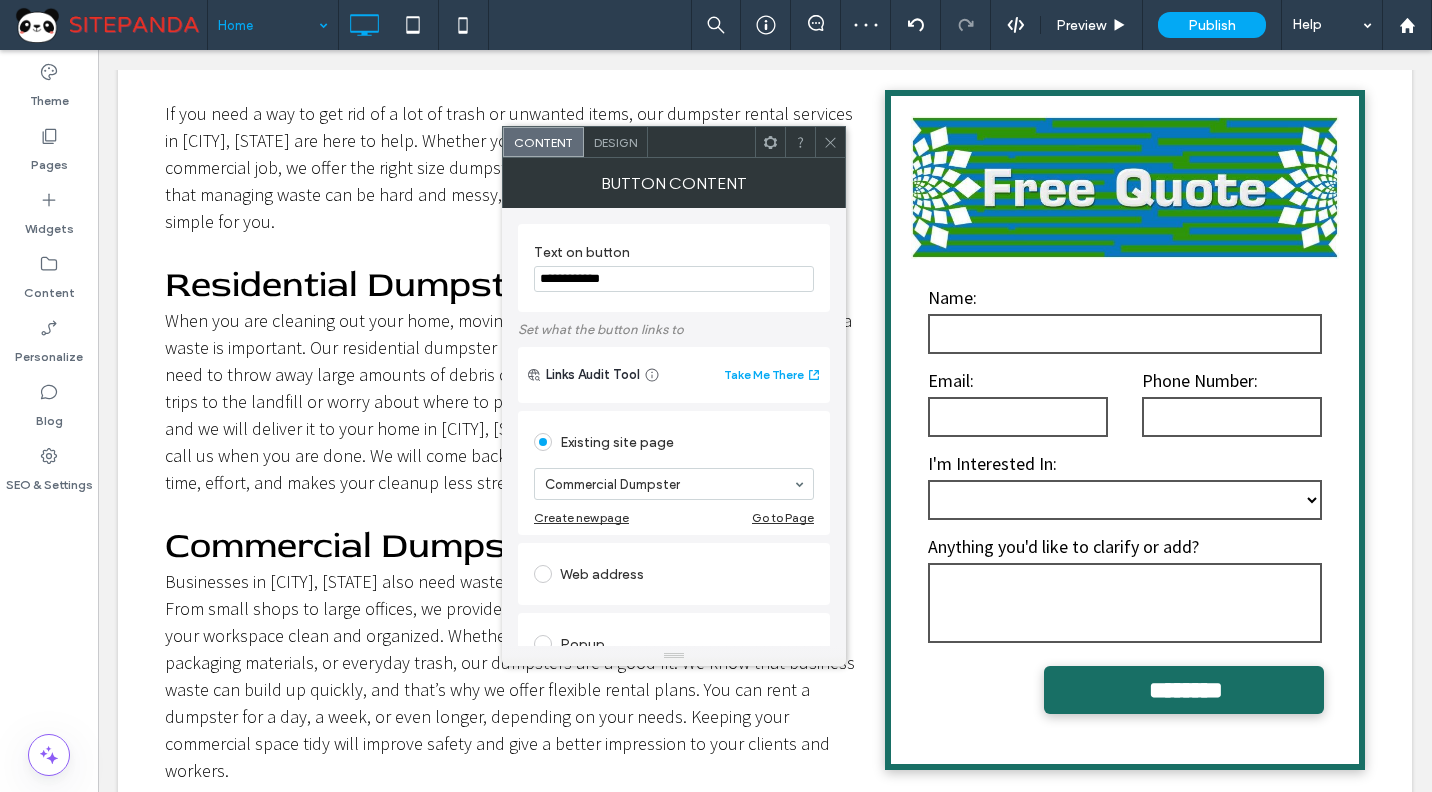 click 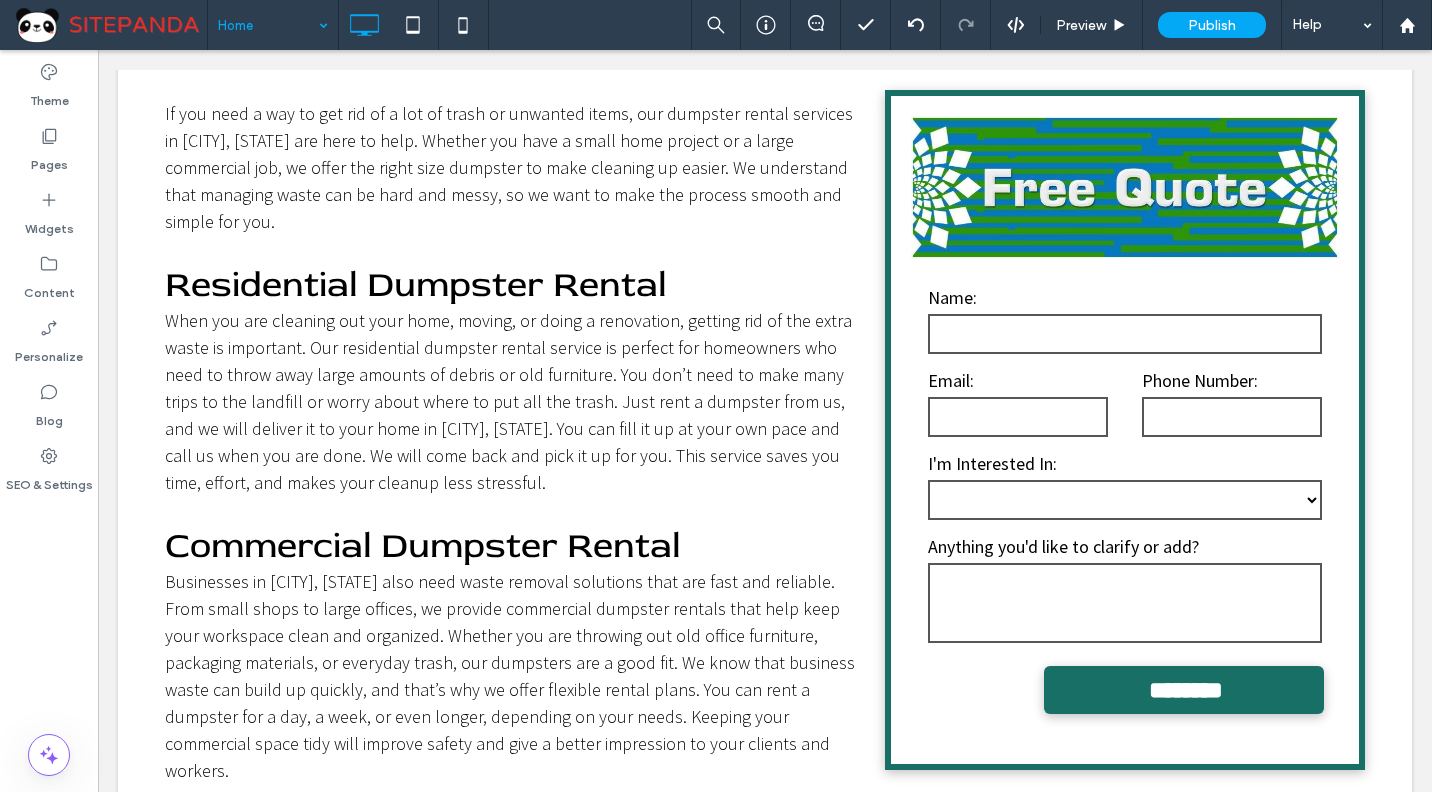 type on "**********" 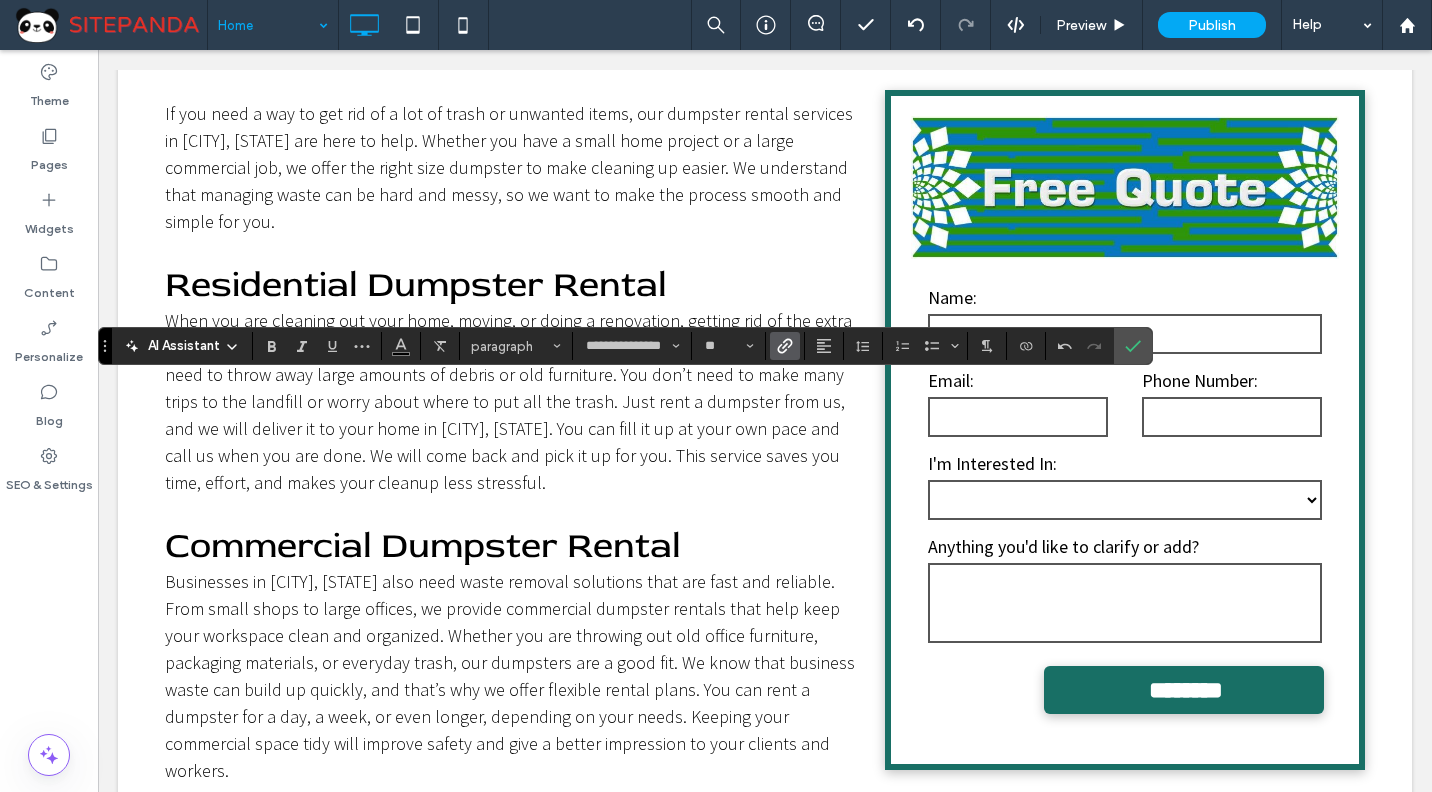 click 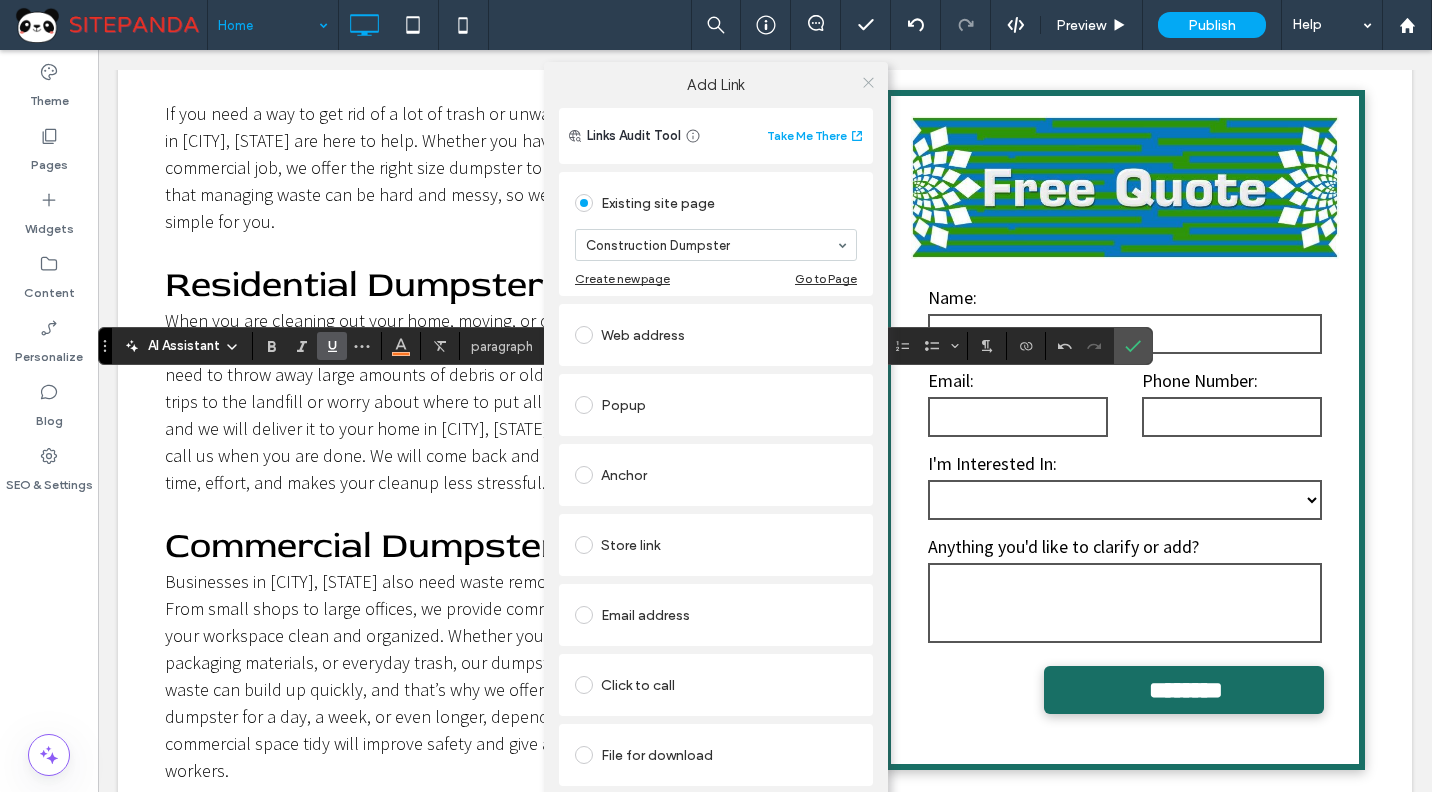click at bounding box center (868, 82) 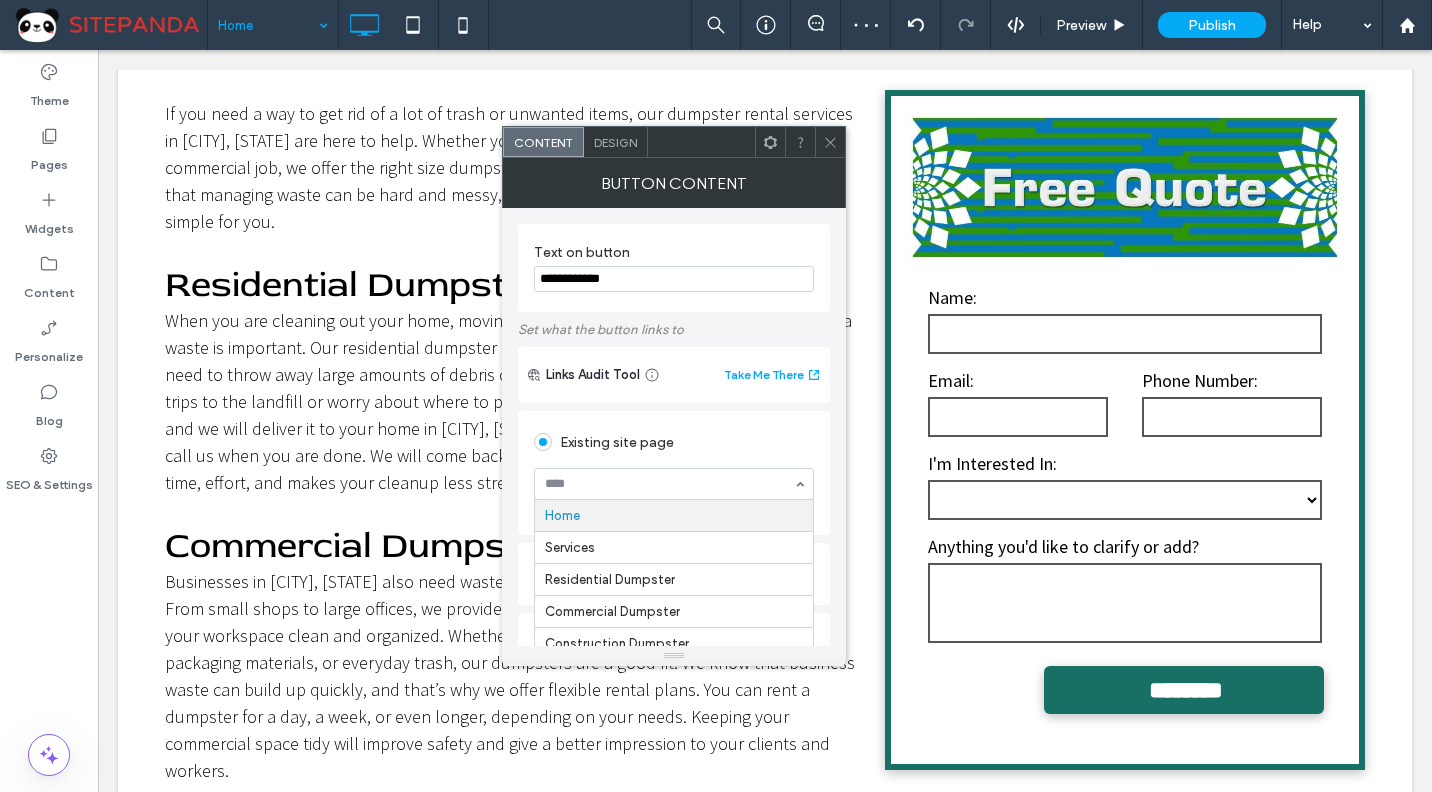 scroll, scrollTop: 25, scrollLeft: 0, axis: vertical 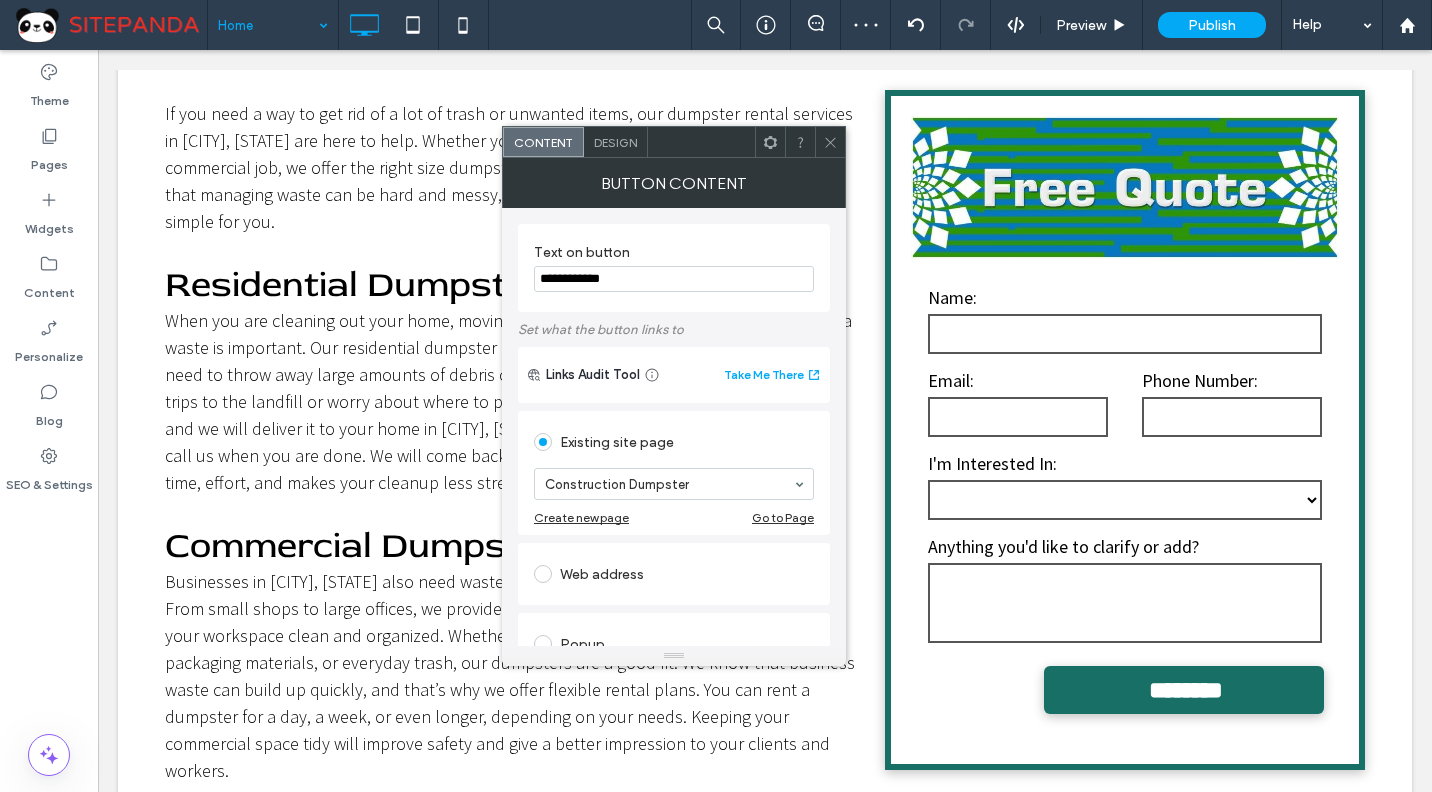 click 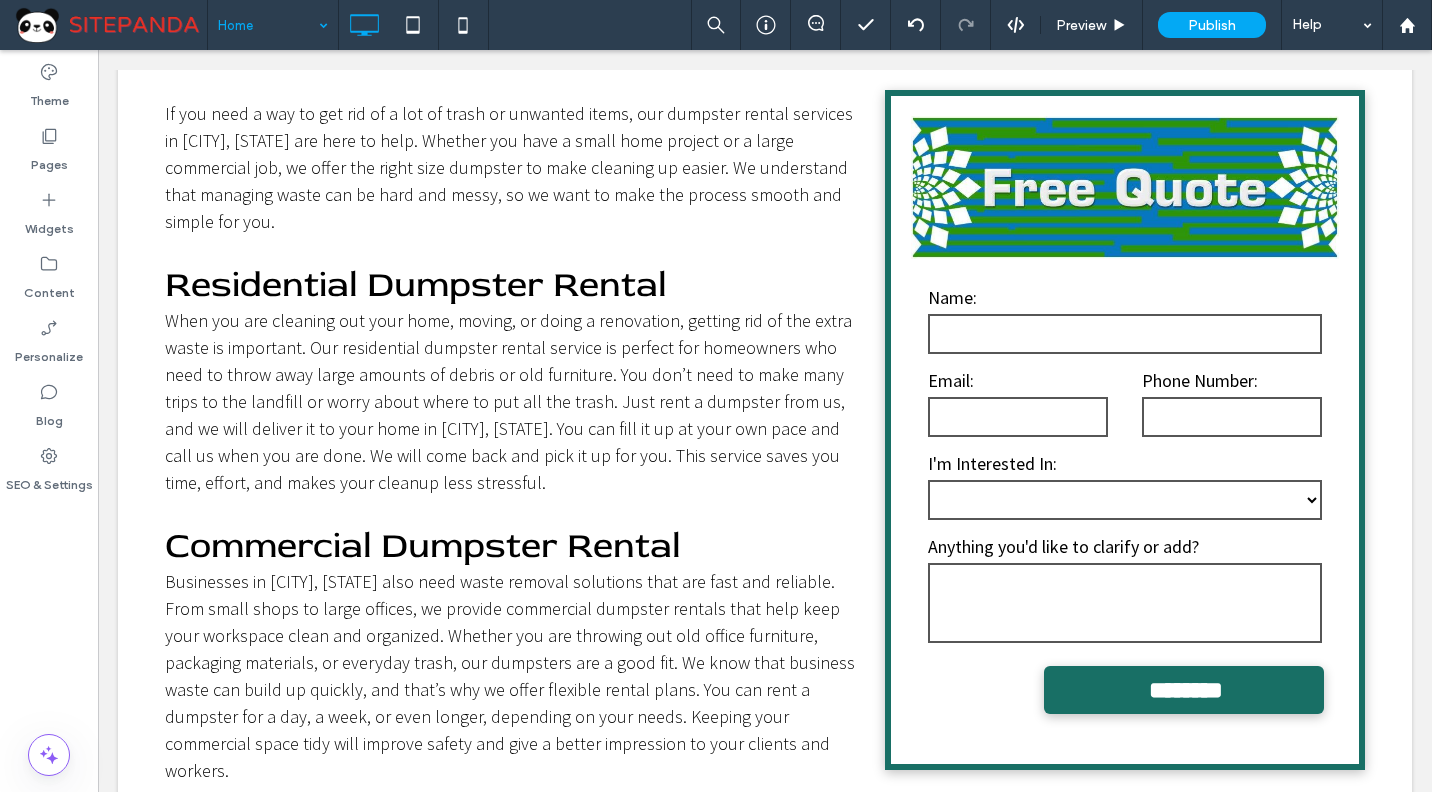 type on "**********" 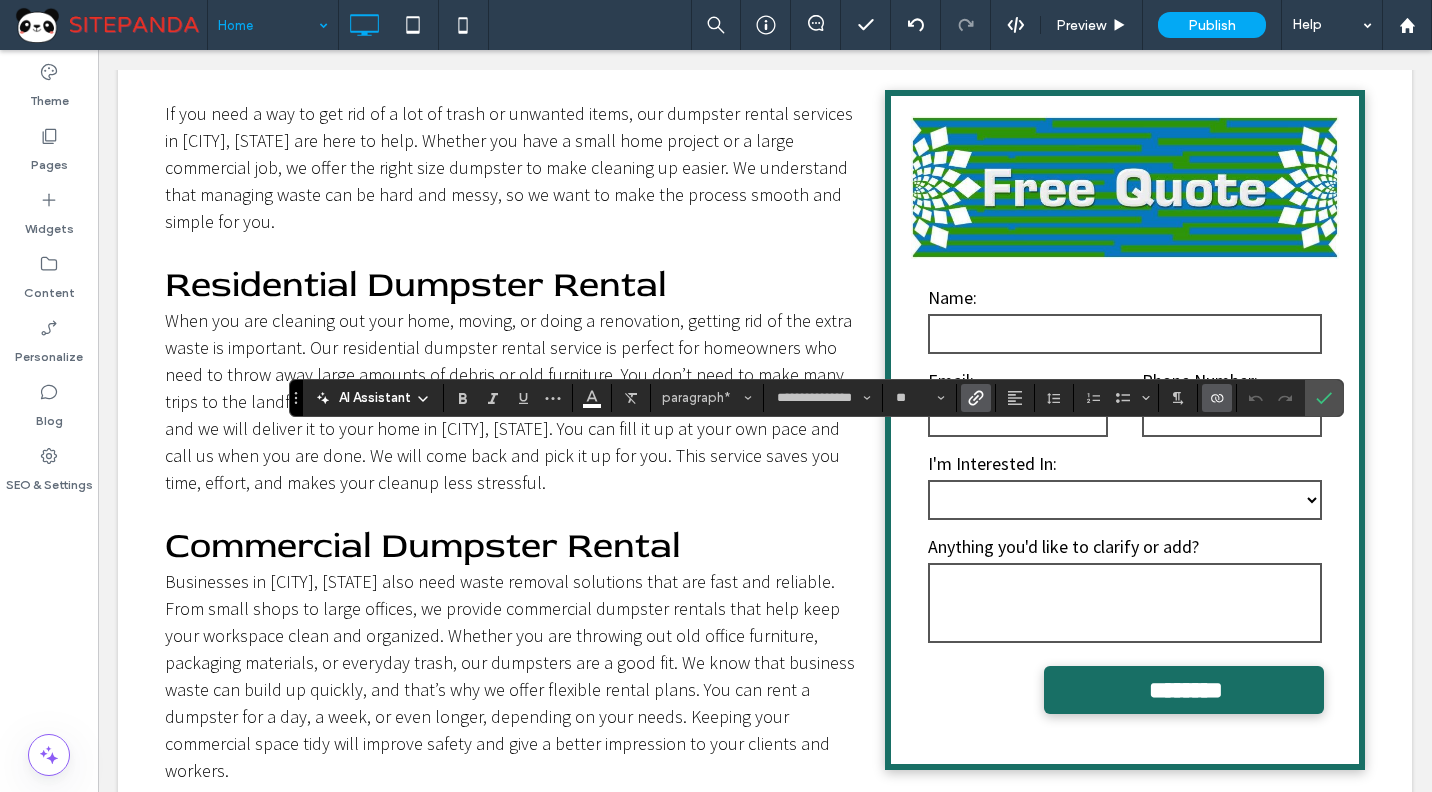click 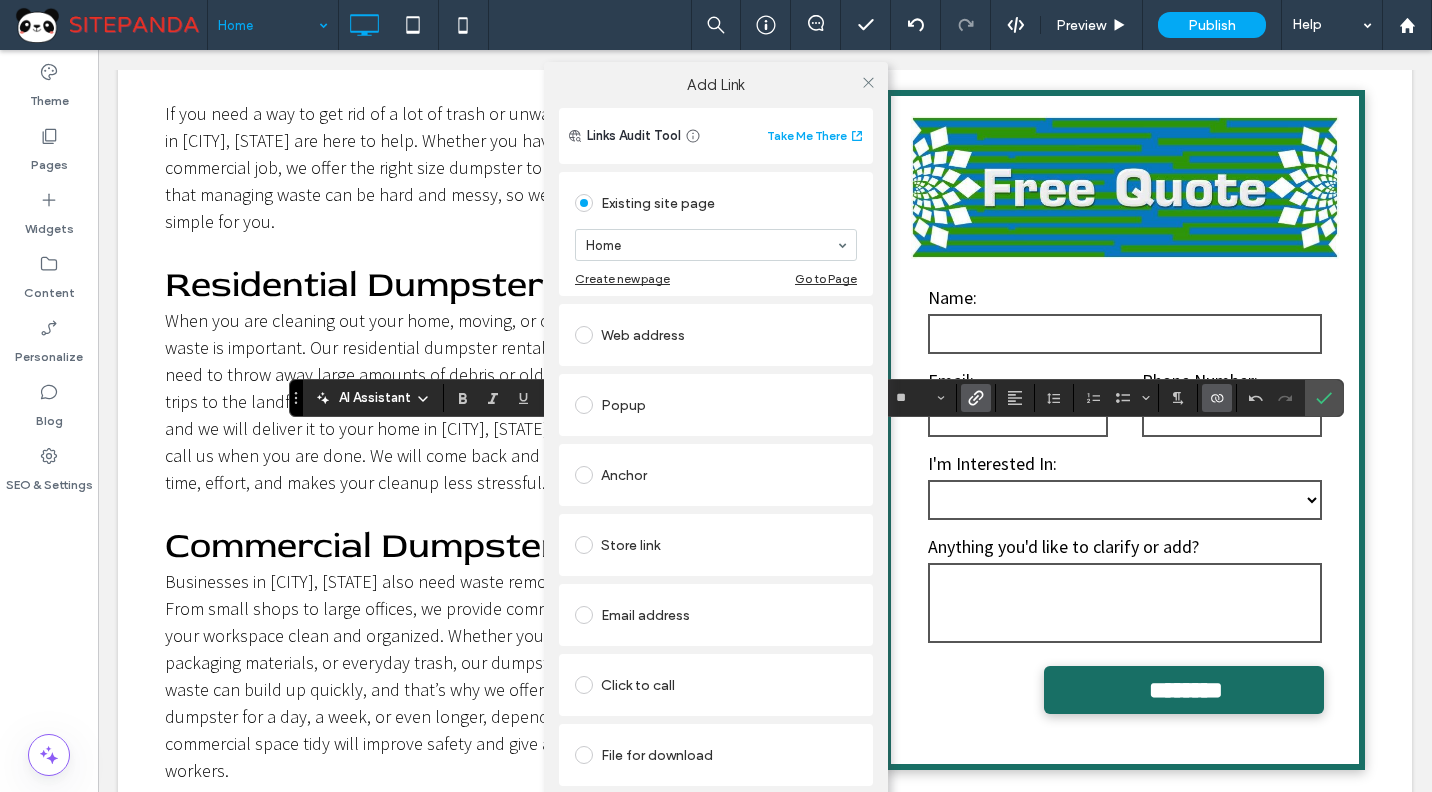 click on "Click to call" at bounding box center [716, 685] 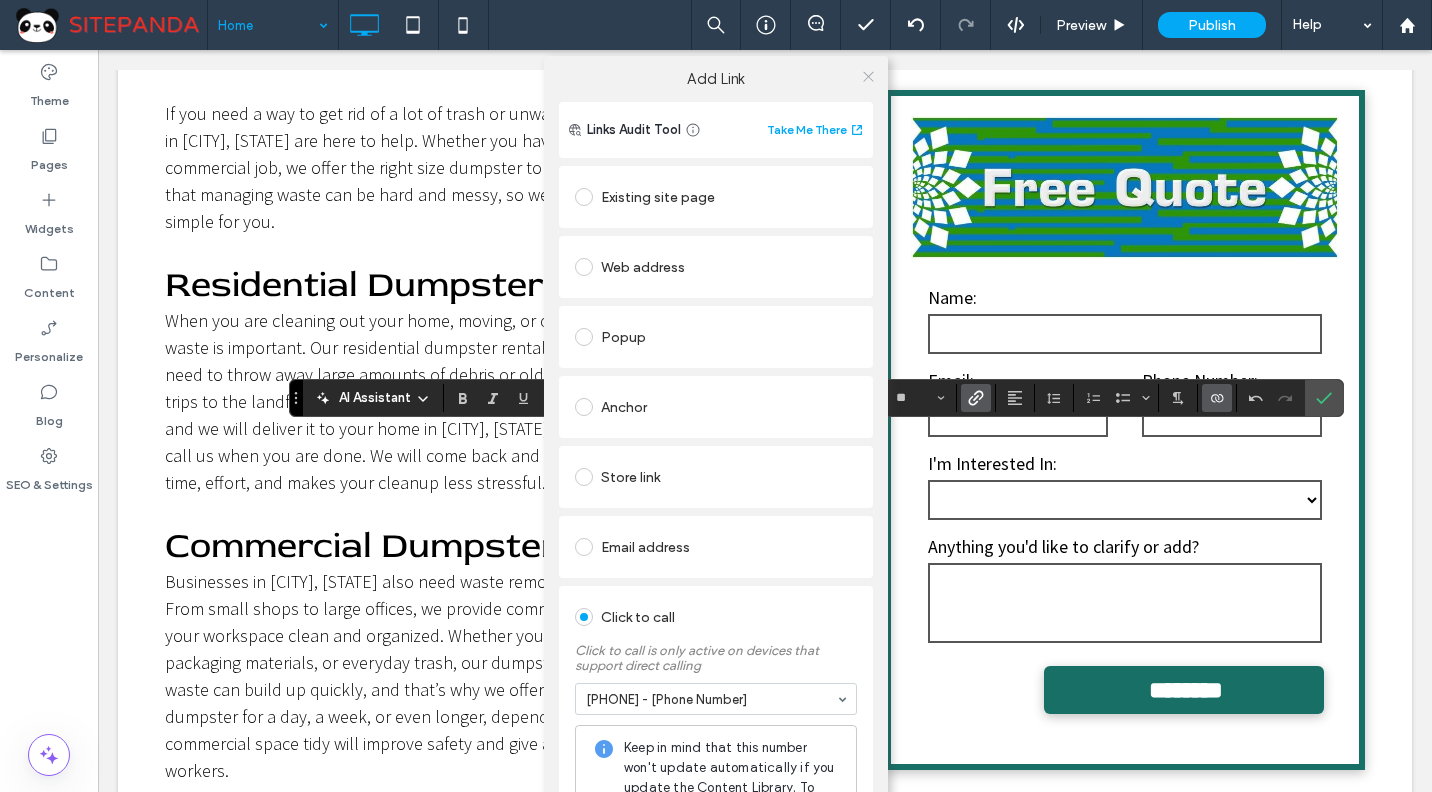 click 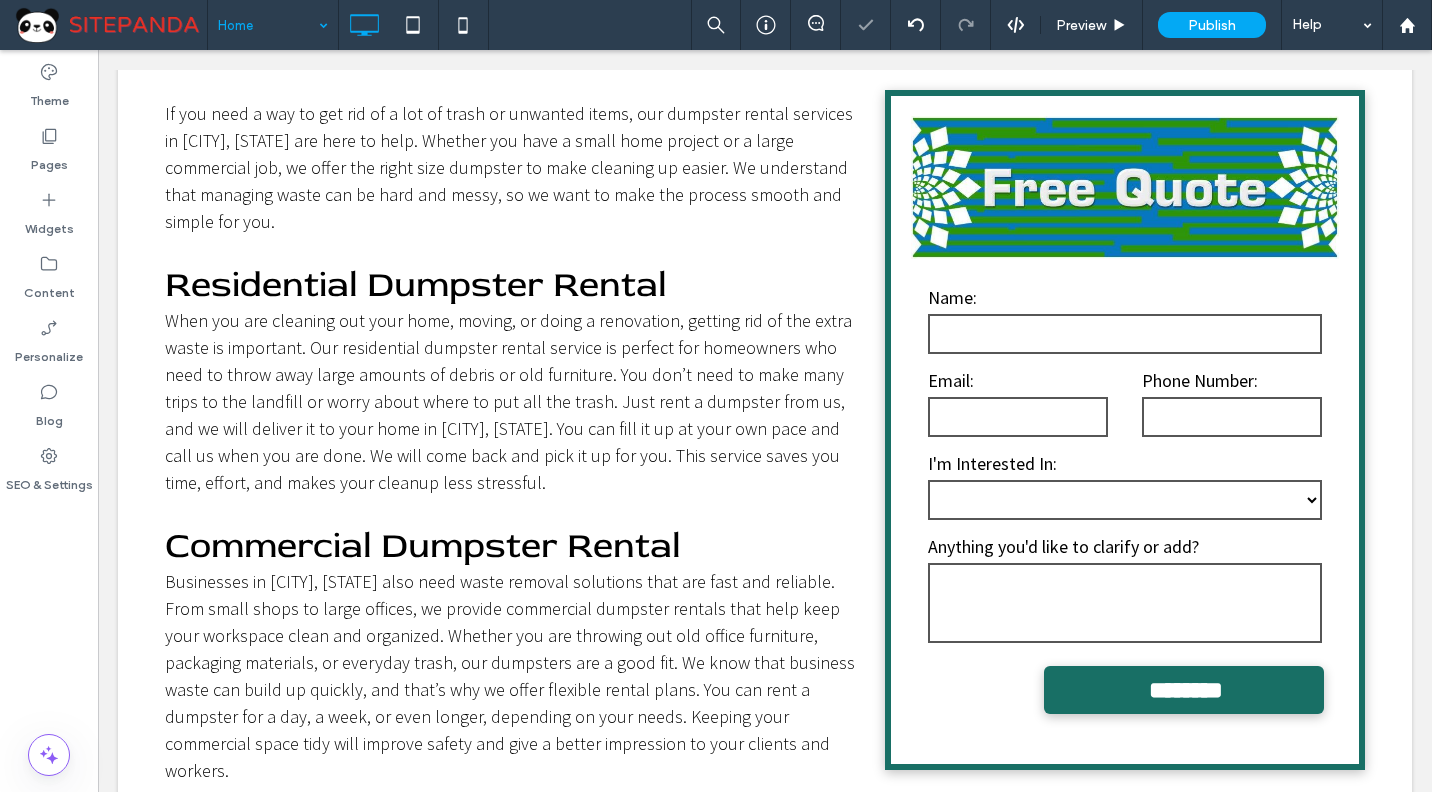type on "********" 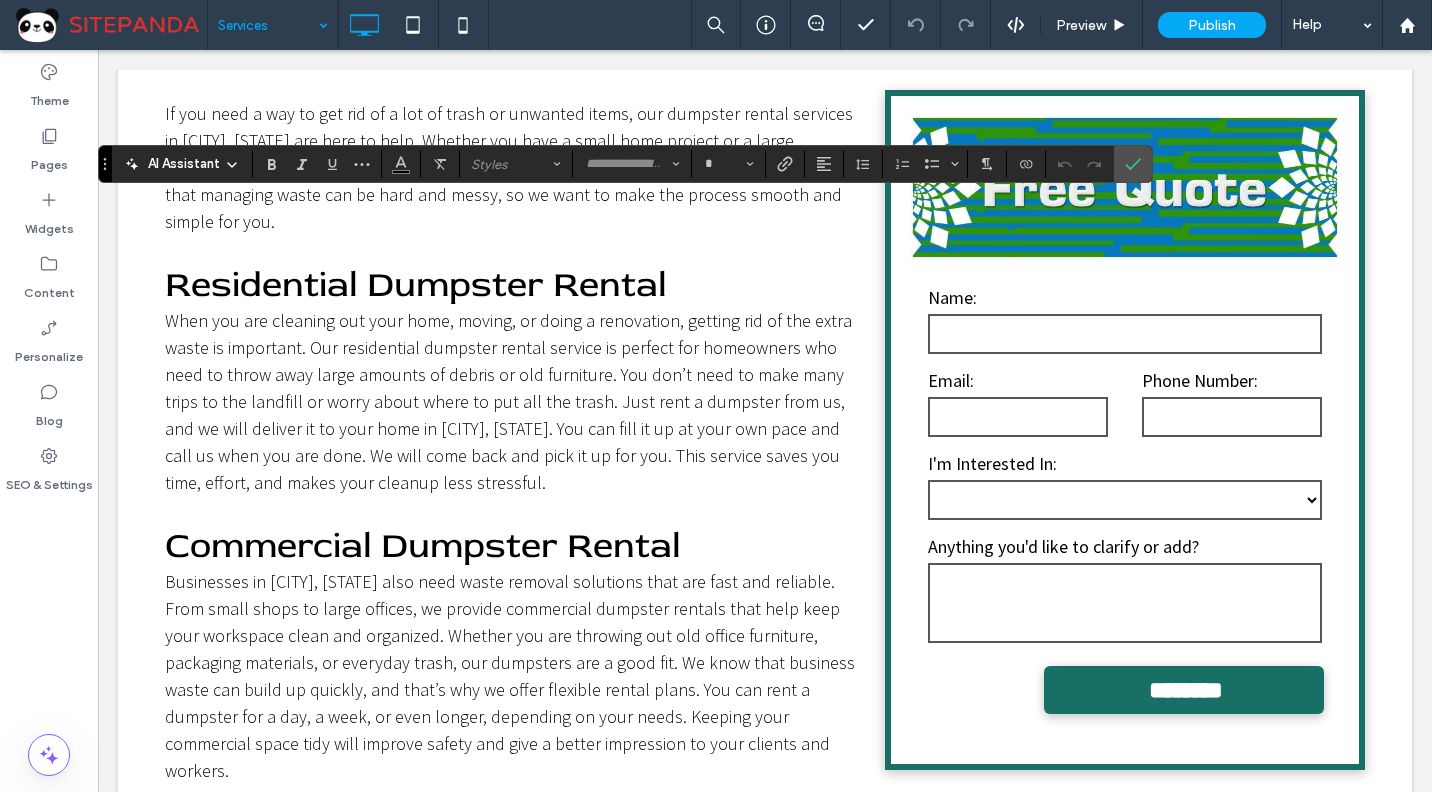type on "**********" 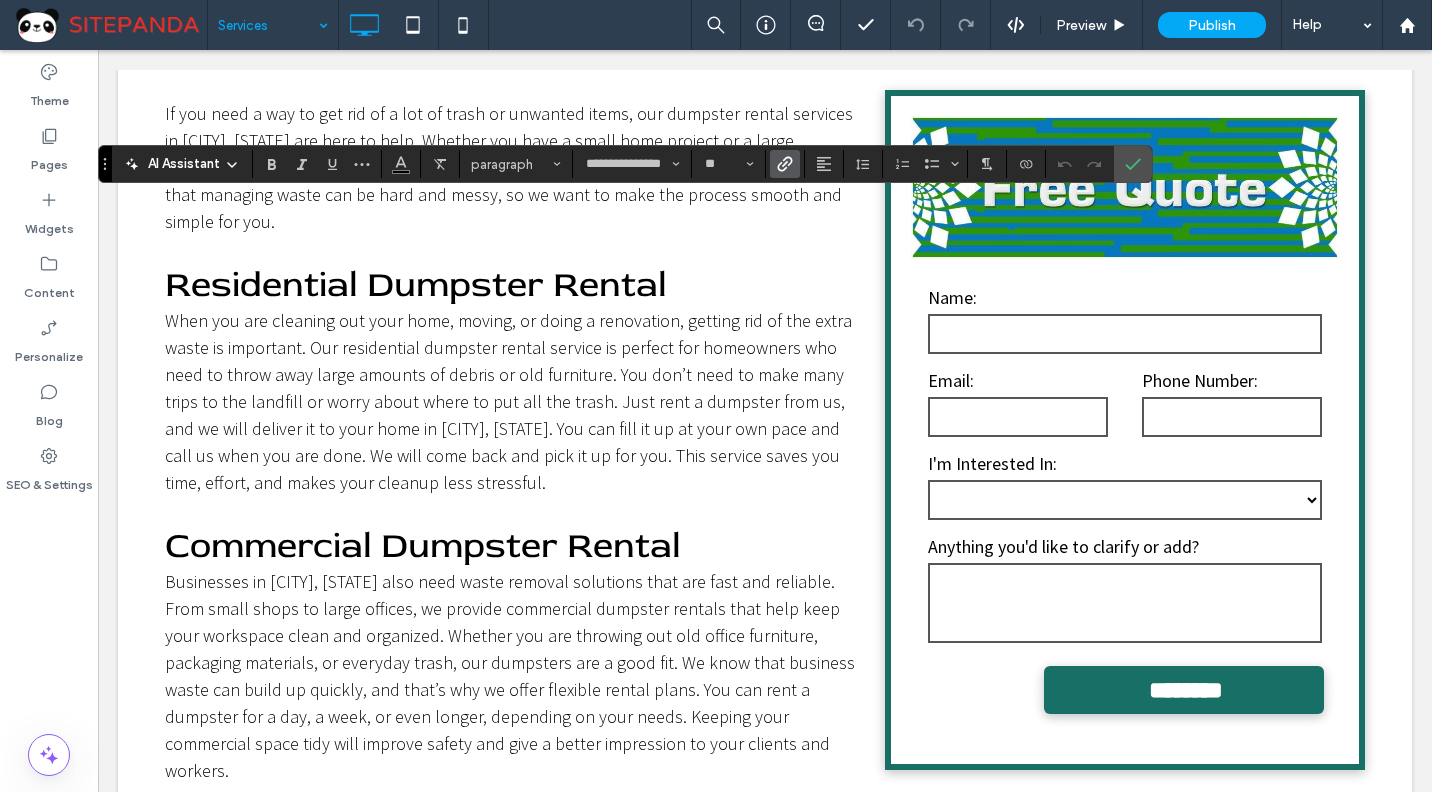 click at bounding box center [785, 164] 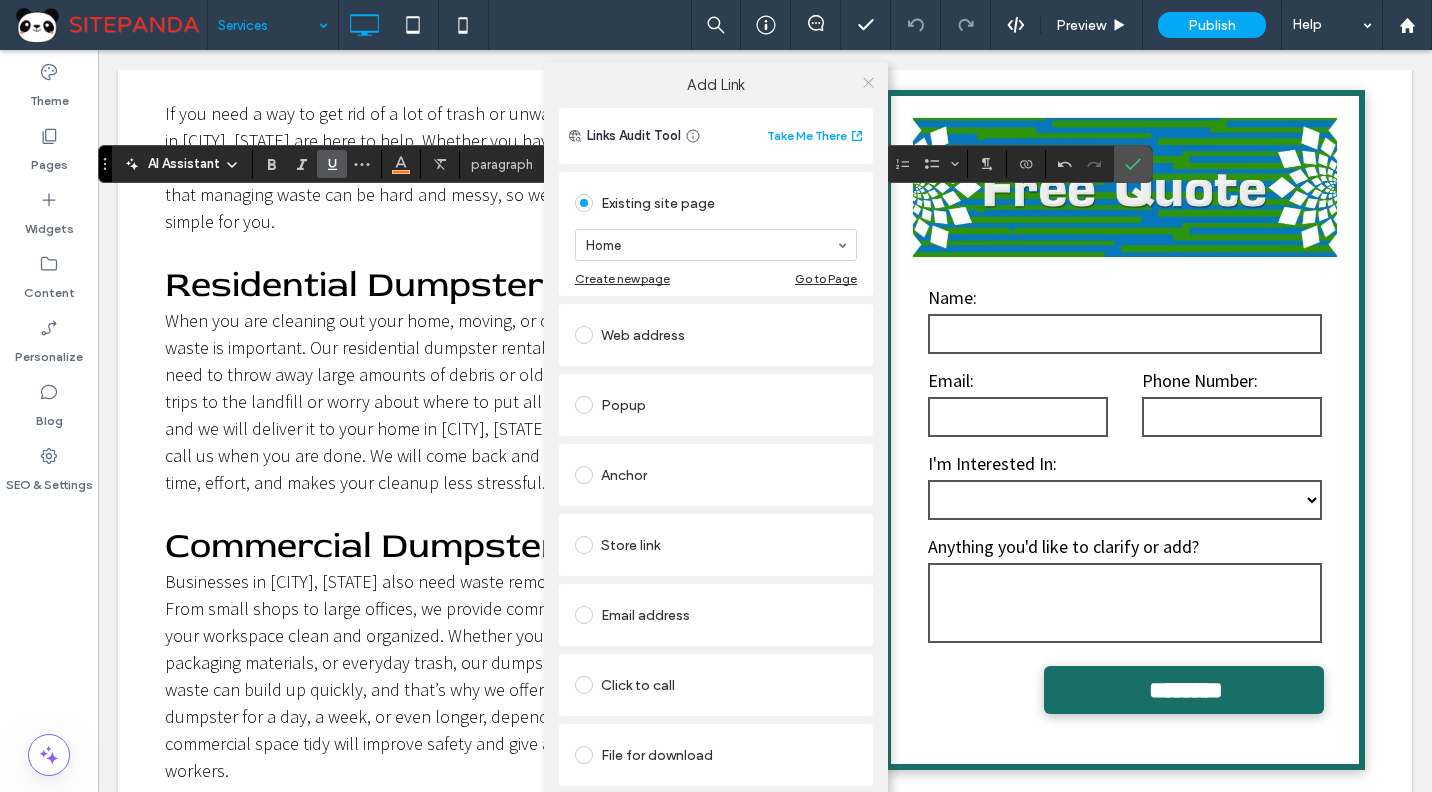 click 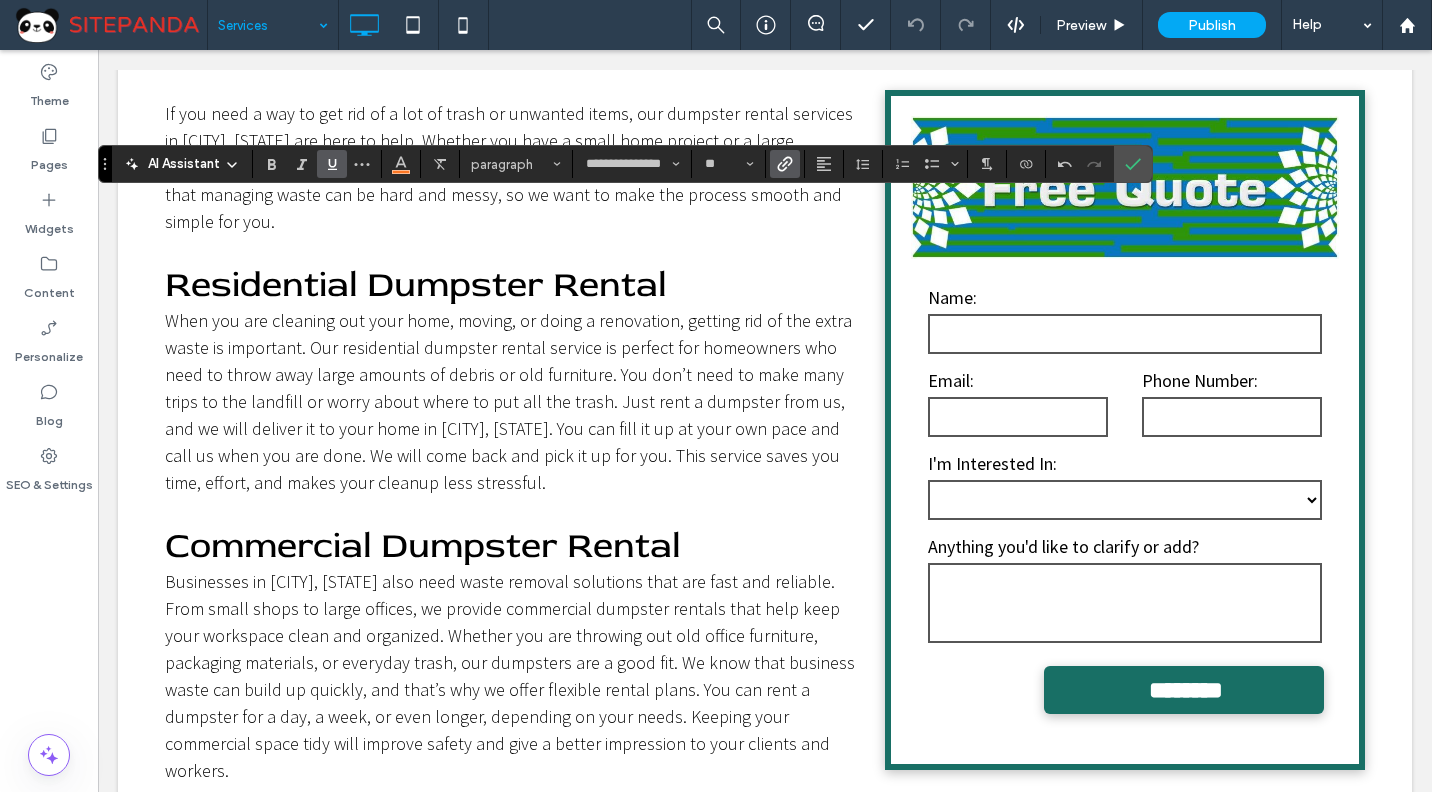 type on "********" 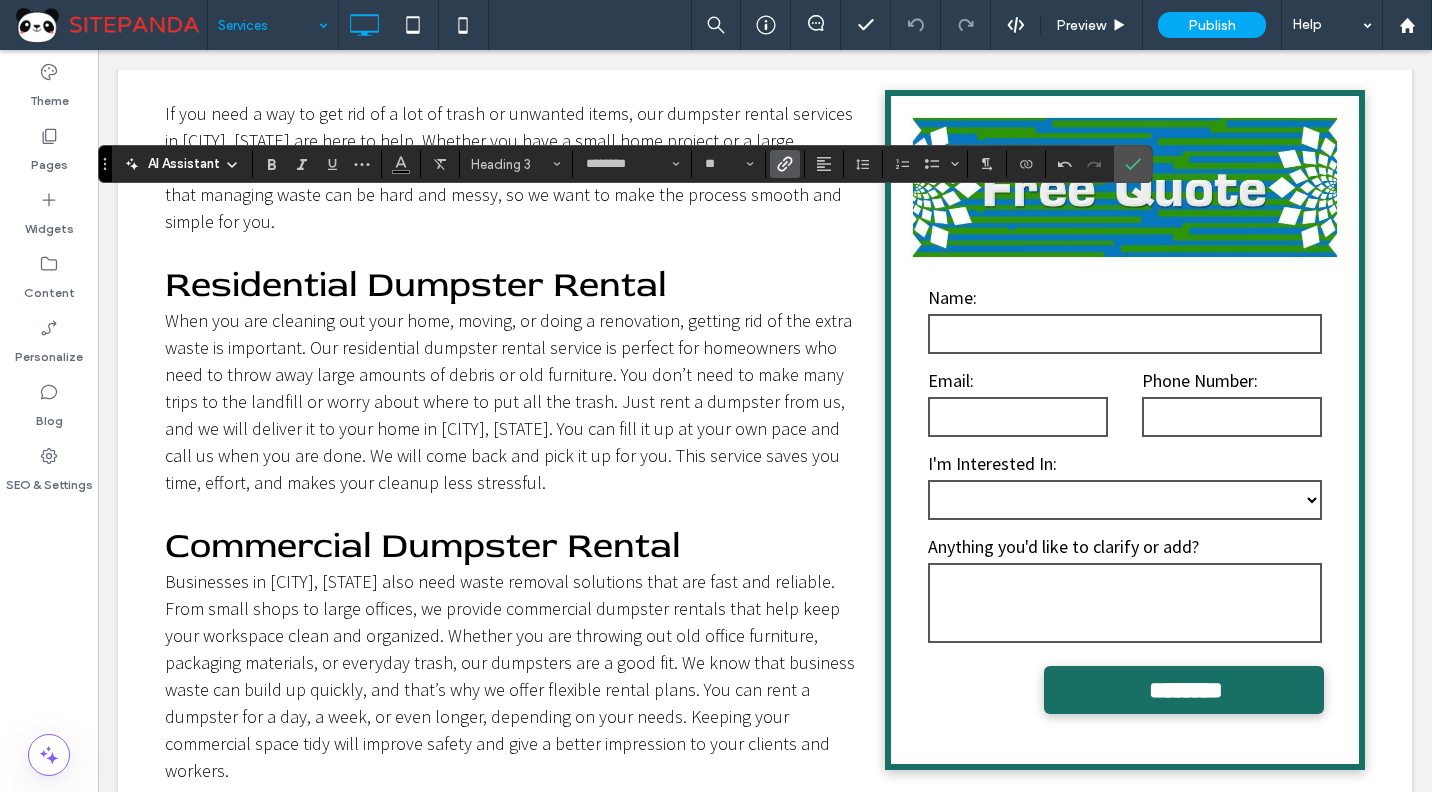 click 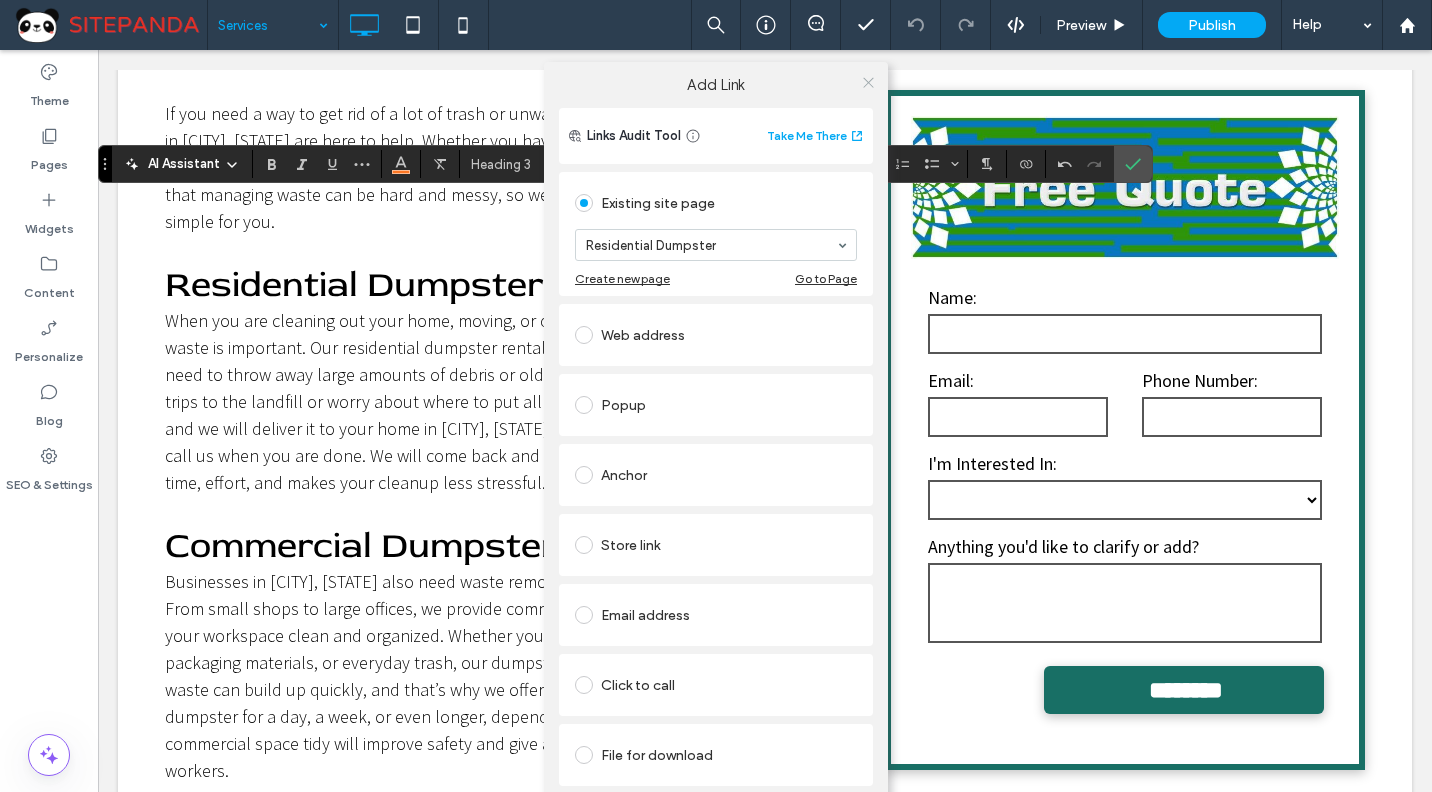 click 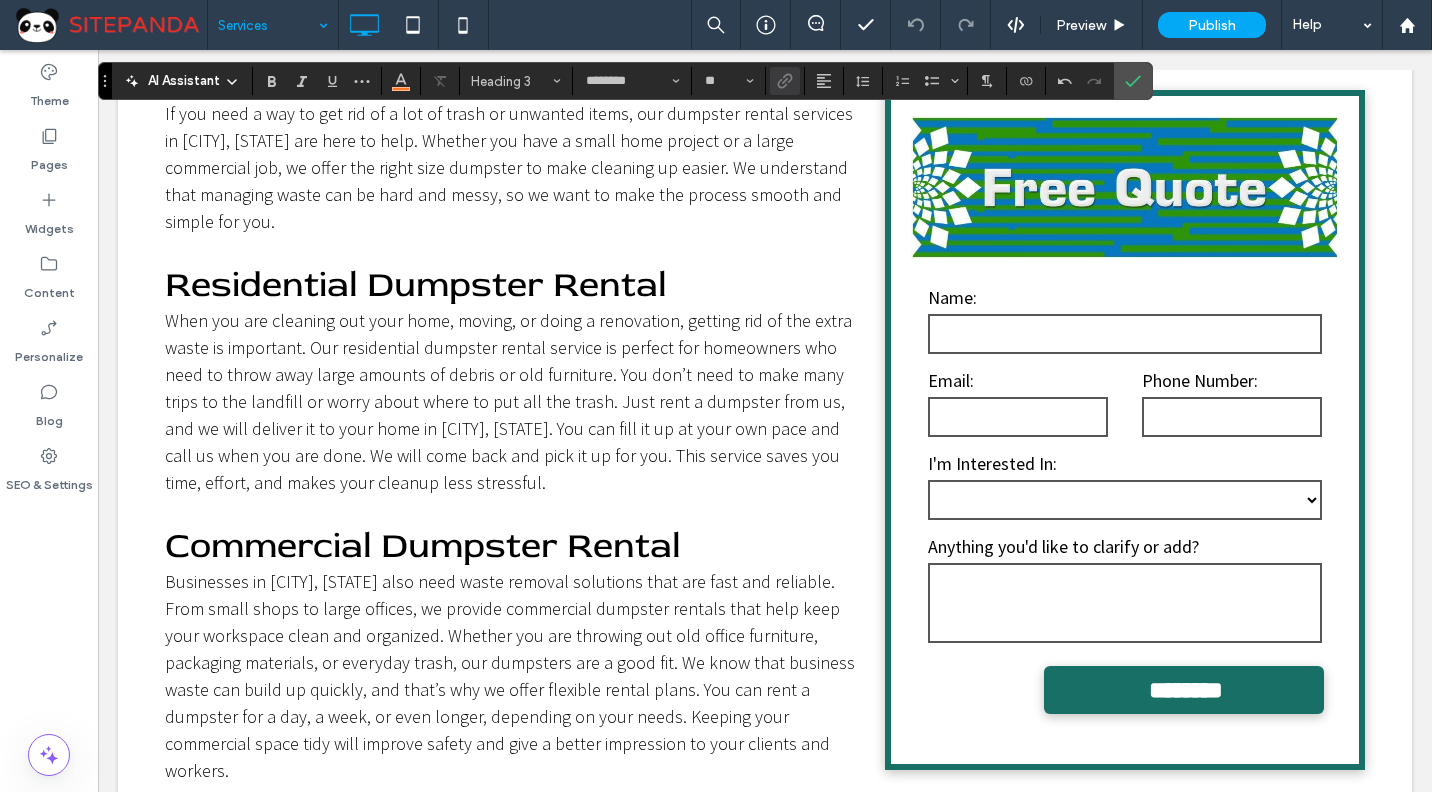 type on "**********" 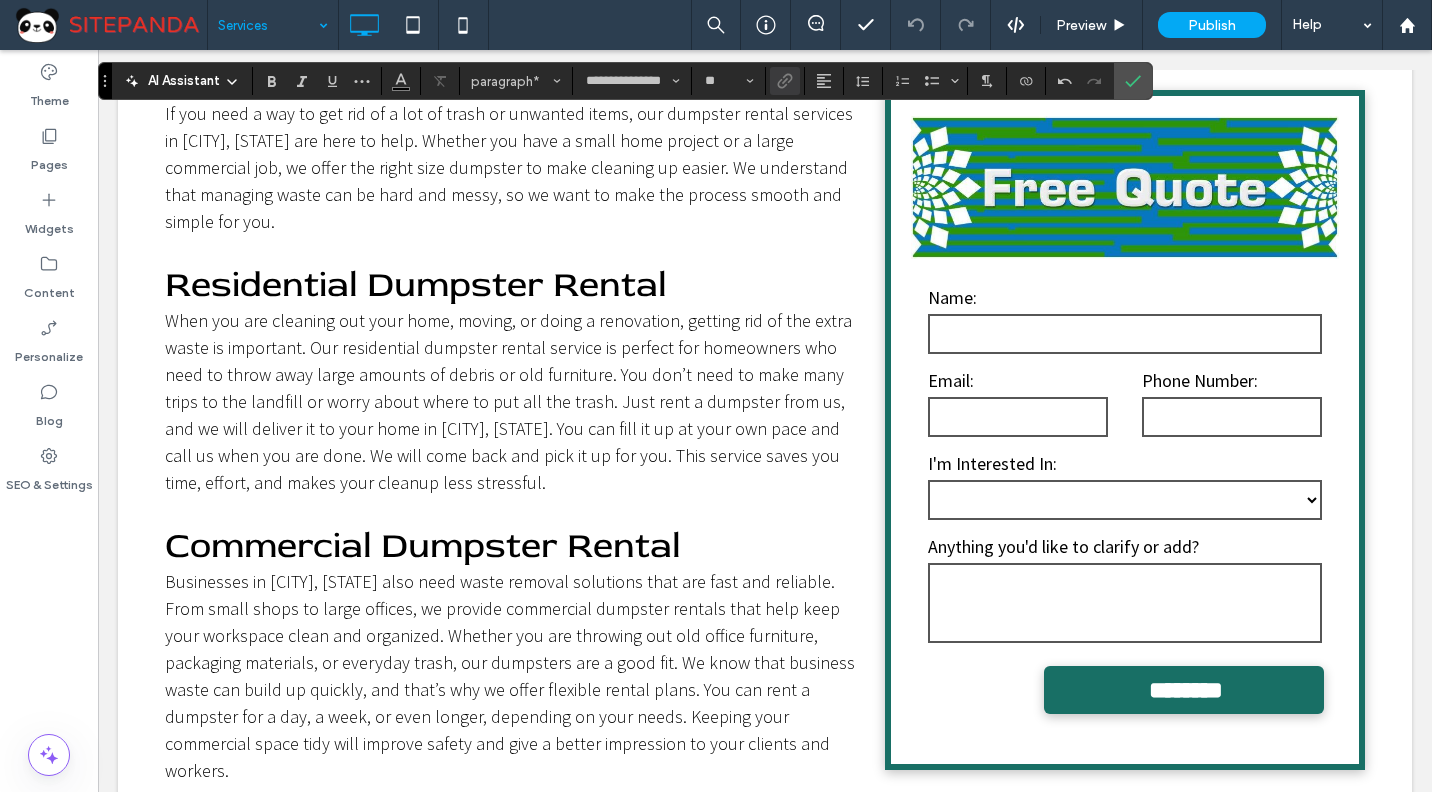 type on "********" 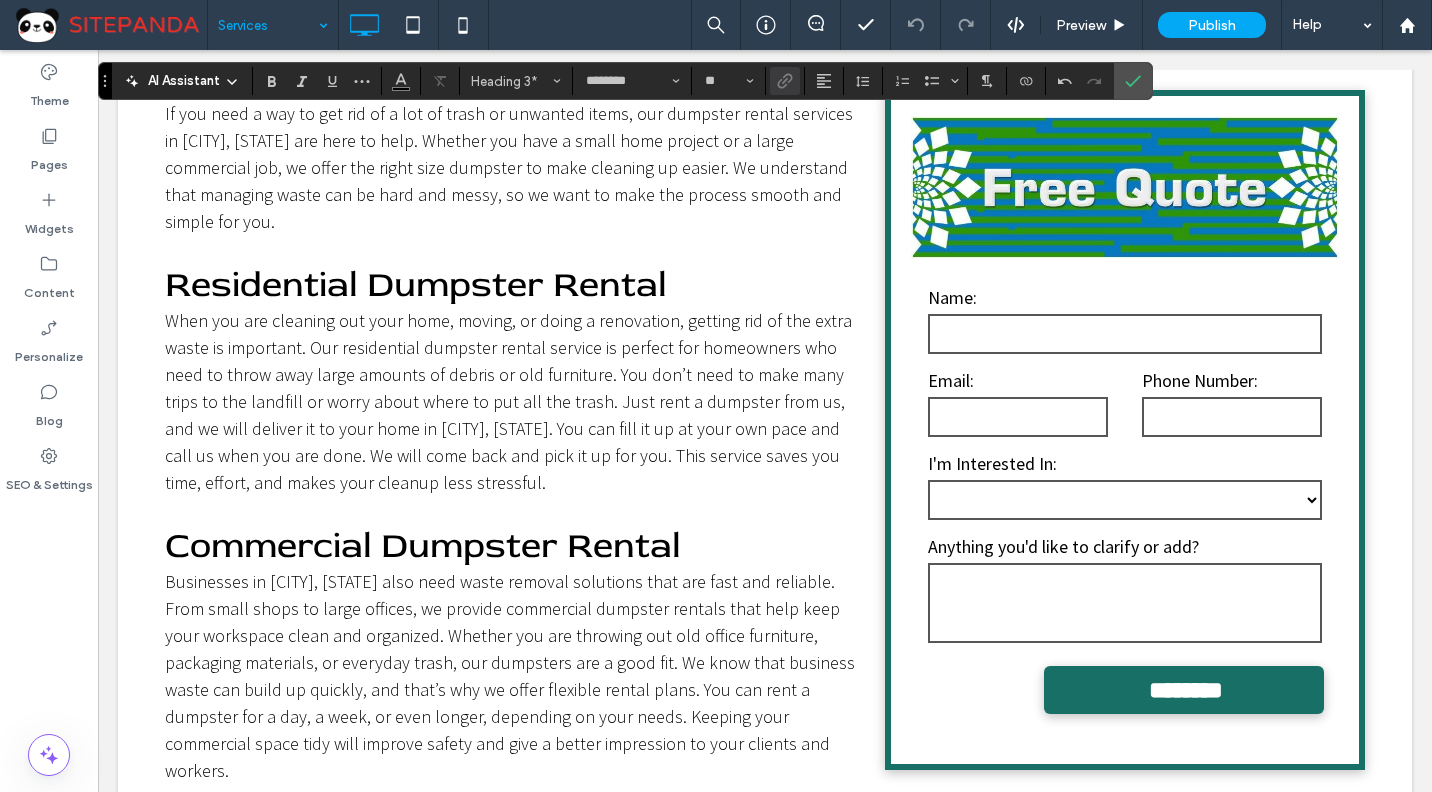 type on "**********" 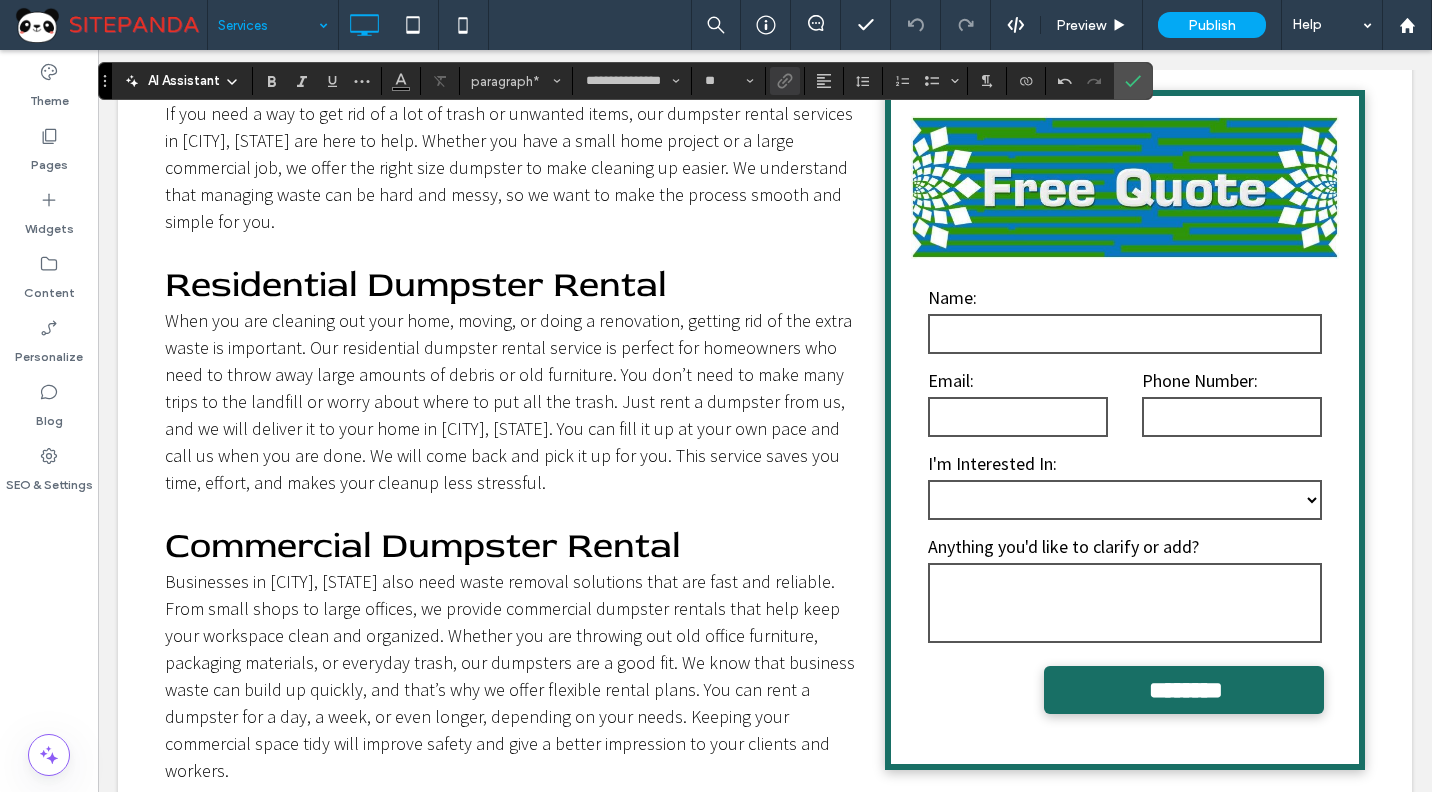 type on "********" 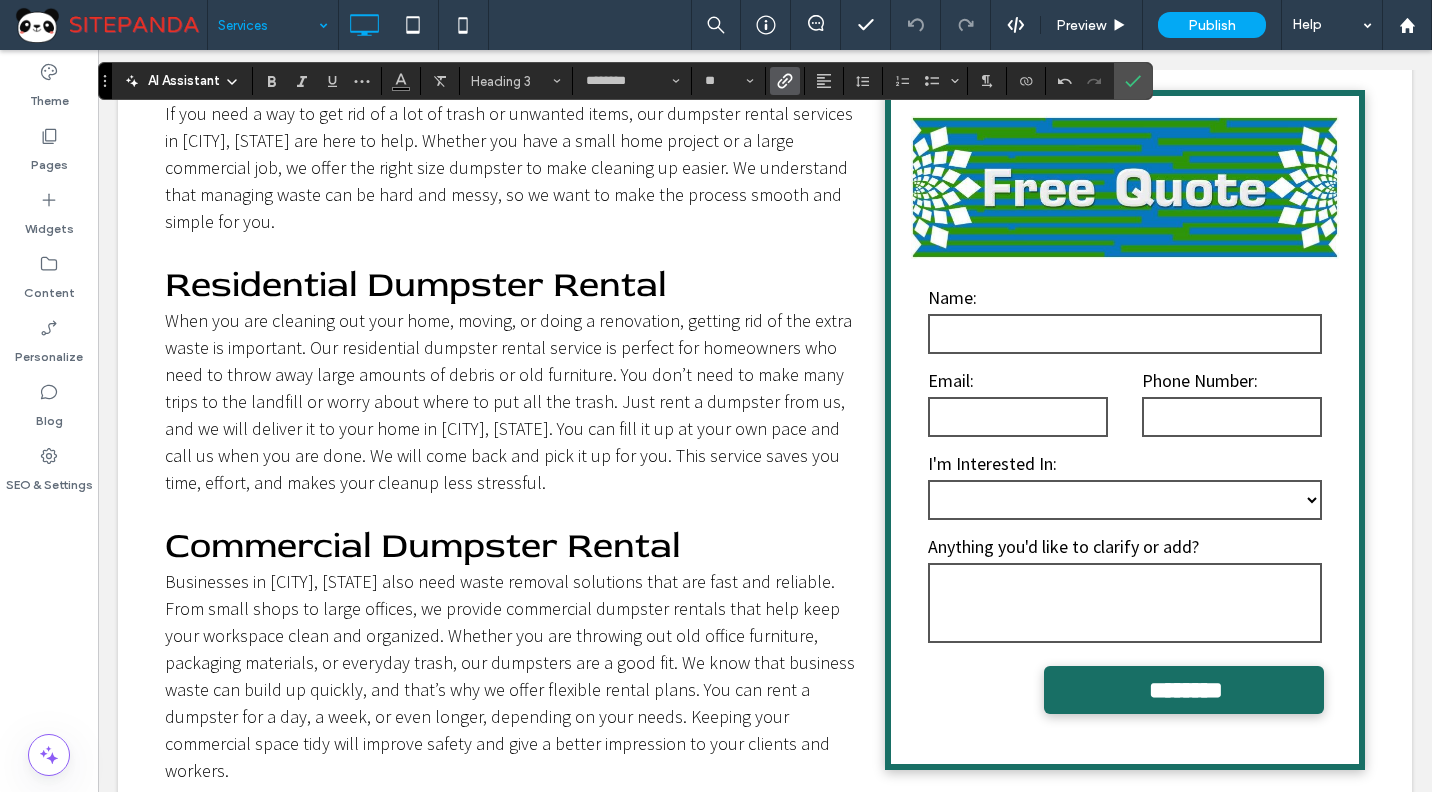 click 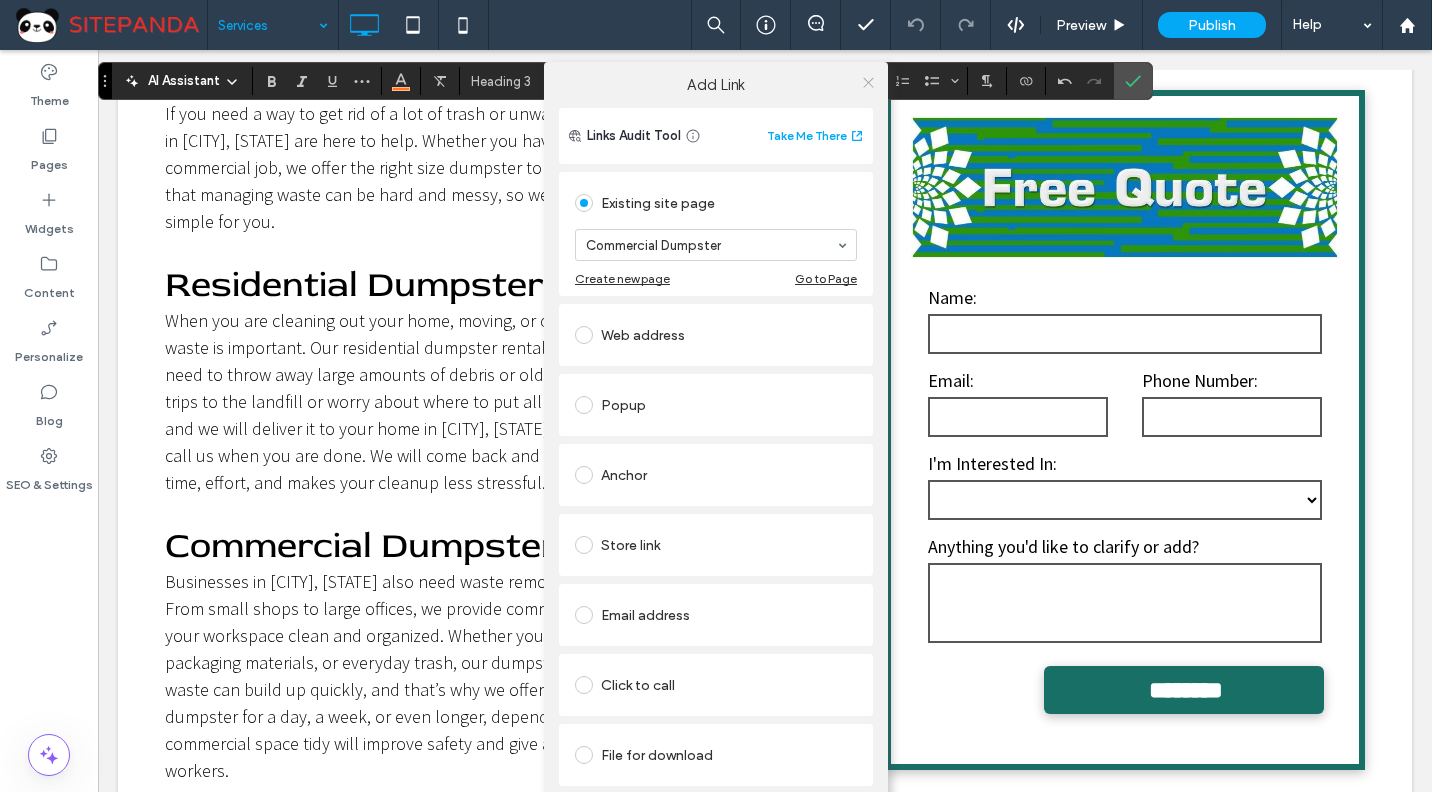 click 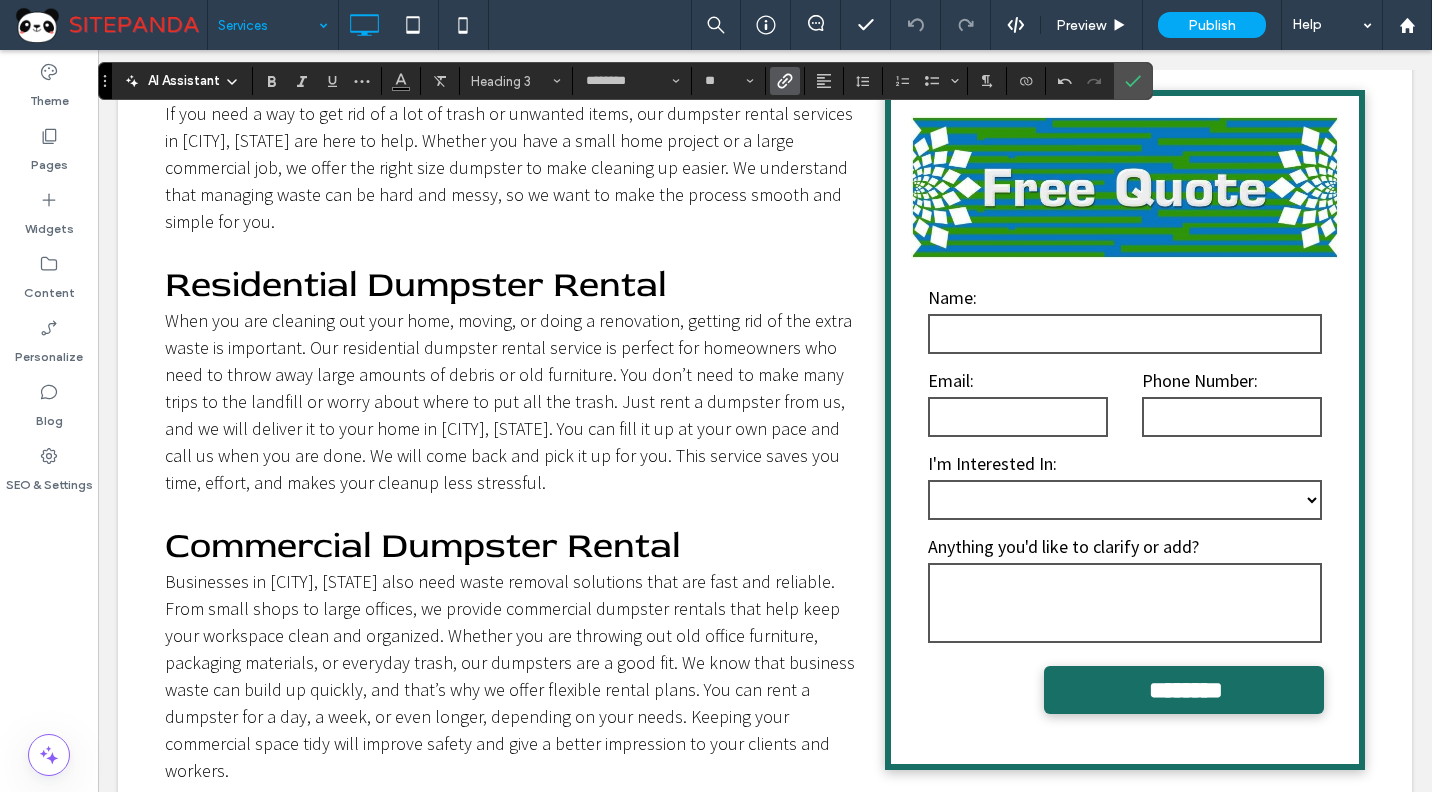 click at bounding box center [781, 81] 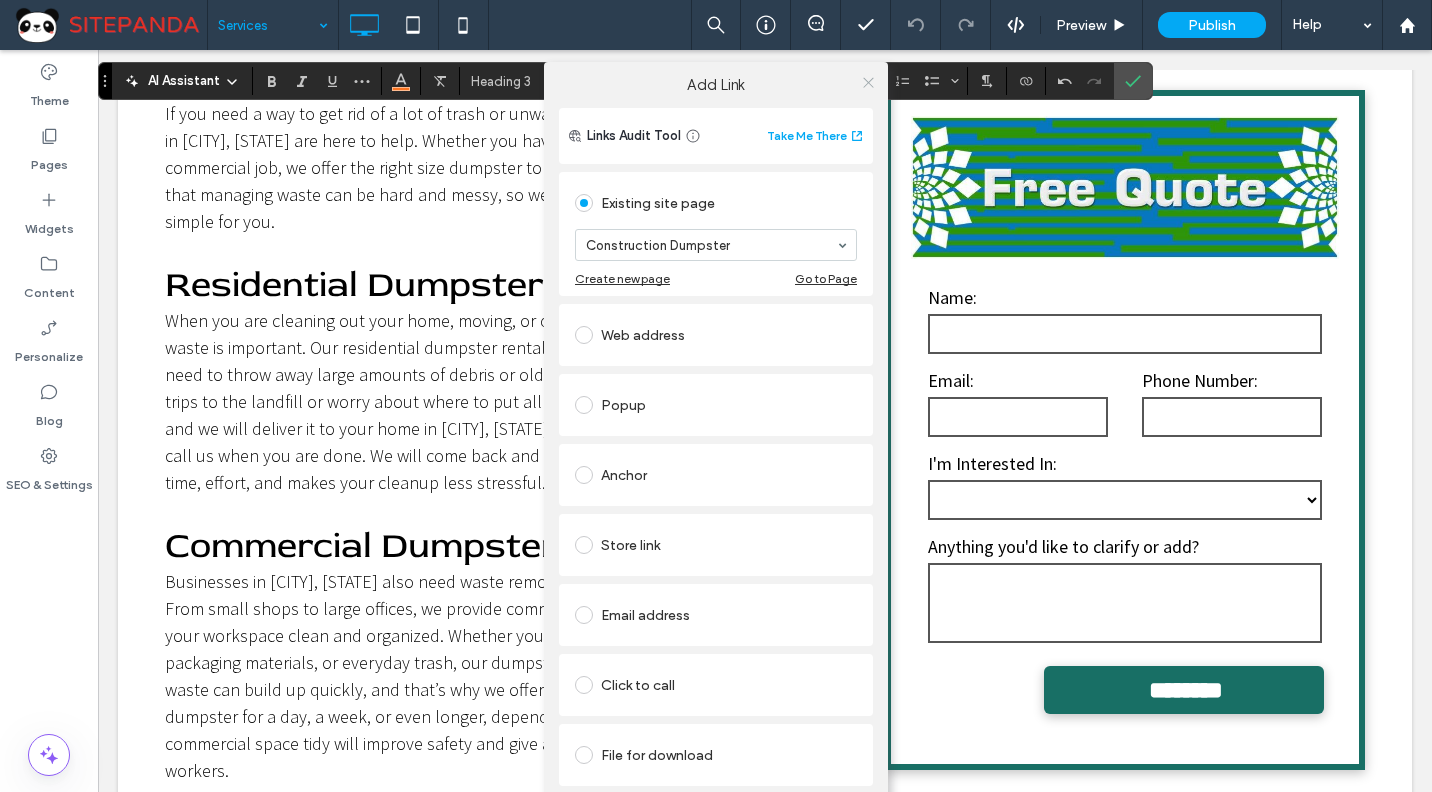 click 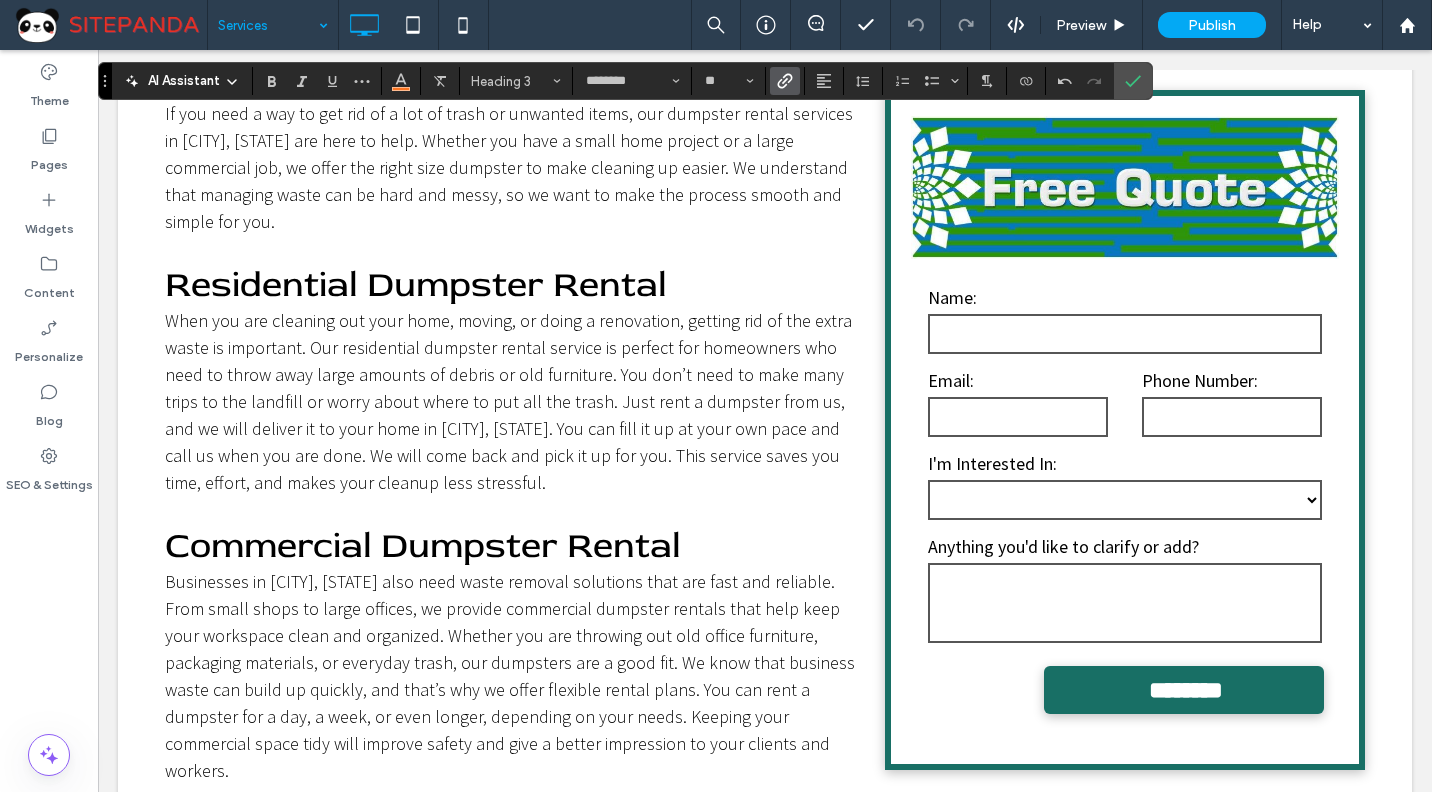 type on "**********" 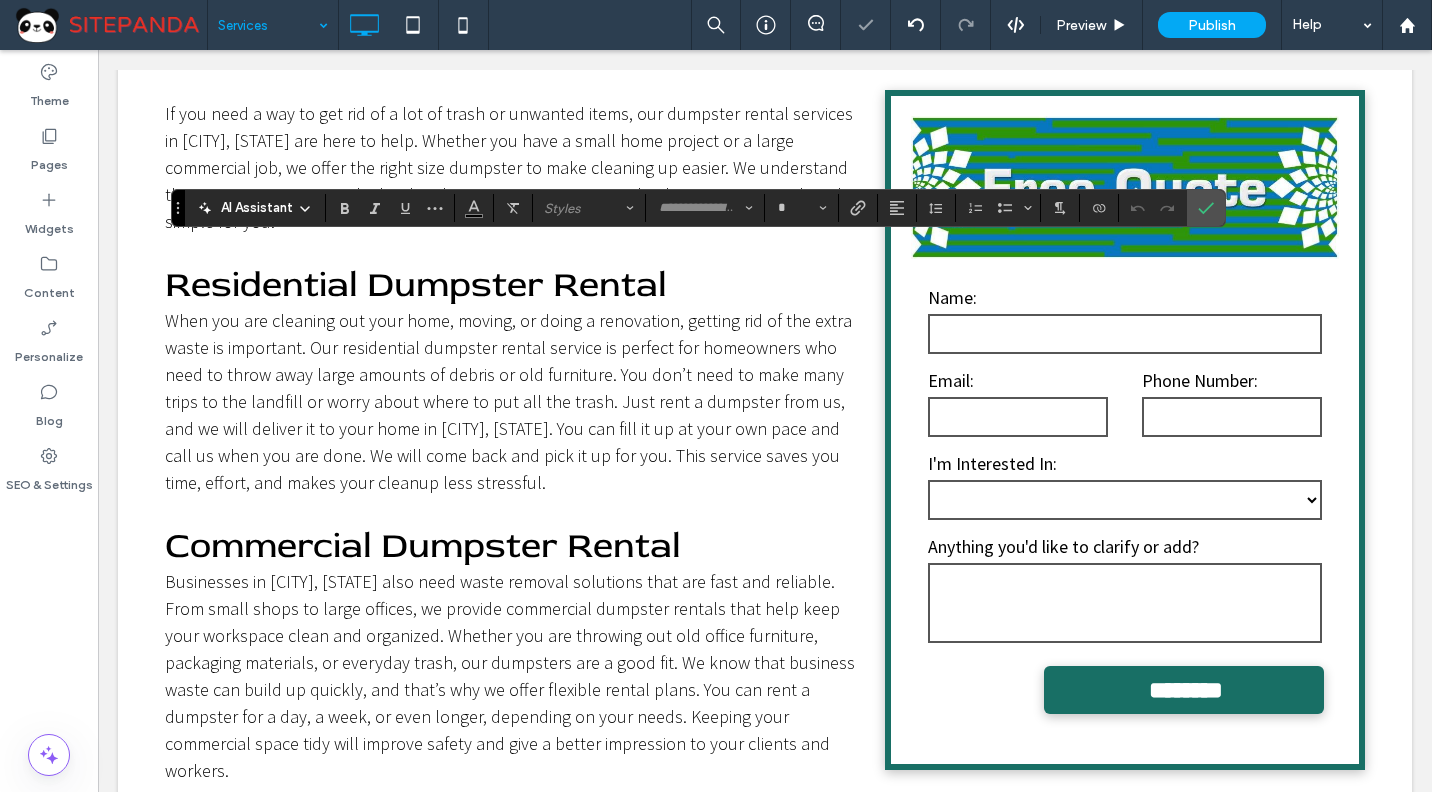 type on "**********" 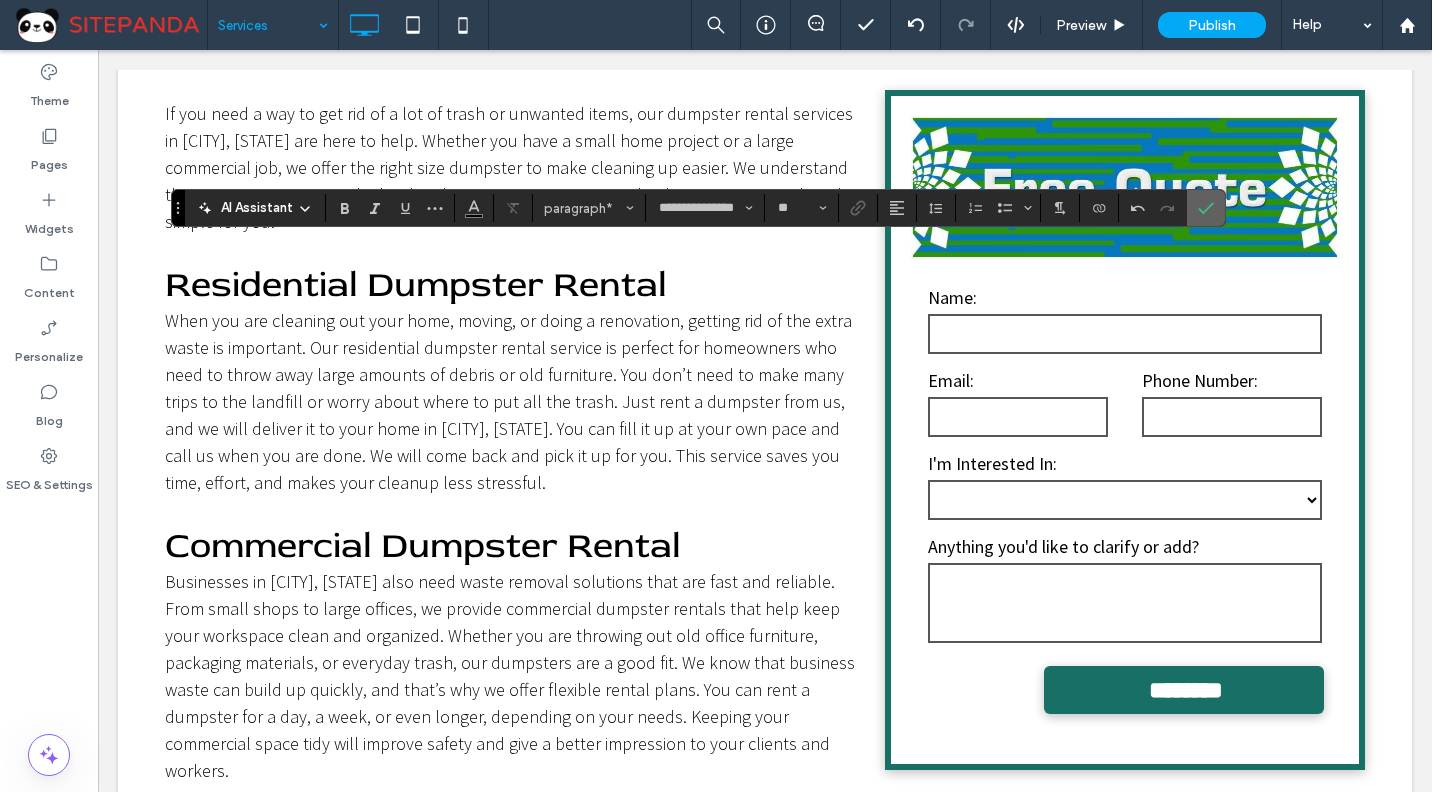 click 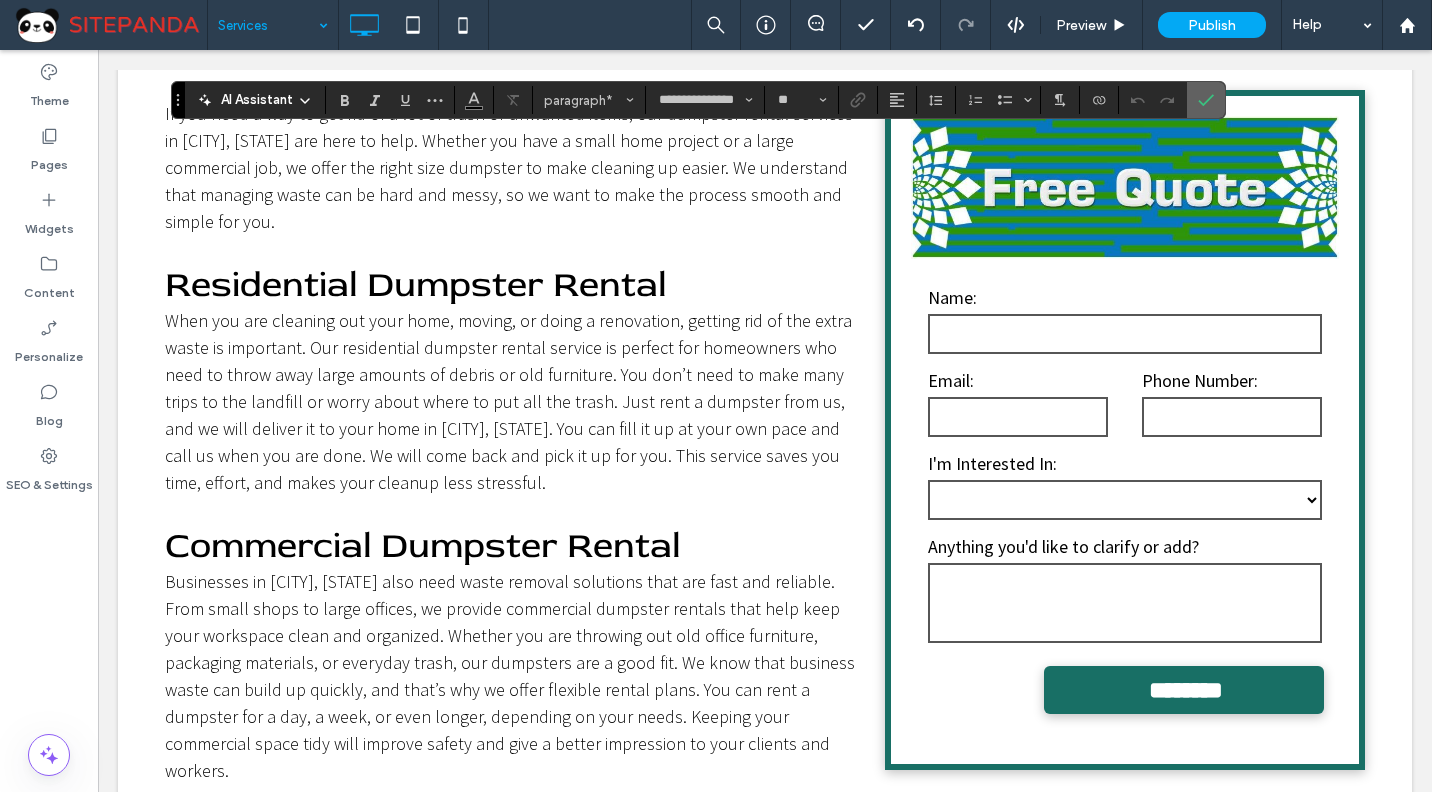click 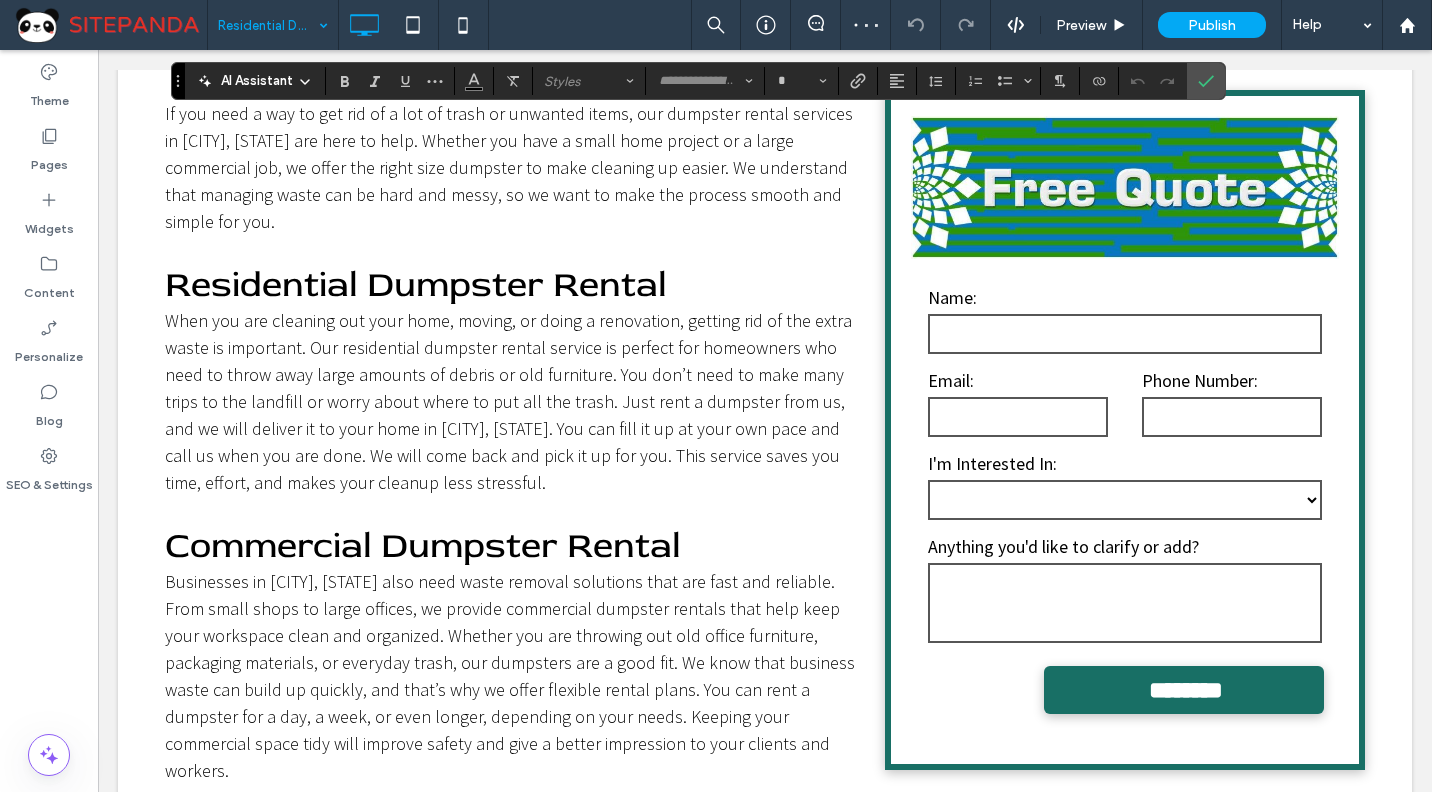 type on "**********" 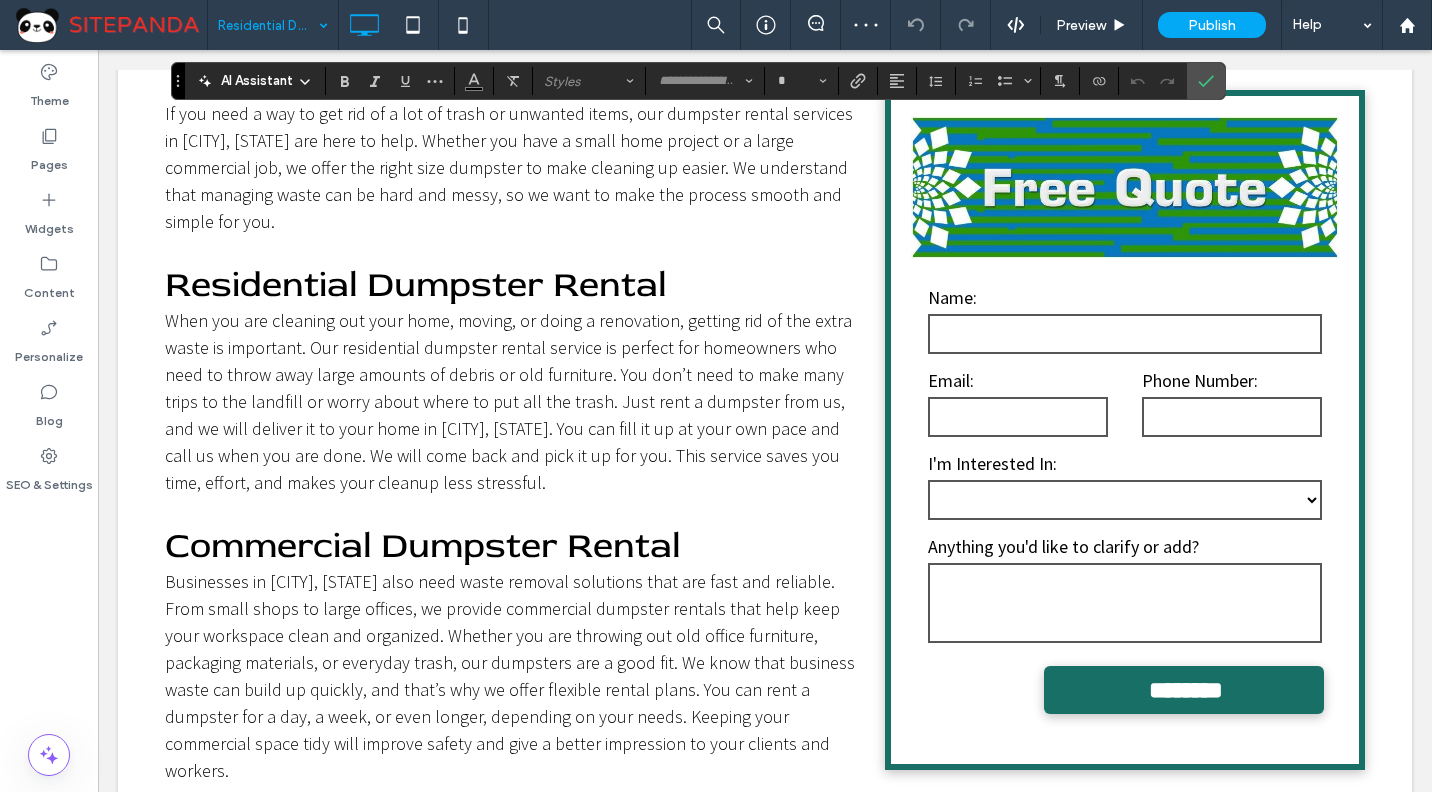 type on "**" 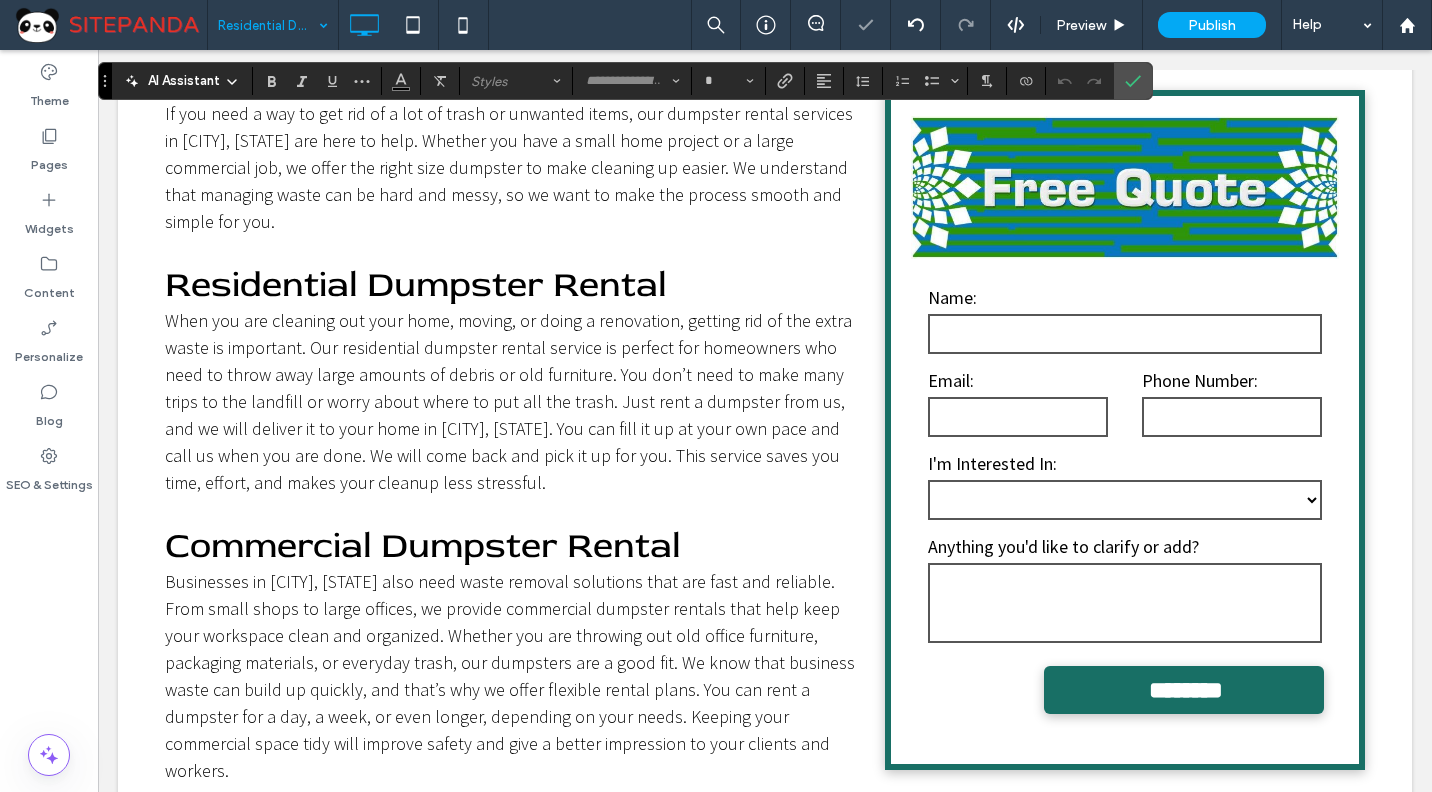 type on "**********" 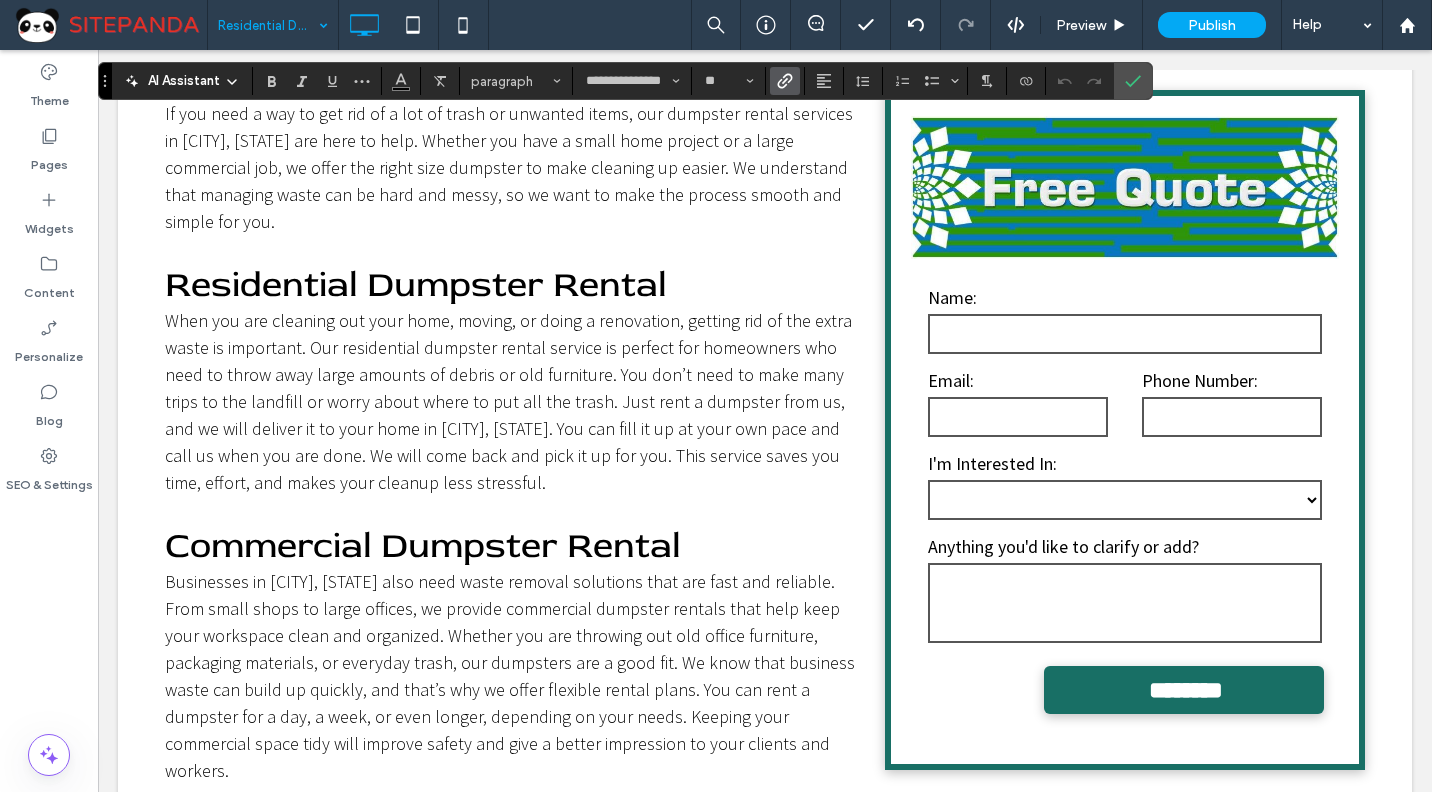 click at bounding box center (785, 81) 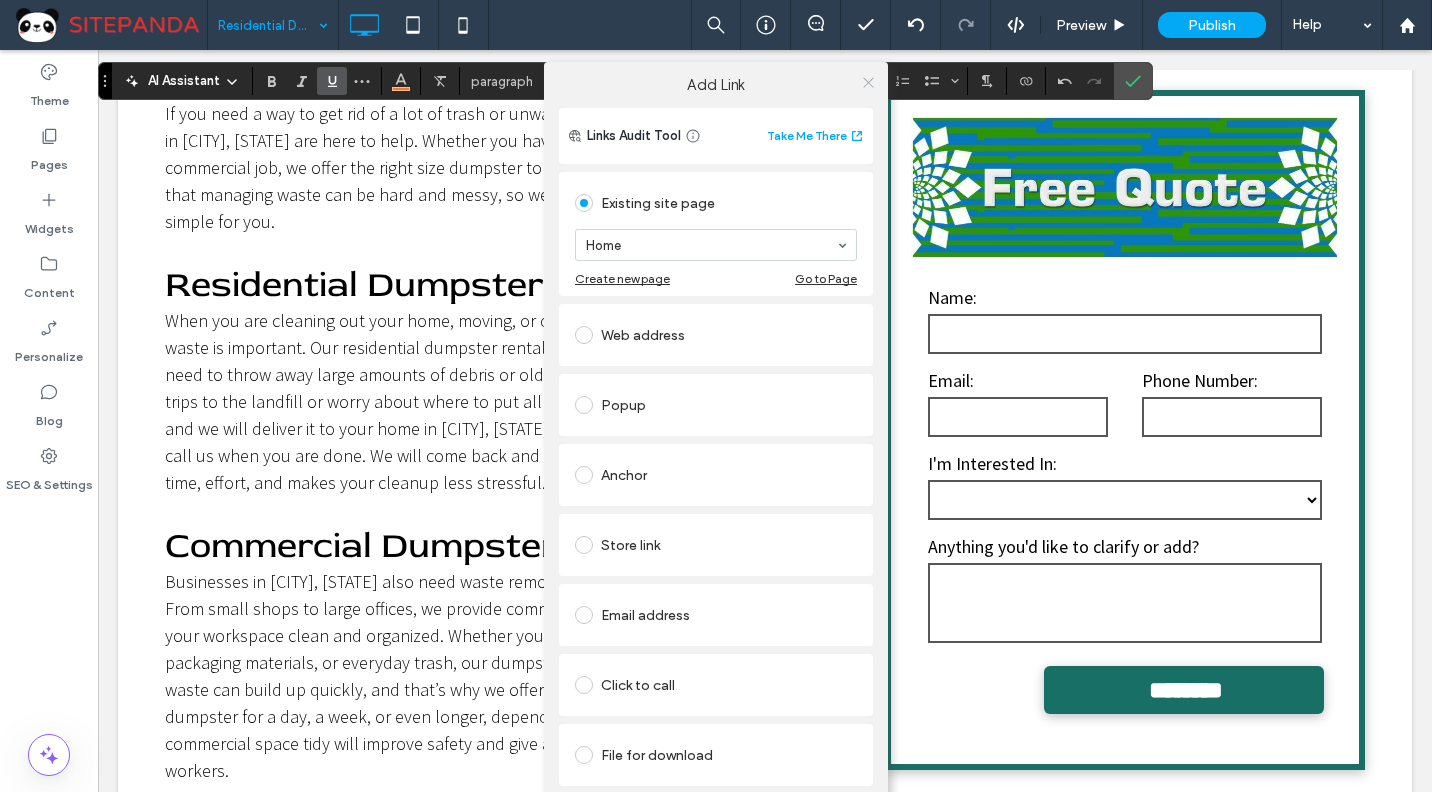 click 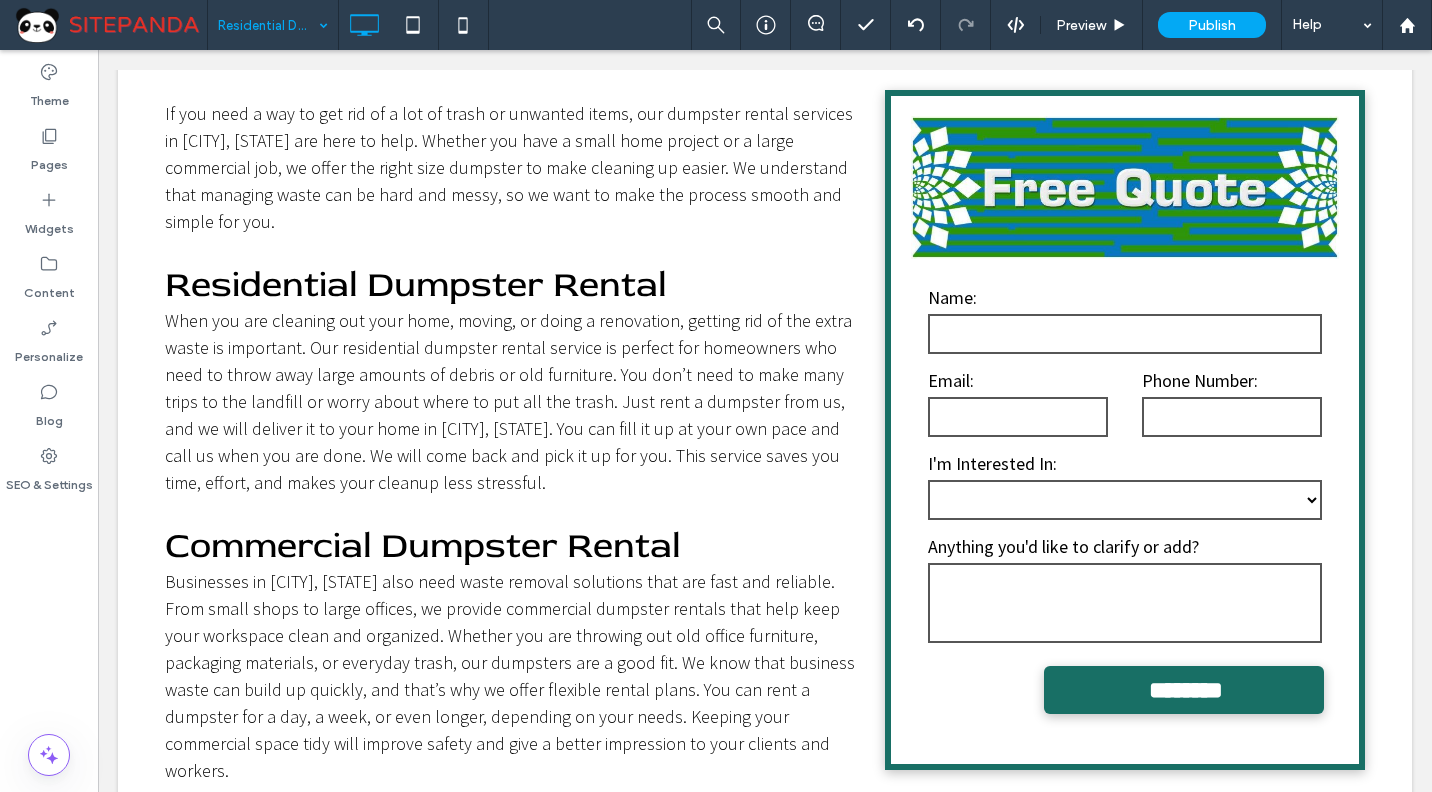 type on "**********" 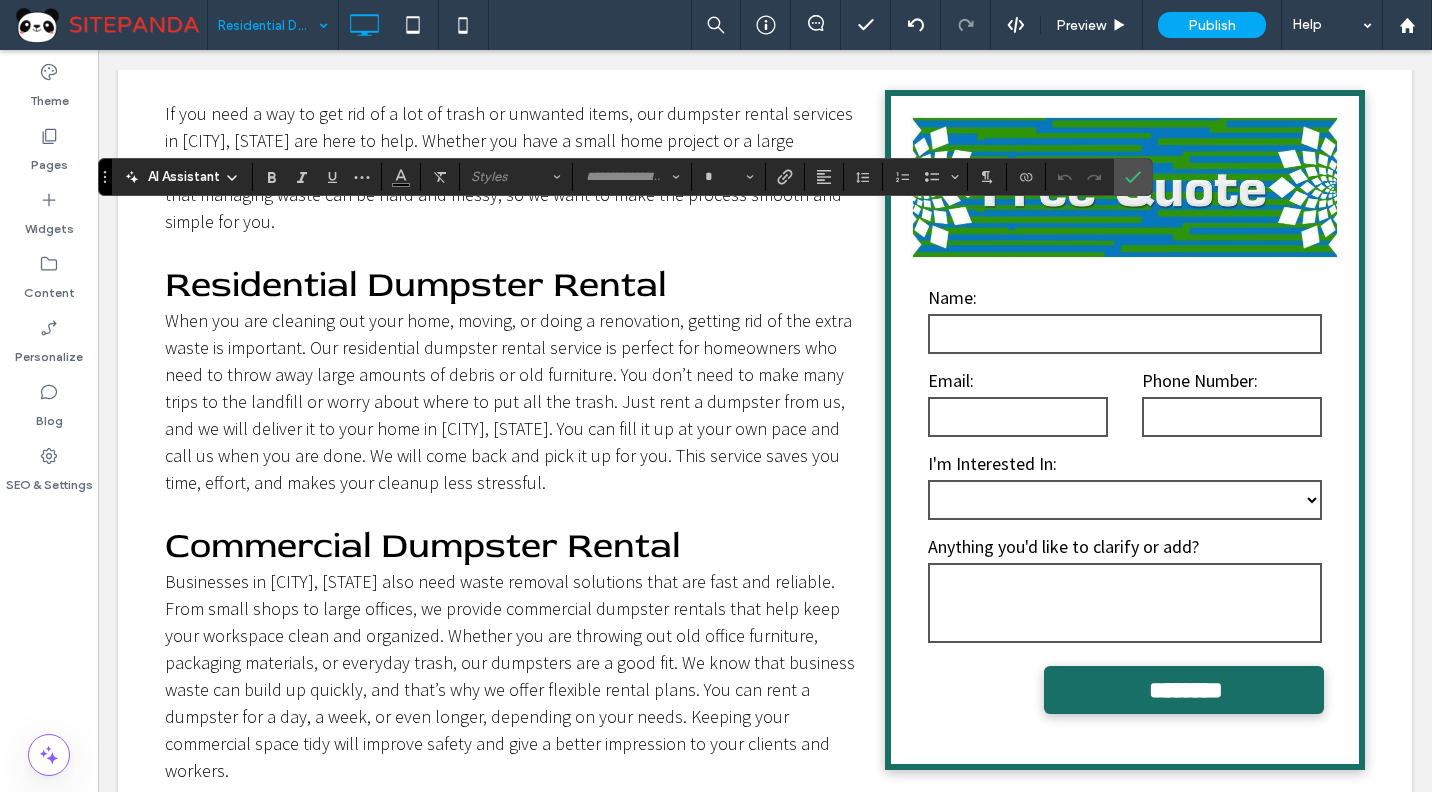 type on "**********" 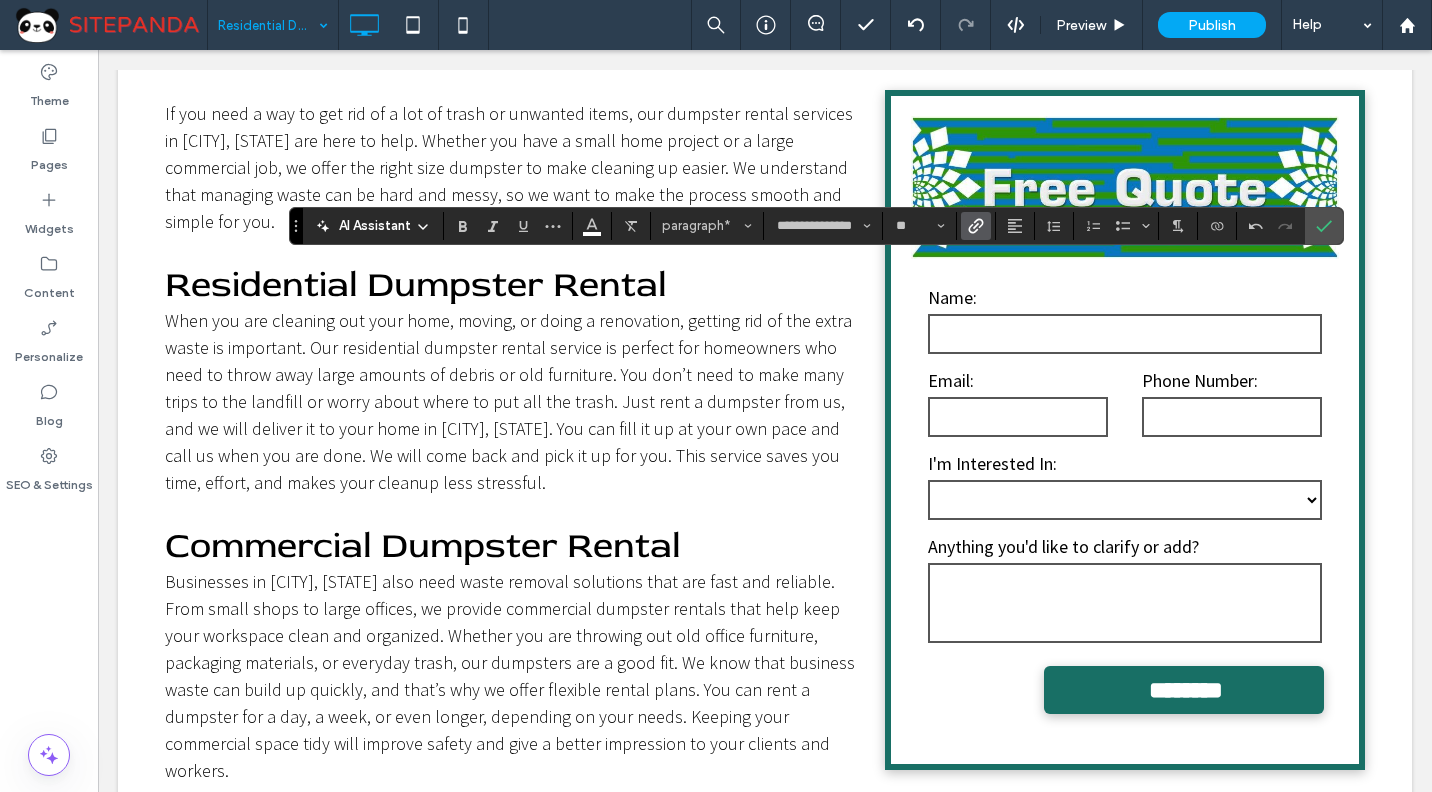 click 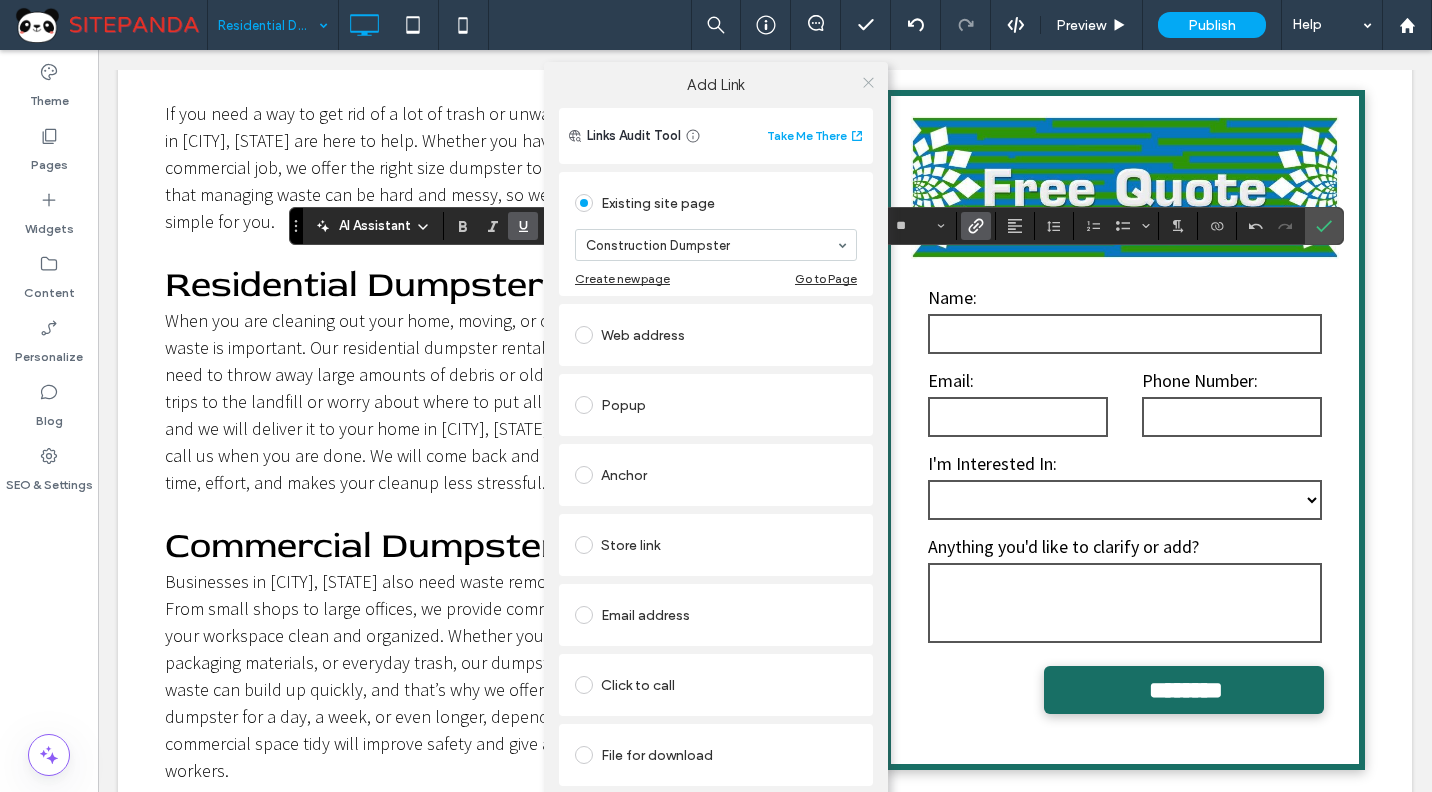 click 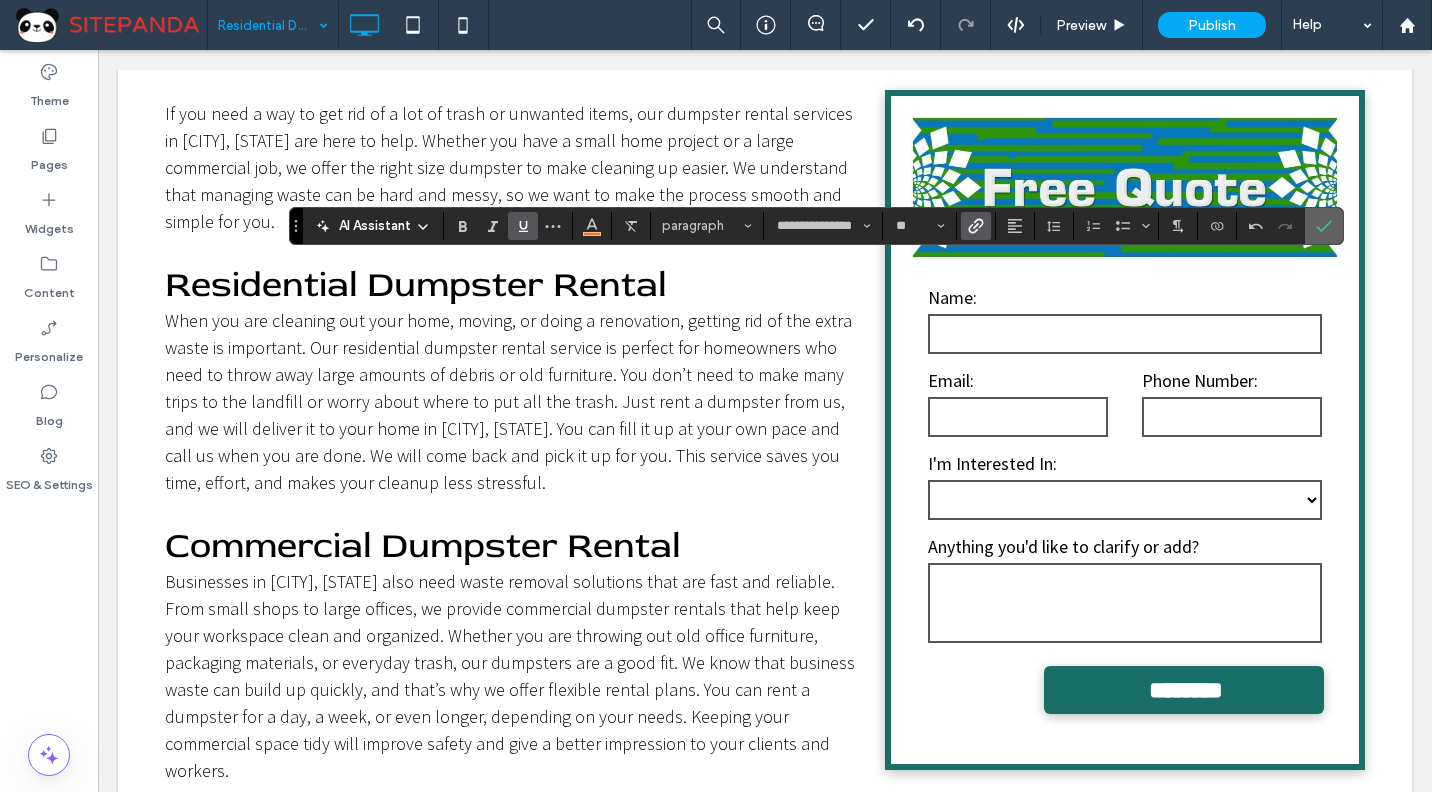 click at bounding box center [1324, 226] 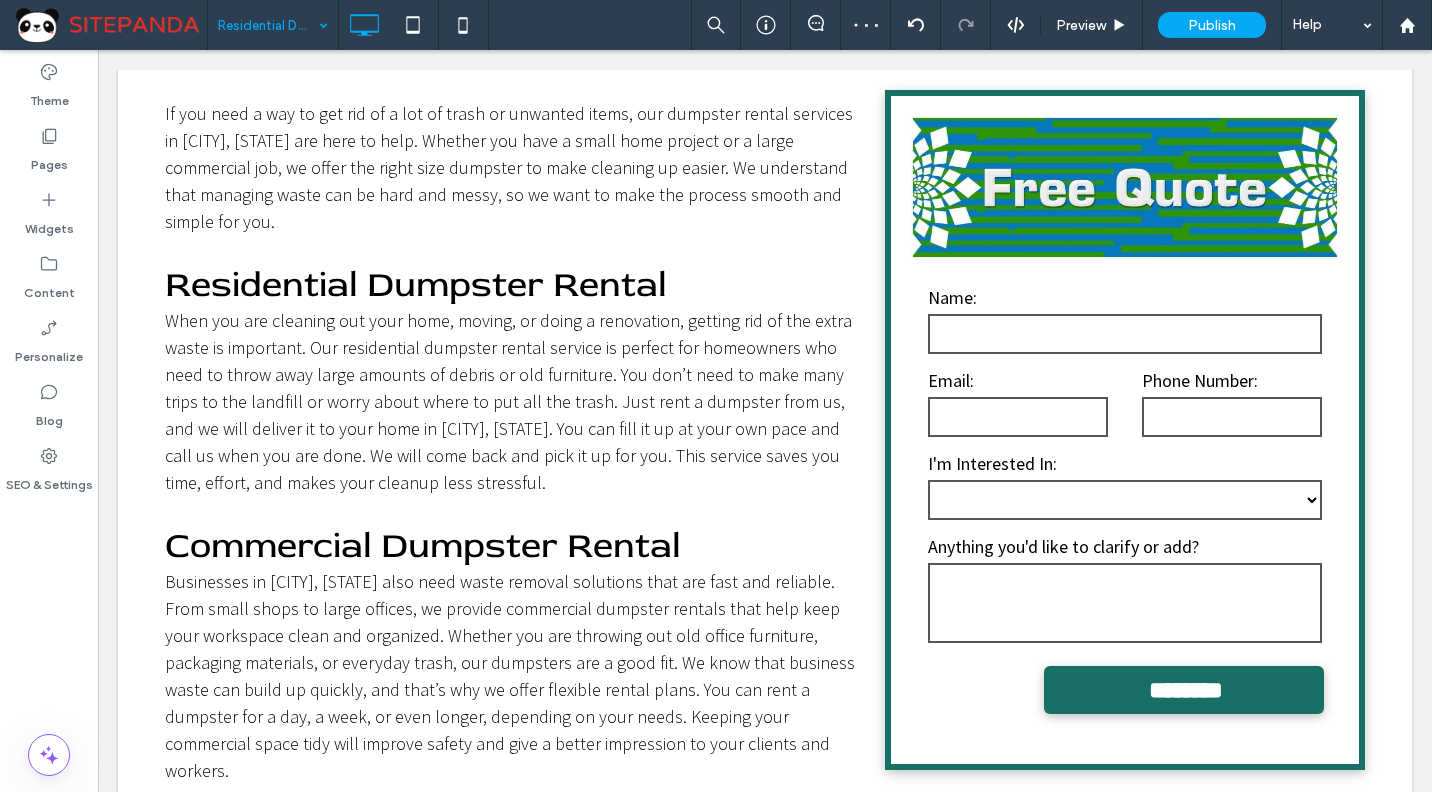 type on "**********" 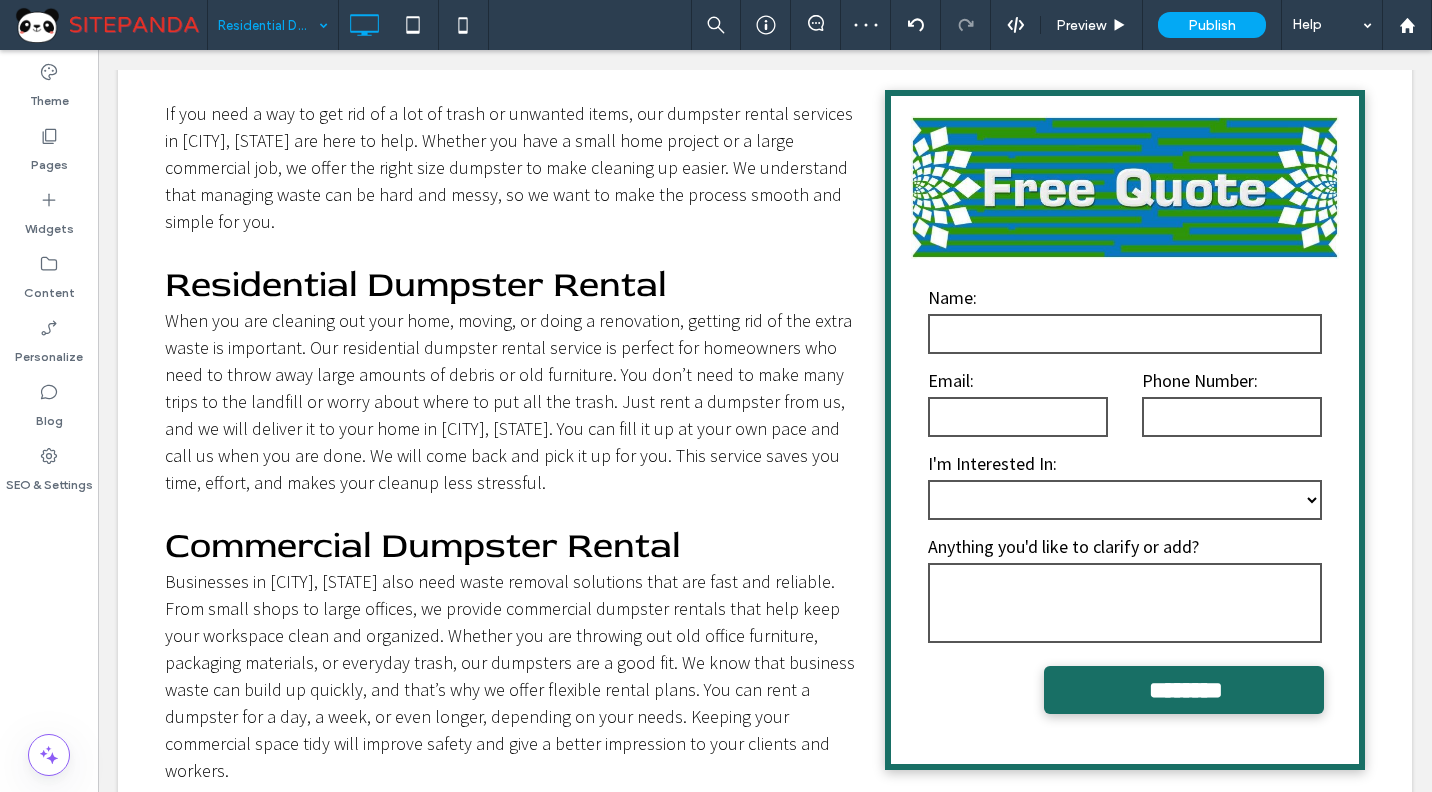 type on "**" 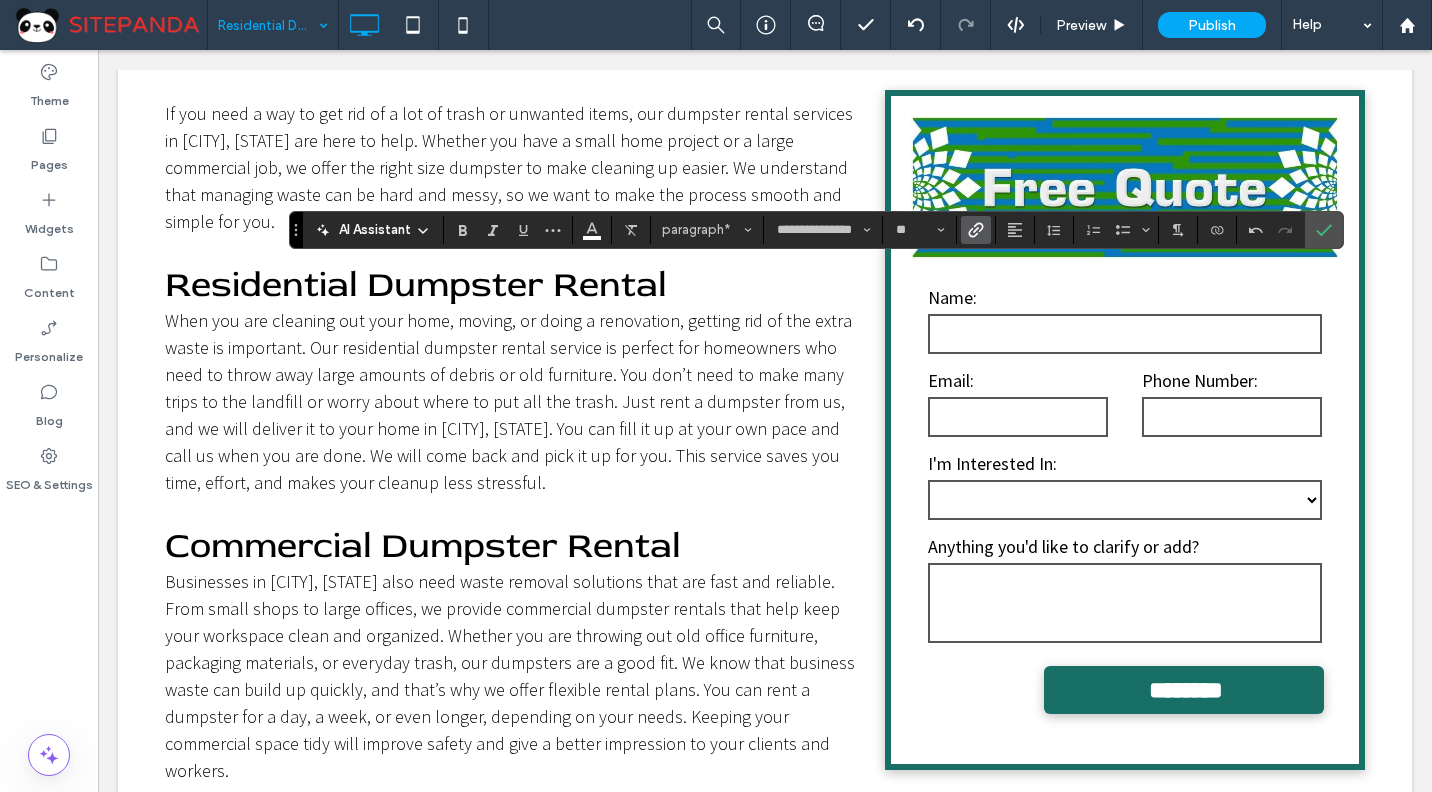 click 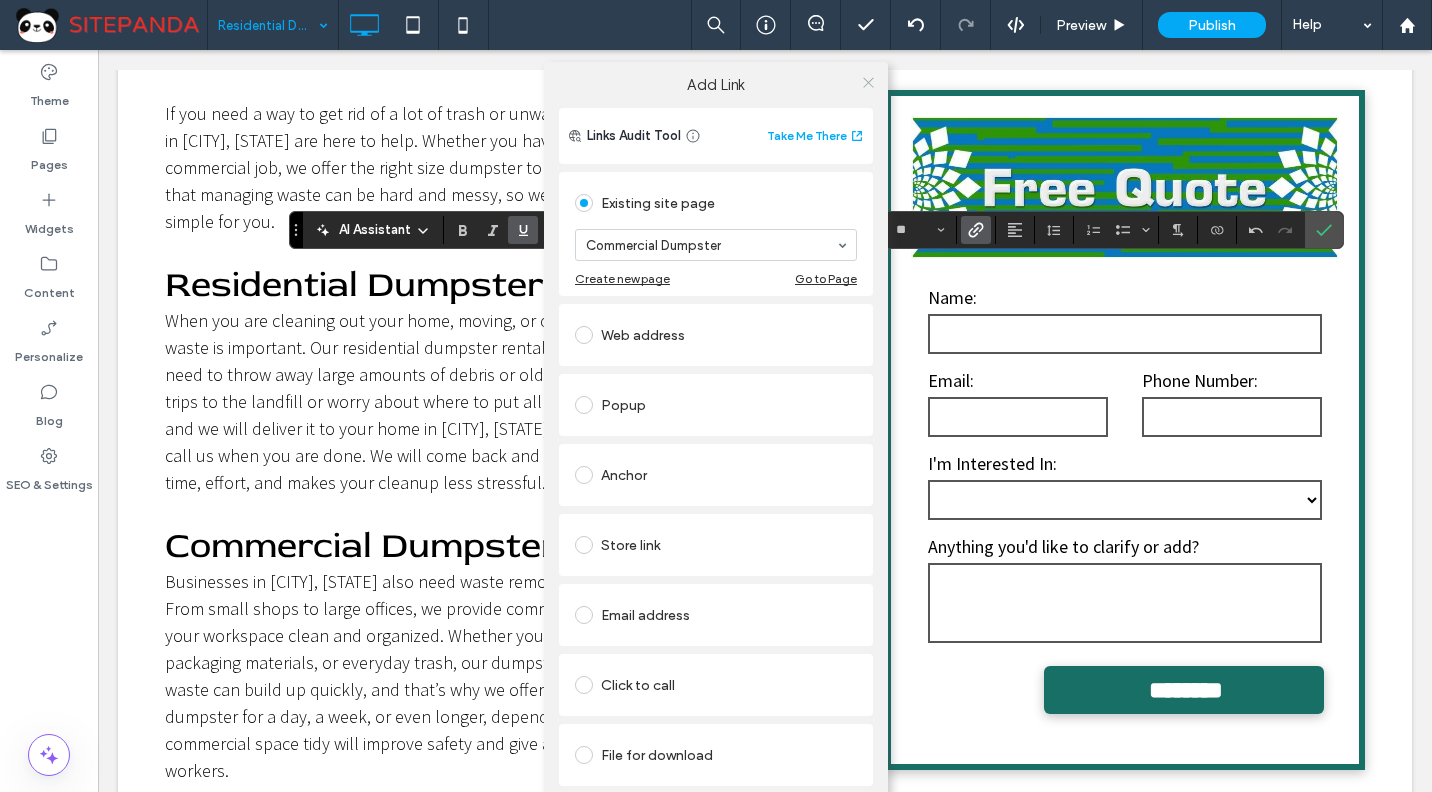 click 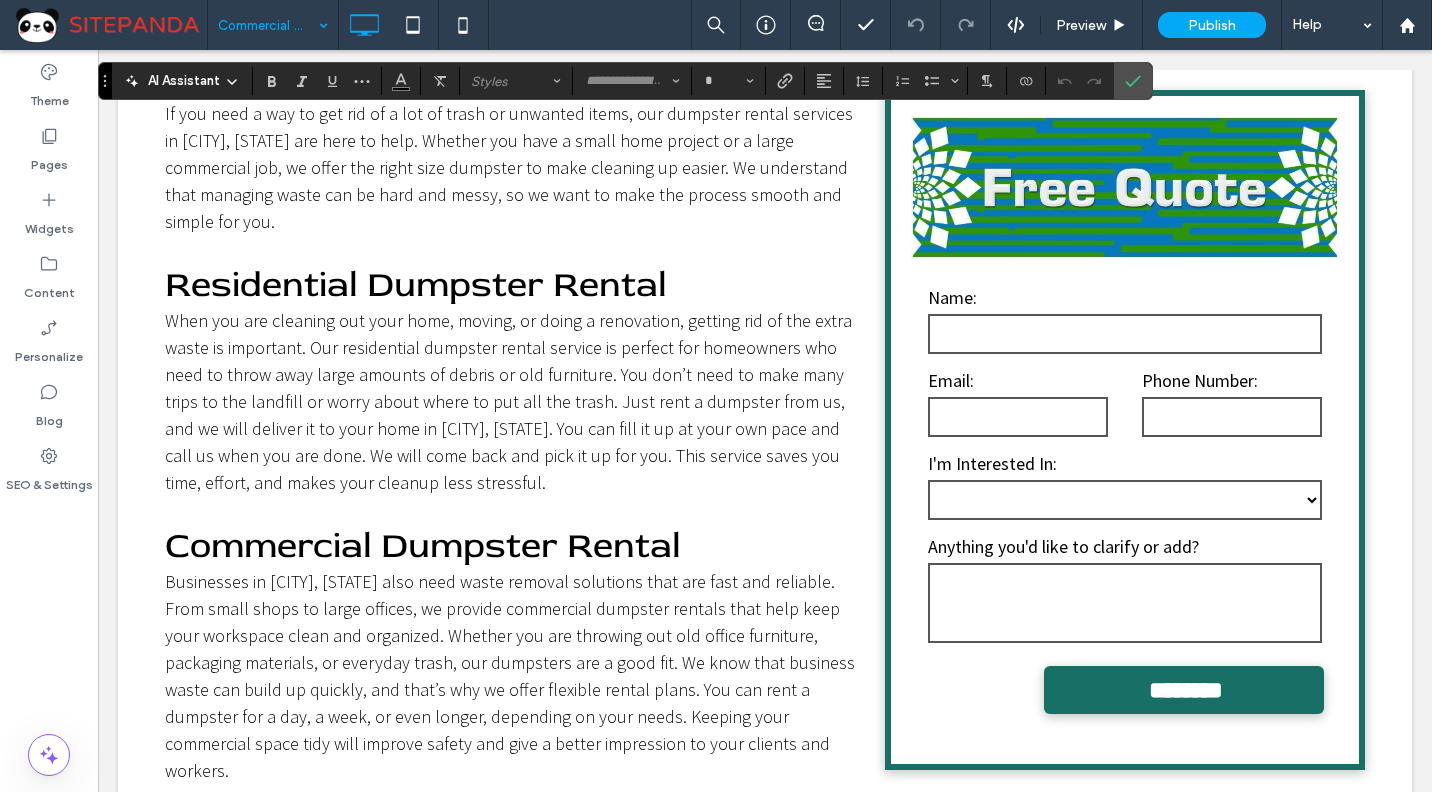 type on "**********" 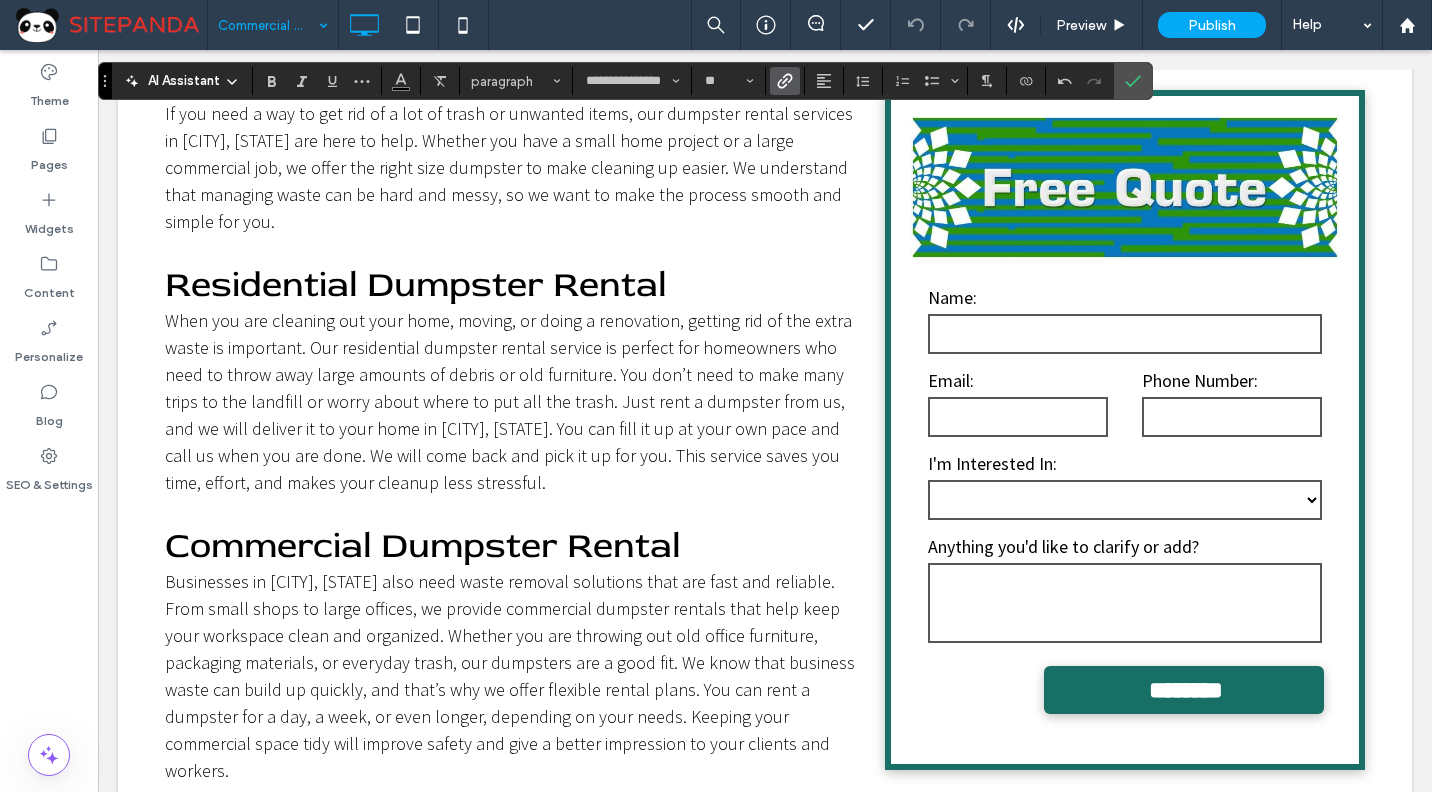 click 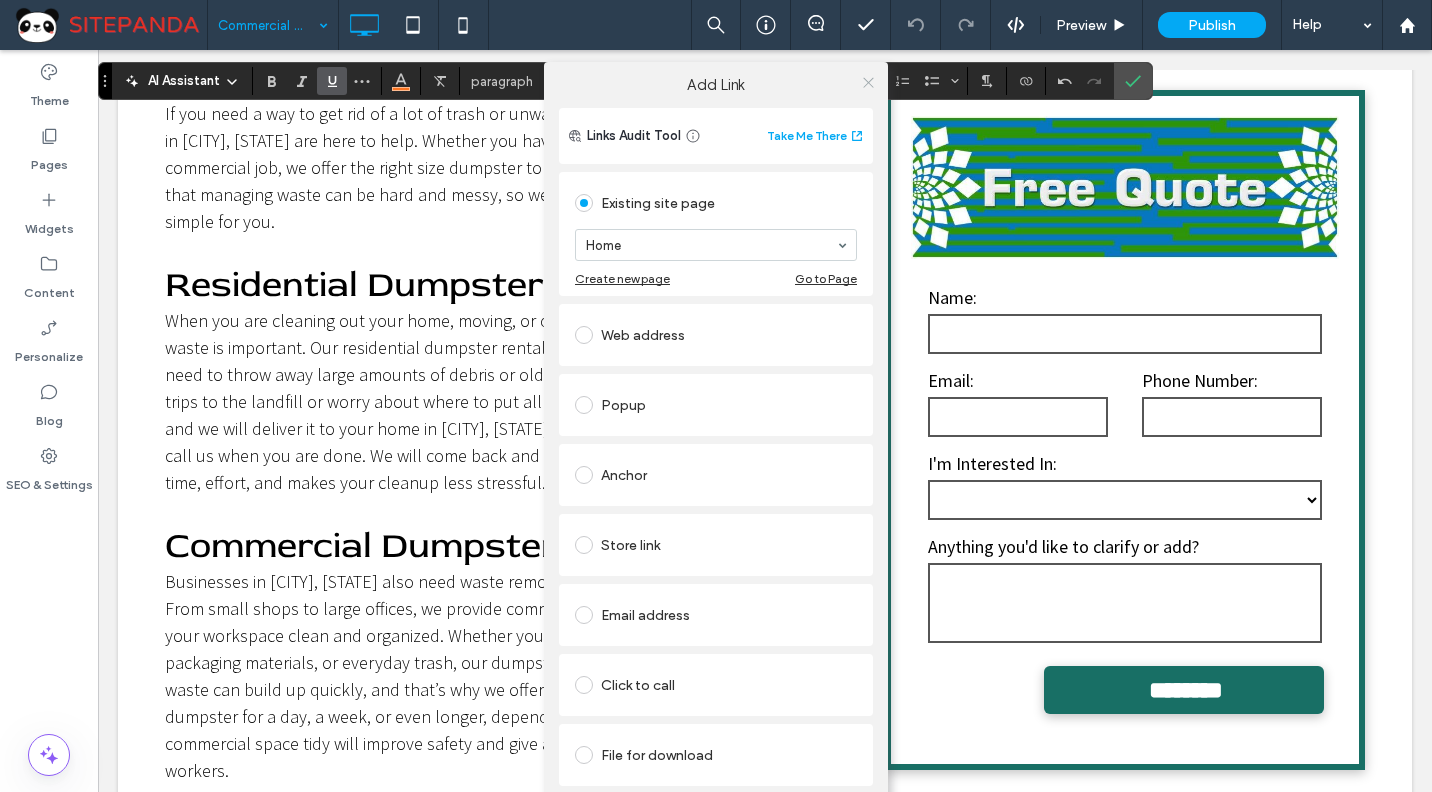 click 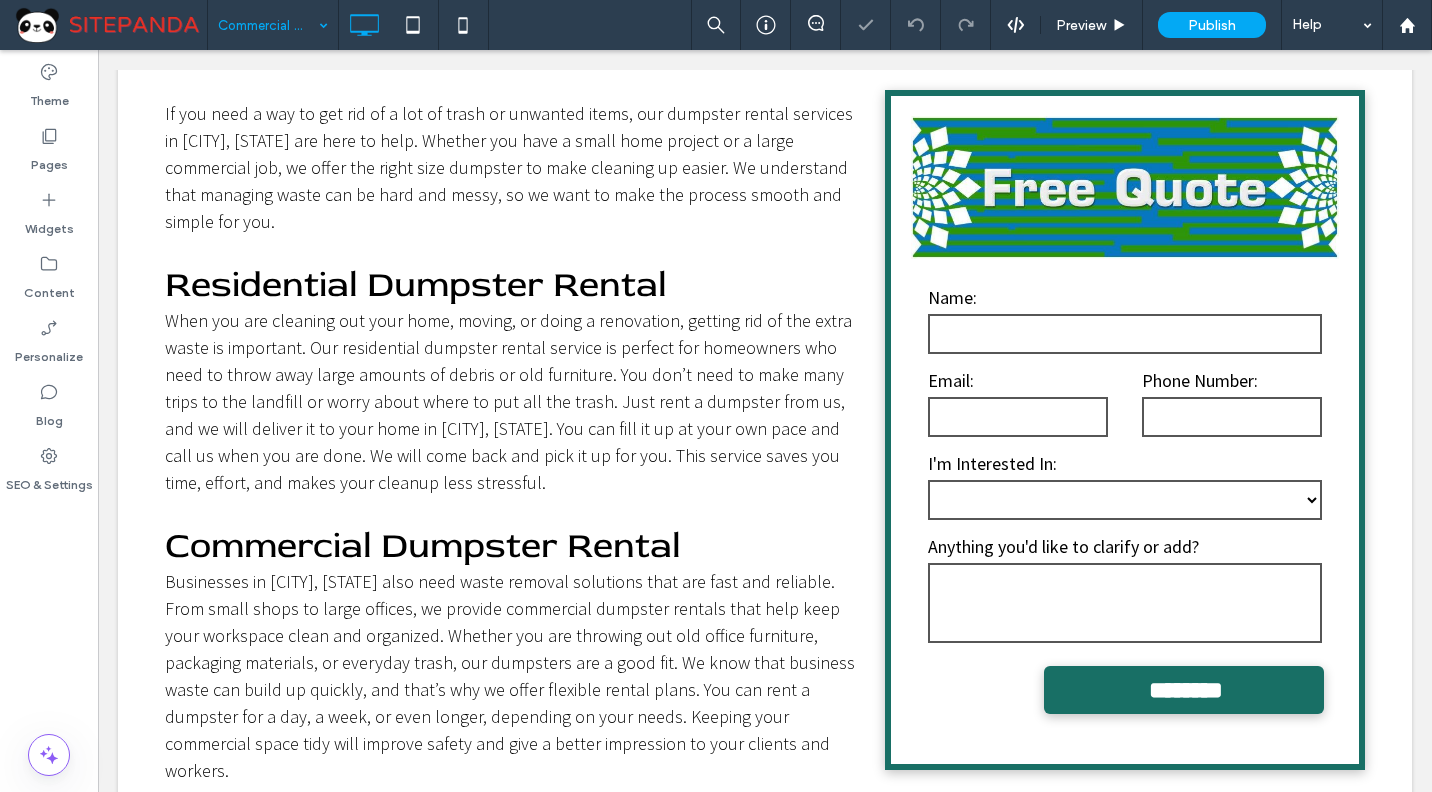 type on "**********" 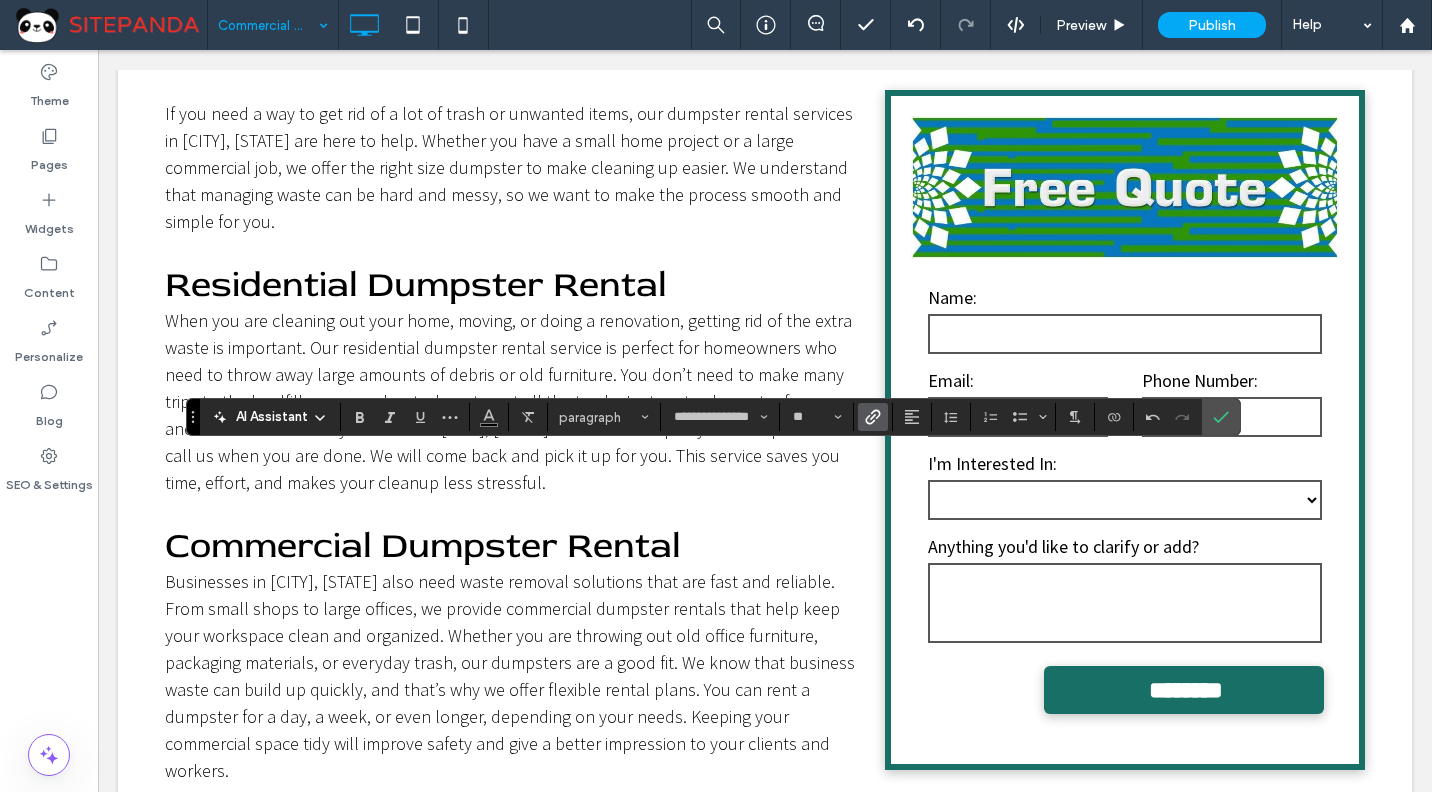 click at bounding box center [869, 417] 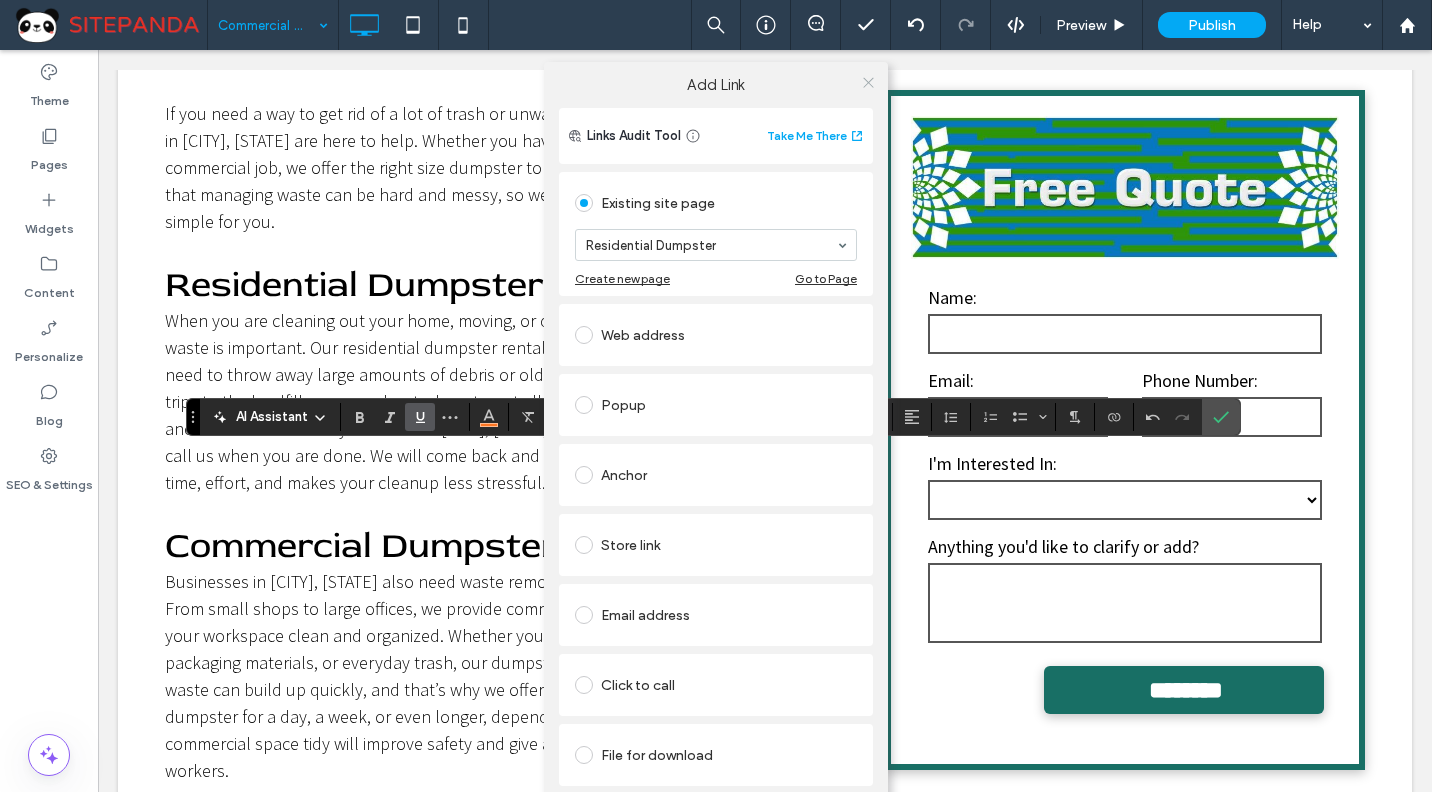 click 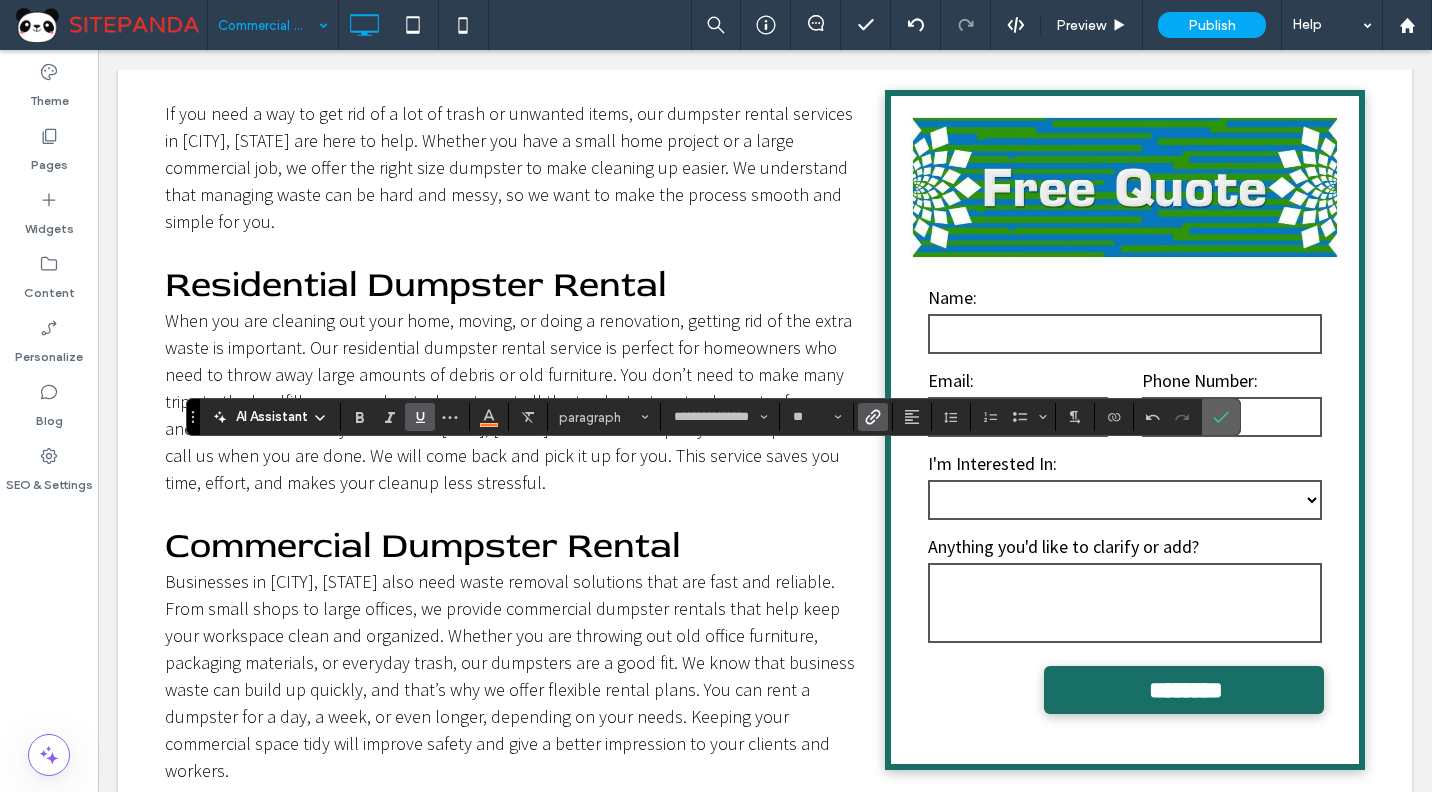 click 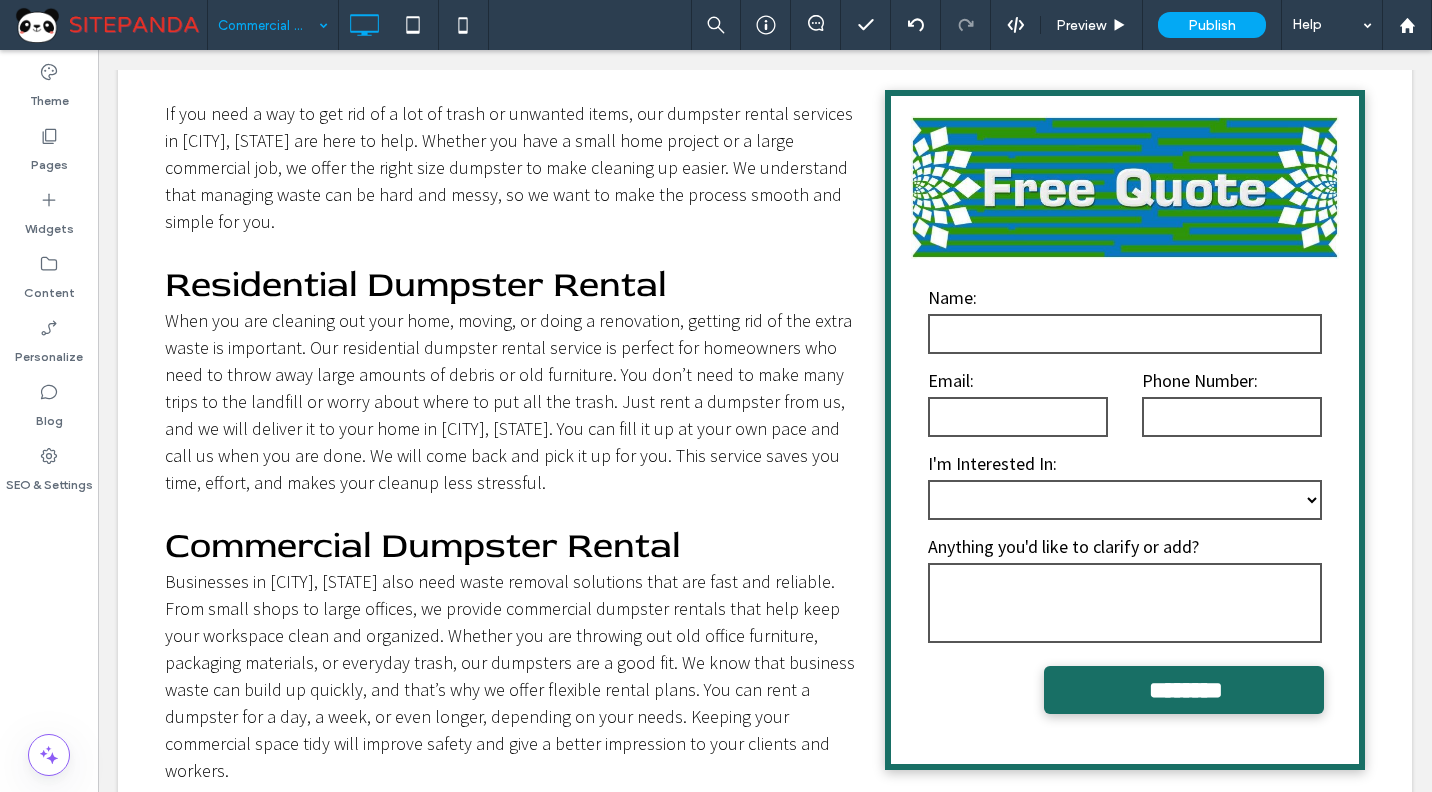 type on "**********" 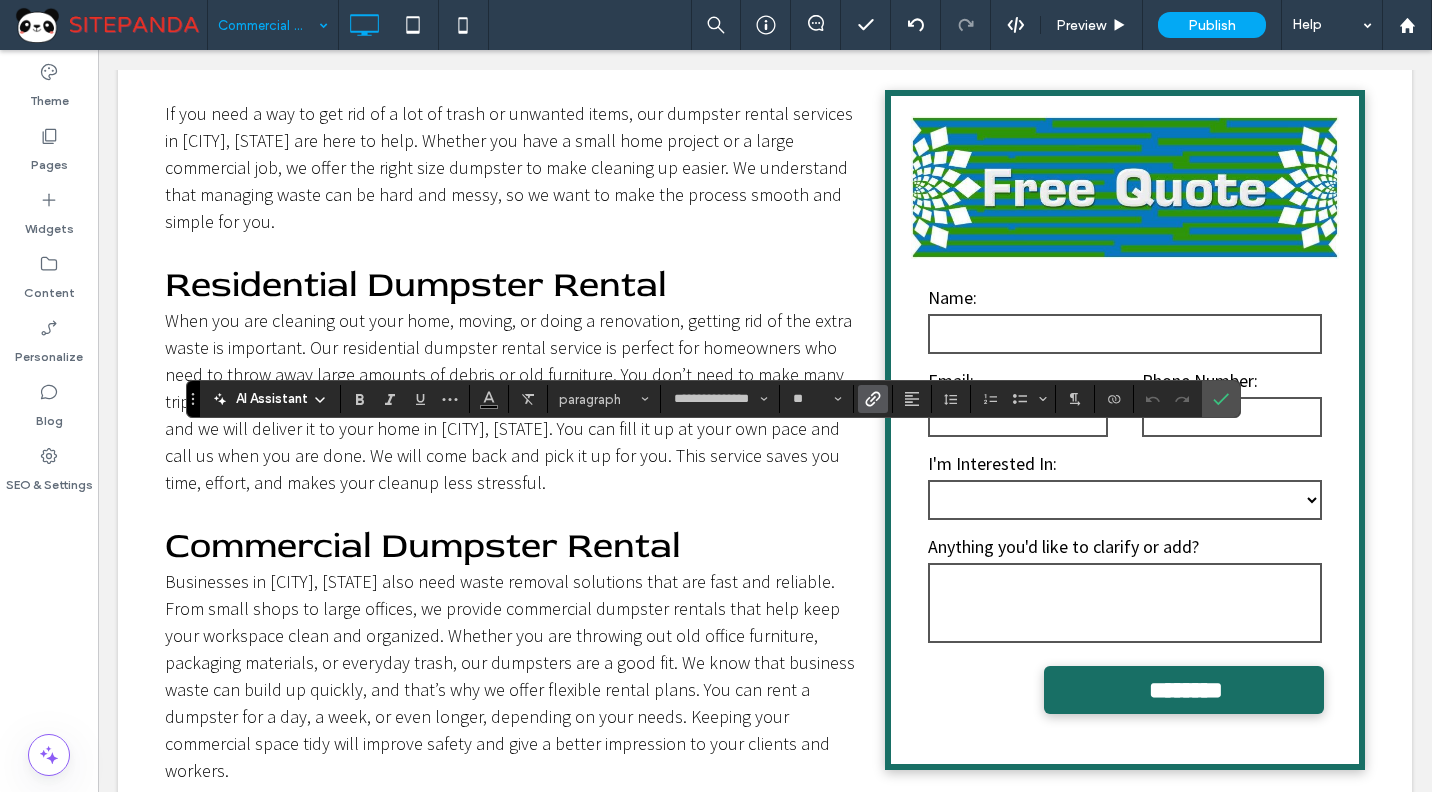 click at bounding box center (873, 399) 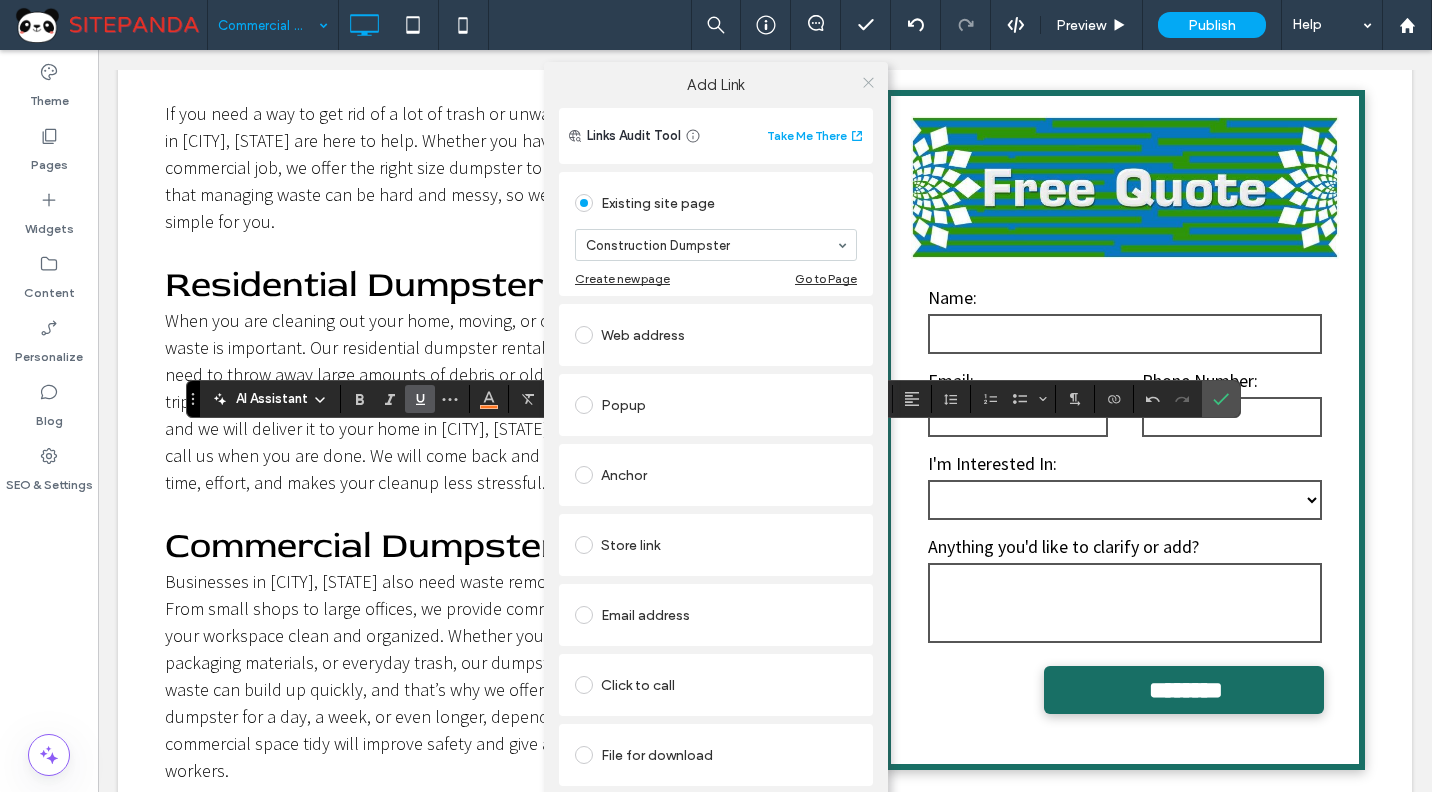 click 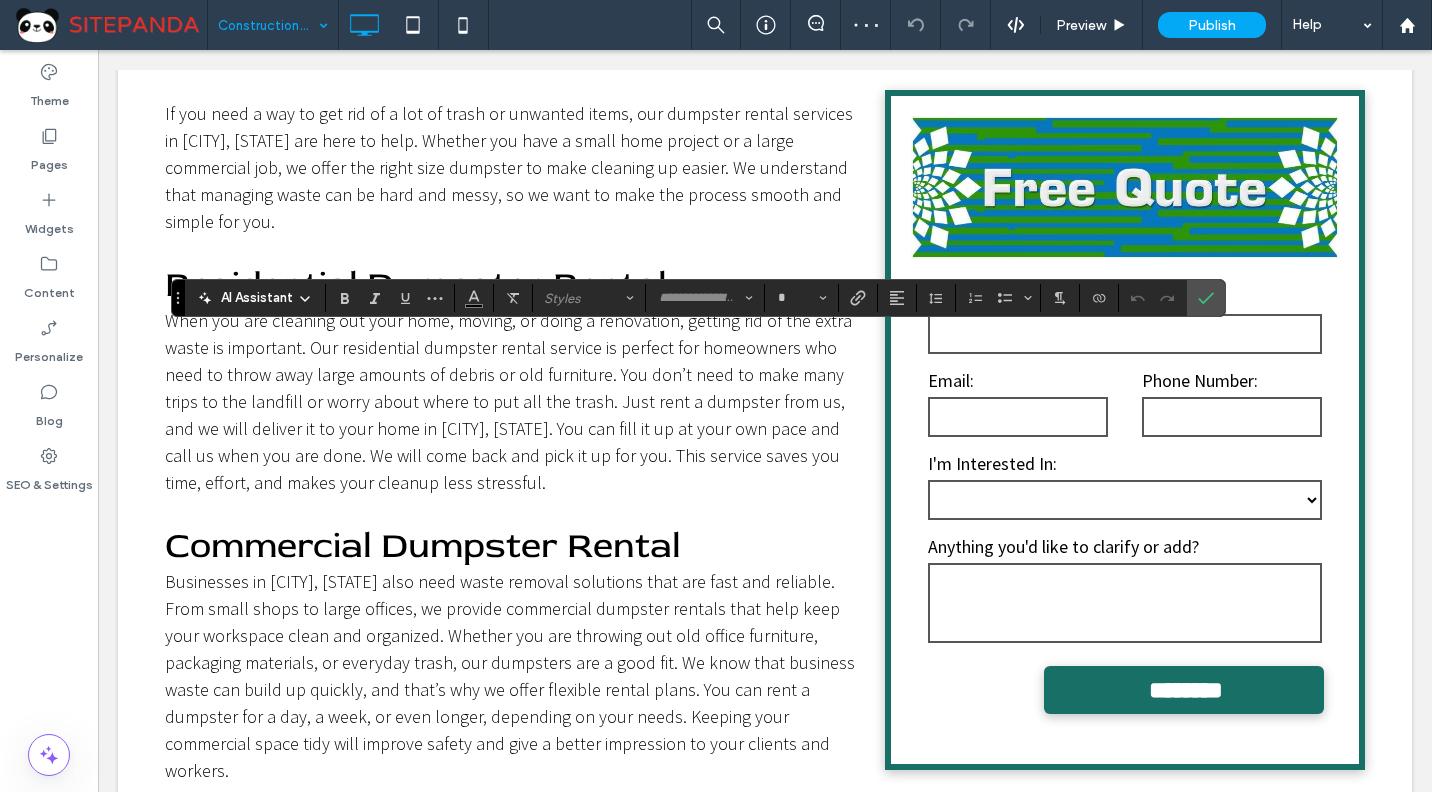 type on "**********" 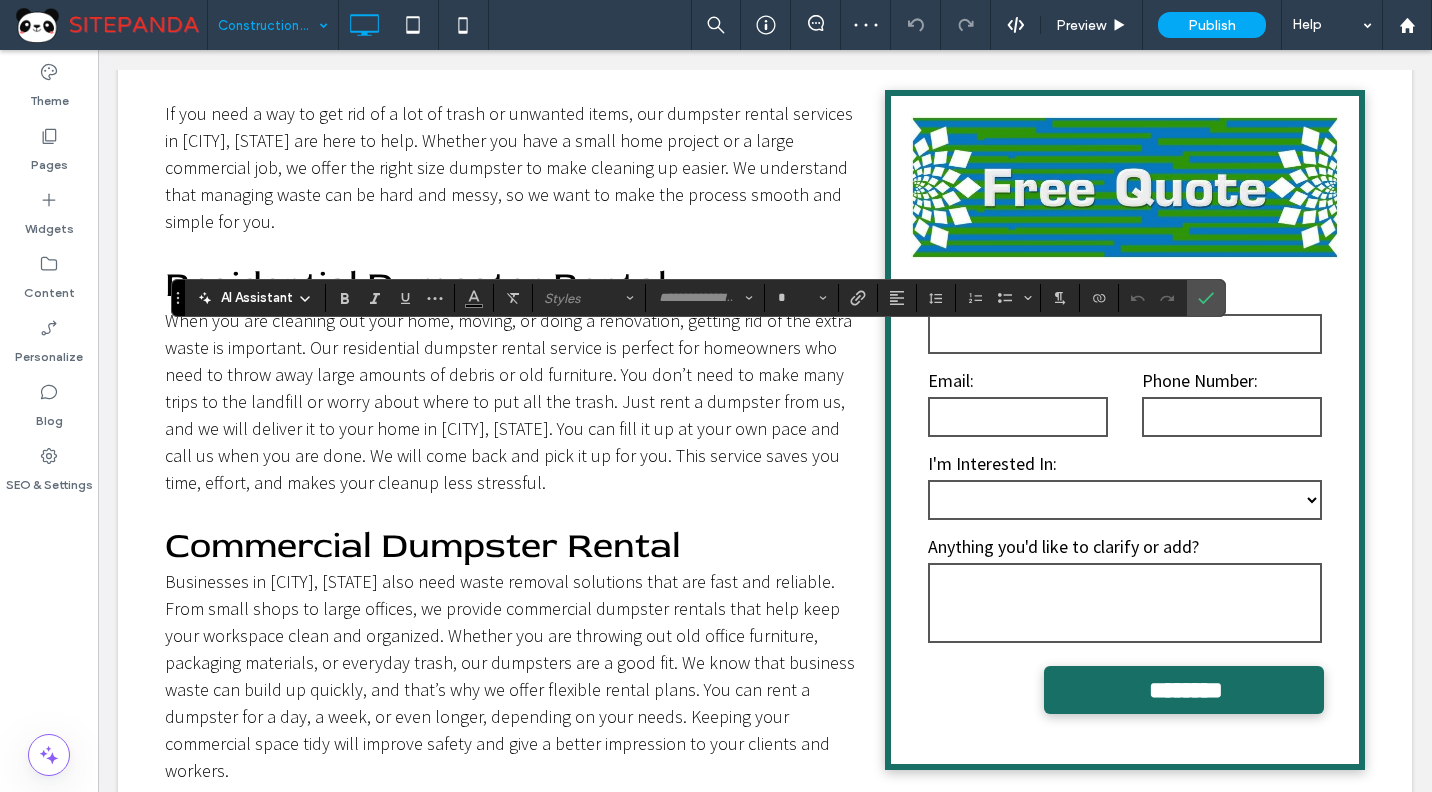 type on "**" 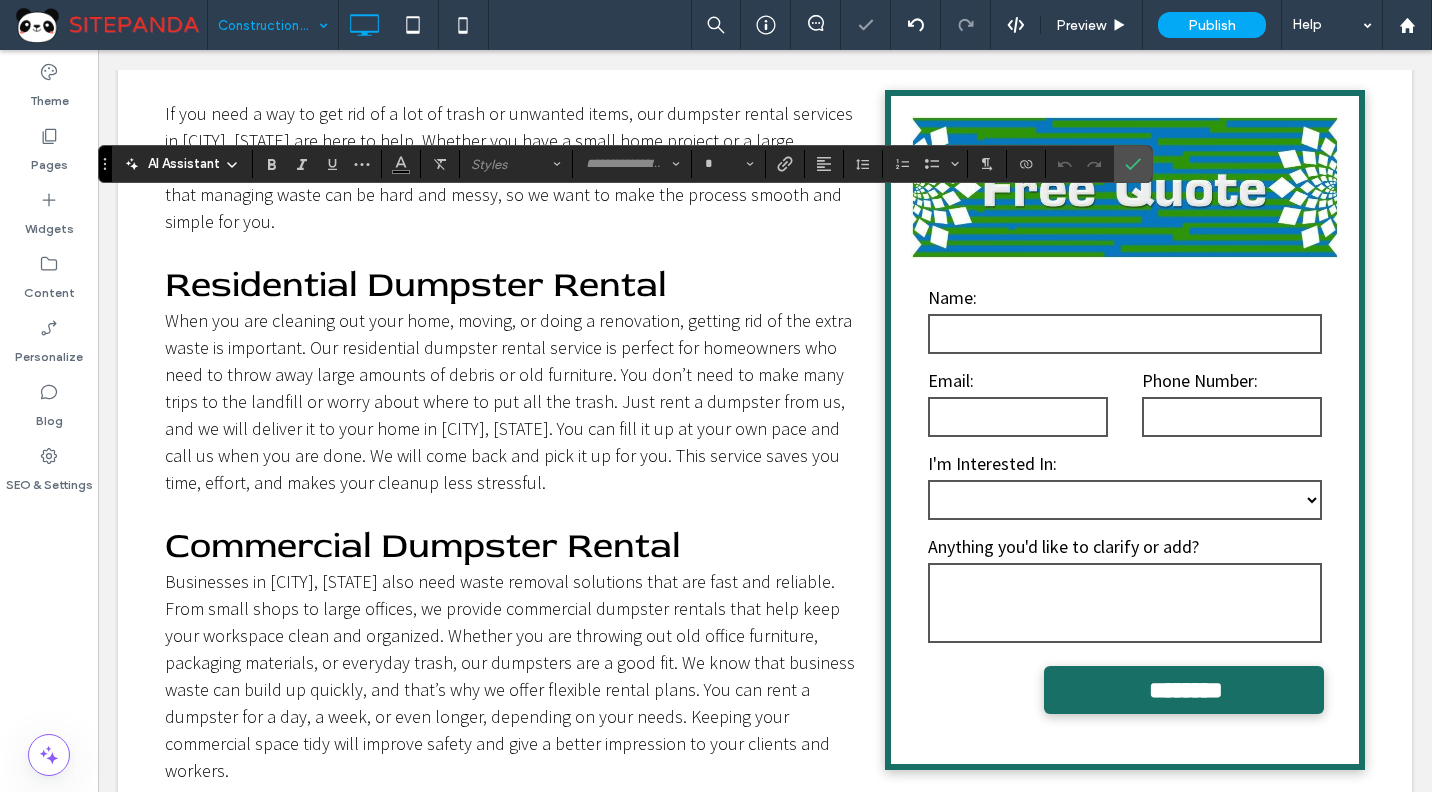 type on "**********" 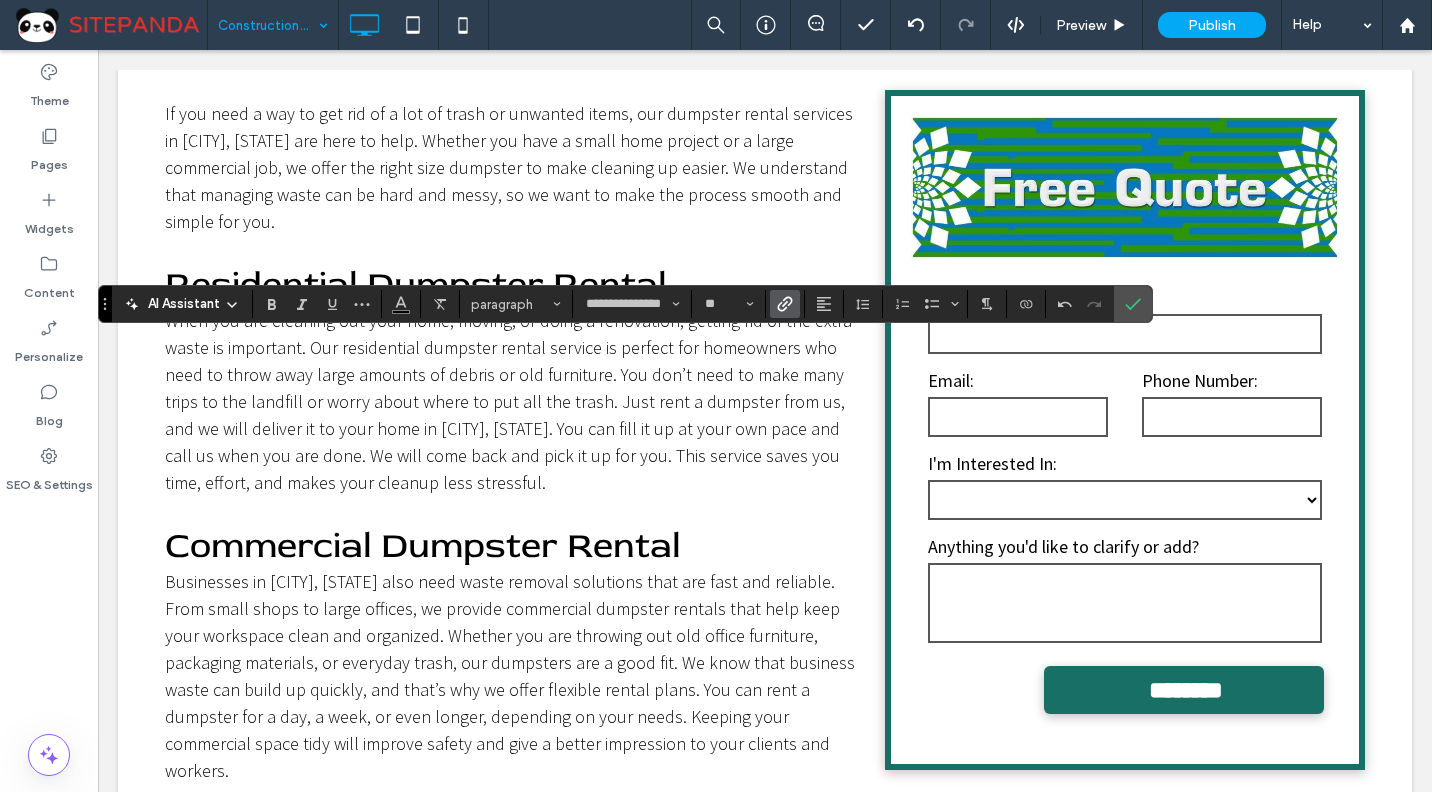 click 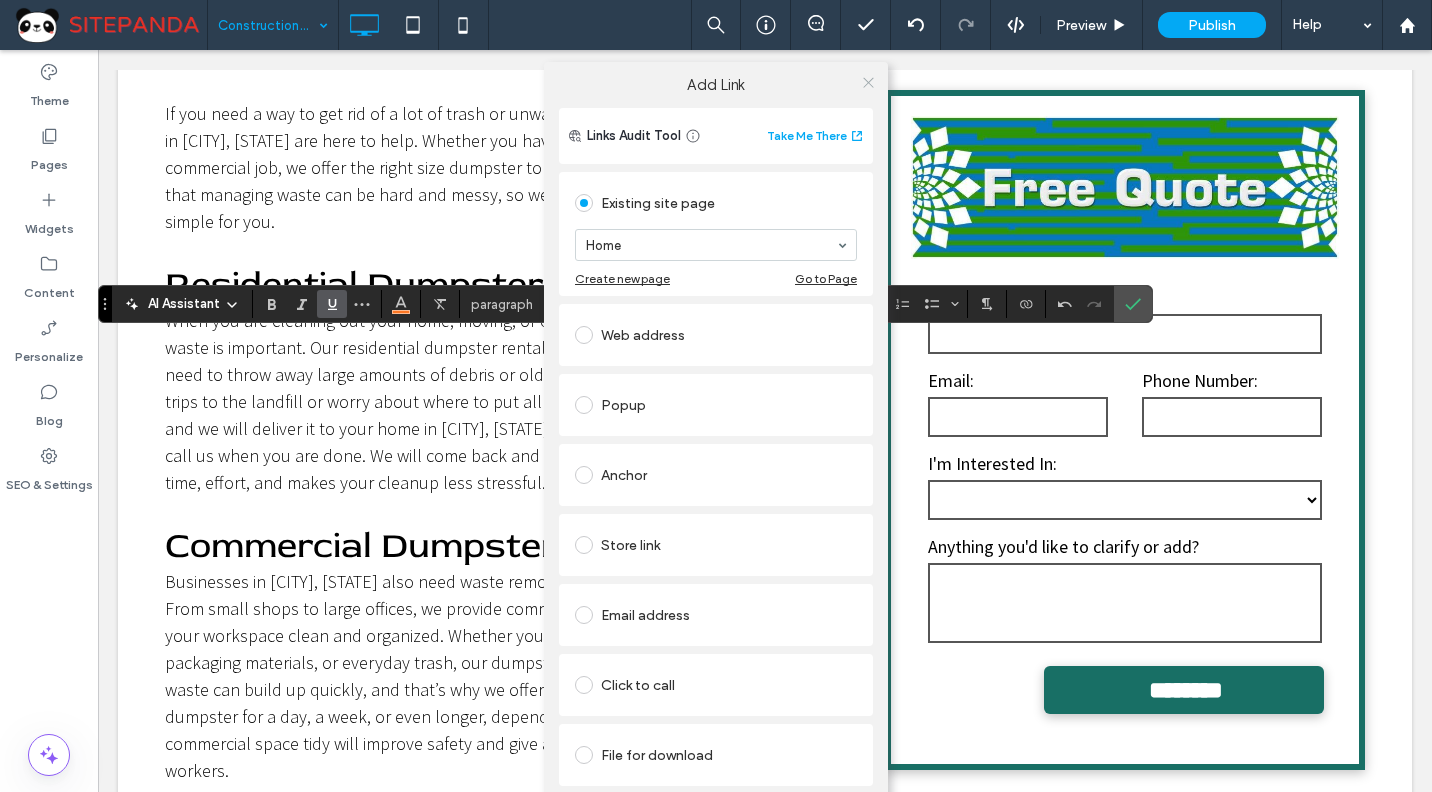 click 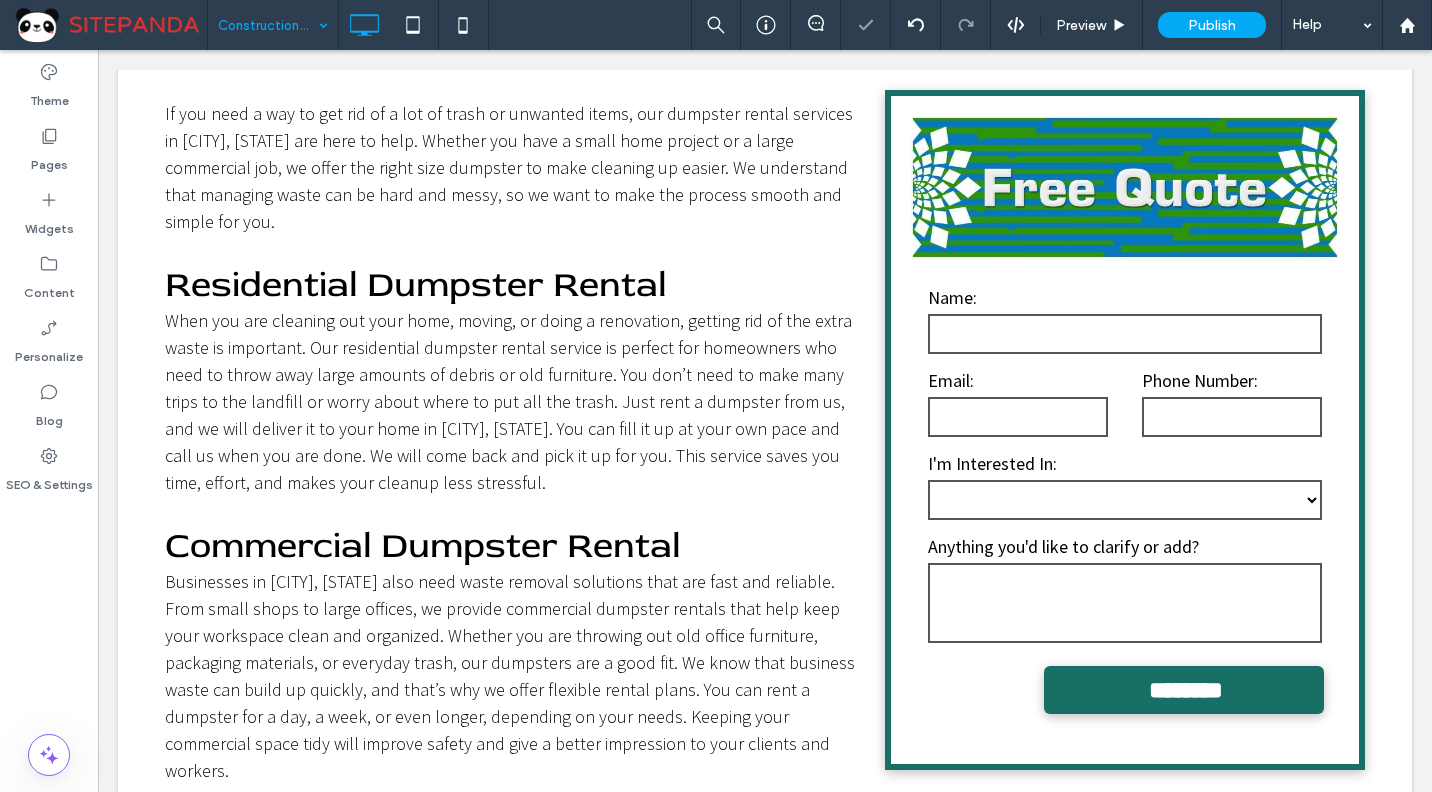 type on "**********" 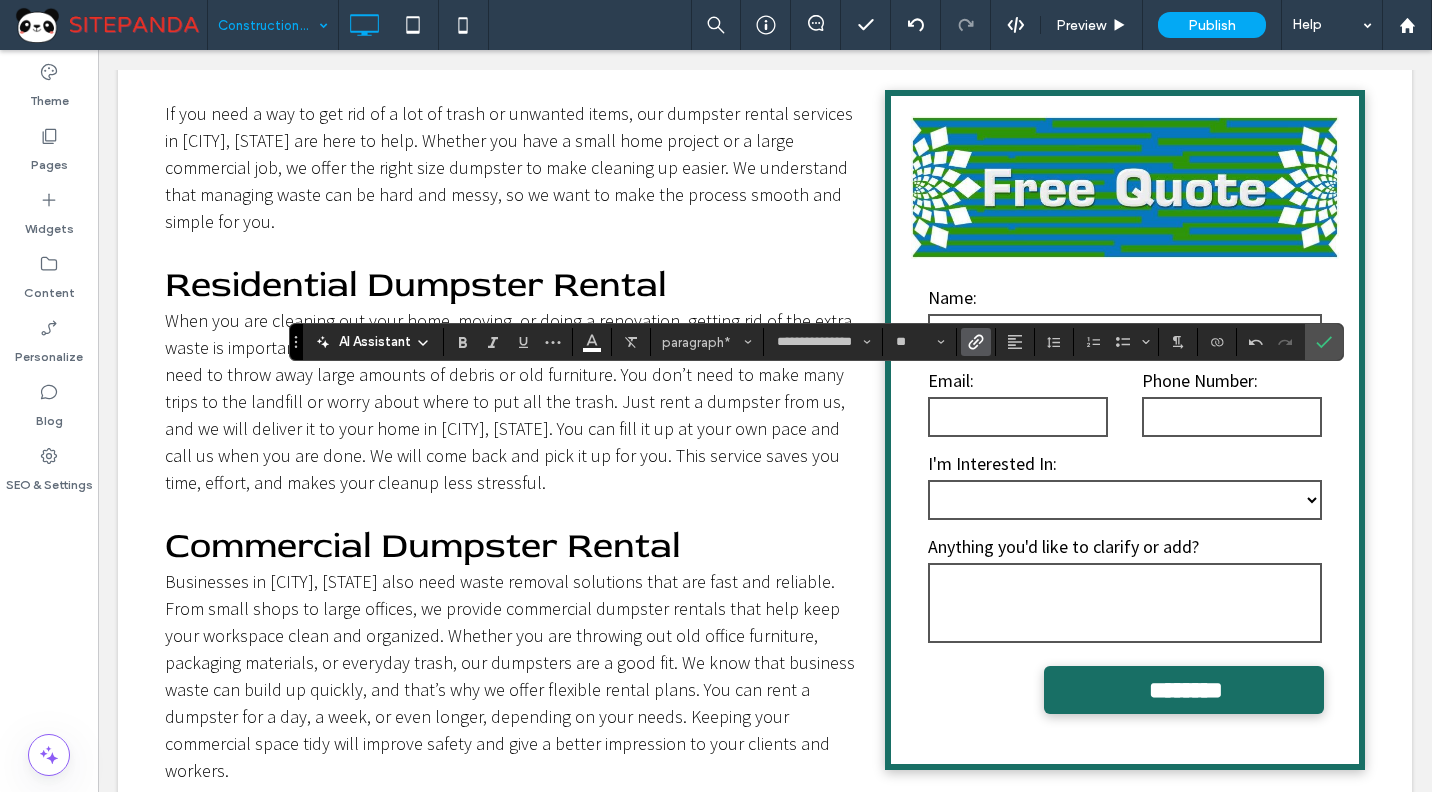 click 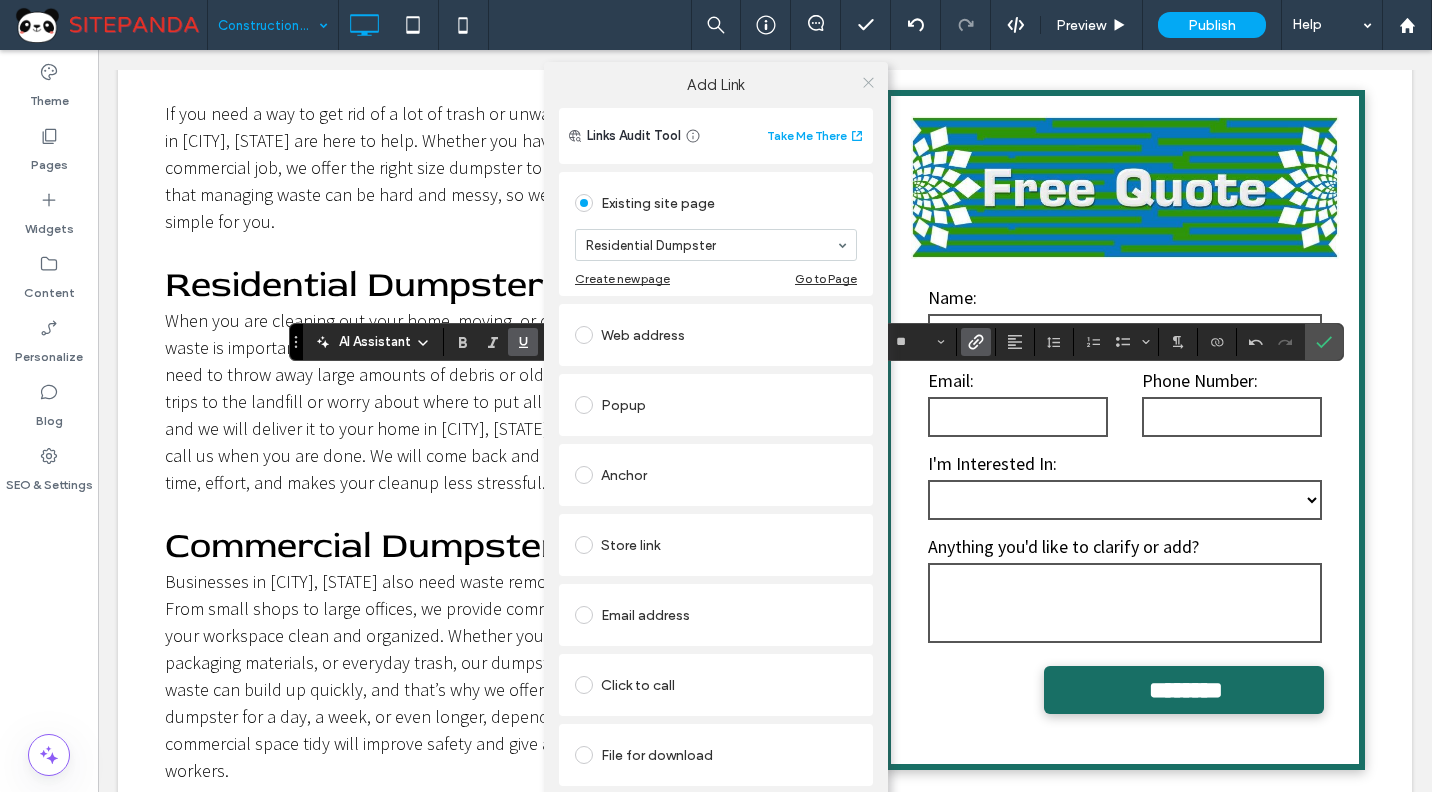 click 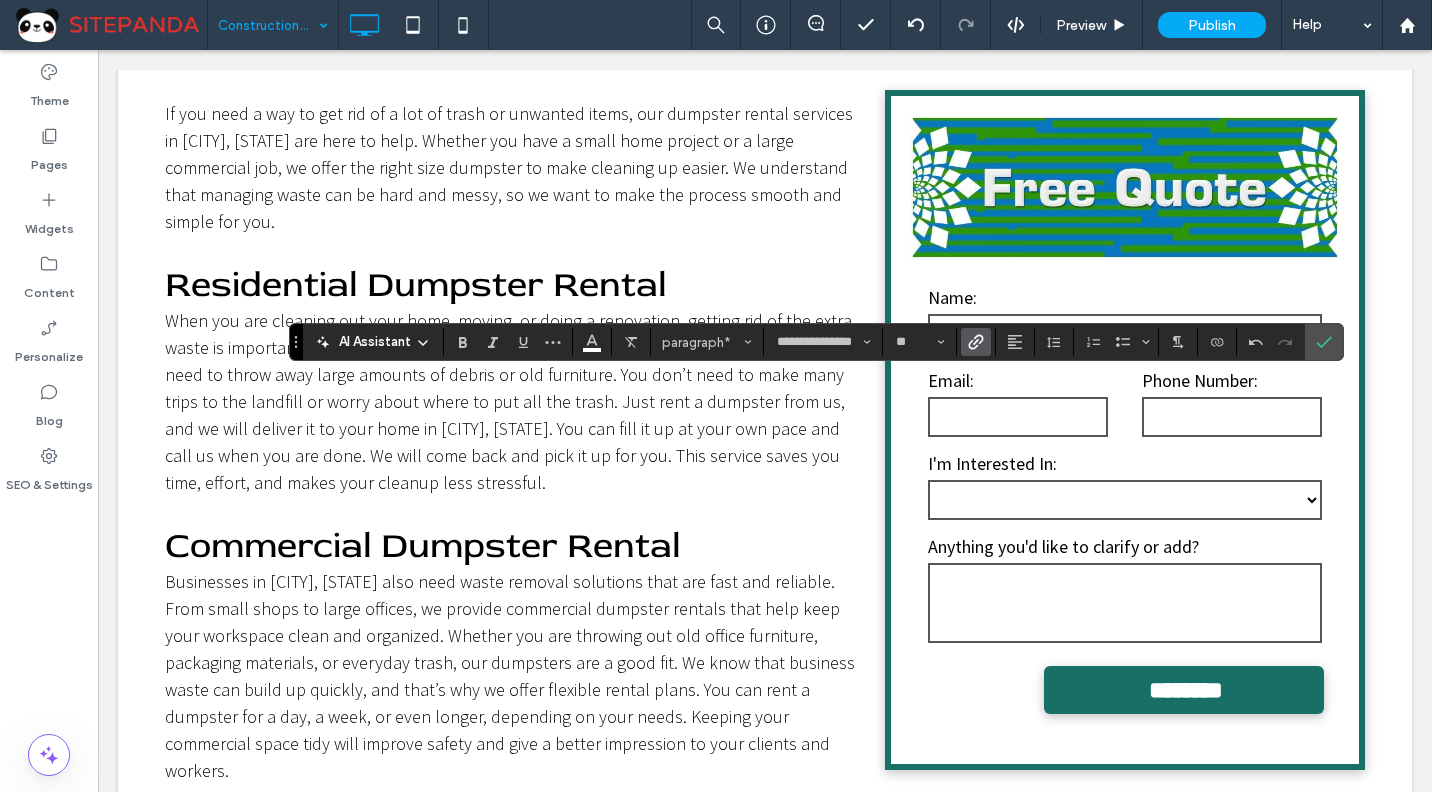 click 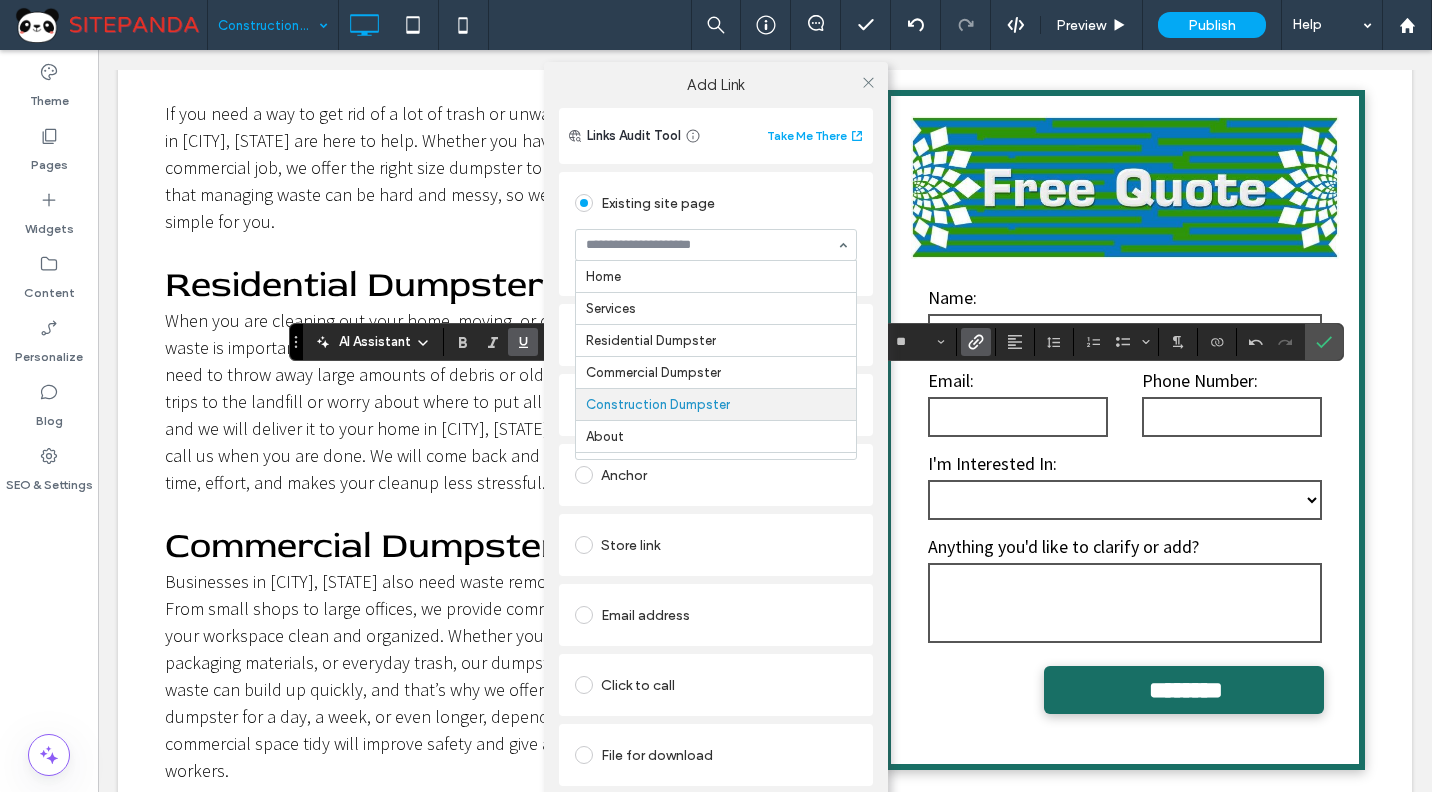 scroll, scrollTop: 25, scrollLeft: 0, axis: vertical 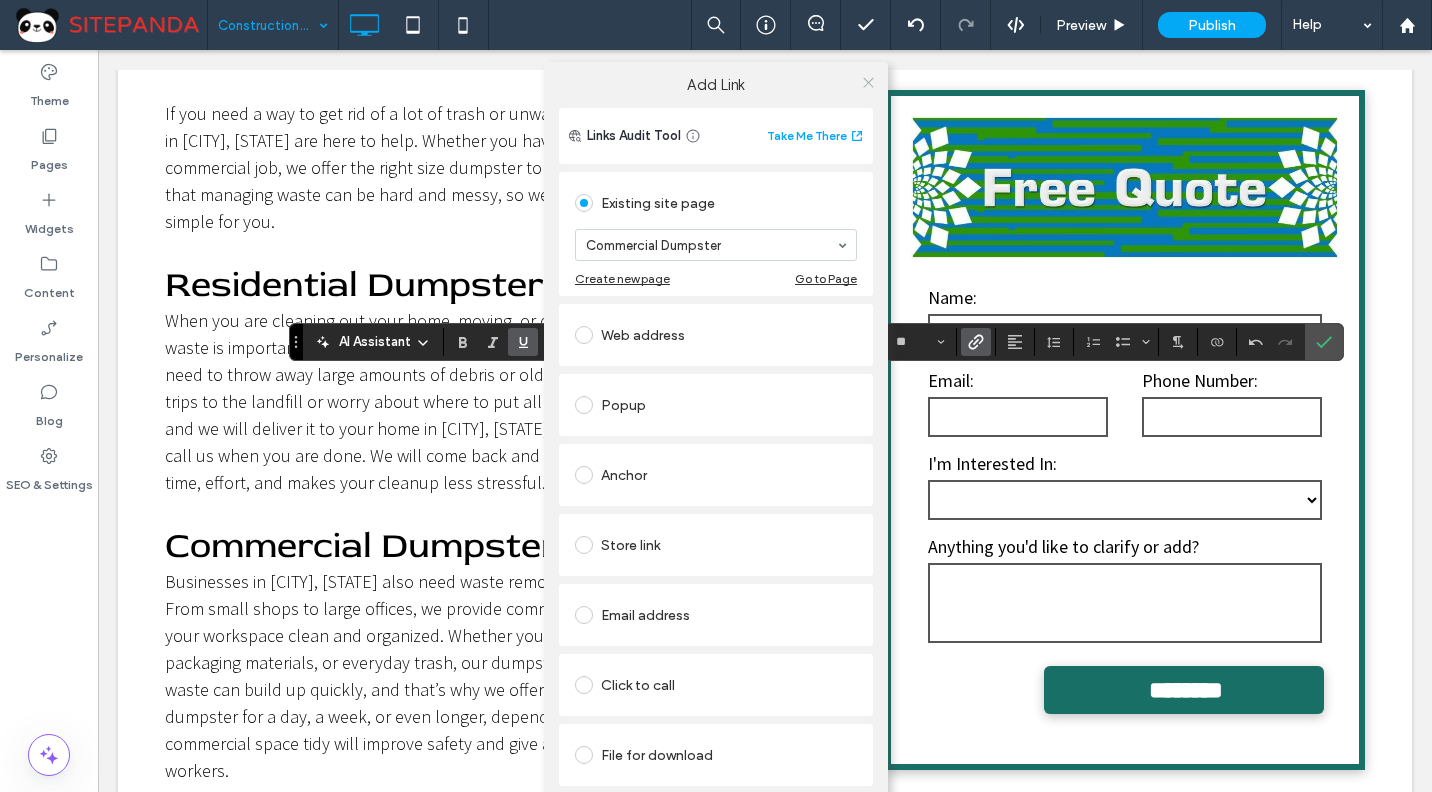 click 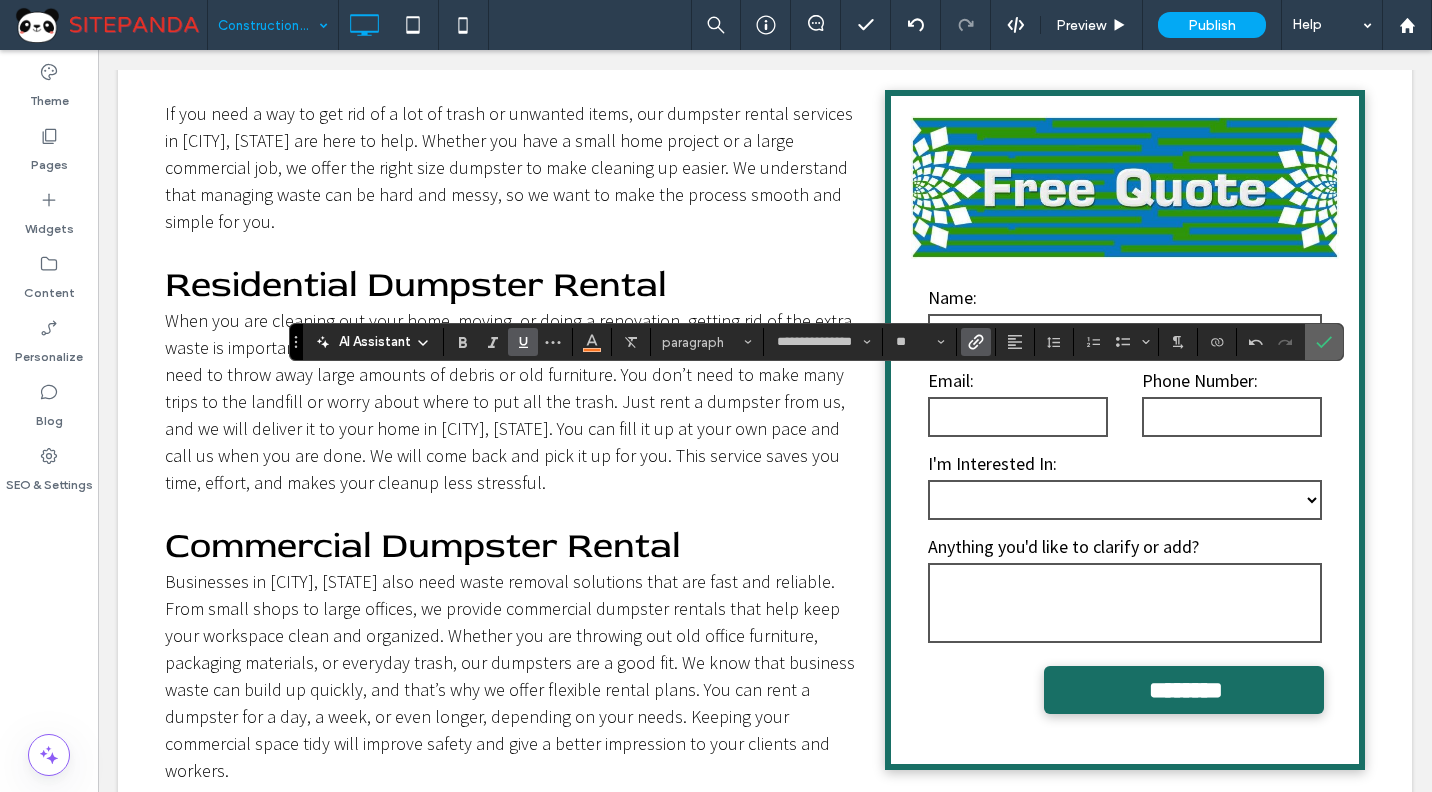 click at bounding box center [1320, 342] 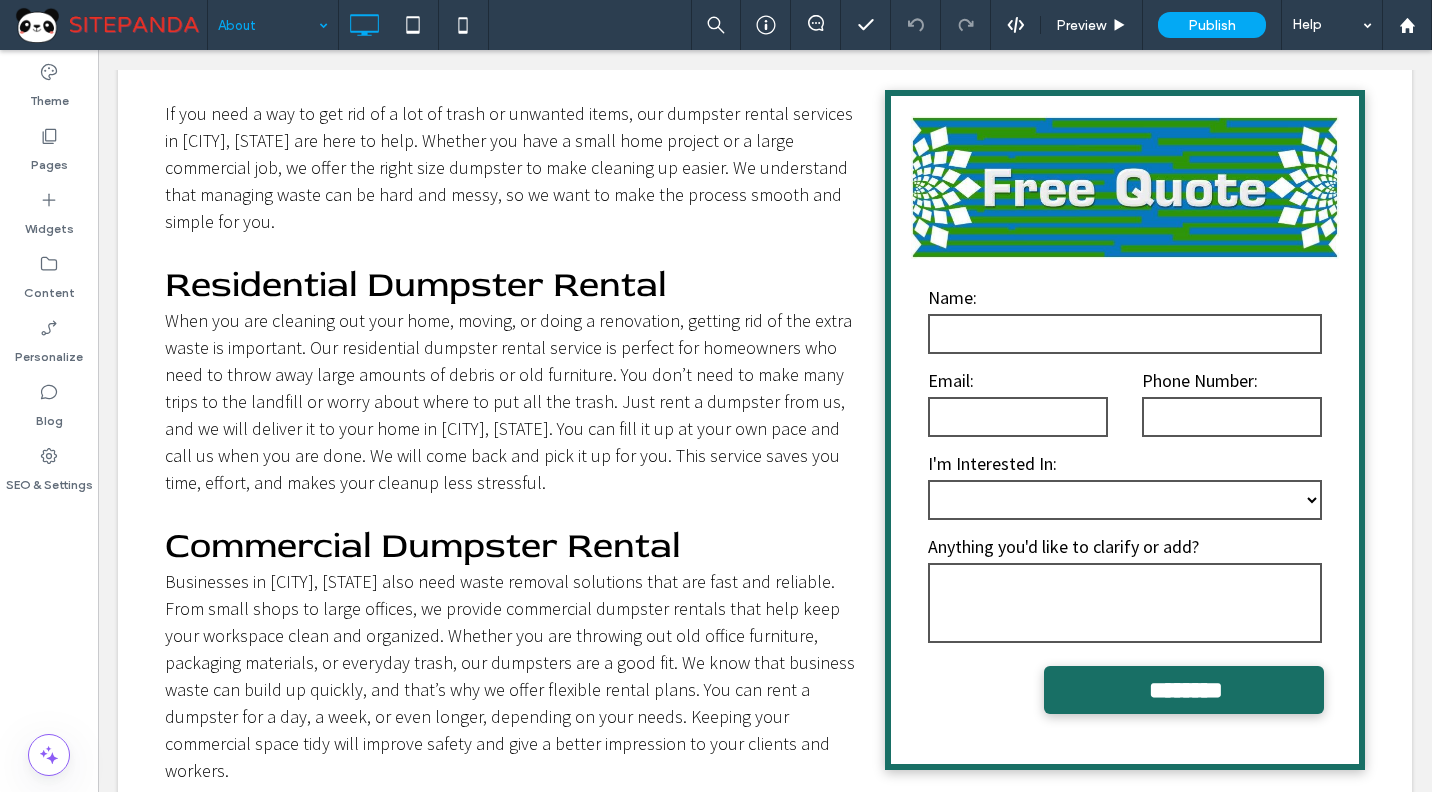 type on "**********" 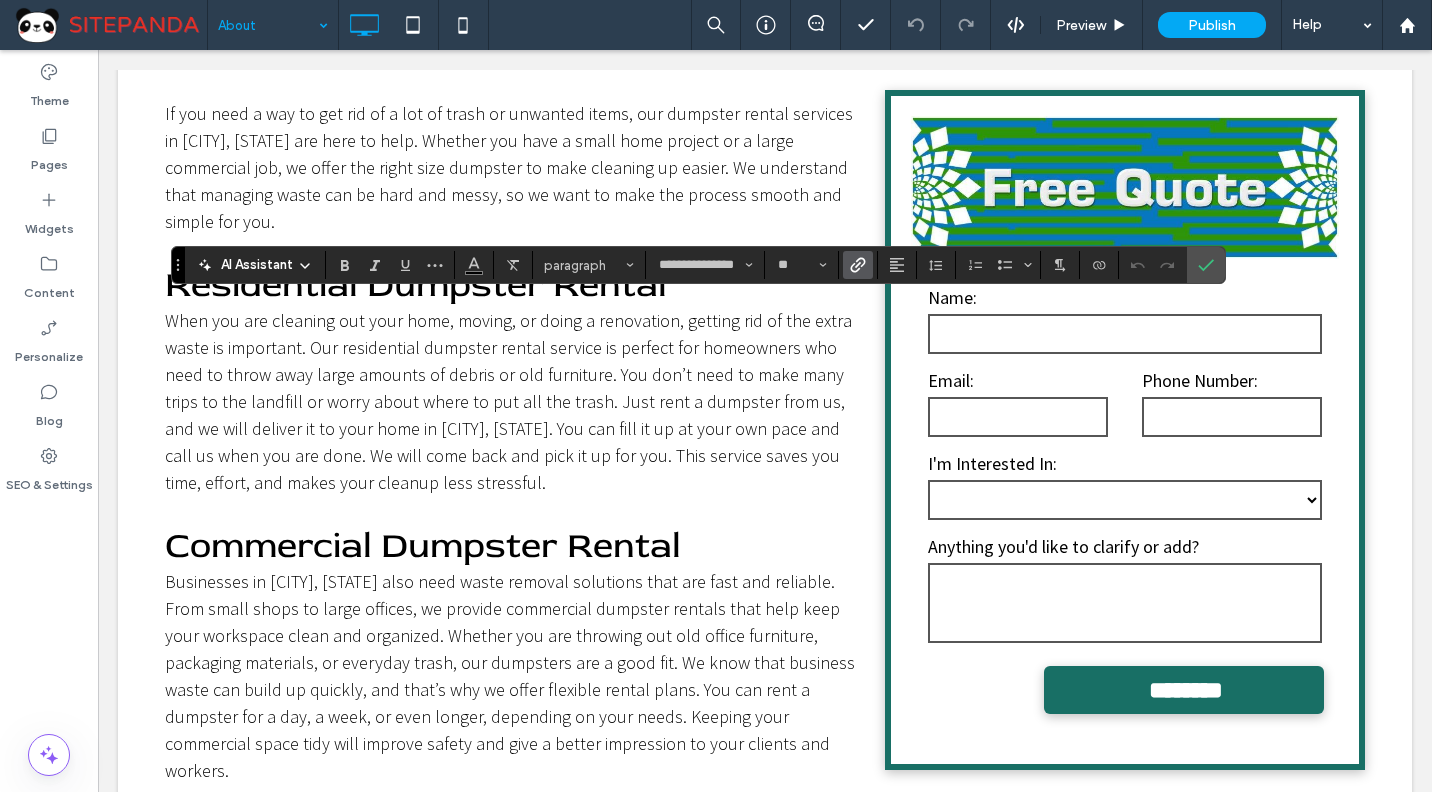 click at bounding box center (858, 265) 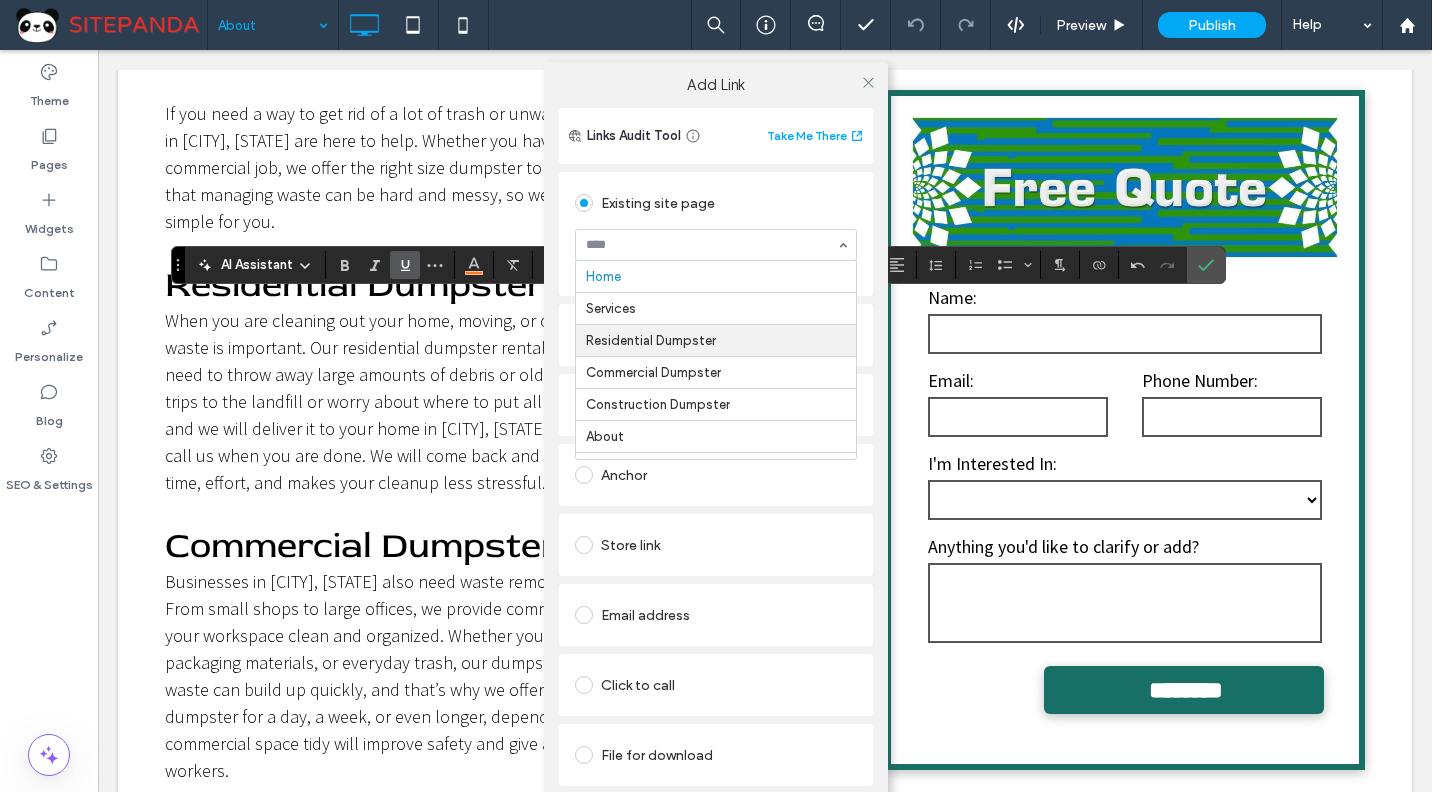 scroll, scrollTop: 25, scrollLeft: 0, axis: vertical 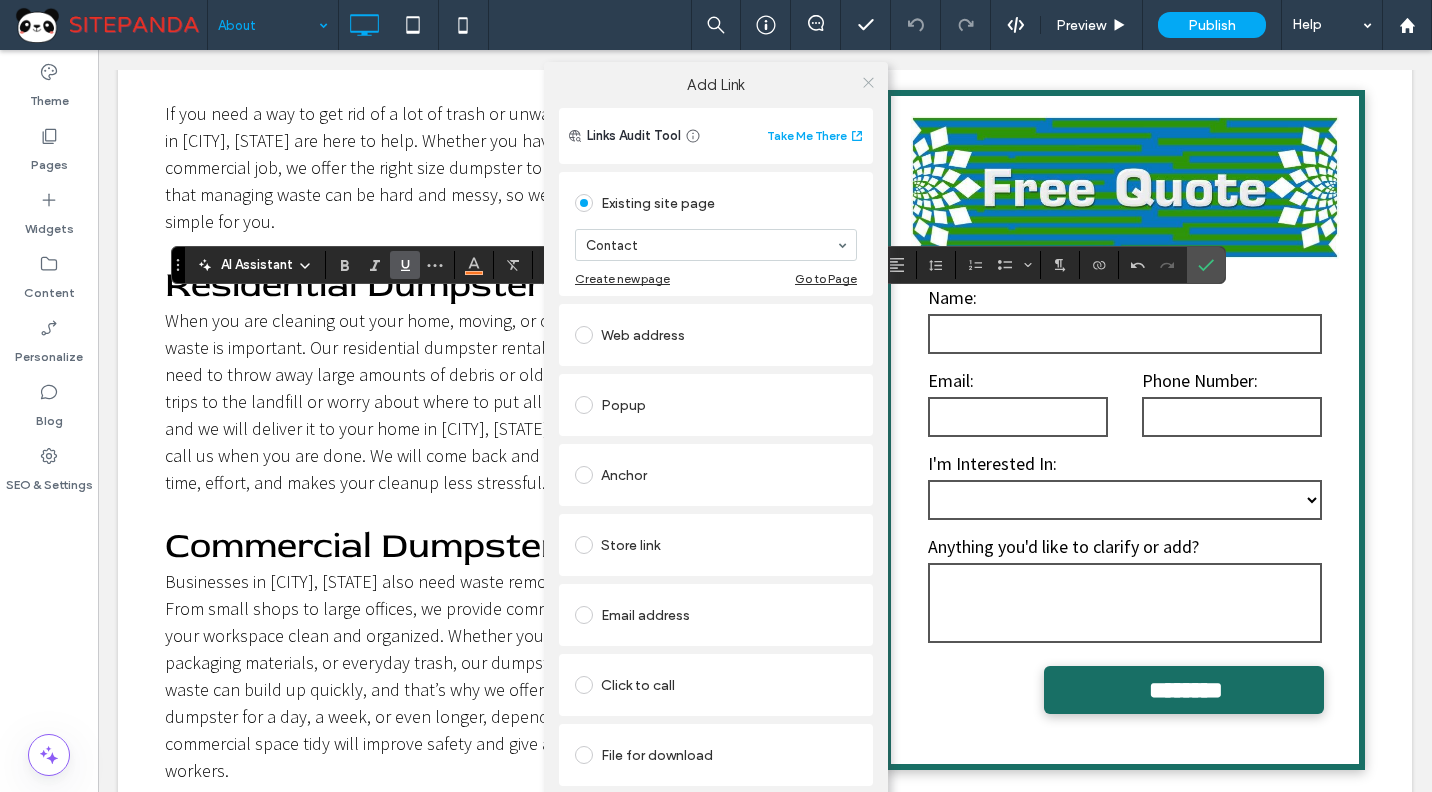 click 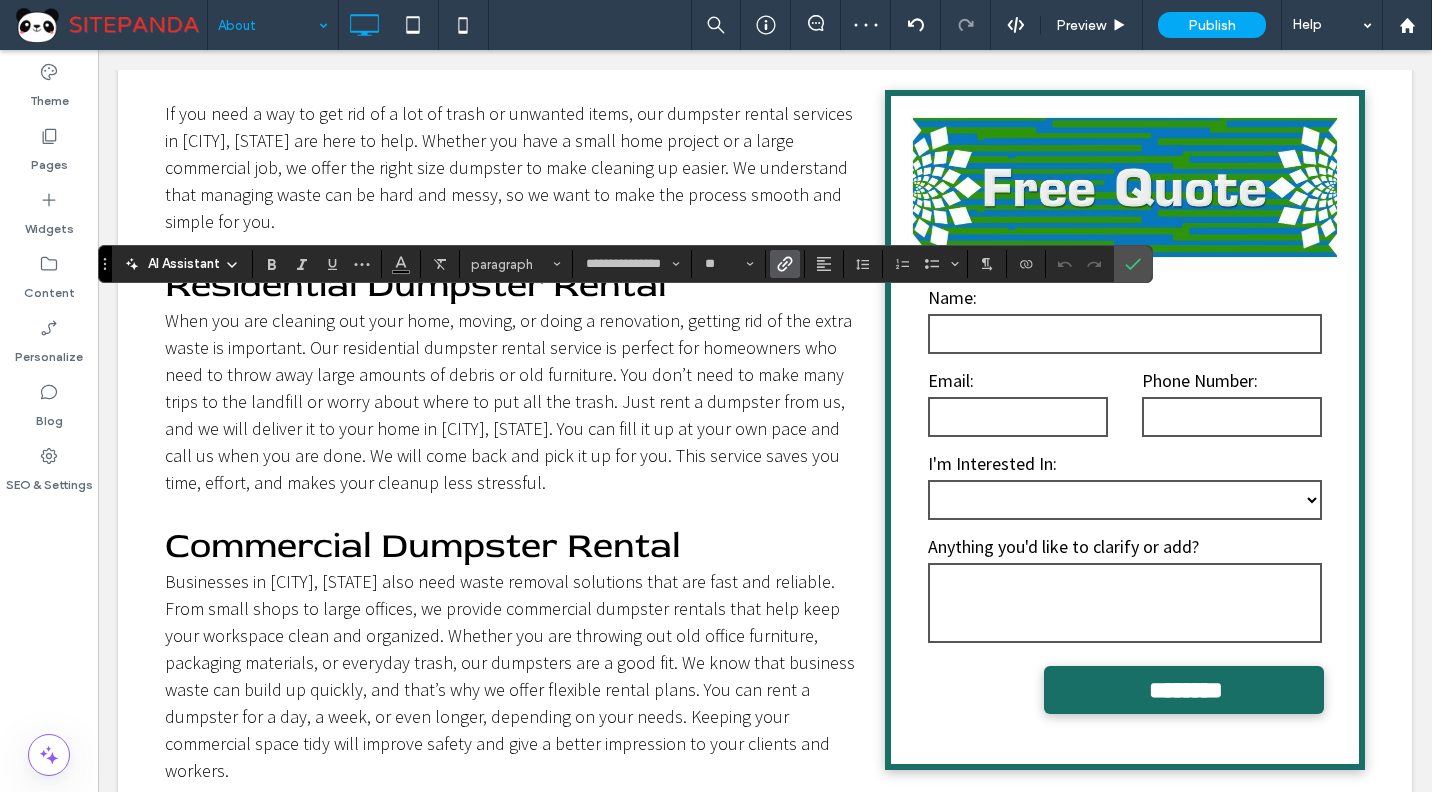click at bounding box center (785, 264) 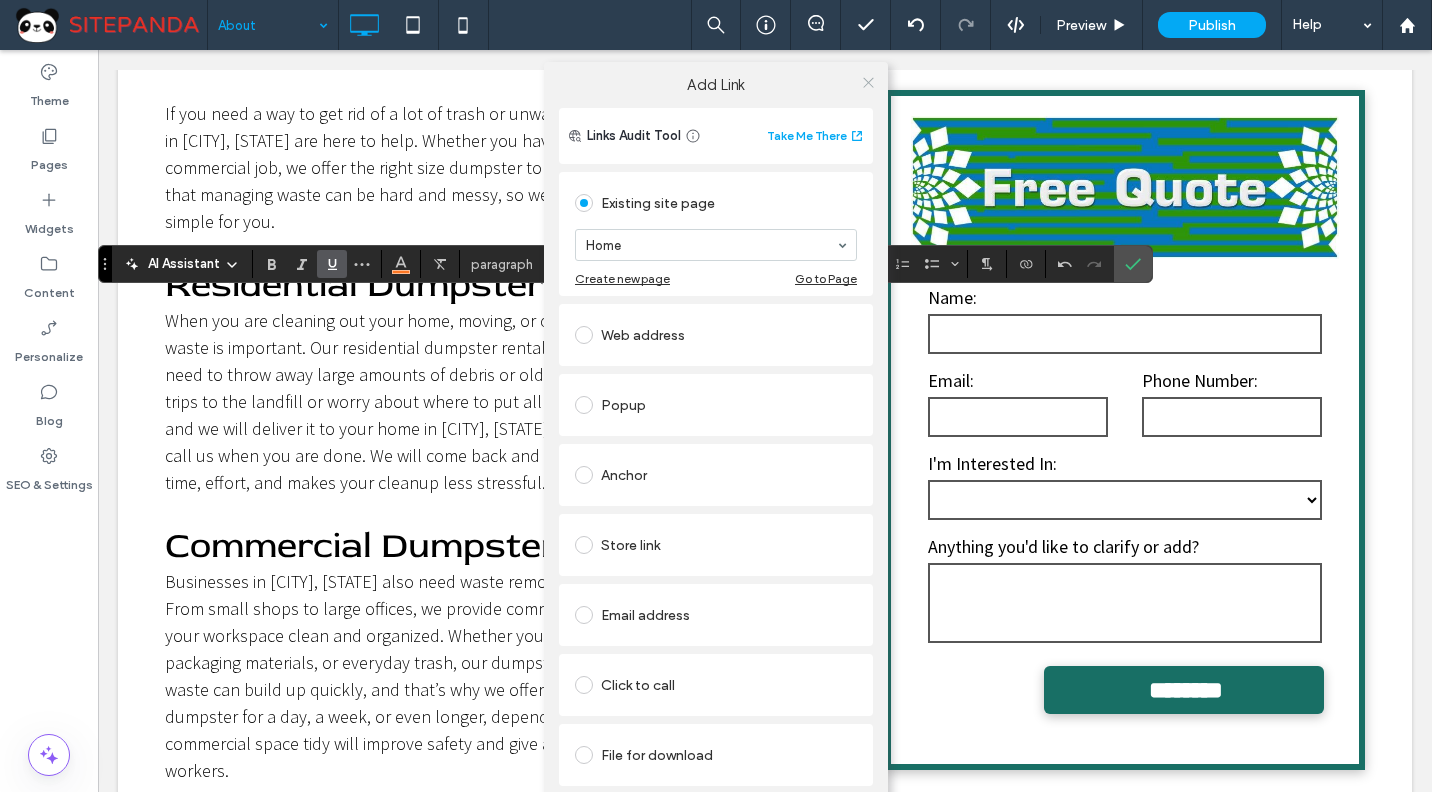 click 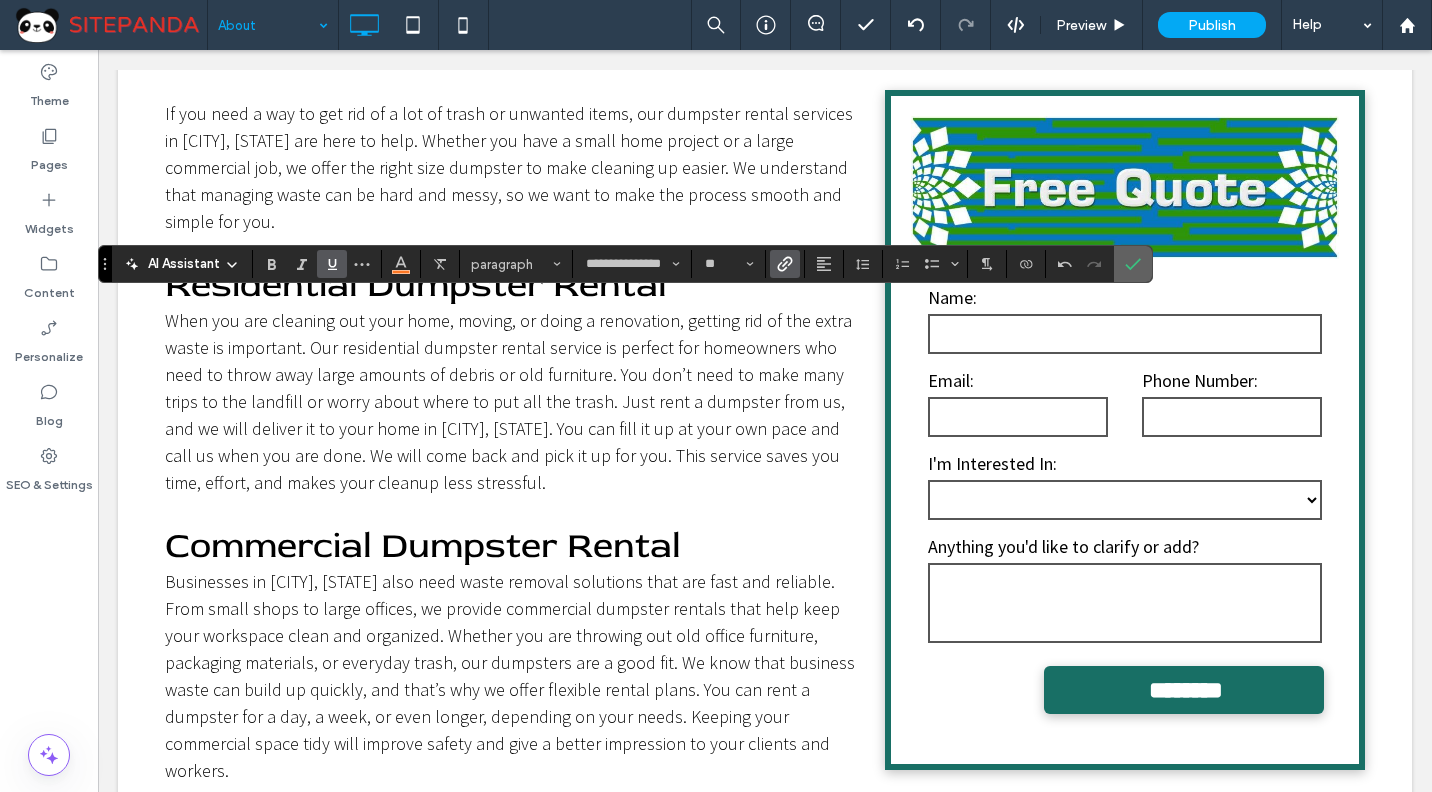 click 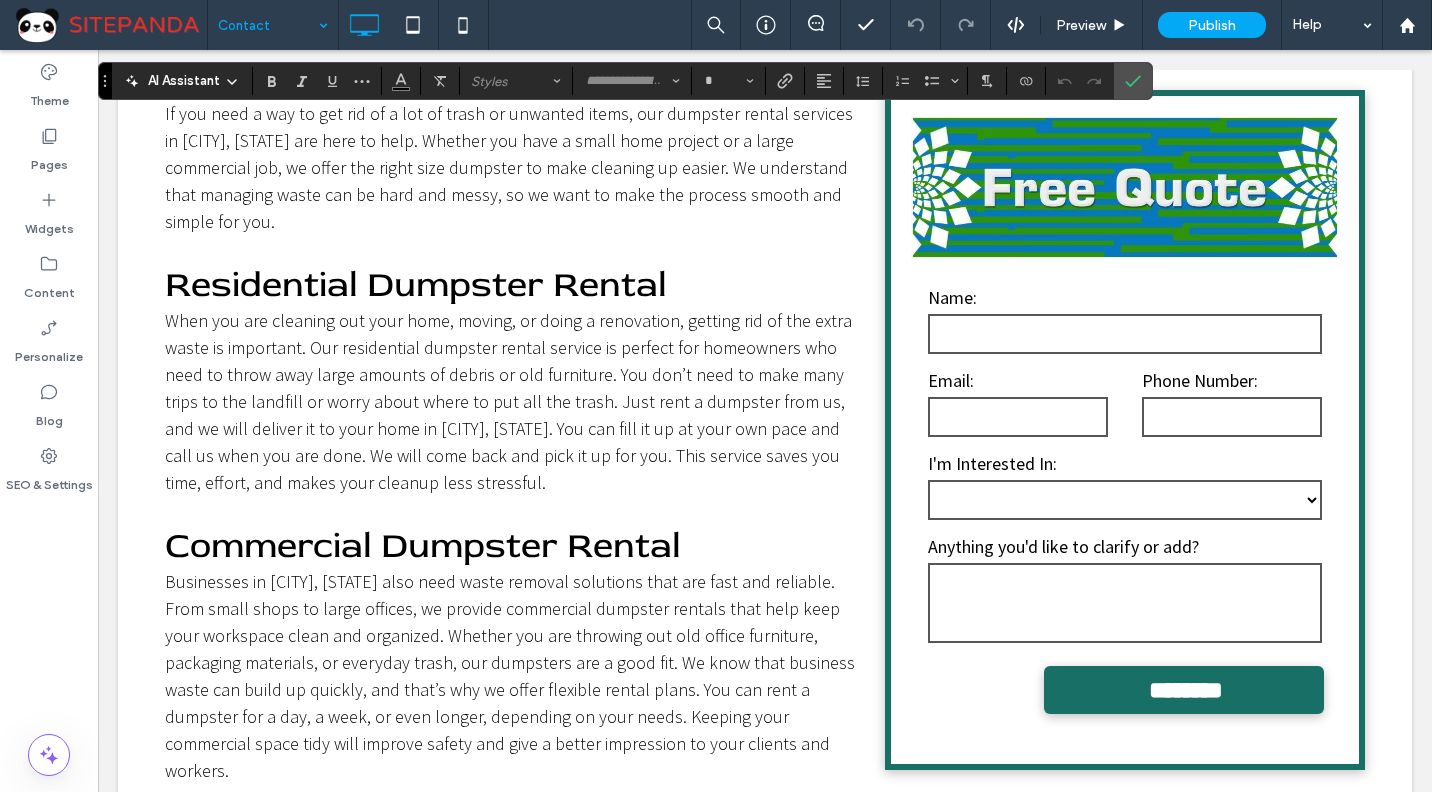 type on "**********" 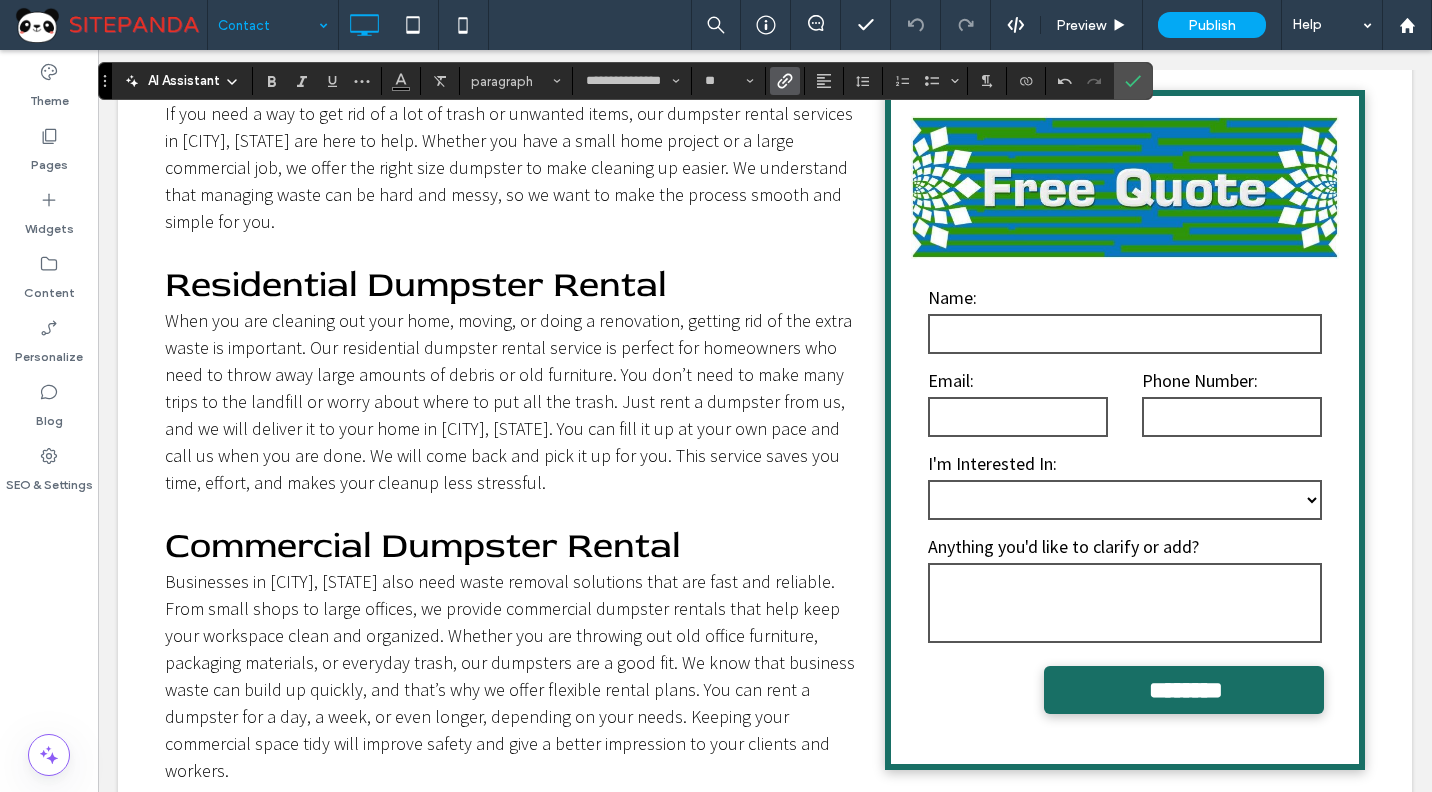click 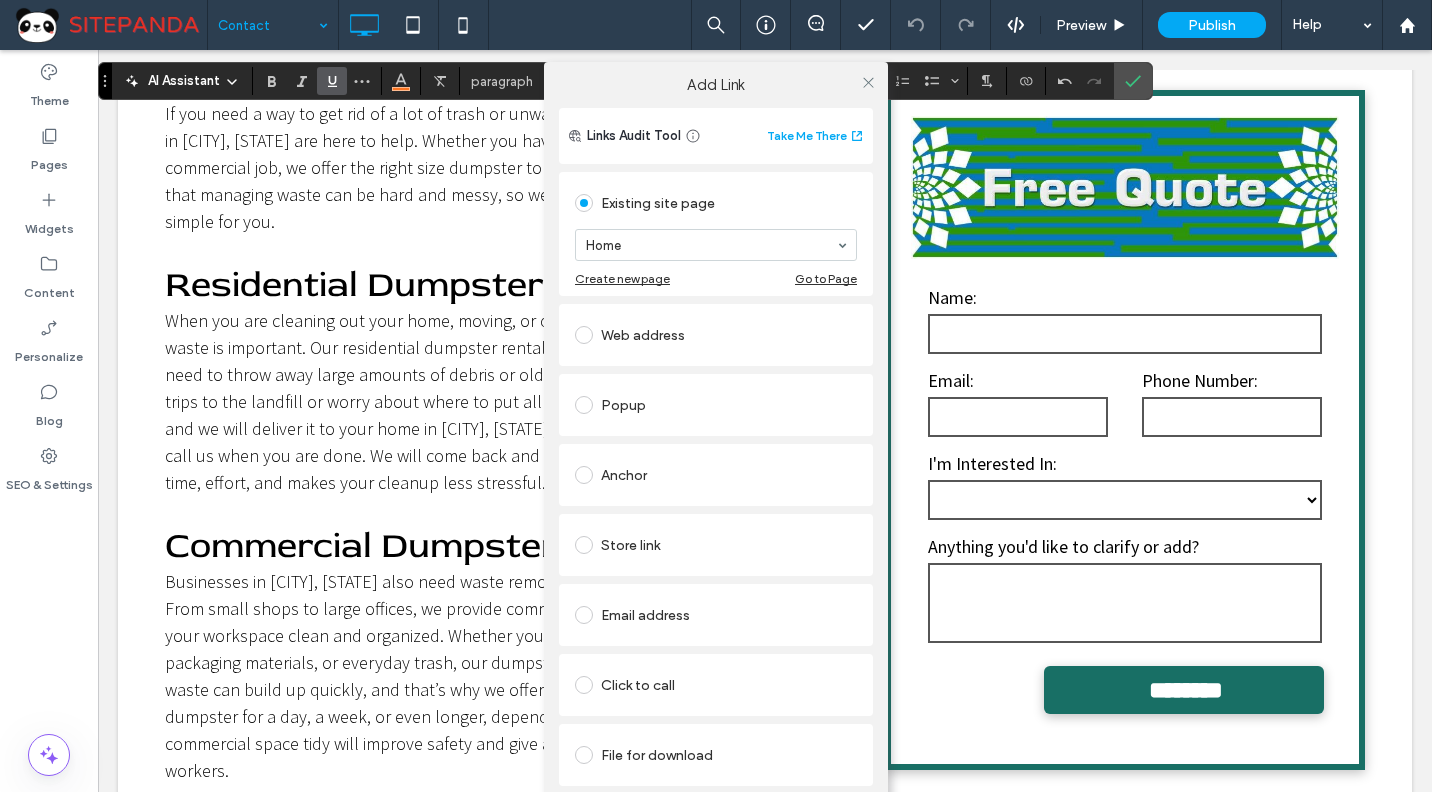 click at bounding box center [868, 82] 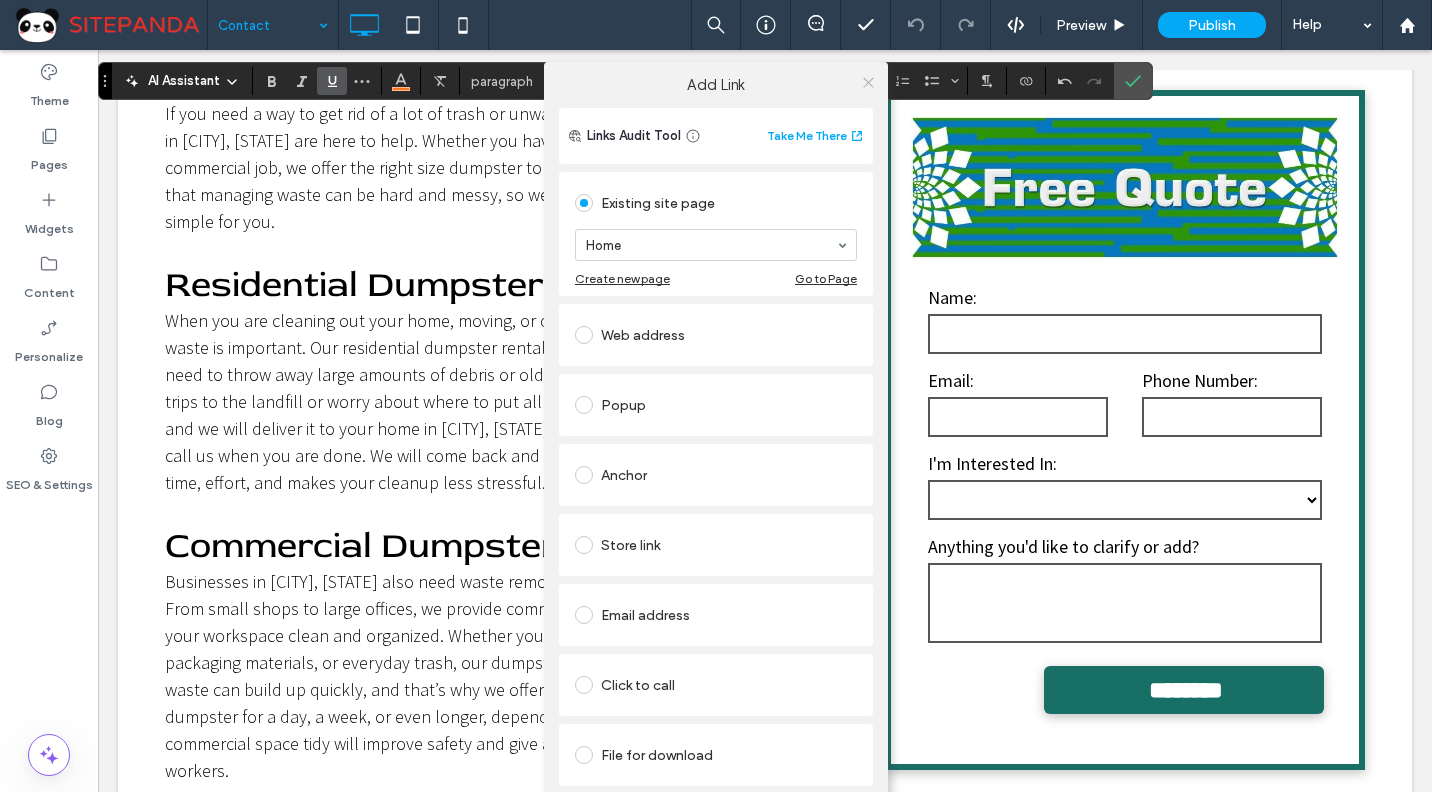 click 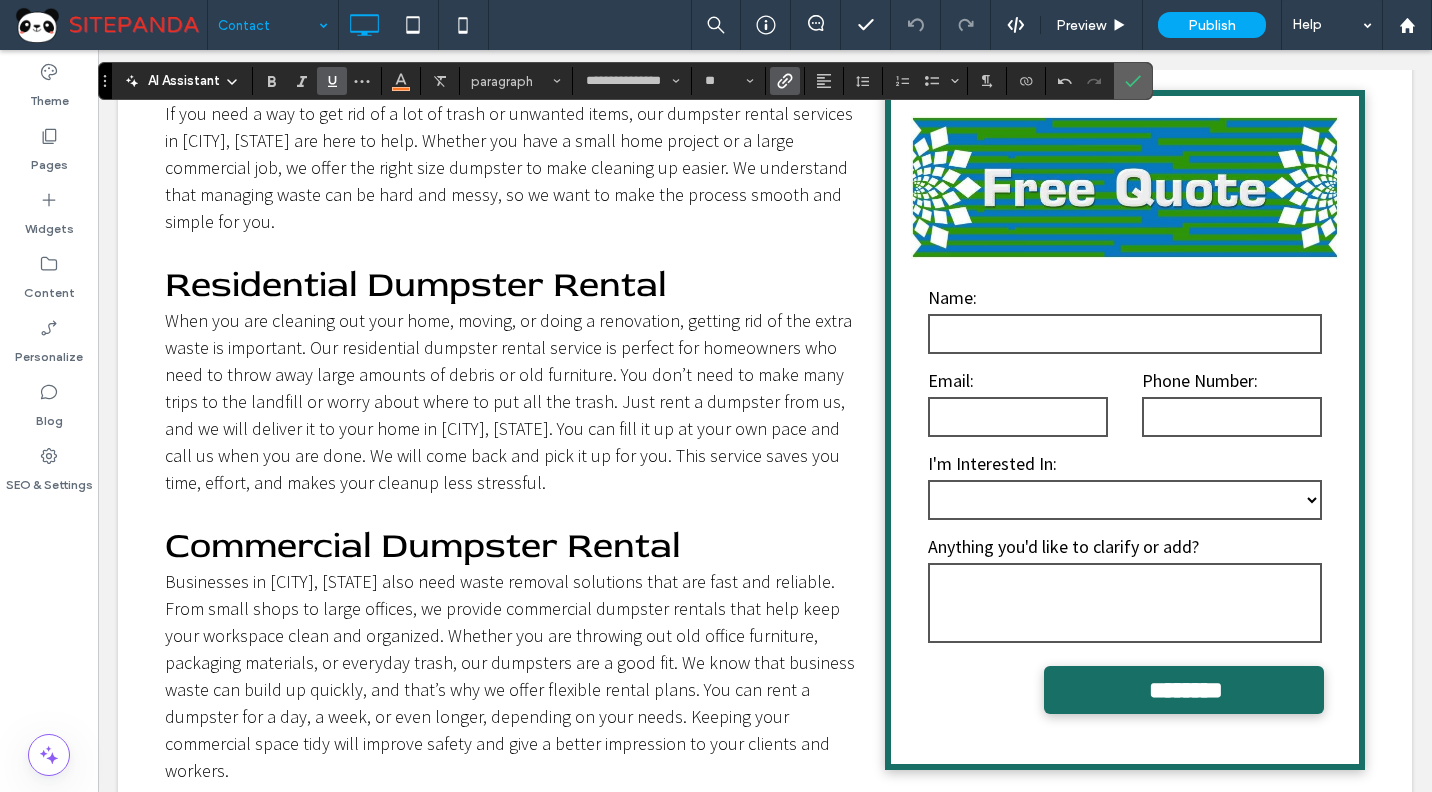 click 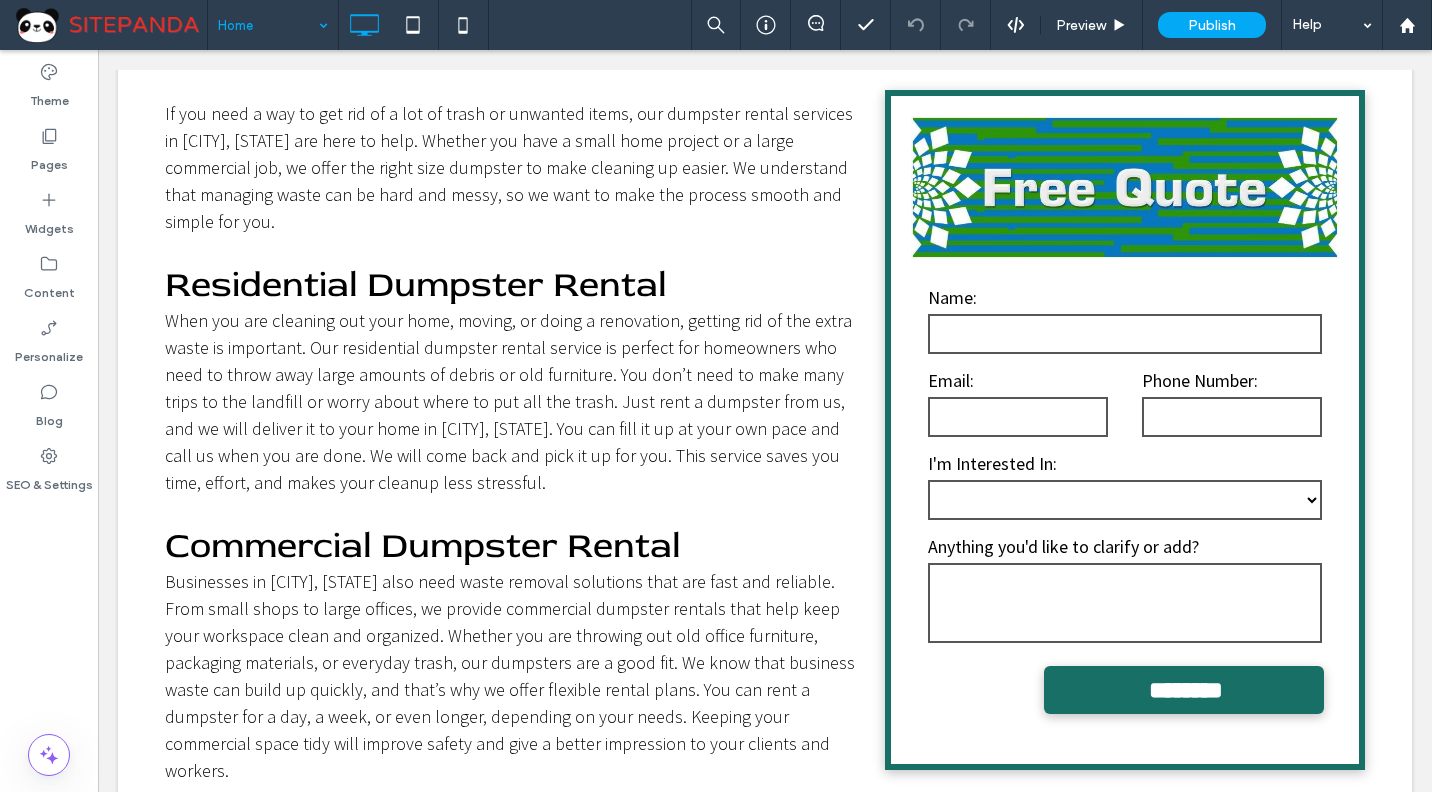 type on "********" 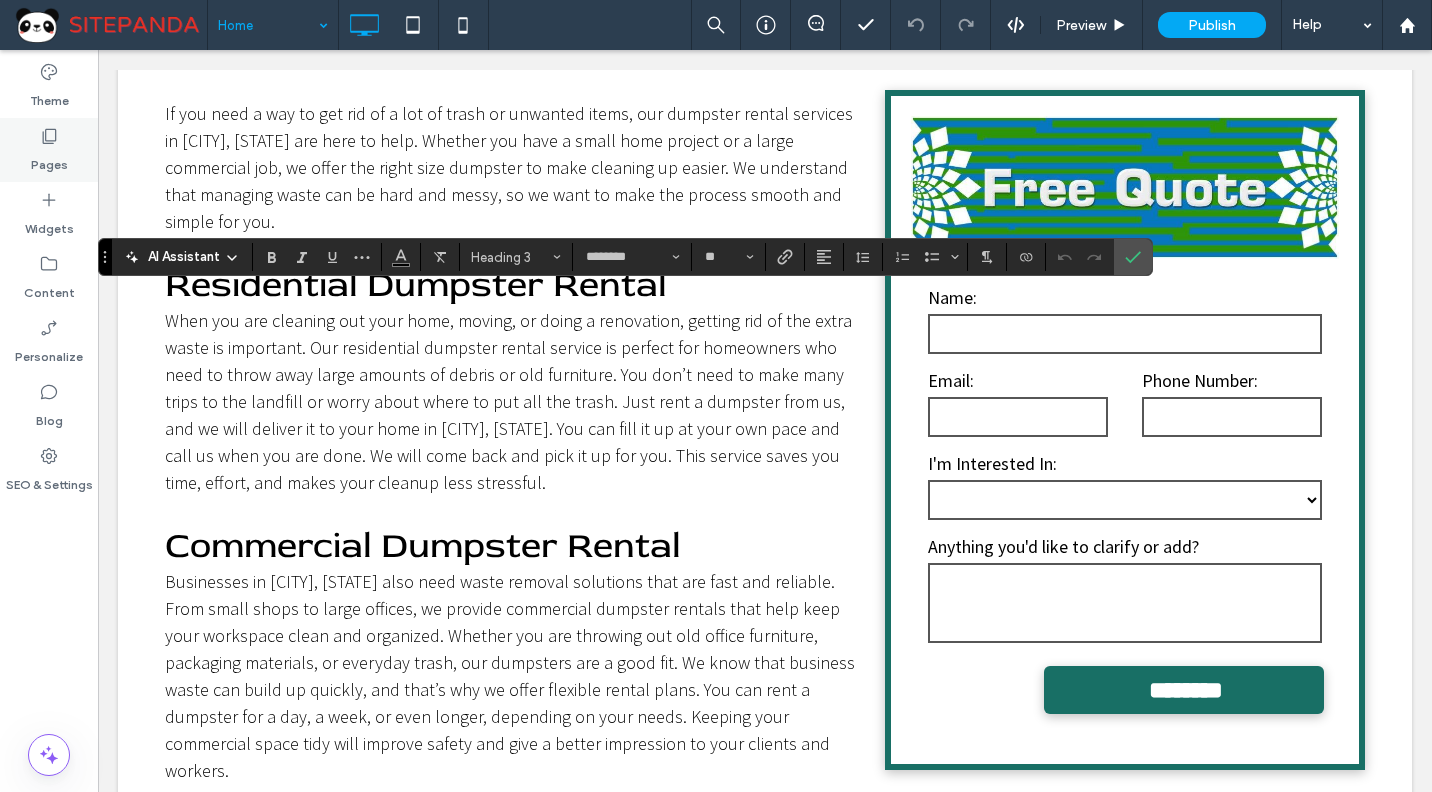 click on "Pages" at bounding box center [49, 160] 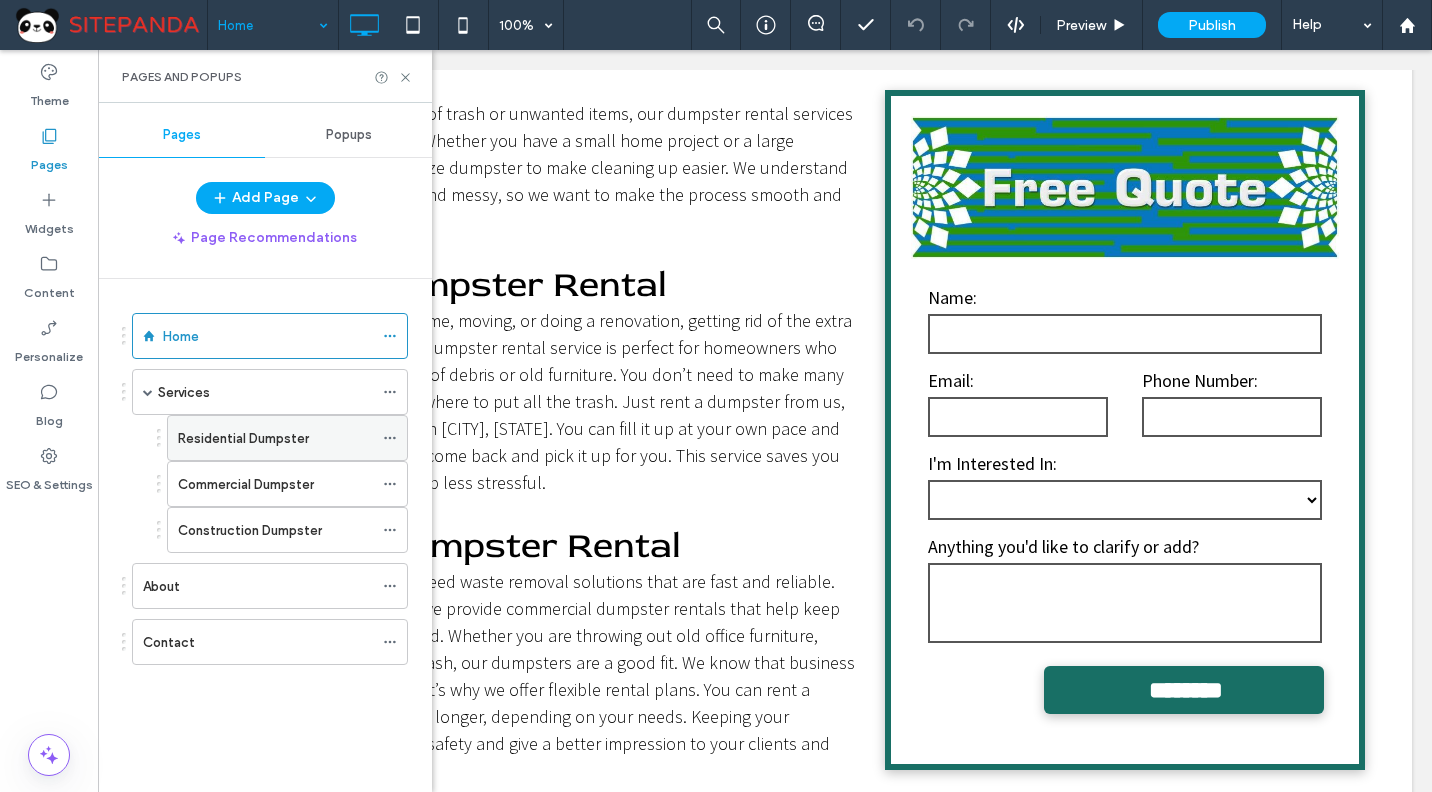 click 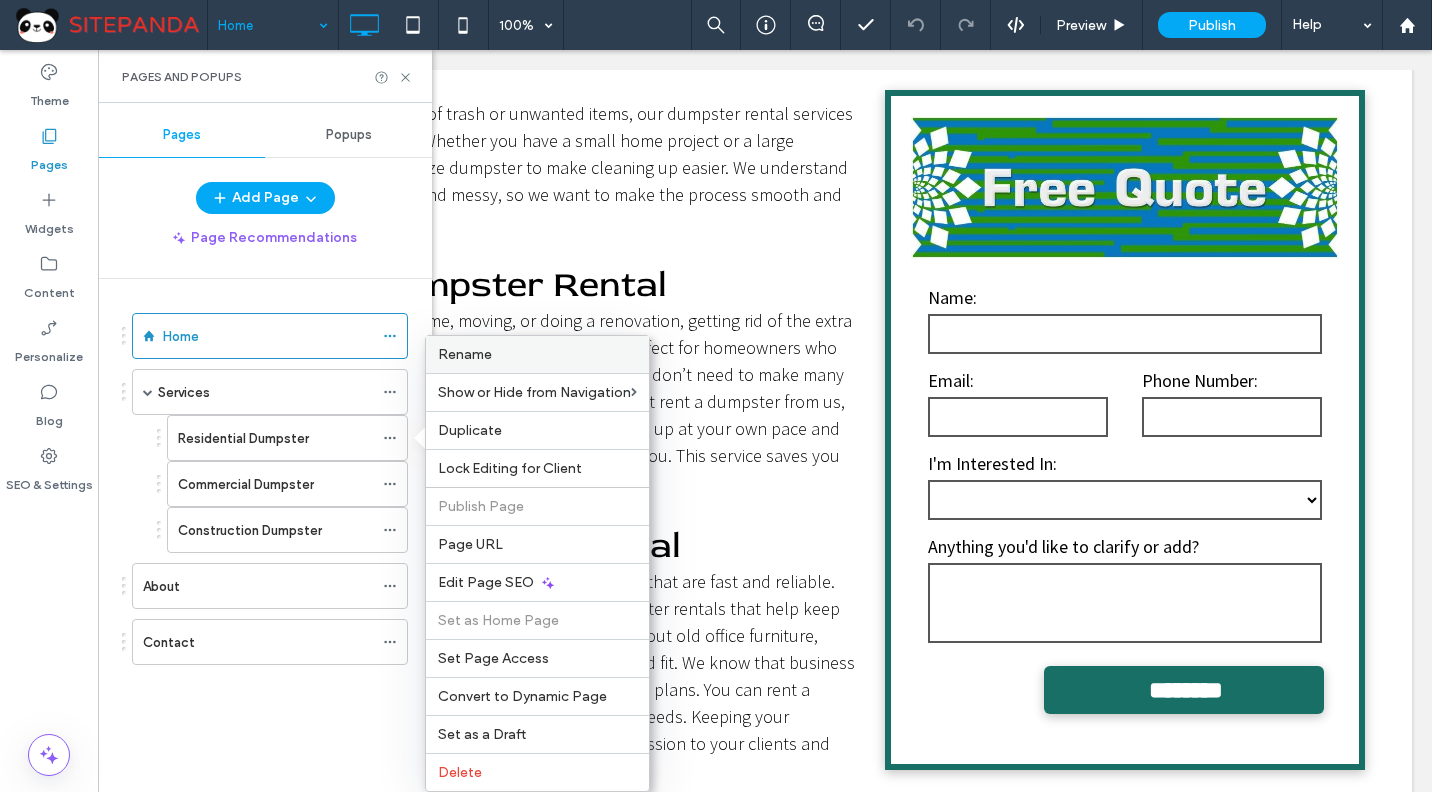 click on "Rename" at bounding box center (537, 354) 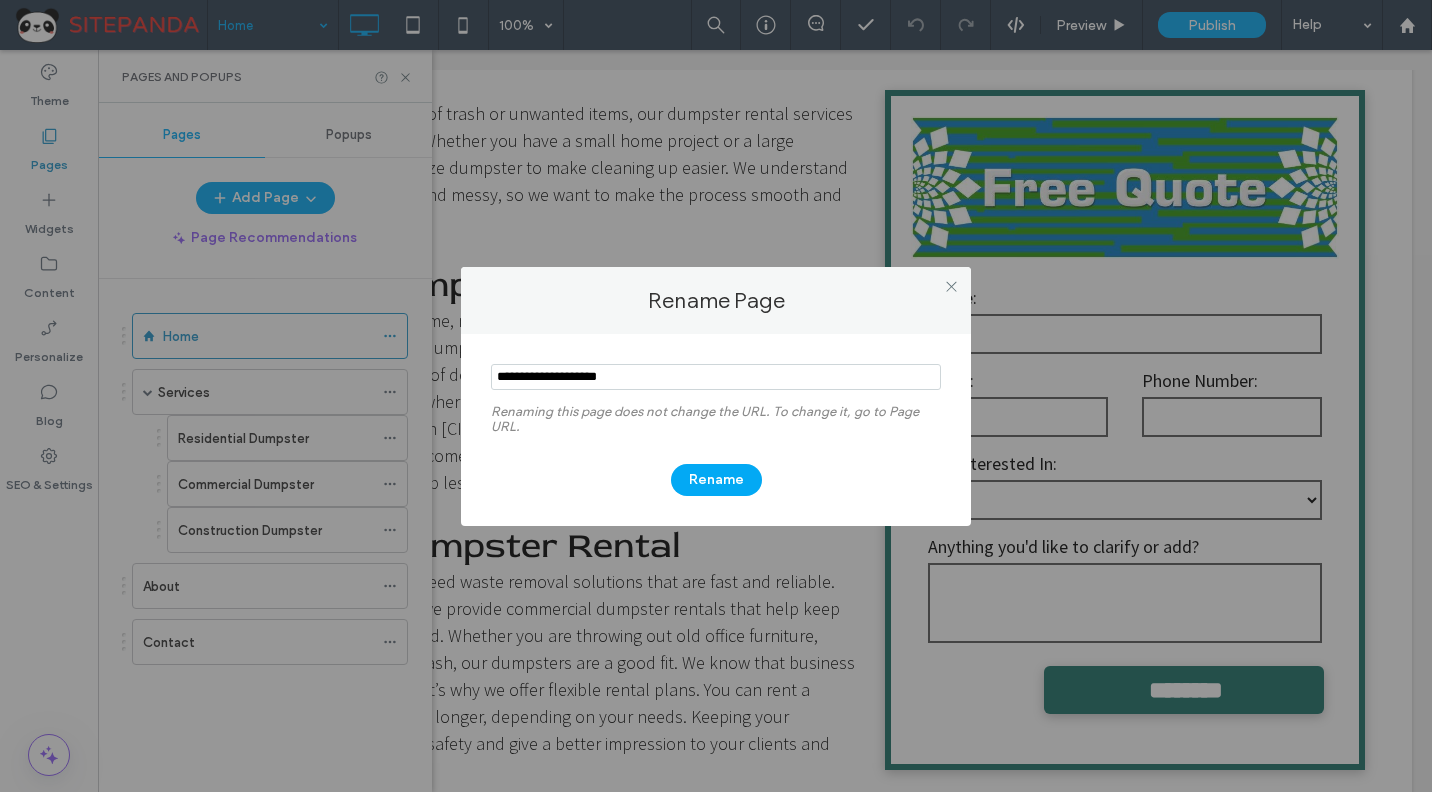 click at bounding box center (716, 377) 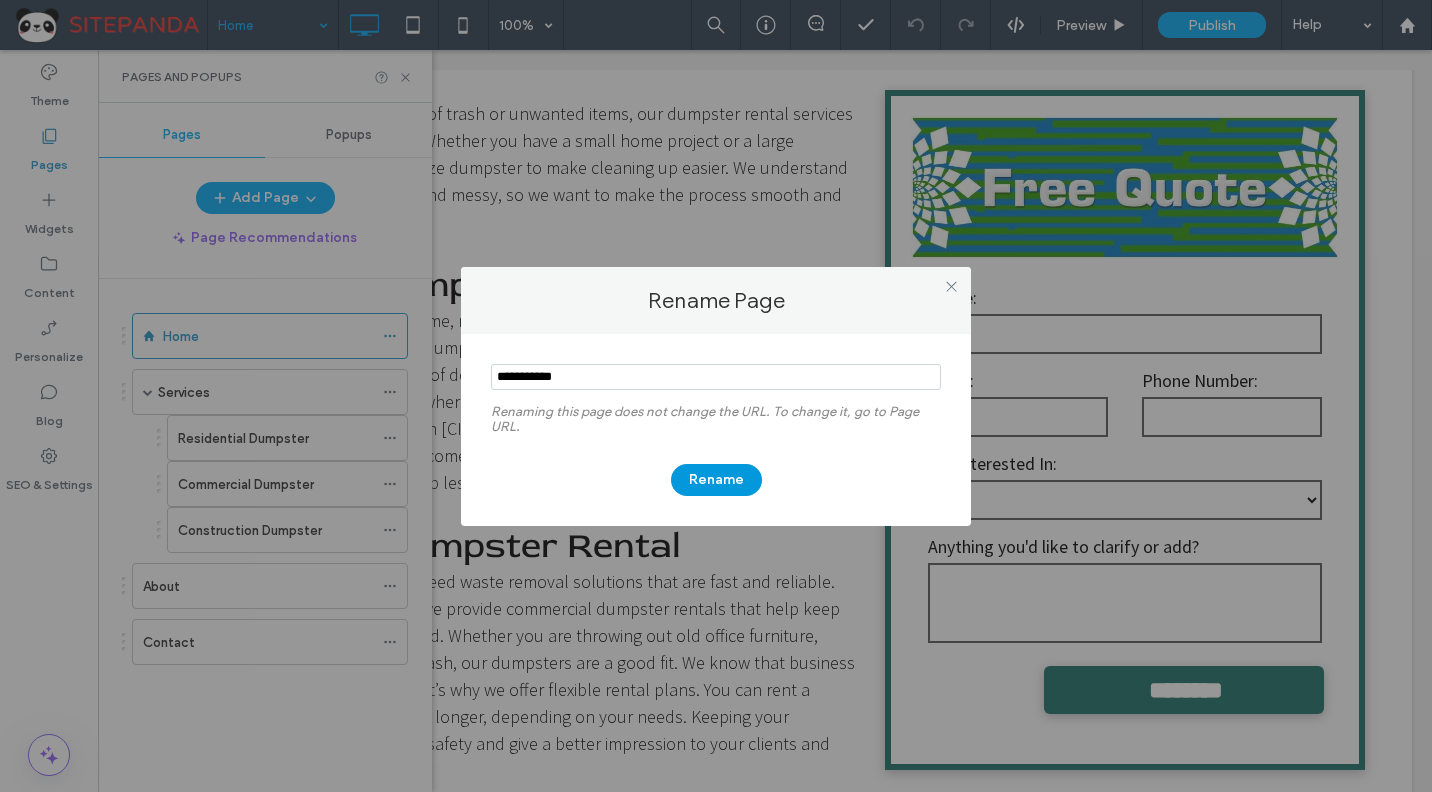 type on "**********" 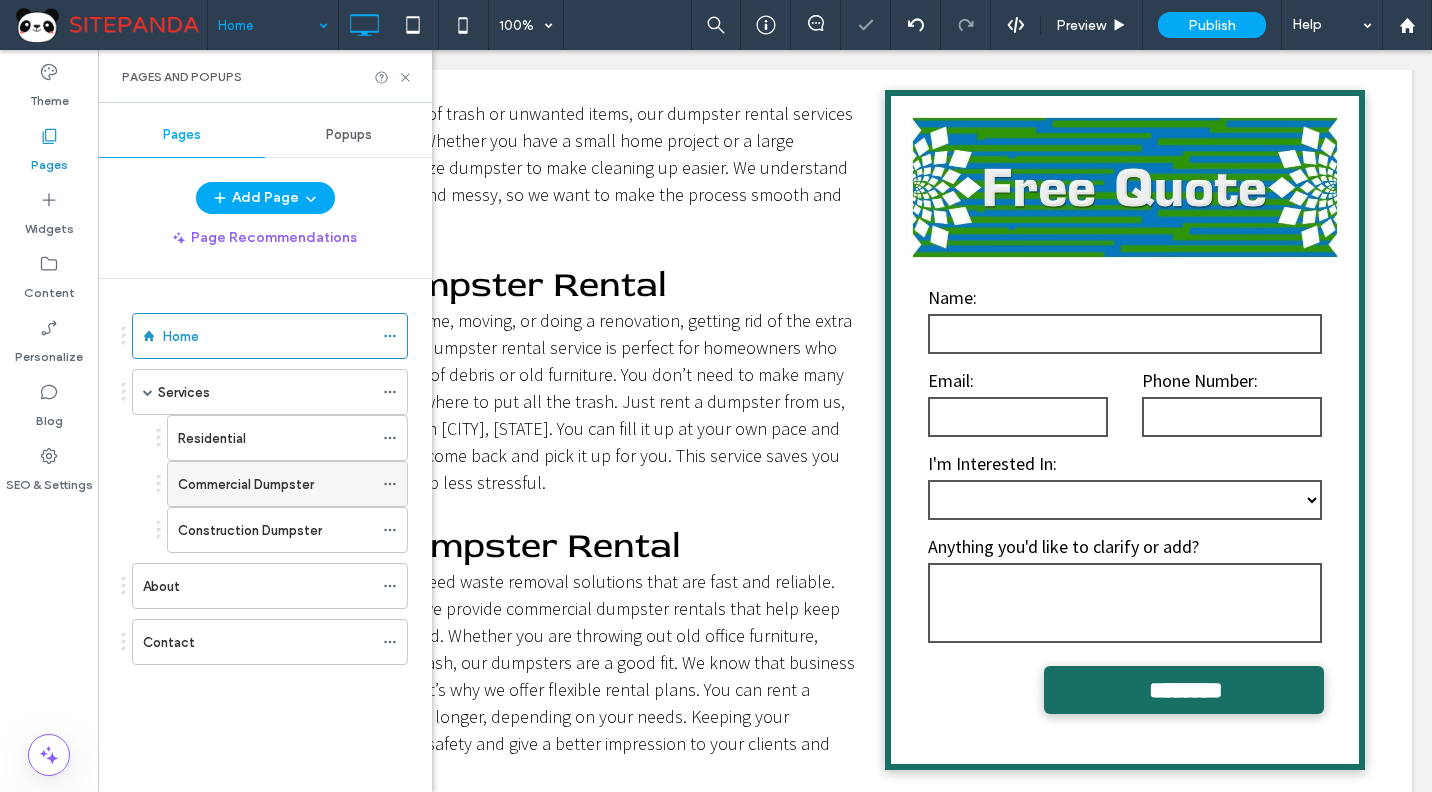 click 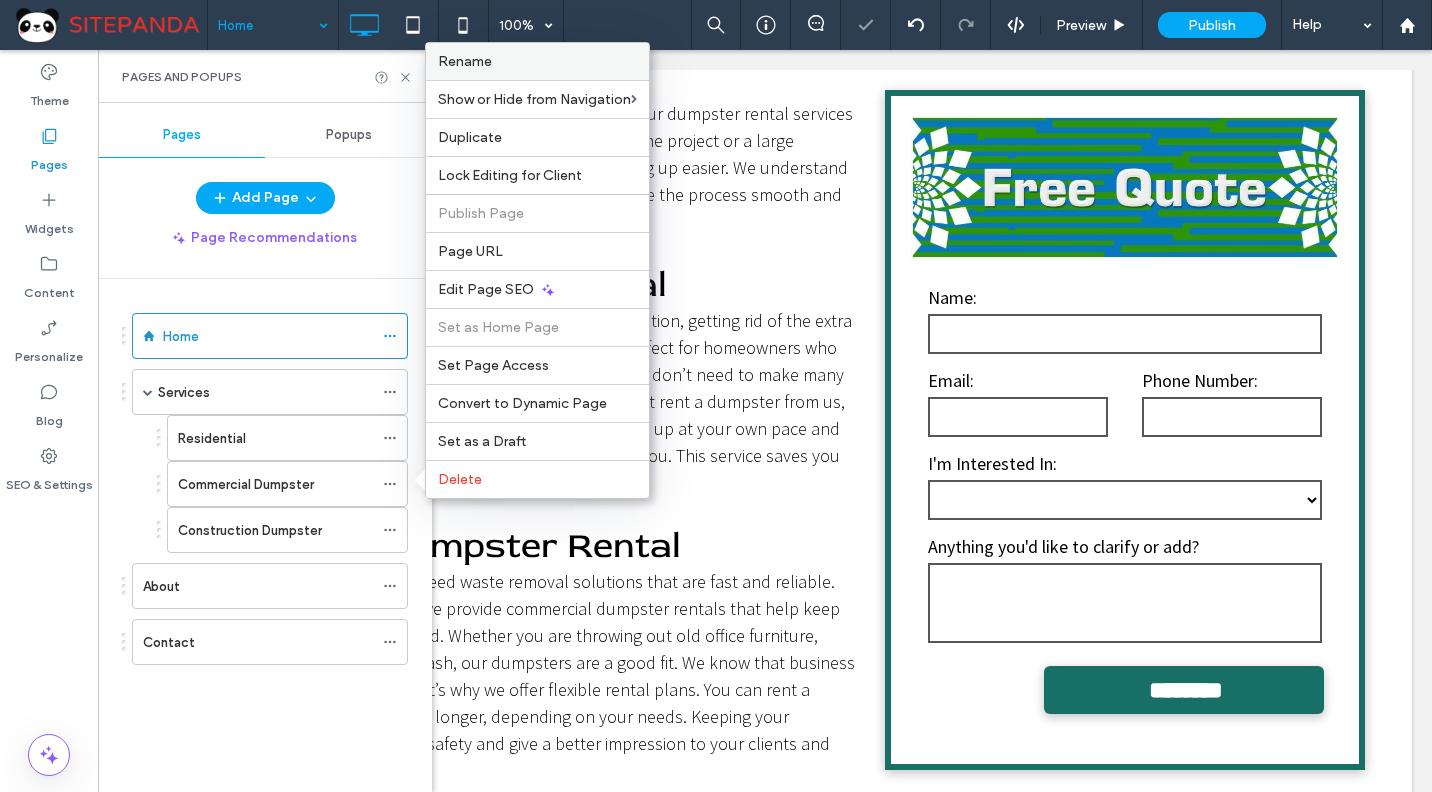click on "Rename" at bounding box center (465, 61) 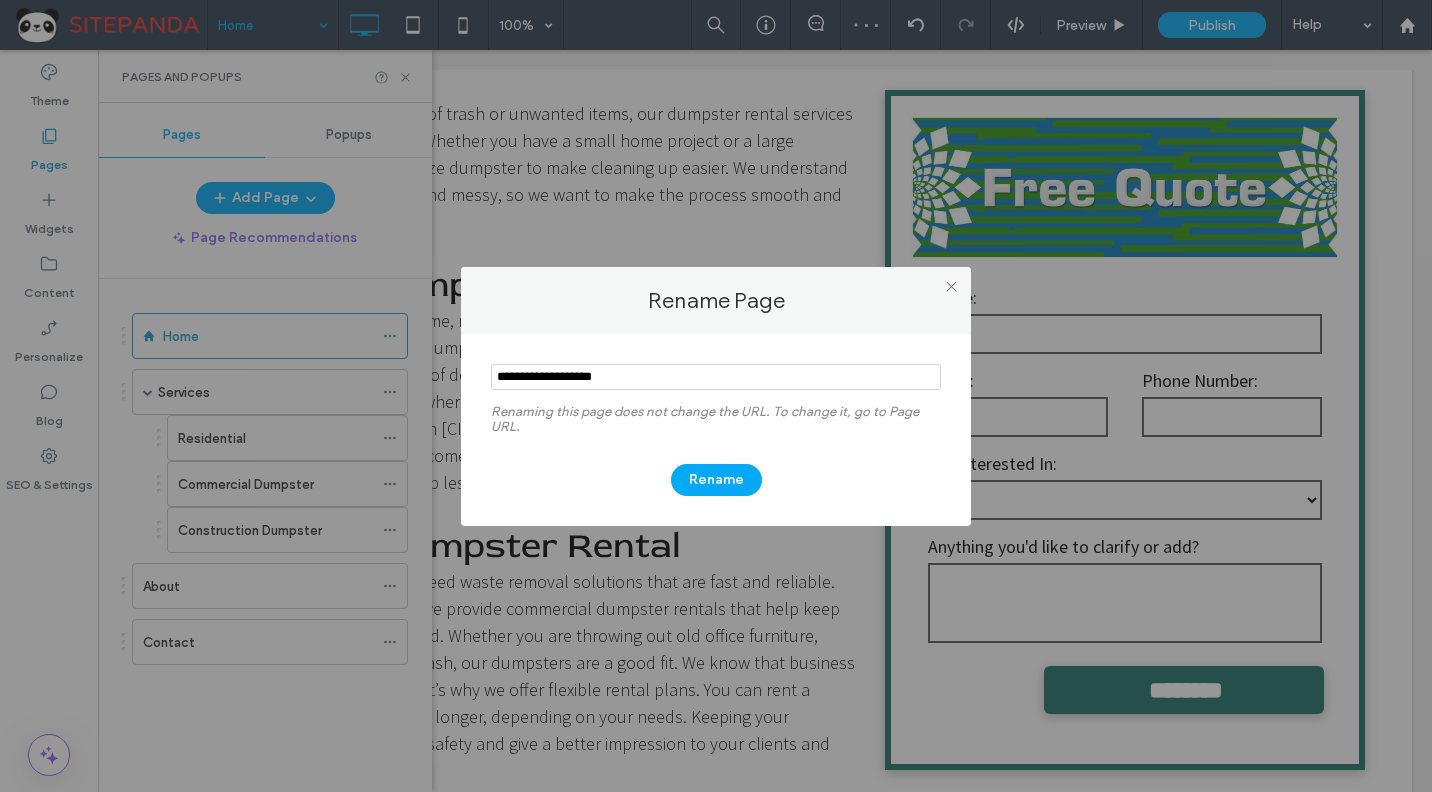 click at bounding box center (716, 377) 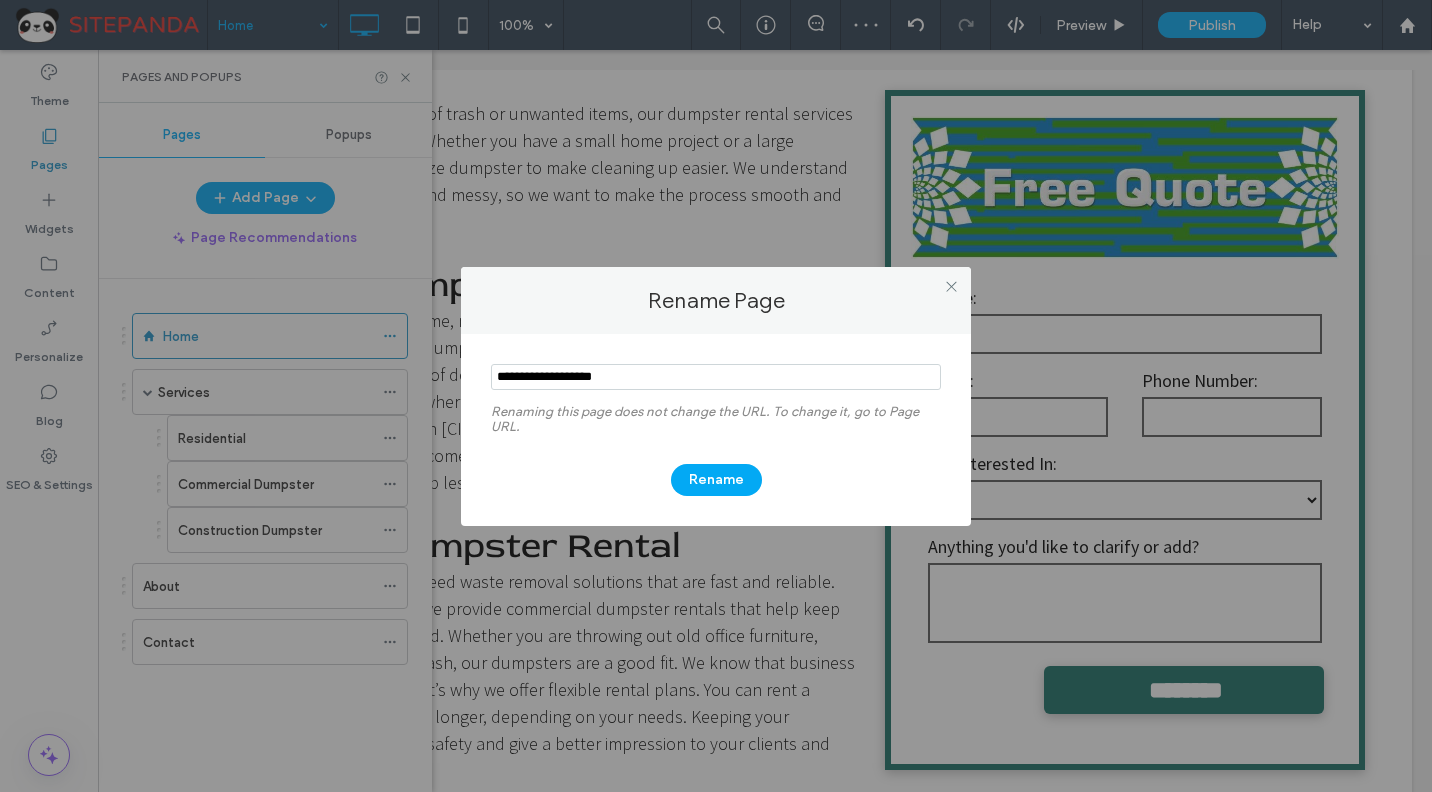 click at bounding box center (716, 377) 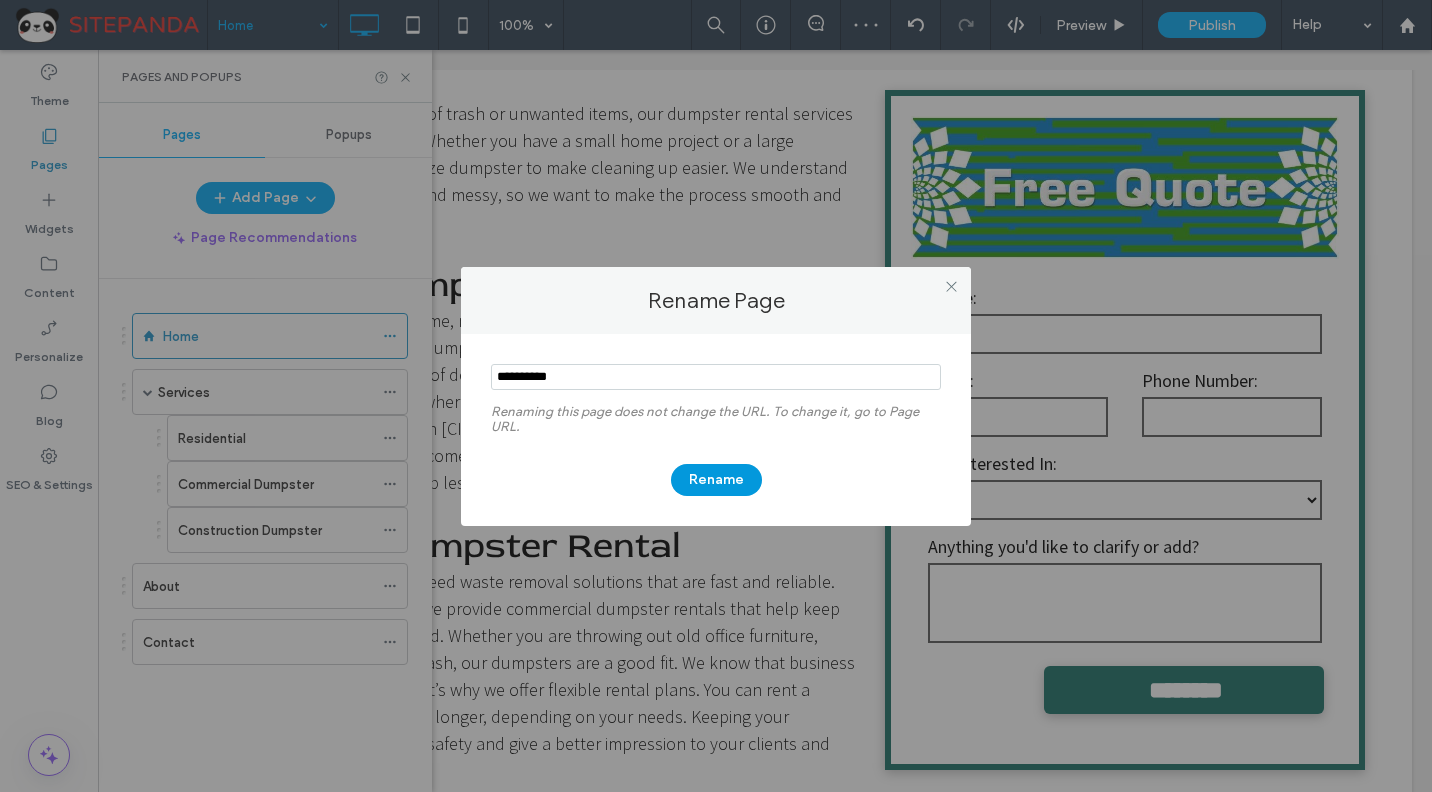 type on "**********" 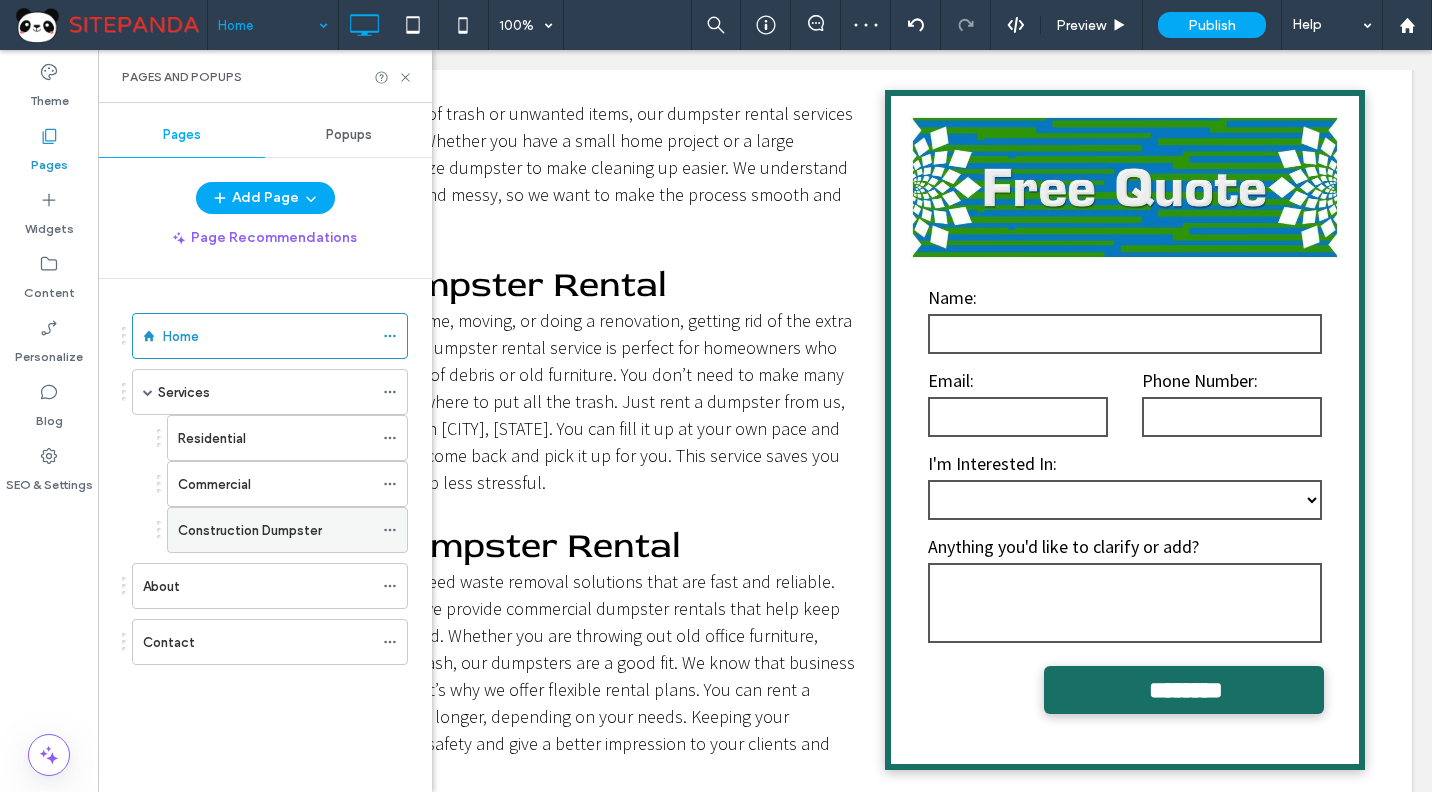 click 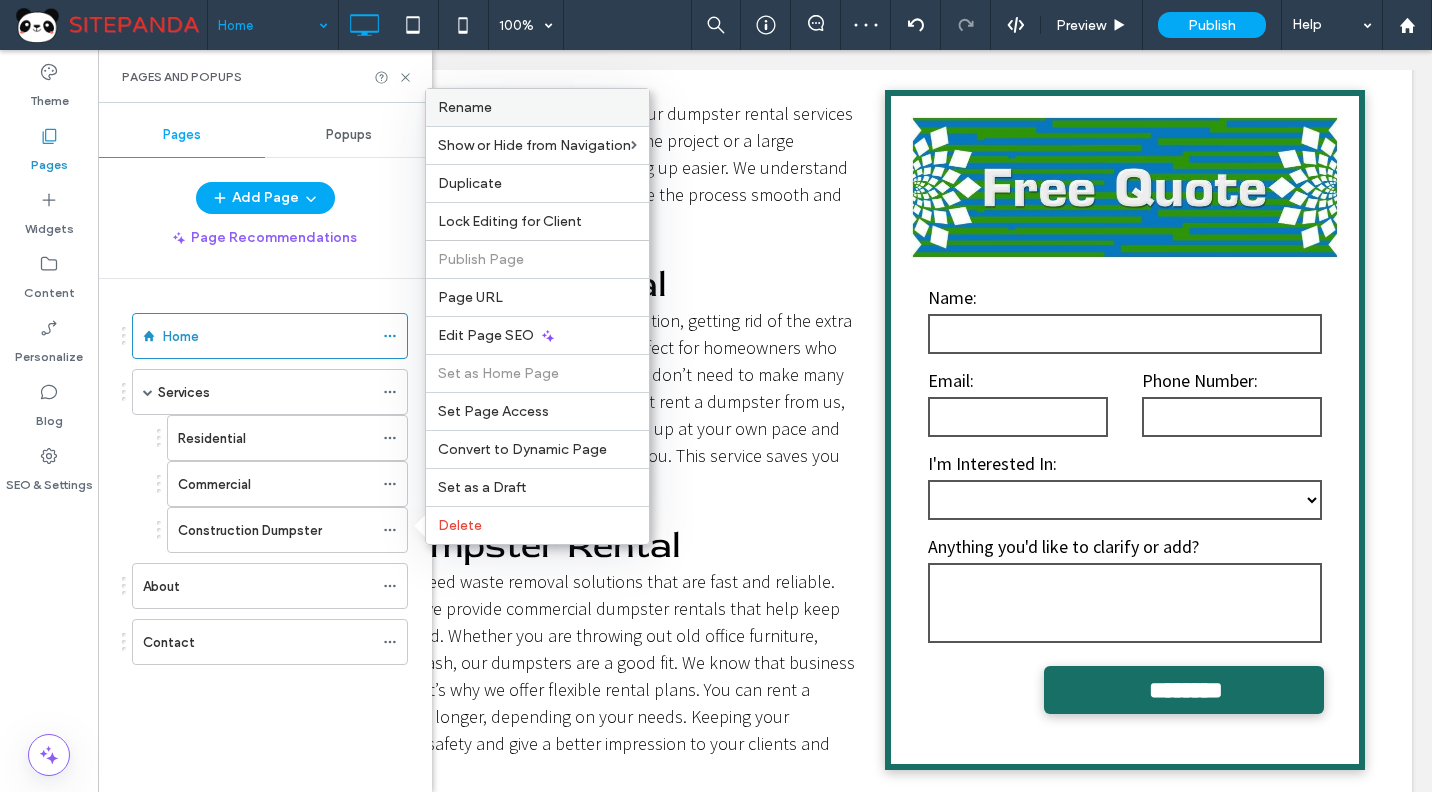 click on "Rename" at bounding box center [465, 107] 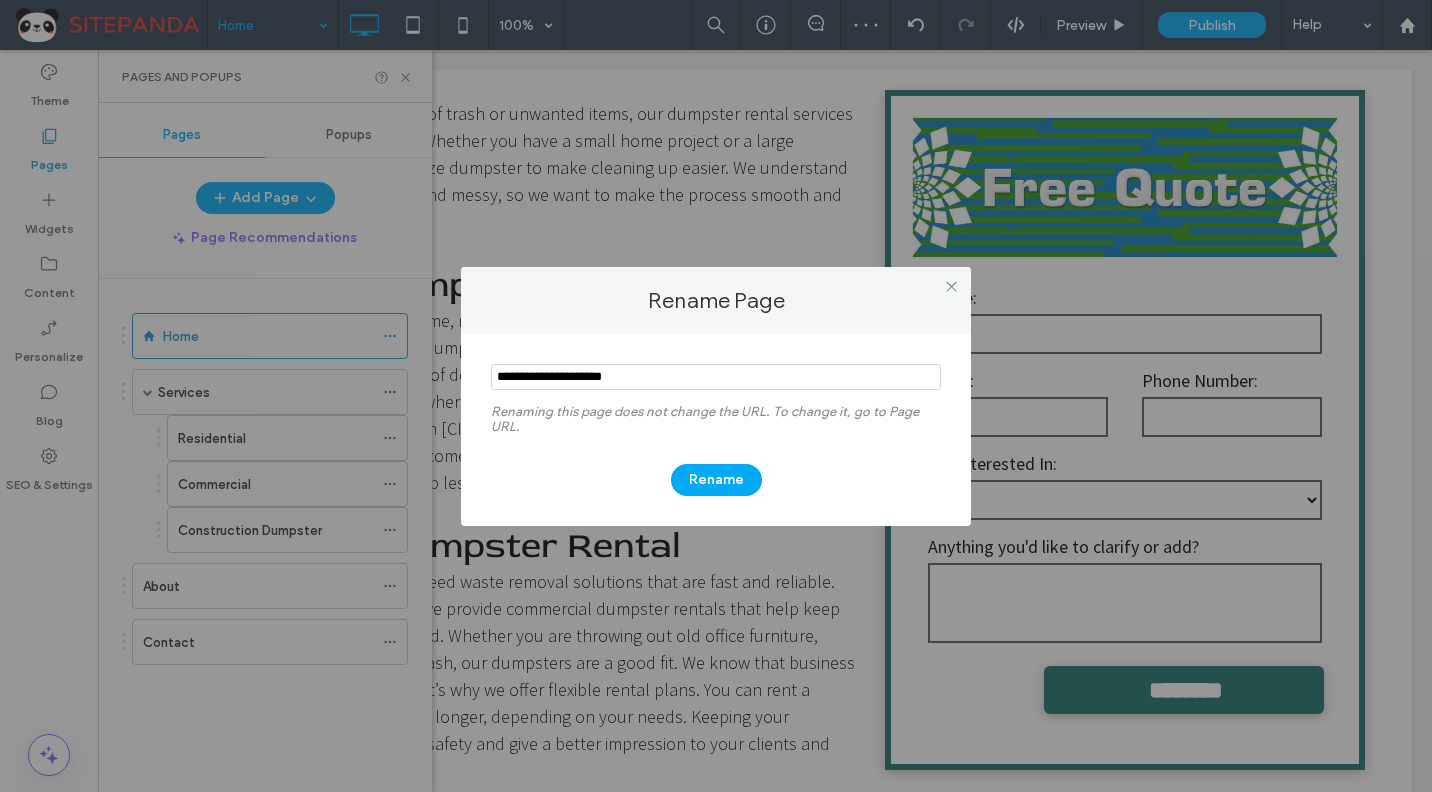 click at bounding box center [716, 377] 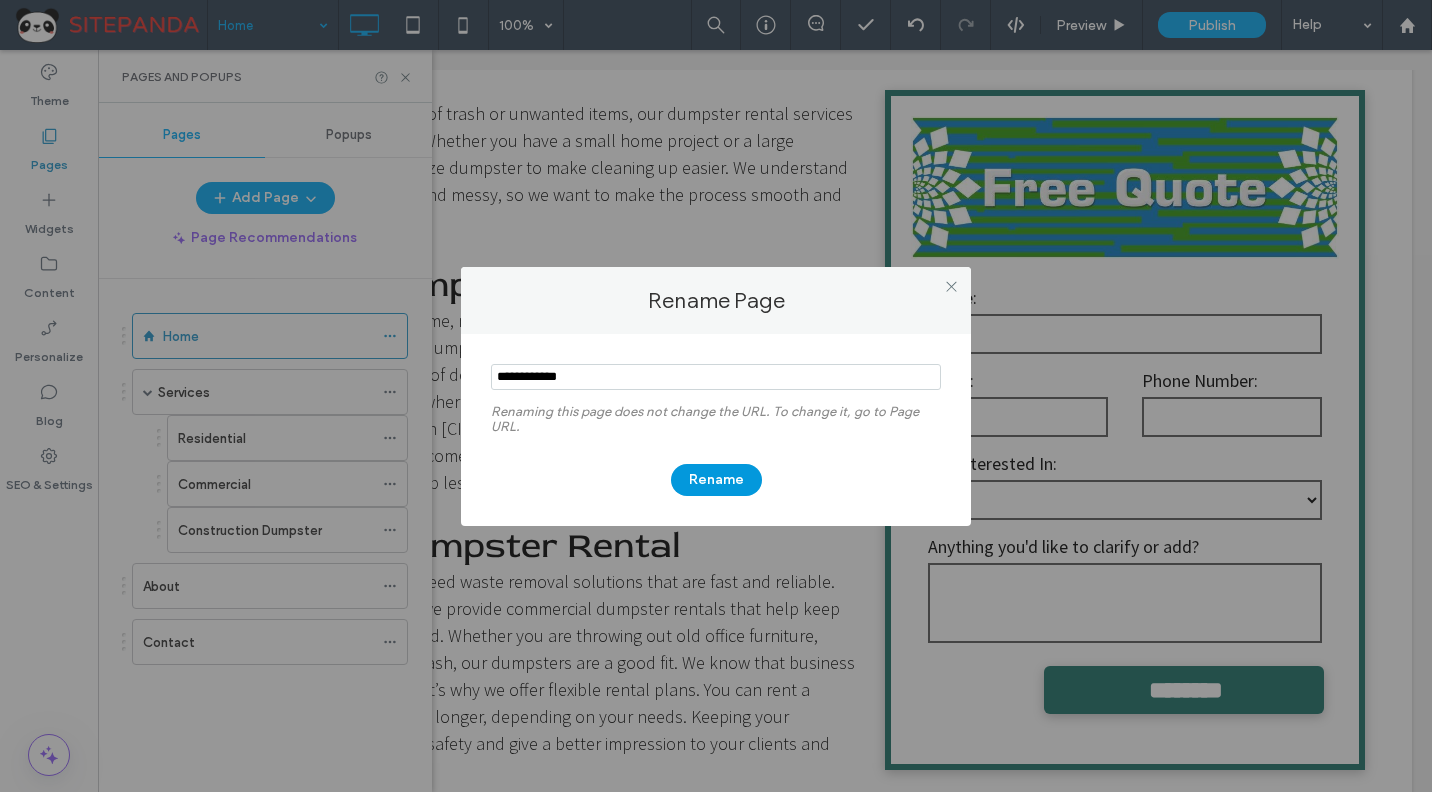 type on "**********" 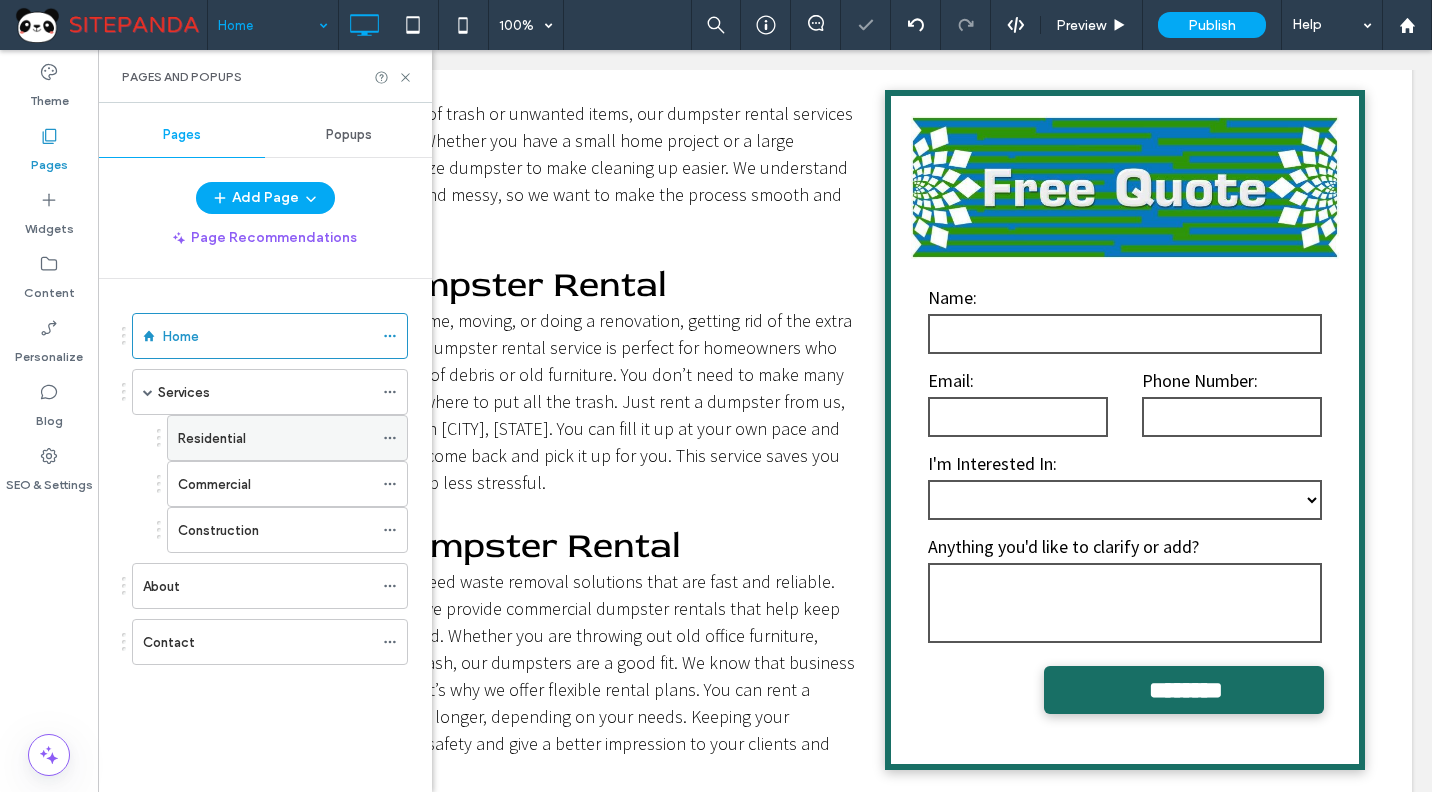 click 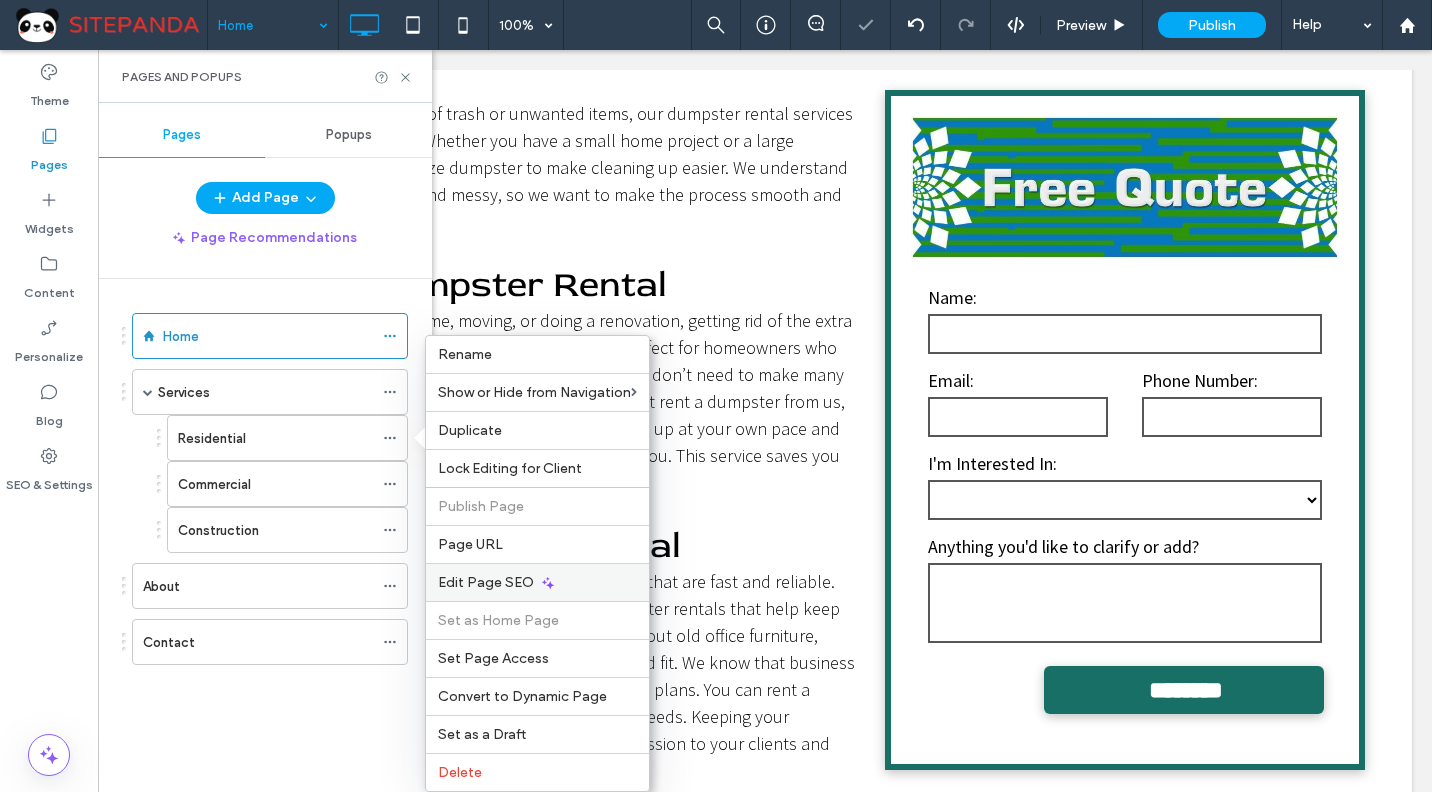 click on "Edit Page SEO" at bounding box center [486, 582] 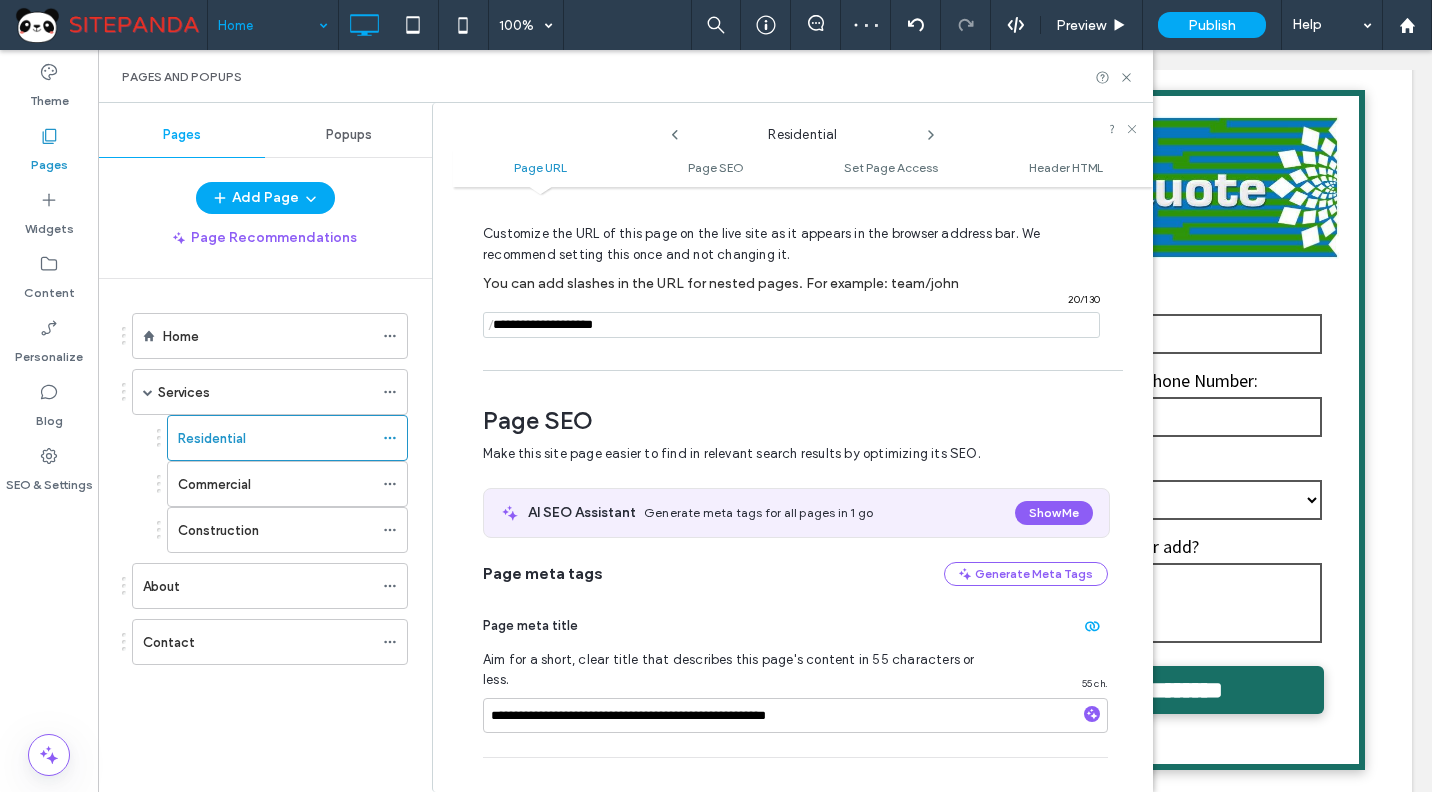 scroll, scrollTop: 74, scrollLeft: 0, axis: vertical 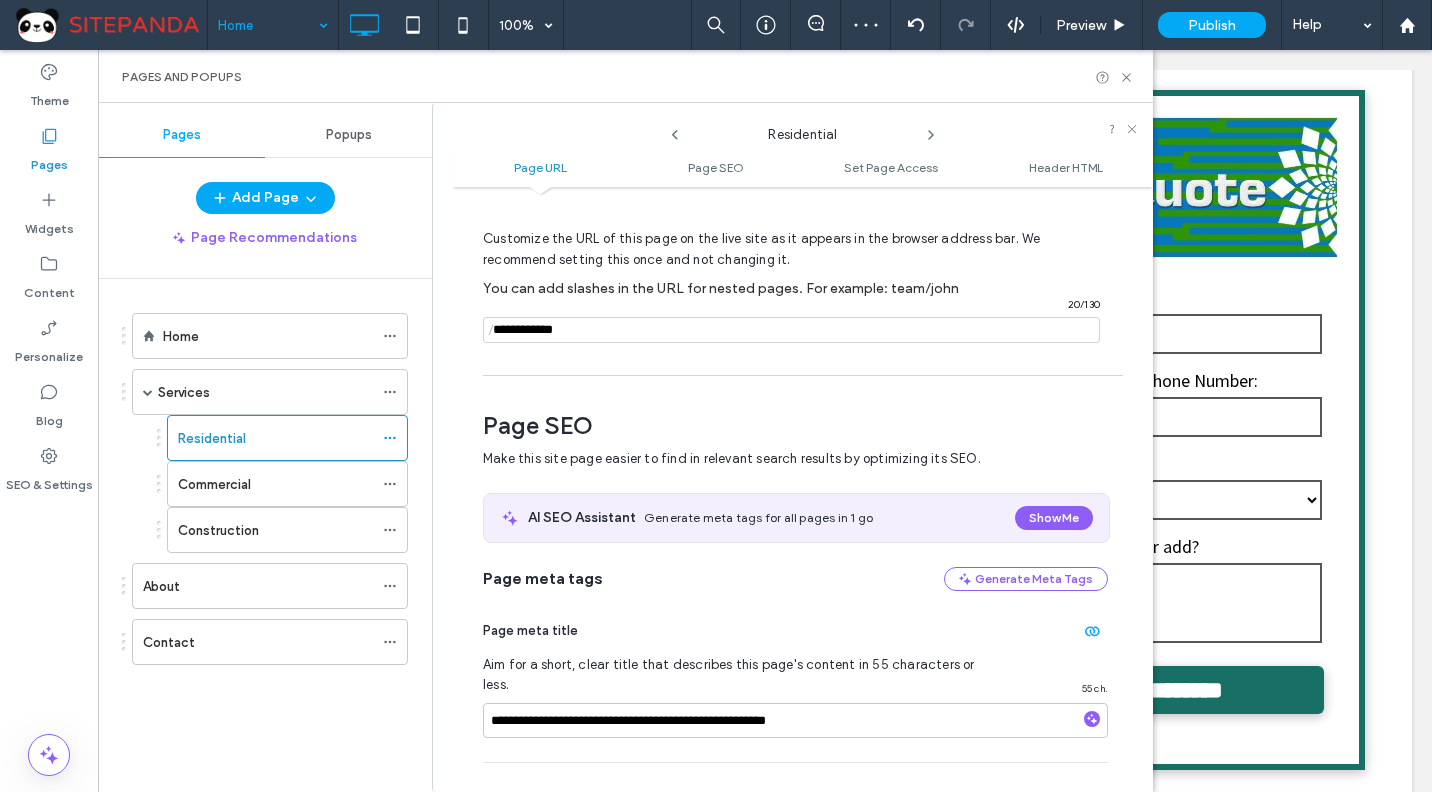 click at bounding box center (791, 330) 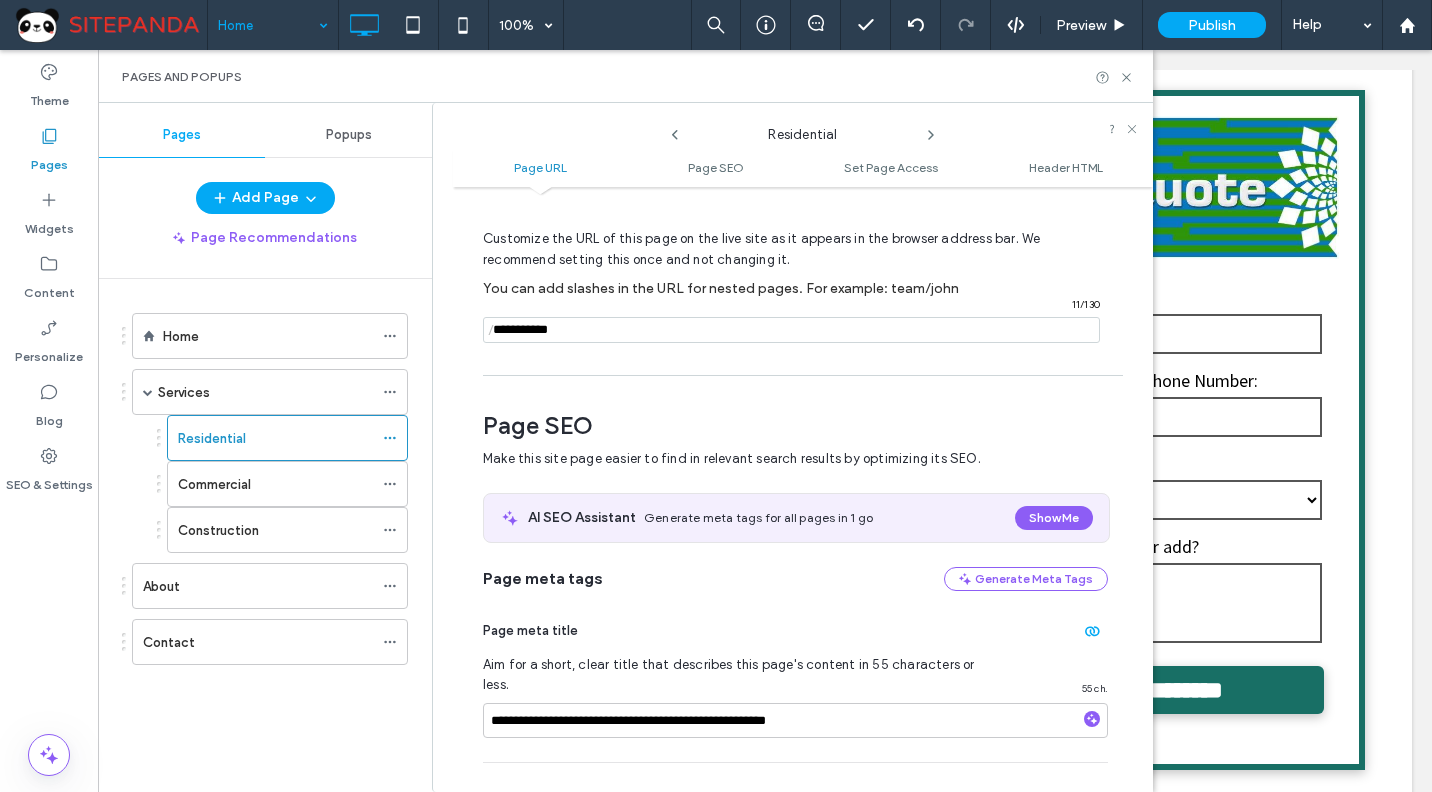 type on "**********" 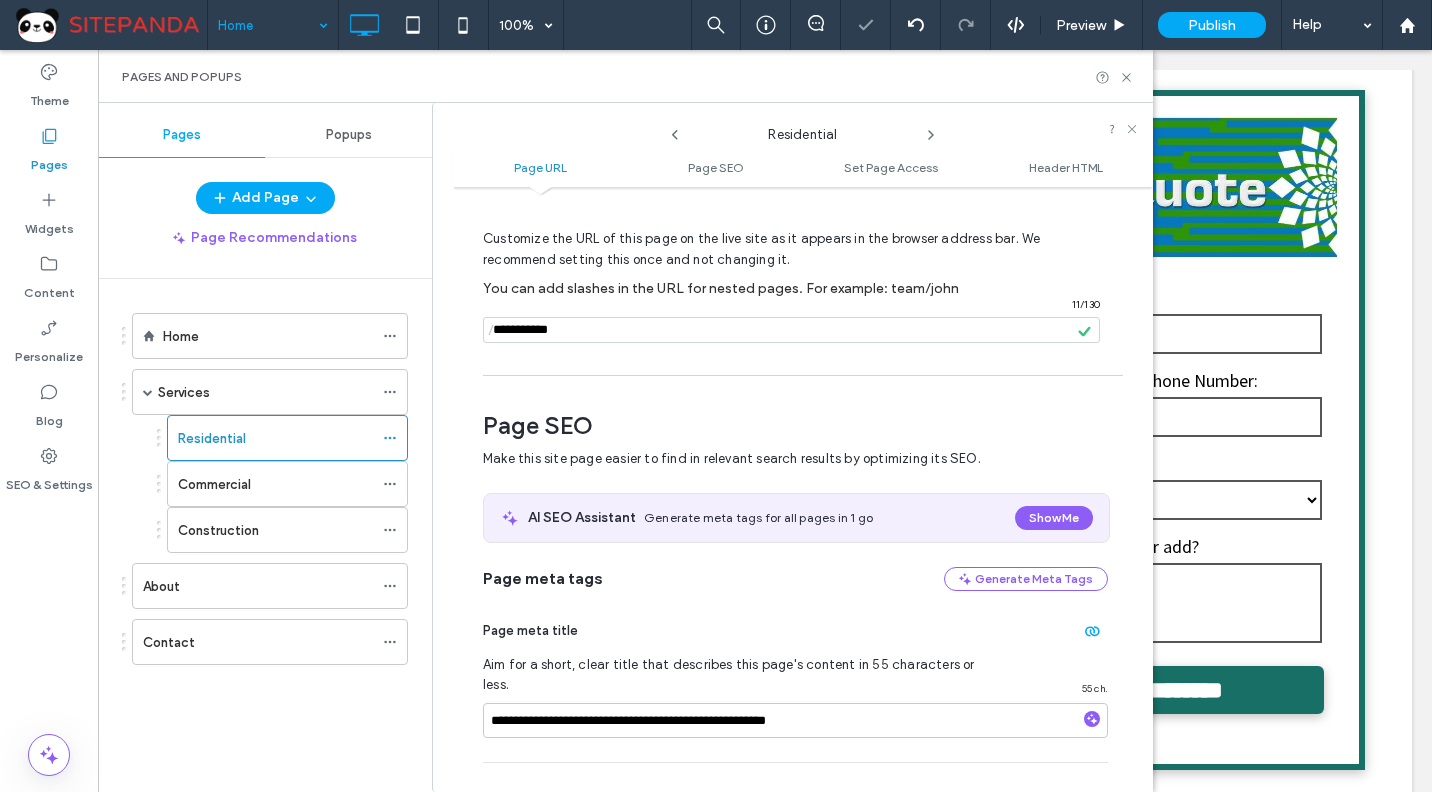 click 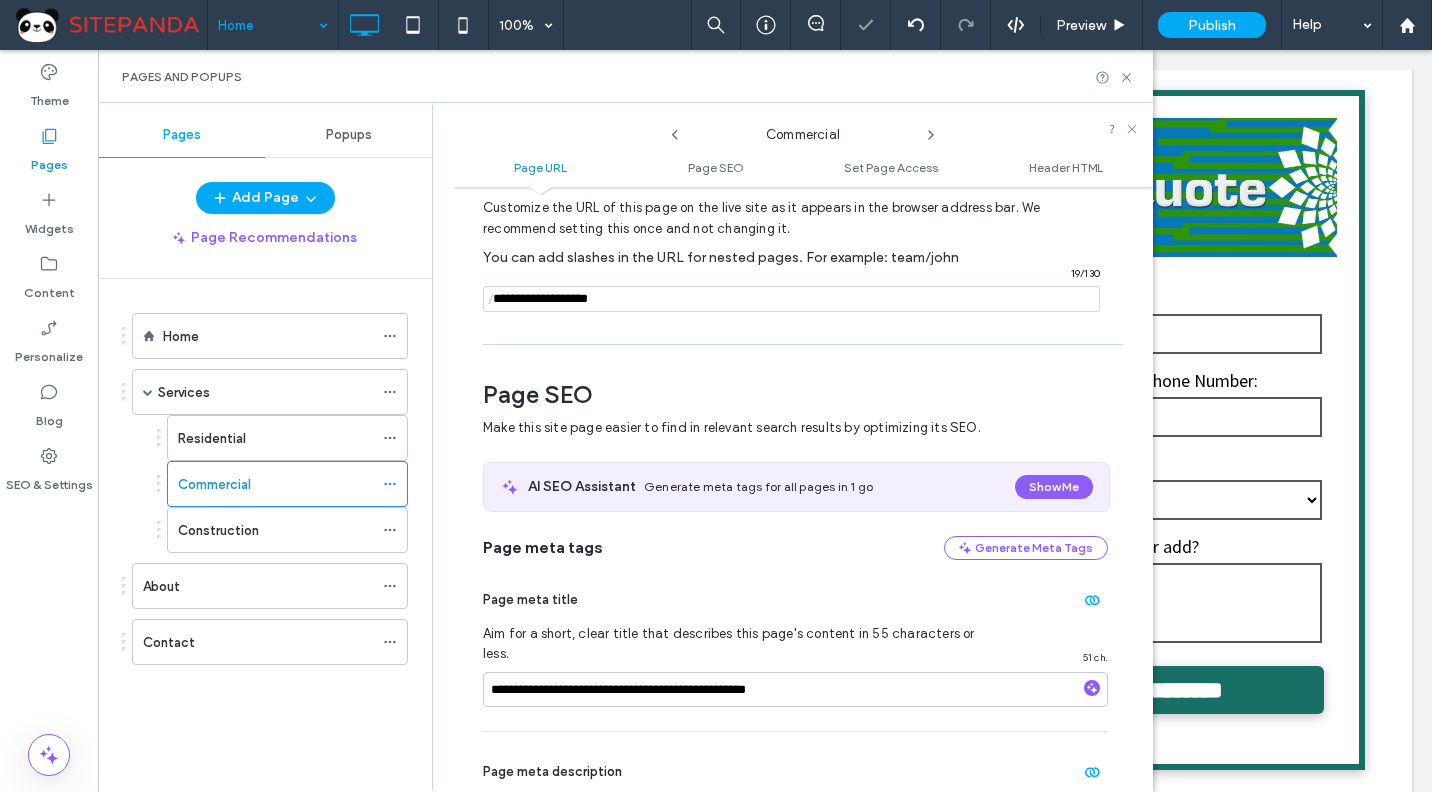scroll, scrollTop: 0, scrollLeft: 0, axis: both 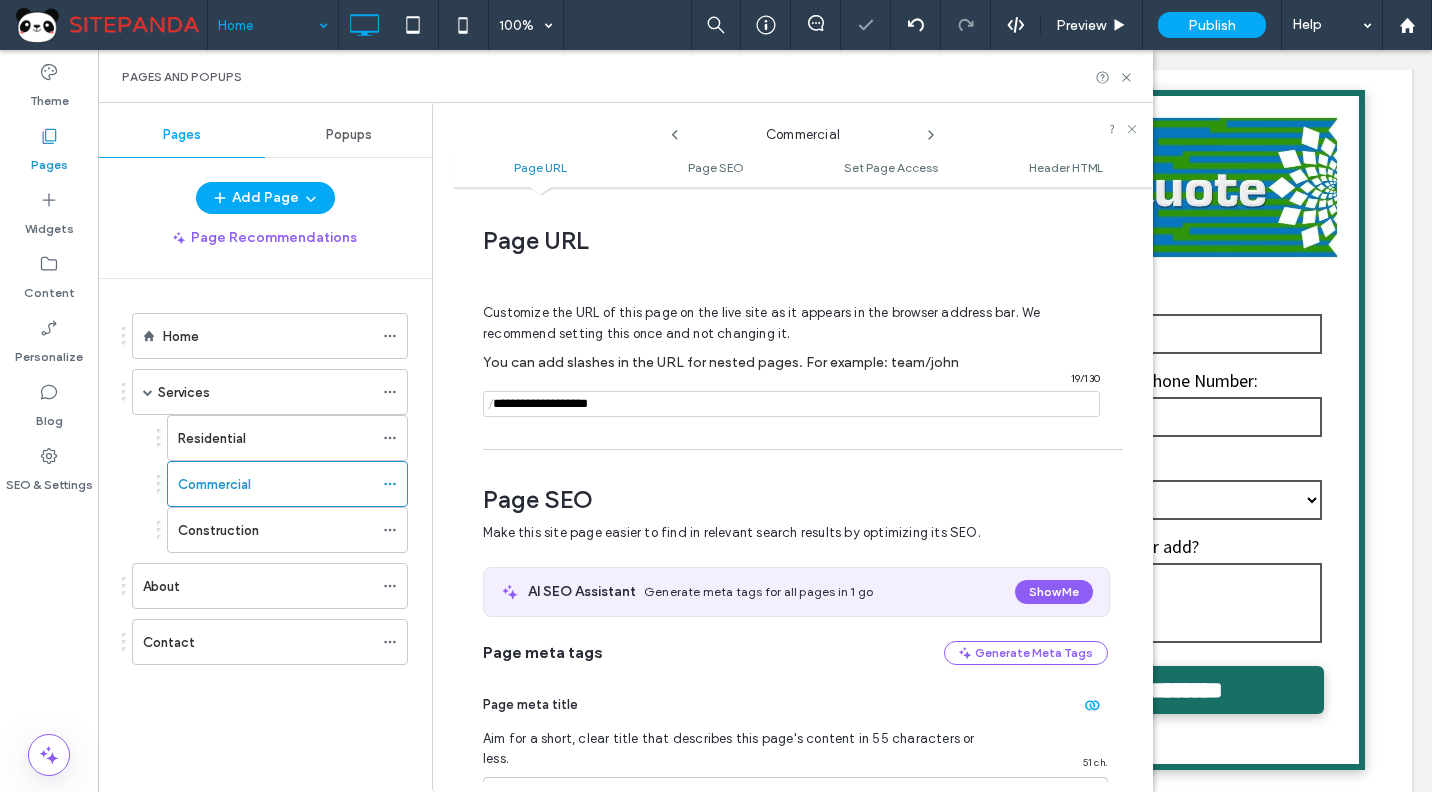 click at bounding box center [791, 404] 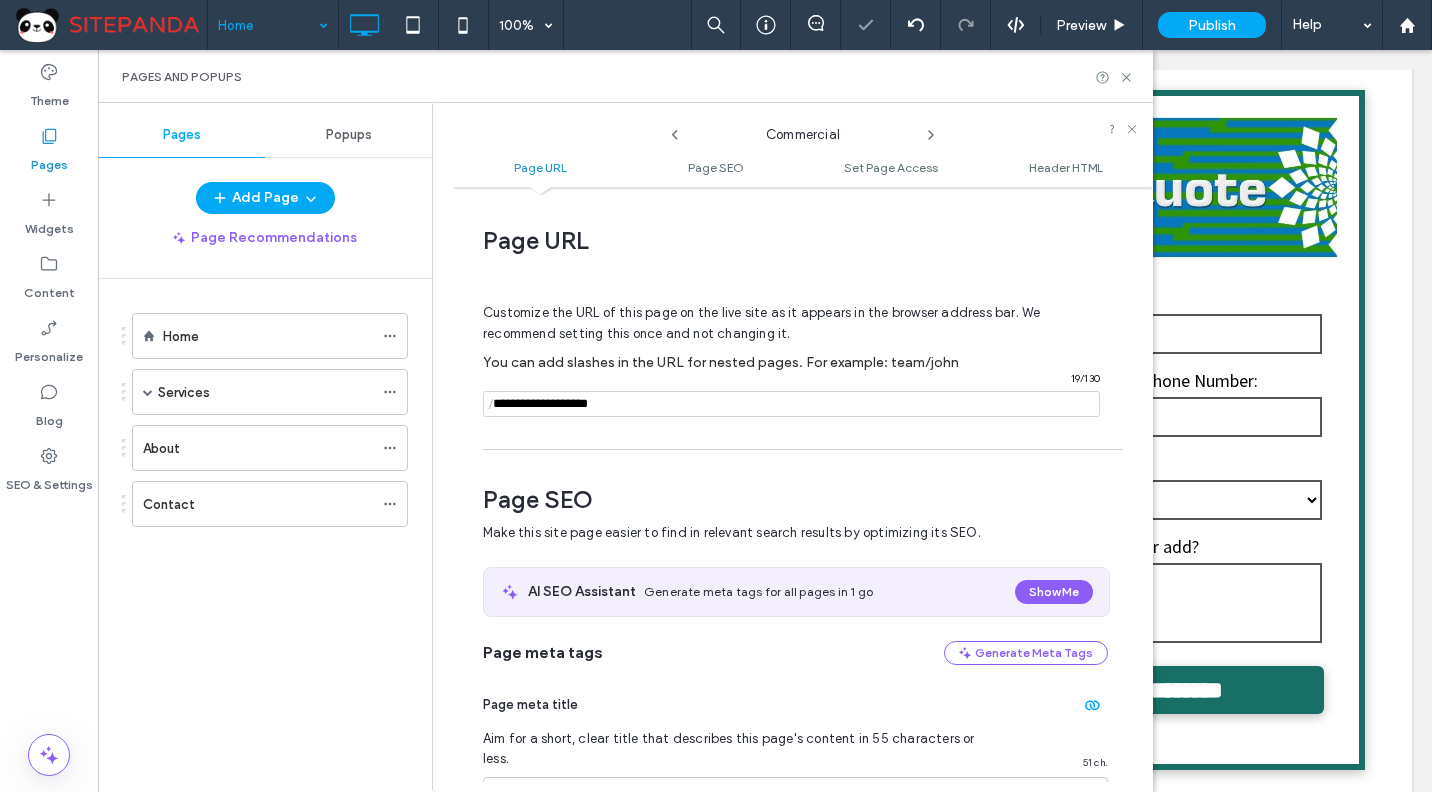 click at bounding box center (791, 404) 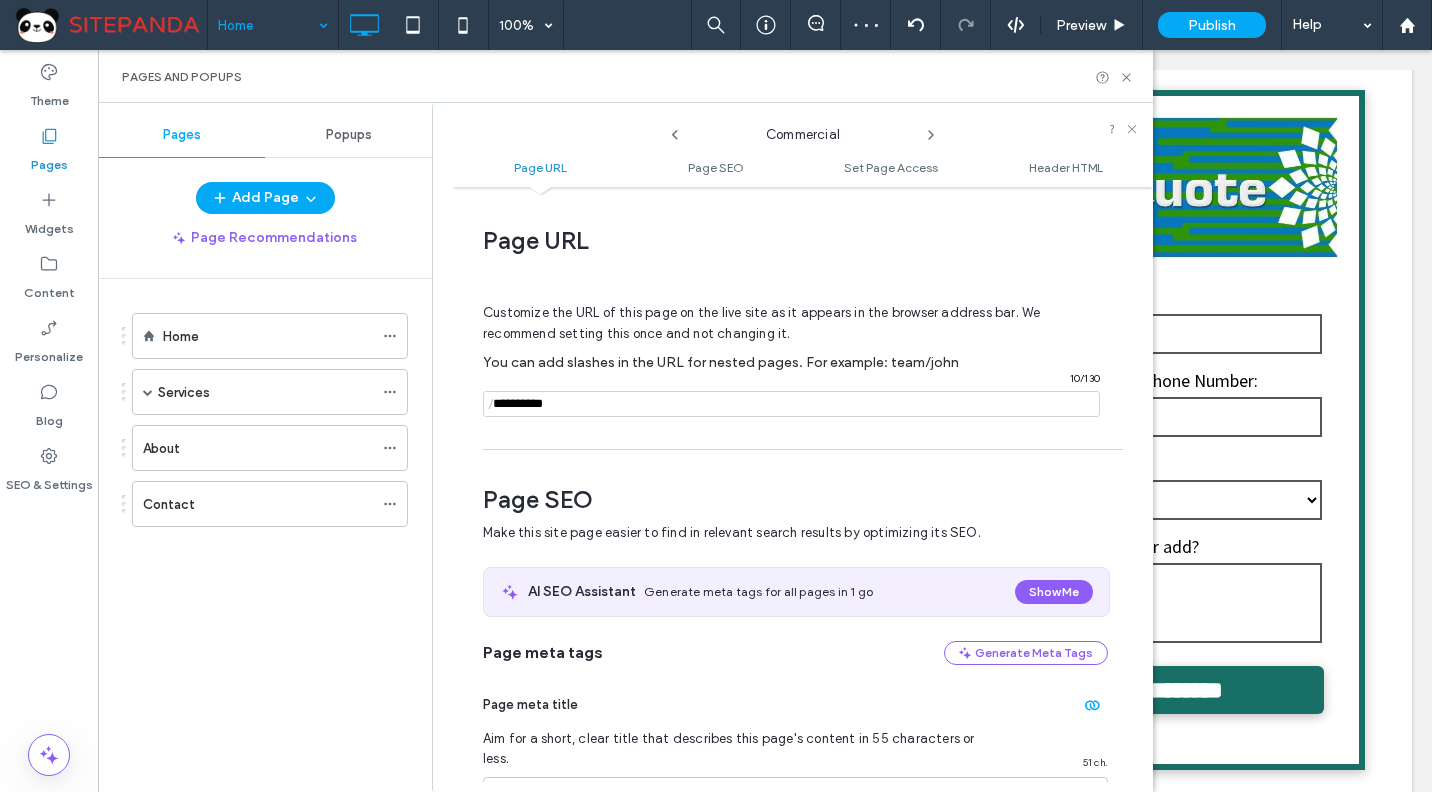 type on "**********" 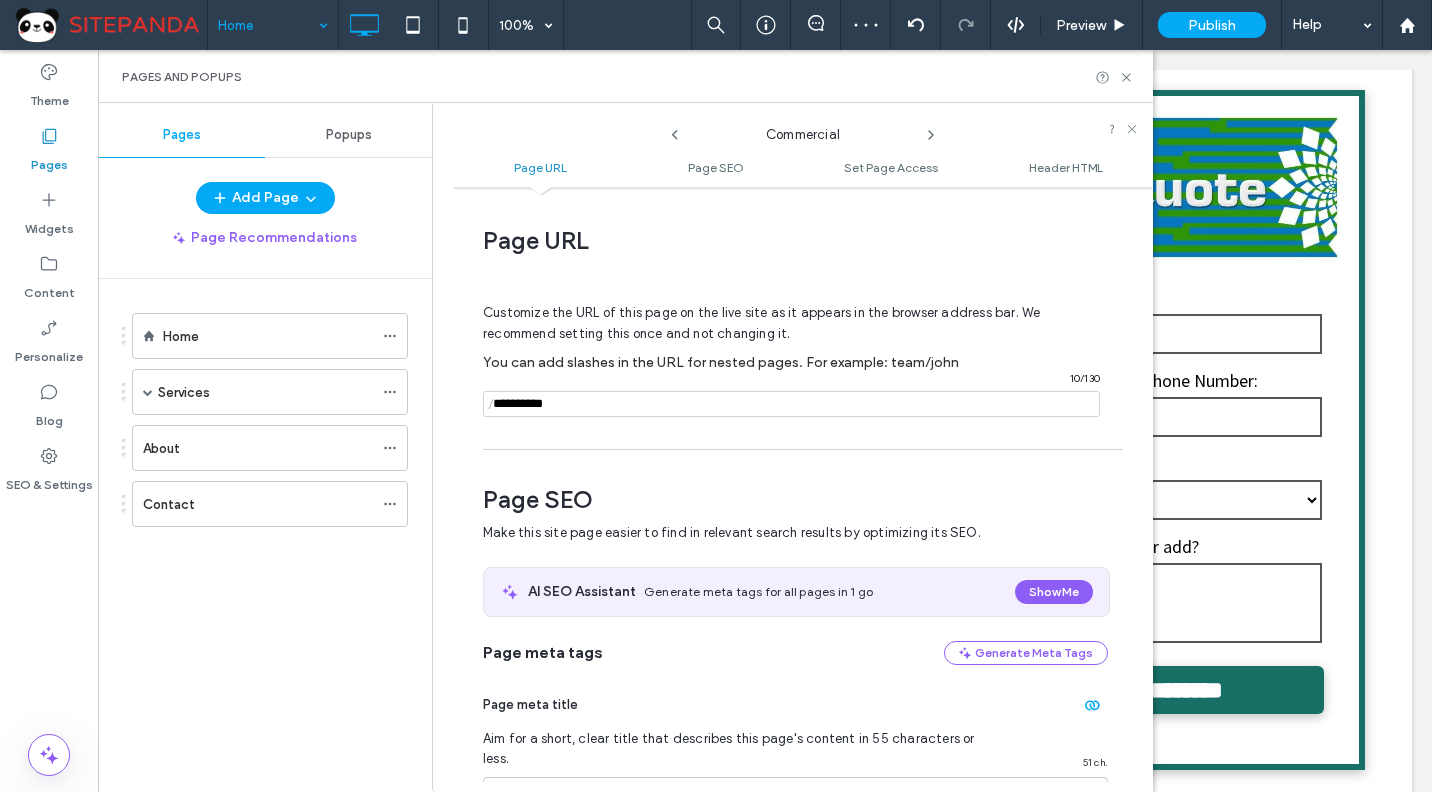 click on "Customize the URL of this page on the live site as it appears in the browser address bar. We recommend setting this once and not changing it." at bounding box center [761, 323] 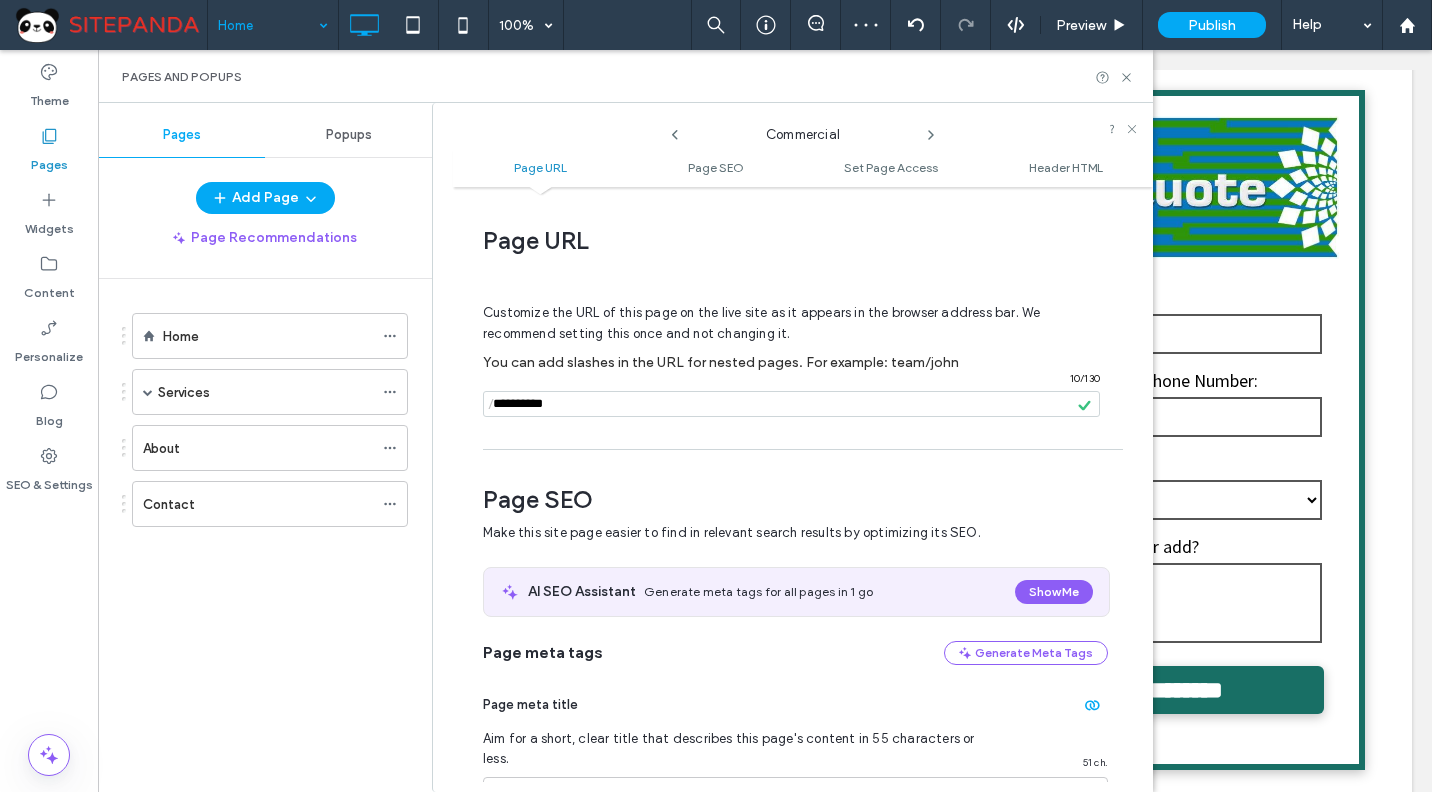 click 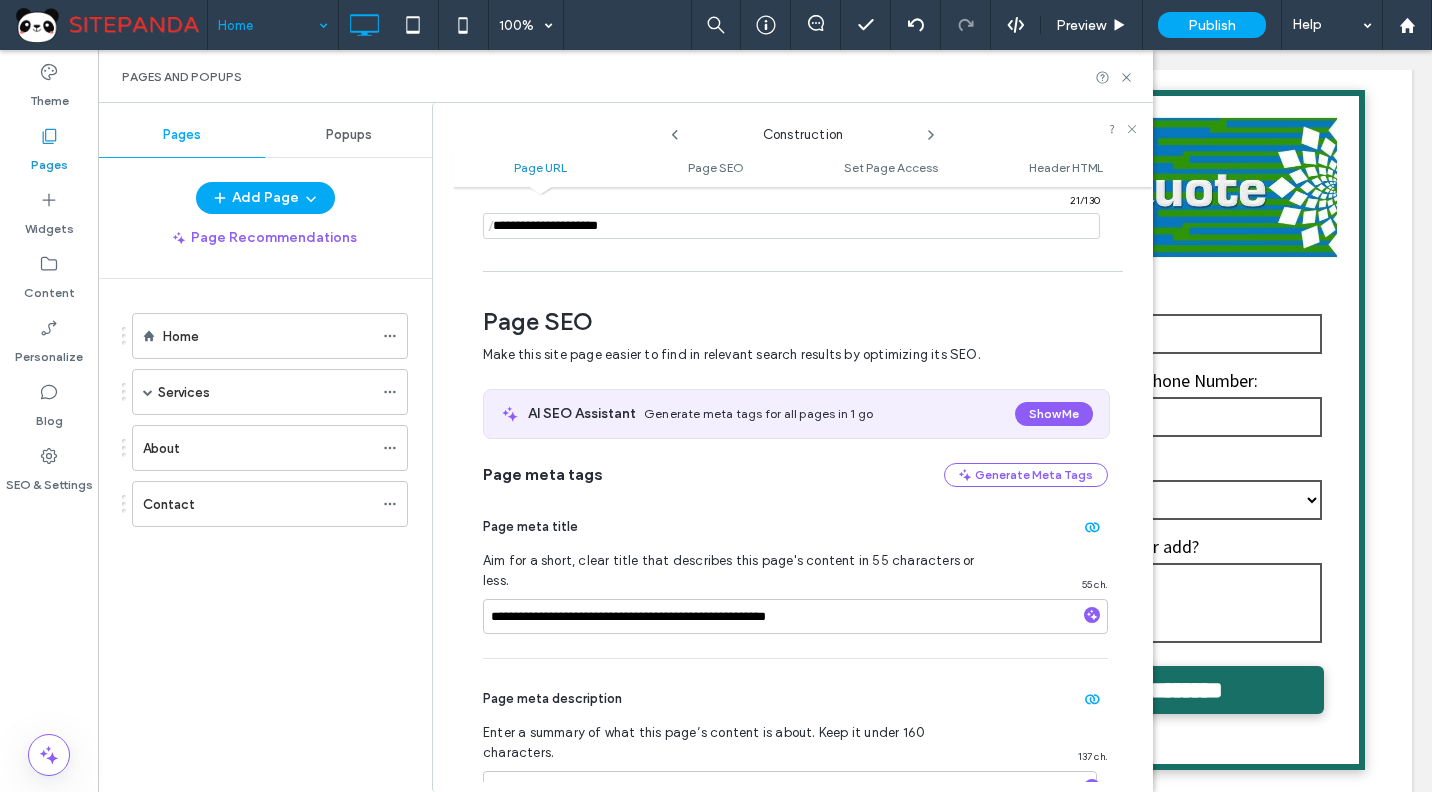 click on "**********" at bounding box center [795, 906] 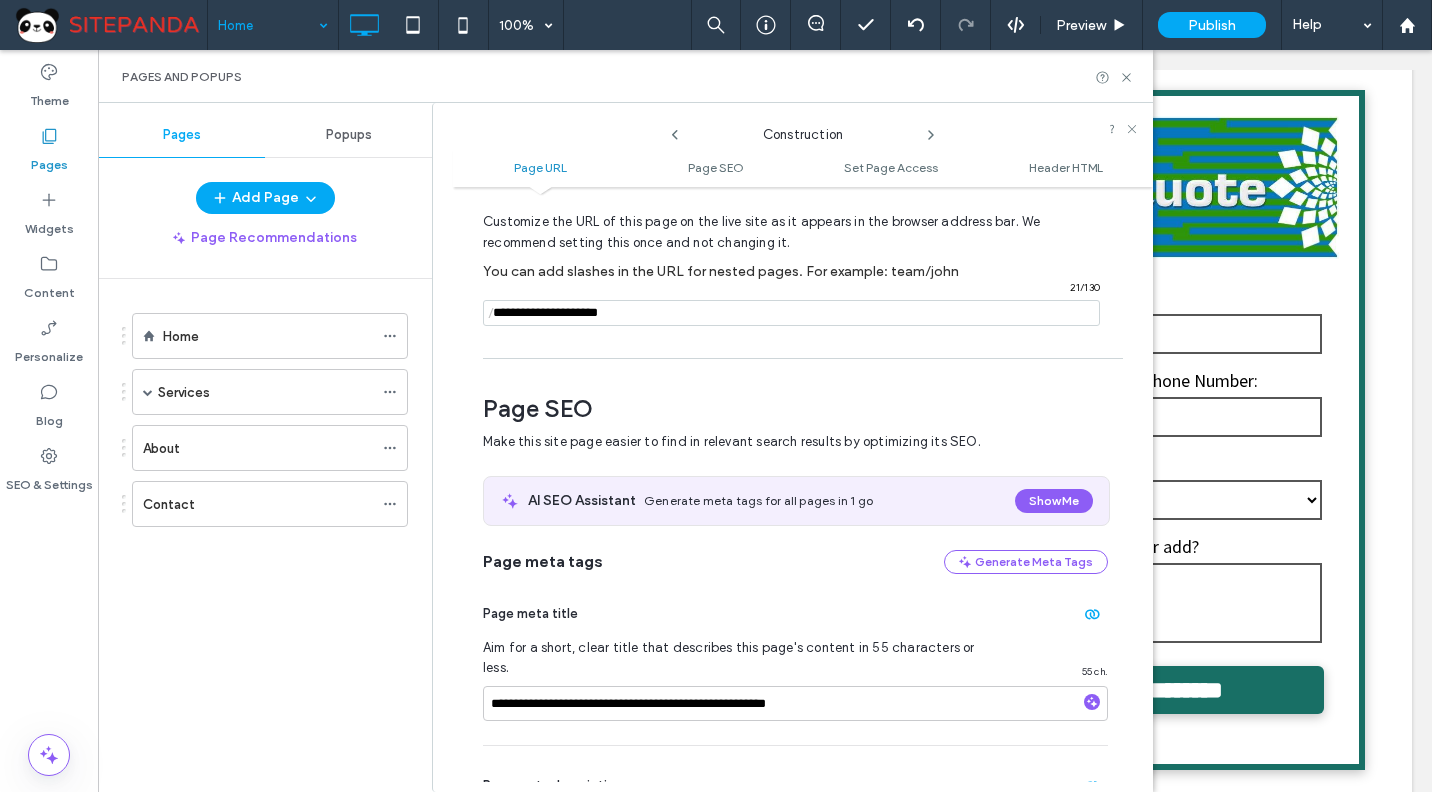 scroll, scrollTop: 74, scrollLeft: 0, axis: vertical 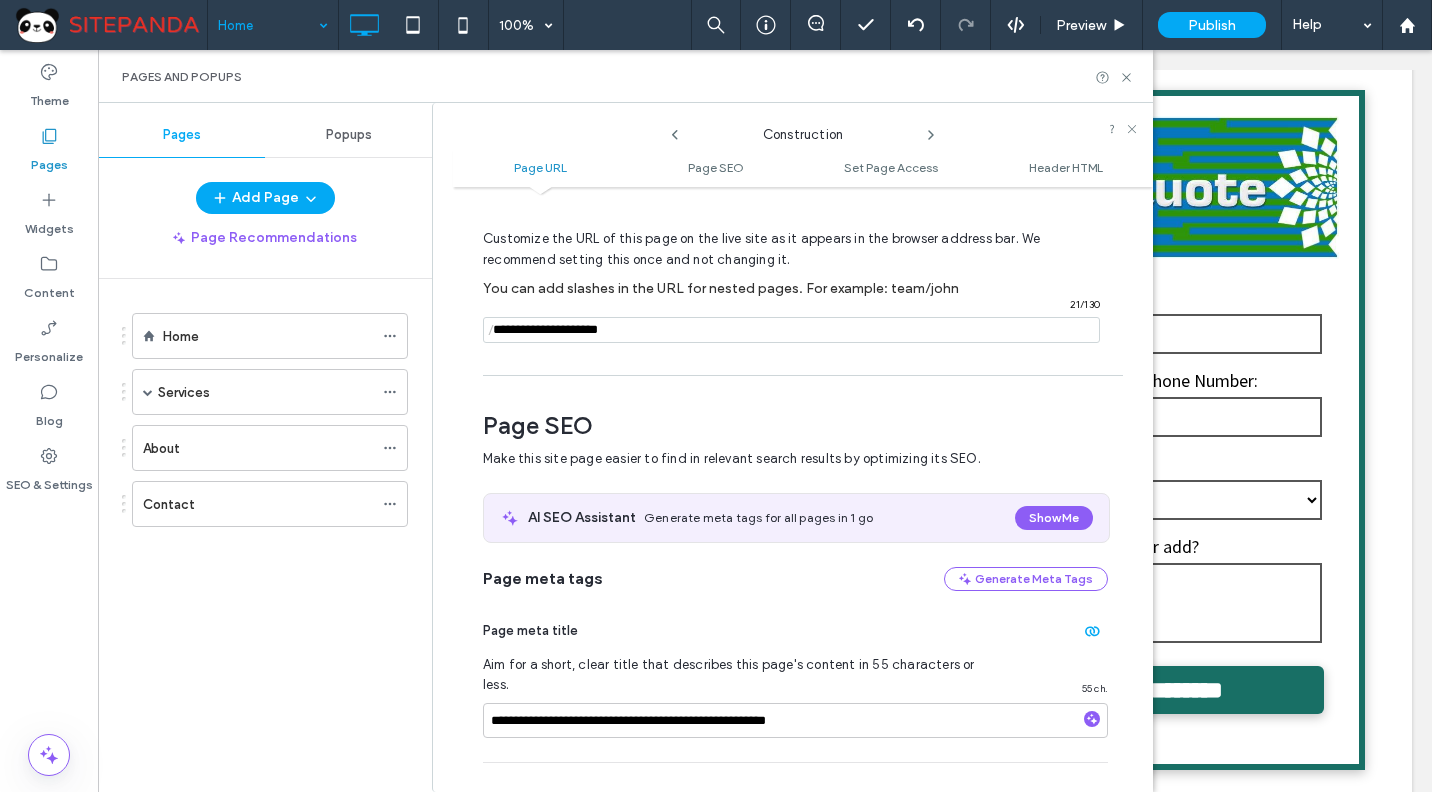 click at bounding box center (791, 330) 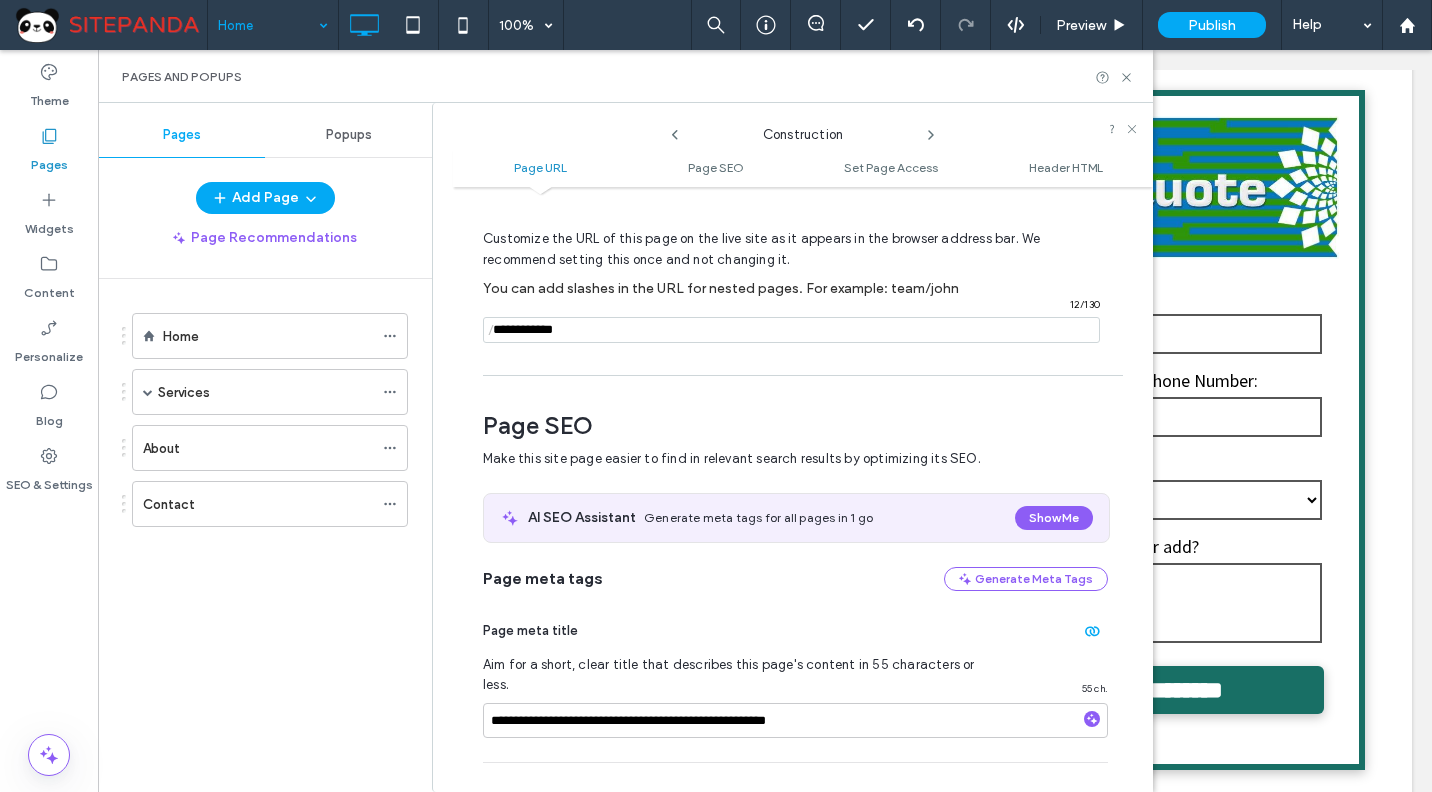 type on "**********" 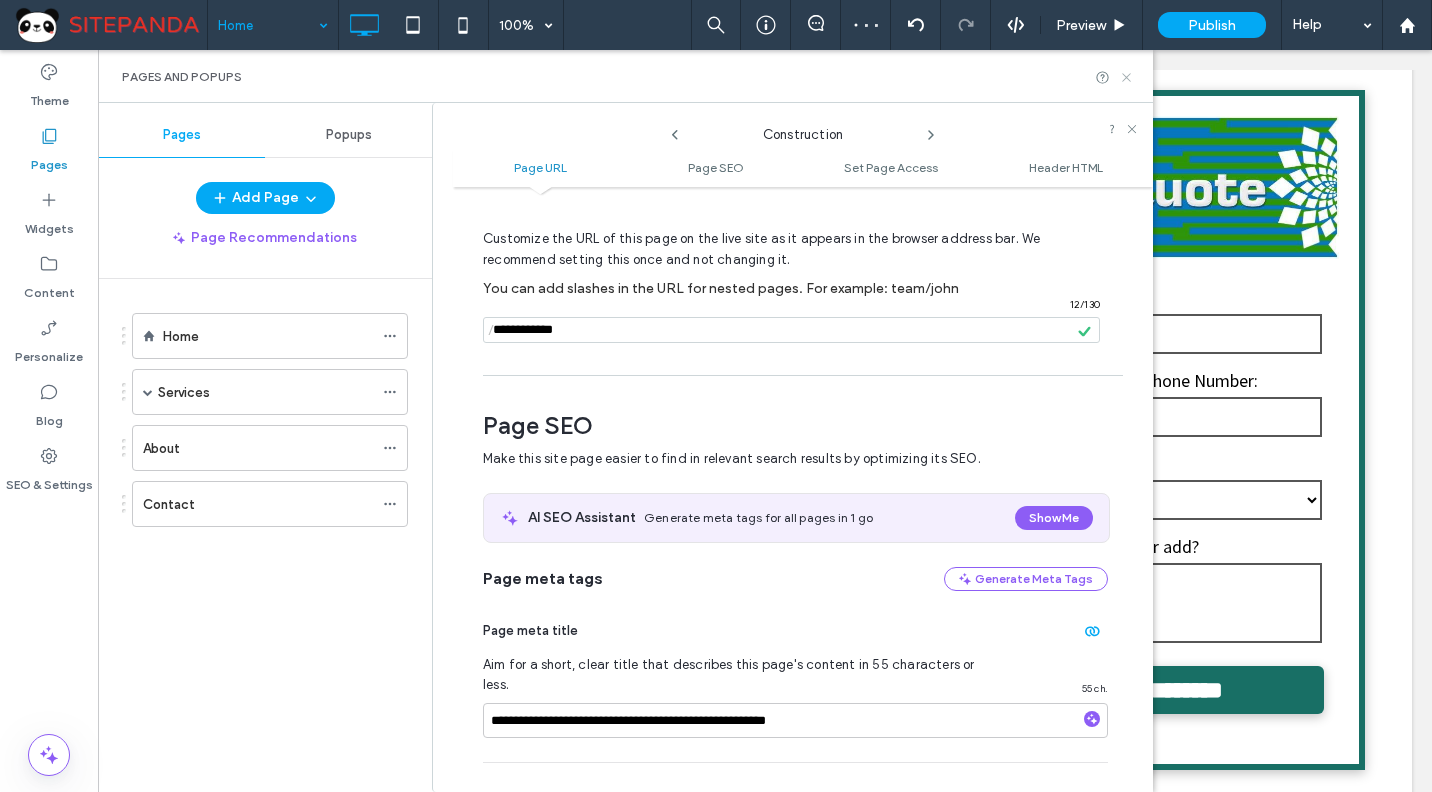 click 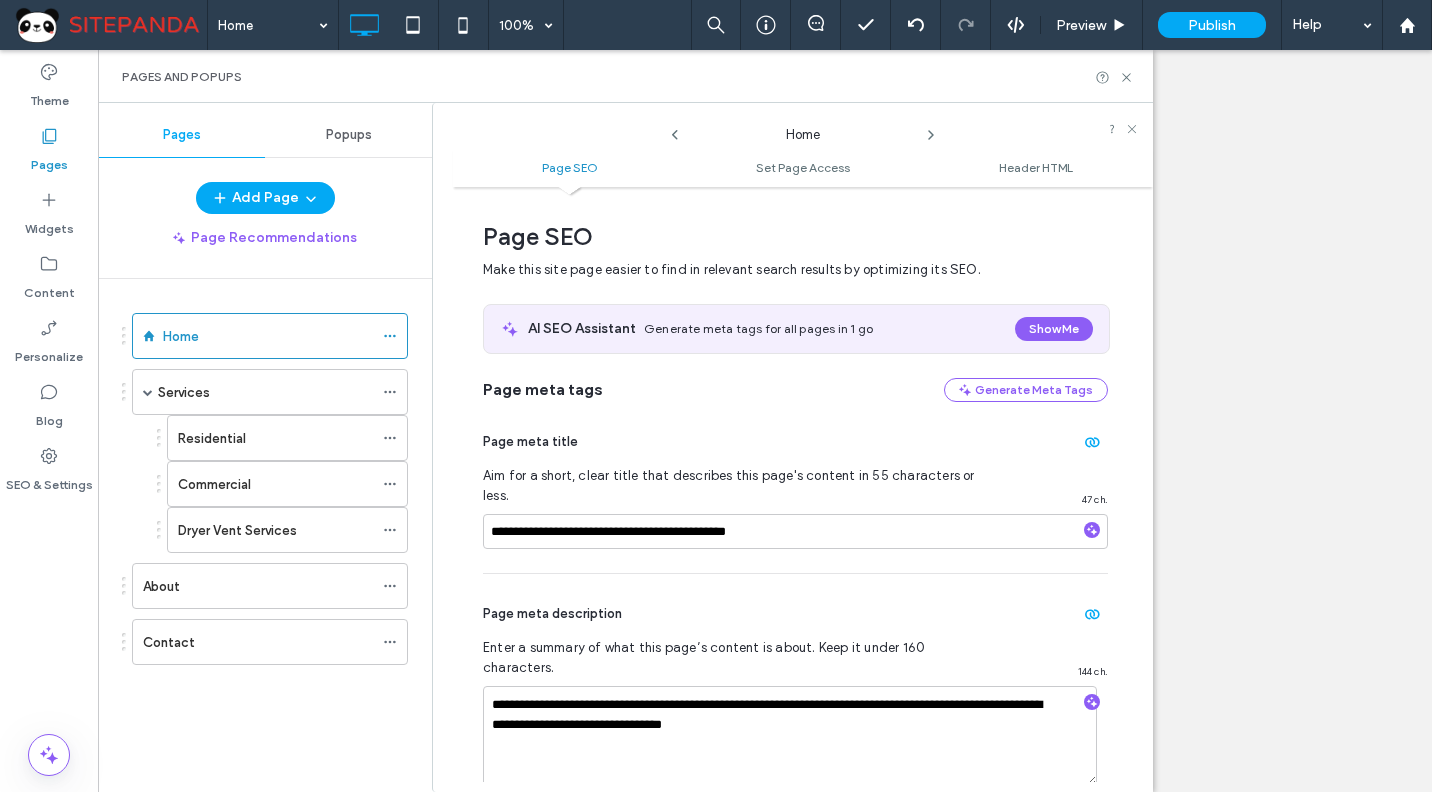 scroll, scrollTop: 0, scrollLeft: 0, axis: both 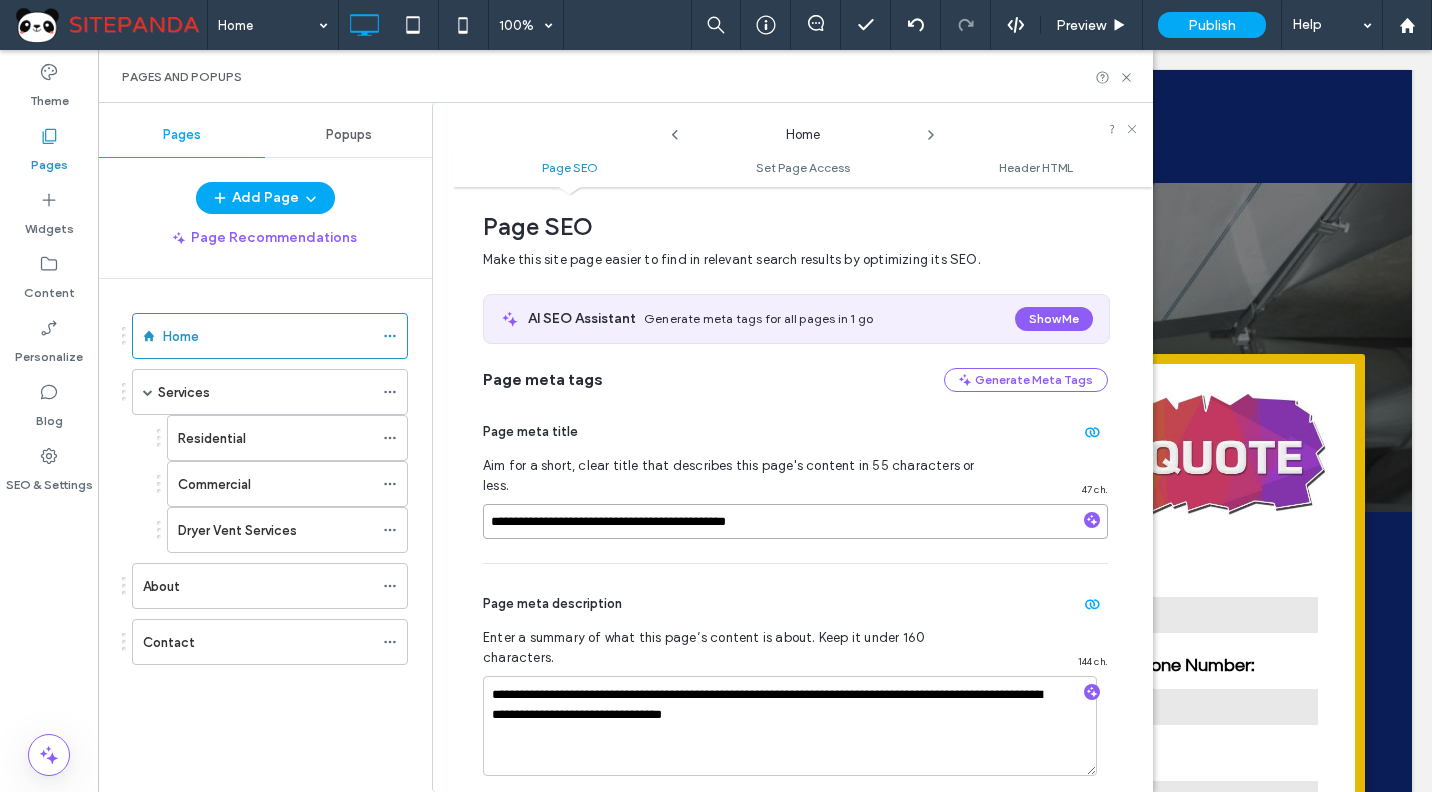 drag, startPoint x: 782, startPoint y: 500, endPoint x: 684, endPoint y: 509, distance: 98.4124 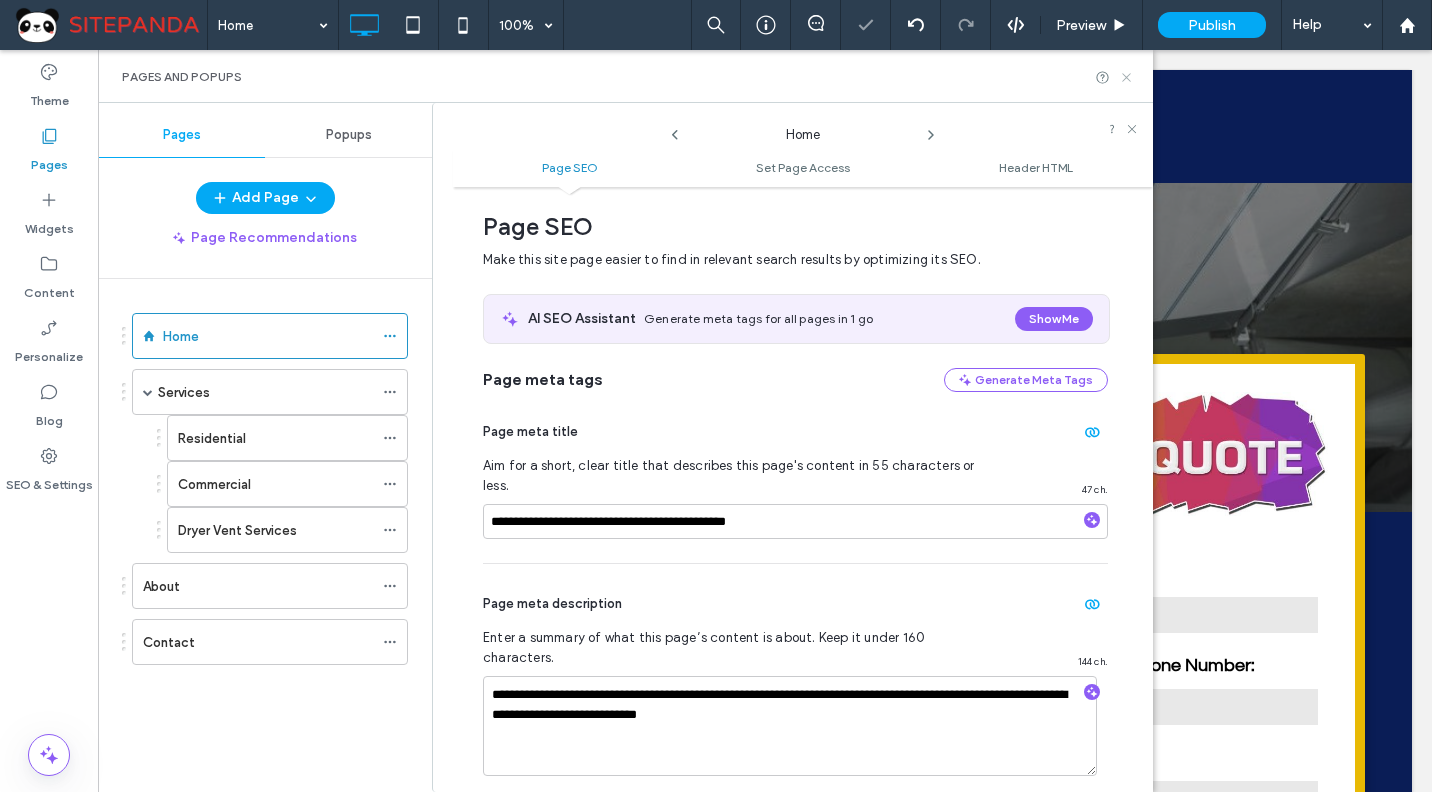click 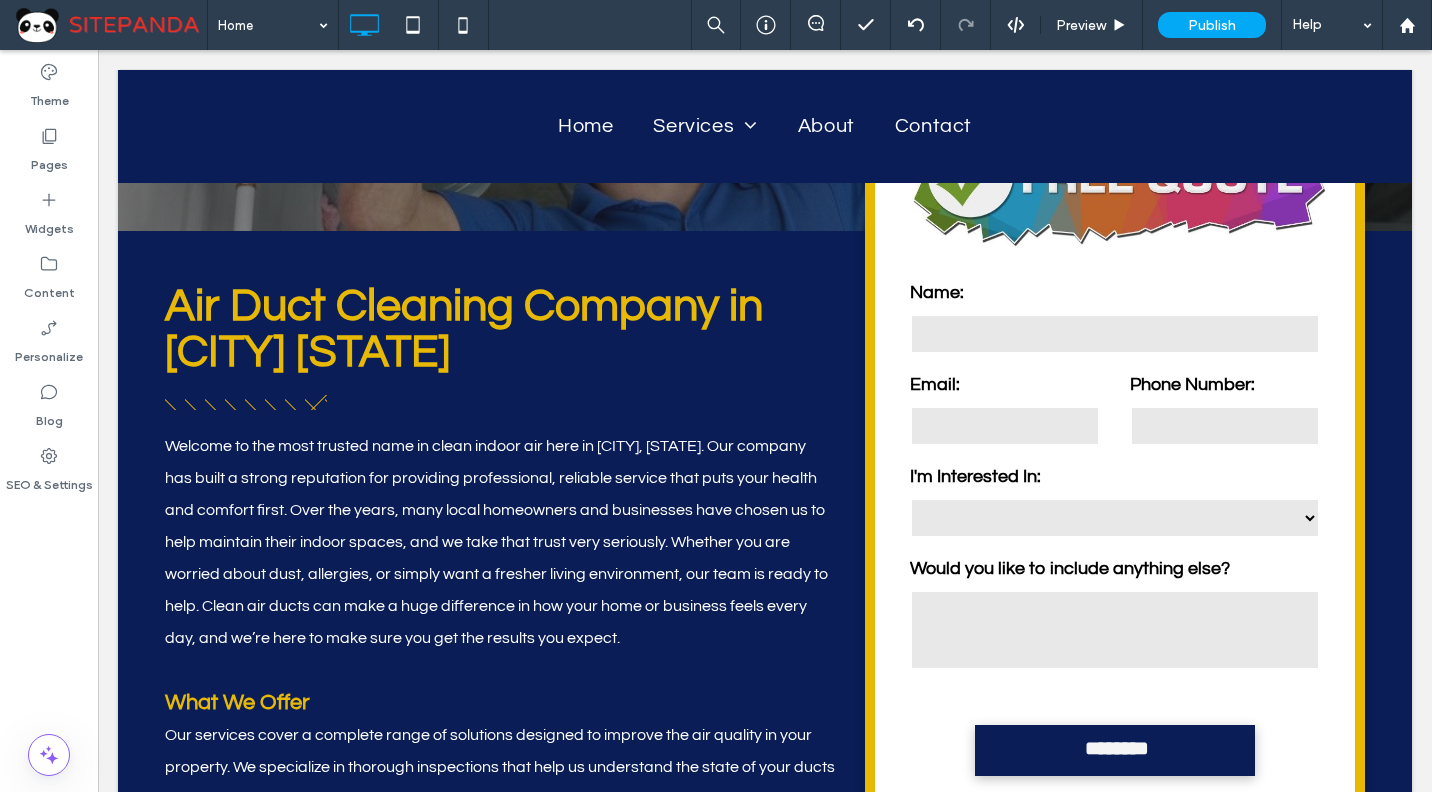 scroll, scrollTop: 600, scrollLeft: 0, axis: vertical 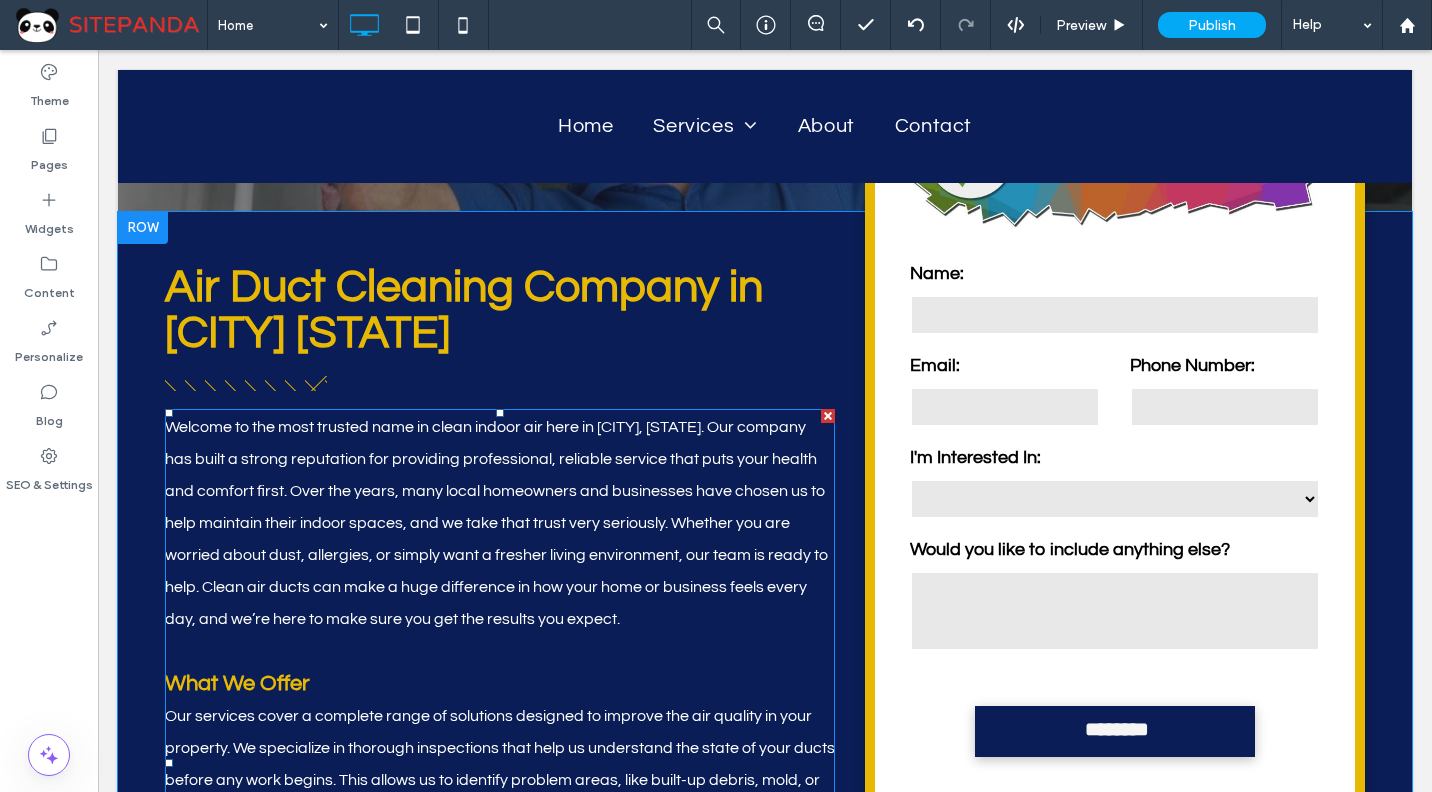 click on "Welcome to the most trusted name in clean indoor air here in [CITY], [STATE]. Our company has built a strong reputation for providing professional, reliable service that puts your health and comfort first. Over the years, many local homeowners and businesses have chosen us to help maintain their indoor spaces, and we take that trust very seriously. Whether you are worried about dust, allergies, or simply want a fresher living environment, our team is ready to help. Clean air ducts can make a huge difference in how your home or business feels every day, and we’re here to make sure you get the results you expect." at bounding box center [500, 523] 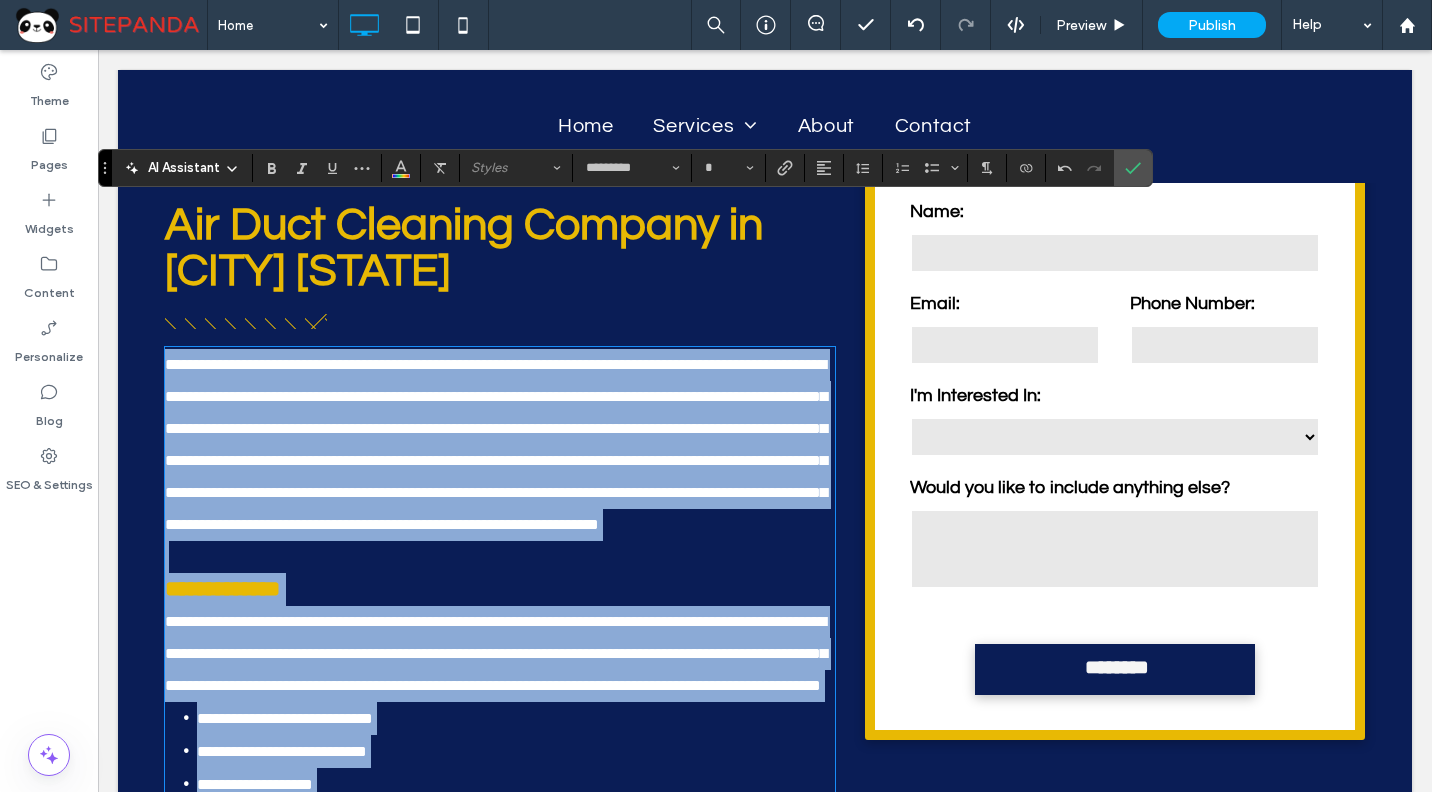 scroll, scrollTop: 642, scrollLeft: 0, axis: vertical 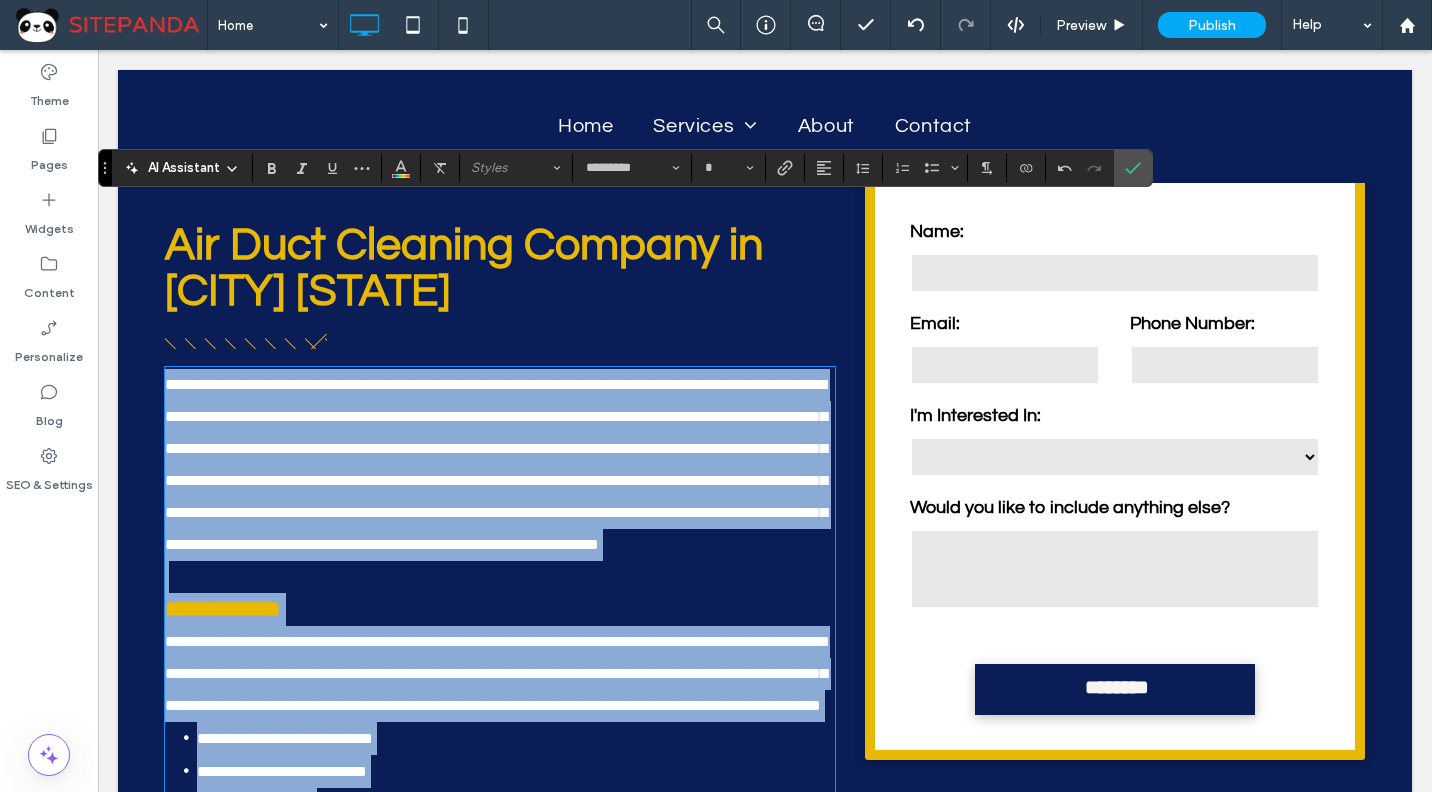 click on "**********" at bounding box center (496, 464) 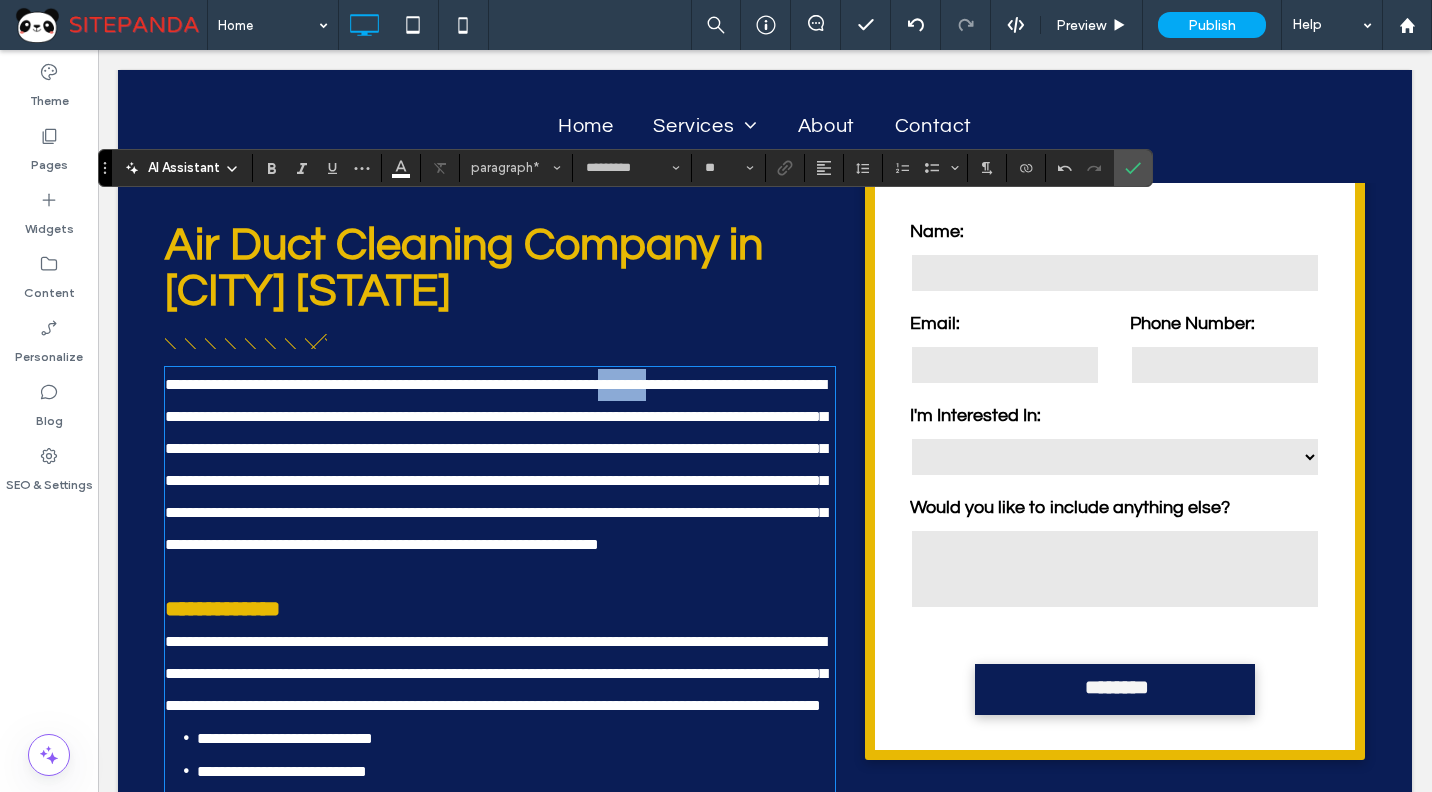 click on "**********" at bounding box center (496, 464) 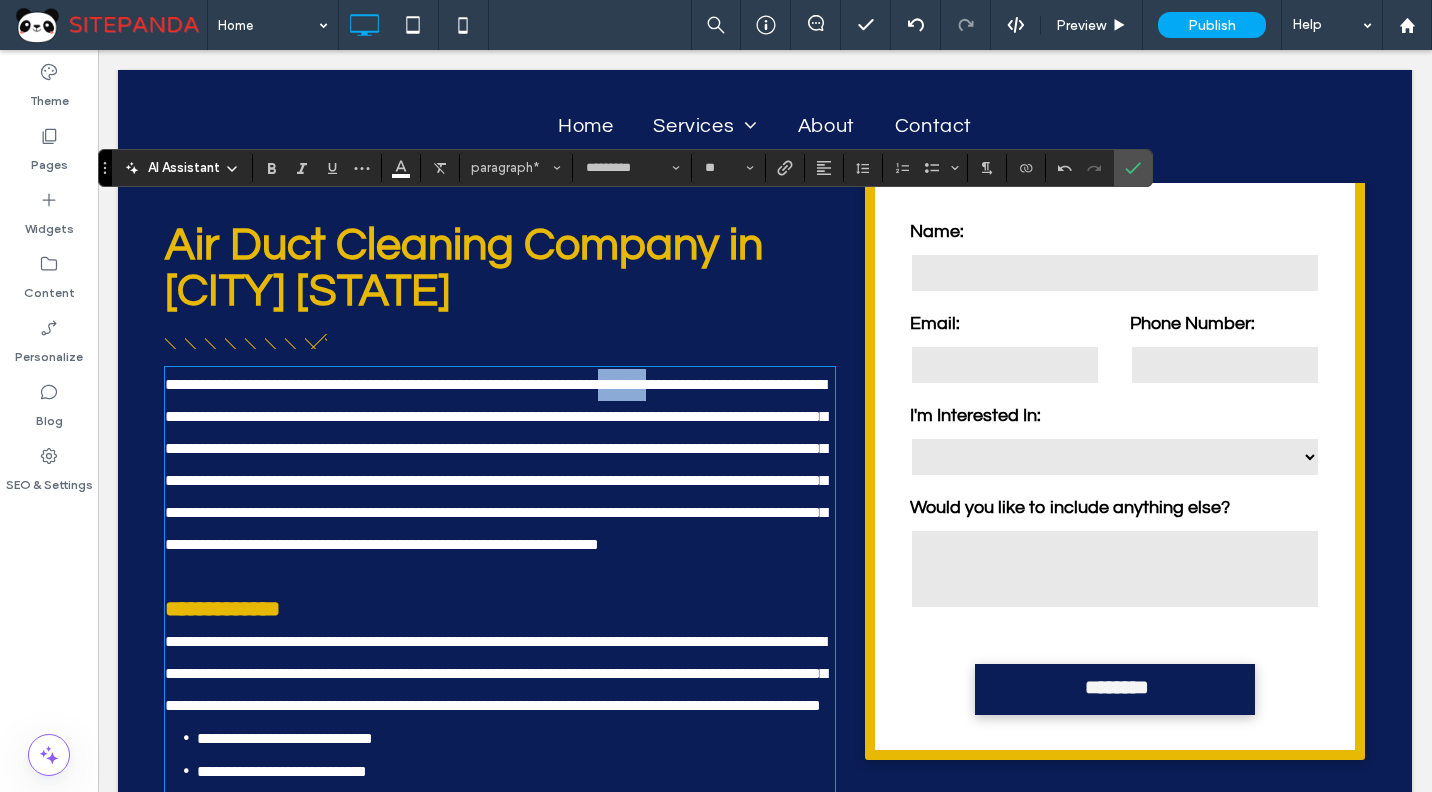 type 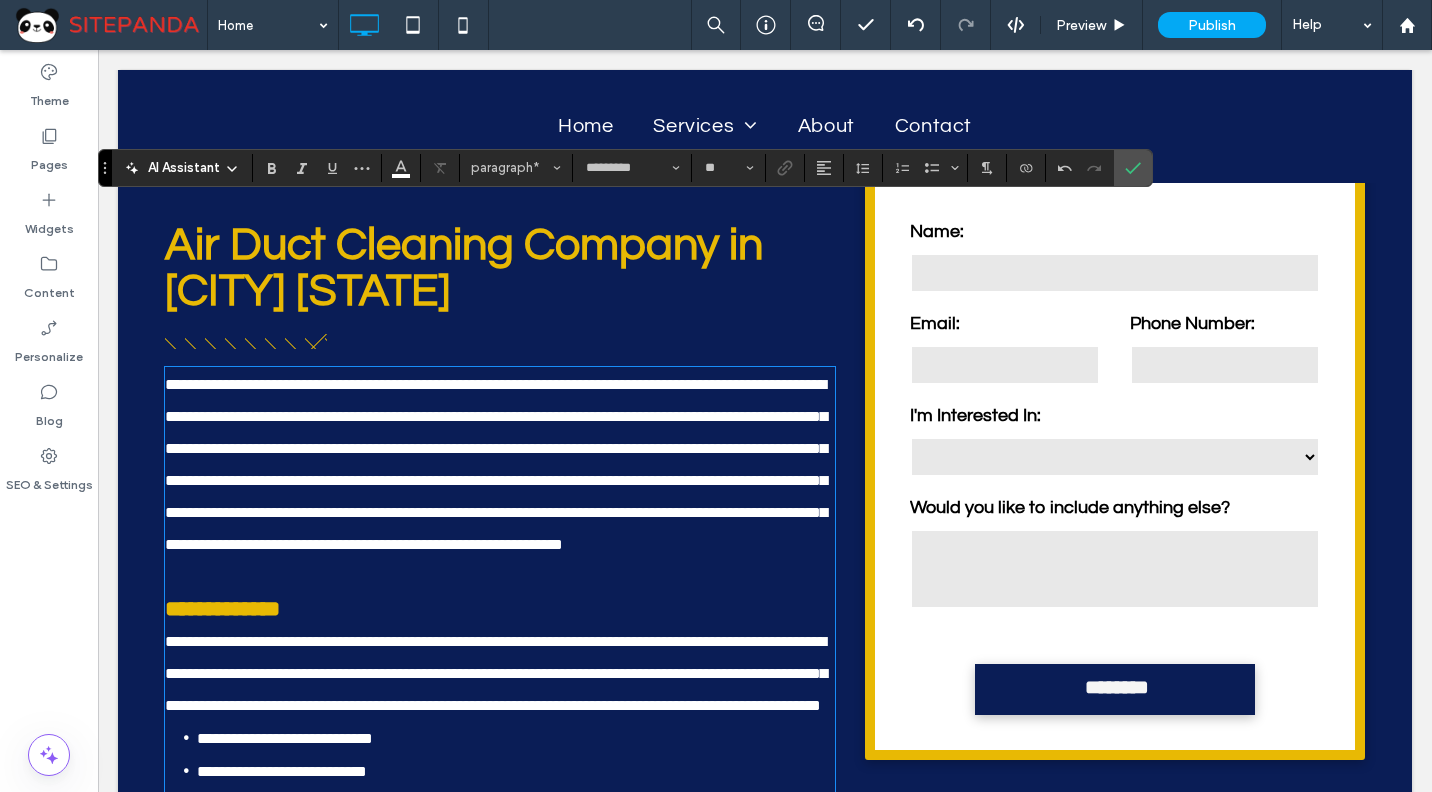 click on "**********" at bounding box center [500, 465] 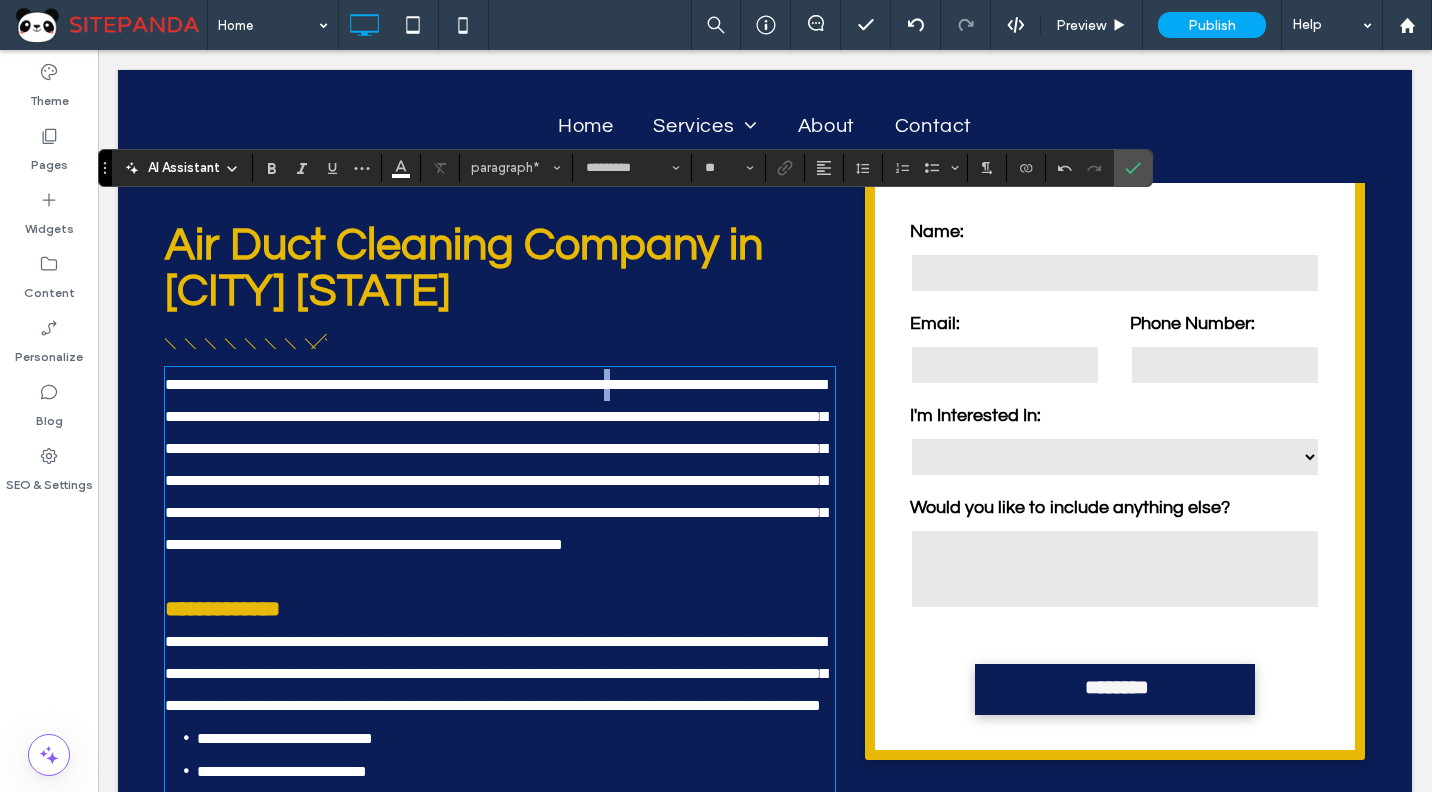 drag, startPoint x: 683, startPoint y: 384, endPoint x: 597, endPoint y: 415, distance: 91.416626 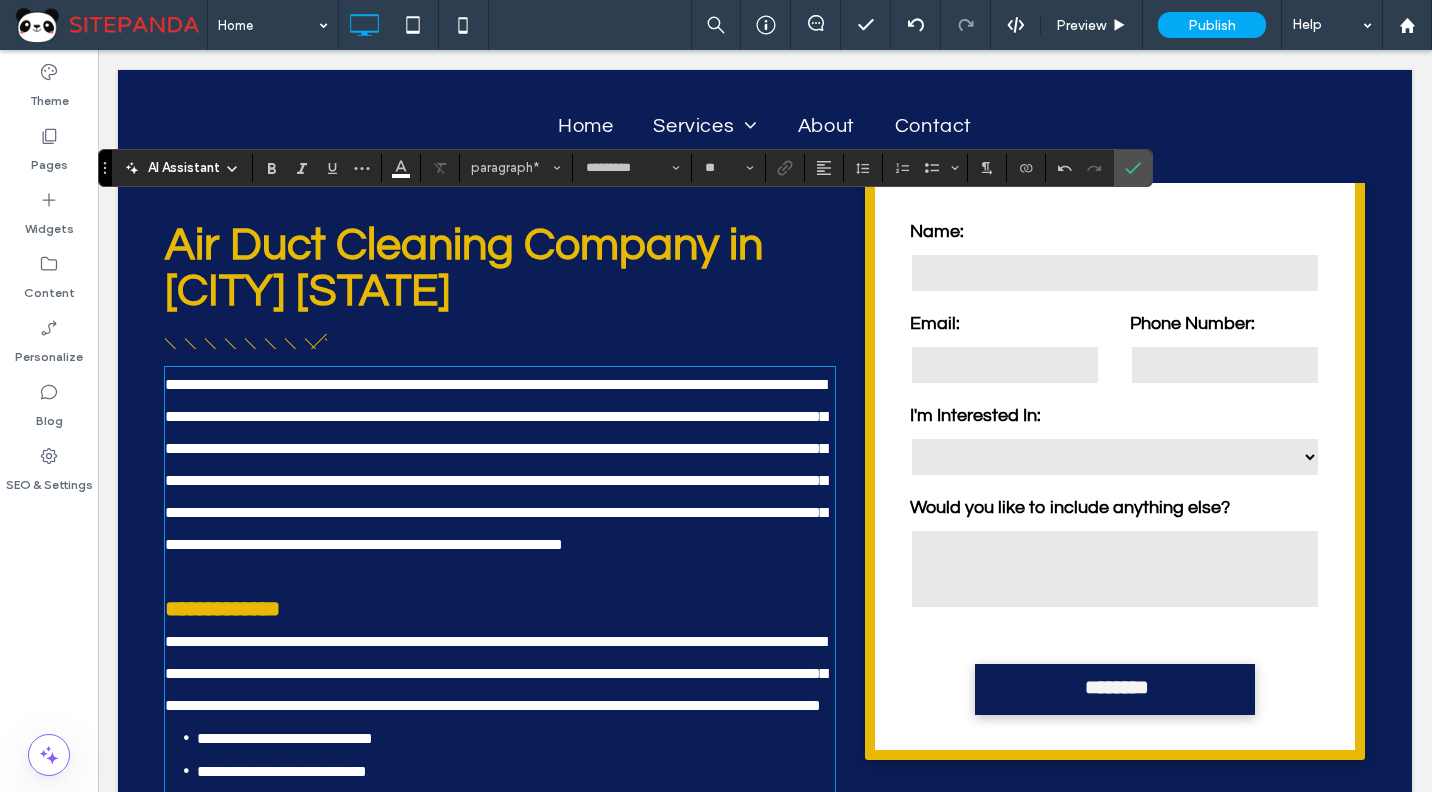 click on "**********" at bounding box center [500, 465] 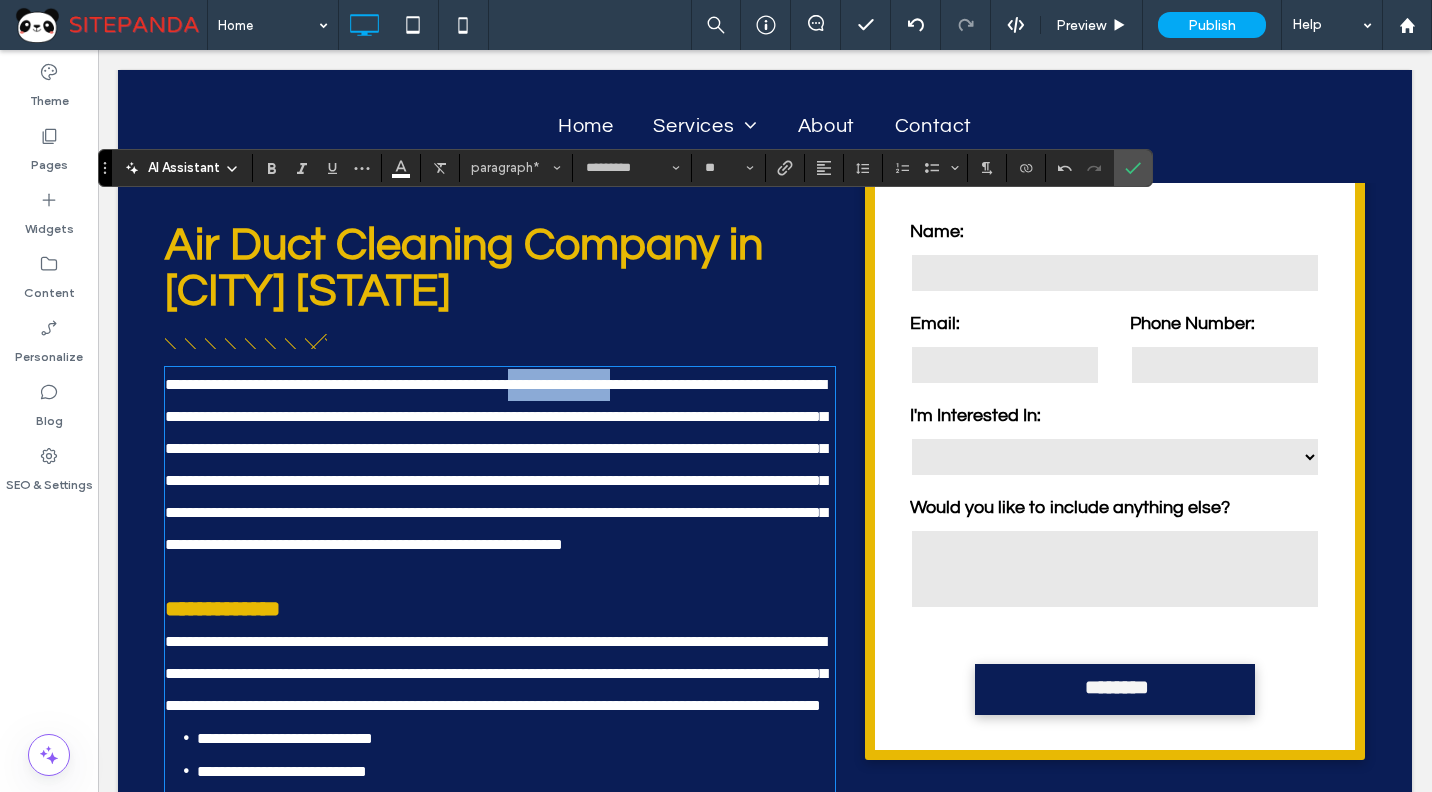 drag, startPoint x: 683, startPoint y: 383, endPoint x: 572, endPoint y: 383, distance: 111 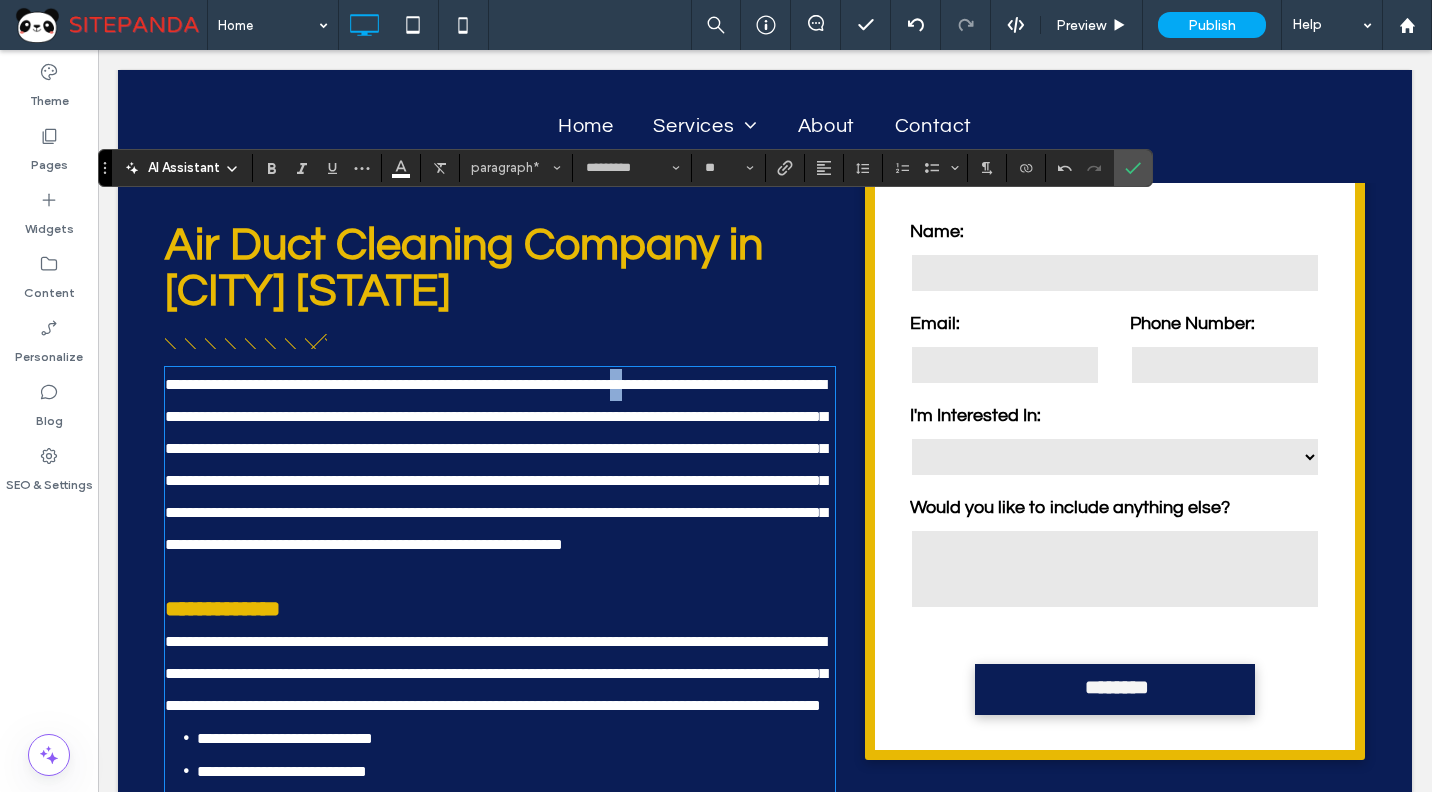 drag, startPoint x: 692, startPoint y: 383, endPoint x: 681, endPoint y: 383, distance: 11 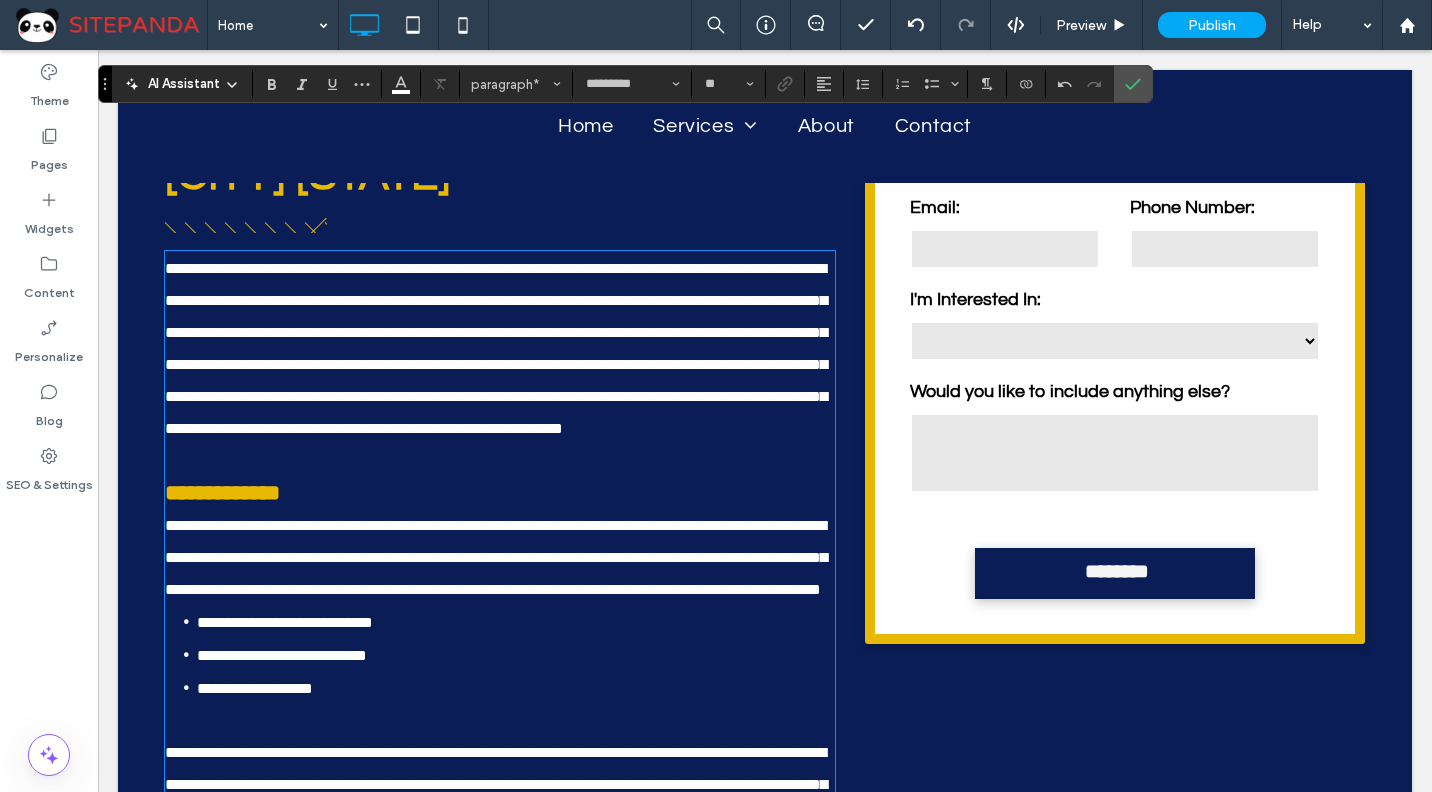 scroll, scrollTop: 942, scrollLeft: 0, axis: vertical 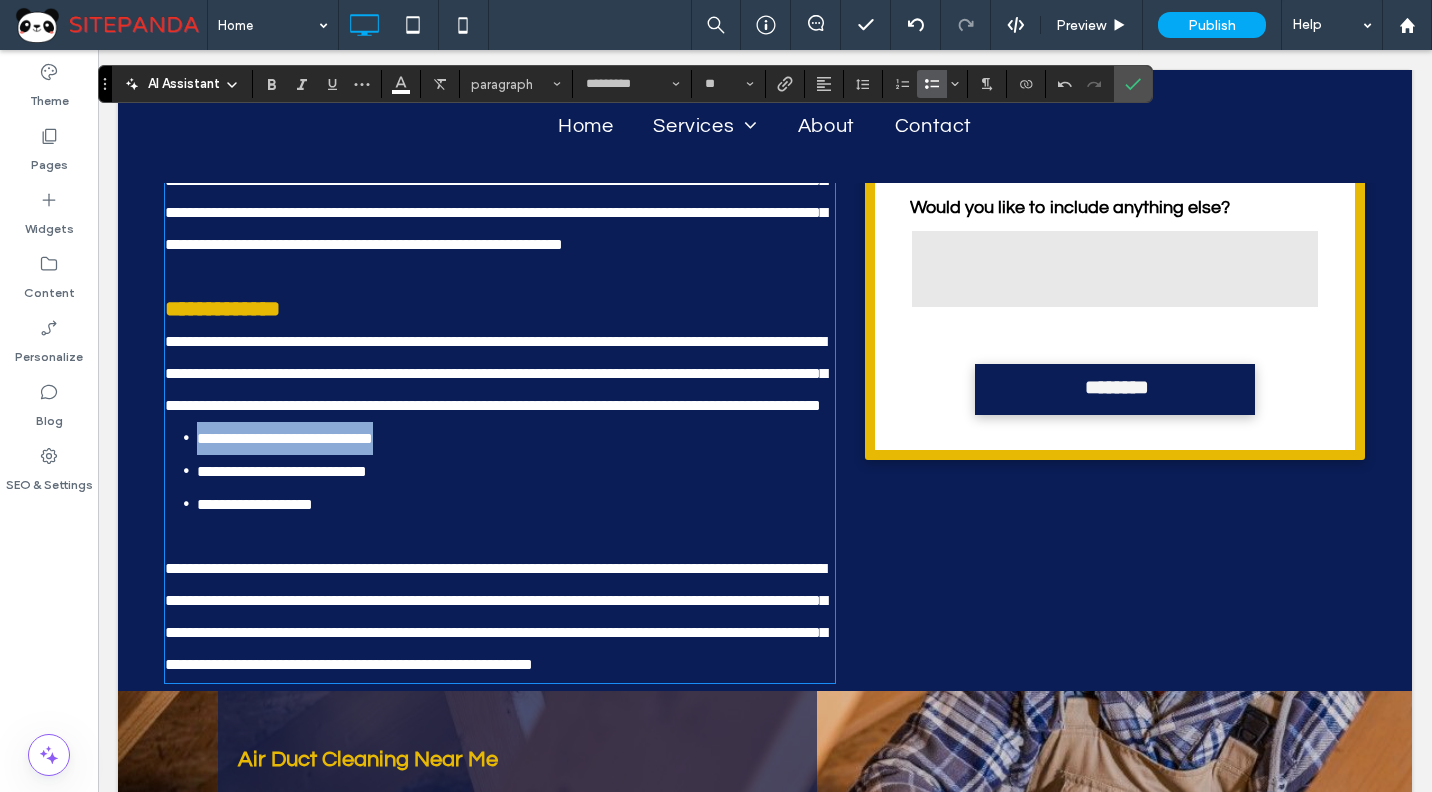 drag, startPoint x: 441, startPoint y: 502, endPoint x: 158, endPoint y: 505, distance: 283.0159 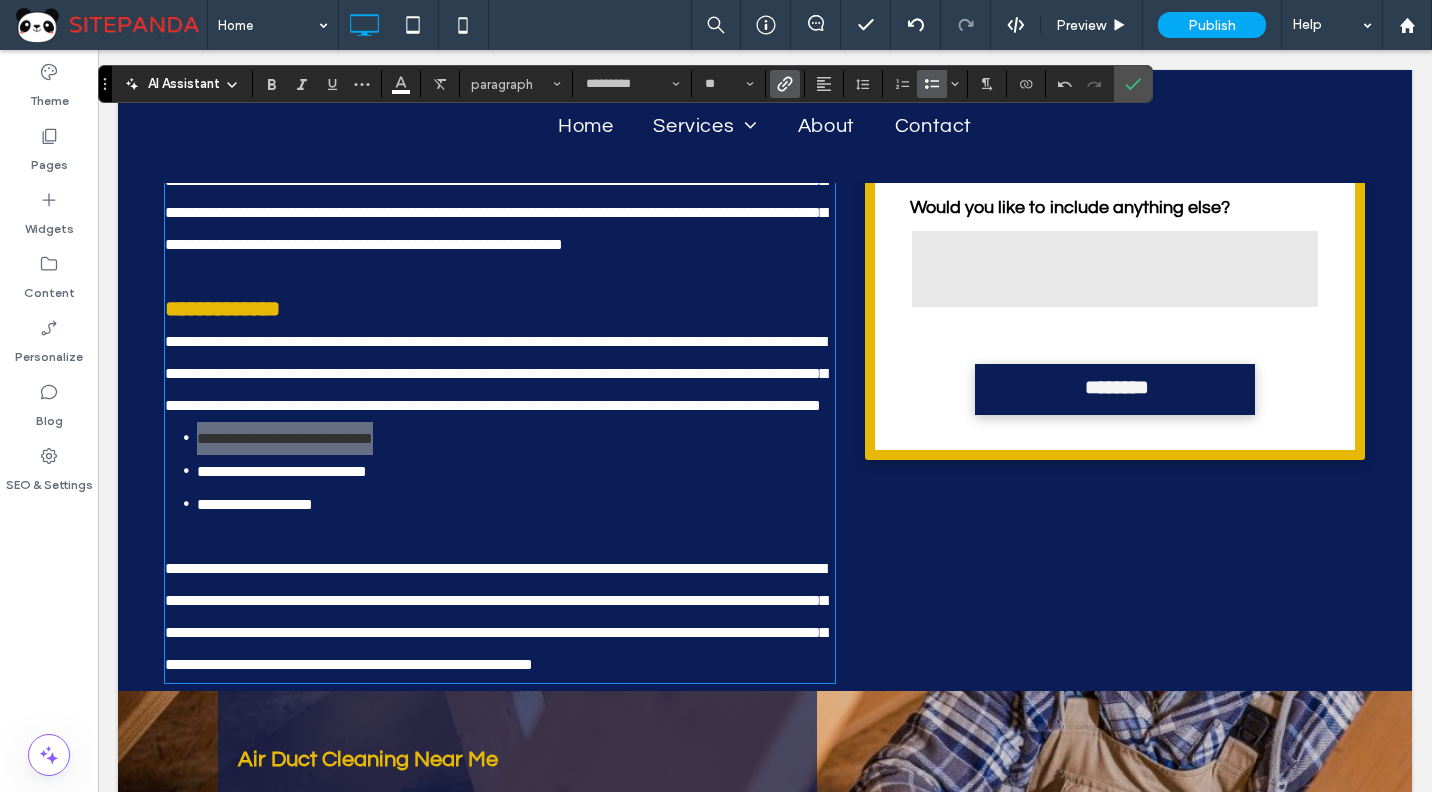 click 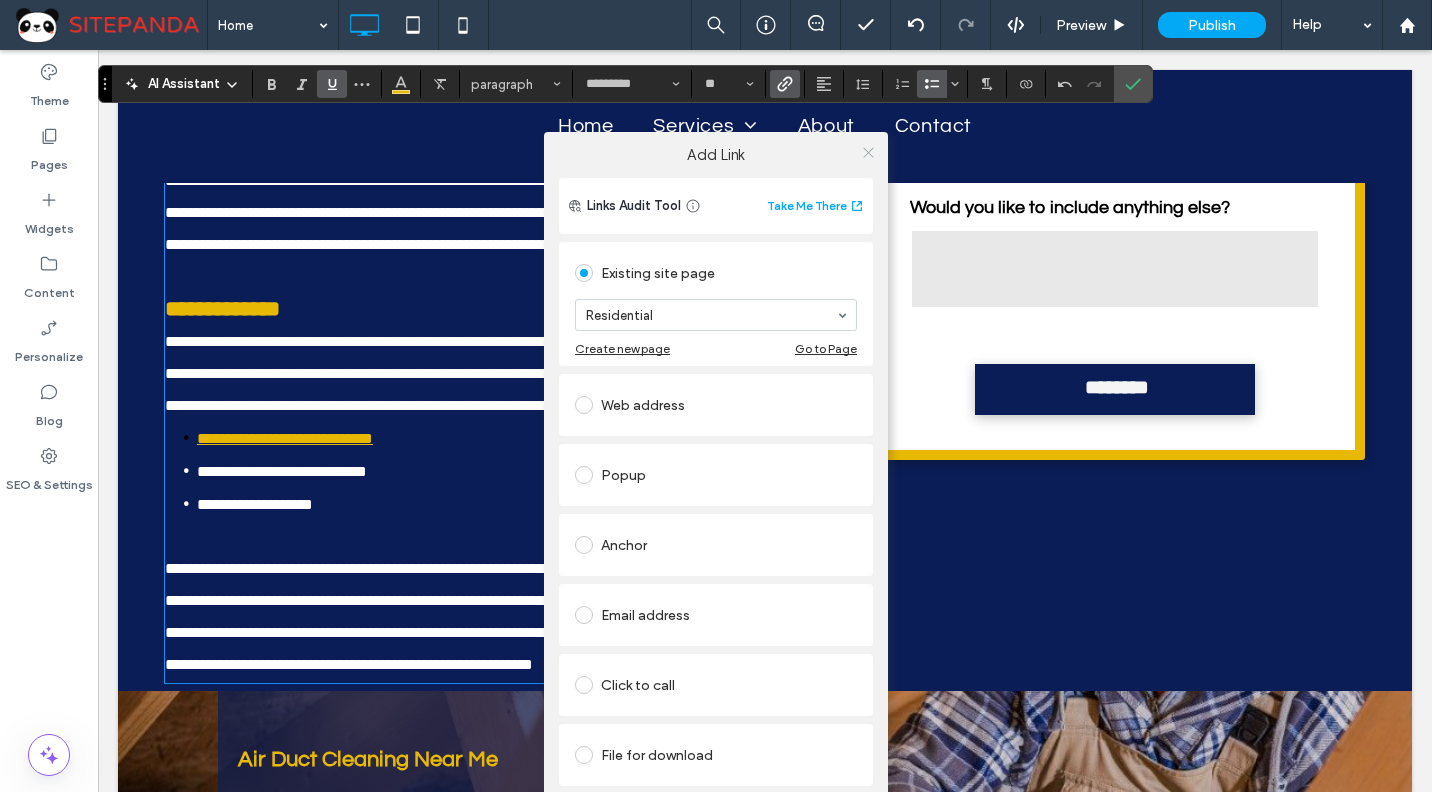 click 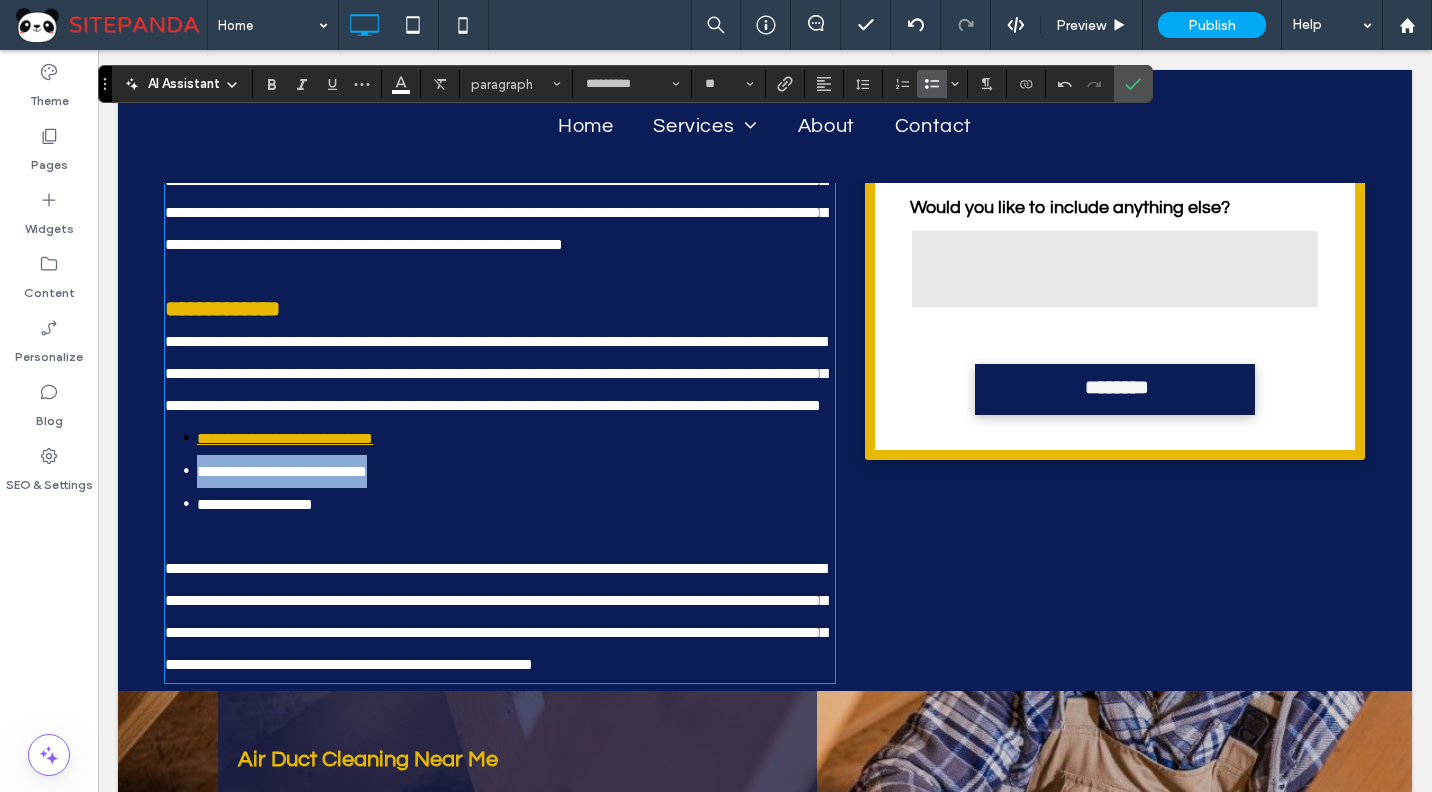 drag, startPoint x: 446, startPoint y: 525, endPoint x: 162, endPoint y: 534, distance: 284.14258 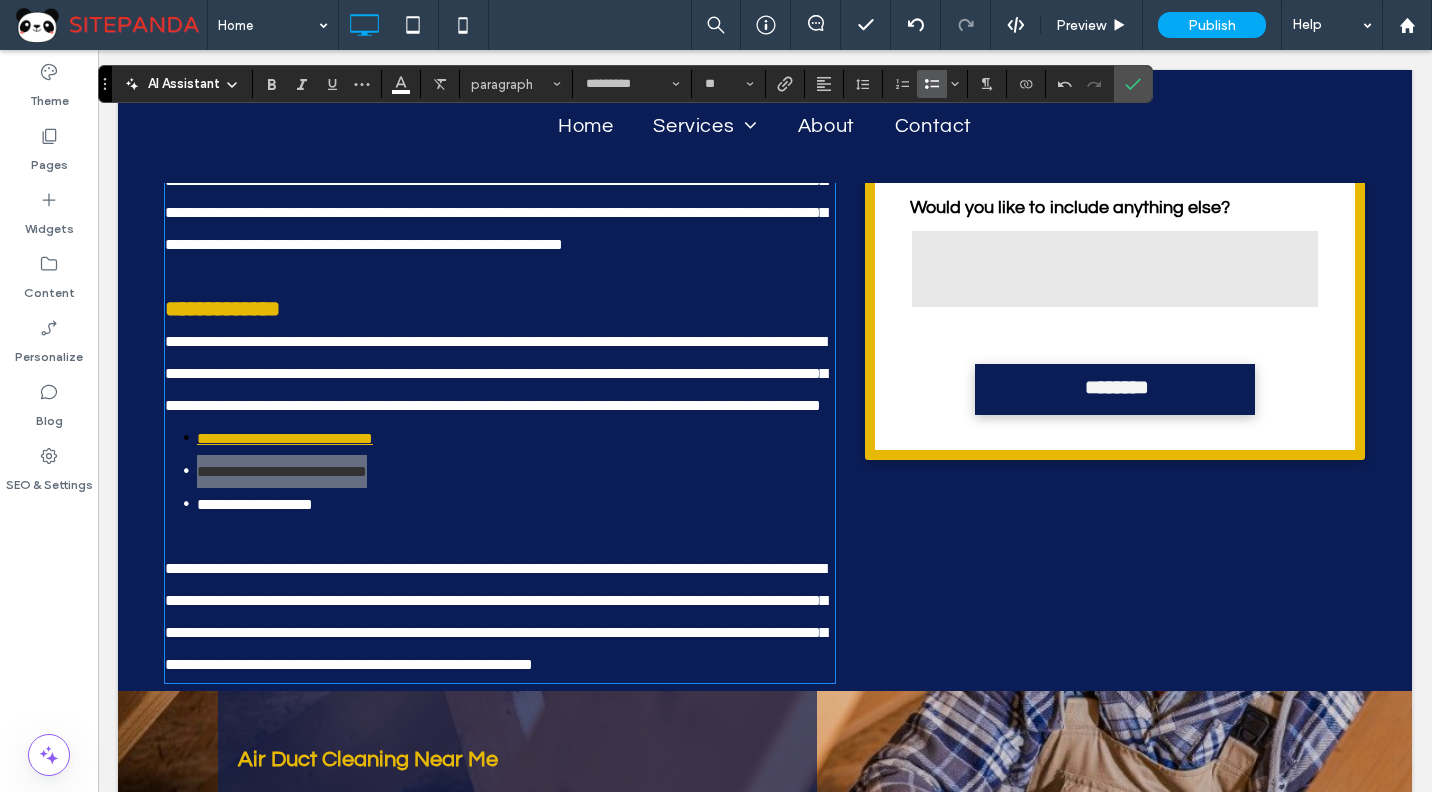click on "AI Assistant paragraph ********* **" at bounding box center (625, 84) 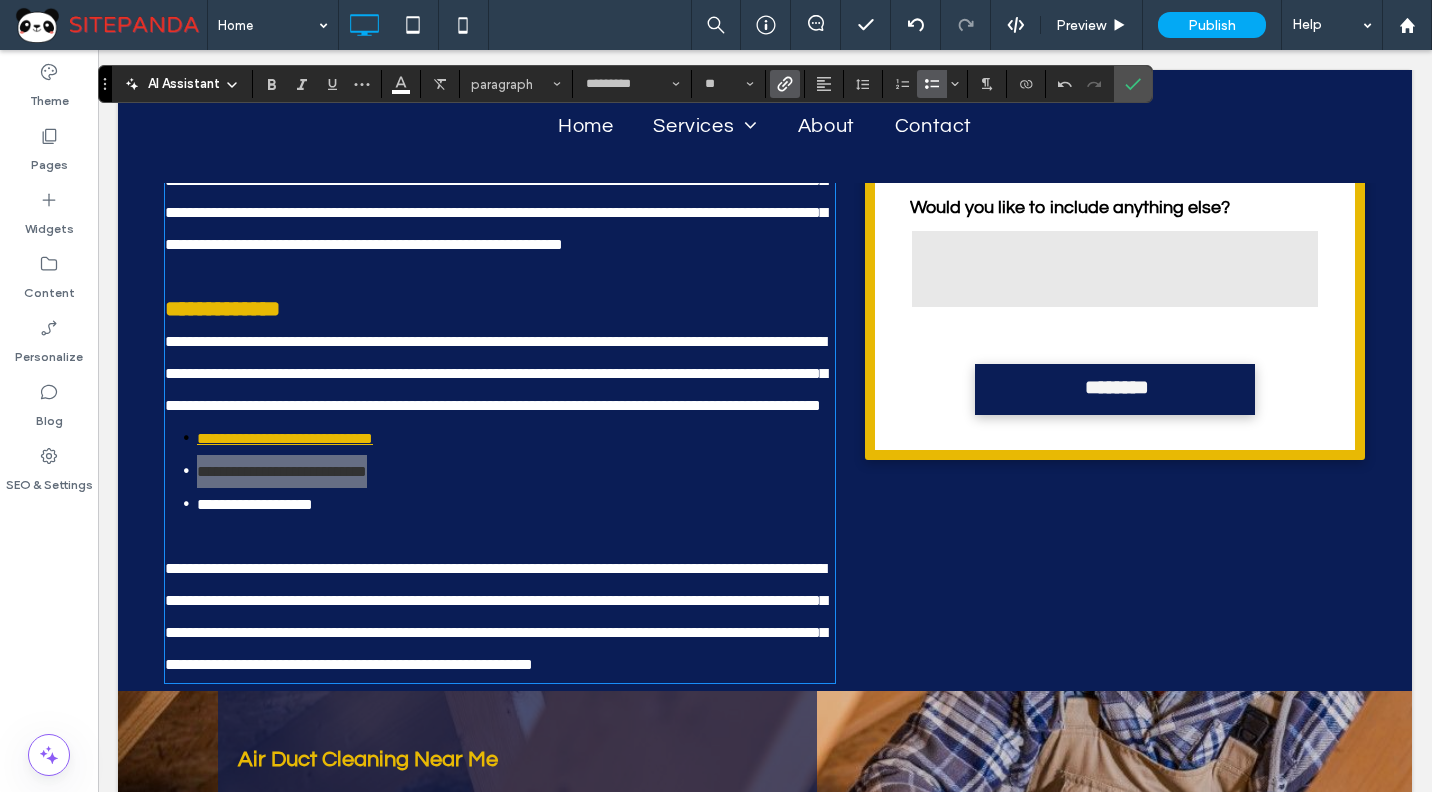 click 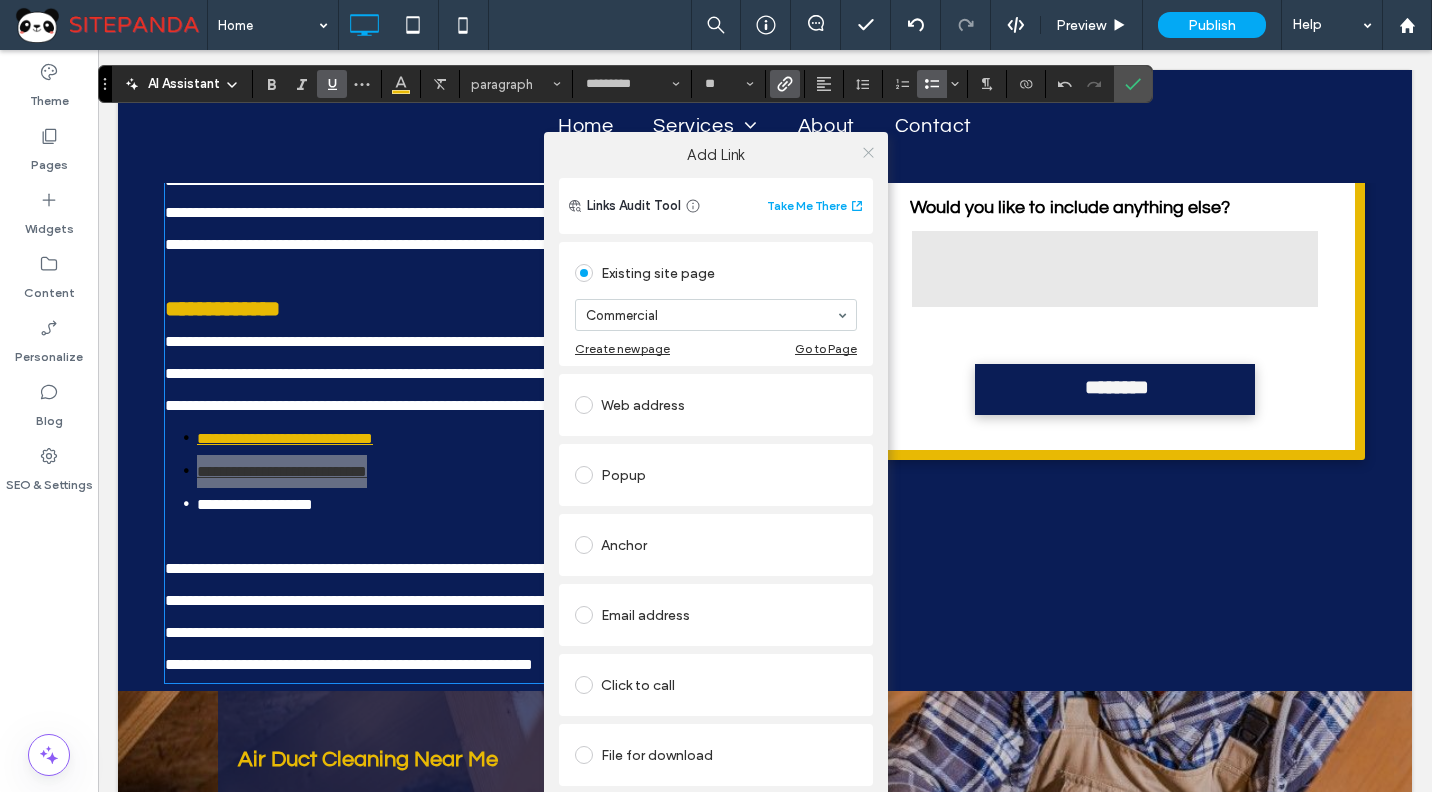 click 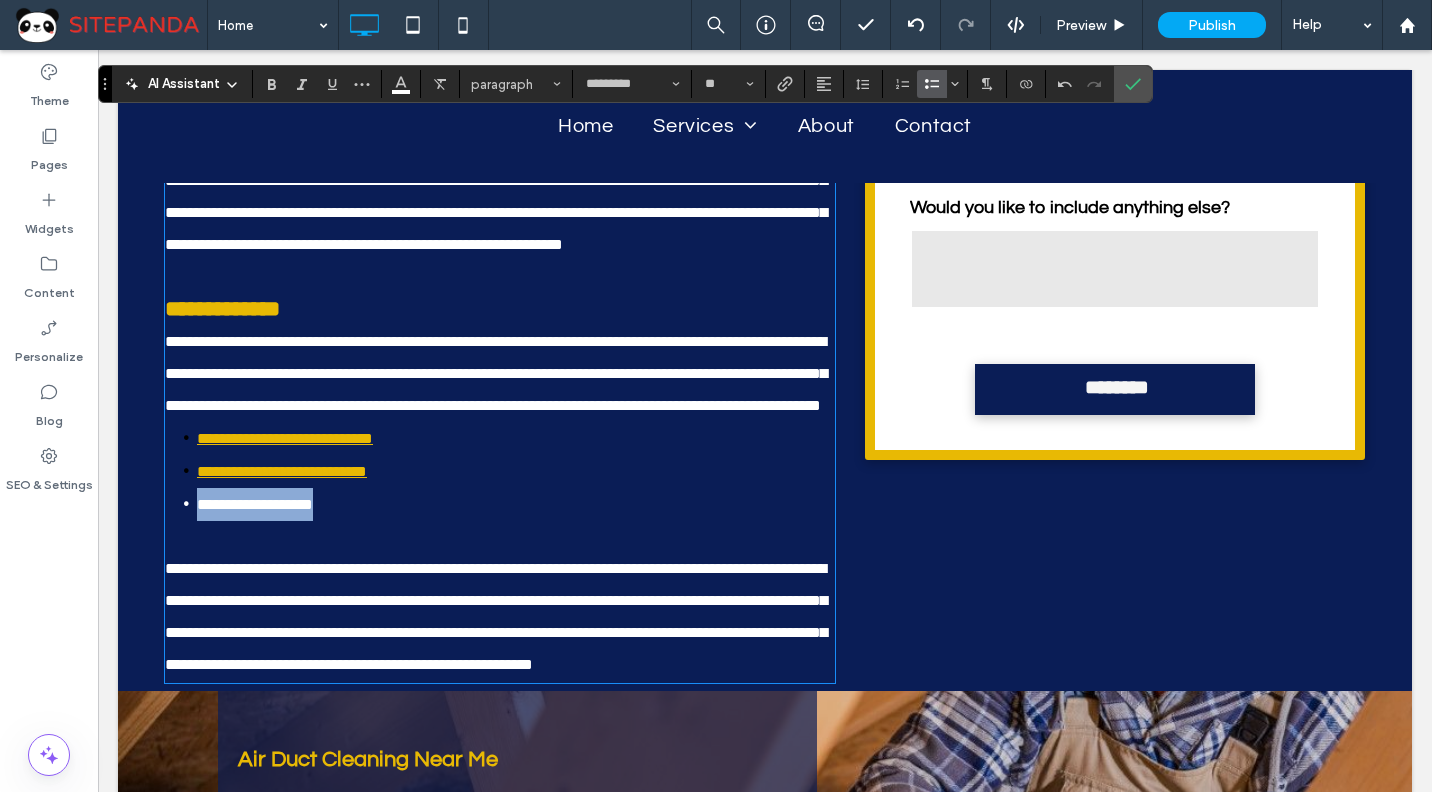 drag, startPoint x: 360, startPoint y: 567, endPoint x: 163, endPoint y: 574, distance: 197.12433 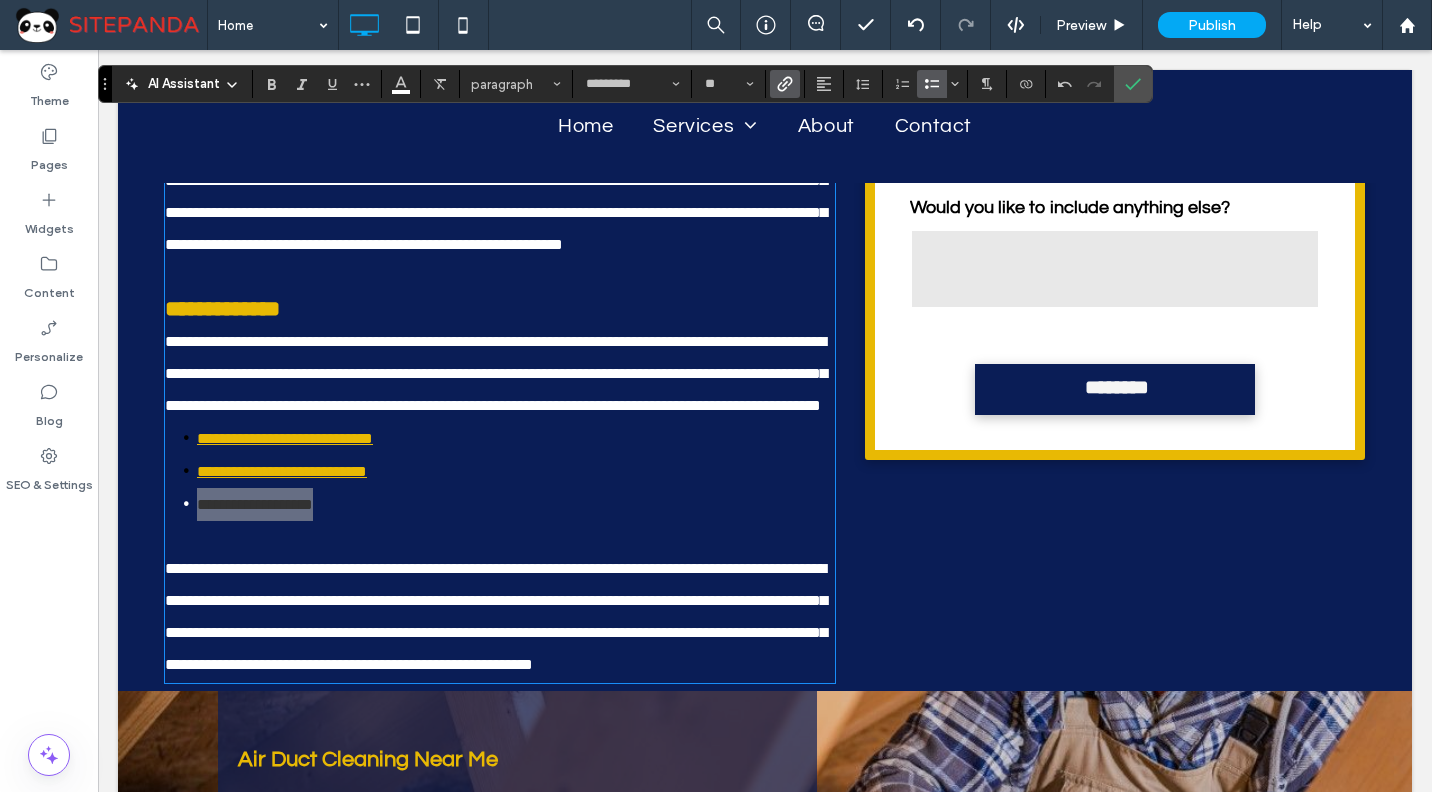 click at bounding box center [785, 84] 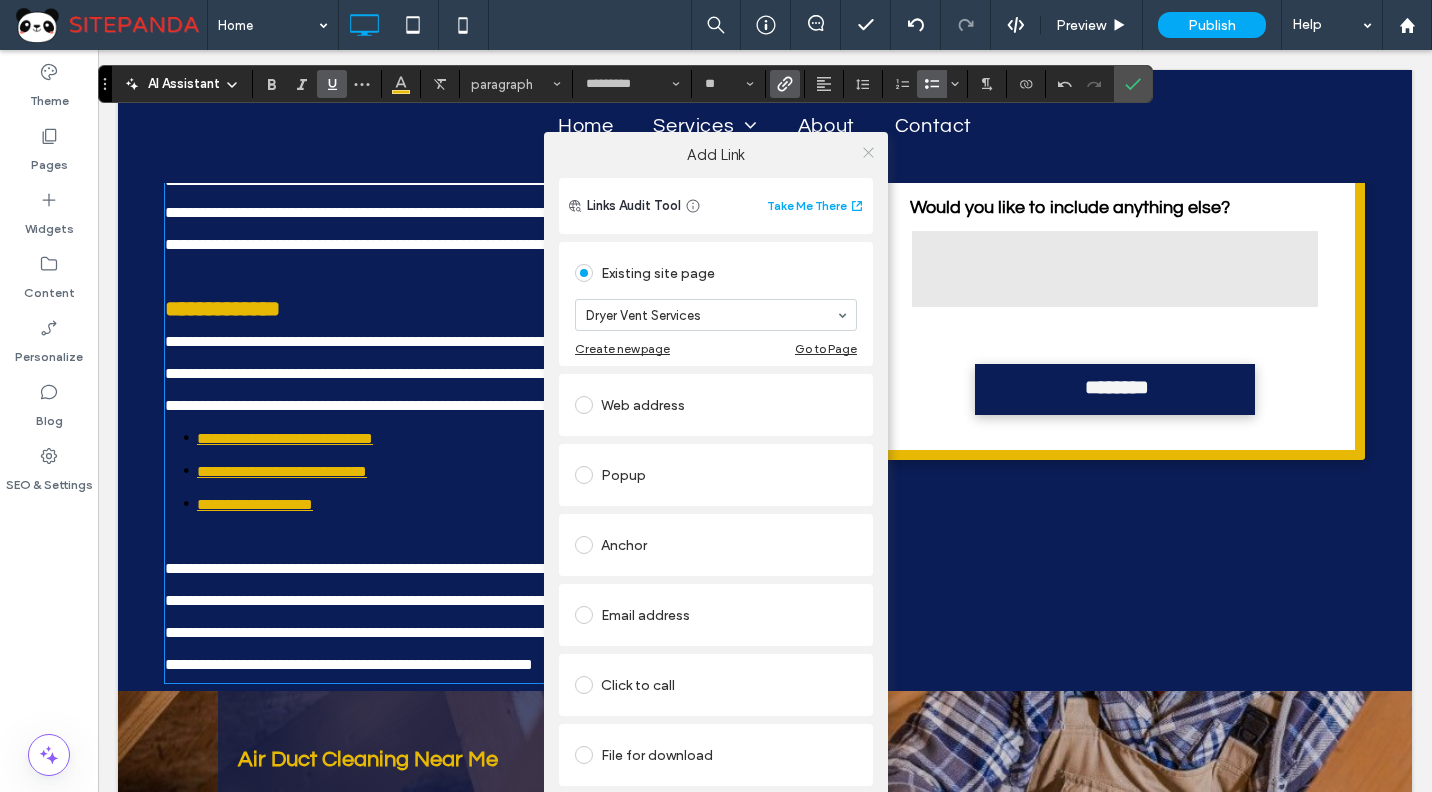 click 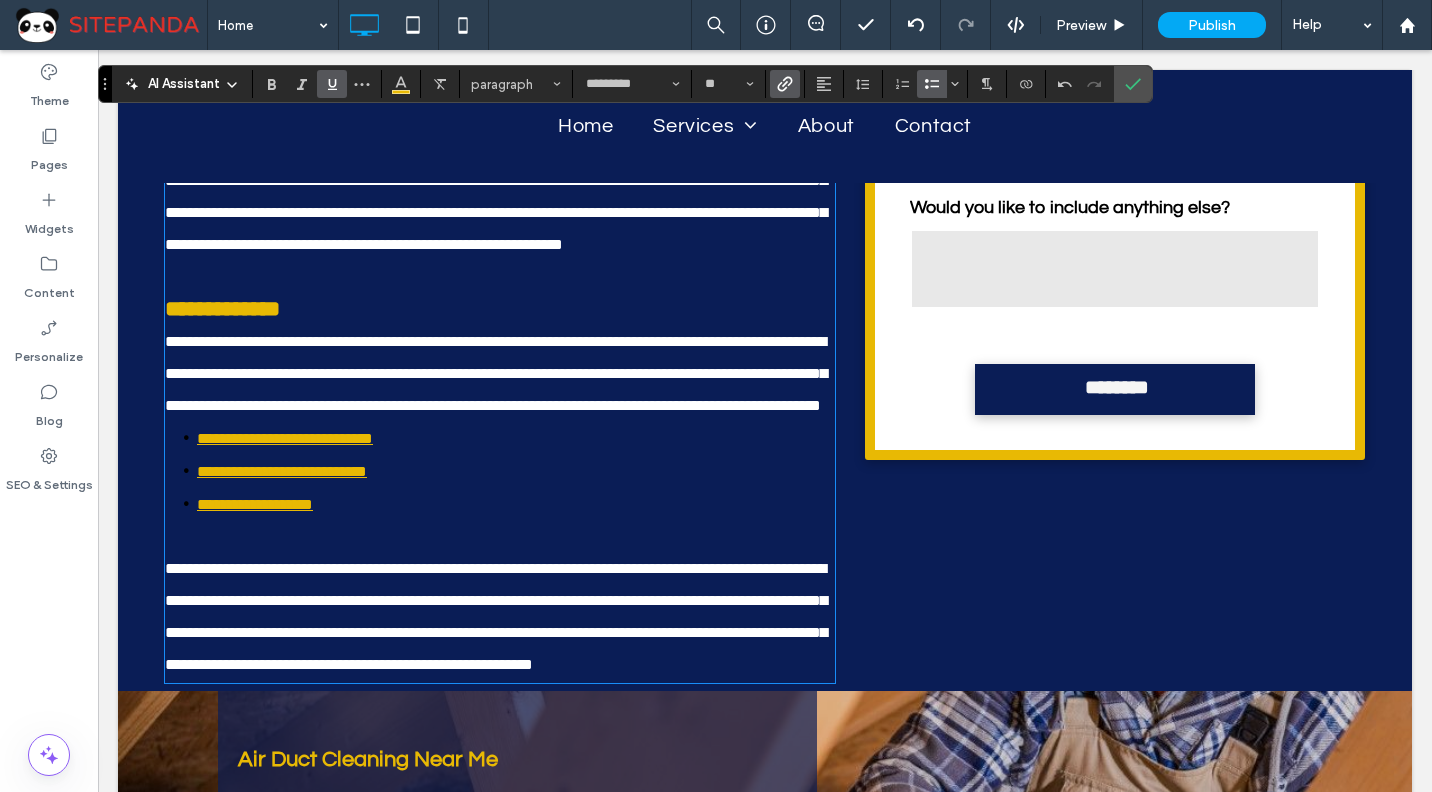 click on "**********" at bounding box center (516, 471) 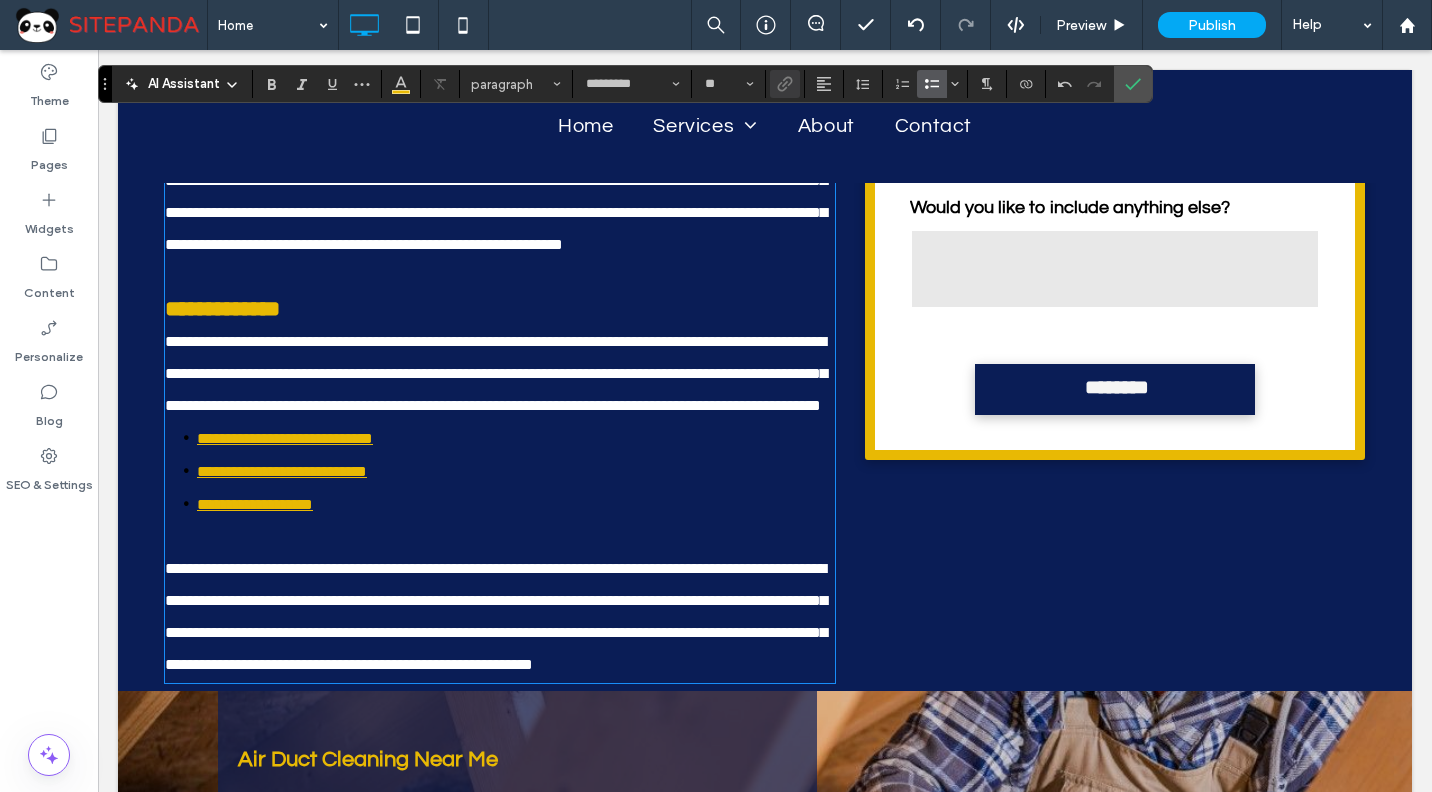 click on "**********" at bounding box center (516, 504) 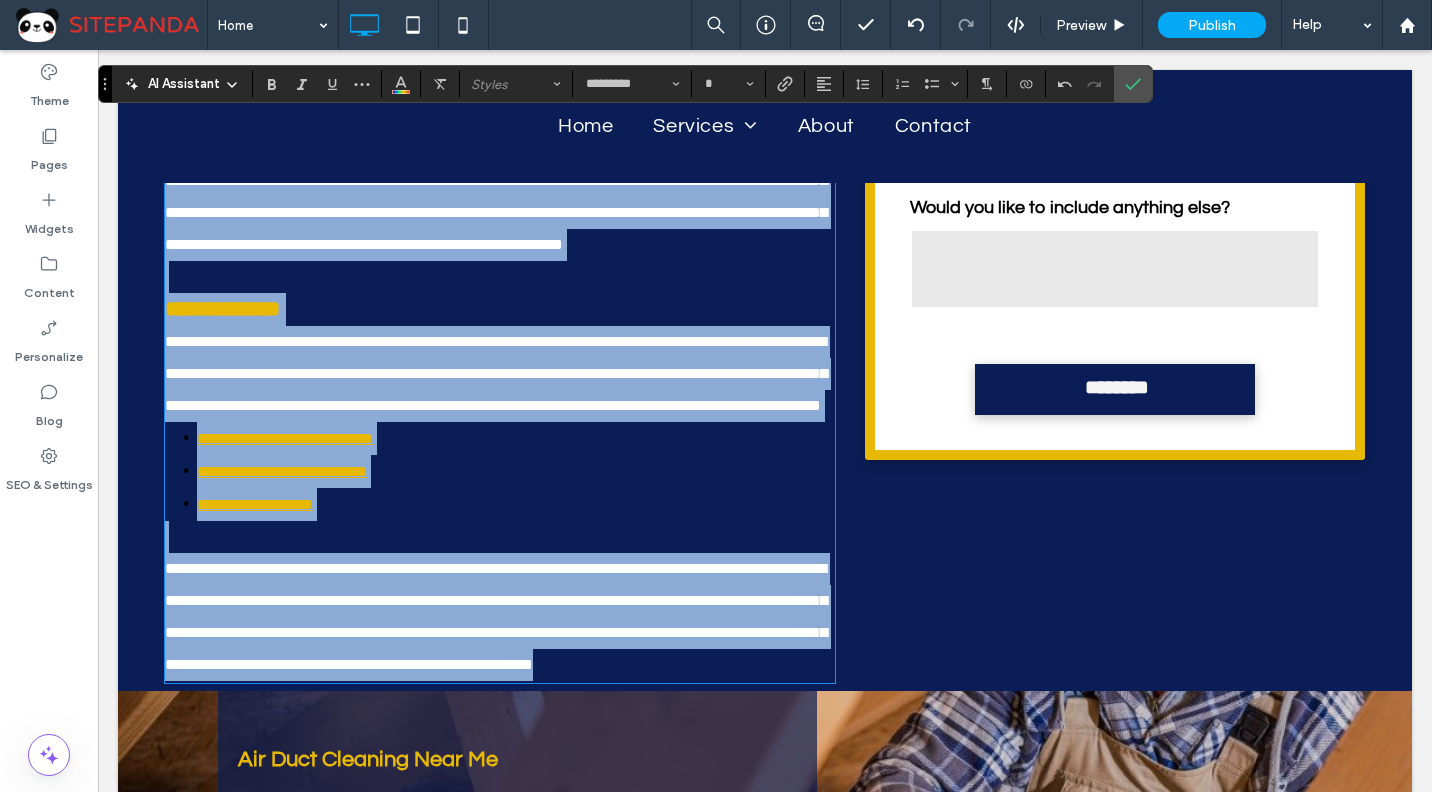 click on "**********" at bounding box center [516, 504] 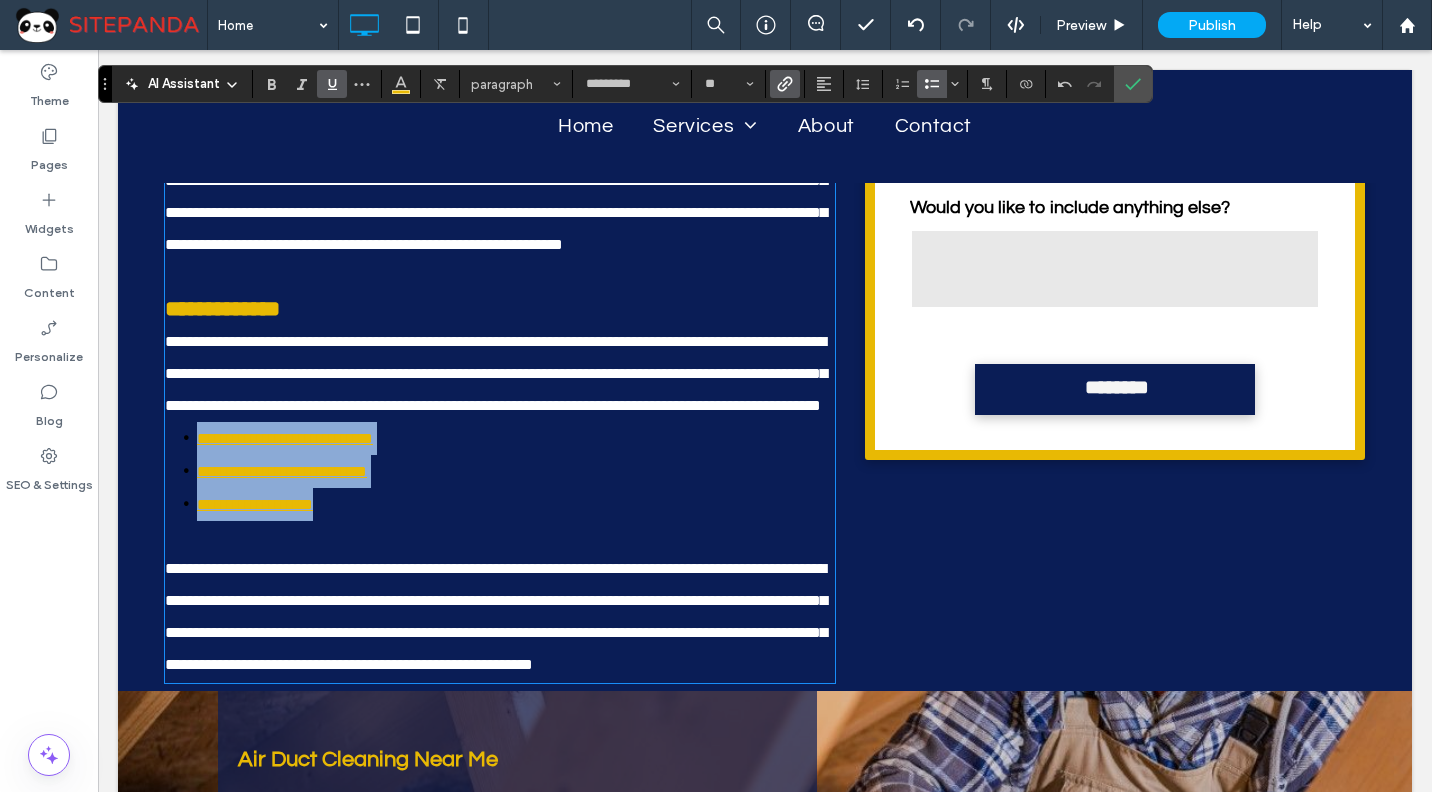 drag, startPoint x: 418, startPoint y: 590, endPoint x: 165, endPoint y: 508, distance: 265.95676 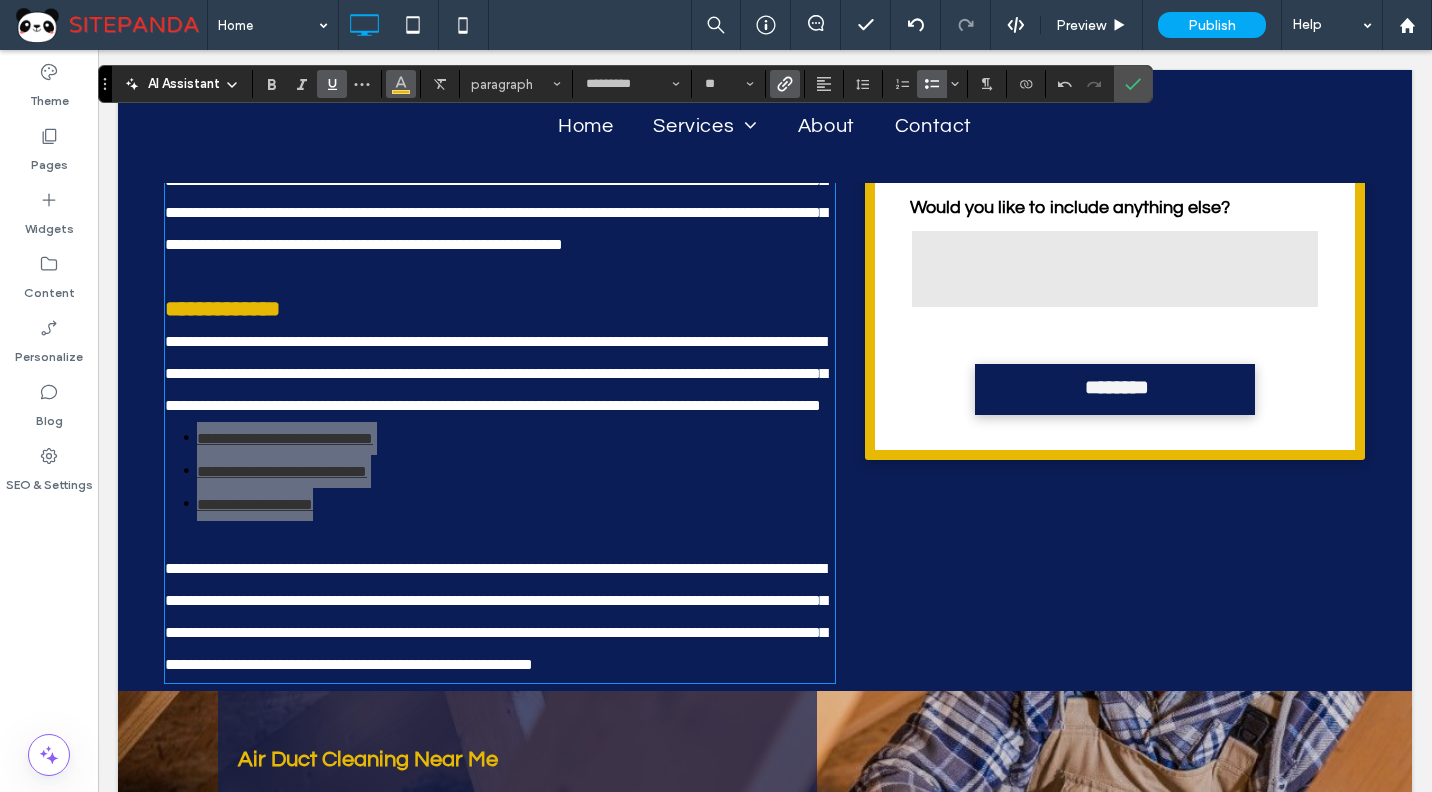 click at bounding box center (401, 84) 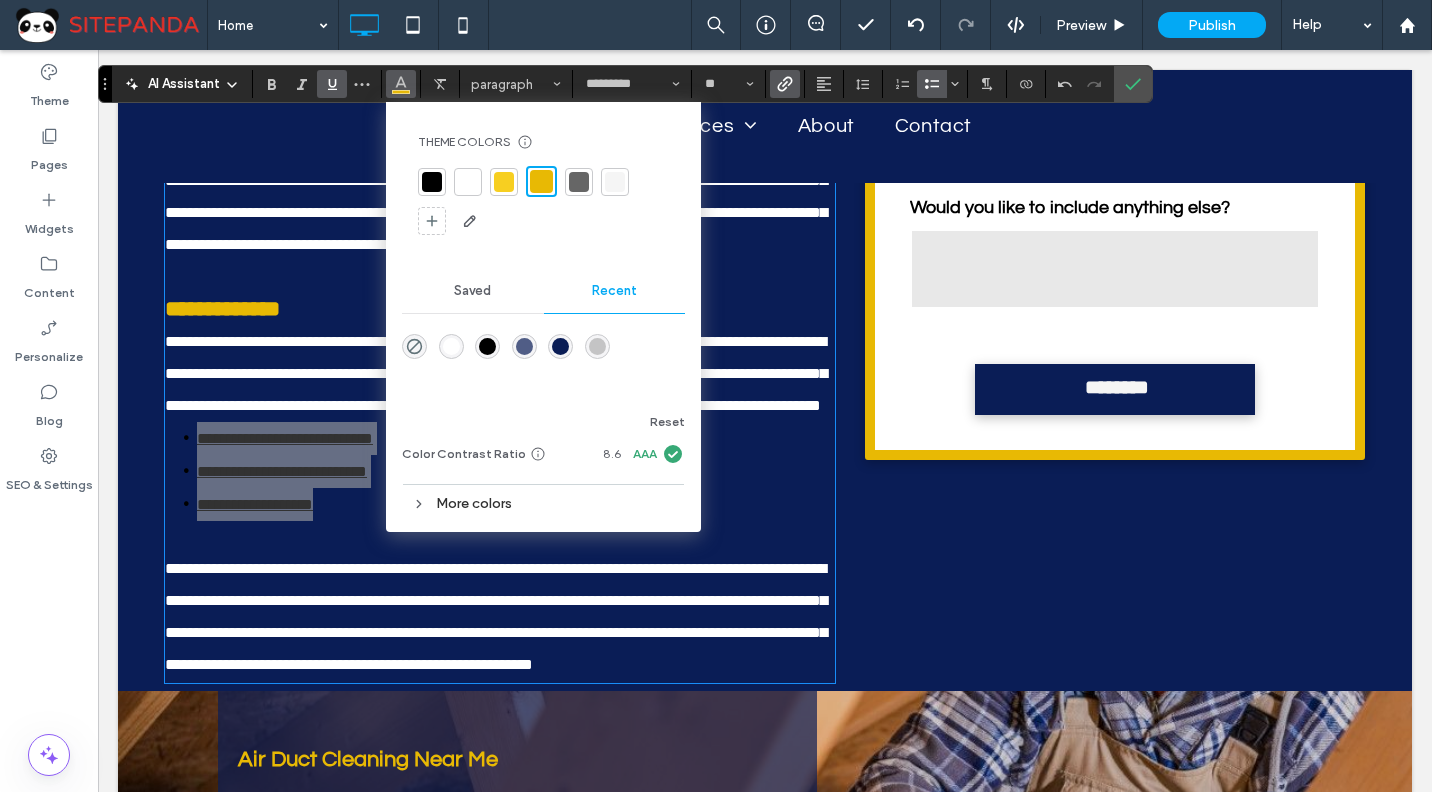 click at bounding box center (541, 181) 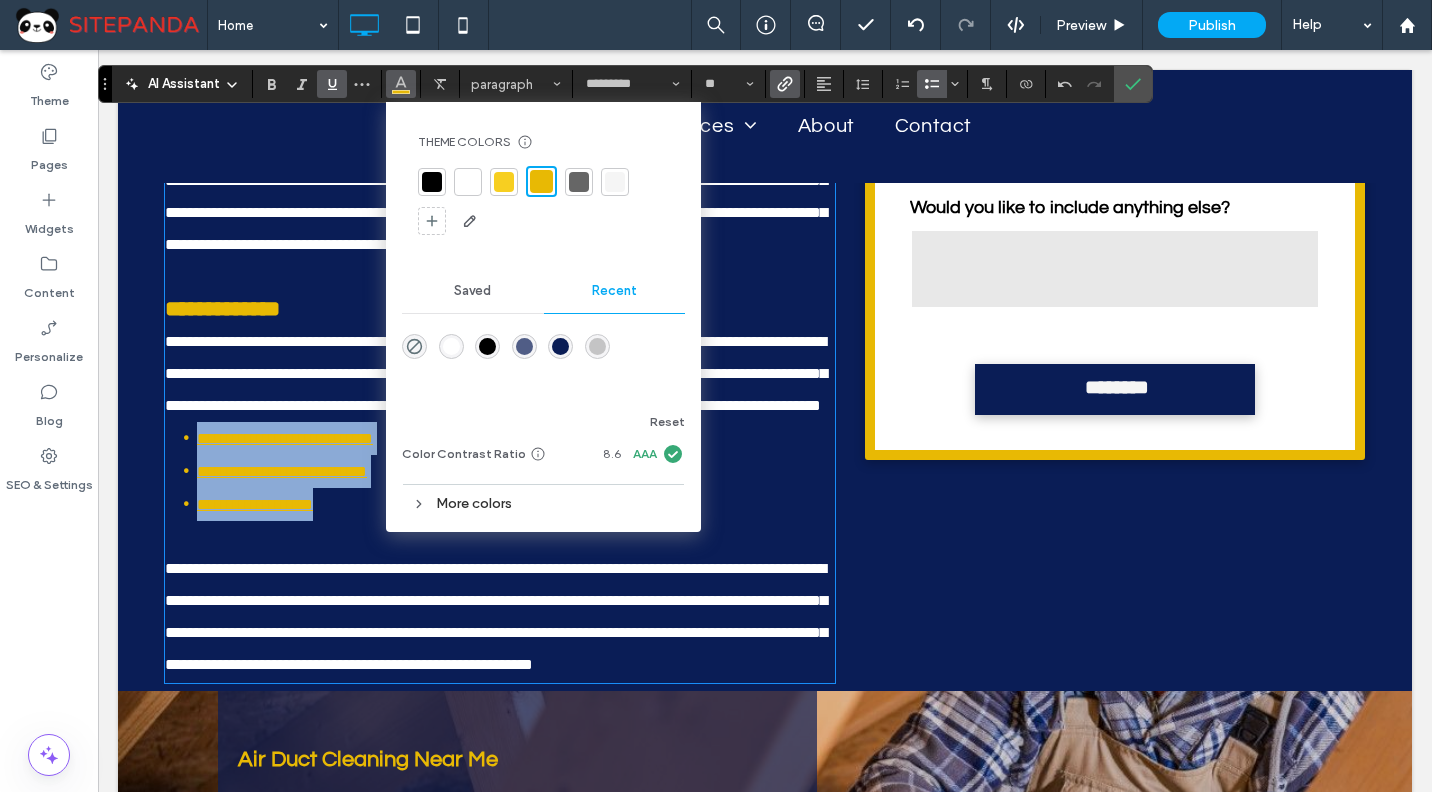 type on "**" 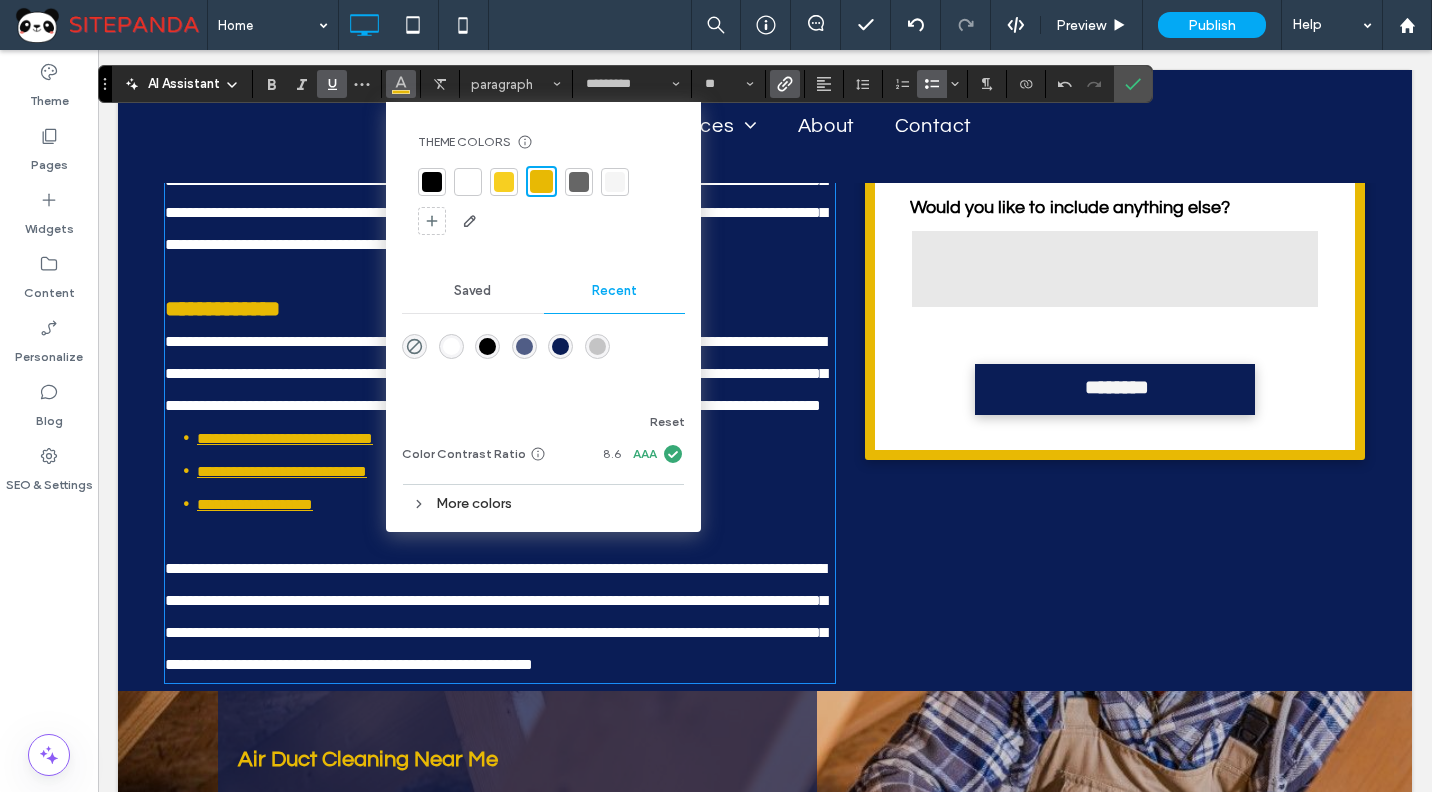 click on "**********" at bounding box center (500, 309) 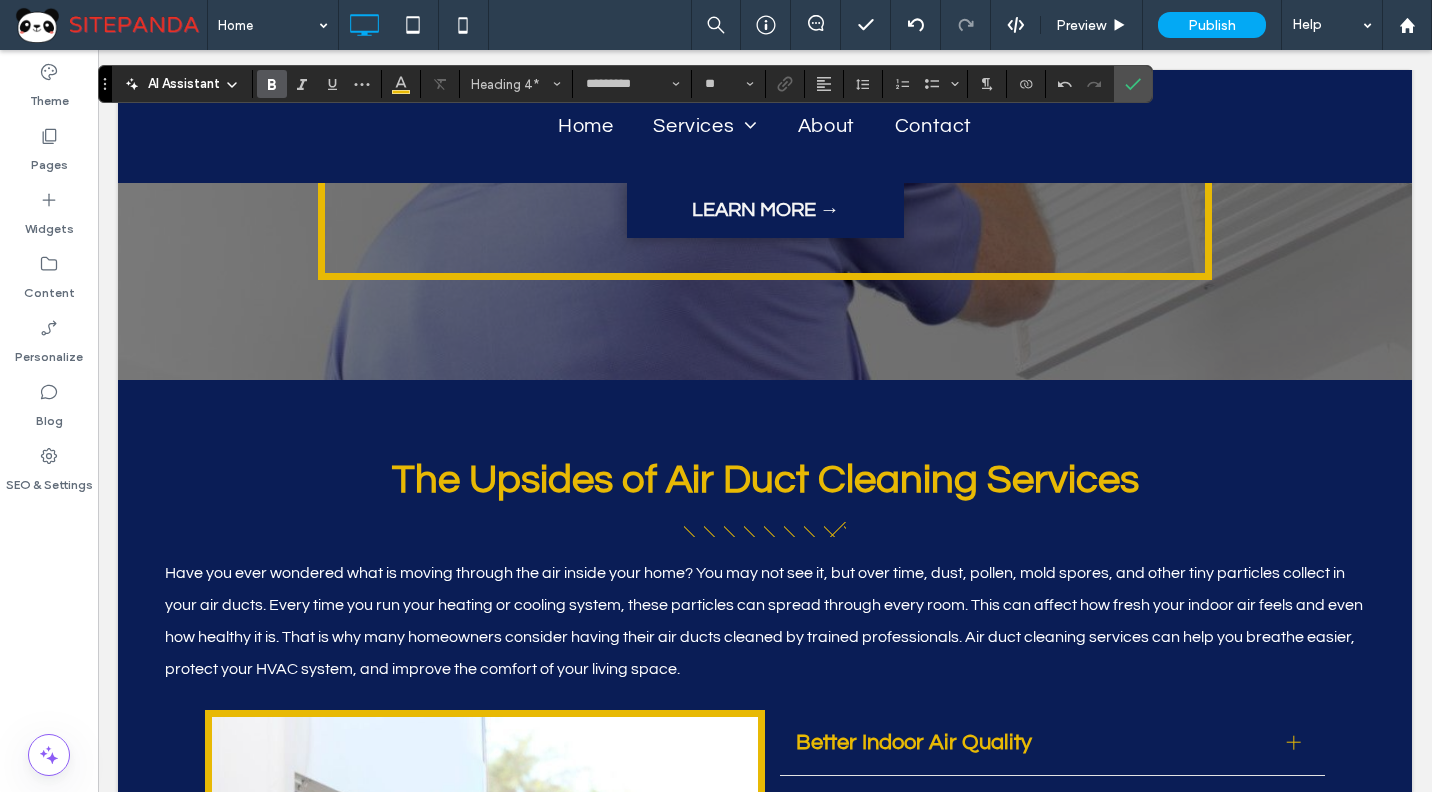 scroll, scrollTop: 3542, scrollLeft: 0, axis: vertical 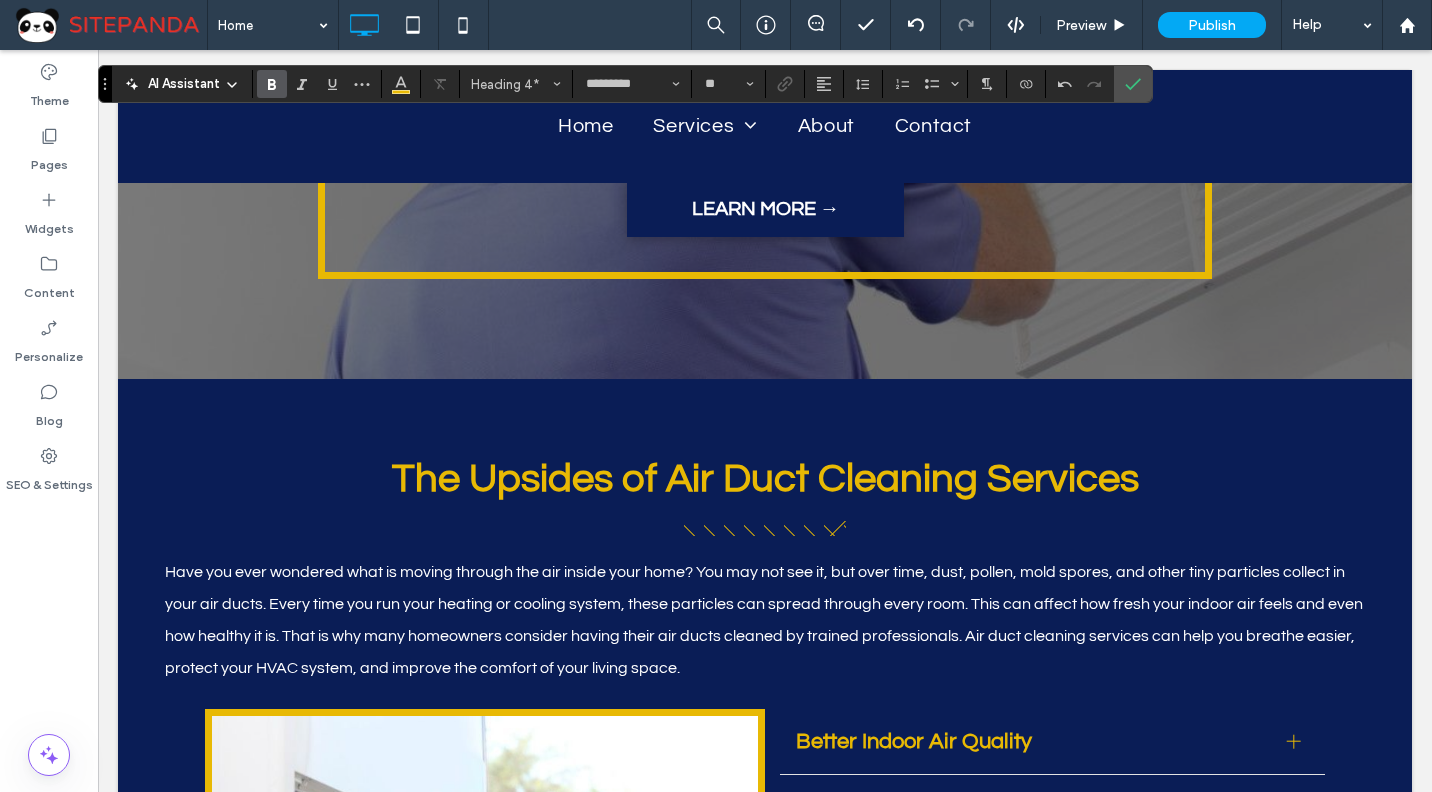 click on "LEARN MORE →" at bounding box center (766, 208) 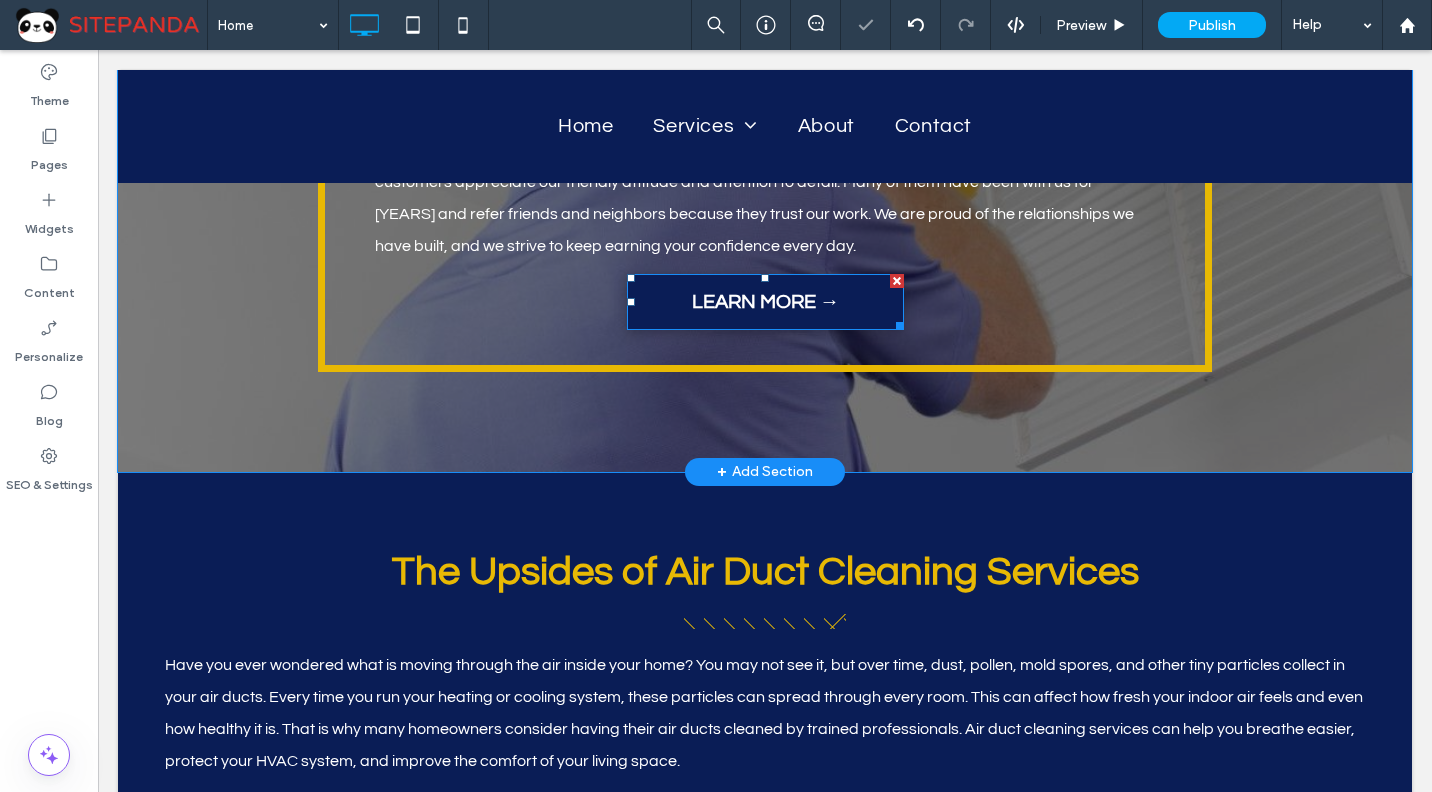 click on "LEARN MORE →" at bounding box center (766, 301) 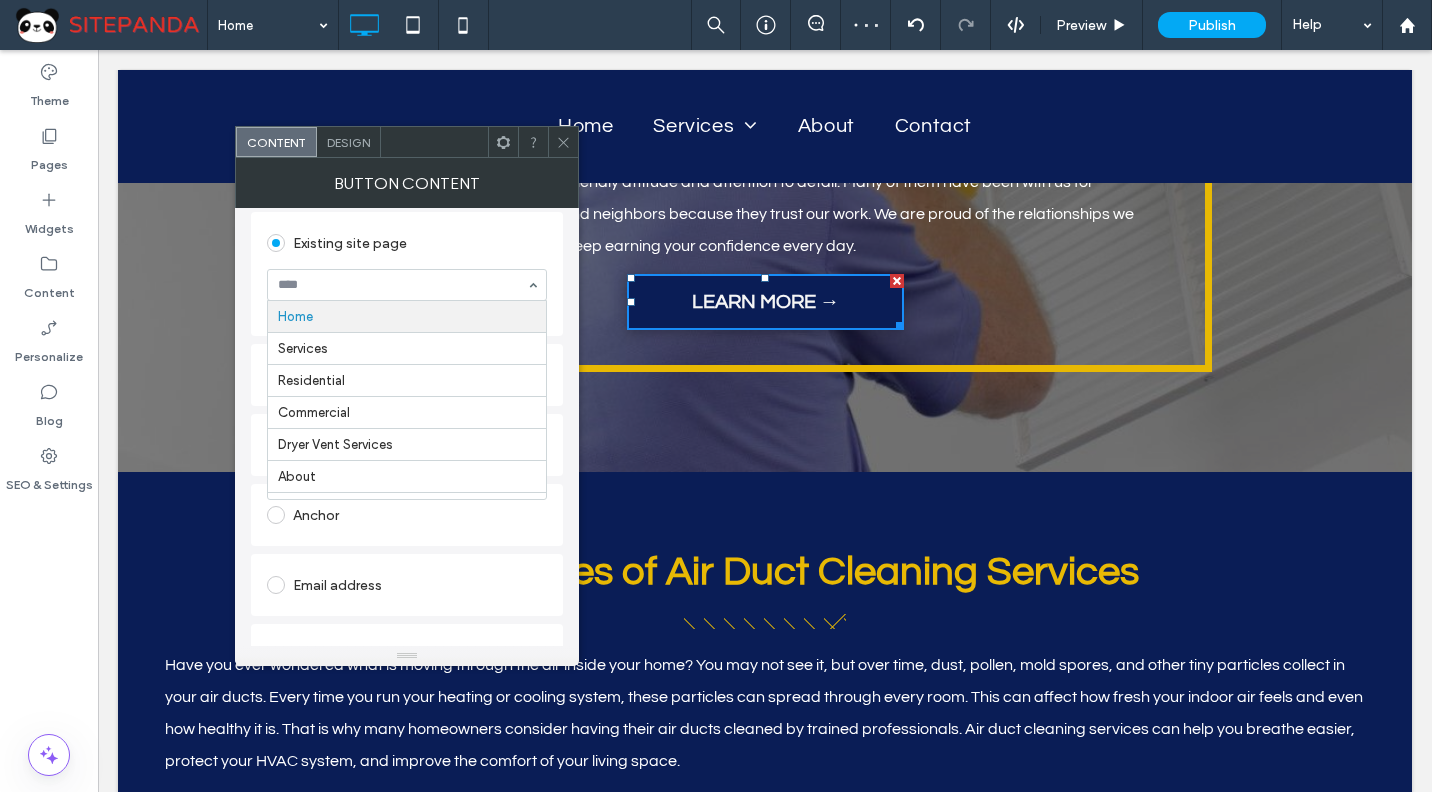 scroll, scrollTop: 200, scrollLeft: 0, axis: vertical 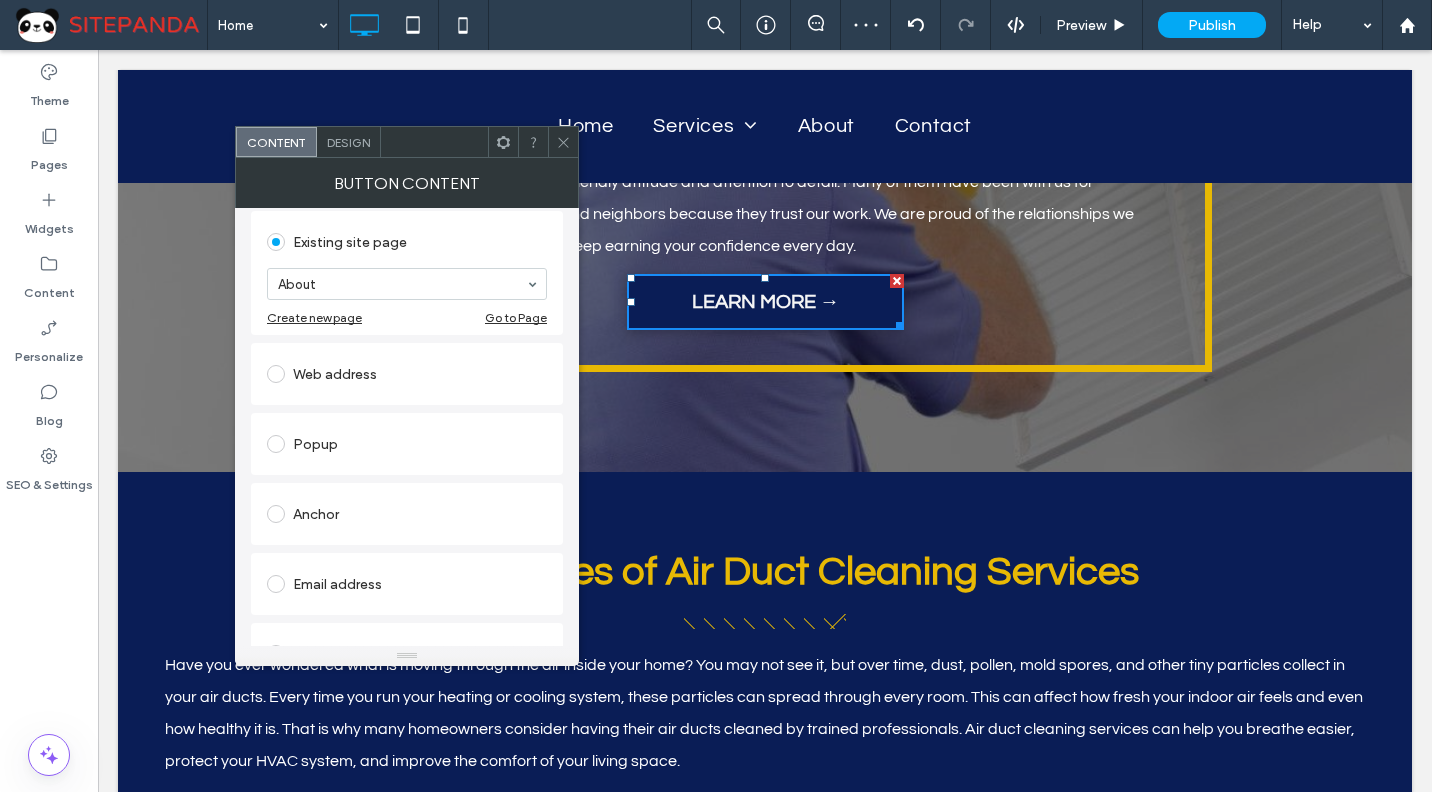 drag, startPoint x: 563, startPoint y: 143, endPoint x: 485, endPoint y: 111, distance: 84.30895 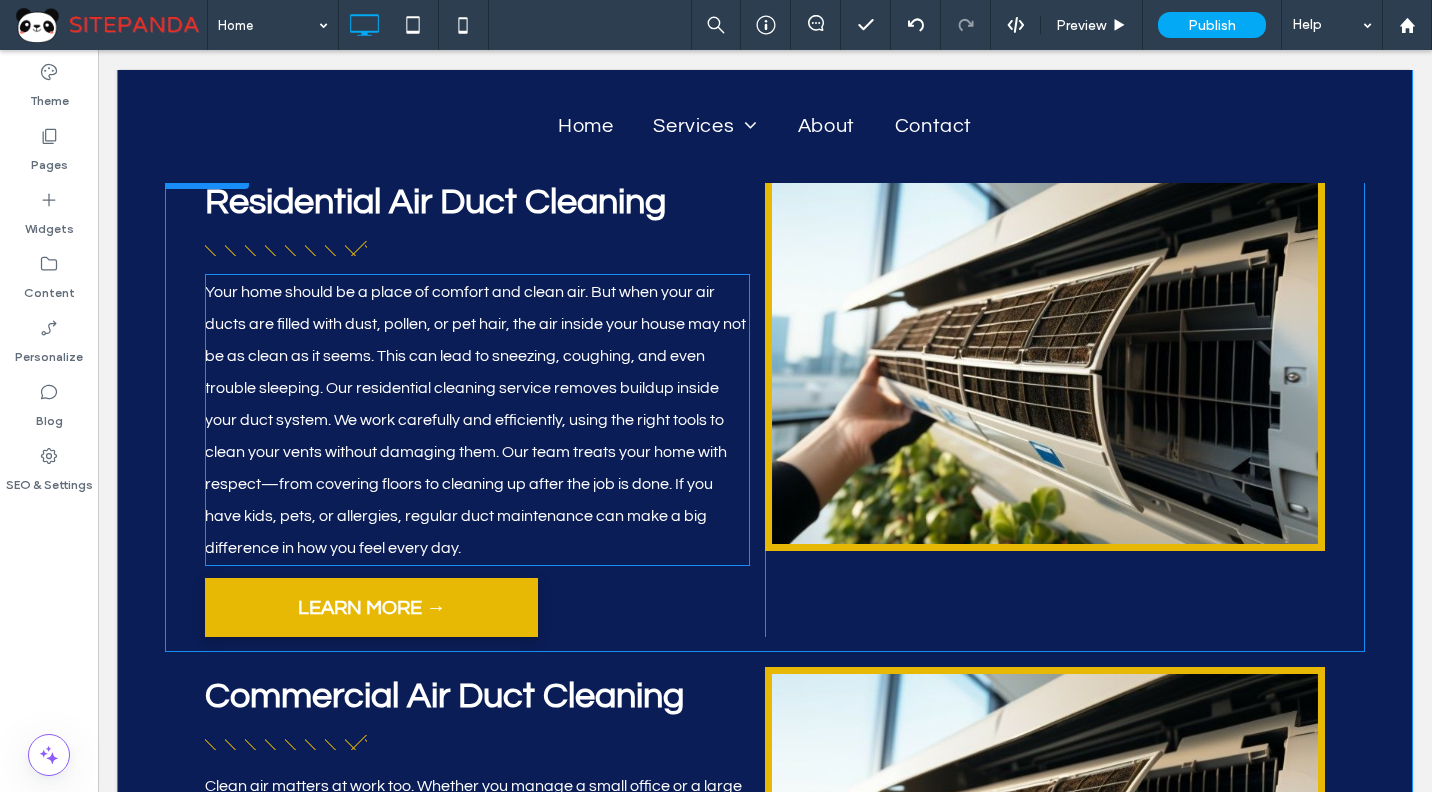 scroll, scrollTop: 4842, scrollLeft: 0, axis: vertical 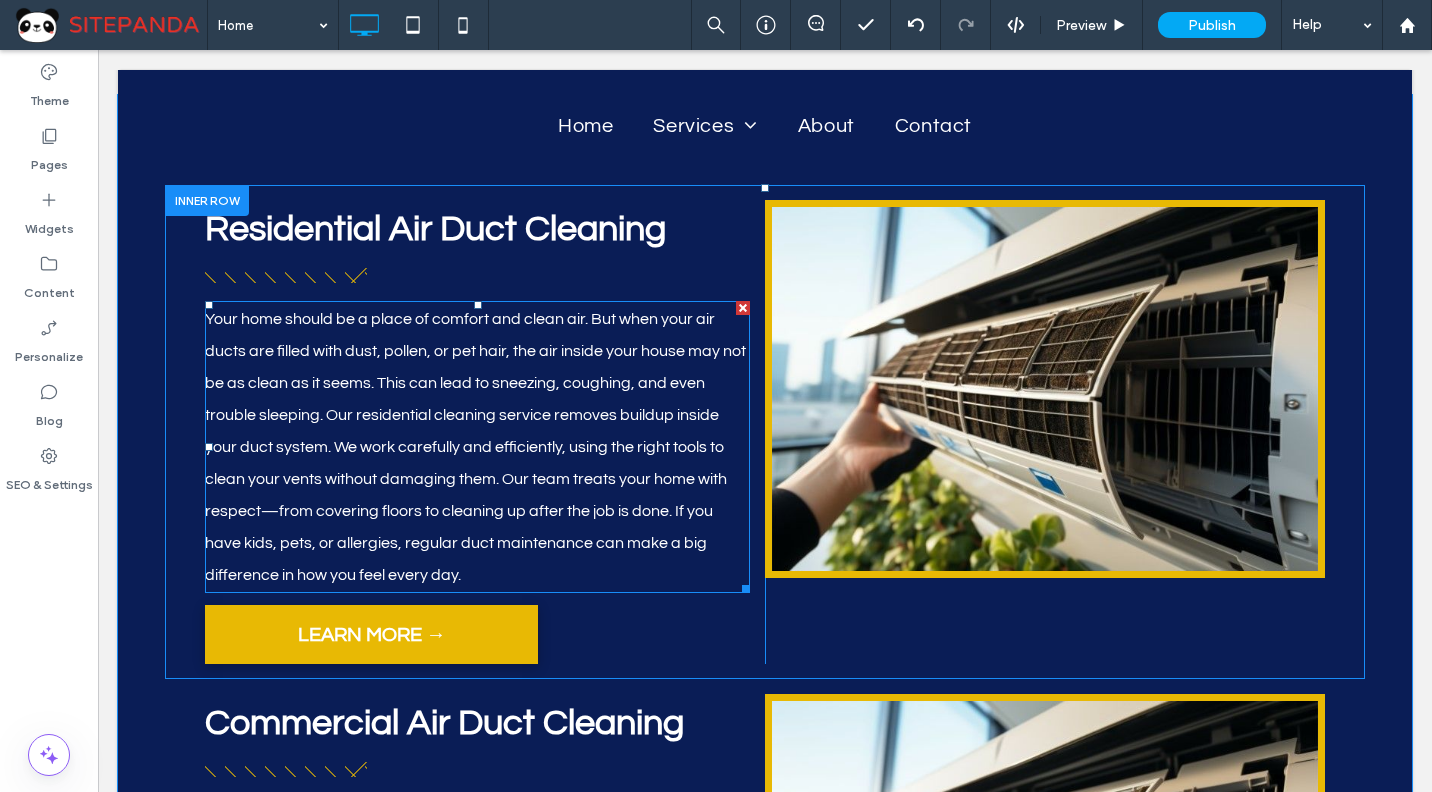 click on "Your home should be a place of comfort and clean air. But when your air ducts are filled with dust, pollen, or pet hair, the air inside your house may not be as clean as it seems. This can lead to sneezing, coughing, and even trouble sleeping. Our residential cleaning service removes buildup inside your duct system.
We work carefully and efficiently, using the right tools to clean your vents without damaging them. Our team treats your home with respect—from covering floors to cleaning up after the job is done. If you have kids, pets, or allergies, regular duct maintenance can make a big difference in how you feel every day. ﻿" at bounding box center [477, 447] 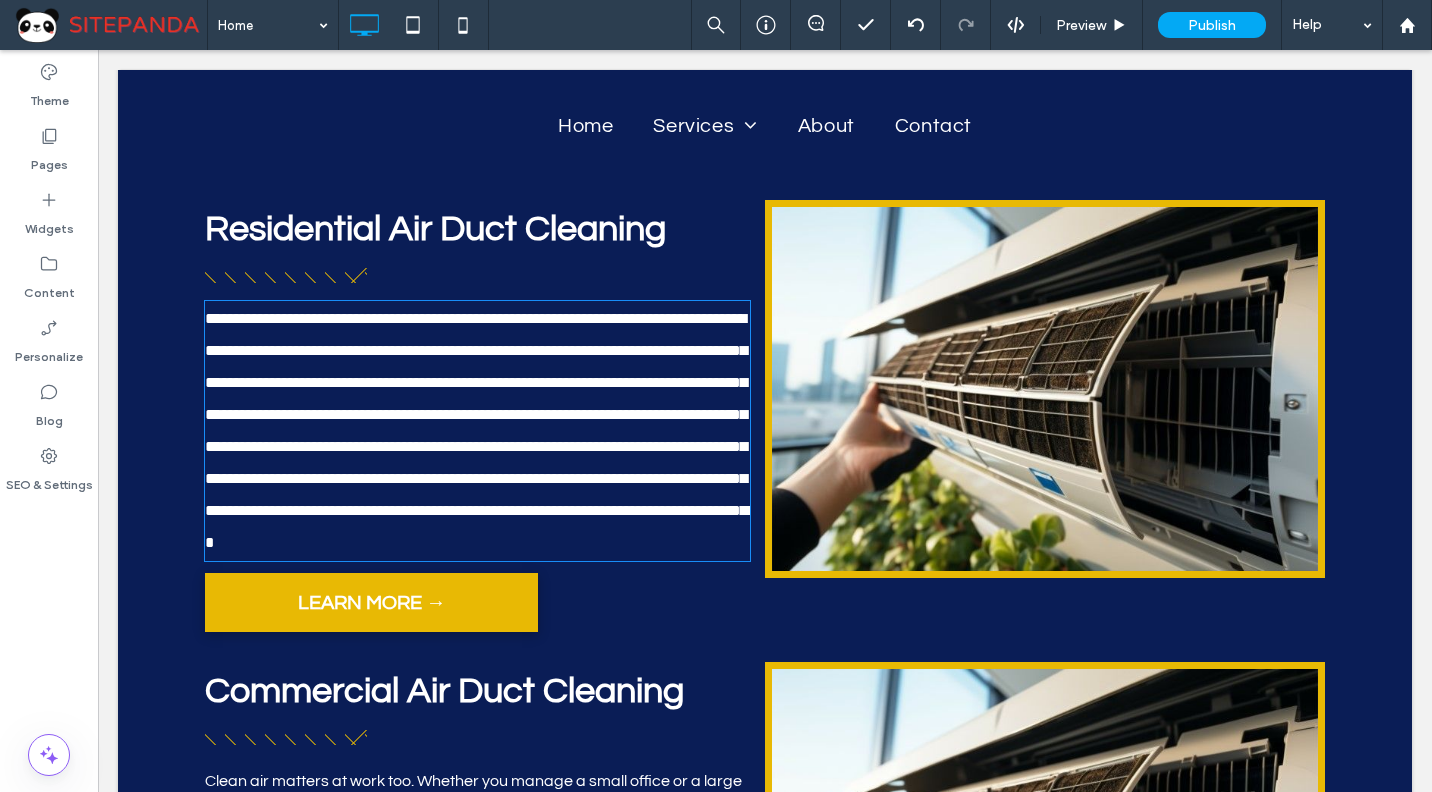 type on "*********" 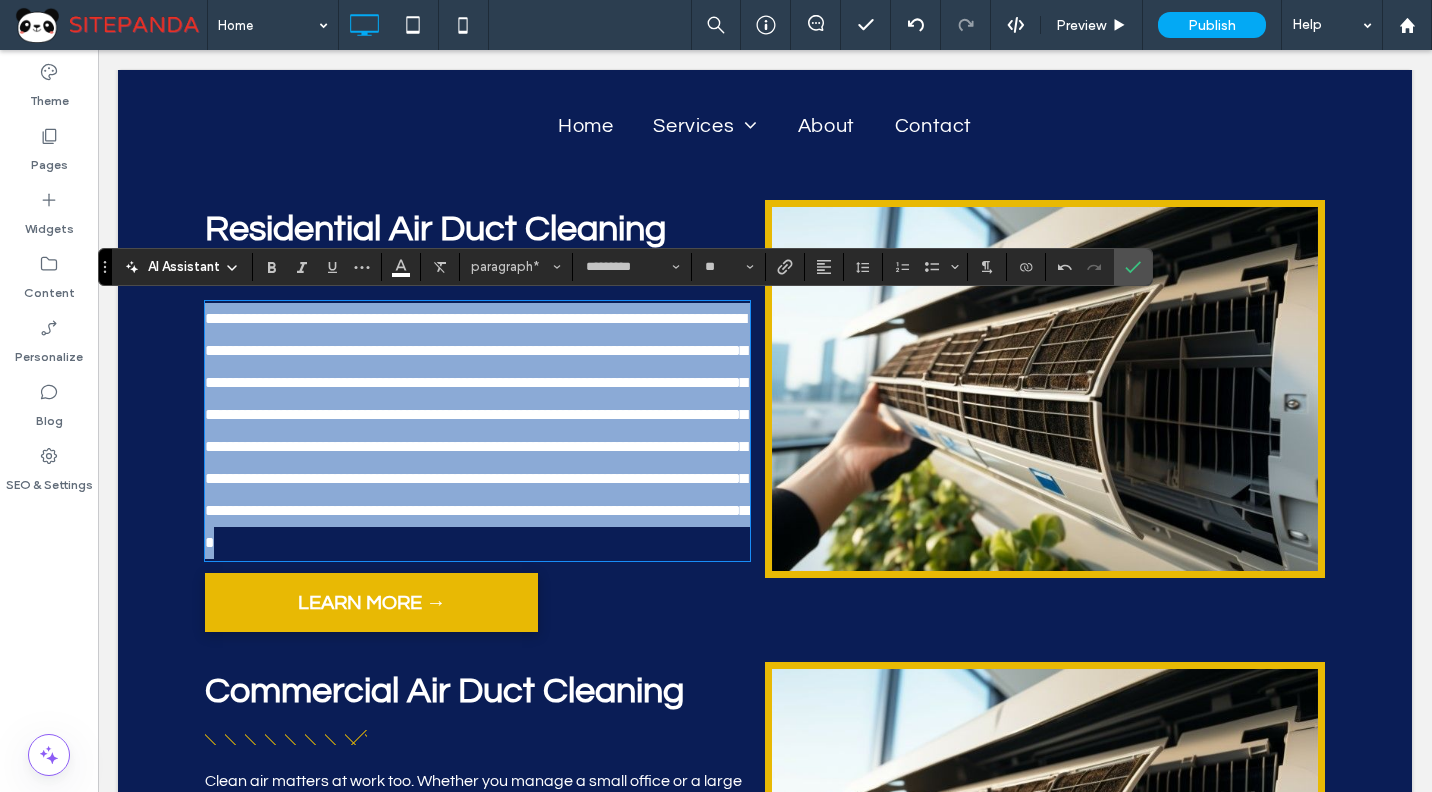 click on "**********" at bounding box center (479, 430) 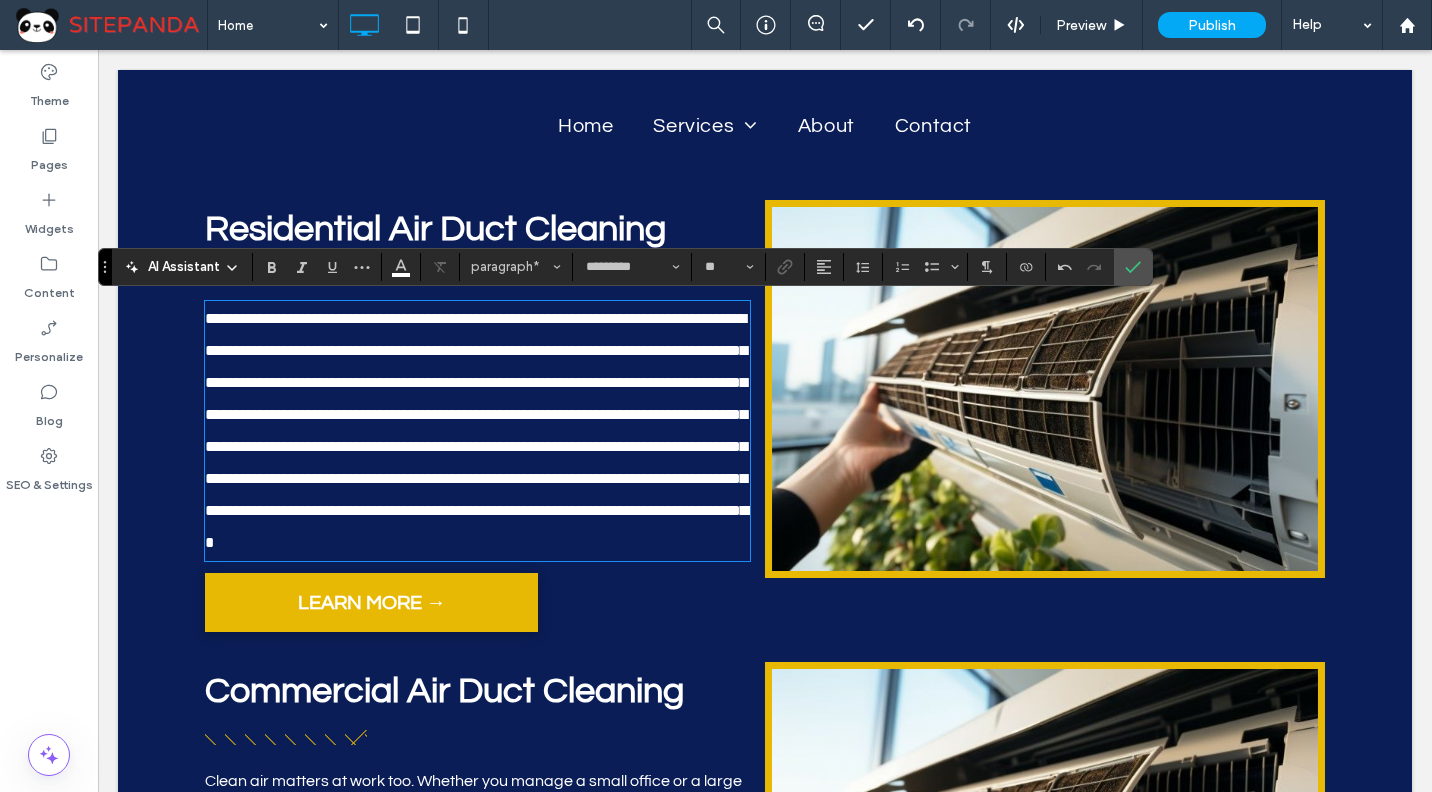 click on "**********" at bounding box center (479, 430) 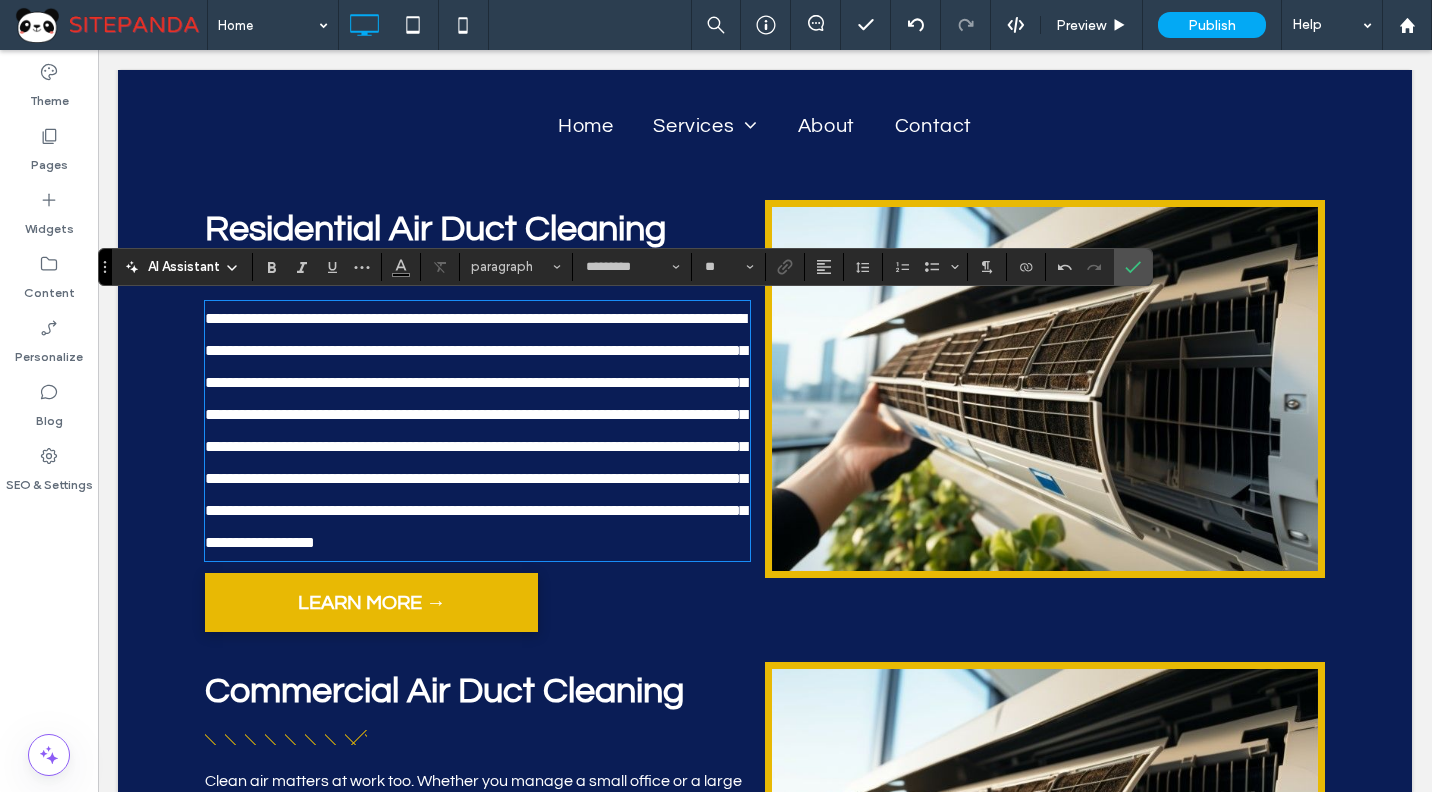 scroll, scrollTop: 0, scrollLeft: 0, axis: both 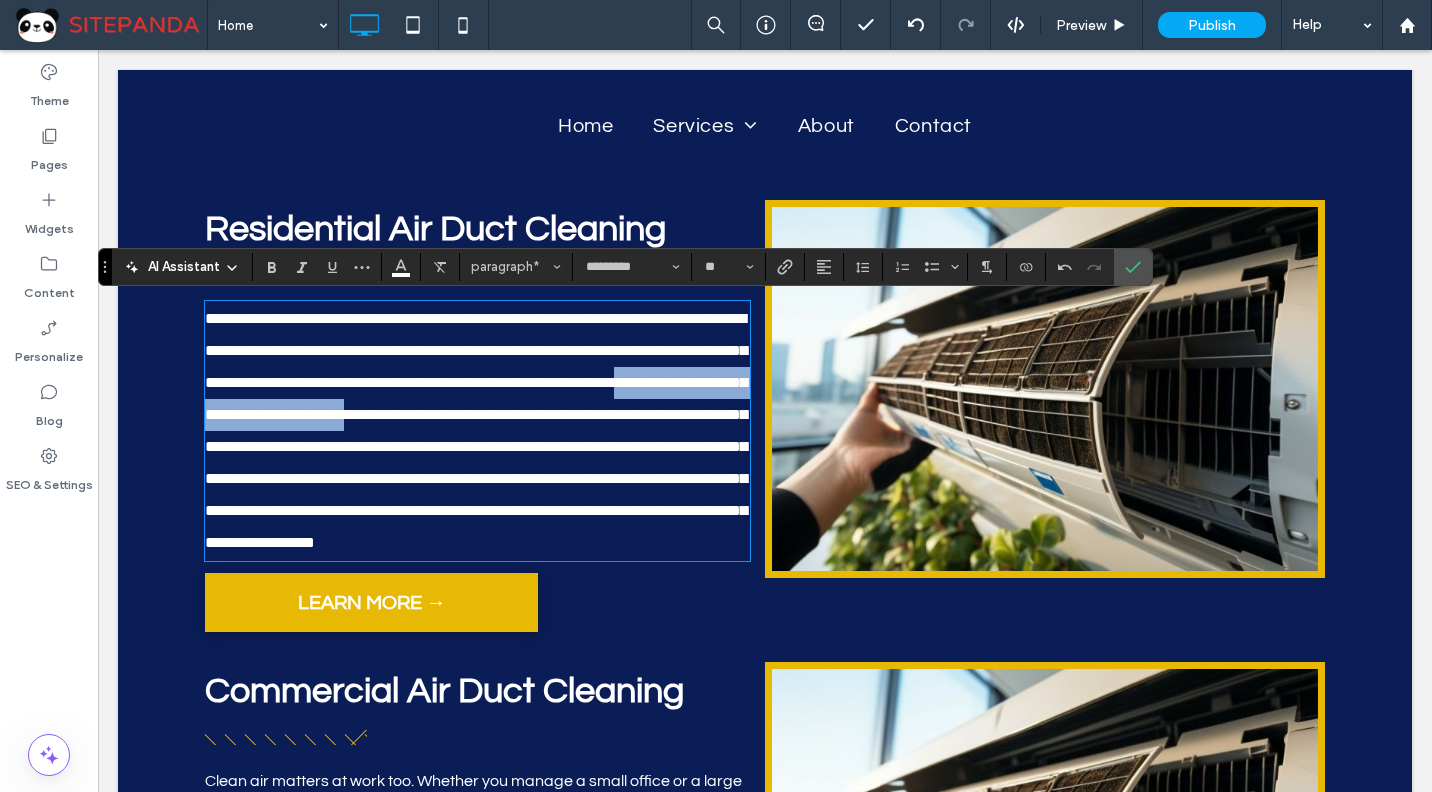 drag, startPoint x: 349, startPoint y: 411, endPoint x: 647, endPoint y: 406, distance: 298.04193 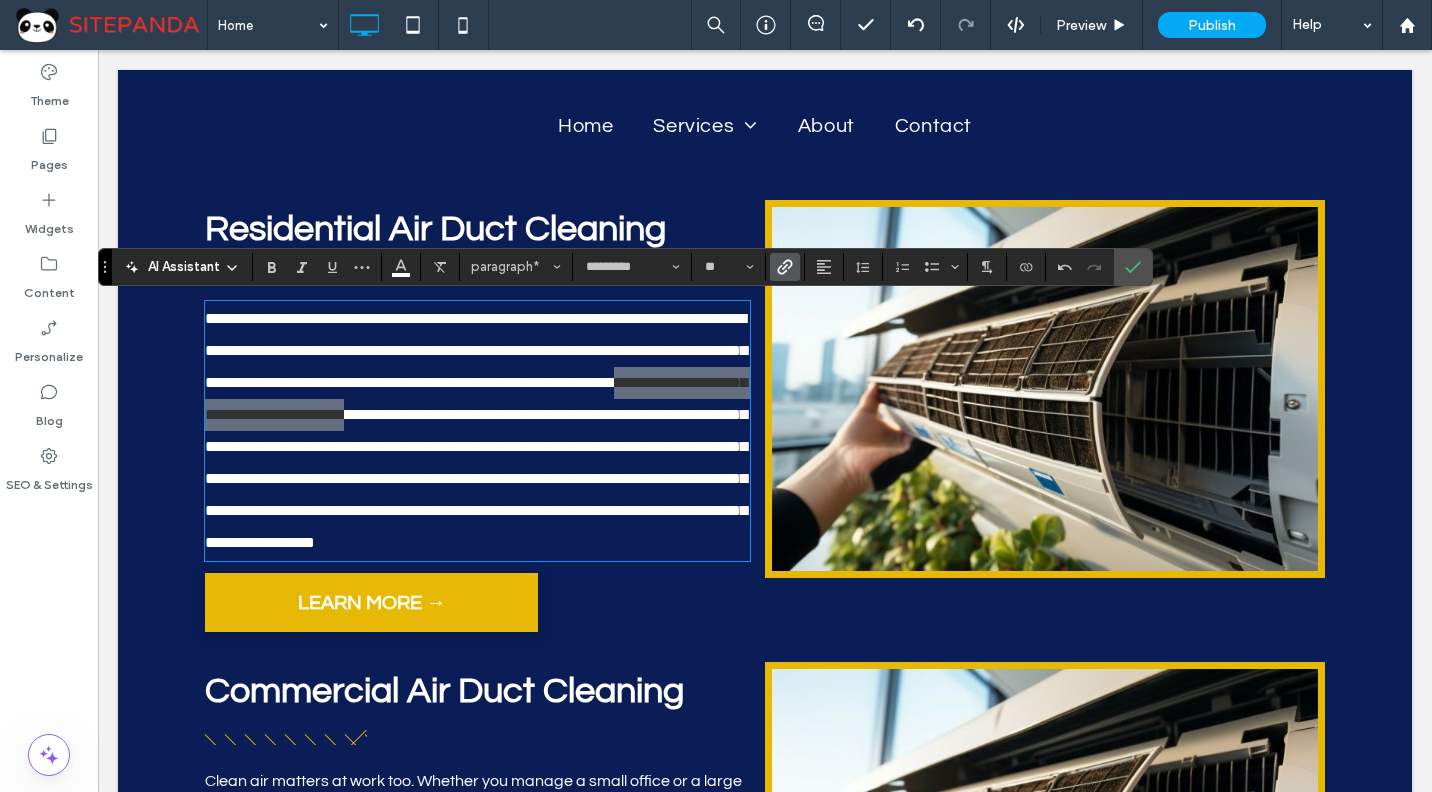 click 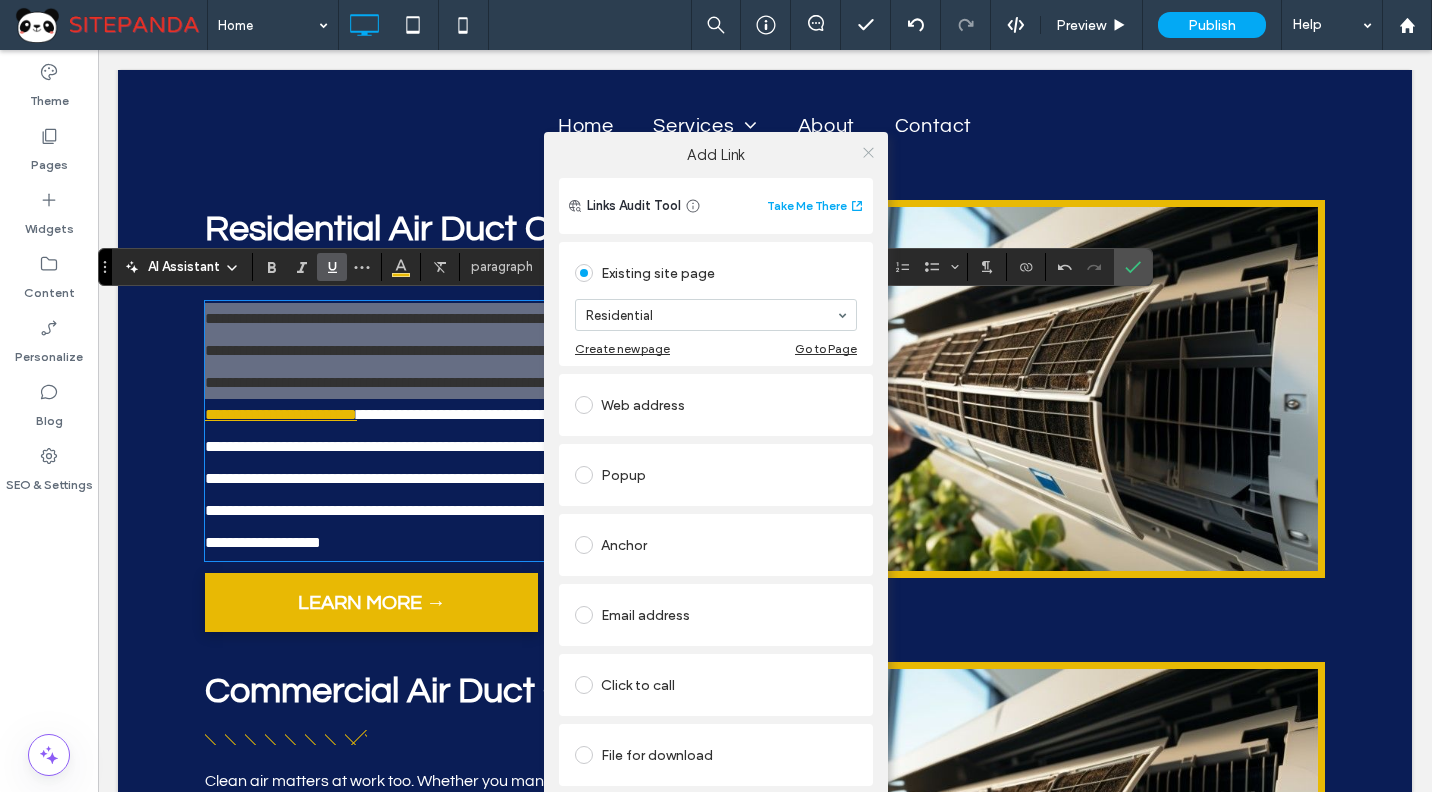 click 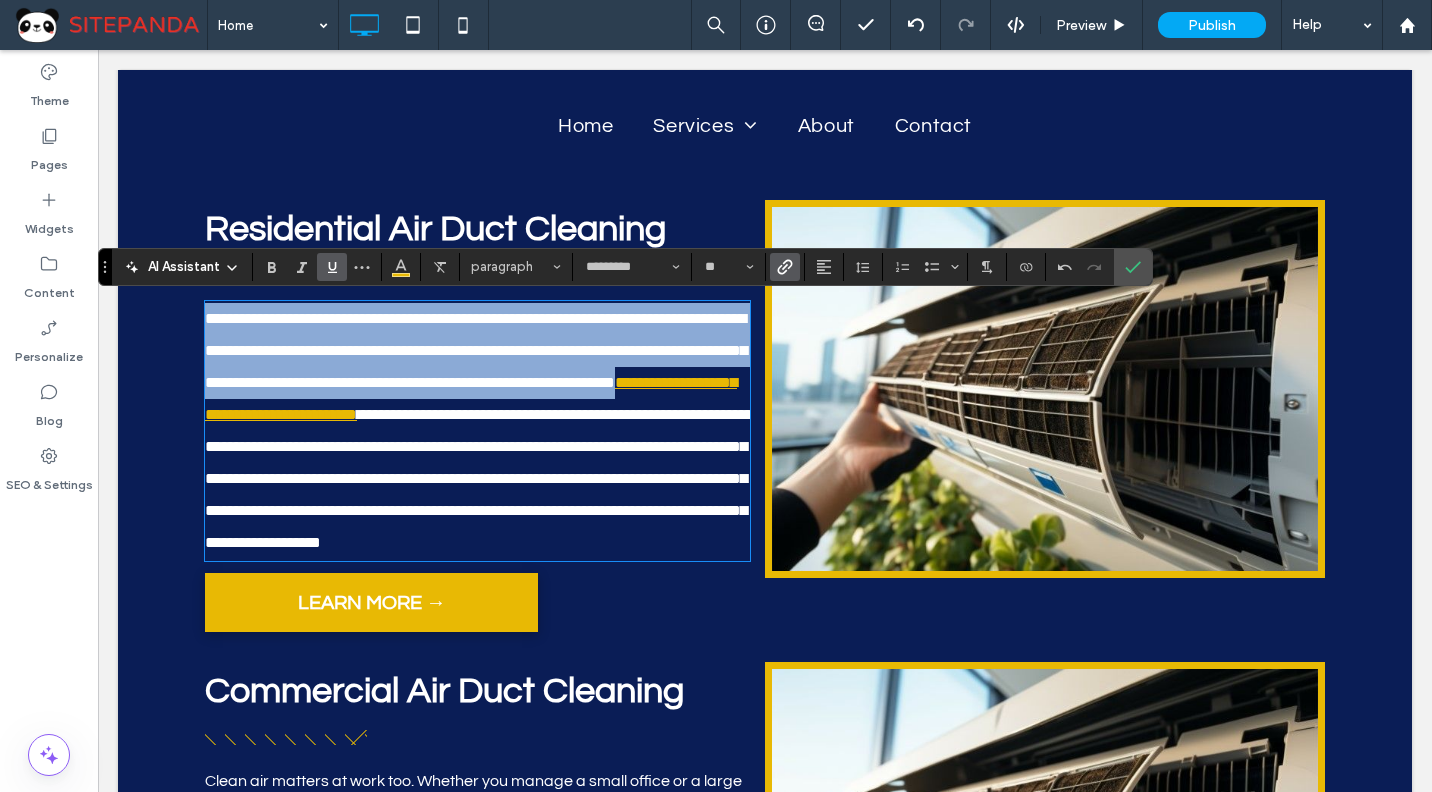 click on "LEARN MORE →" at bounding box center (372, 602) 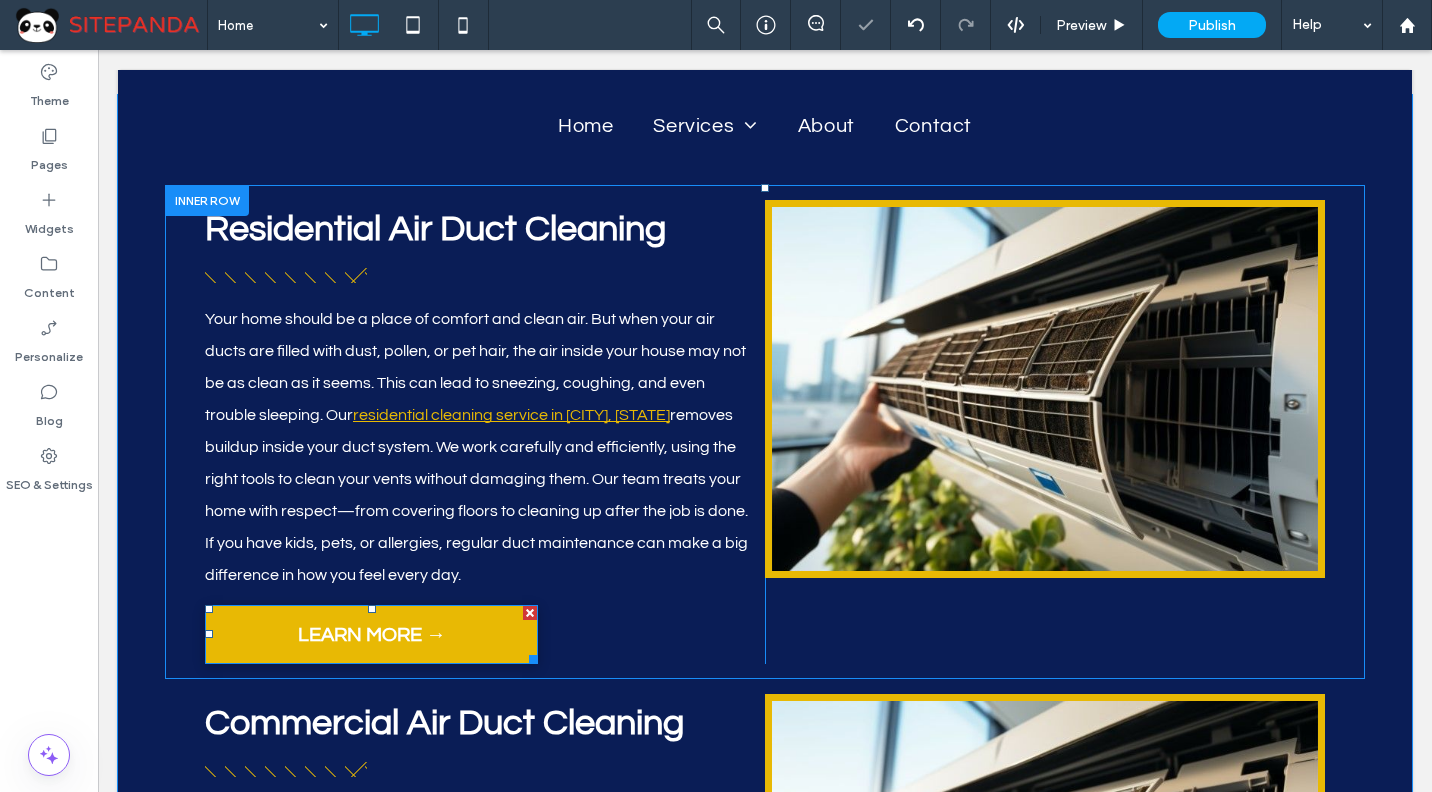 click on "LEARN MORE →" at bounding box center [372, 634] 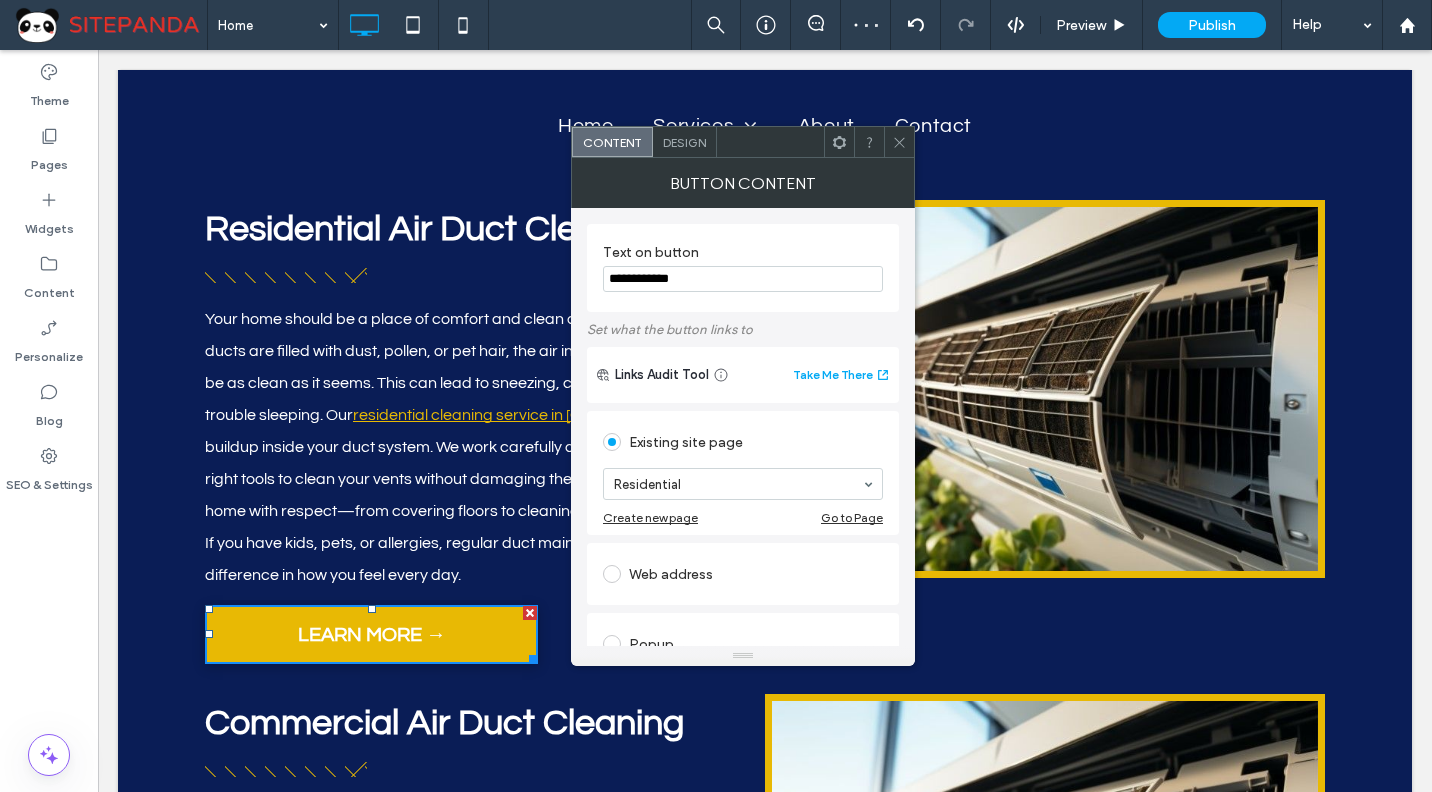 click 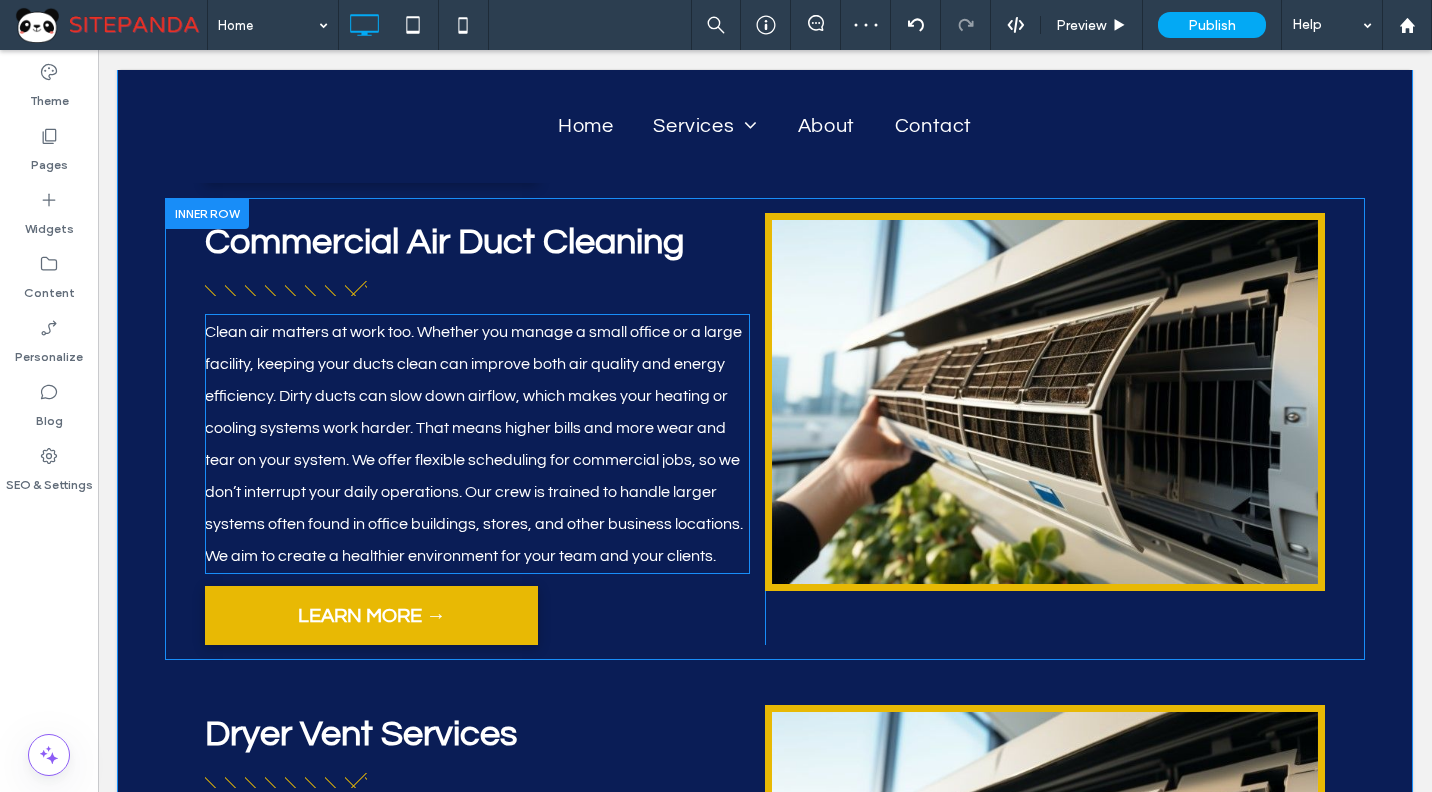 scroll, scrollTop: 5442, scrollLeft: 0, axis: vertical 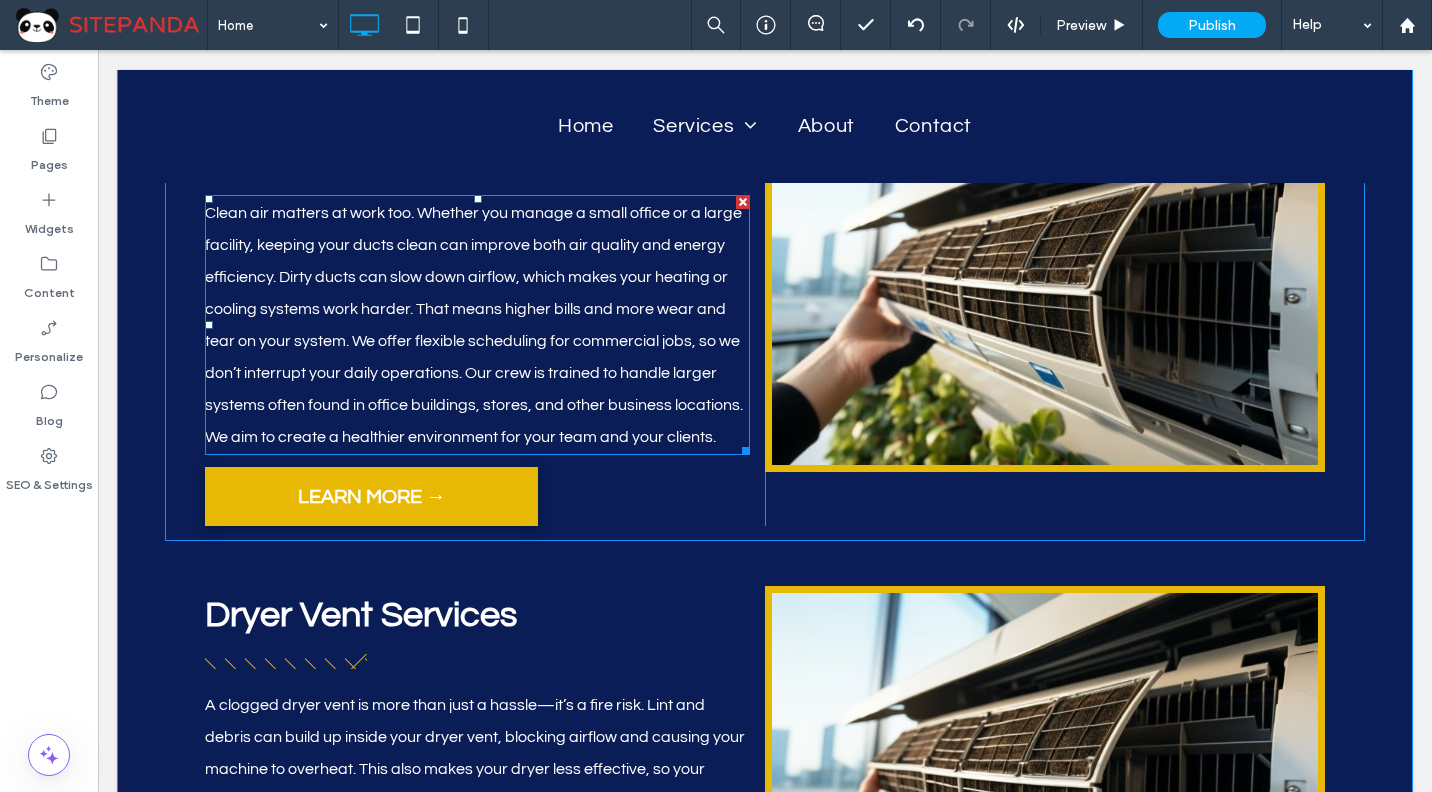 click on "We offer flexible scheduling for commercial jobs, so we don’t interrupt your daily operations. Our crew is trained to handle larger systems often found in office buildings, stores, and other business locations. We aim to create a healthier environment for your team and your clients." at bounding box center [474, 389] 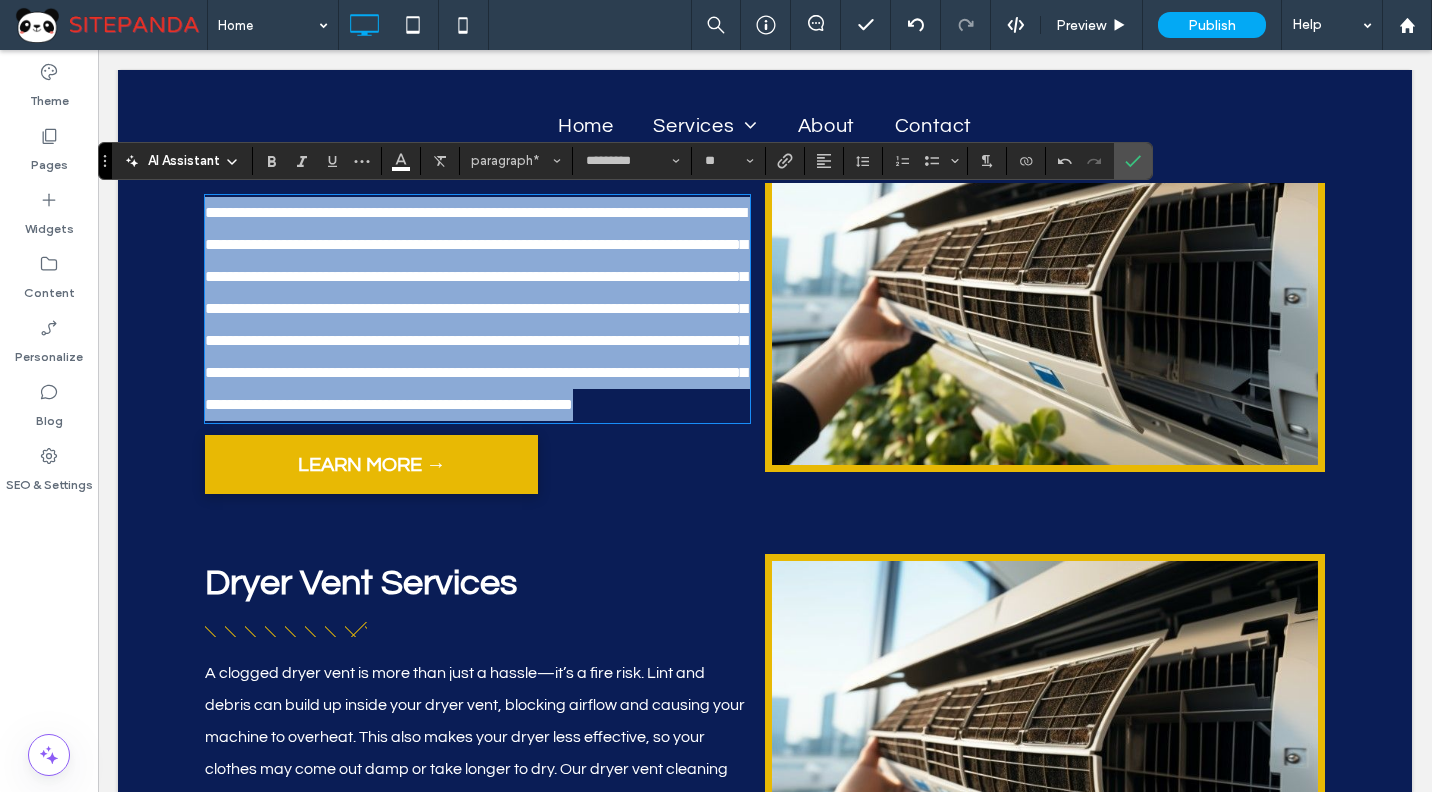 click on "**********" at bounding box center [477, 309] 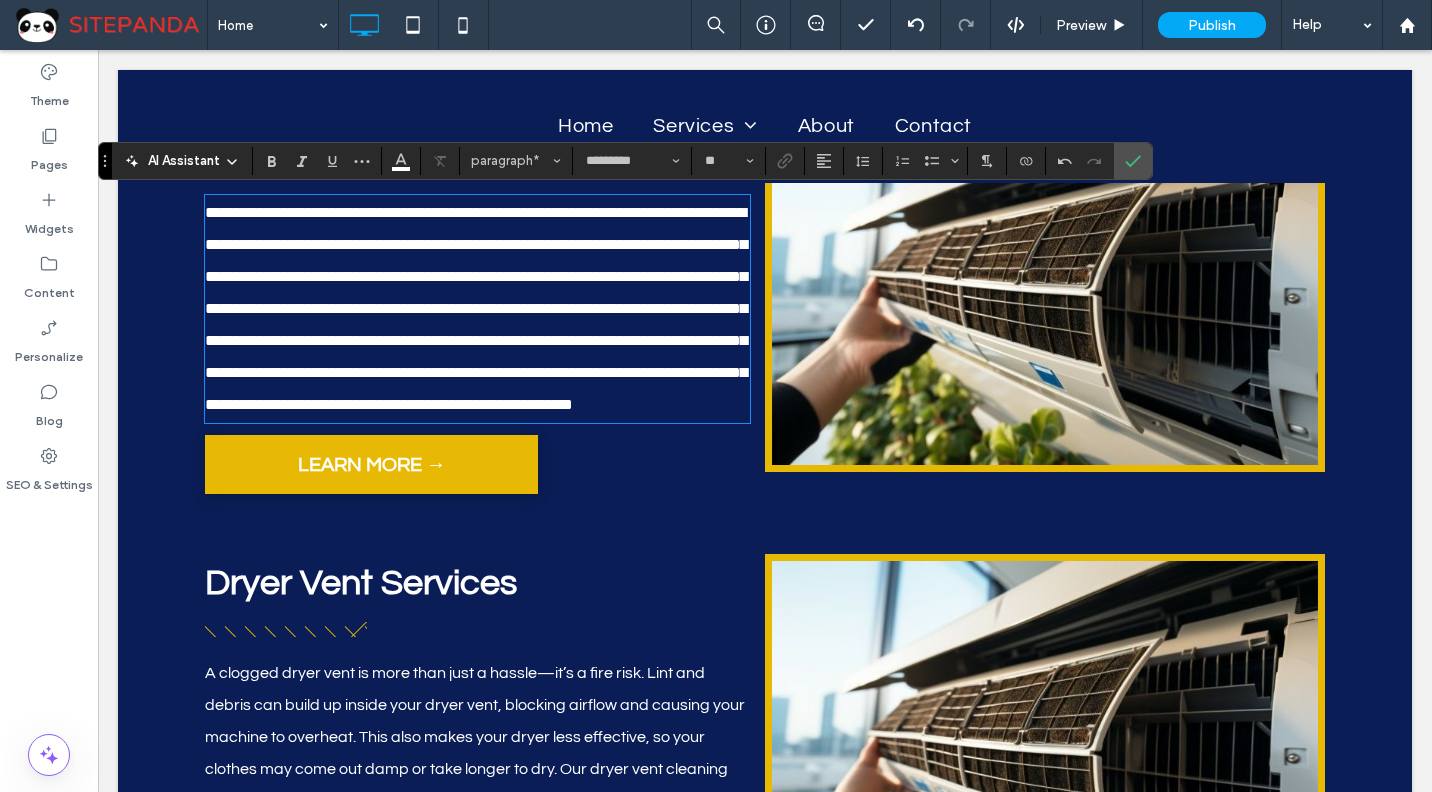 click on "**********" at bounding box center (476, 308) 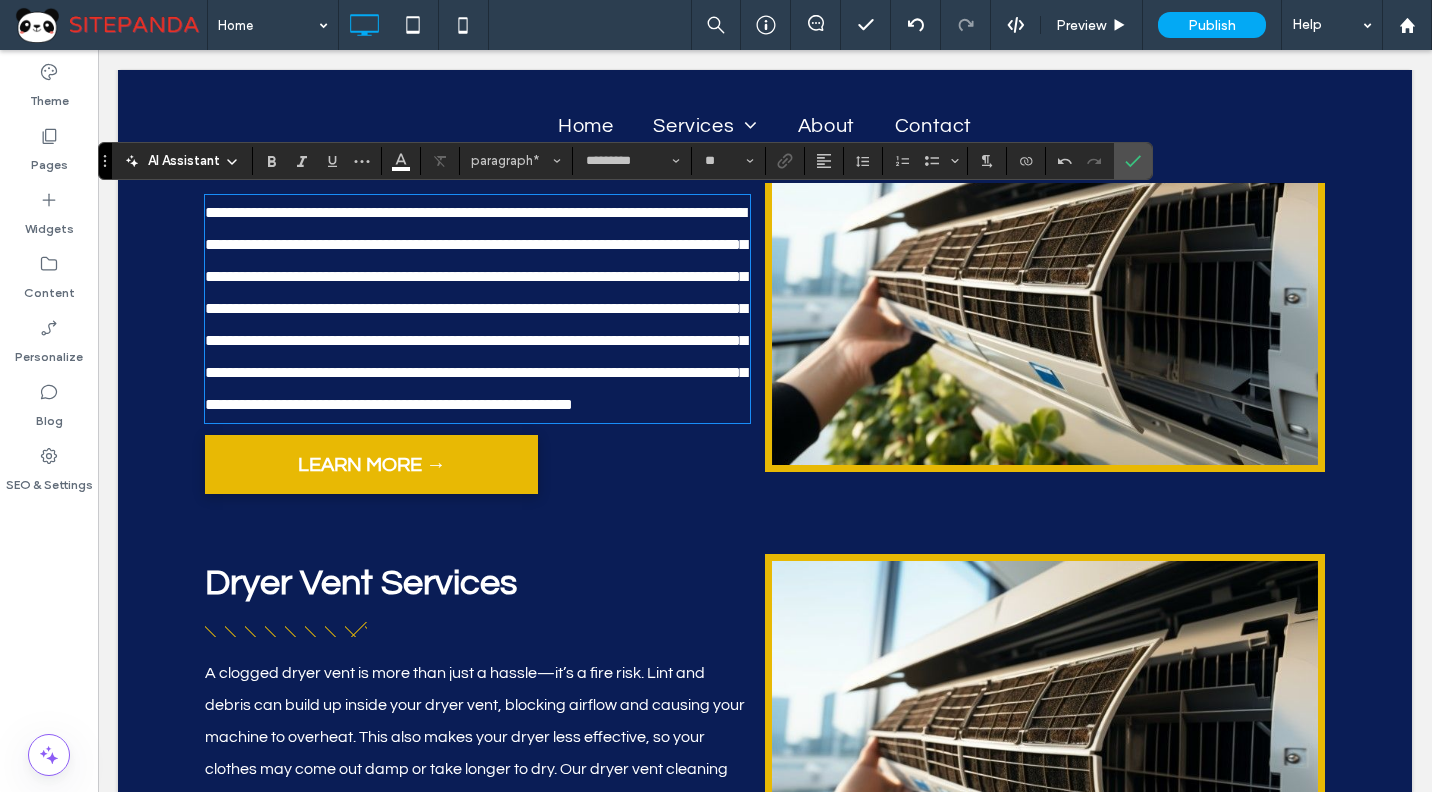 click on "**********" at bounding box center [476, 308] 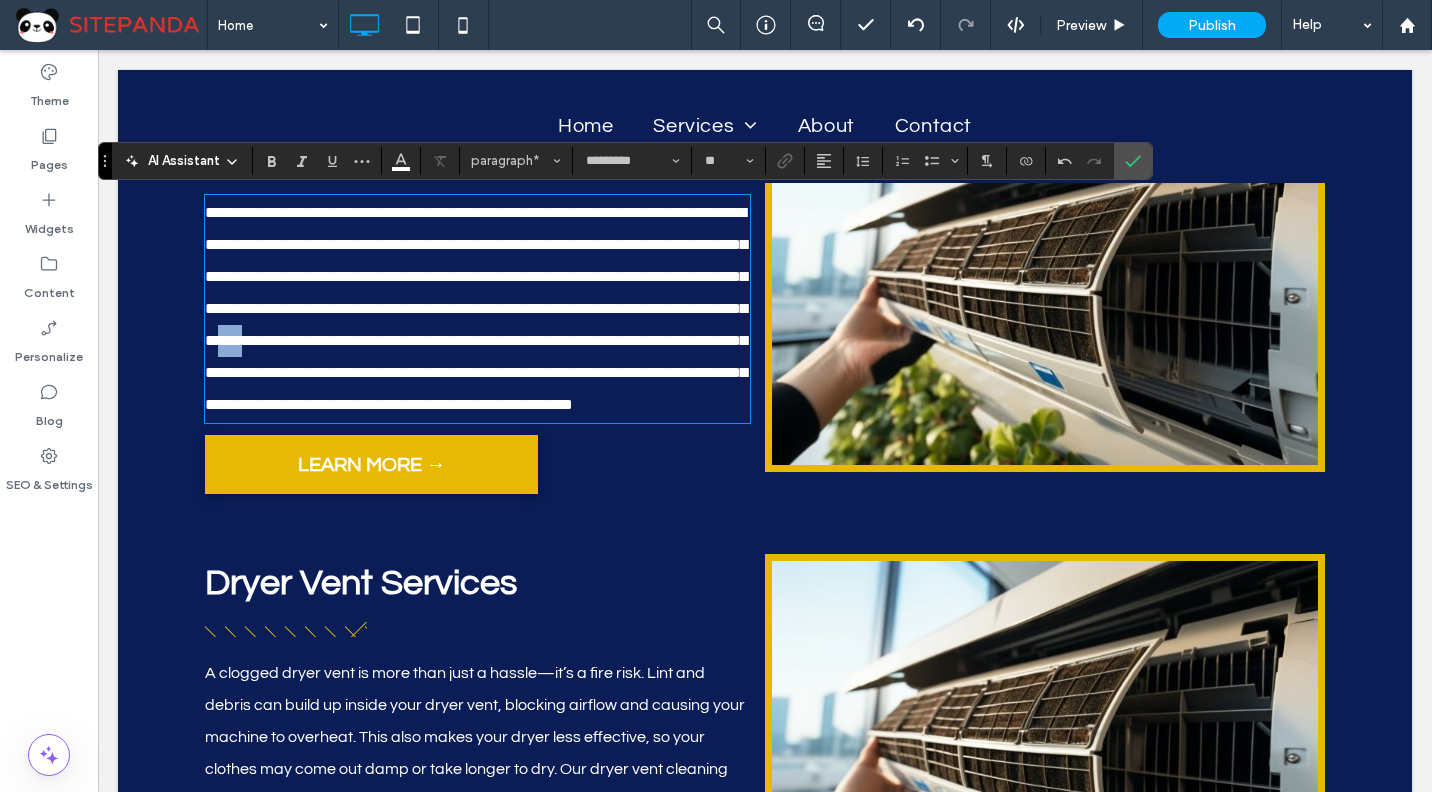 click on "**********" at bounding box center (476, 308) 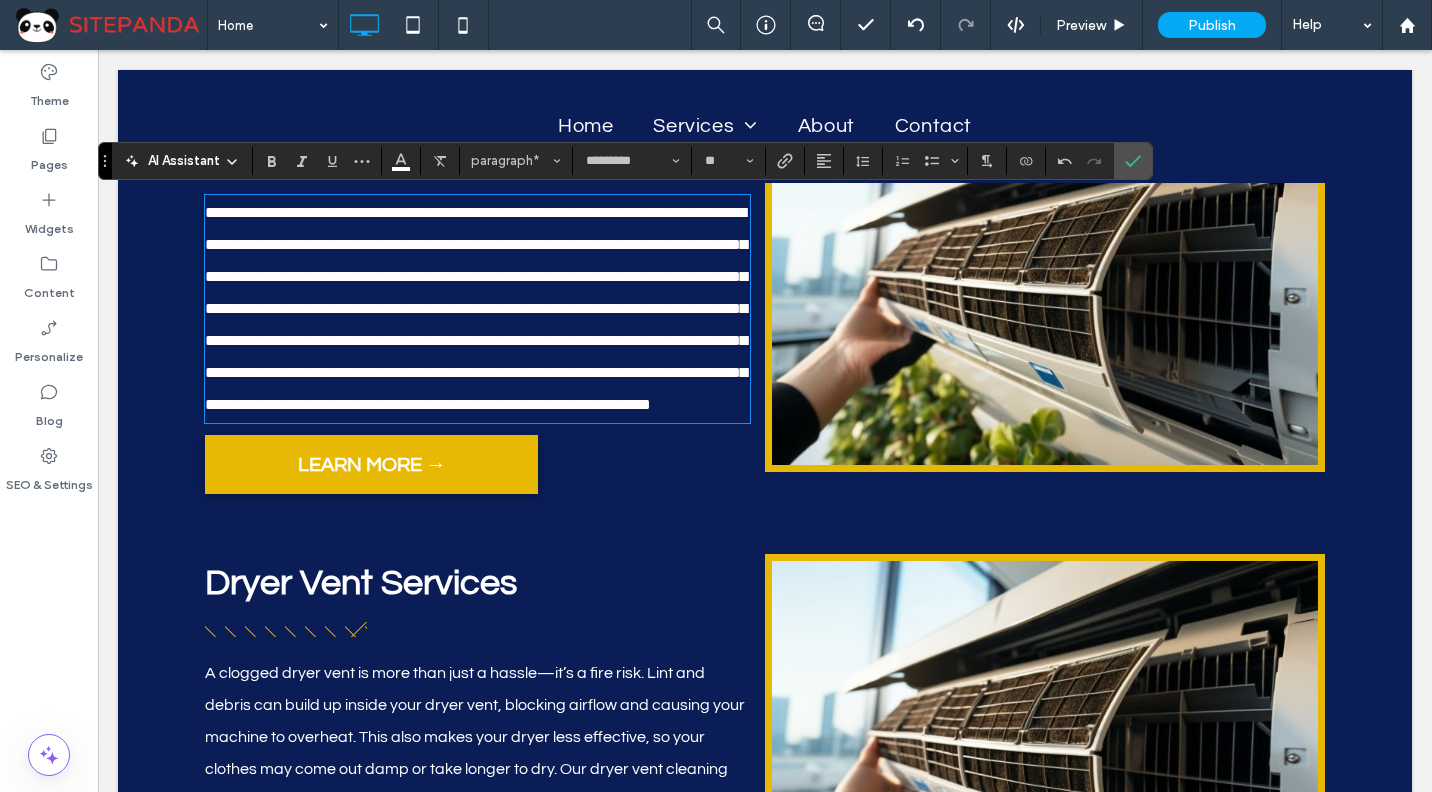 scroll, scrollTop: 0, scrollLeft: 0, axis: both 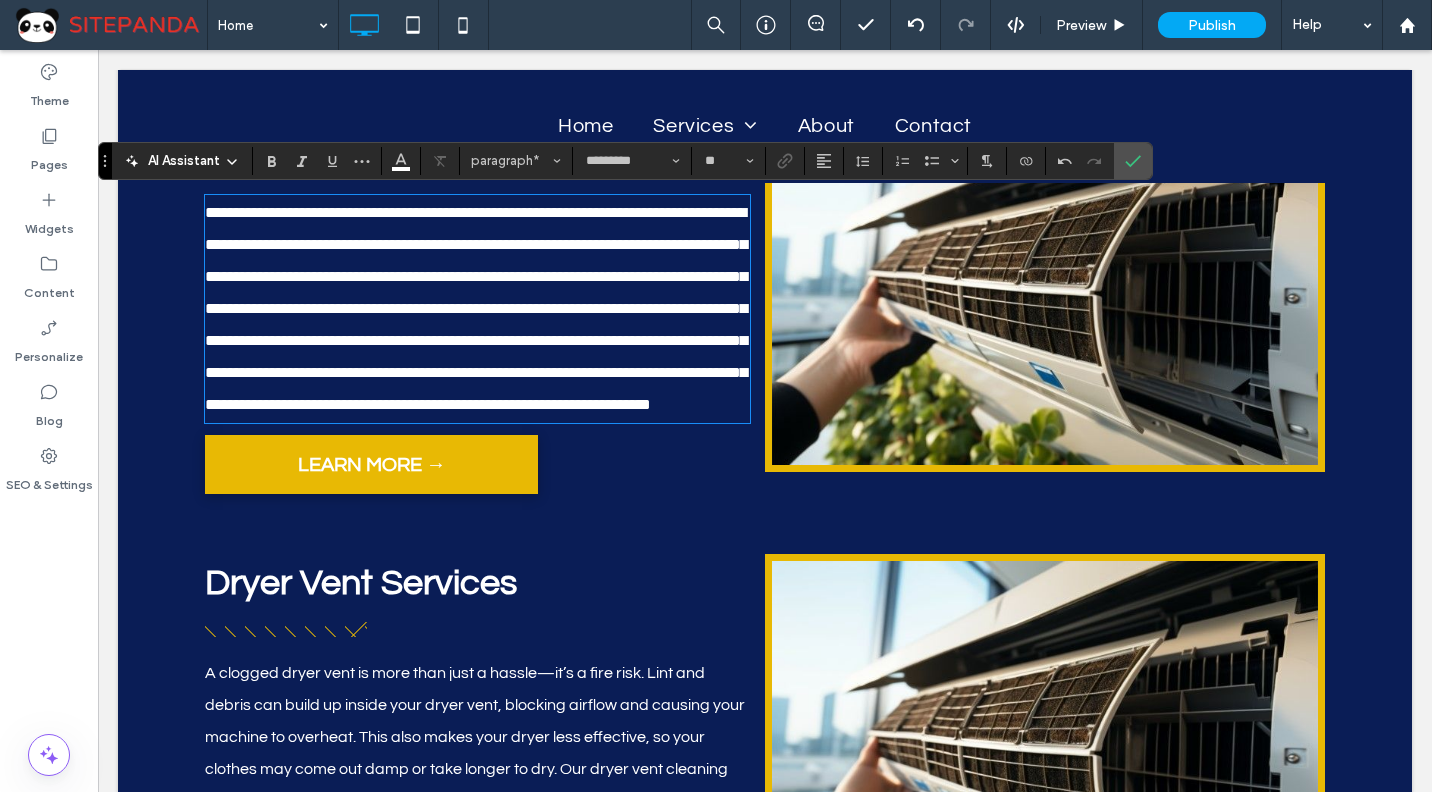 type 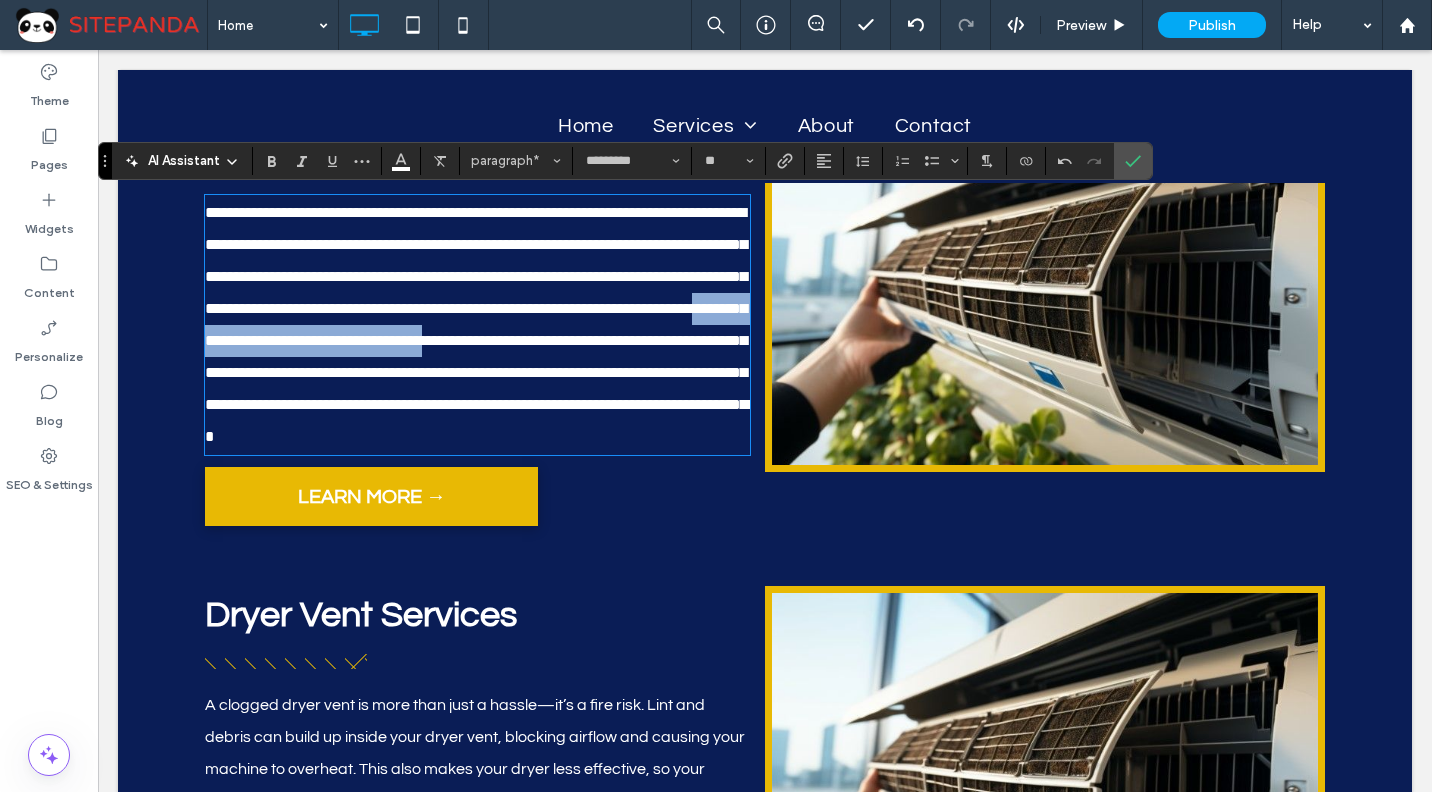 drag, startPoint x: 369, startPoint y: 367, endPoint x: 567, endPoint y: 346, distance: 199.11052 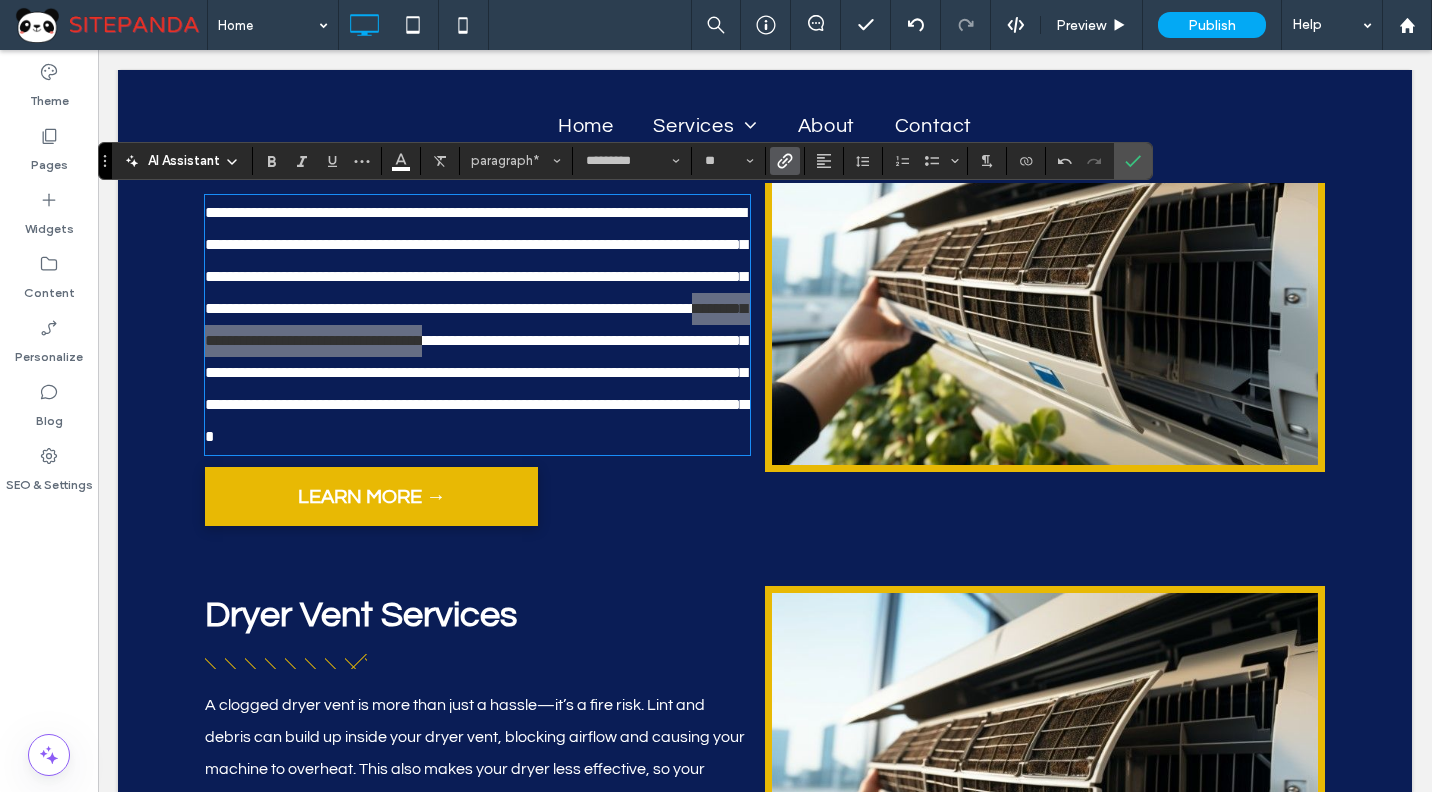 click 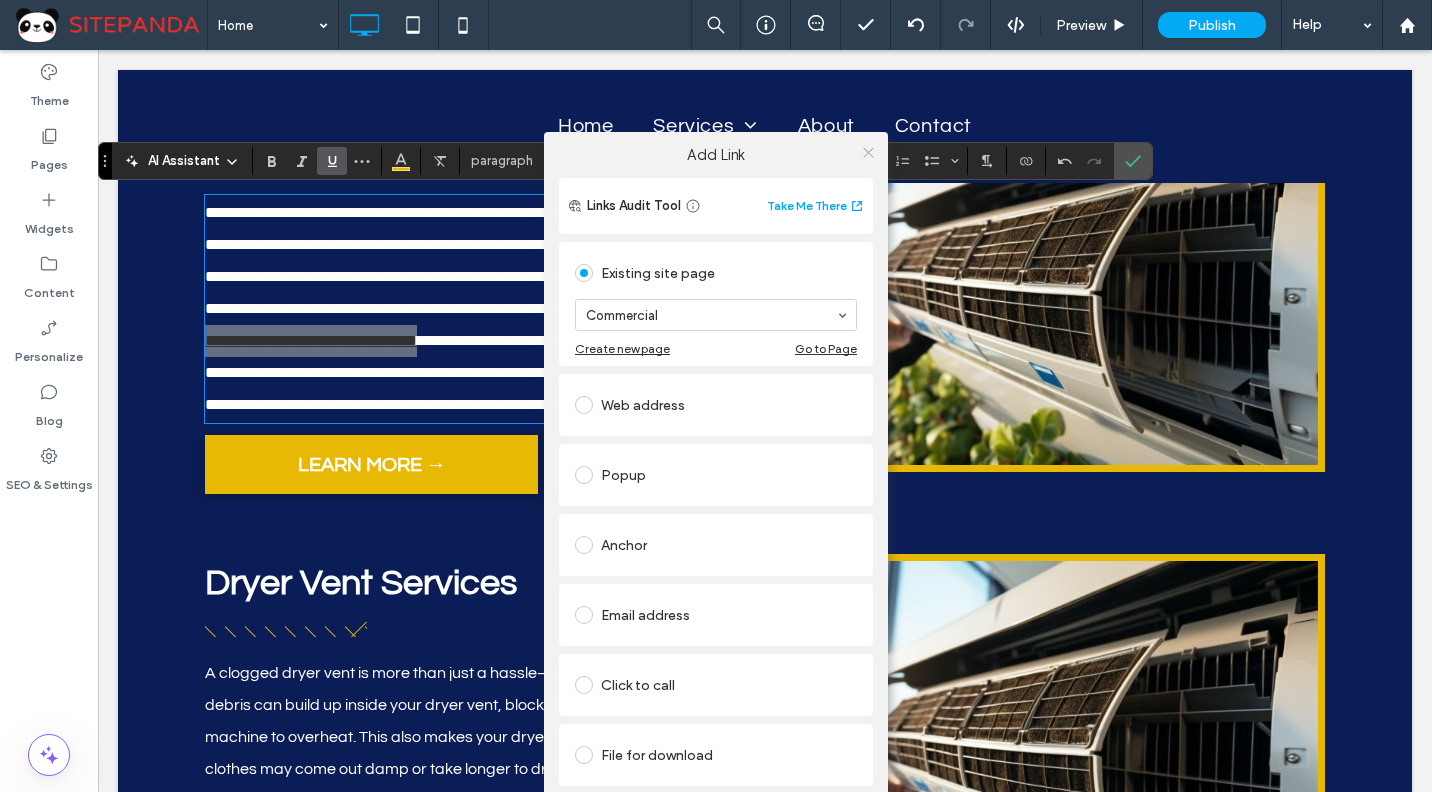 click 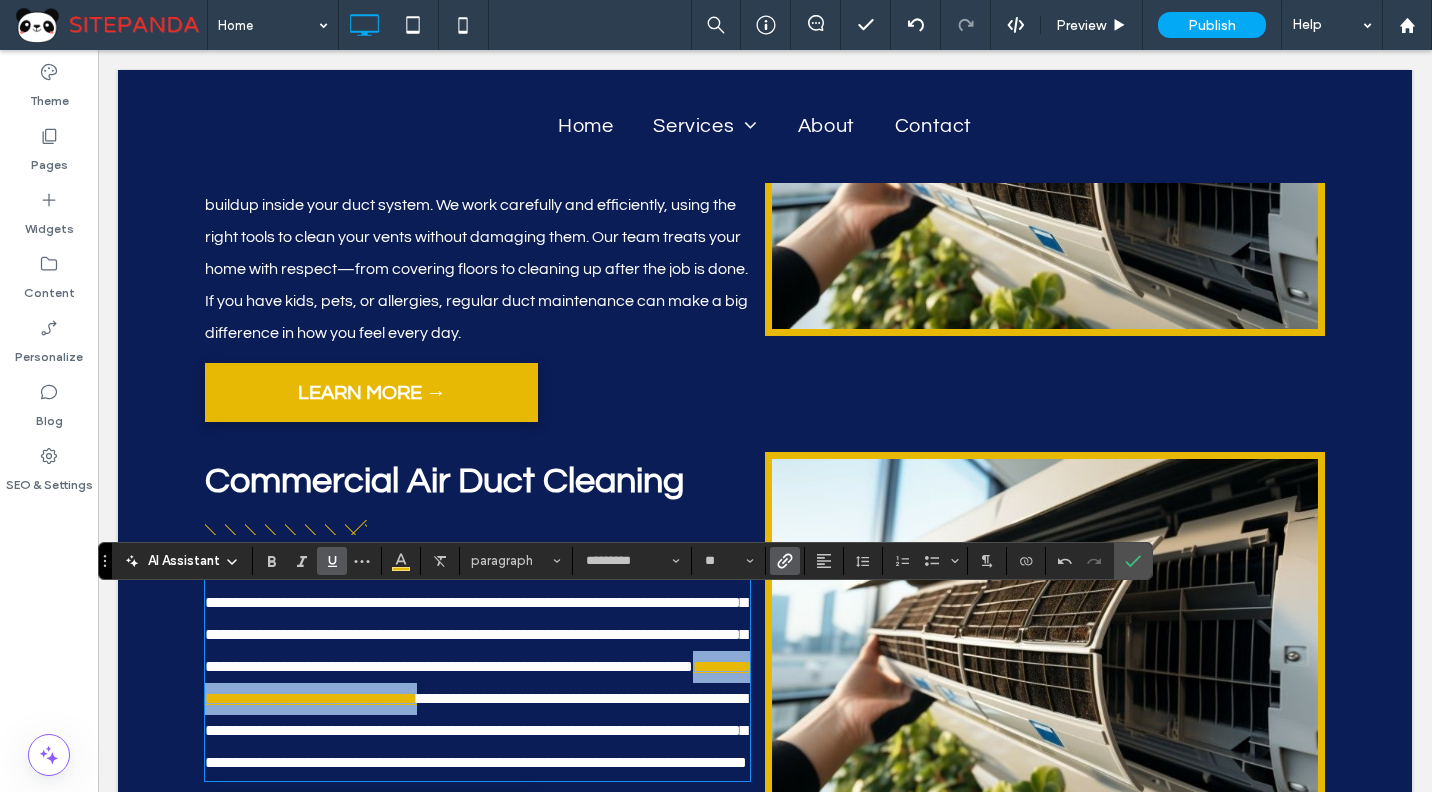 scroll, scrollTop: 5042, scrollLeft: 0, axis: vertical 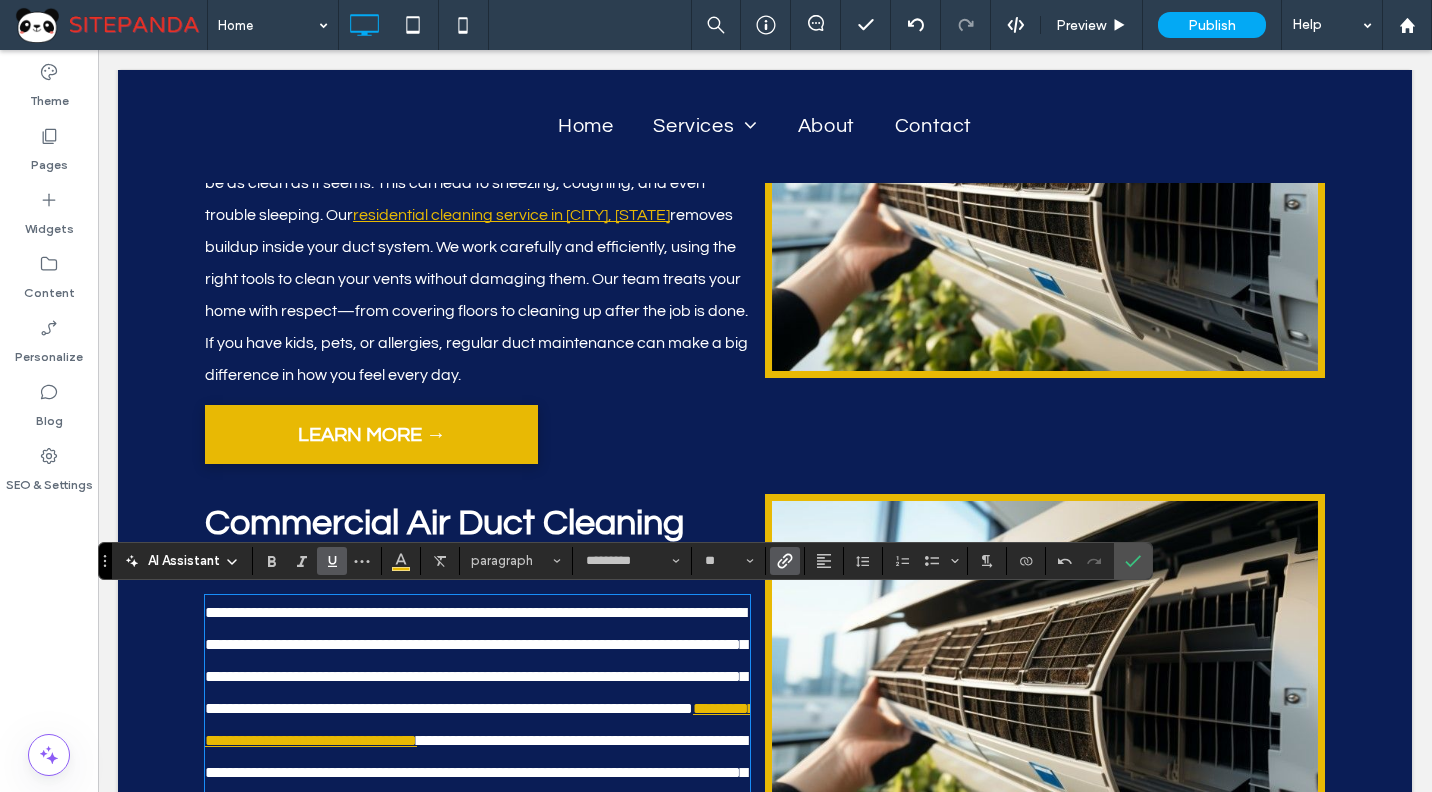 click on "removes buildup inside your duct system. We work carefully and efficiently, using the right tools to clean your vents without damaging them. Our team treats your home with respect—from covering floors to cleaning up after the job is done. If you have kids, pets, or allergies, regular duct maintenance can make a big difference in how you feel every day." at bounding box center (476, 295) 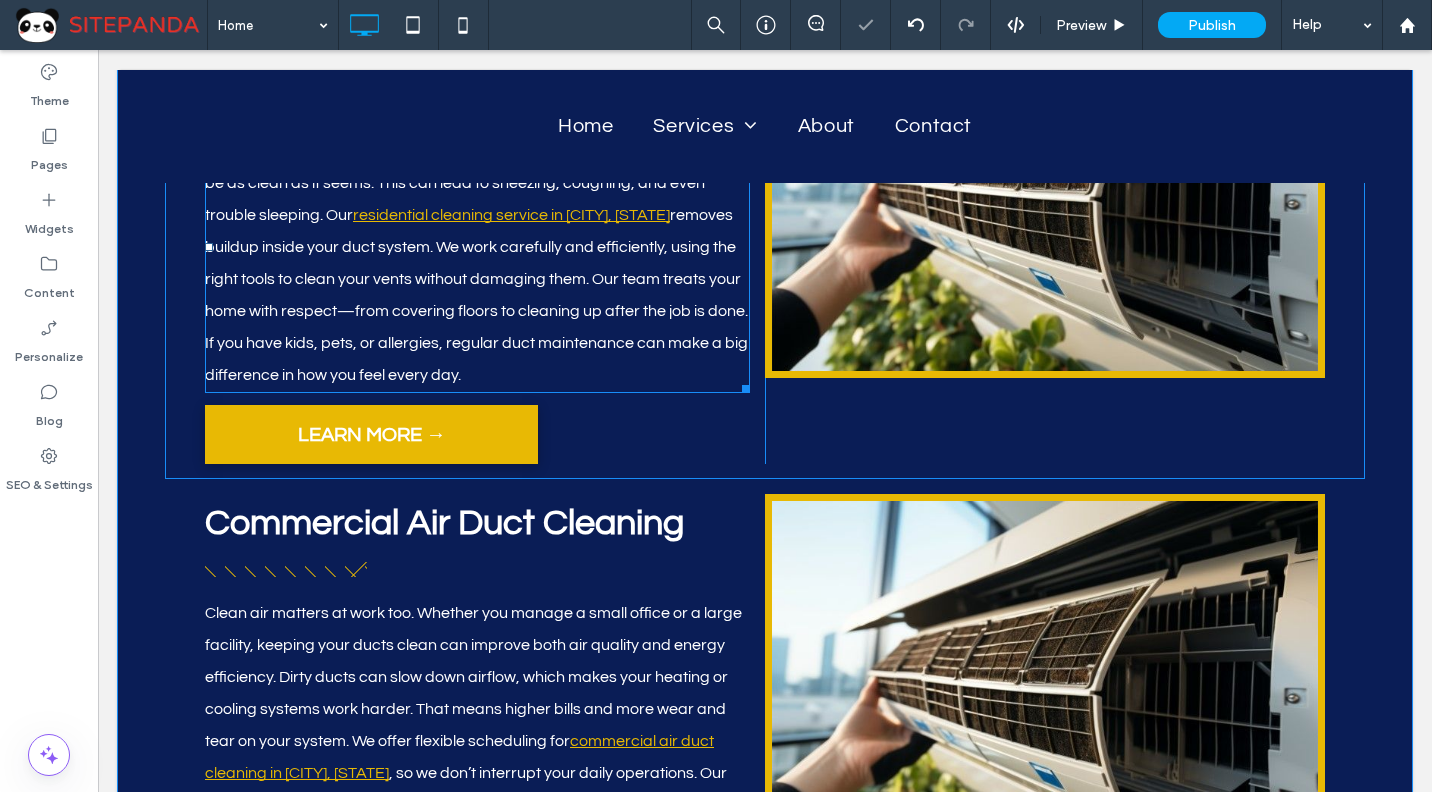 click on "Your home should be a place of comfort and clean air. But when your air ducts are filled with dust, pollen, or pet hair, the air inside your house may not be as clean as it seems. This can lead to sneezing, coughing, and even trouble sleeping. Our residential cleaning service in Parkville, [STATE] removes buildup inside your duct system. We work carefully and efficiently, using the right tools to clean your vents without damaging them. Our team treats your home with respect—from covering floors to cleaning up after the job is done. If you have kids, pets, or allergies, regular duct maintenance can make a big difference in how you feel every day." at bounding box center (477, 247) 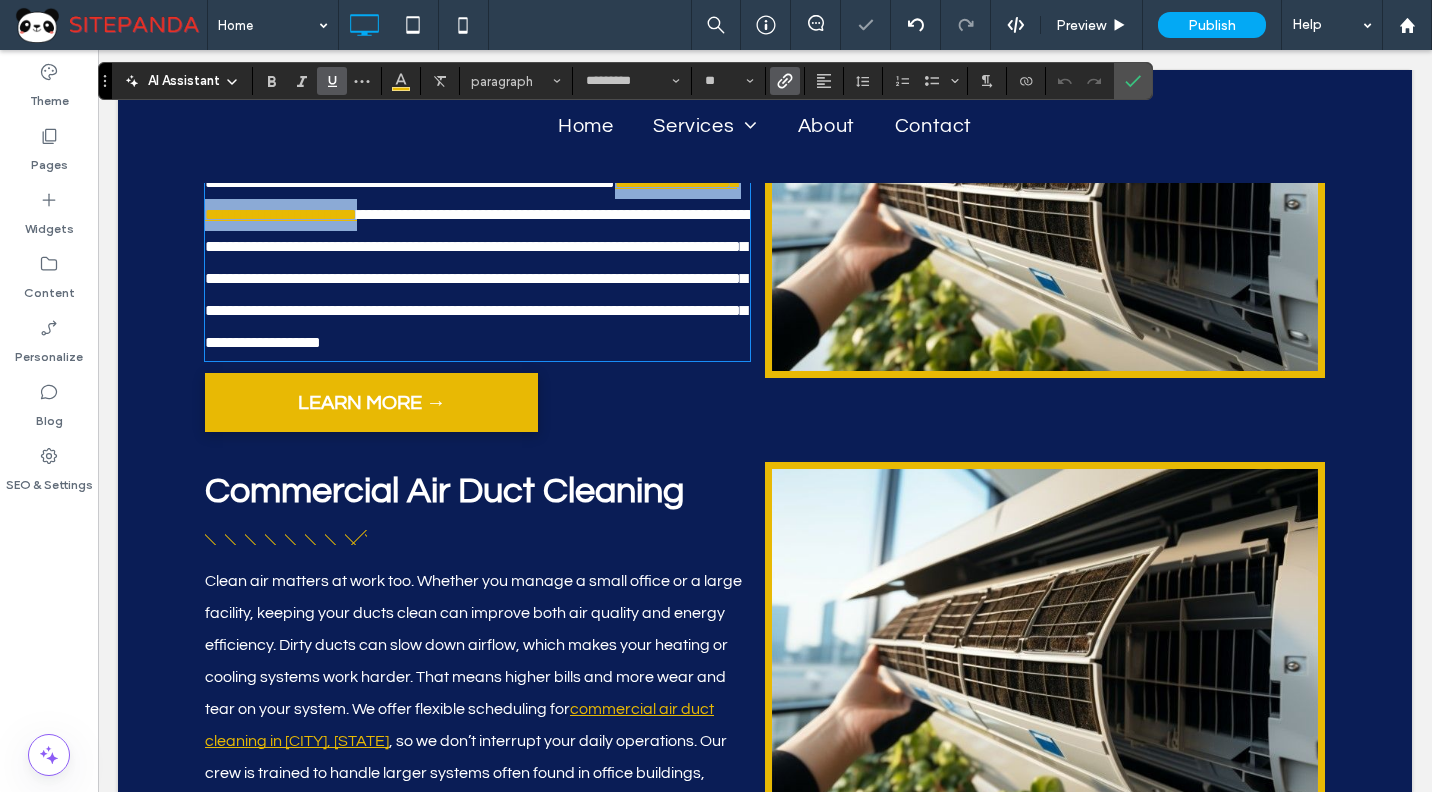 click on "**********" at bounding box center [471, 198] 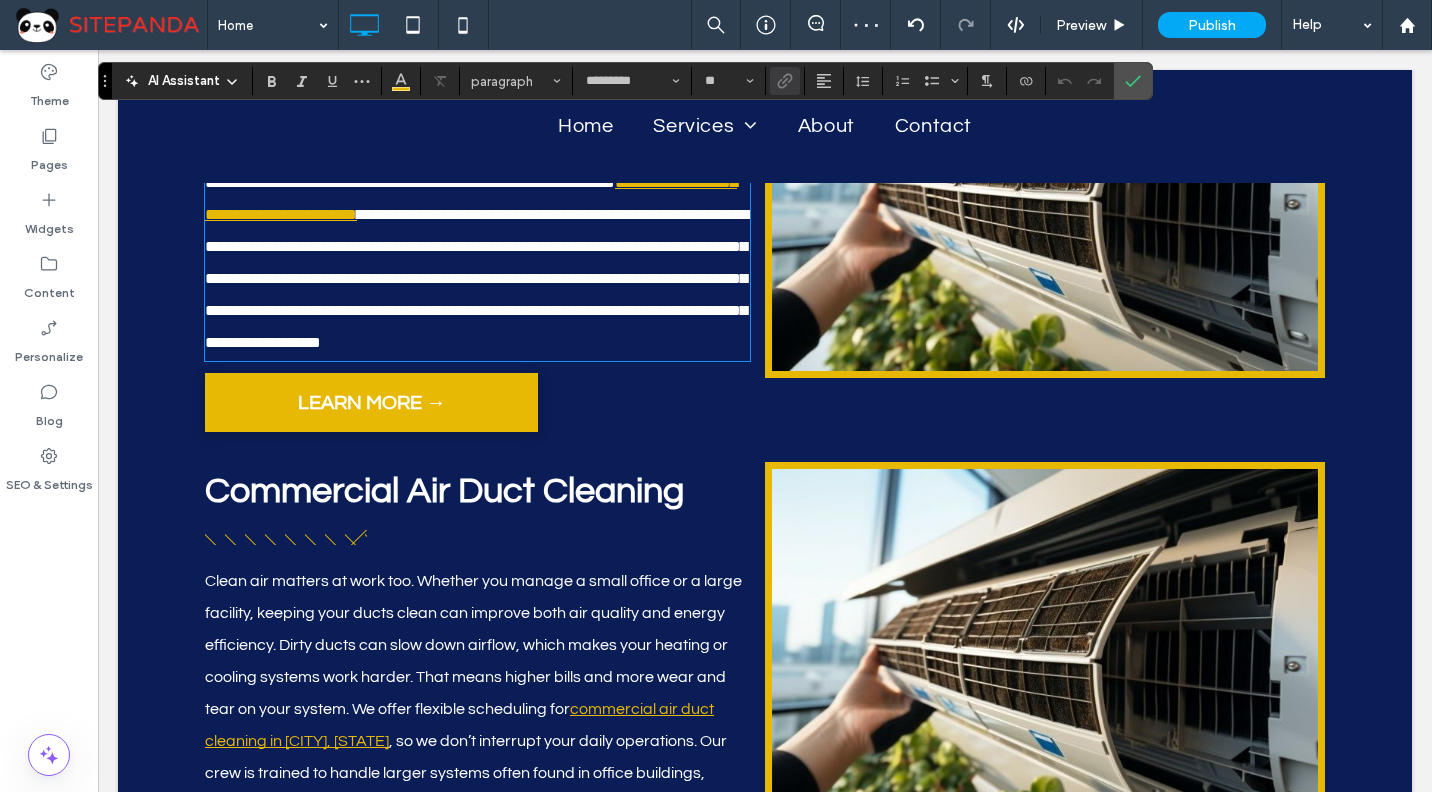 type 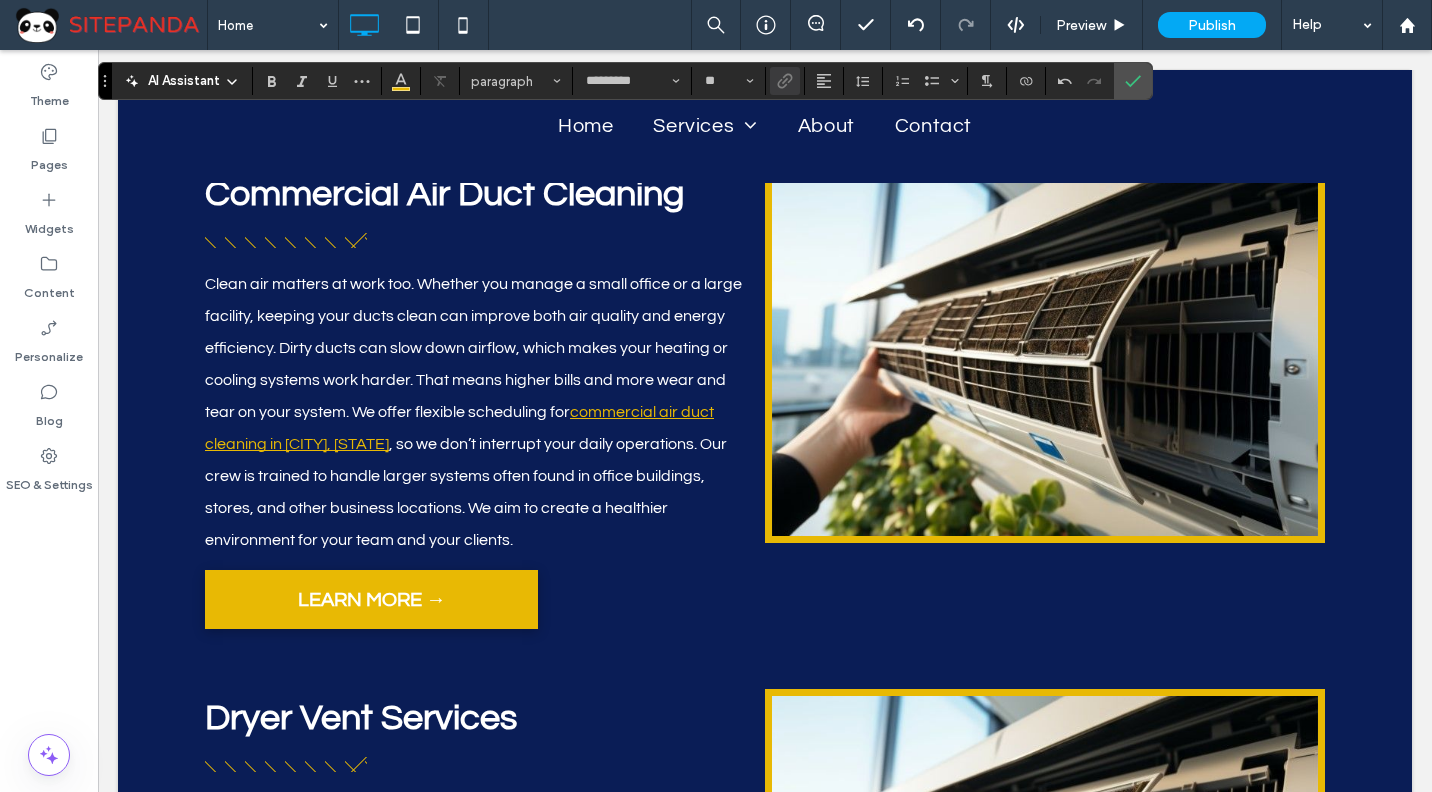scroll, scrollTop: 5542, scrollLeft: 0, axis: vertical 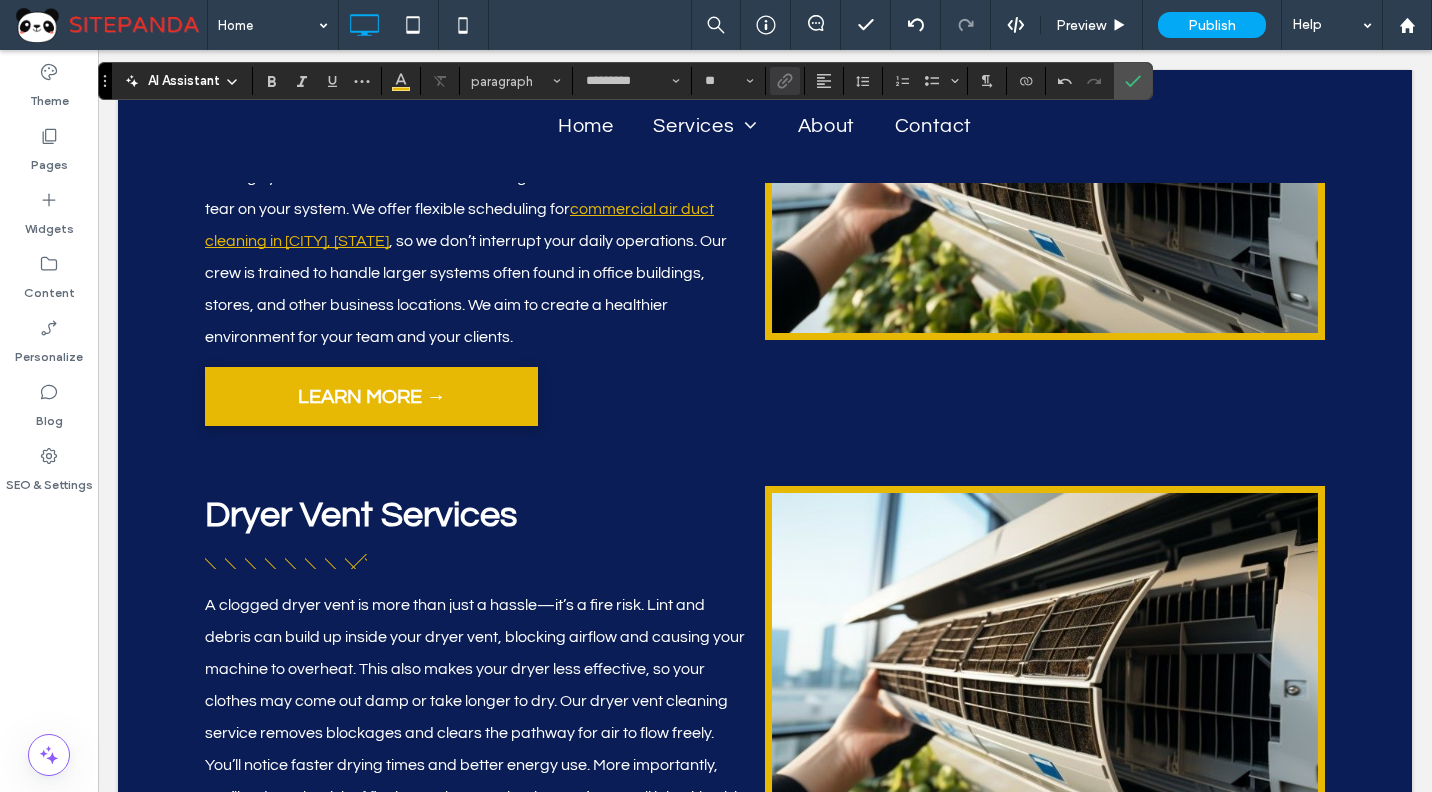 click on "Clean air matters at work too. Whether you manage a small office or a large facility, keeping your ducts clean can improve both air quality and energy efficiency. Dirty ducts can slow down airflow, which makes your heating or cooling systems work harder. That means higher bills and more wear and tear on your system. We offer flexible scheduling for commercial air duct cleaning in [CITY], [STATE], so we don’t interrupt your daily operations. Our crew is trained to handle larger systems often found in office buildings, stores, and other business locations. We aim to create a healthier environment for your team and your clients." at bounding box center (477, 209) 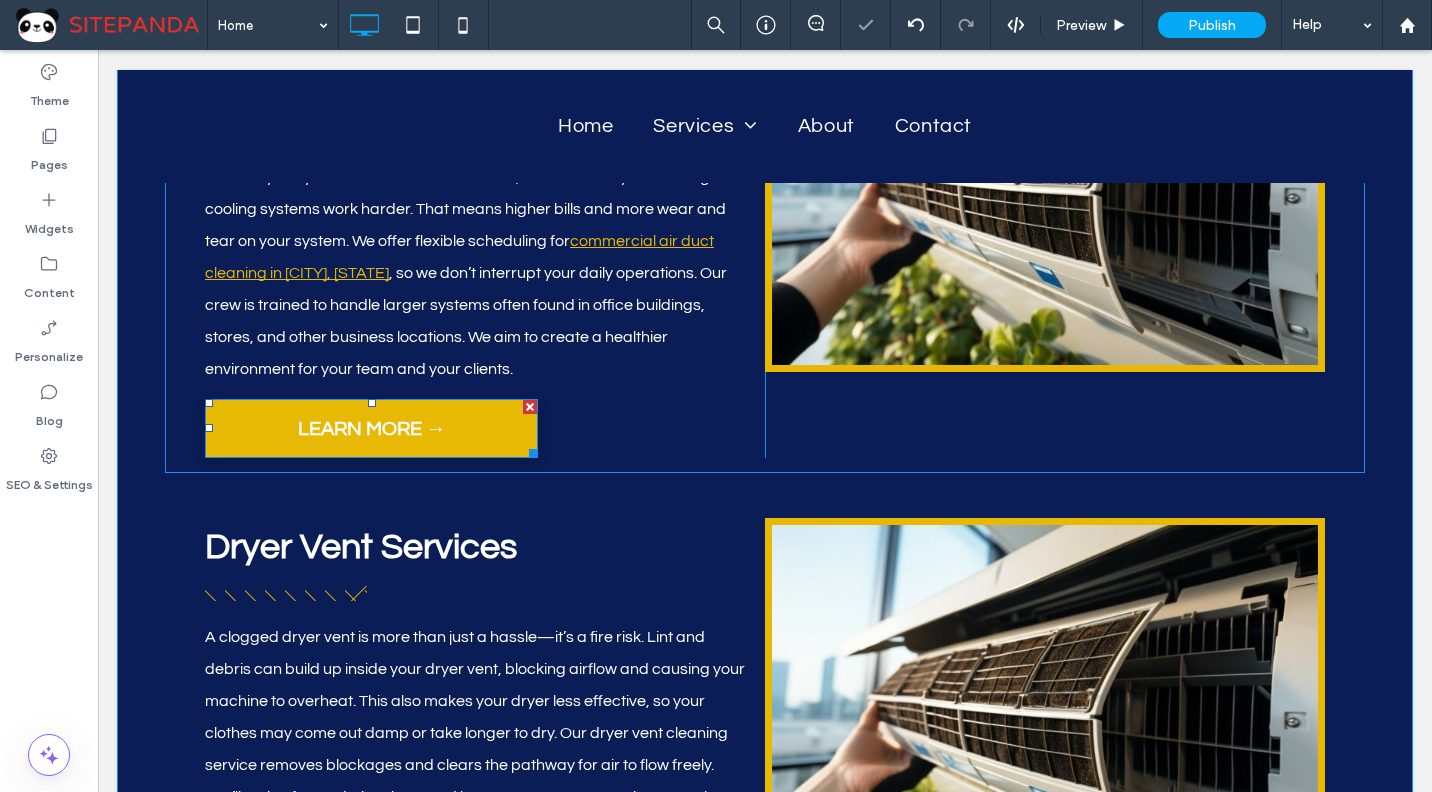 click on "LEARN MORE →" at bounding box center [372, 428] 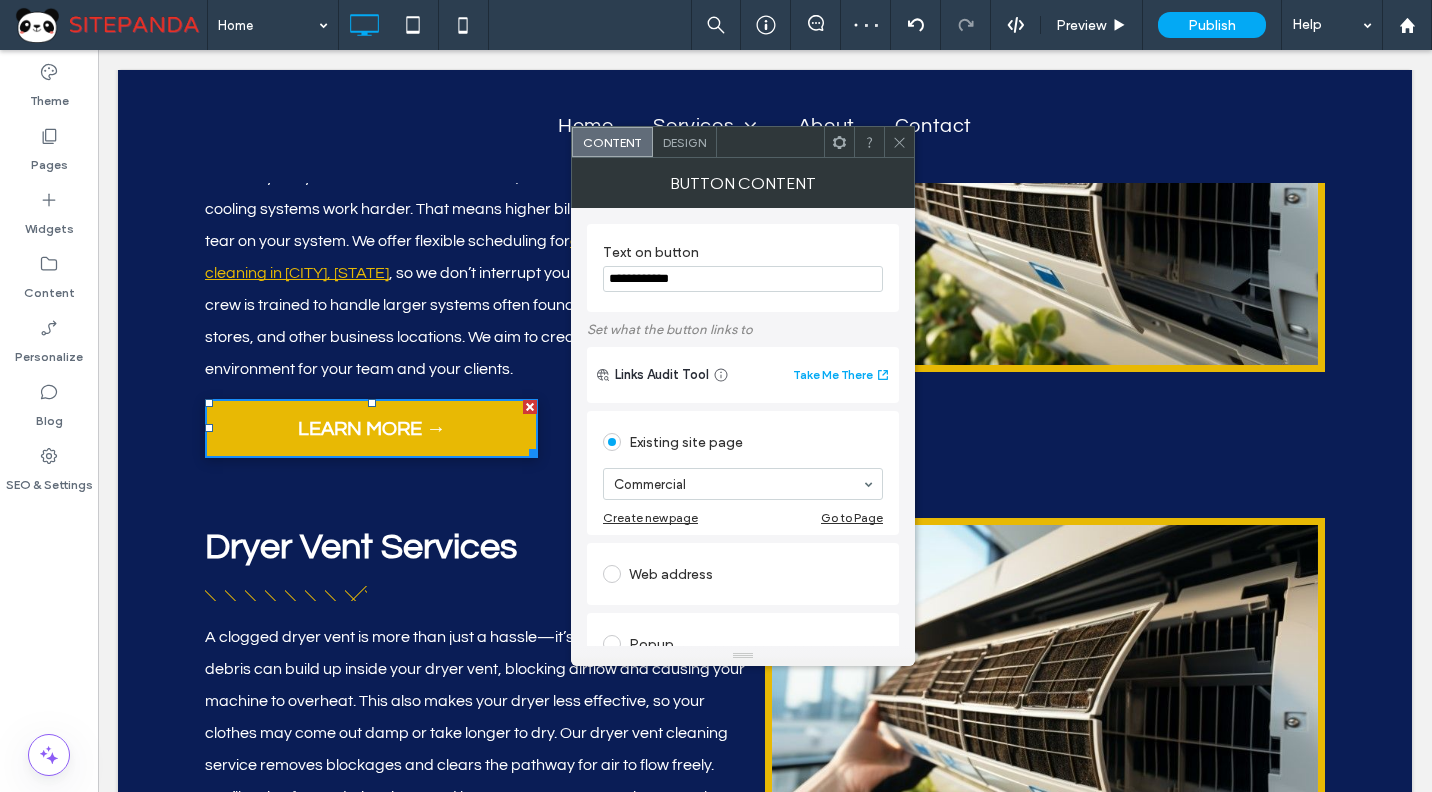 click 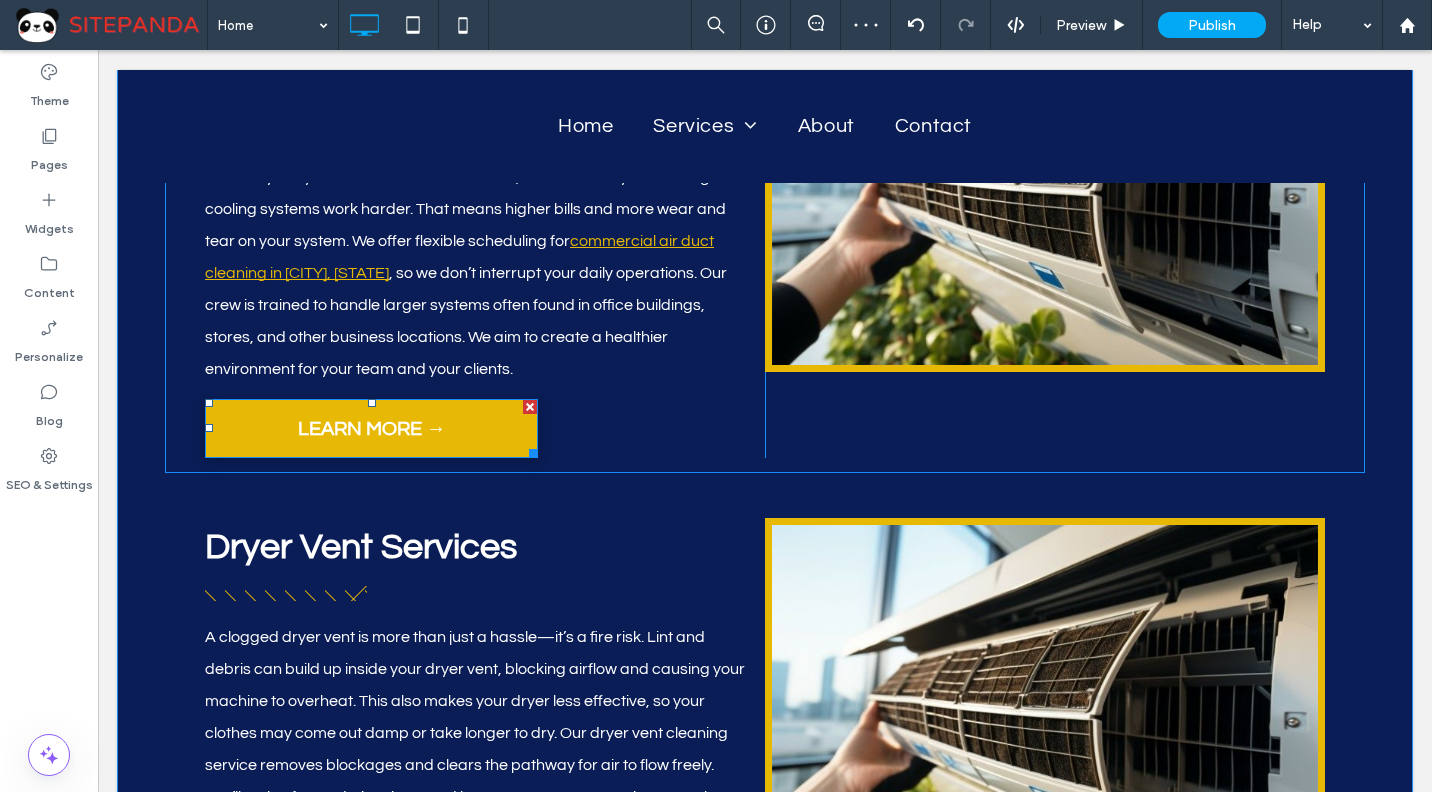 scroll, scrollTop: 5842, scrollLeft: 0, axis: vertical 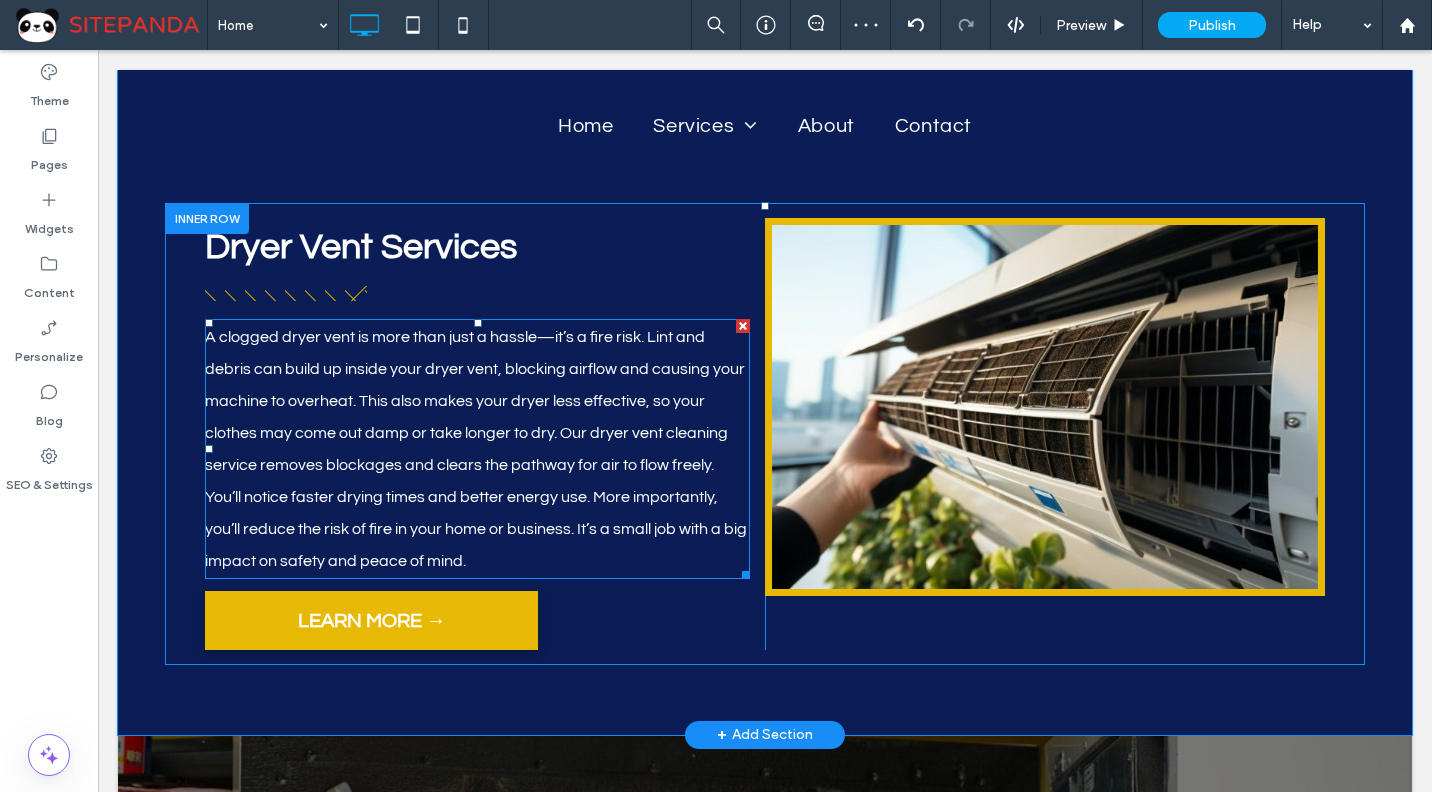click on "A clogged dryer vent is more than just a hassle—it’s a fire risk. Lint and debris can build up inside your dryer vent, blocking airflow and causing your machine to overheat. This also makes your dryer less effective, so your clothes may come out damp or take longer to dry.
Our dryer vent cleaning service removes blockages and clears the pathway for air to flow freely. You’ll notice faster drying times and better energy use. More importantly, you’ll reduce the risk of fire in your home or business. It’s a small job with a big impact on safety and peace of mind. ﻿" at bounding box center (477, 449) 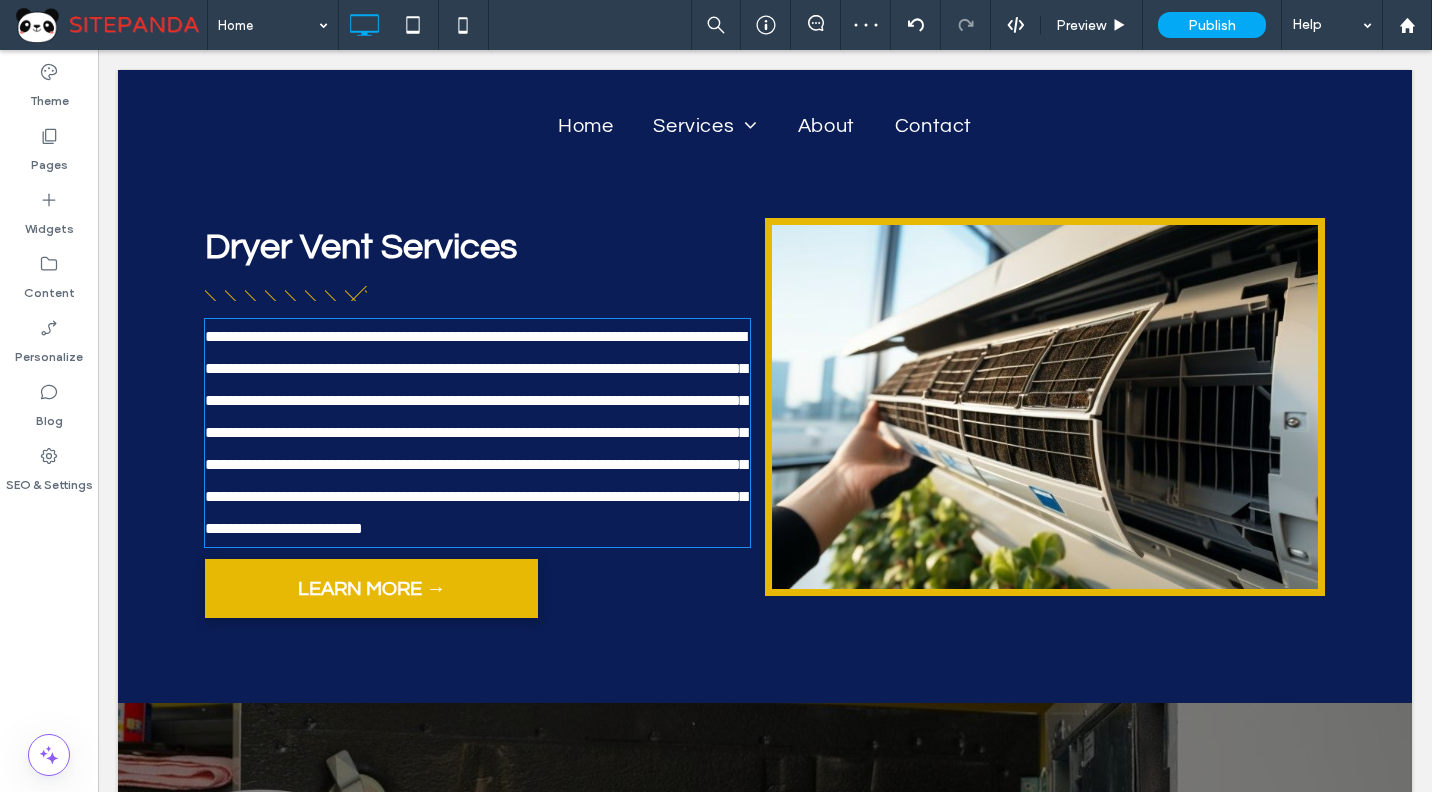 type on "*********" 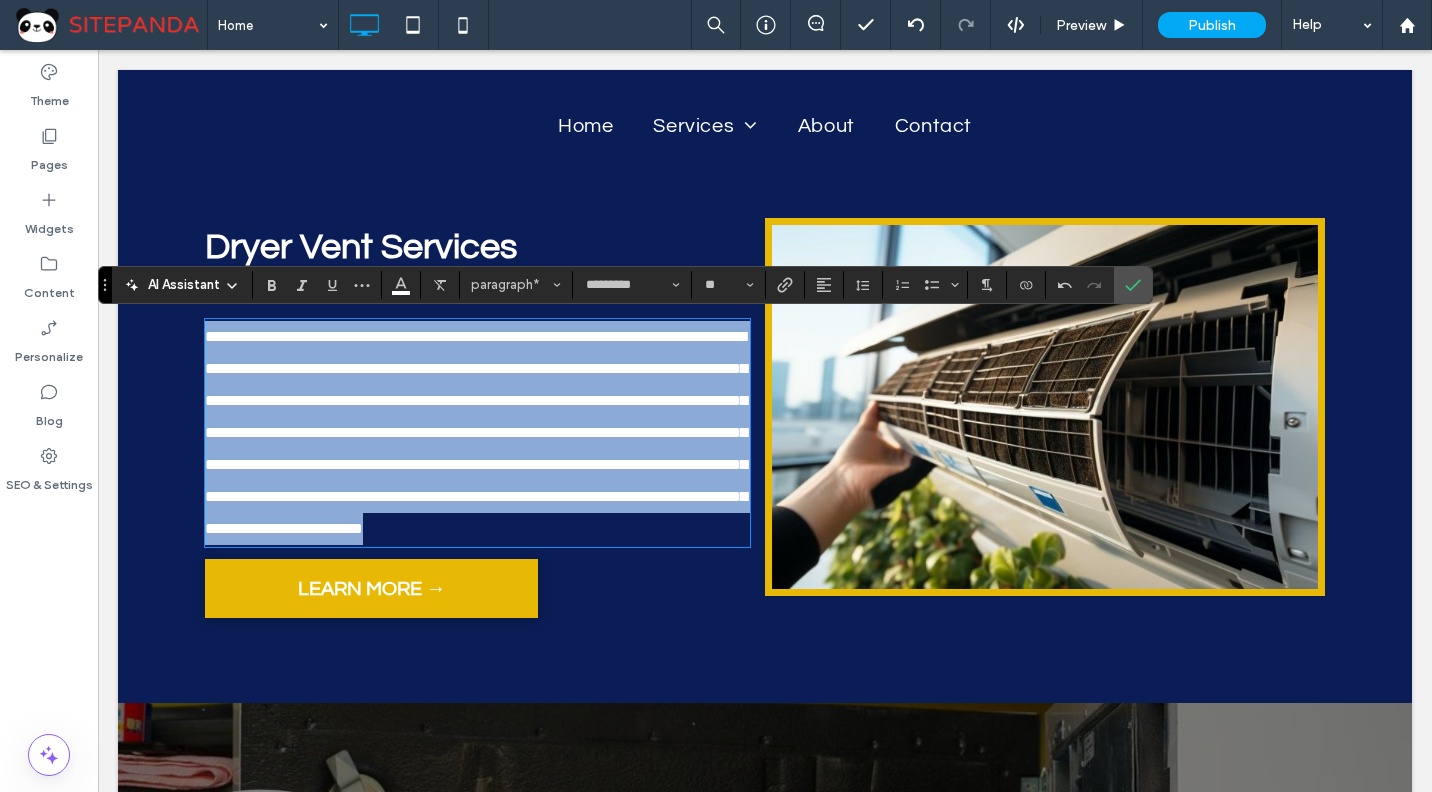 click on "**********" at bounding box center [477, 433] 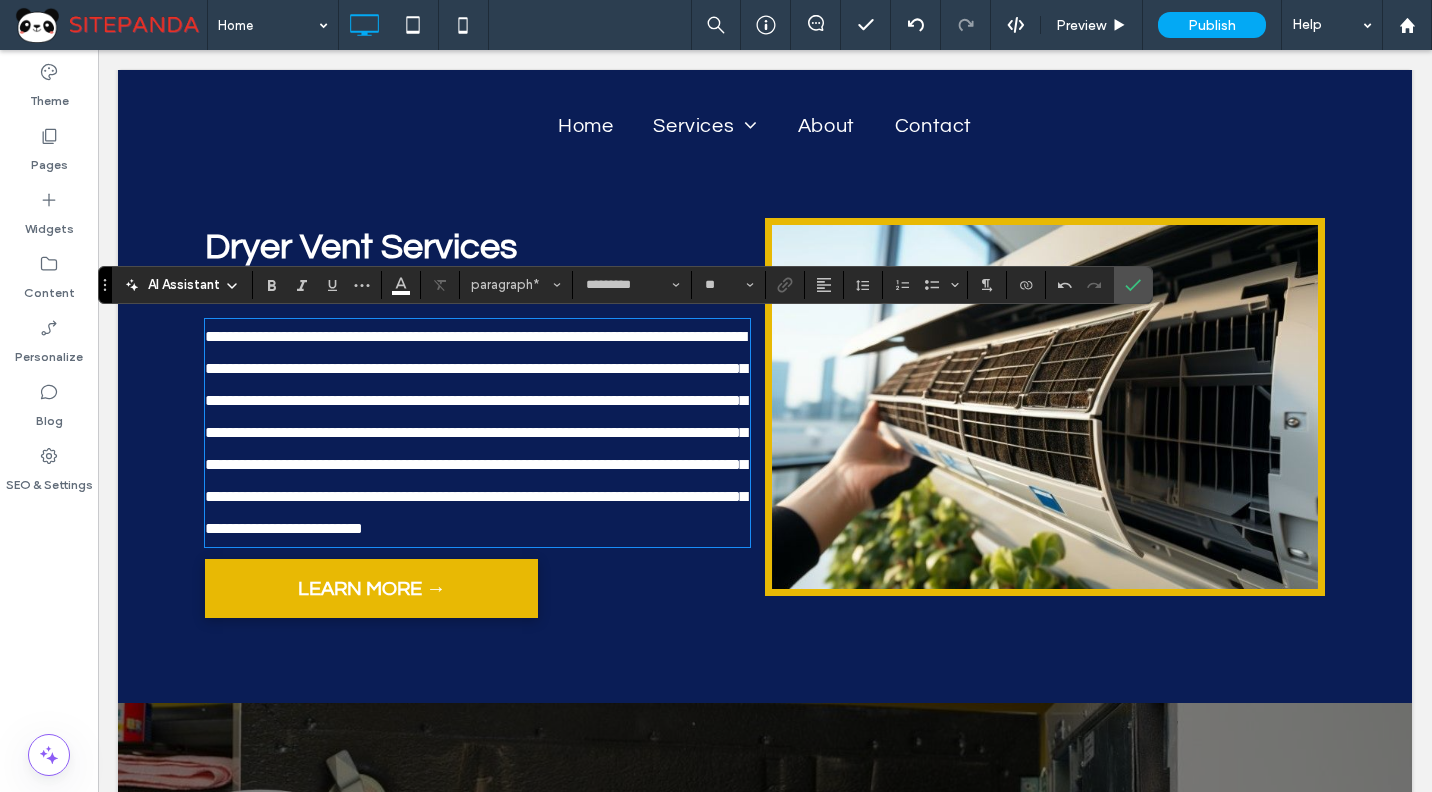 click on "**********" at bounding box center [476, 432] 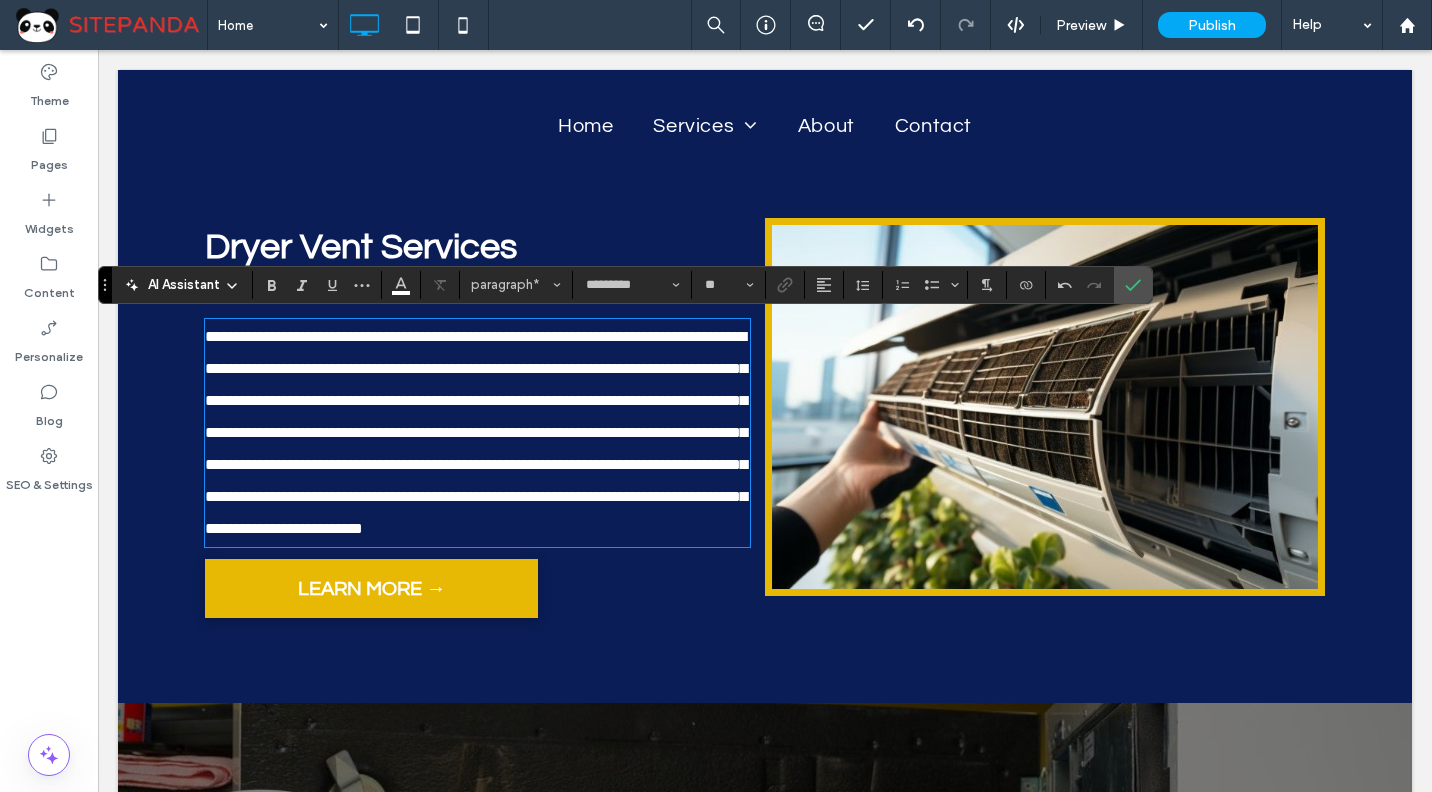 click on "**********" at bounding box center (476, 432) 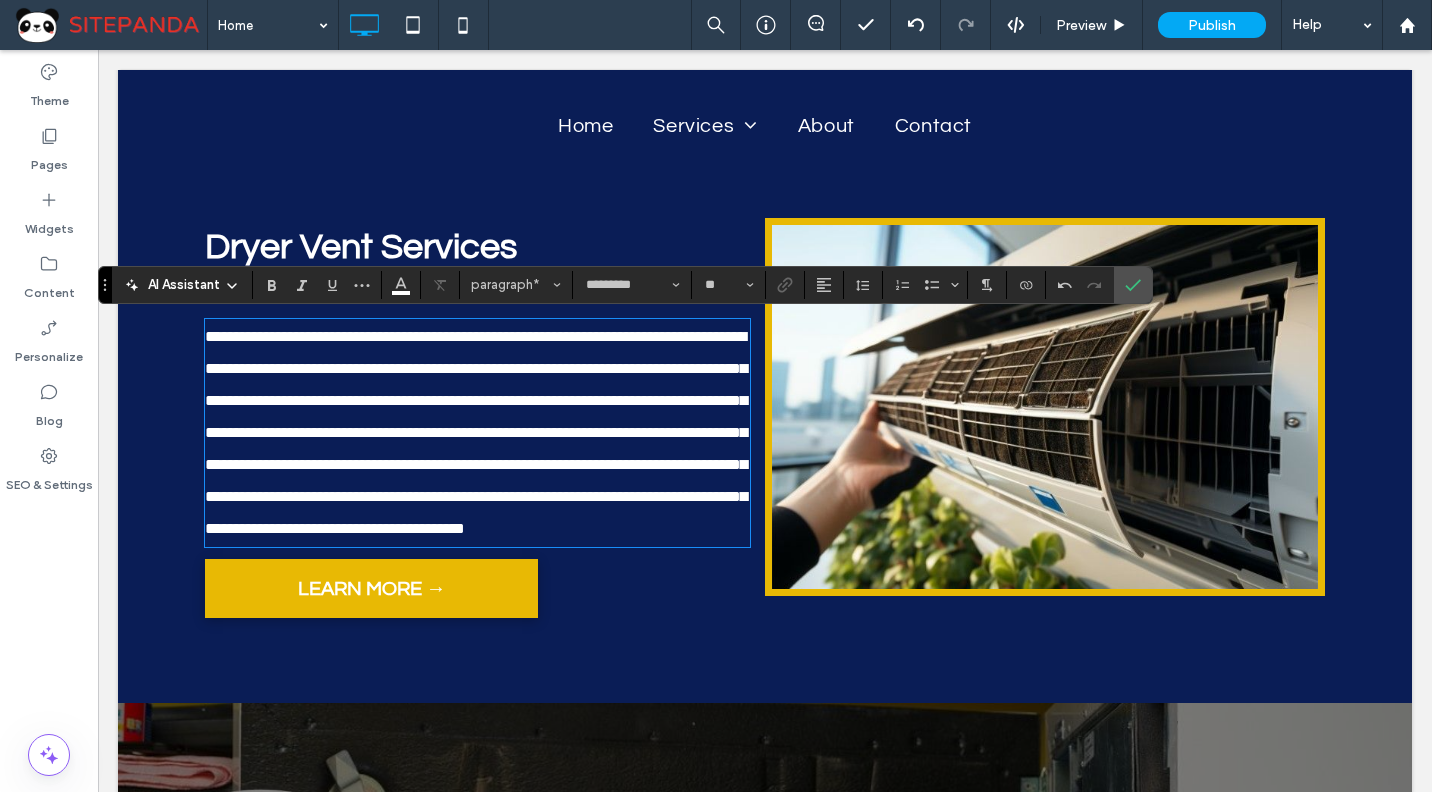 scroll, scrollTop: 0, scrollLeft: 0, axis: both 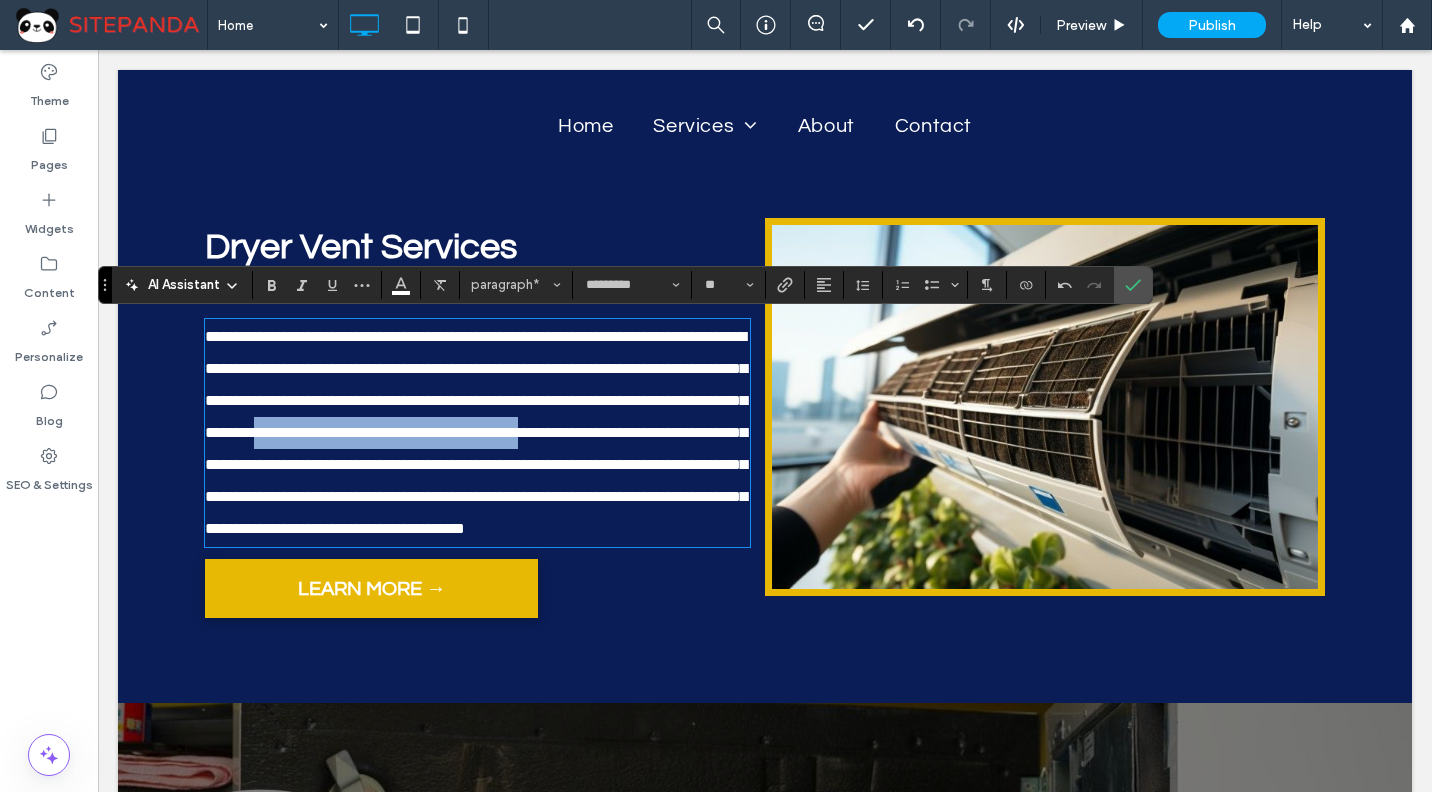 drag, startPoint x: 360, startPoint y: 463, endPoint x: 586, endPoint y: 425, distance: 229.17242 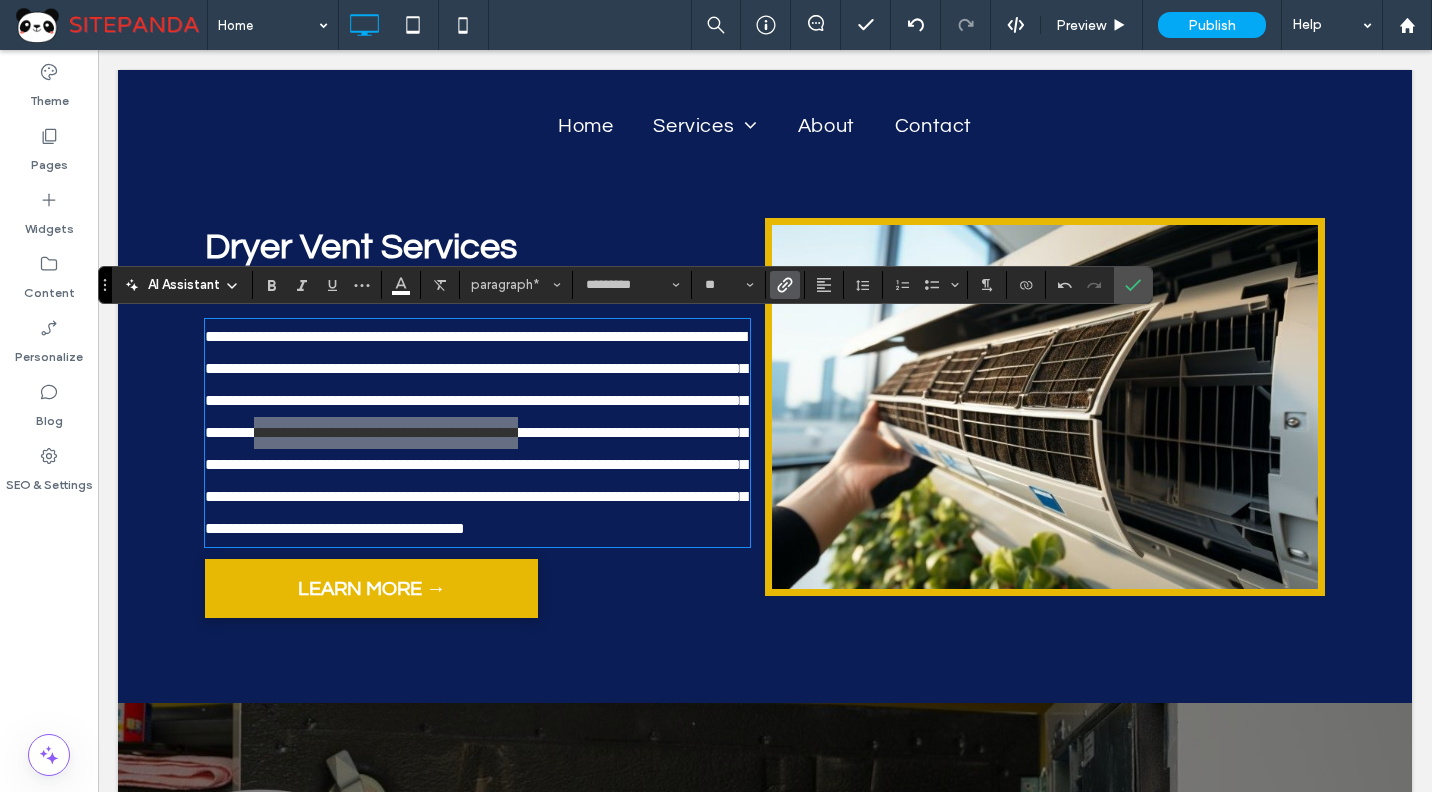 click at bounding box center [785, 285] 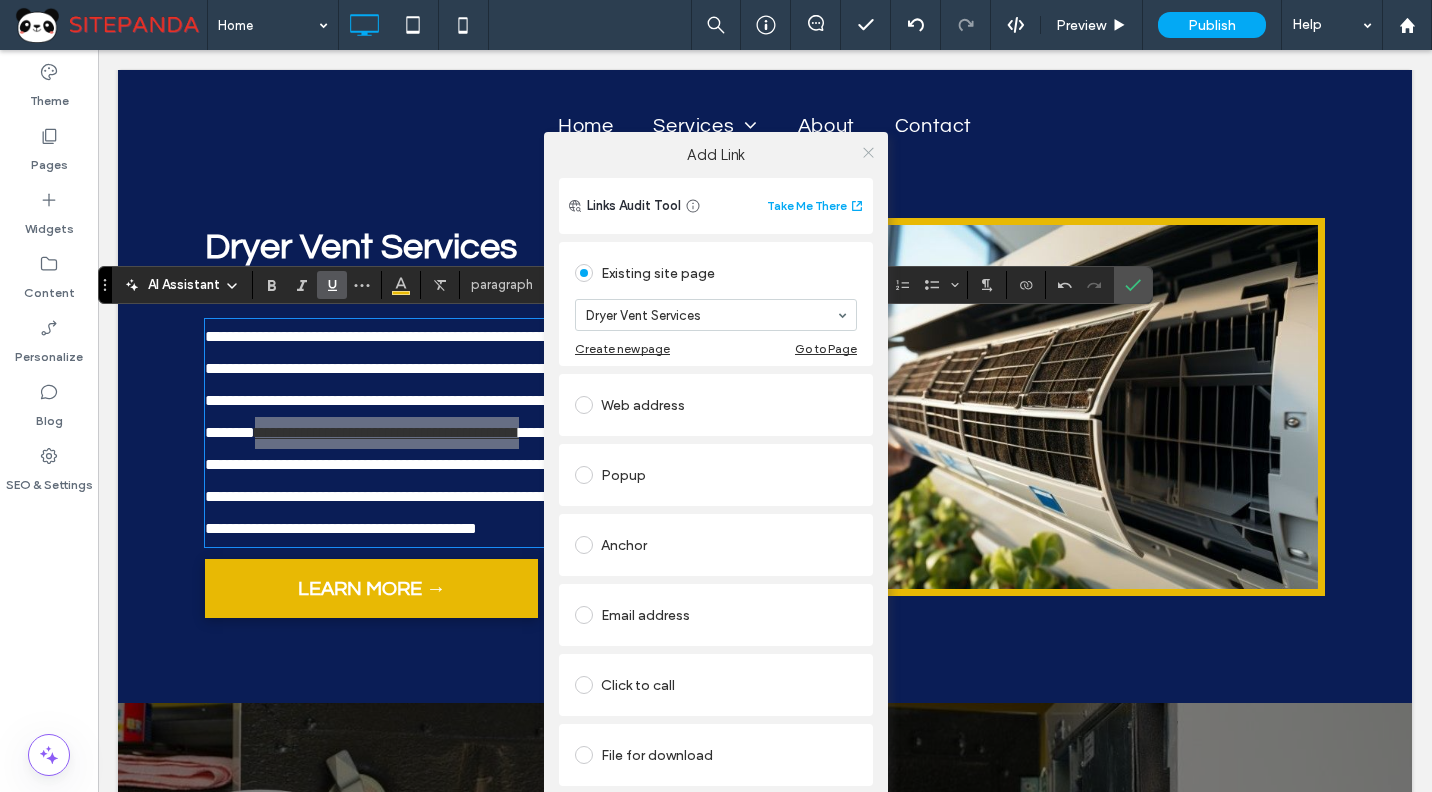 click 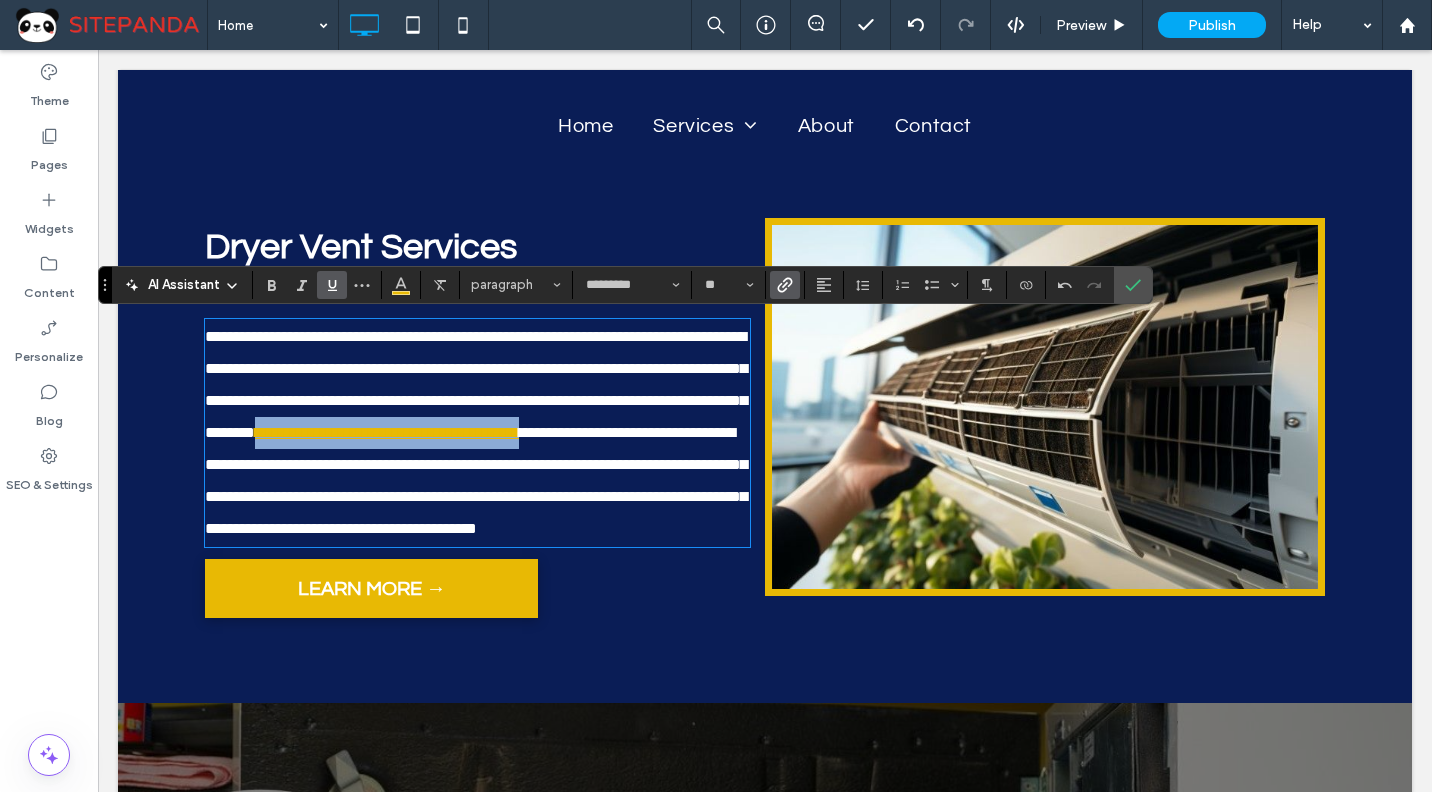 click on "LEARN MORE →" at bounding box center [372, 588] 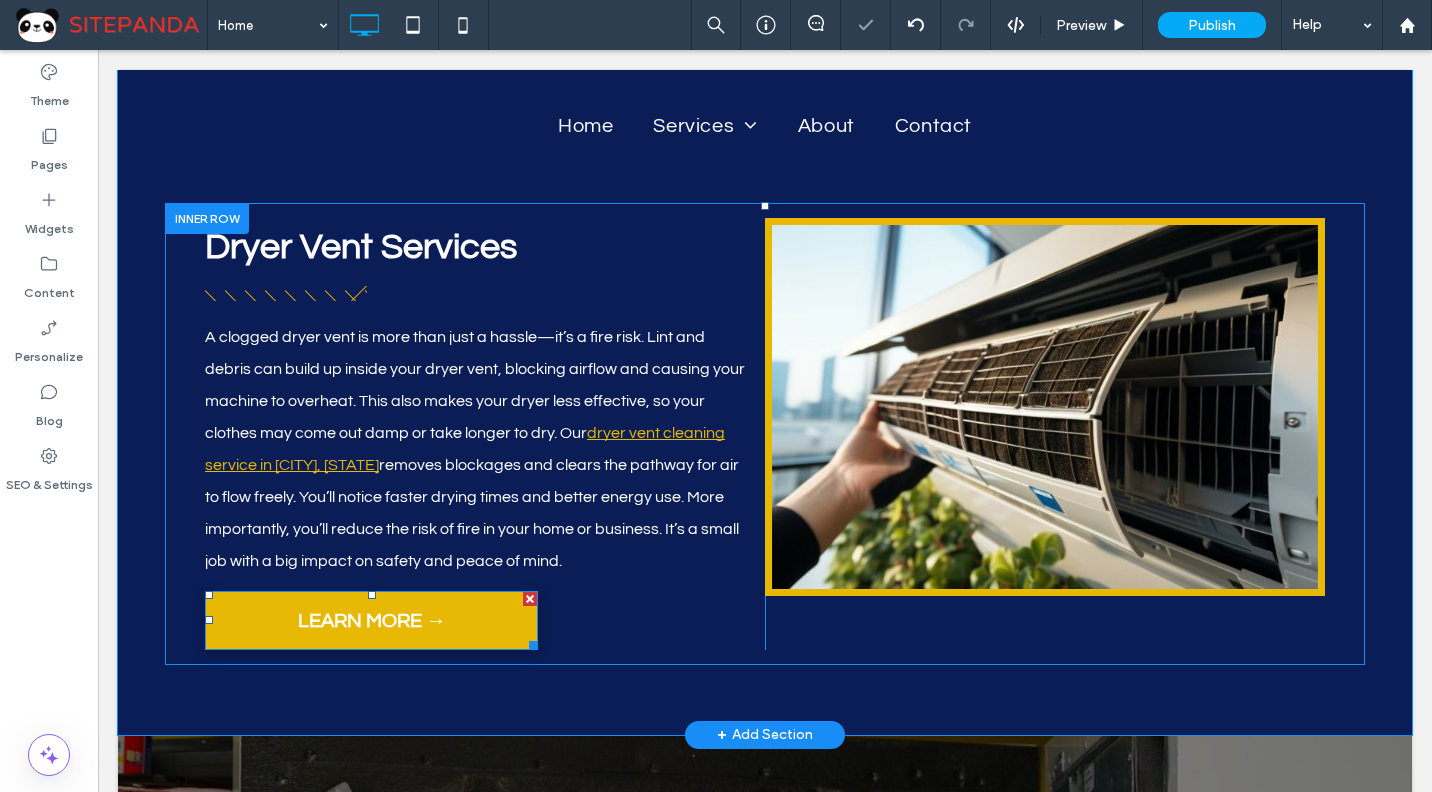 click on "LEARN MORE →" at bounding box center [372, 620] 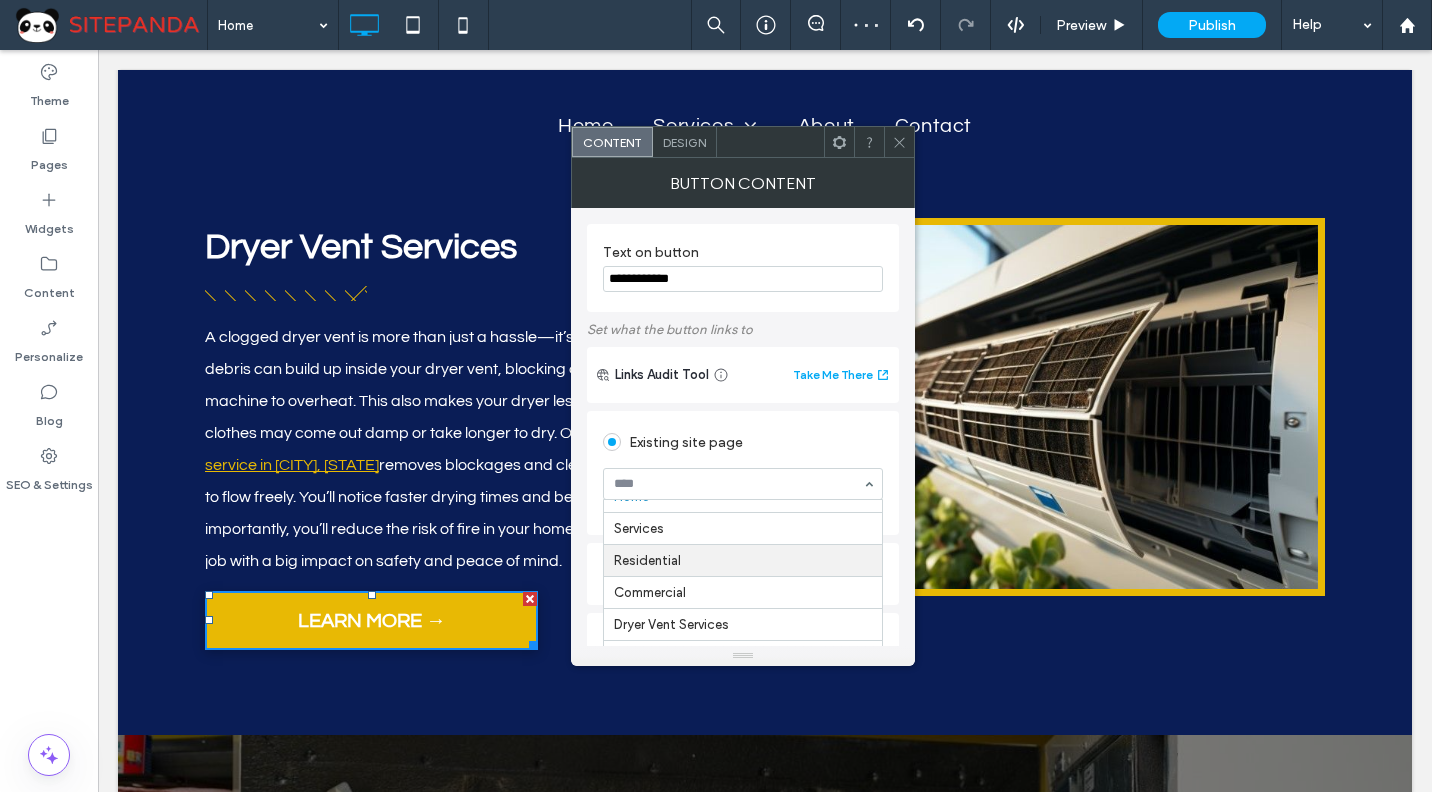 scroll, scrollTop: 25, scrollLeft: 0, axis: vertical 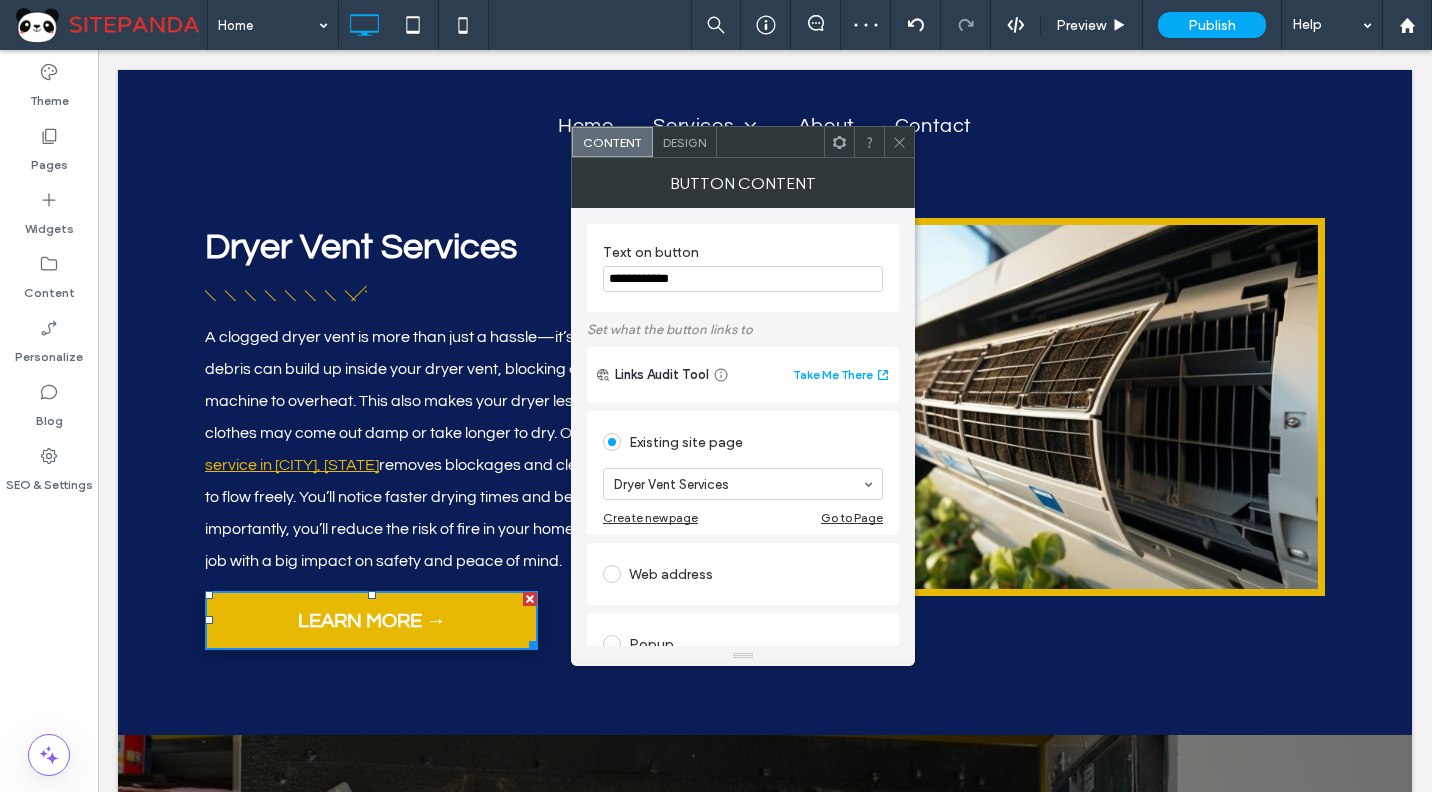 click 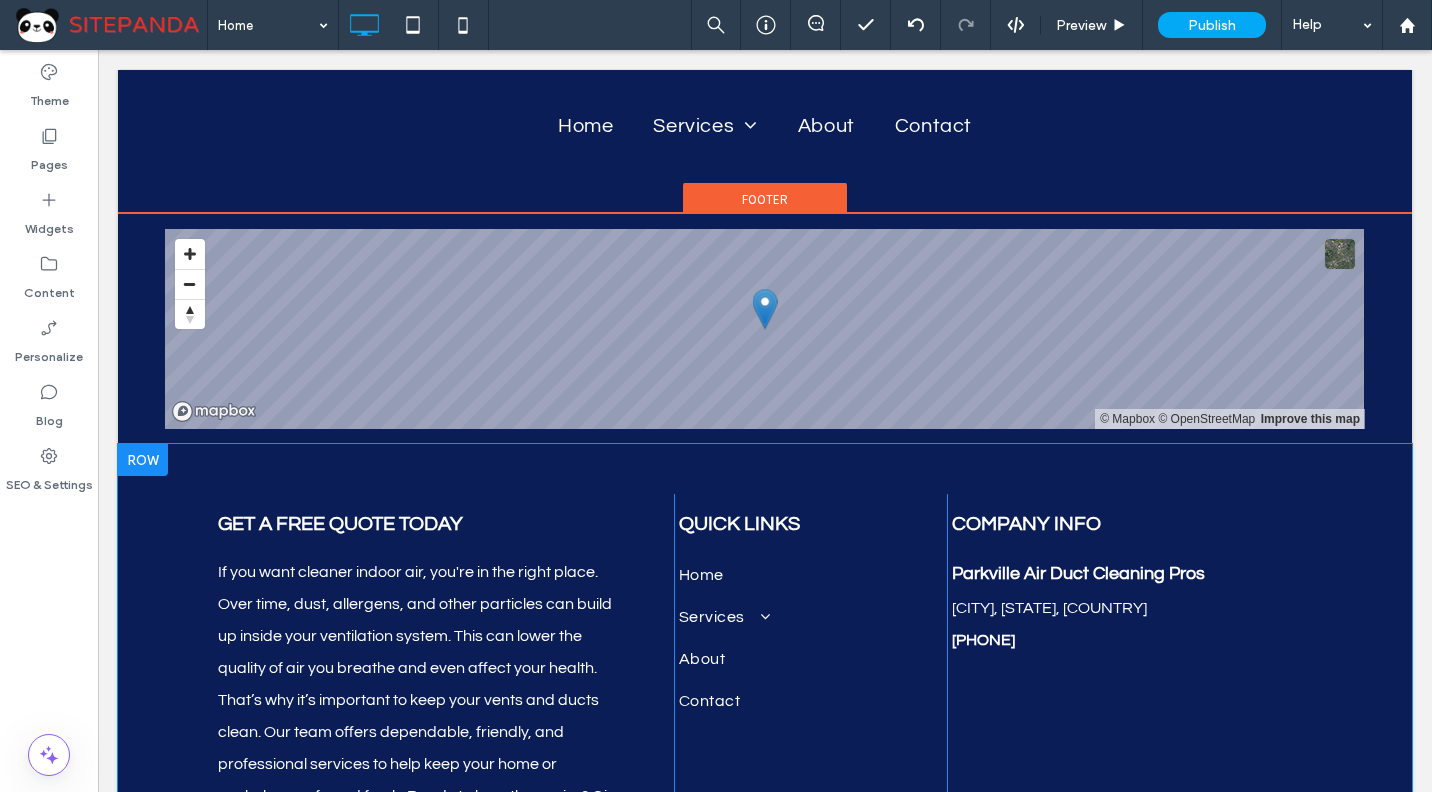 scroll, scrollTop: 9291, scrollLeft: 0, axis: vertical 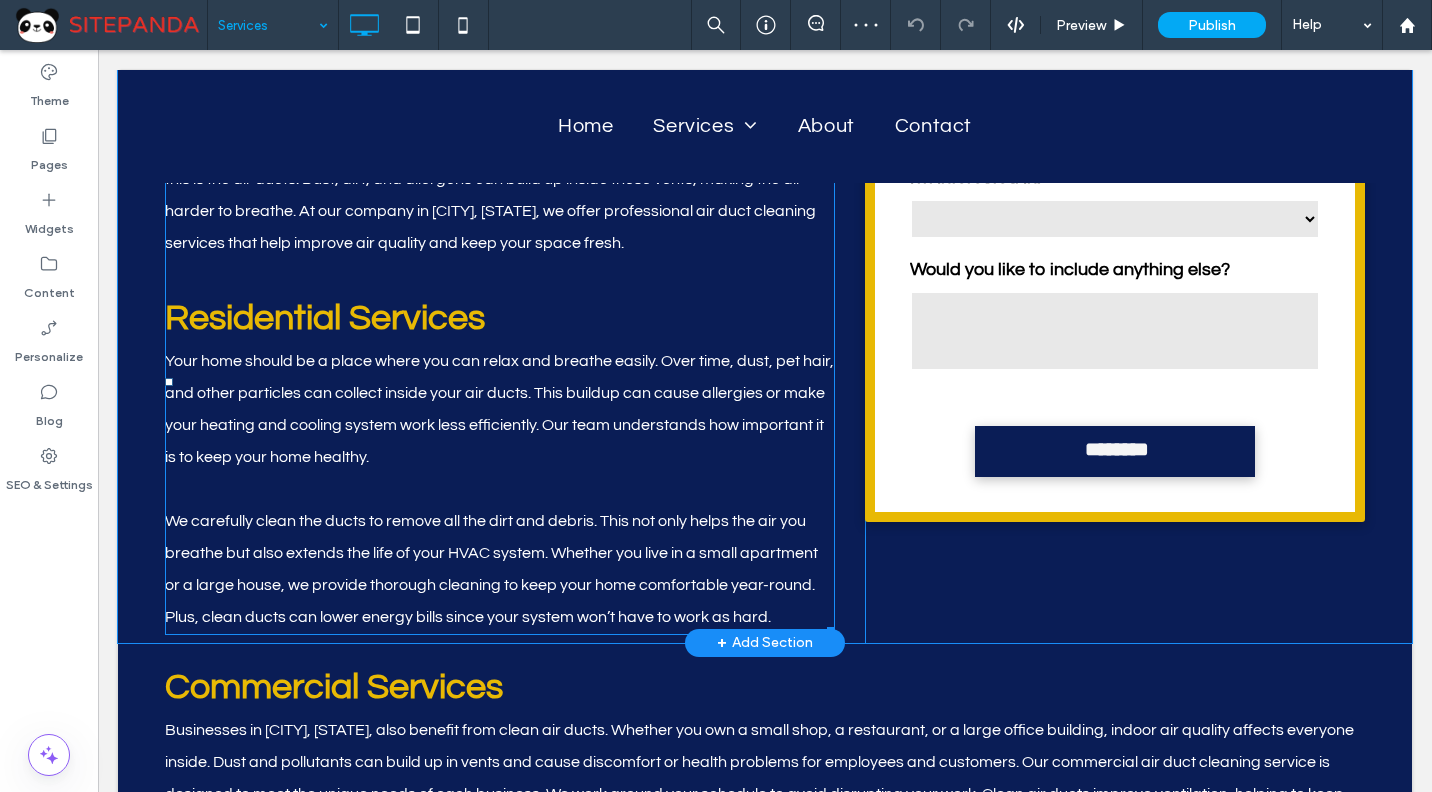 click at bounding box center [500, 275] 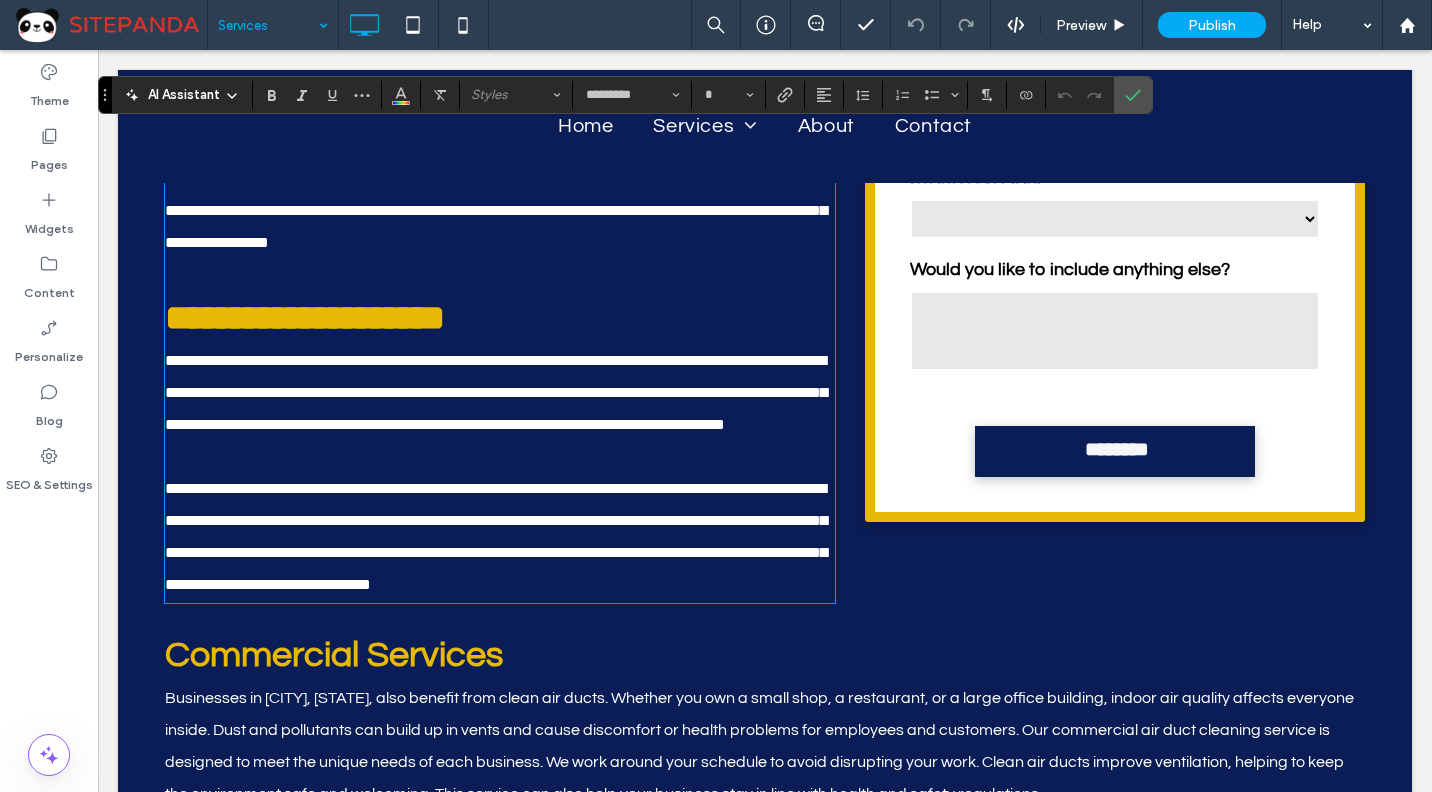 click on "**********" at bounding box center [500, 195] 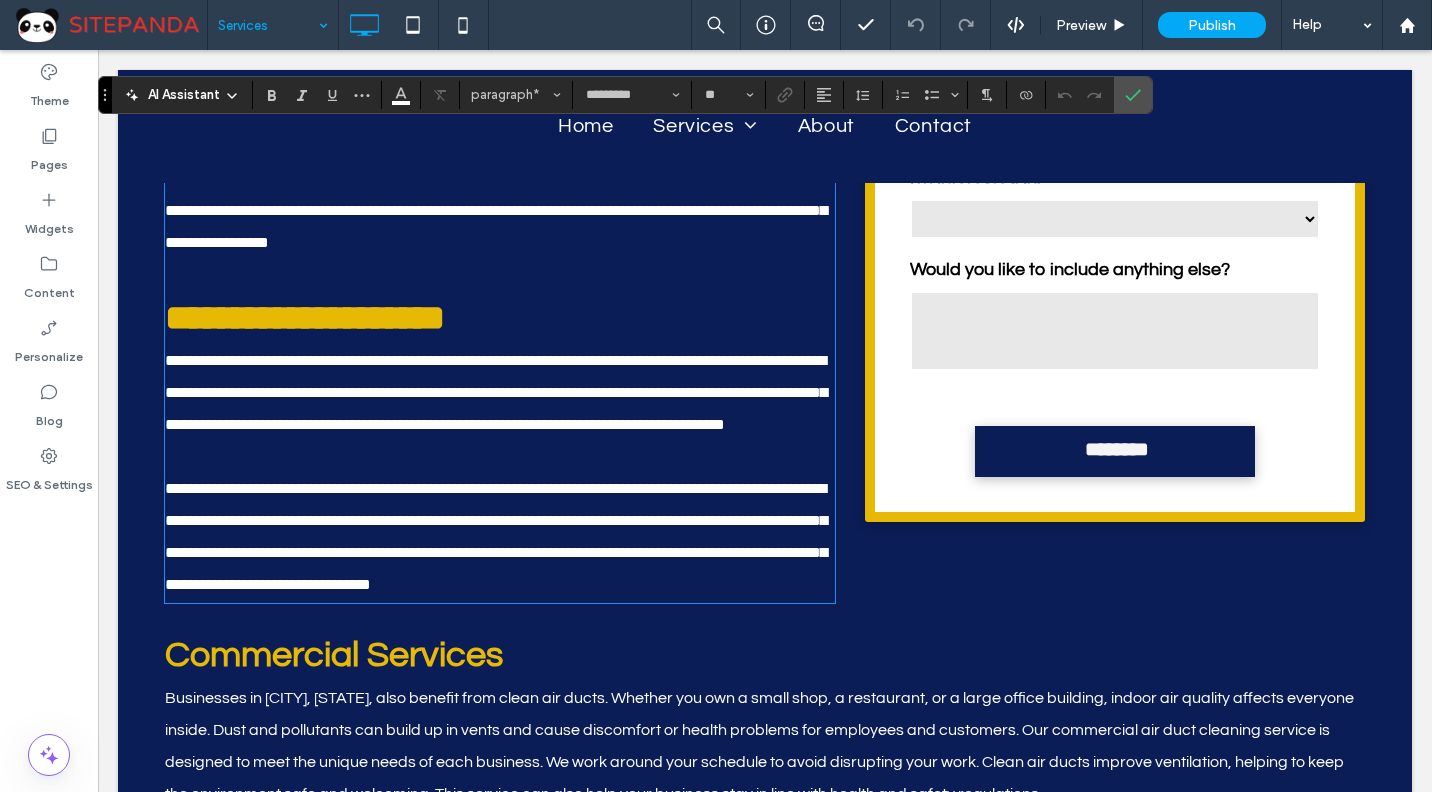 click on "**********" at bounding box center [496, 194] 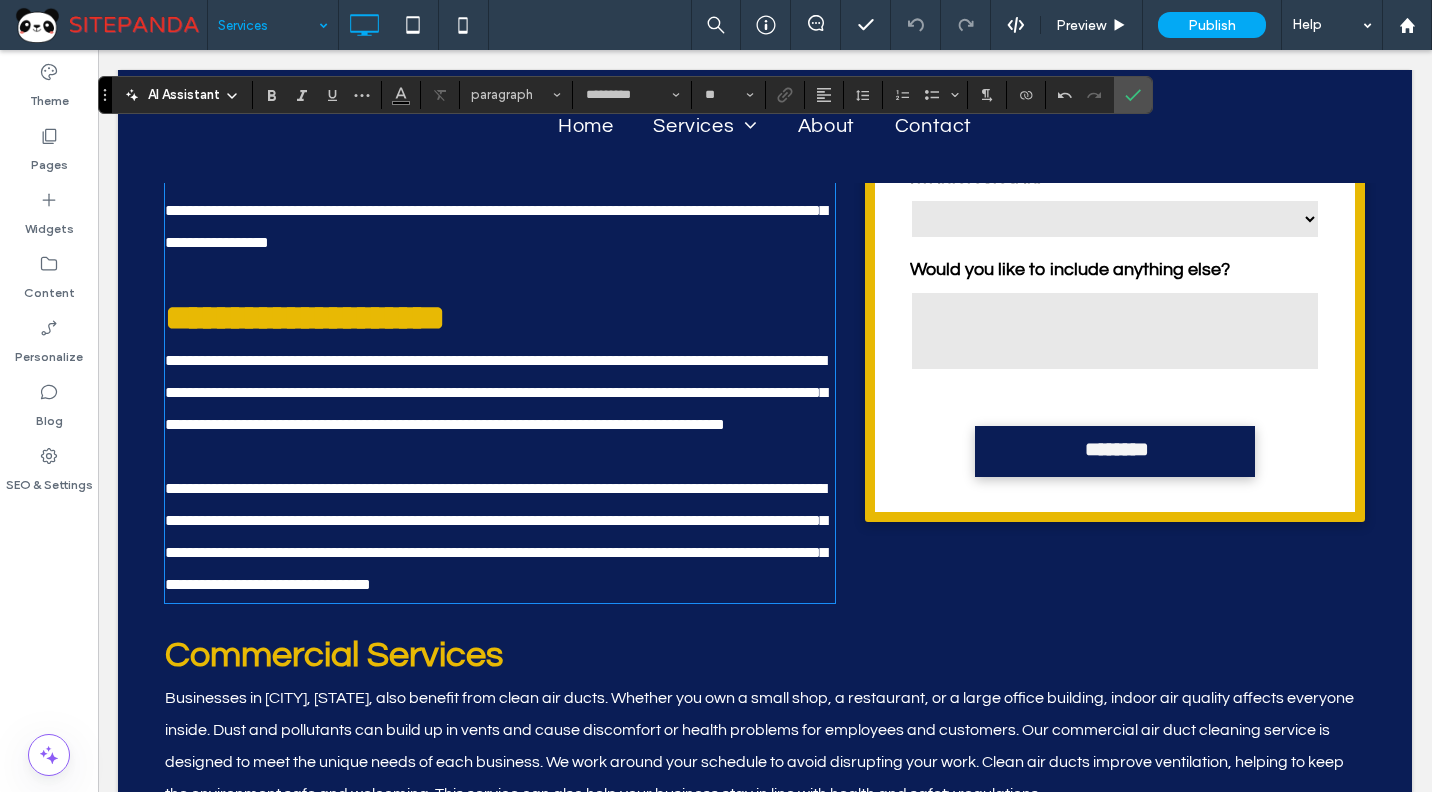 scroll, scrollTop: 0, scrollLeft: 0, axis: both 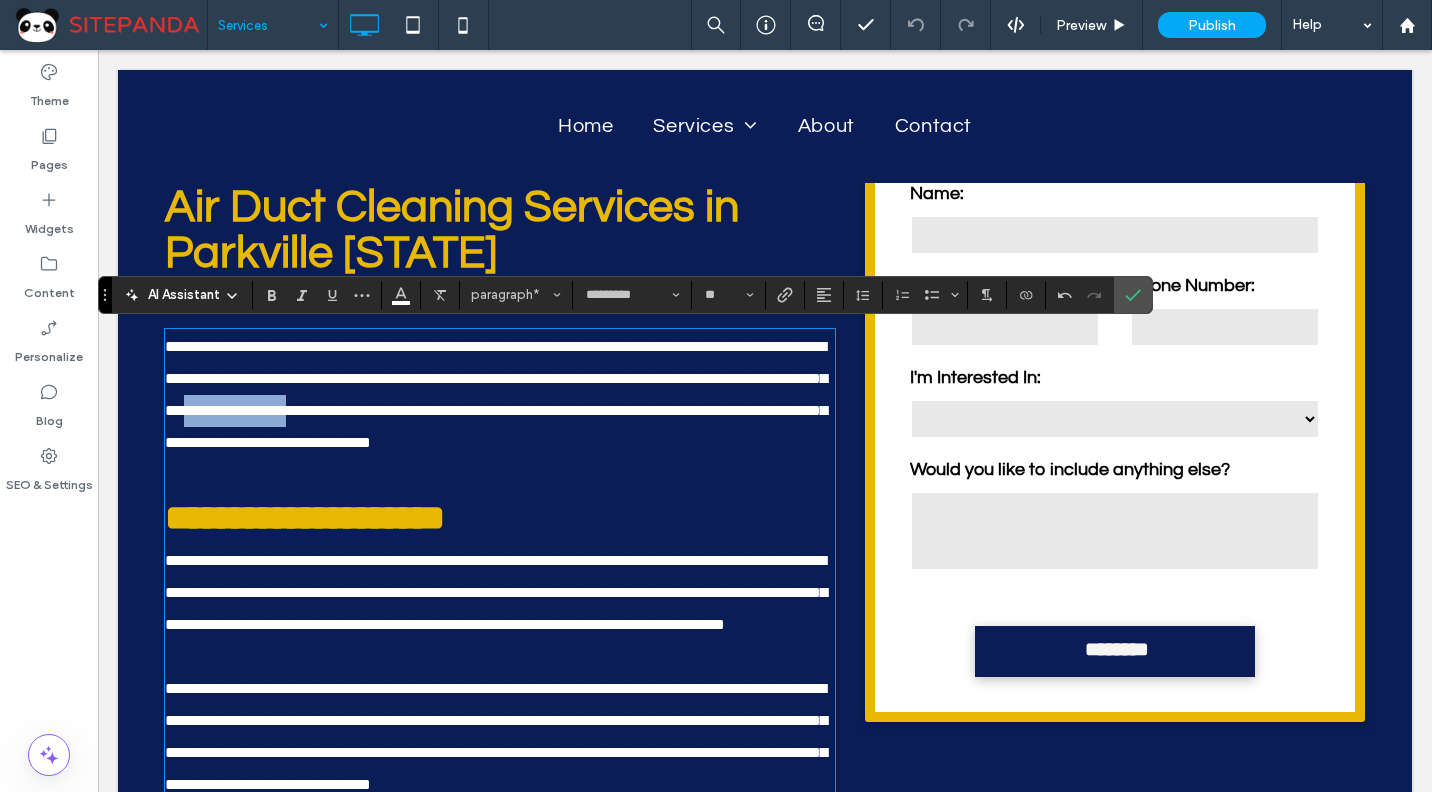 drag, startPoint x: 512, startPoint y: 407, endPoint x: 402, endPoint y: 402, distance: 110.11358 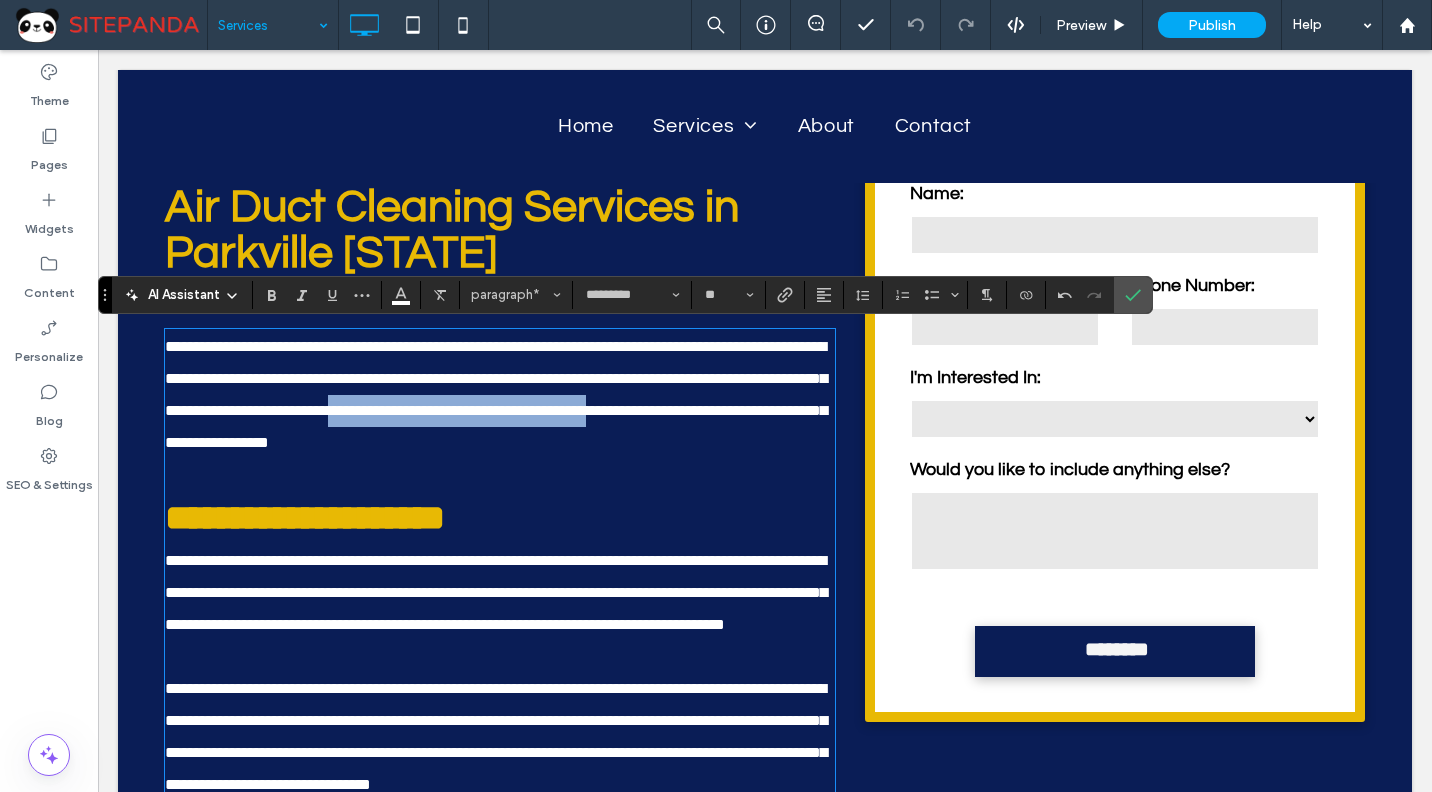drag, startPoint x: 180, startPoint y: 443, endPoint x: 807, endPoint y: 347, distance: 634.3067 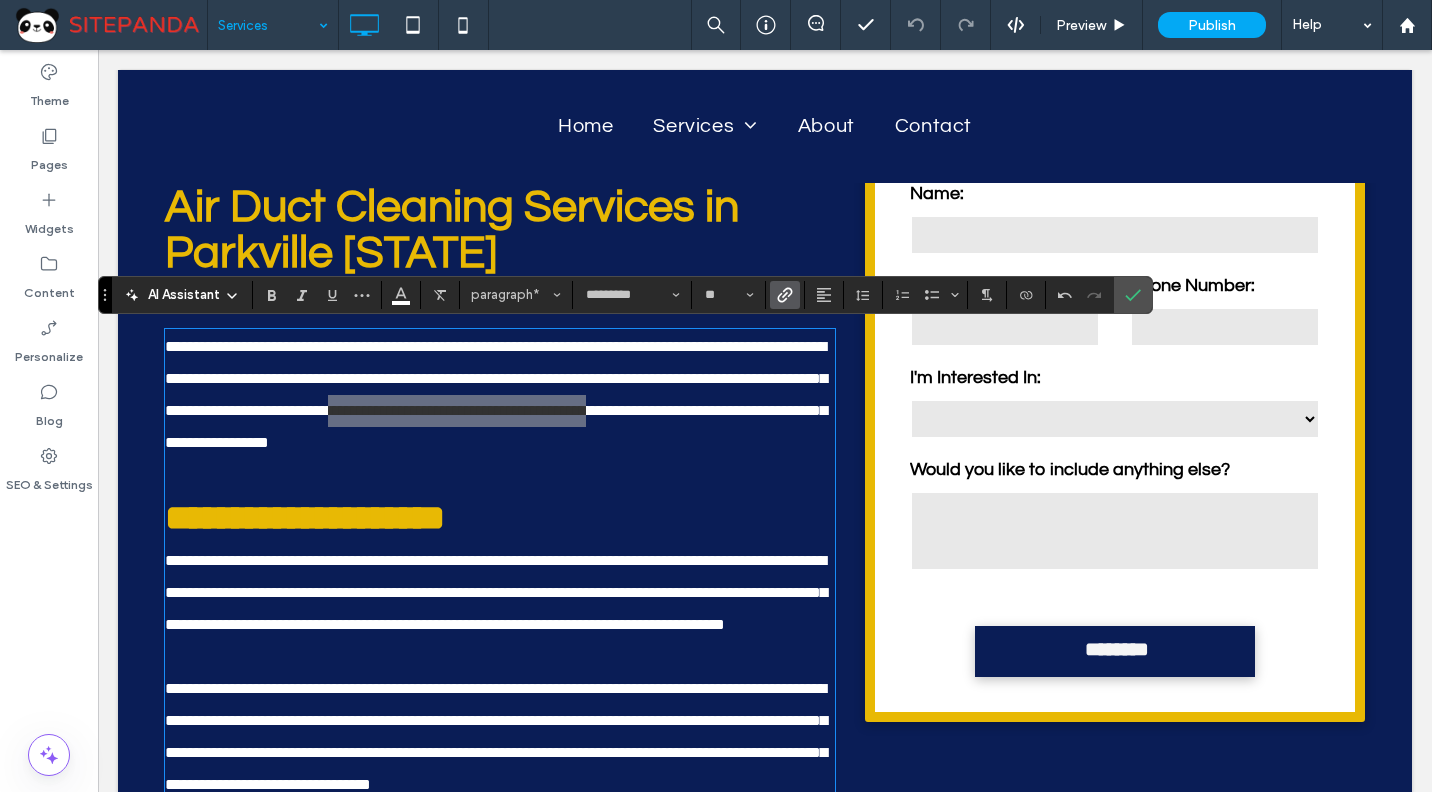 click 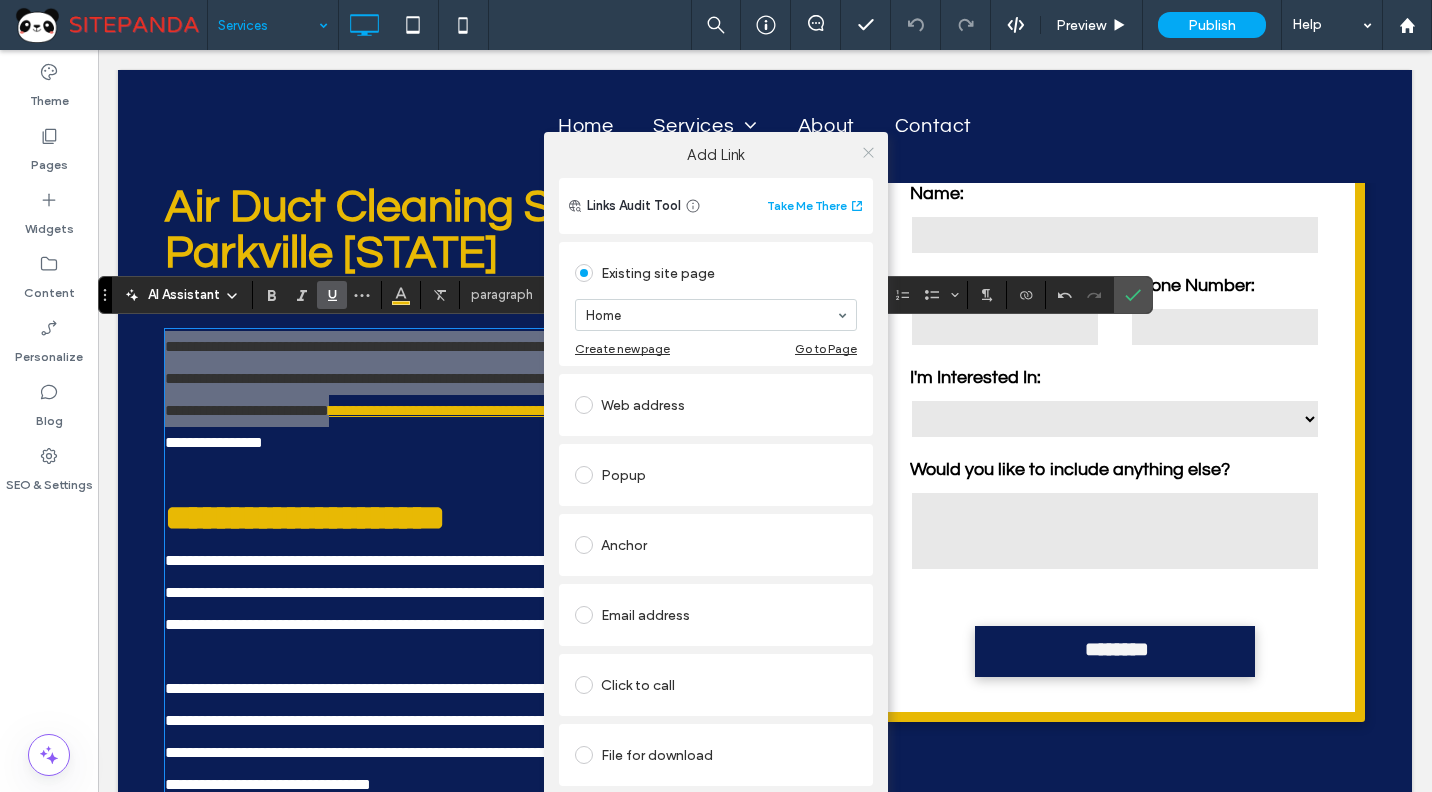 click 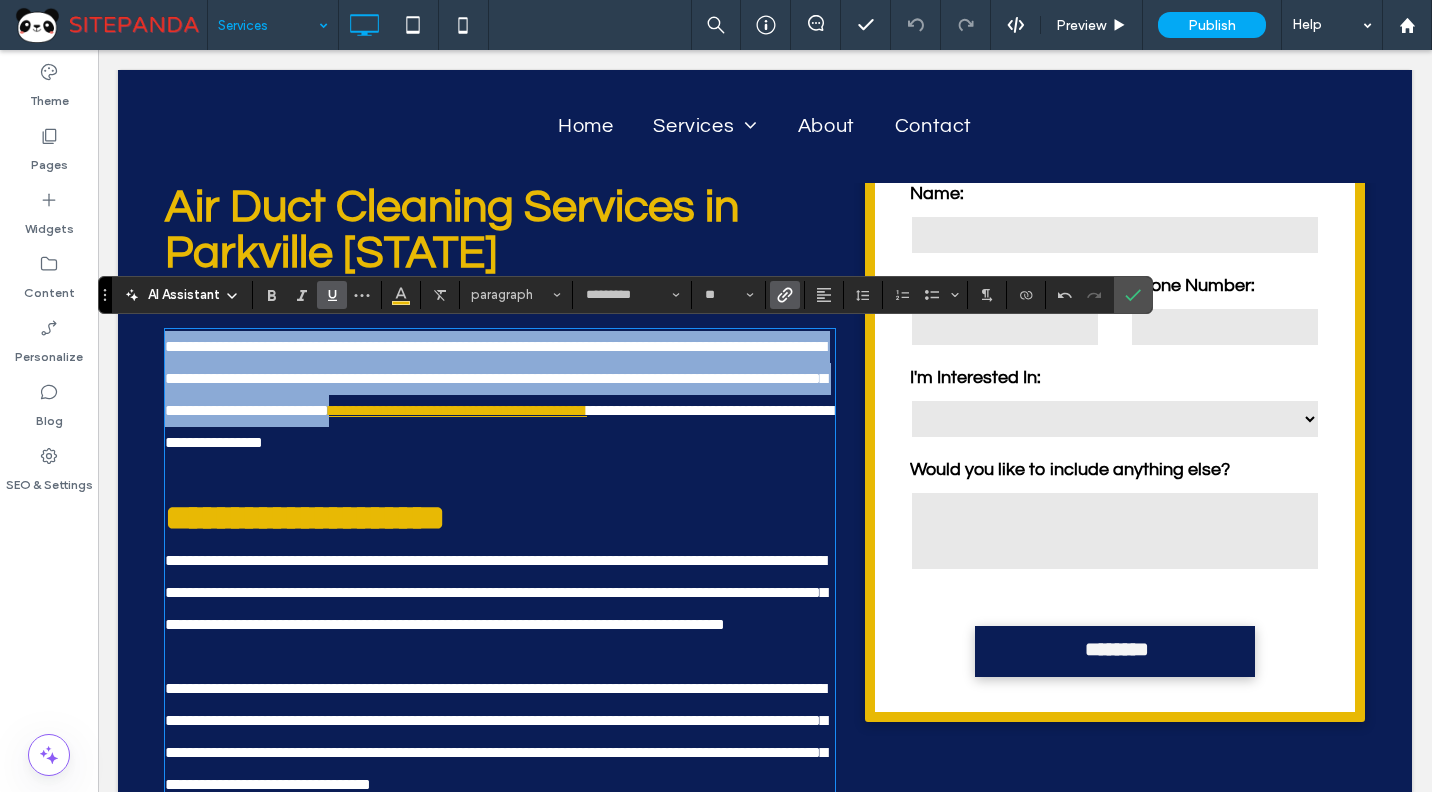 type on "**" 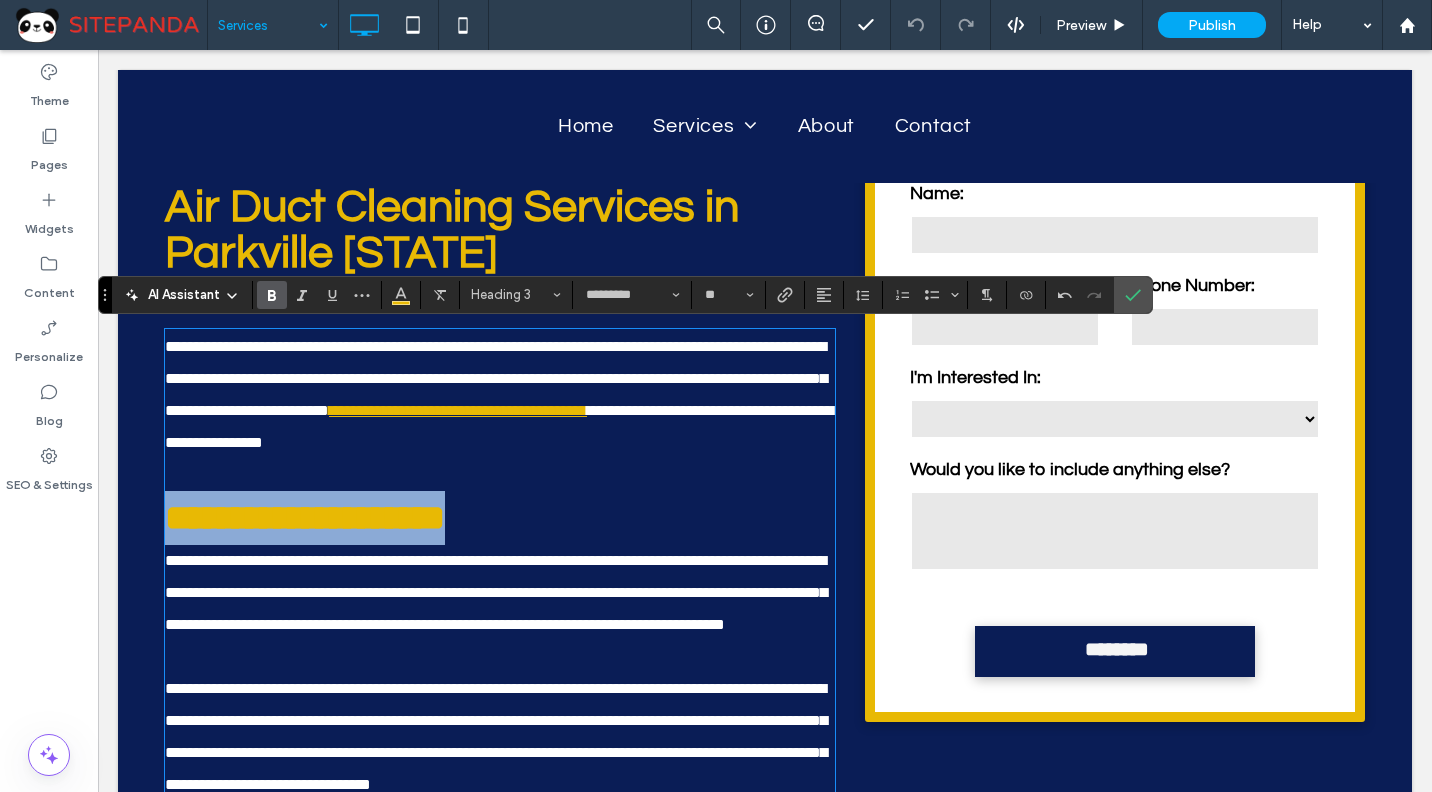 drag, startPoint x: 485, startPoint y: 512, endPoint x: 164, endPoint y: 562, distance: 324.87076 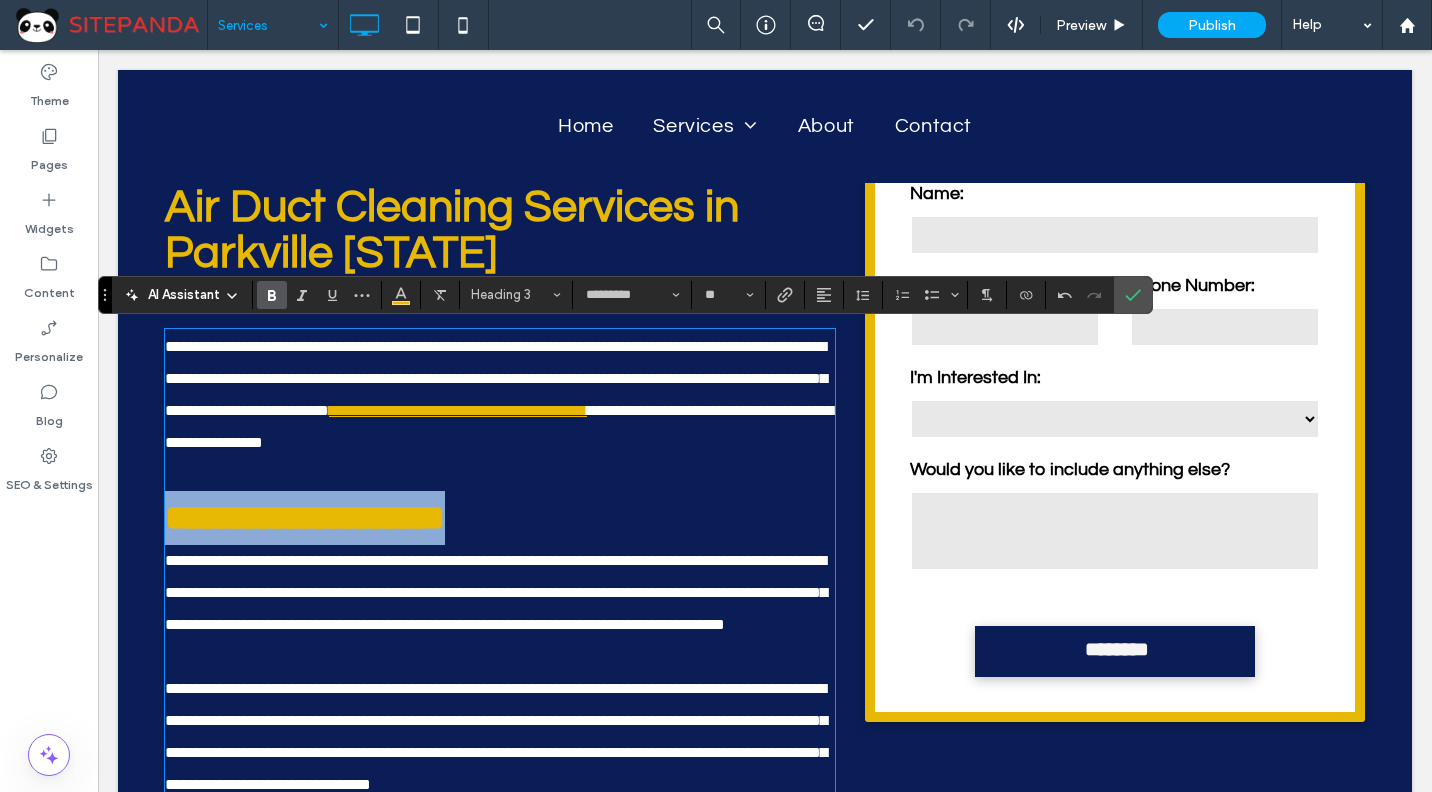 click on "**********" at bounding box center (305, 518) 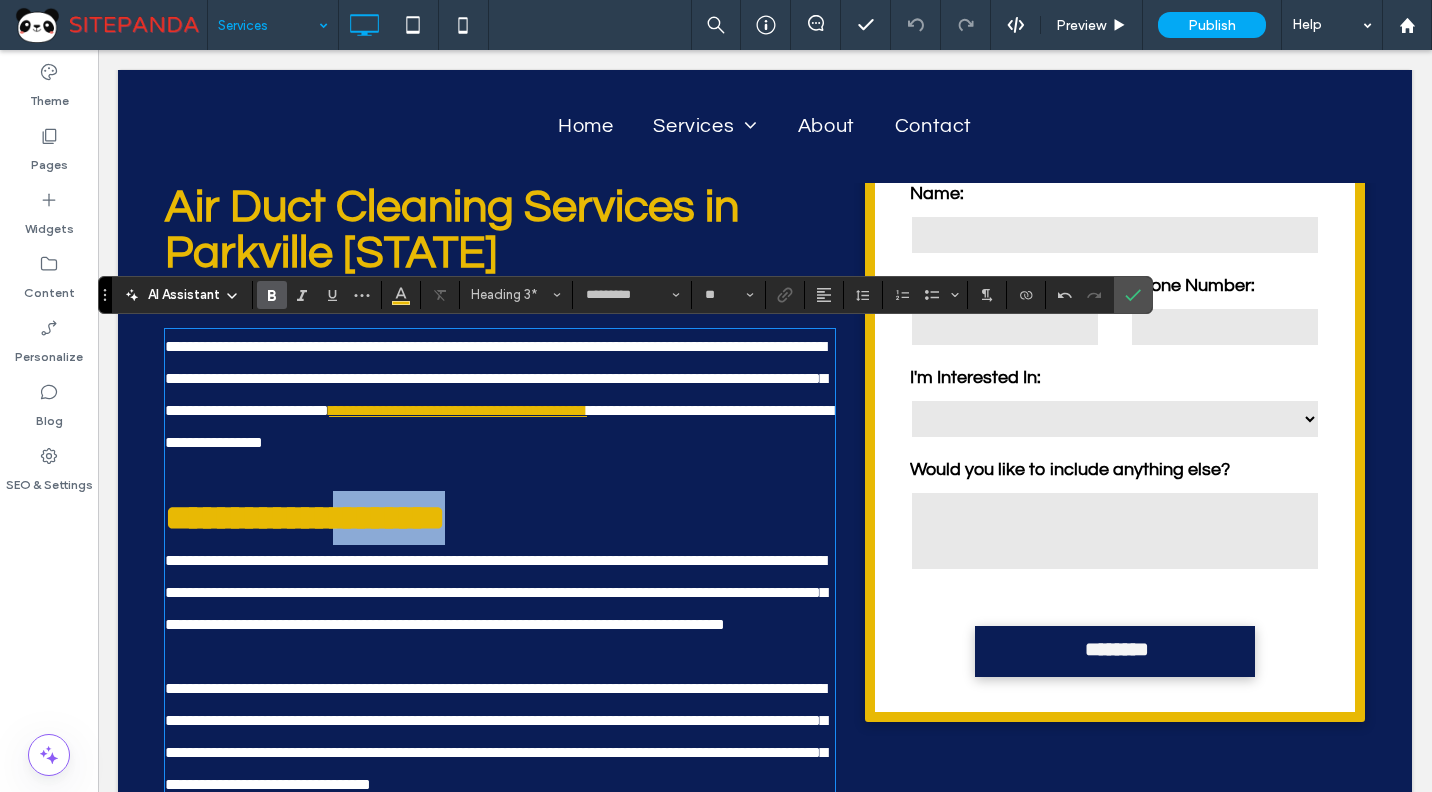 click on "**********" at bounding box center [305, 518] 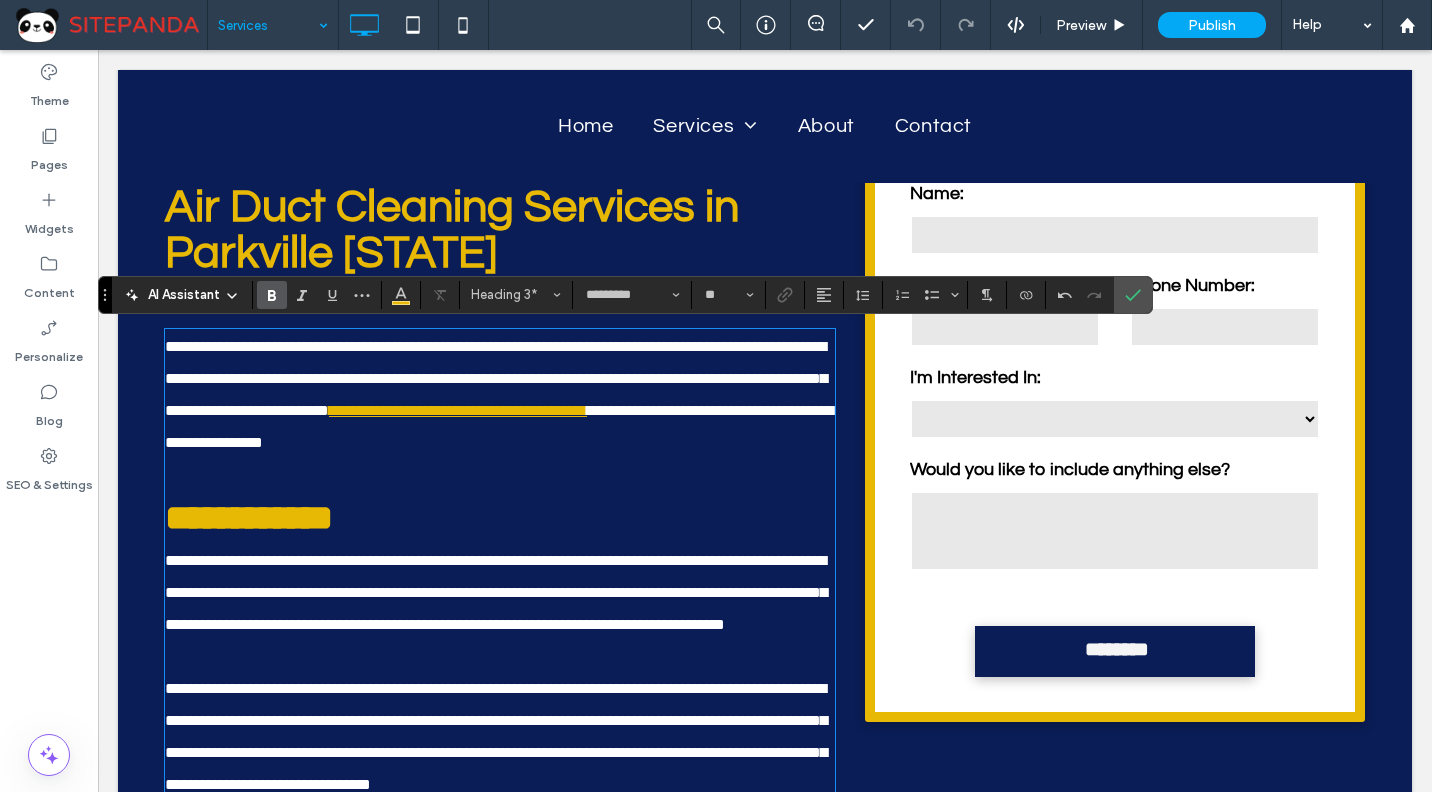 type 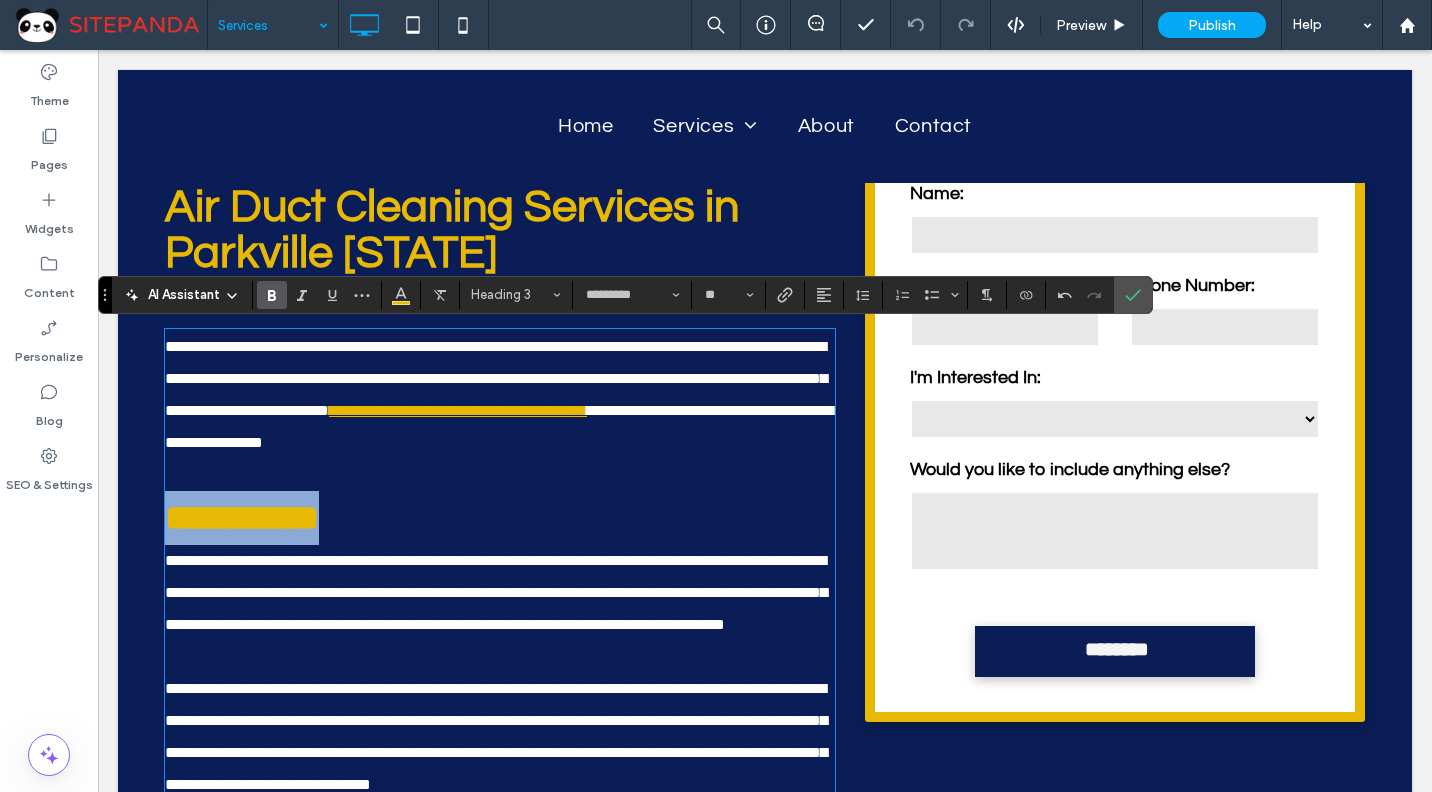 drag, startPoint x: 376, startPoint y: 519, endPoint x: 188, endPoint y: 540, distance: 189.16924 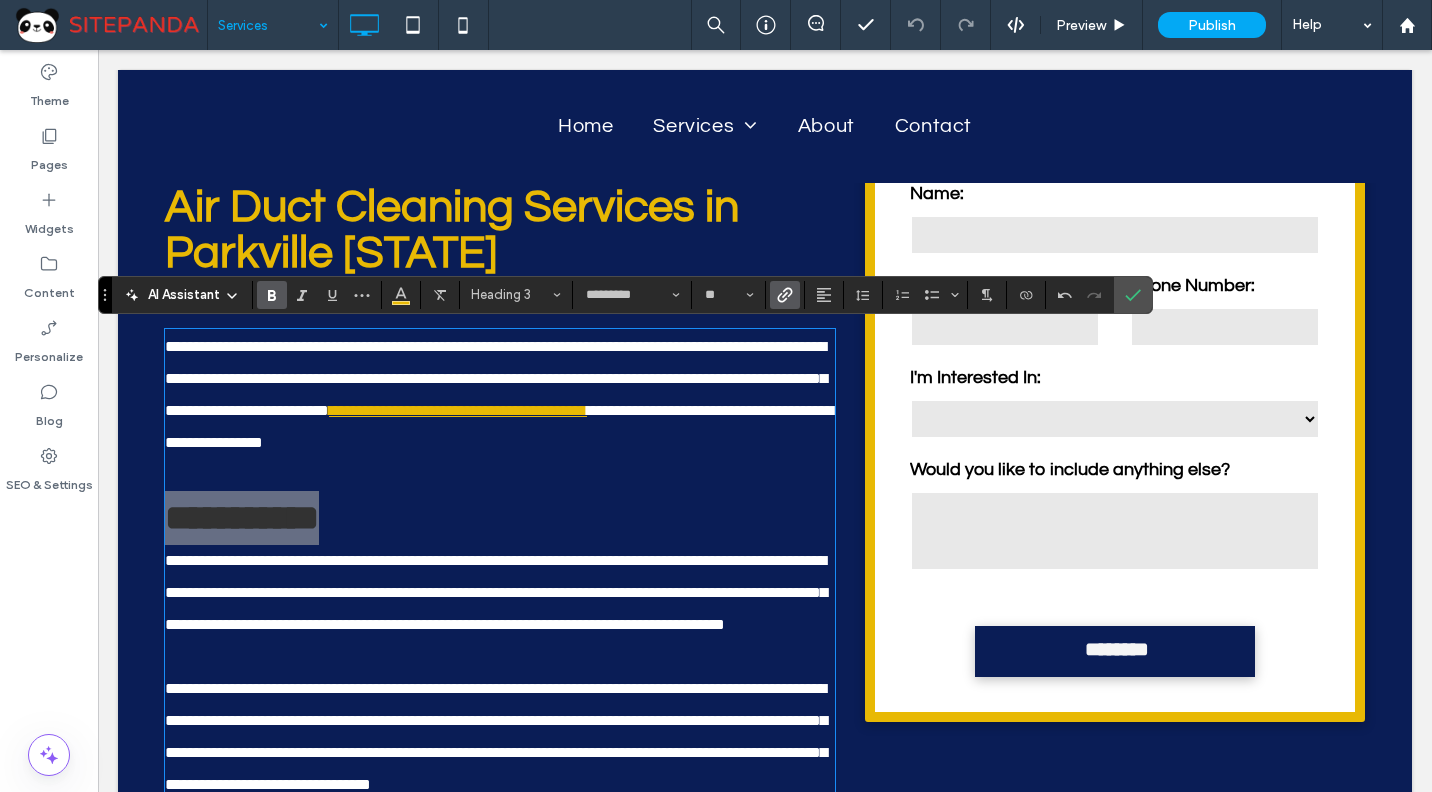 click 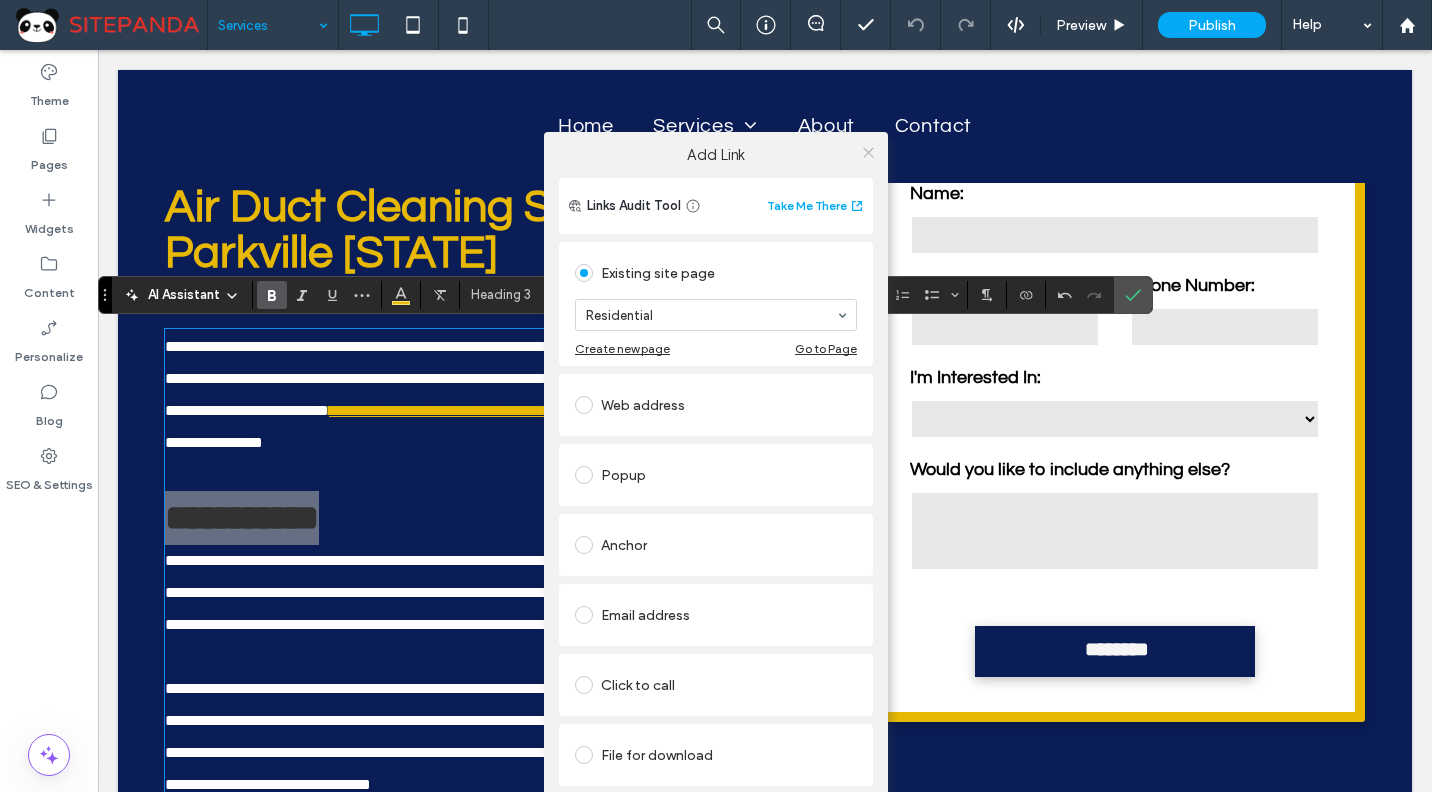 click 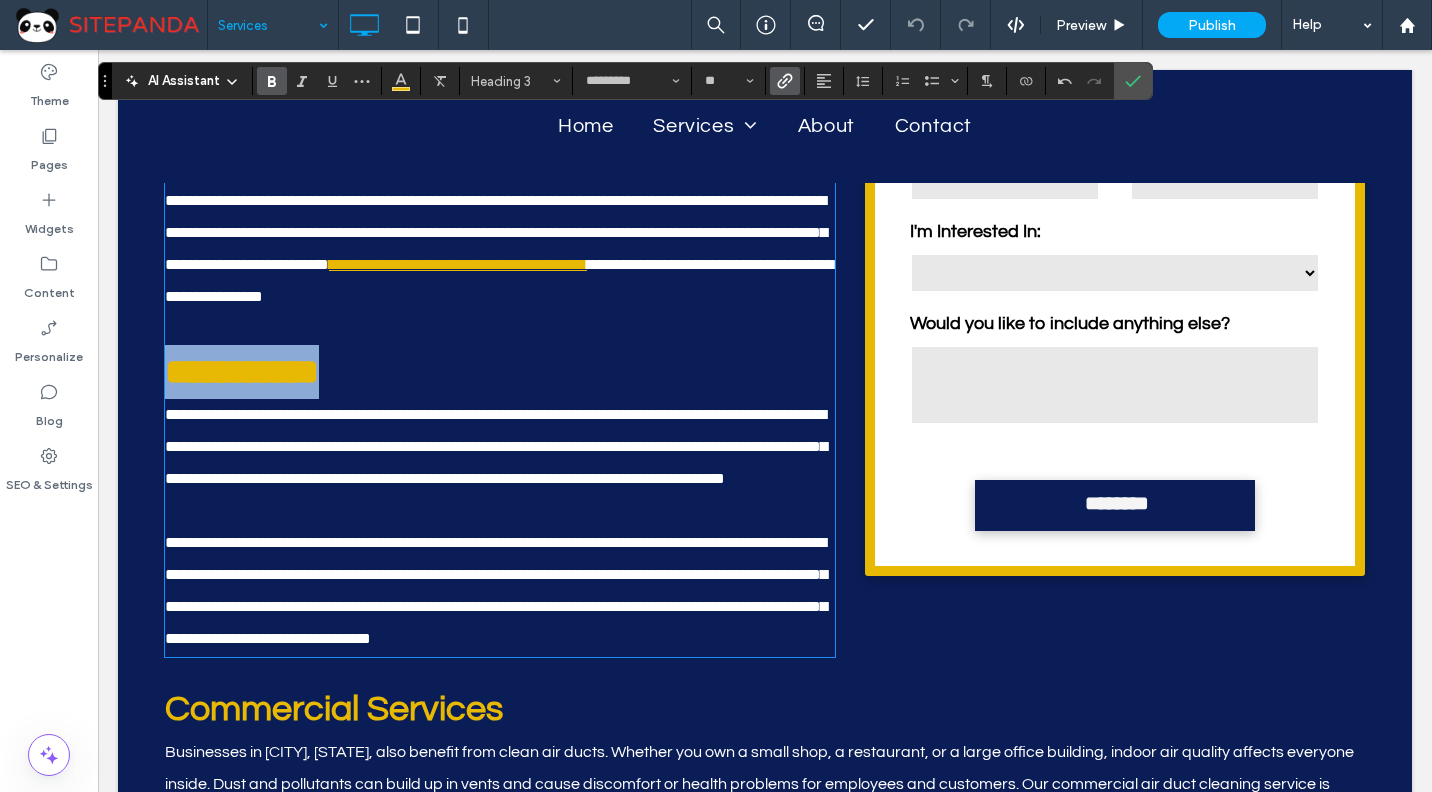scroll, scrollTop: 980, scrollLeft: 0, axis: vertical 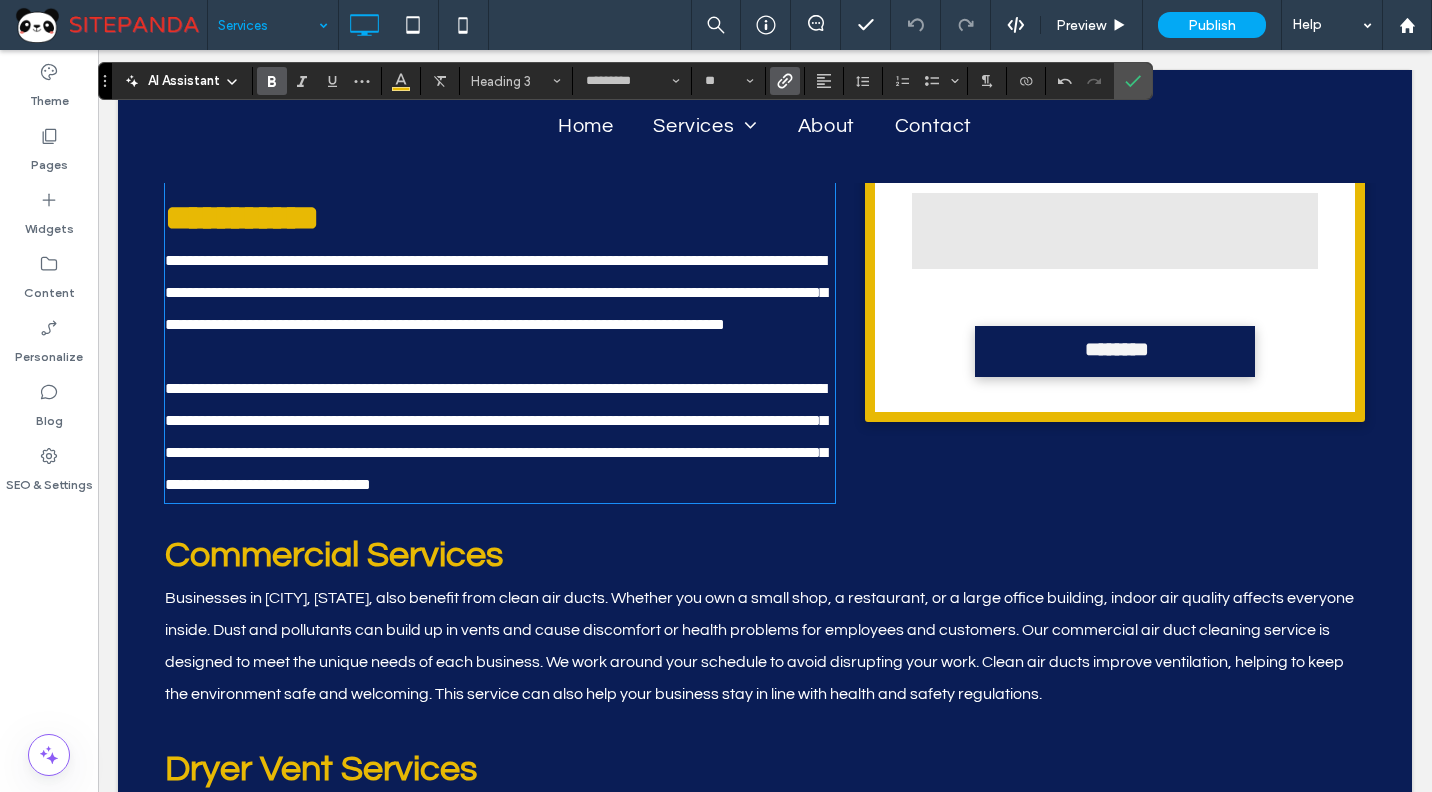 click on "Commercial Services" at bounding box center [334, 555] 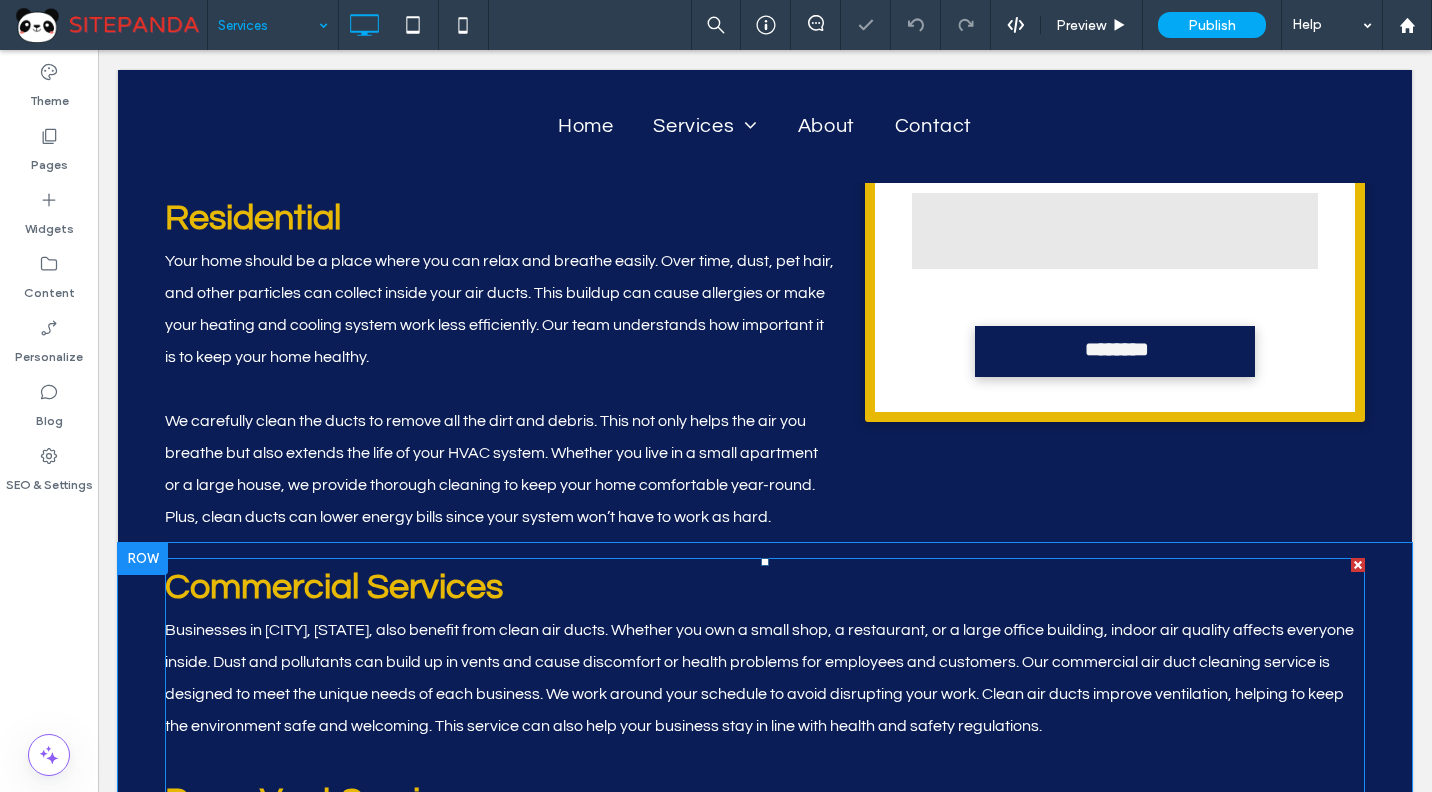 click on "Commercial Services" at bounding box center (334, 587) 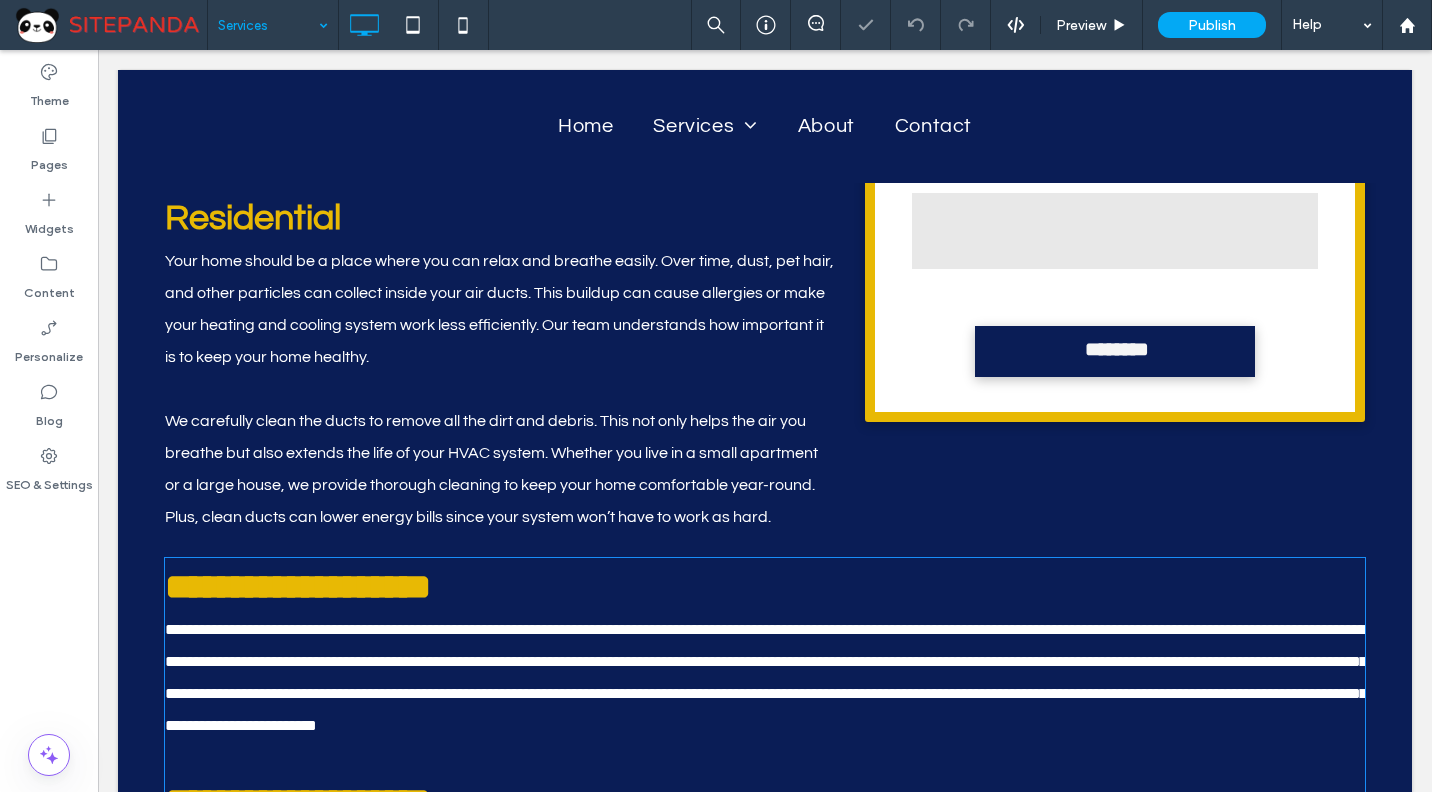 type on "*********" 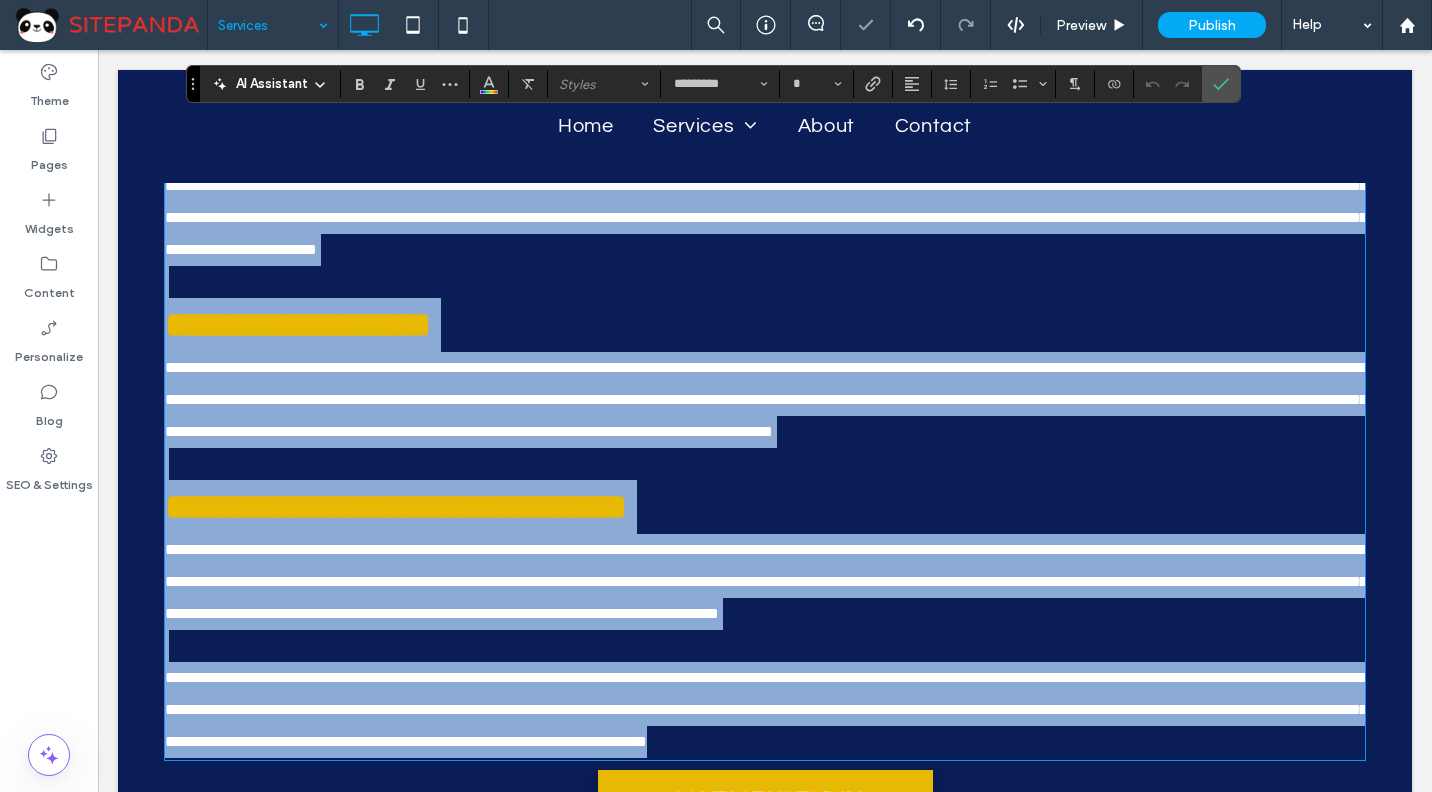 click on "**********" at bounding box center (765, 582) 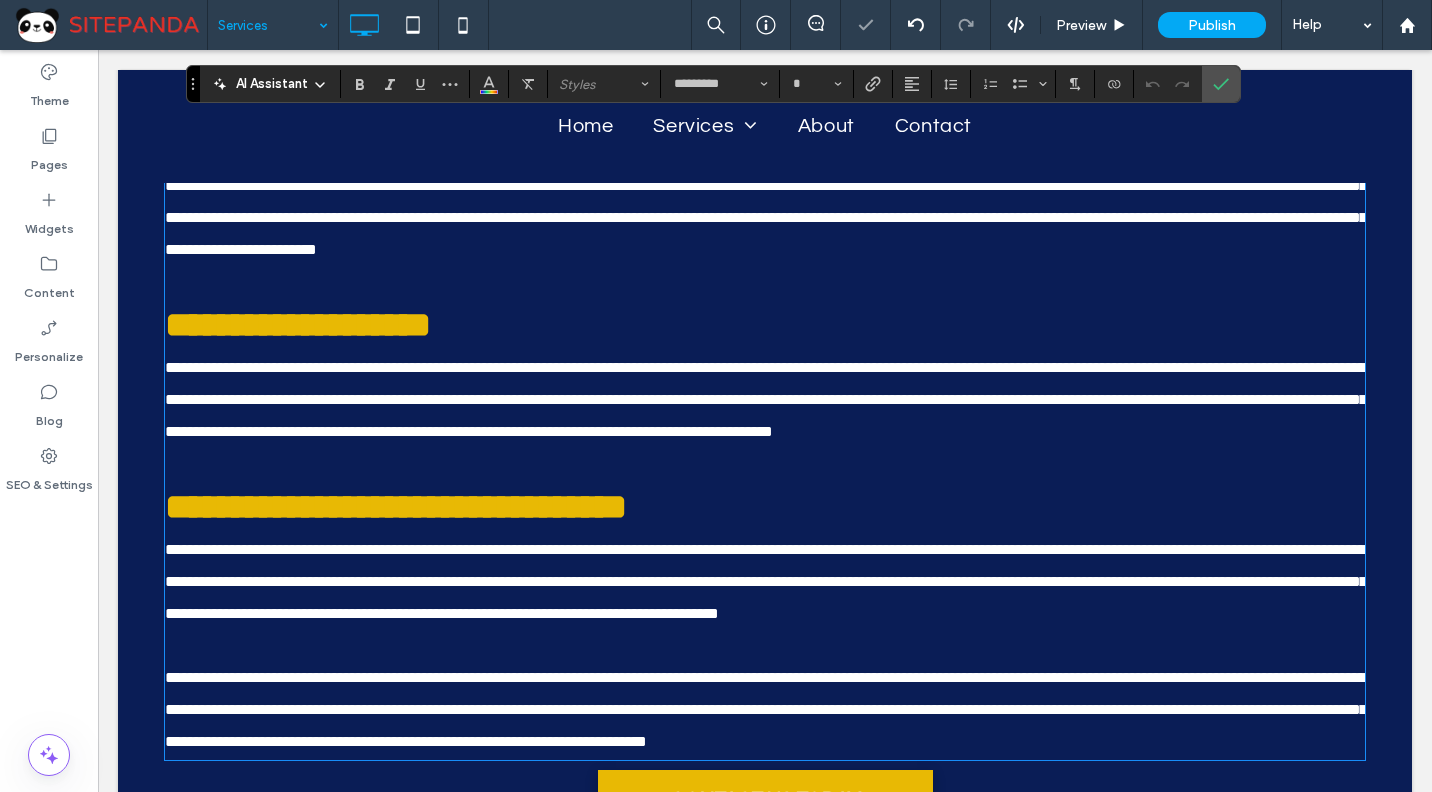 type on "**" 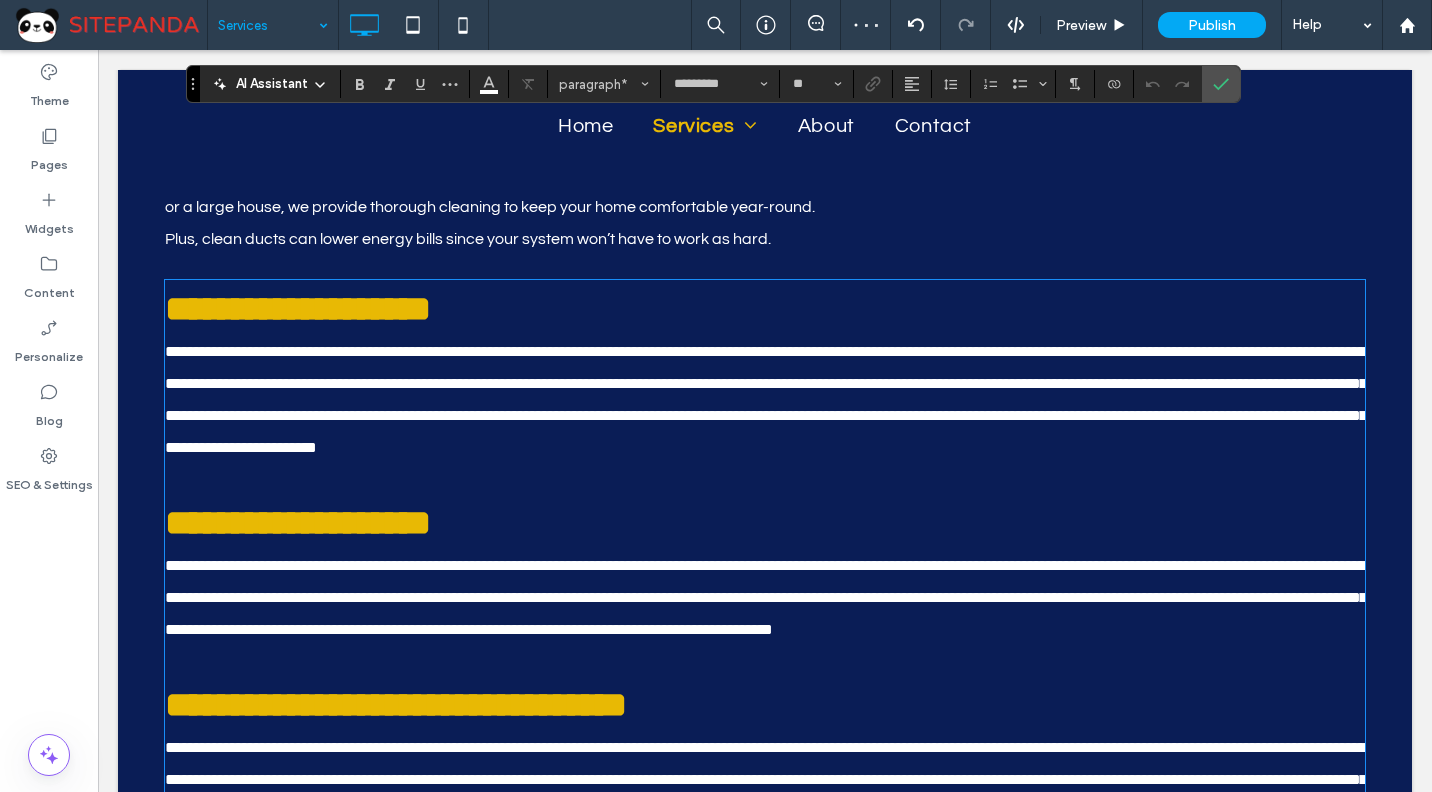 scroll, scrollTop: 1256, scrollLeft: 0, axis: vertical 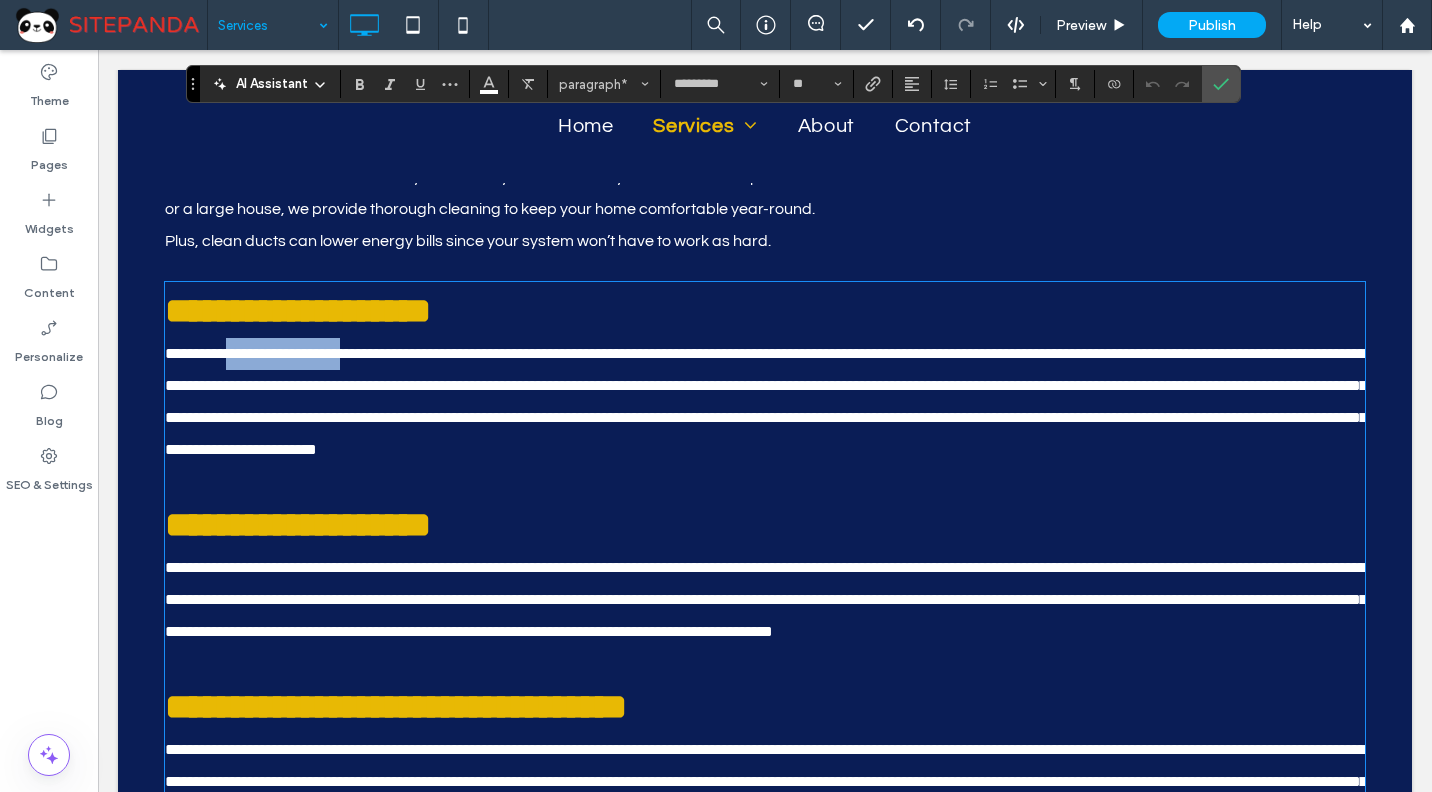 drag, startPoint x: 358, startPoint y: 359, endPoint x: 237, endPoint y: 358, distance: 121.004135 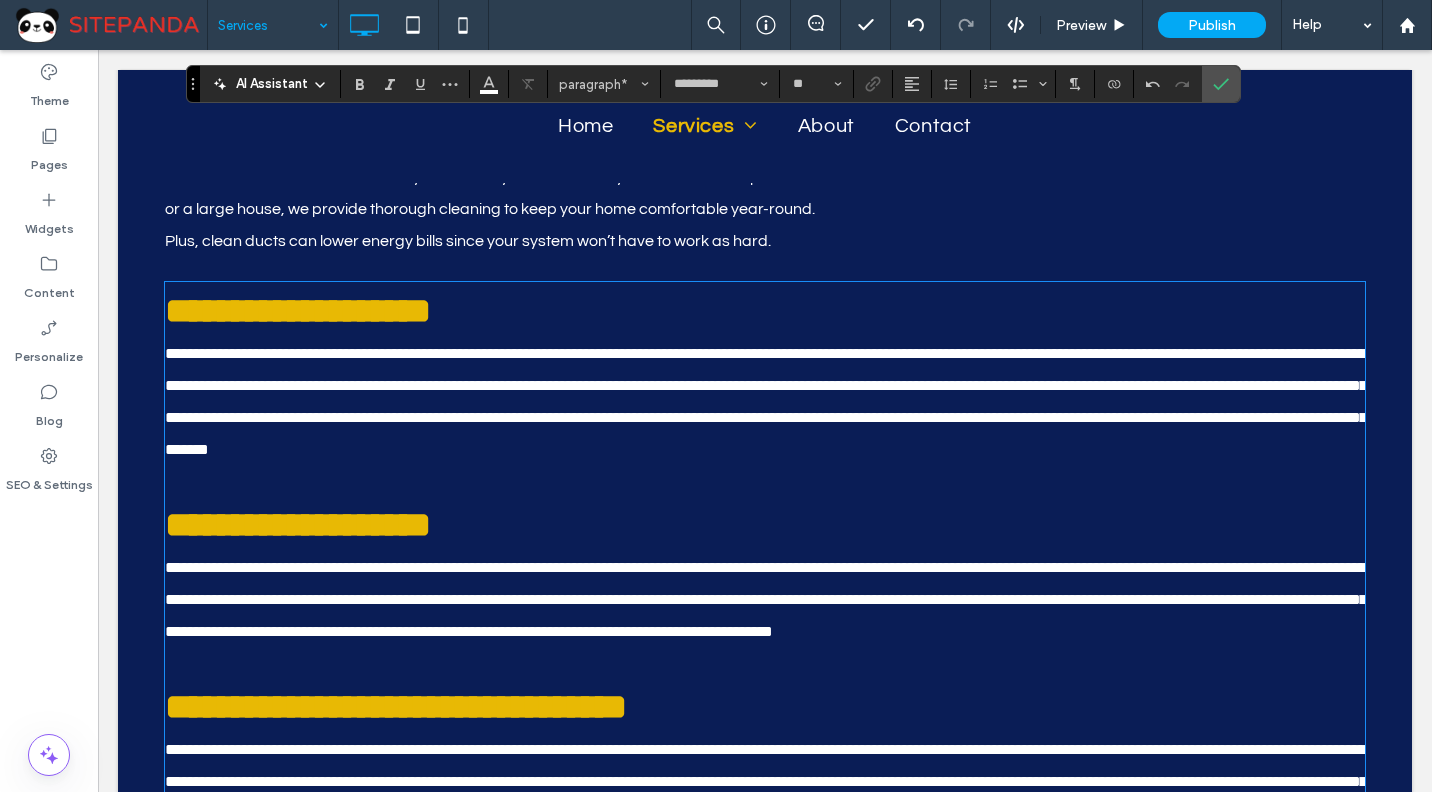 click on "**********" at bounding box center (298, 311) 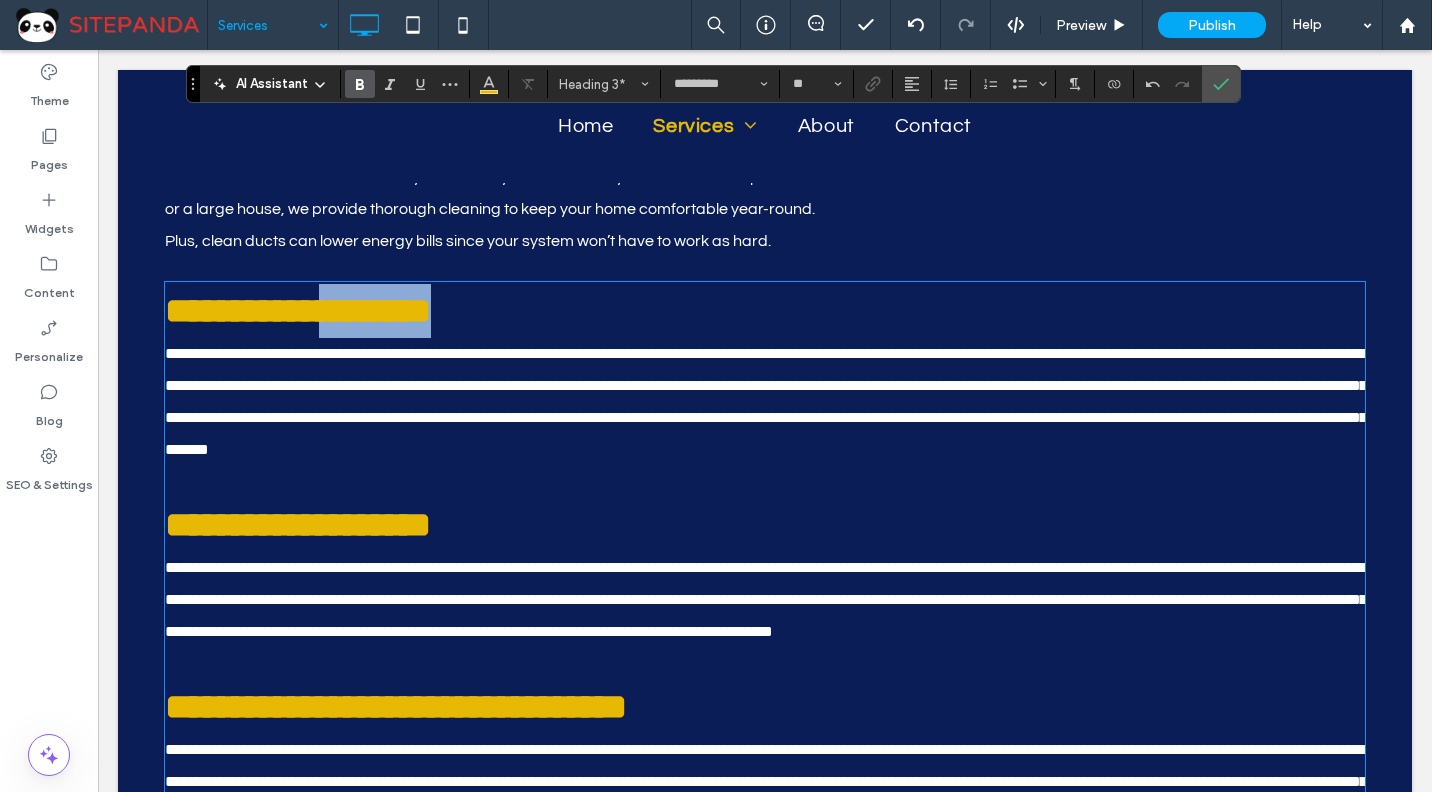 click on "**********" at bounding box center (298, 311) 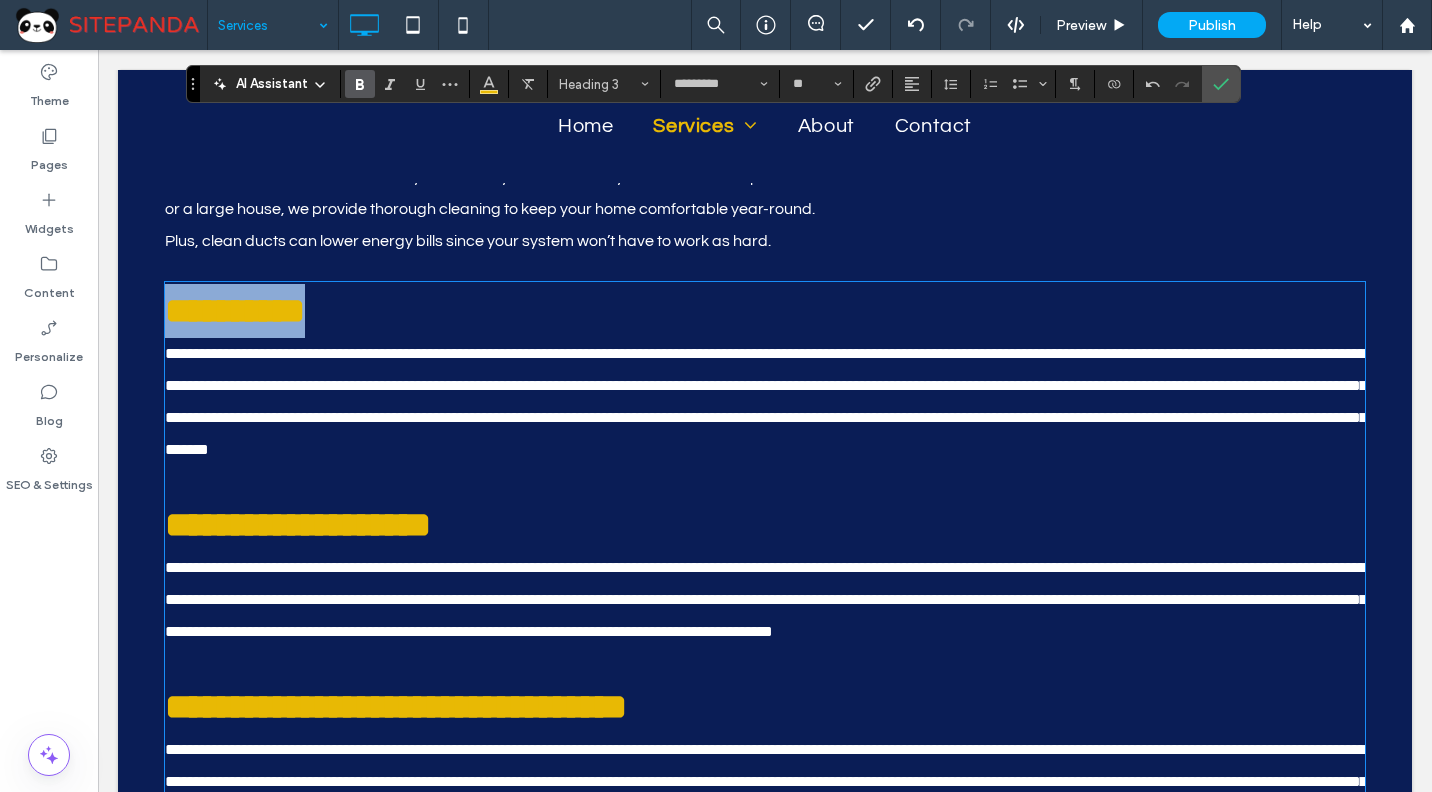 drag, startPoint x: 380, startPoint y: 304, endPoint x: 103, endPoint y: 304, distance: 277 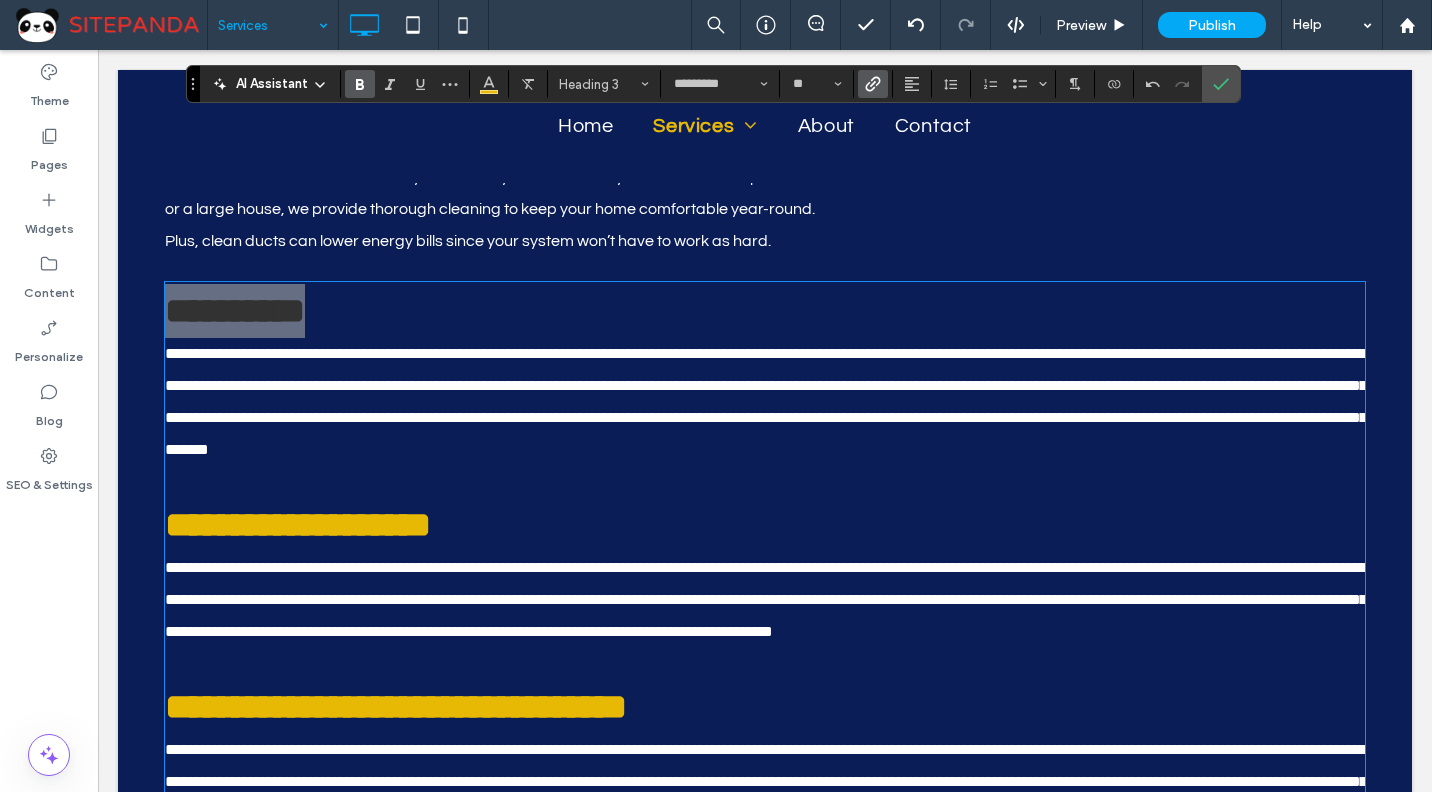 click 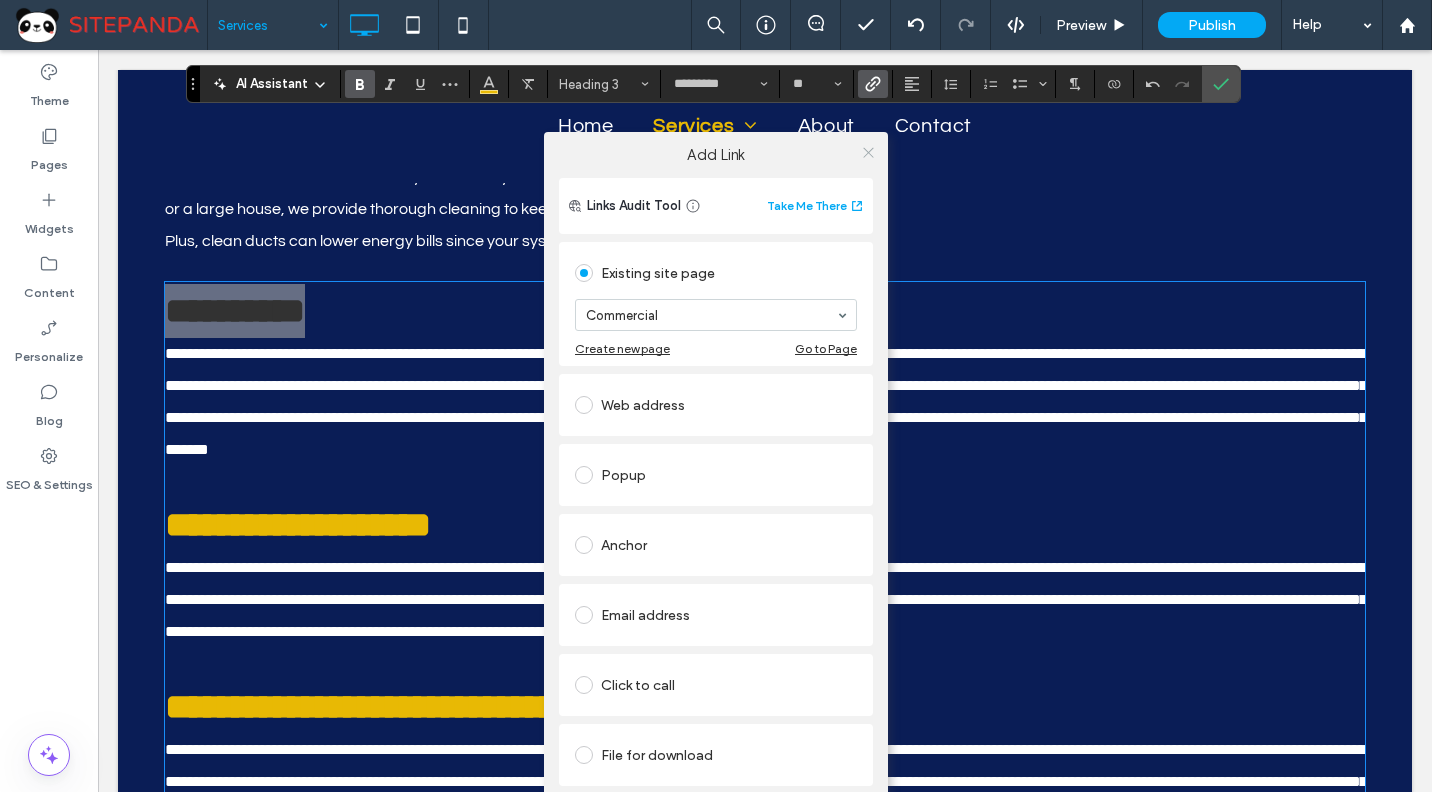 click 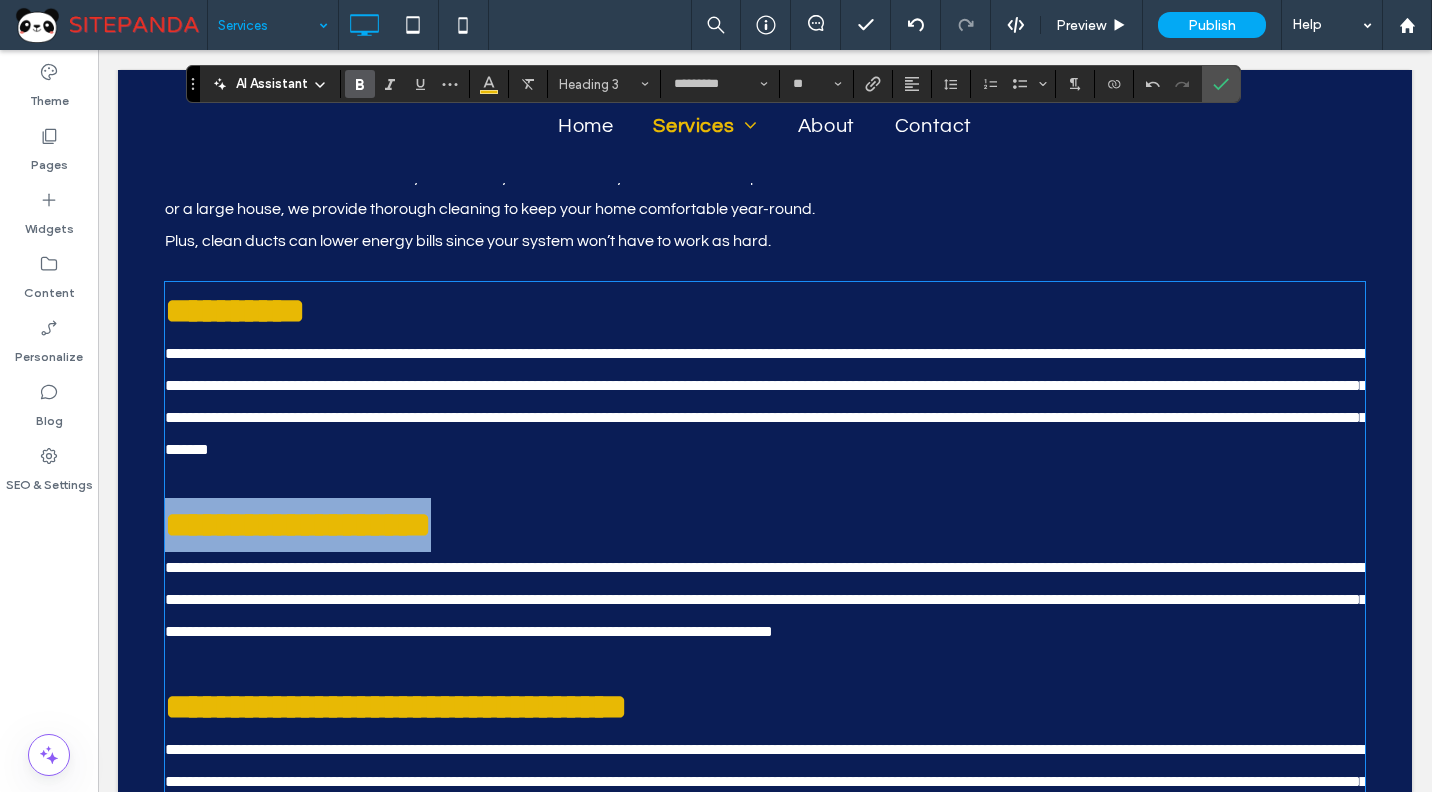 drag, startPoint x: 521, startPoint y: 524, endPoint x: 70, endPoint y: 523, distance: 451.0011 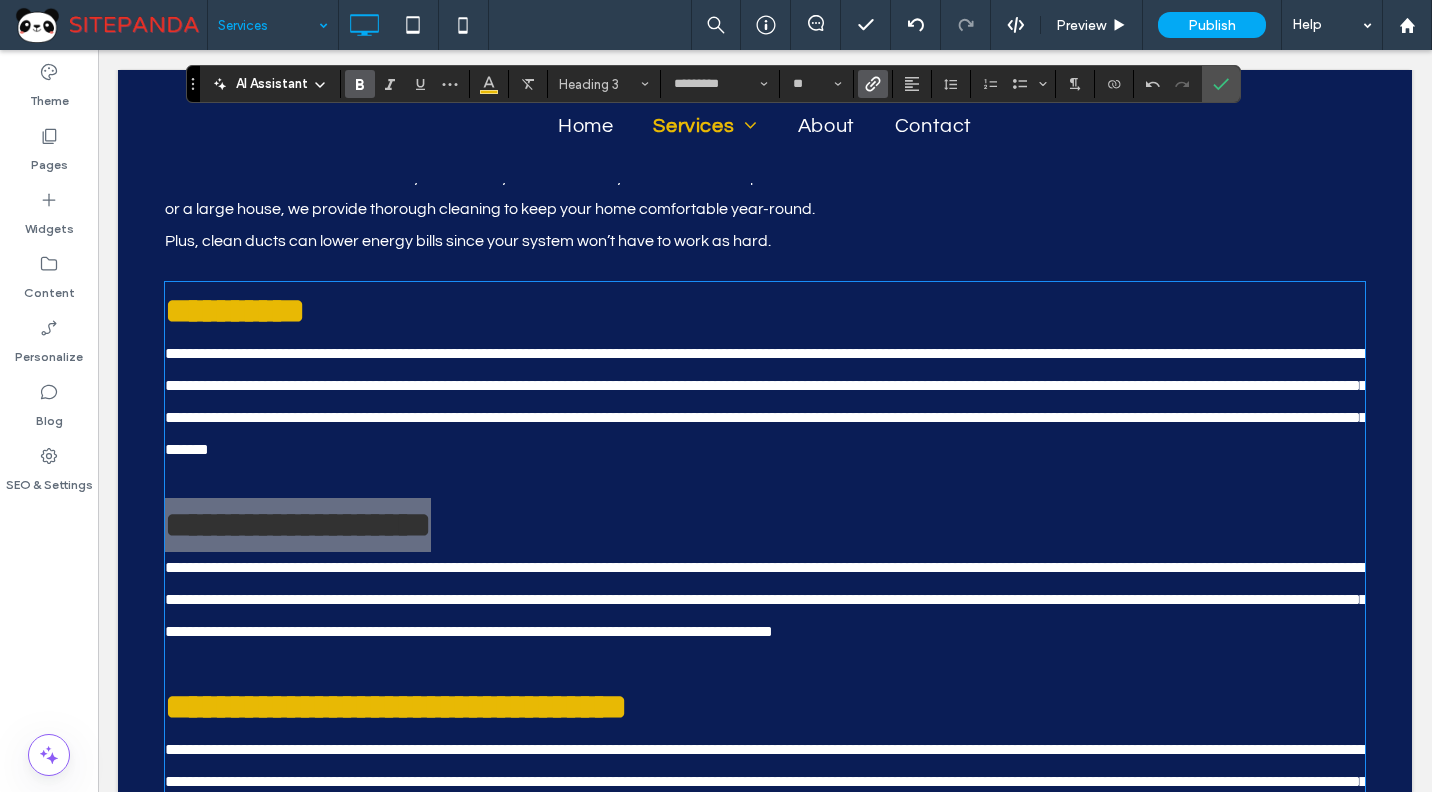 click 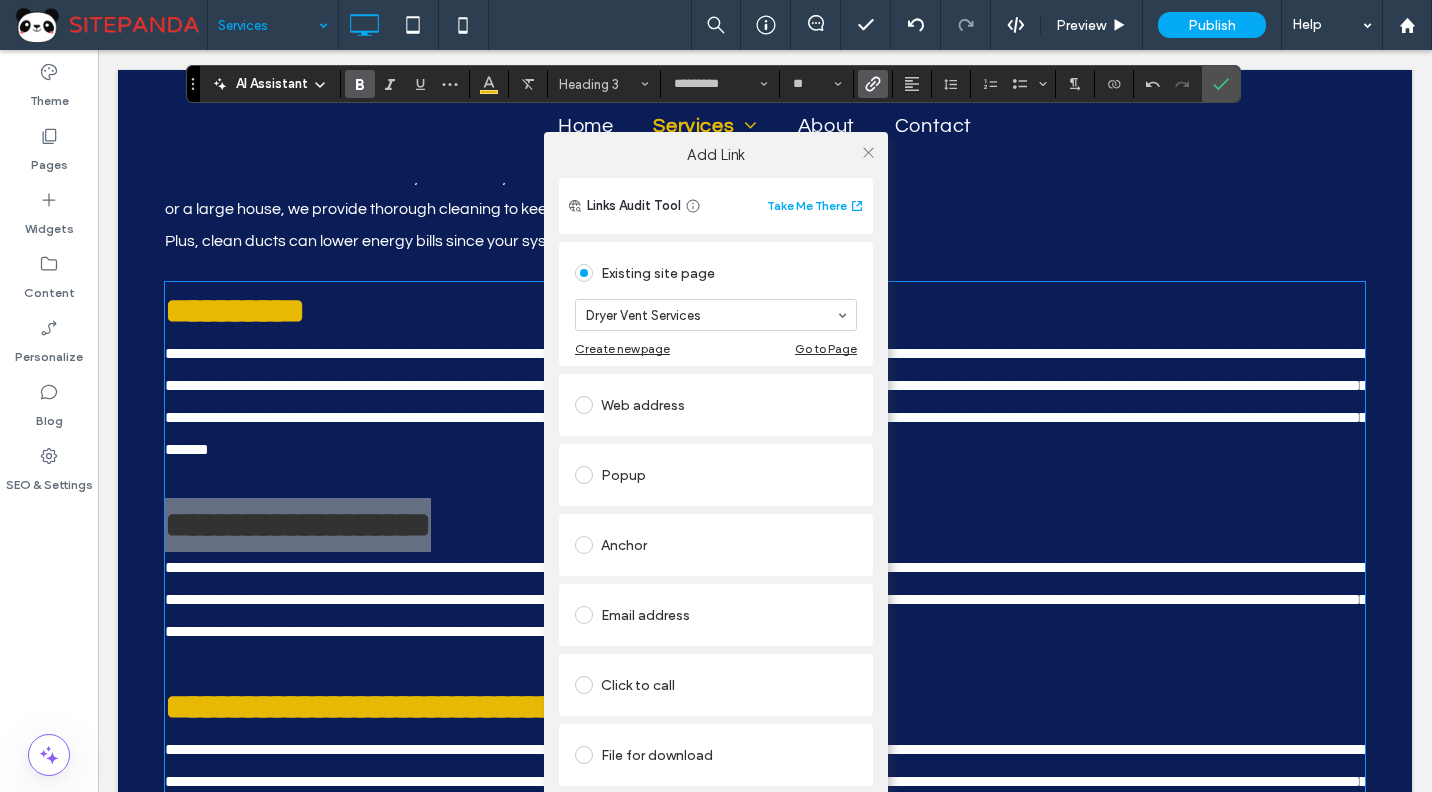 click at bounding box center (868, 152) 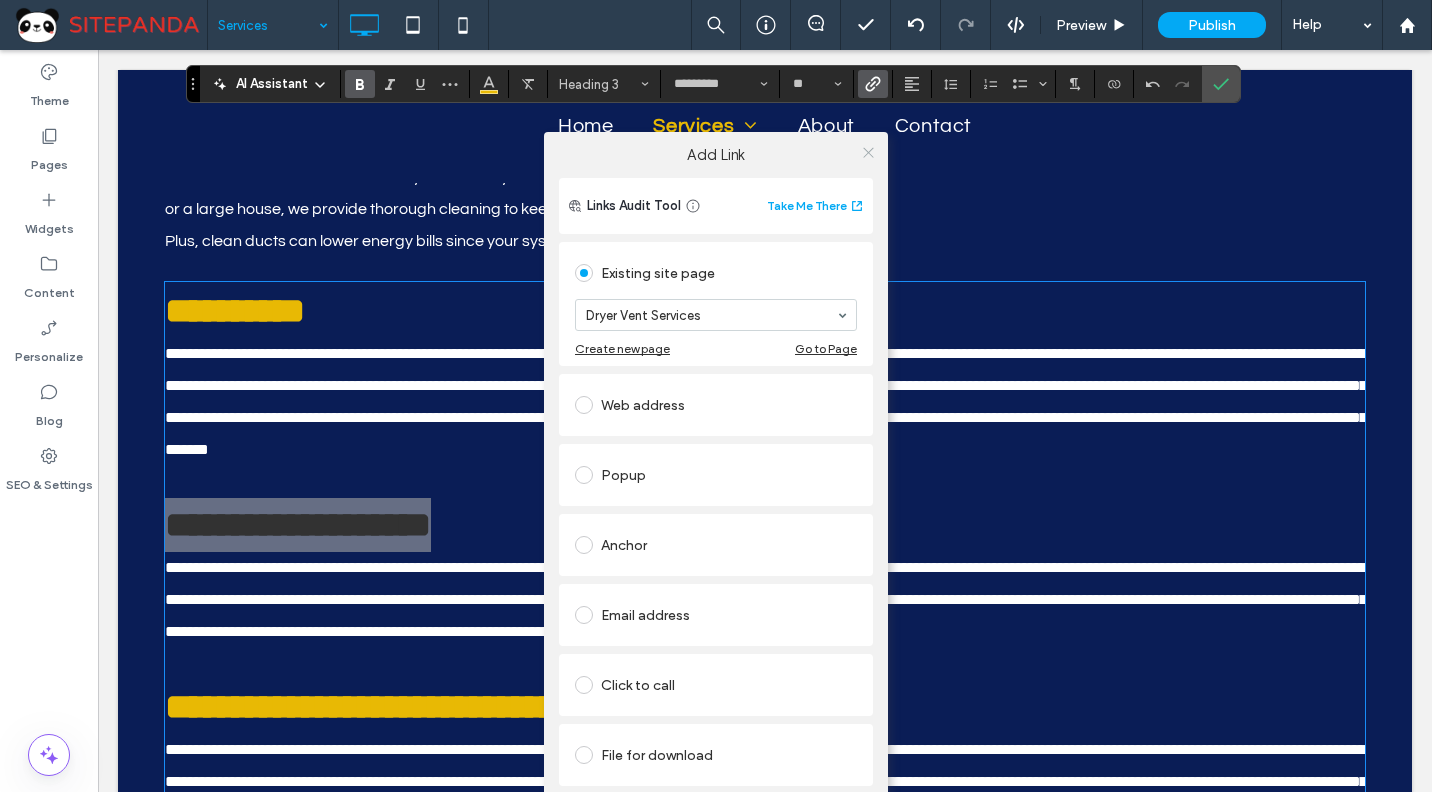 click 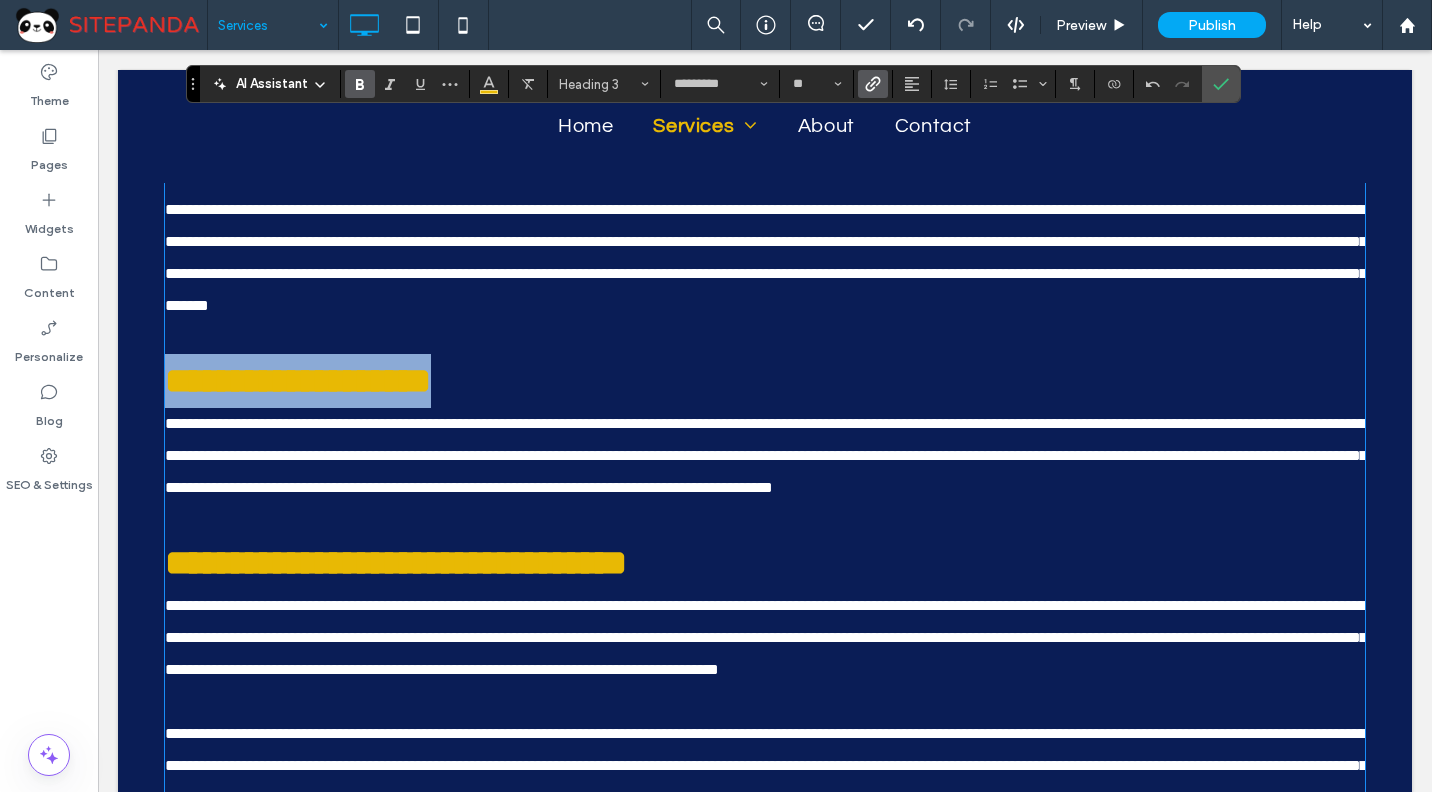 scroll, scrollTop: 1756, scrollLeft: 0, axis: vertical 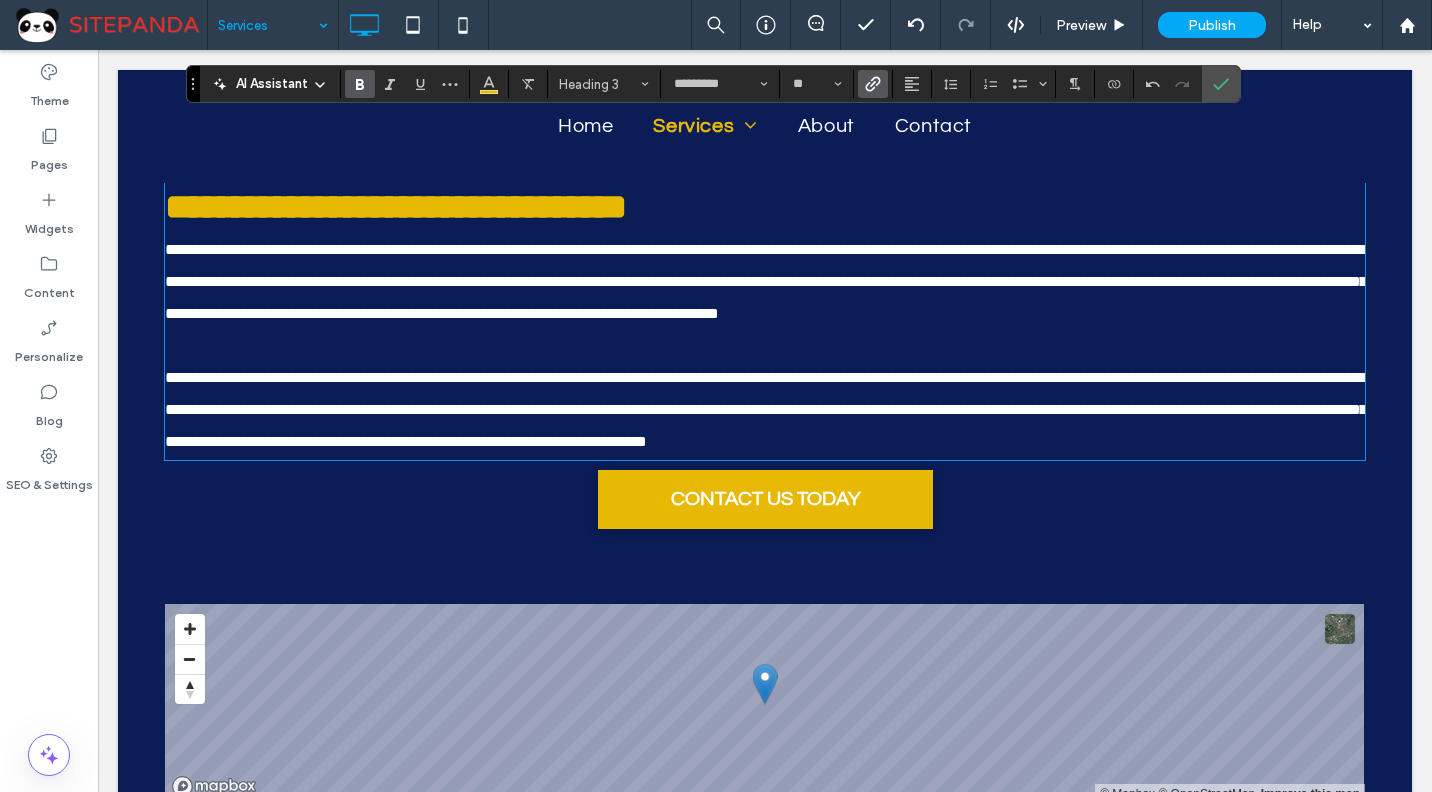 type on "**" 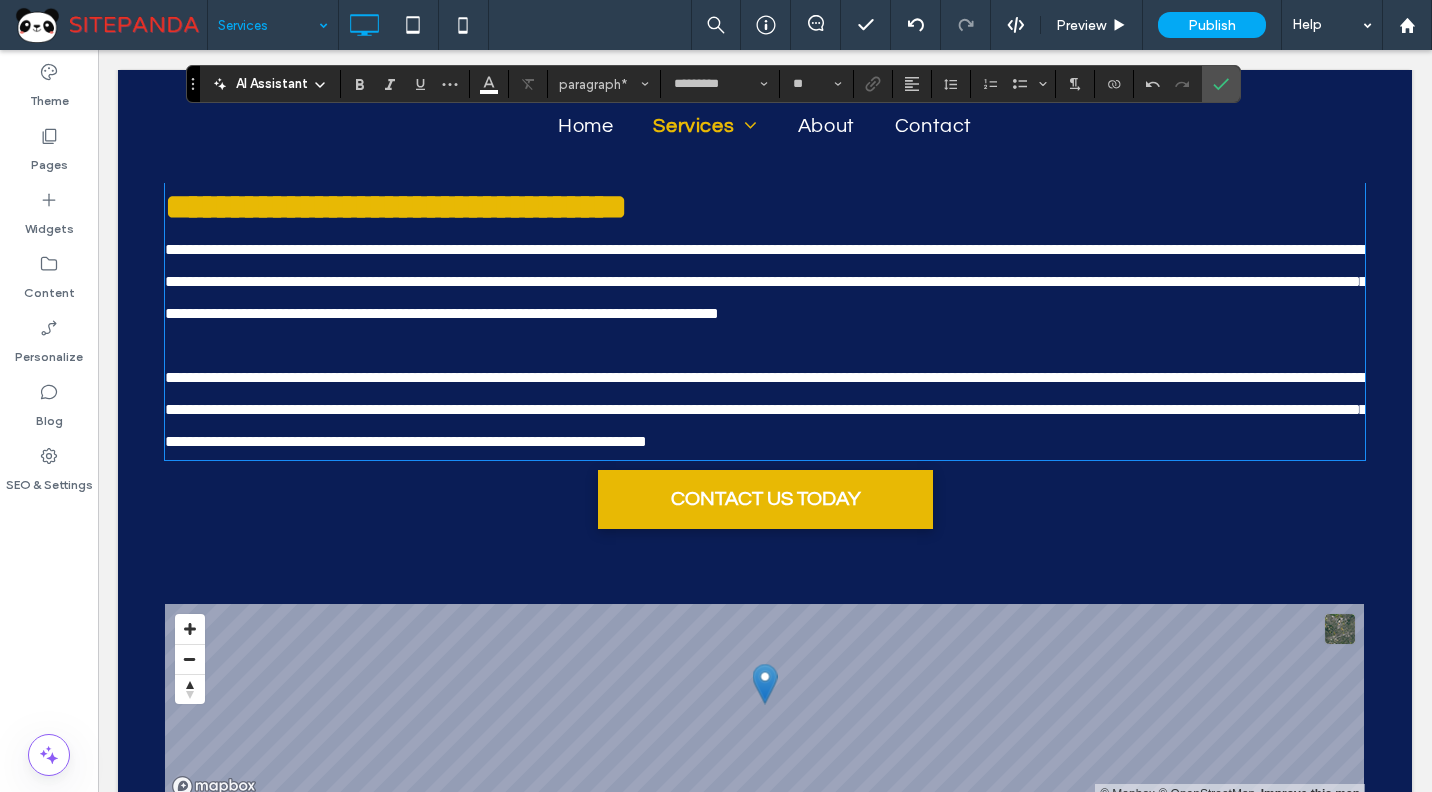 click on "**********" at bounding box center (765, 282) 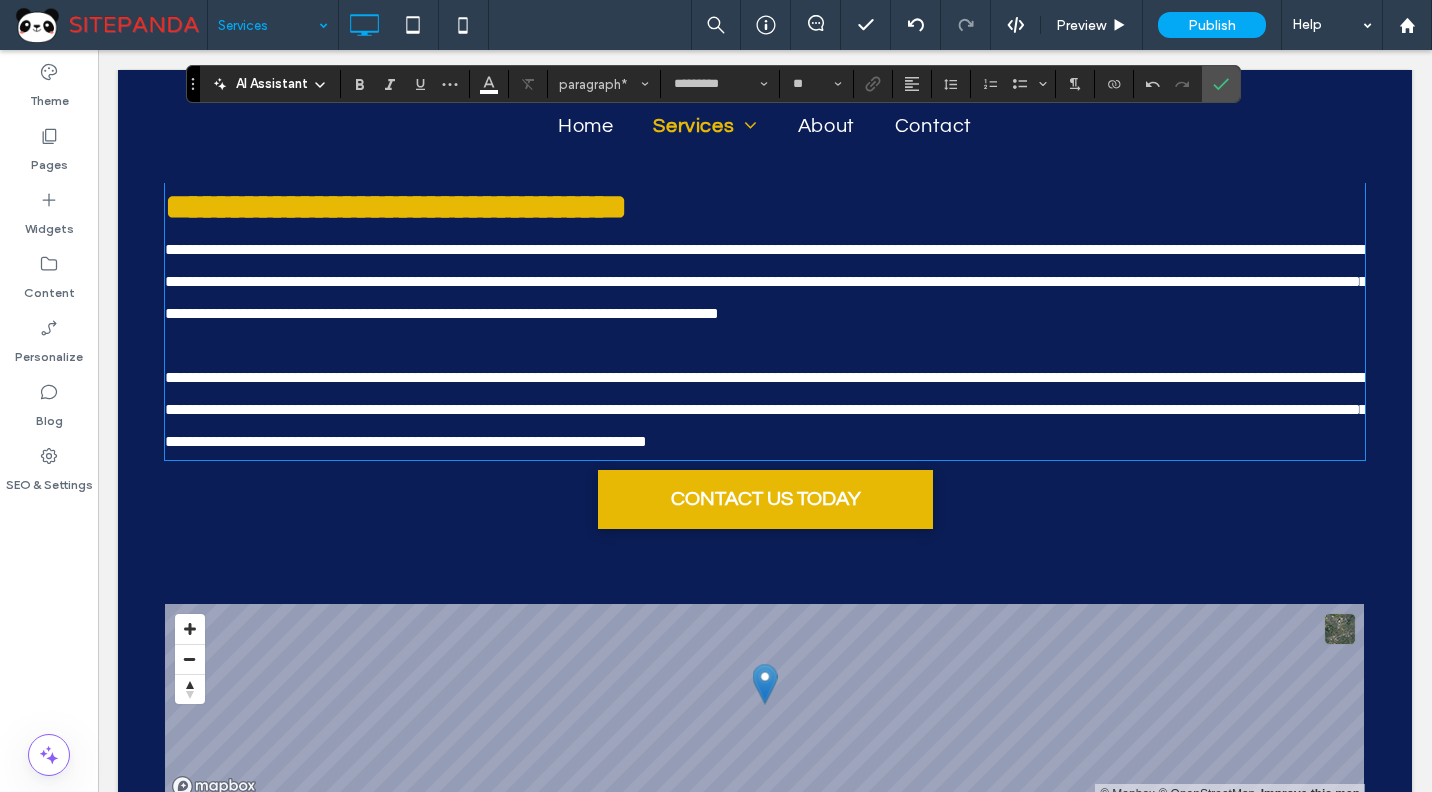 click on "**********" at bounding box center [766, 281] 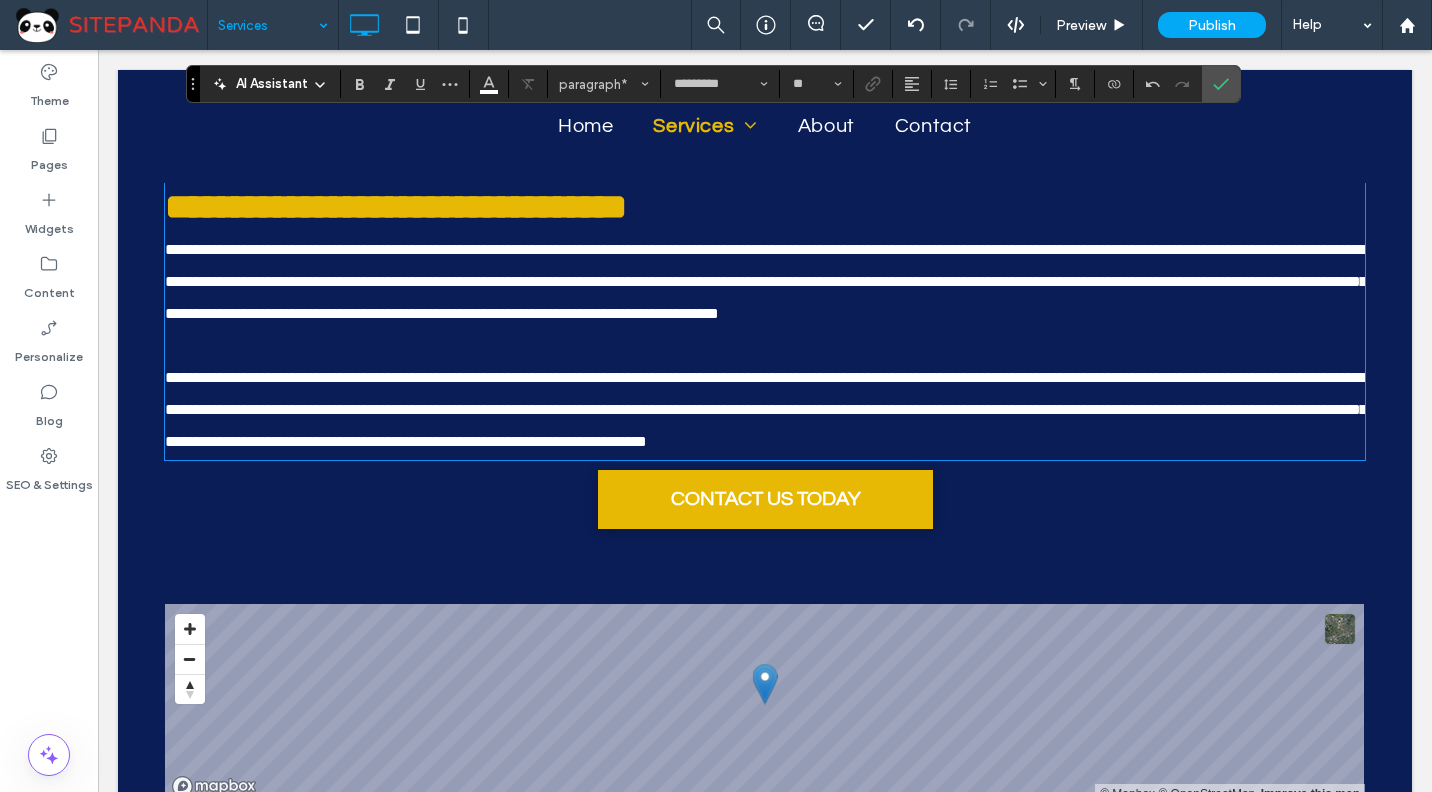 click on "**********" at bounding box center (766, 281) 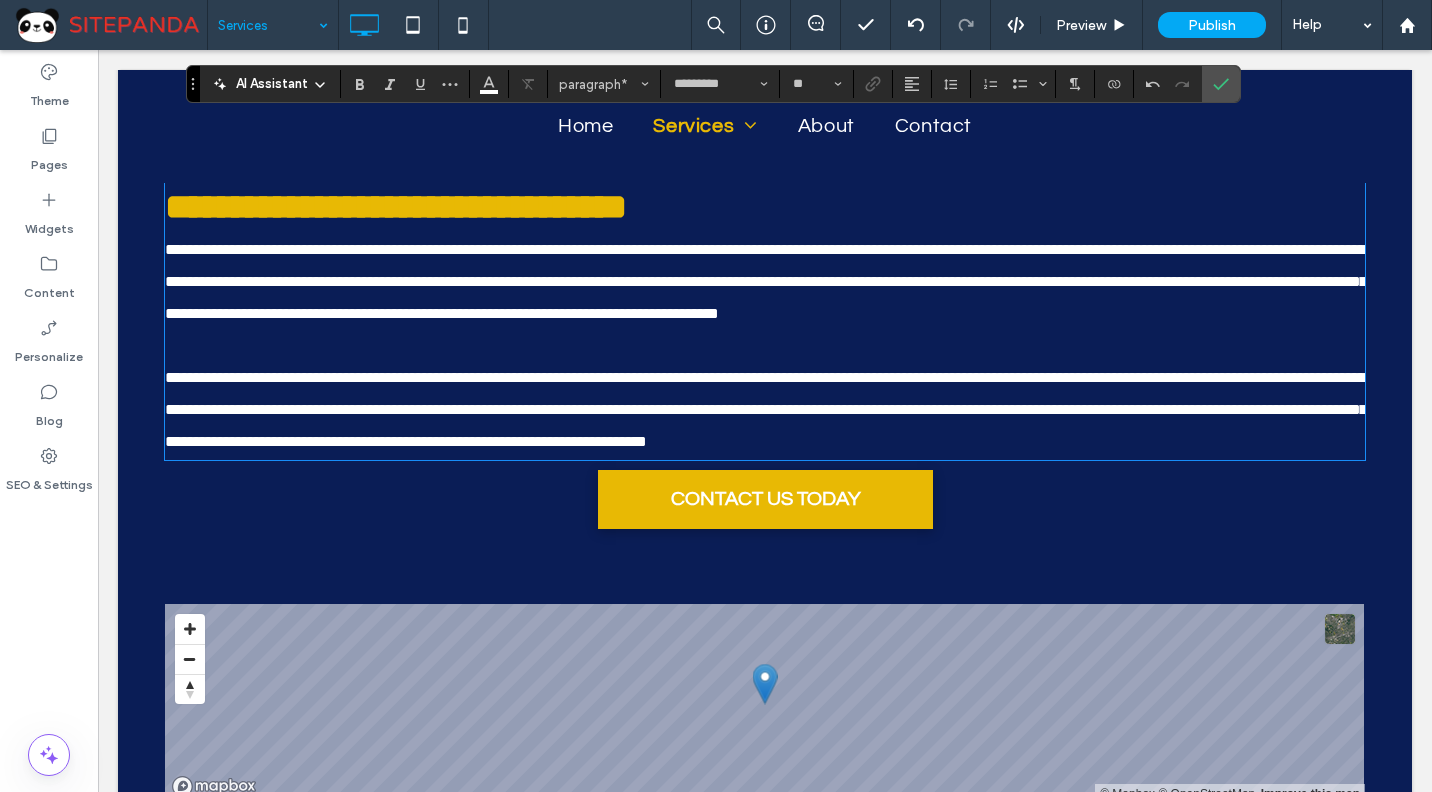 click on "**********" at bounding box center (766, 281) 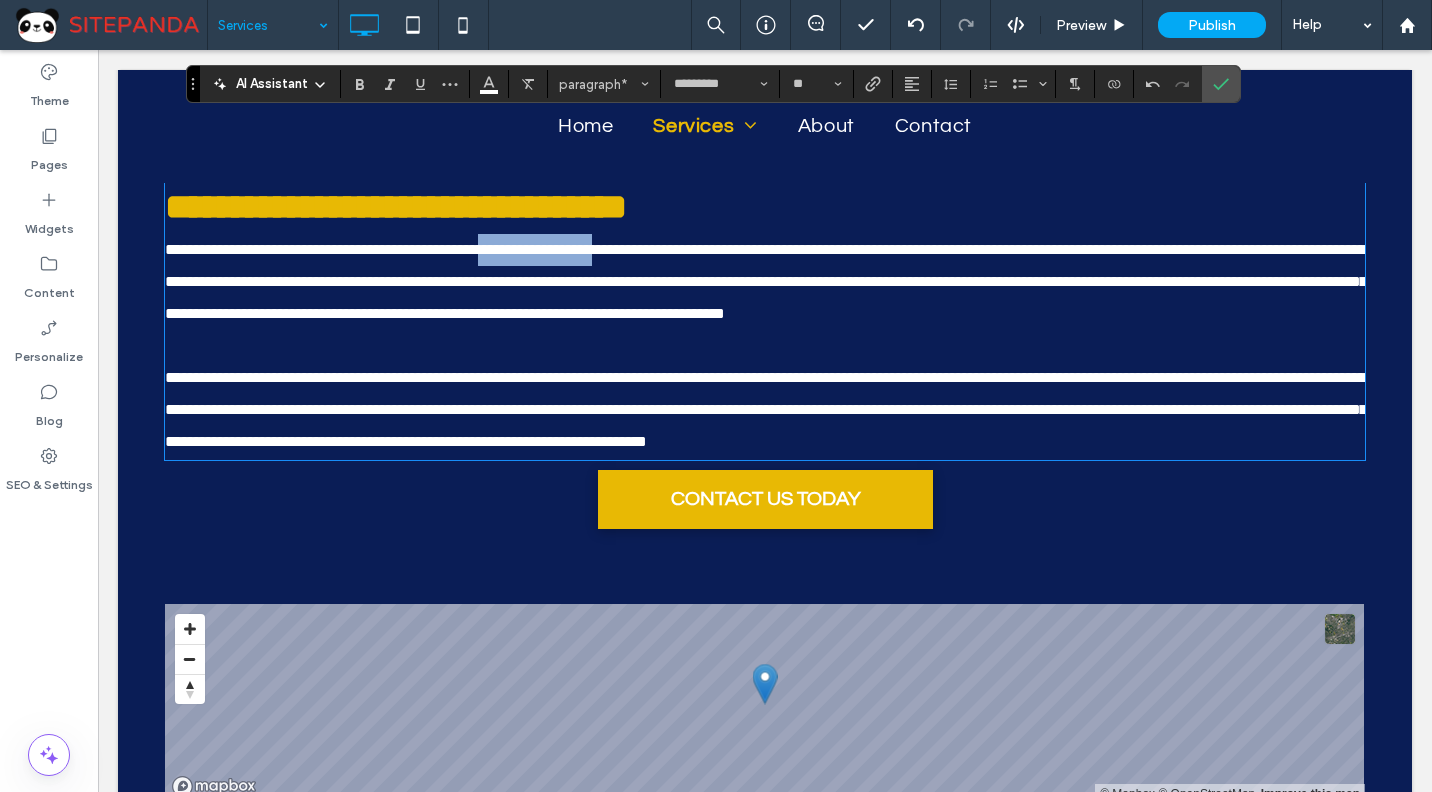 drag, startPoint x: 626, startPoint y: 258, endPoint x: 506, endPoint y: 257, distance: 120.004166 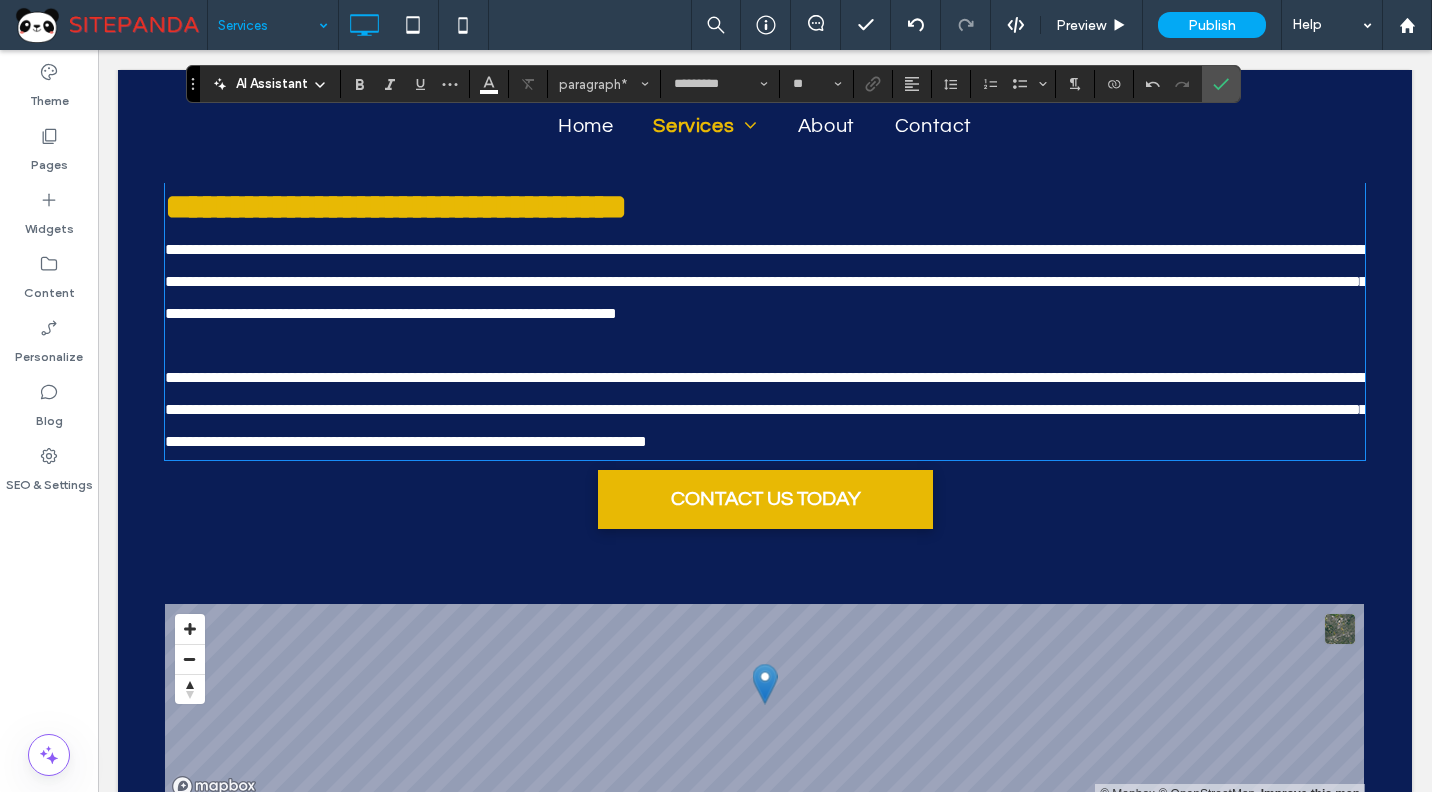 click on "**********" at bounding box center (766, 281) 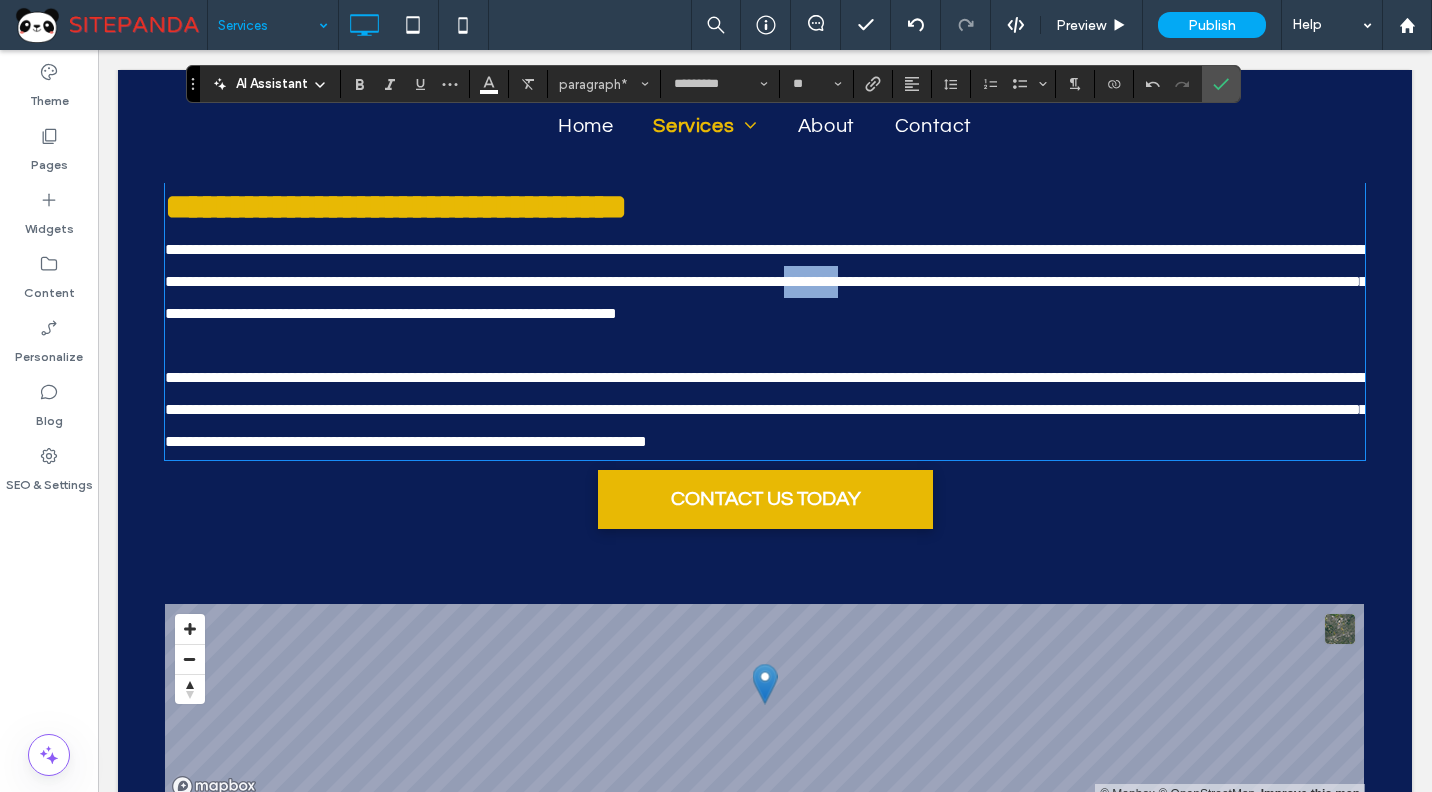 click on "**********" at bounding box center (766, 281) 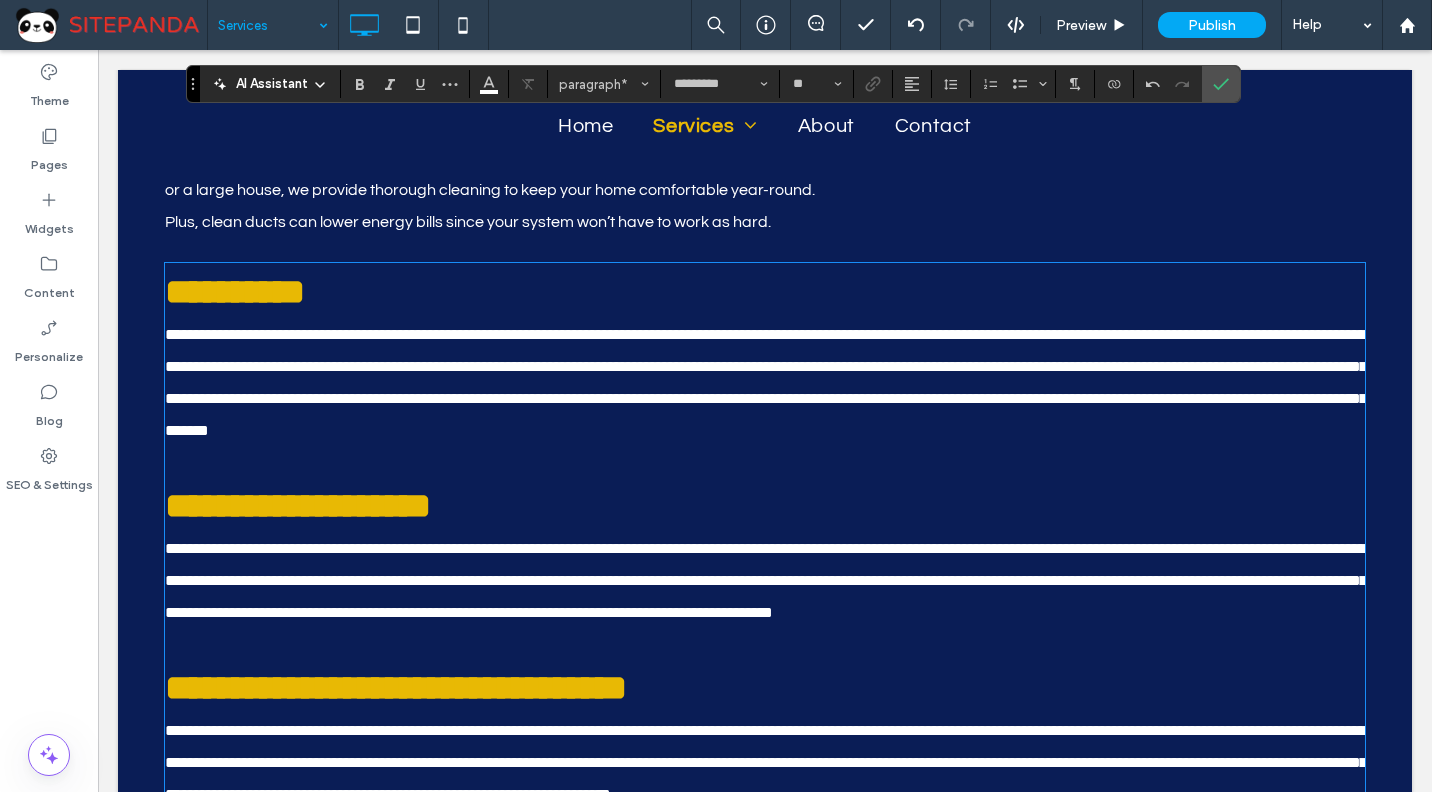 scroll, scrollTop: 1646, scrollLeft: 0, axis: vertical 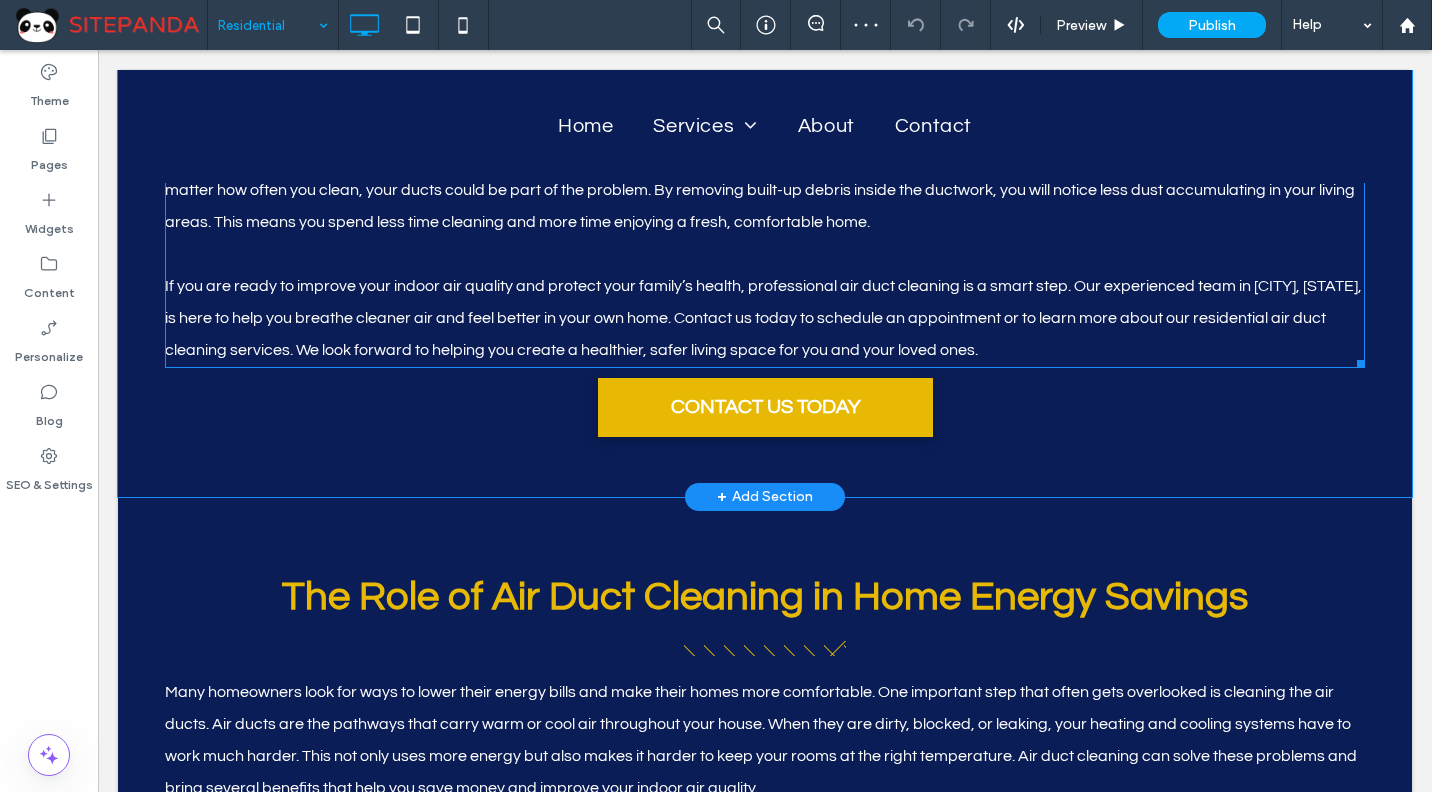 click on "If you are ready to improve your indoor air quality and protect your family’s health, professional air duct cleaning is a smart step. Our experienced team in [CITY], [STATE], is here to help you breathe cleaner air and feel better in your own home. Contact us today to schedule an appointment or to learn more about our residential air duct cleaning services. We look forward to helping you create a healthier, safer living space for you and your loved ones." at bounding box center [763, 318] 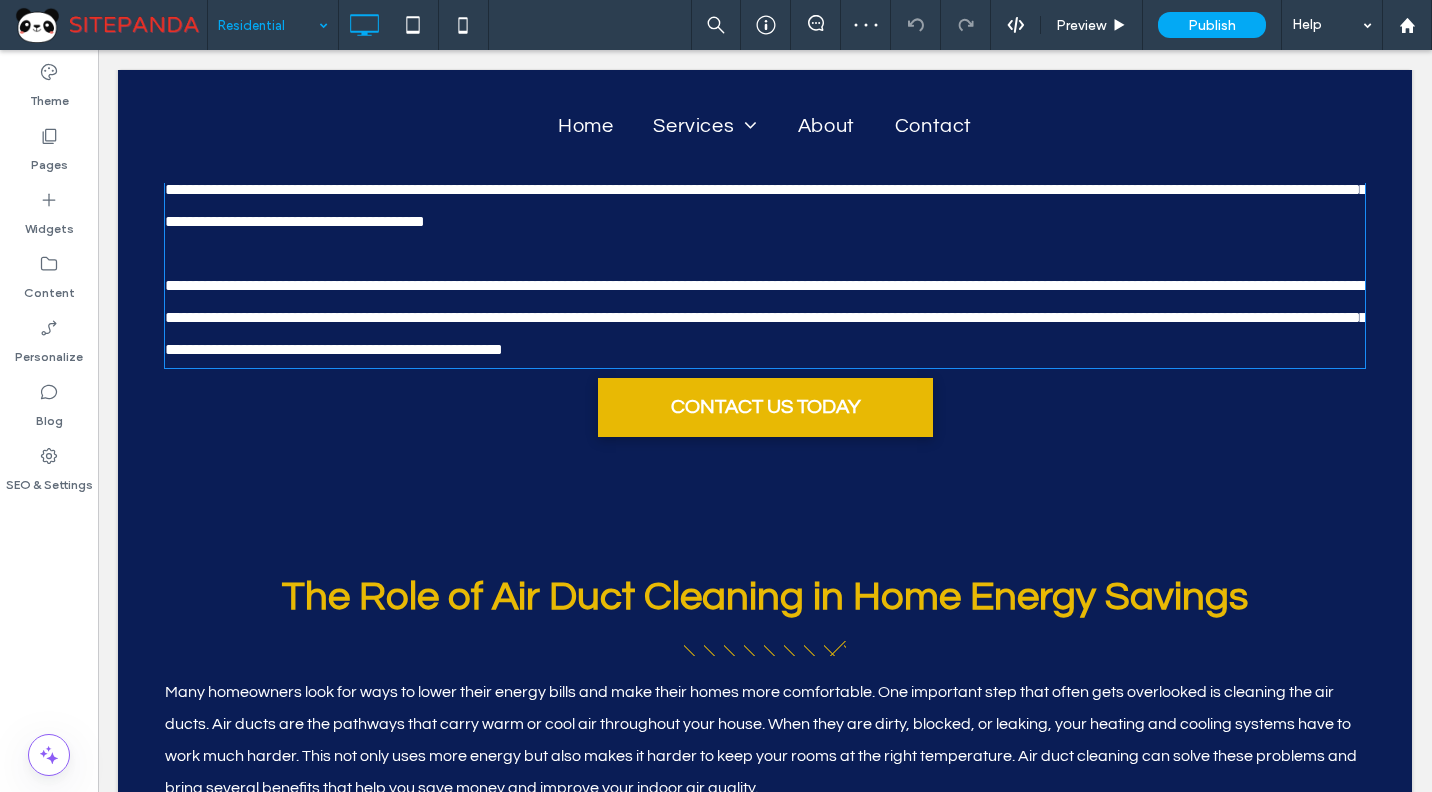 type on "*********" 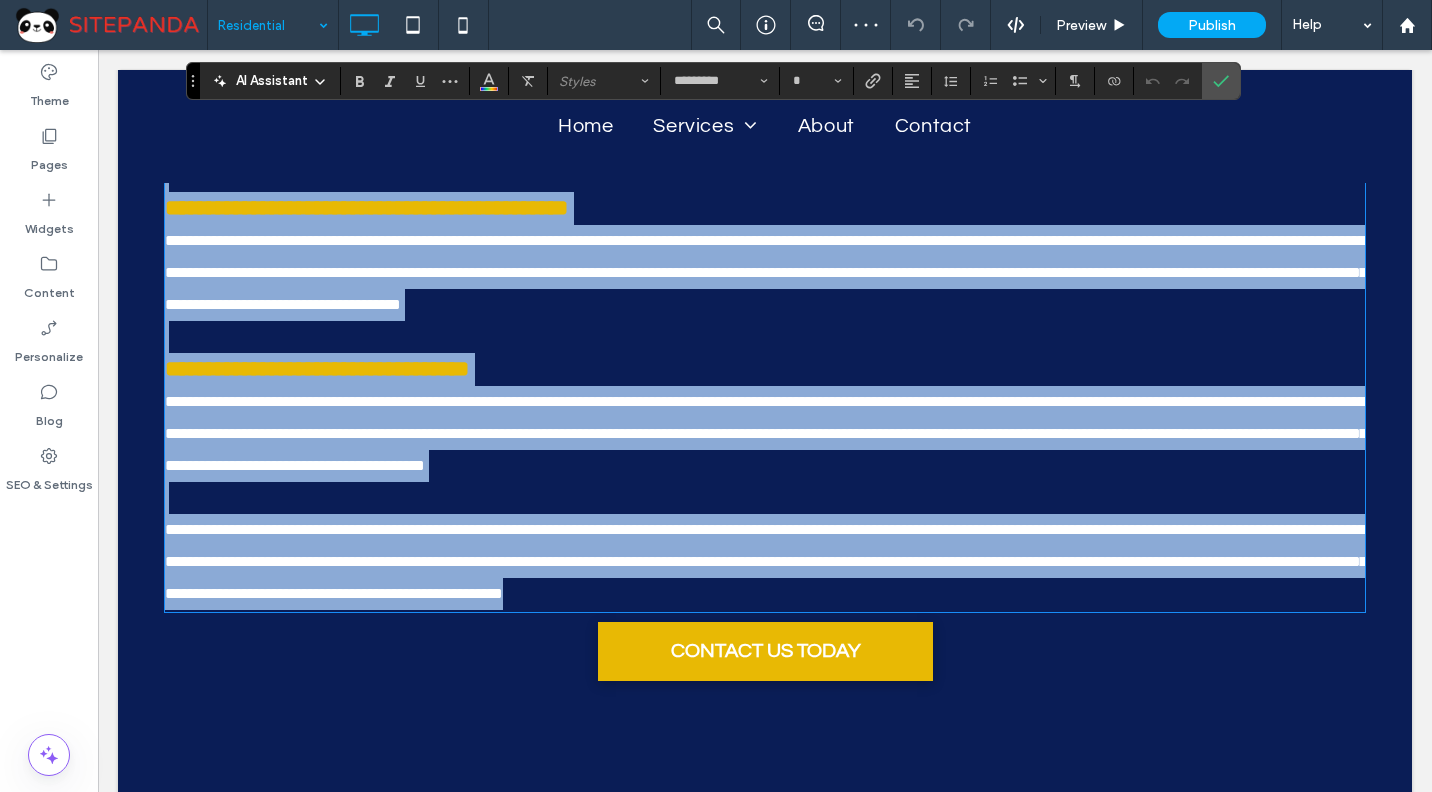 scroll, scrollTop: 1555, scrollLeft: 0, axis: vertical 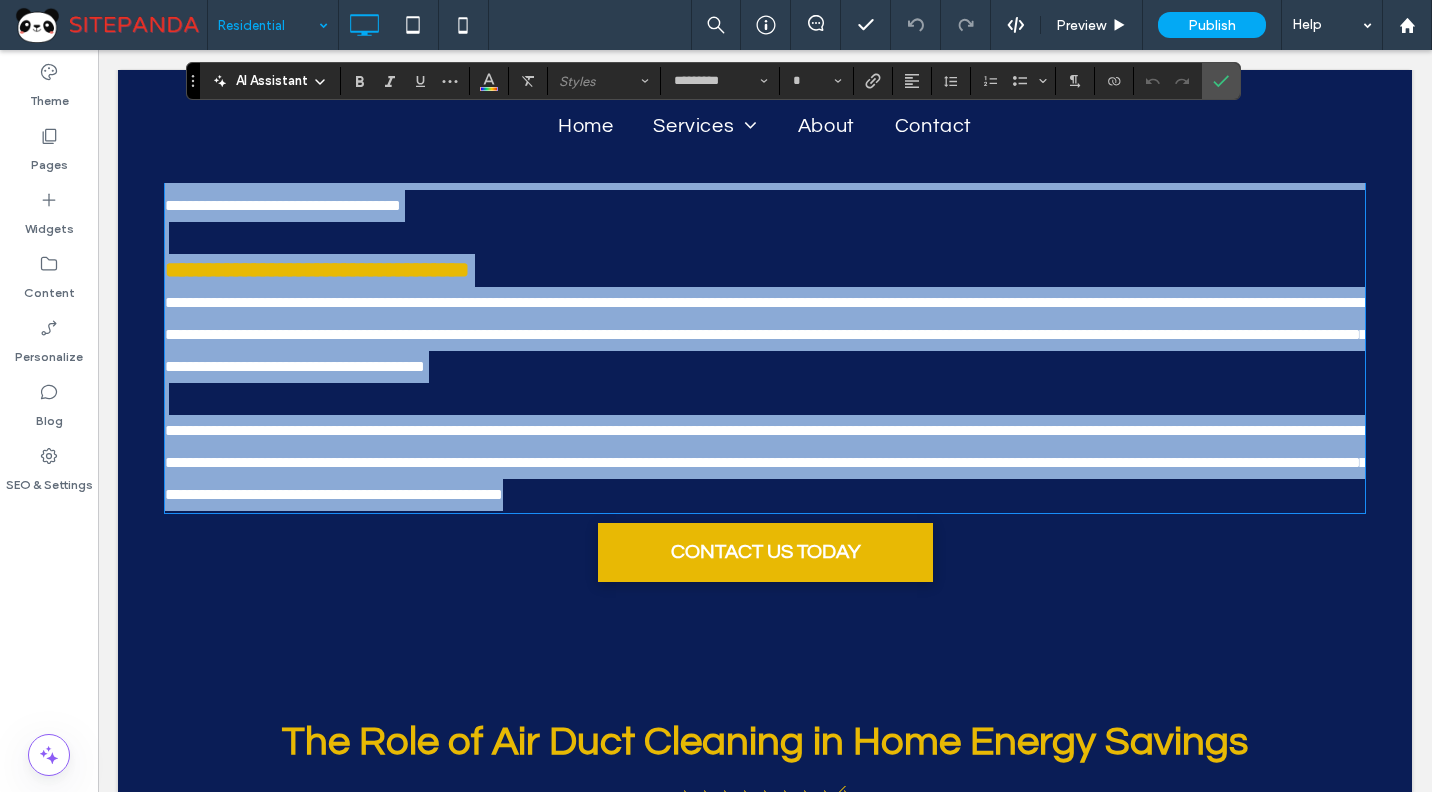 click on "**********" at bounding box center [765, 463] 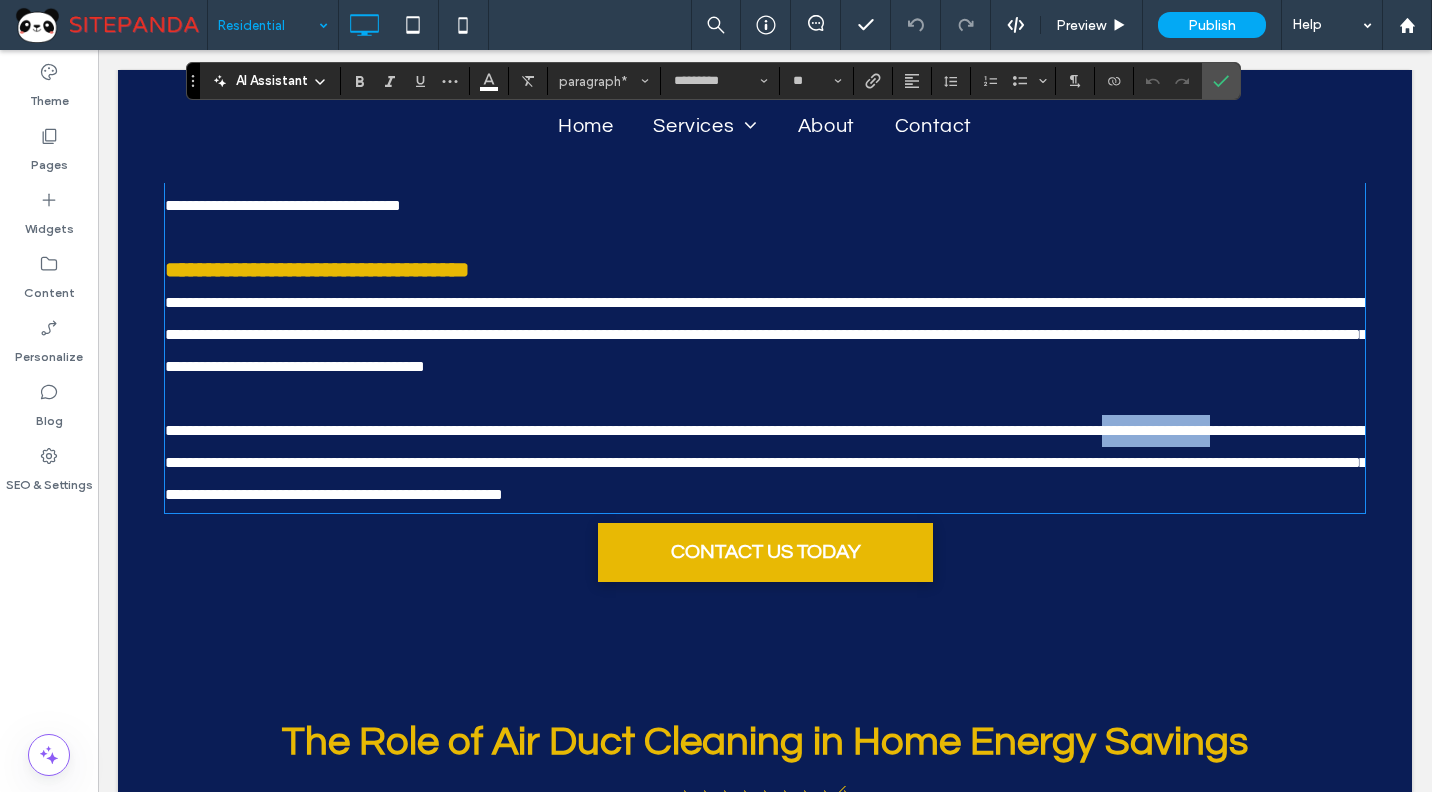 drag, startPoint x: 1339, startPoint y: 431, endPoint x: 1226, endPoint y: 428, distance: 113.03982 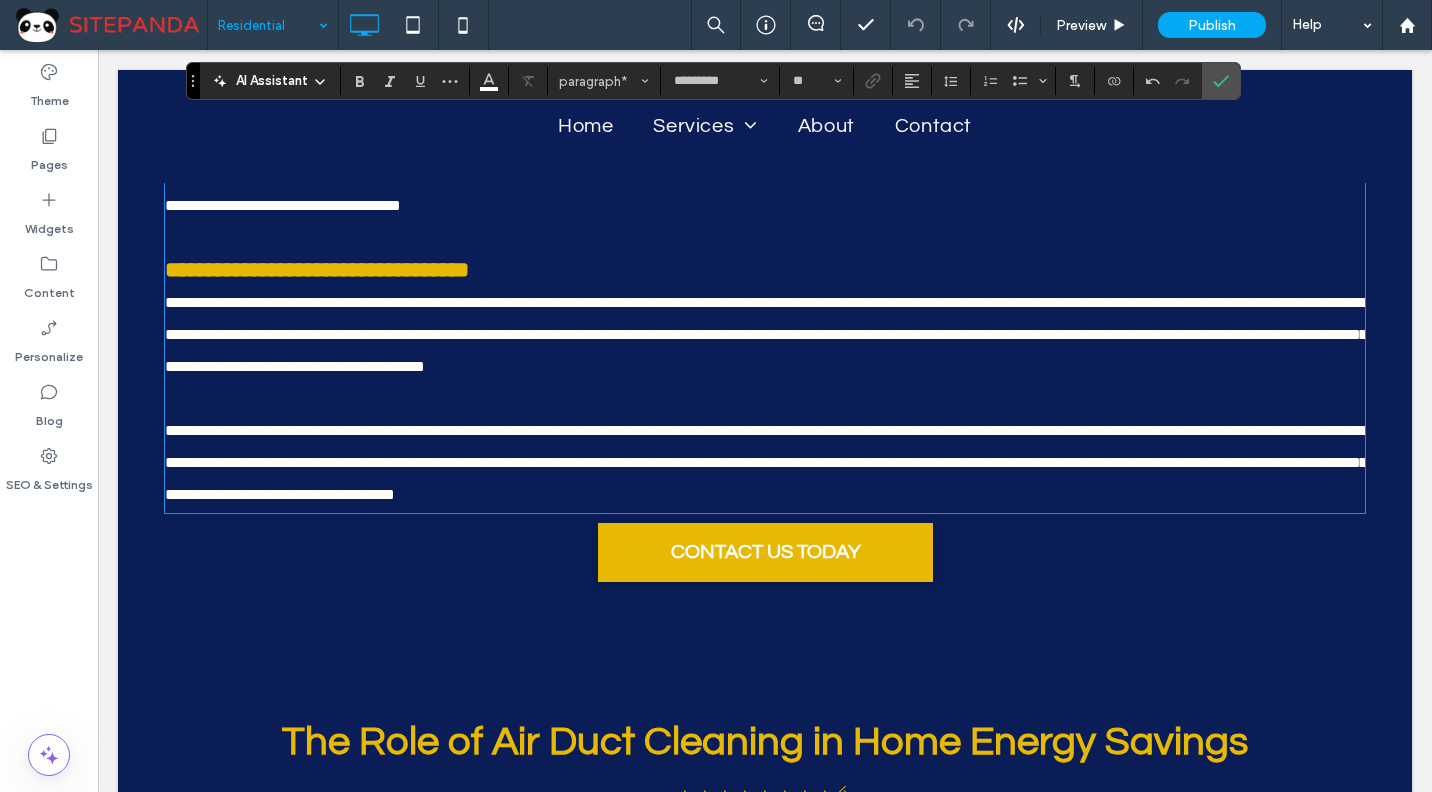 click on "**********" at bounding box center (766, 462) 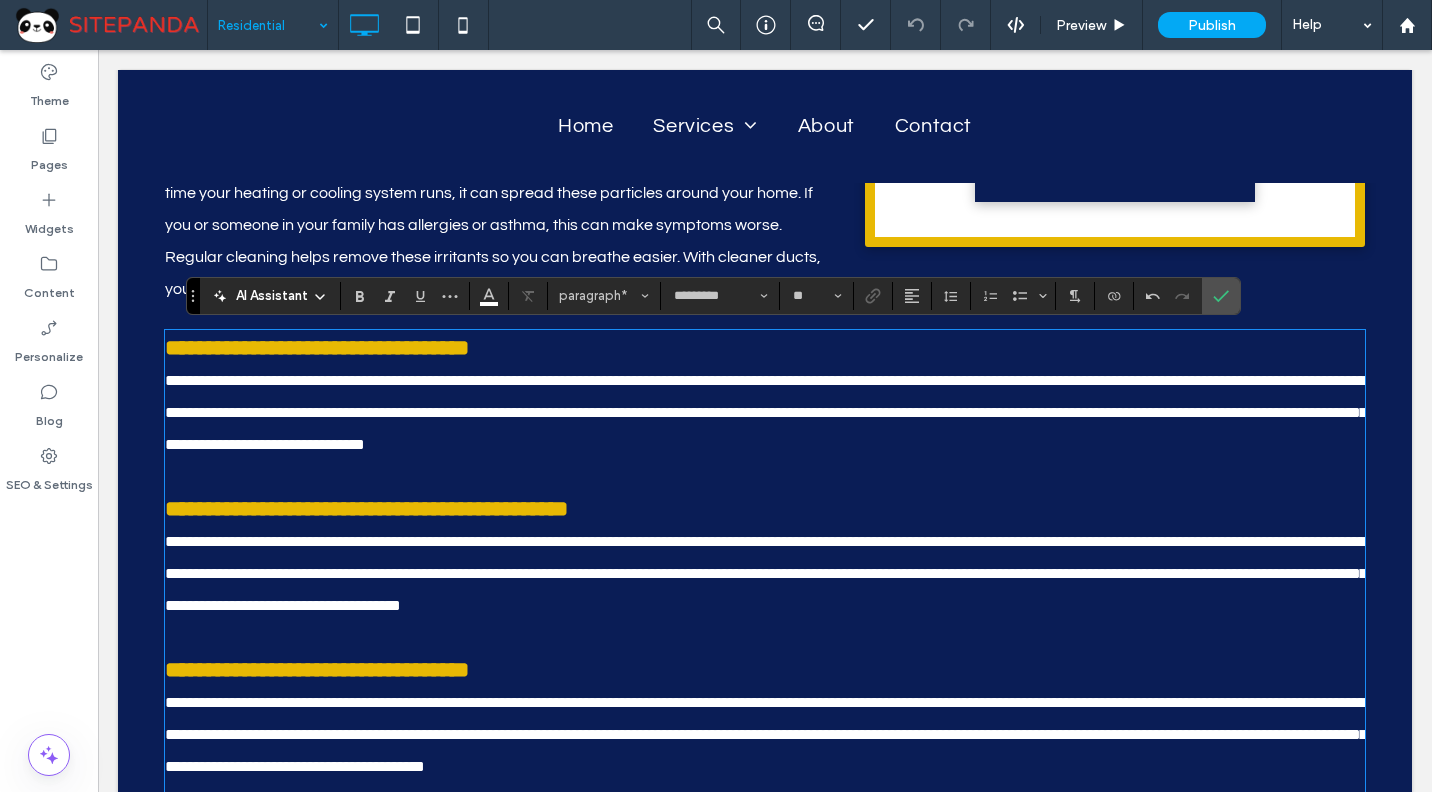 scroll, scrollTop: 655, scrollLeft: 0, axis: vertical 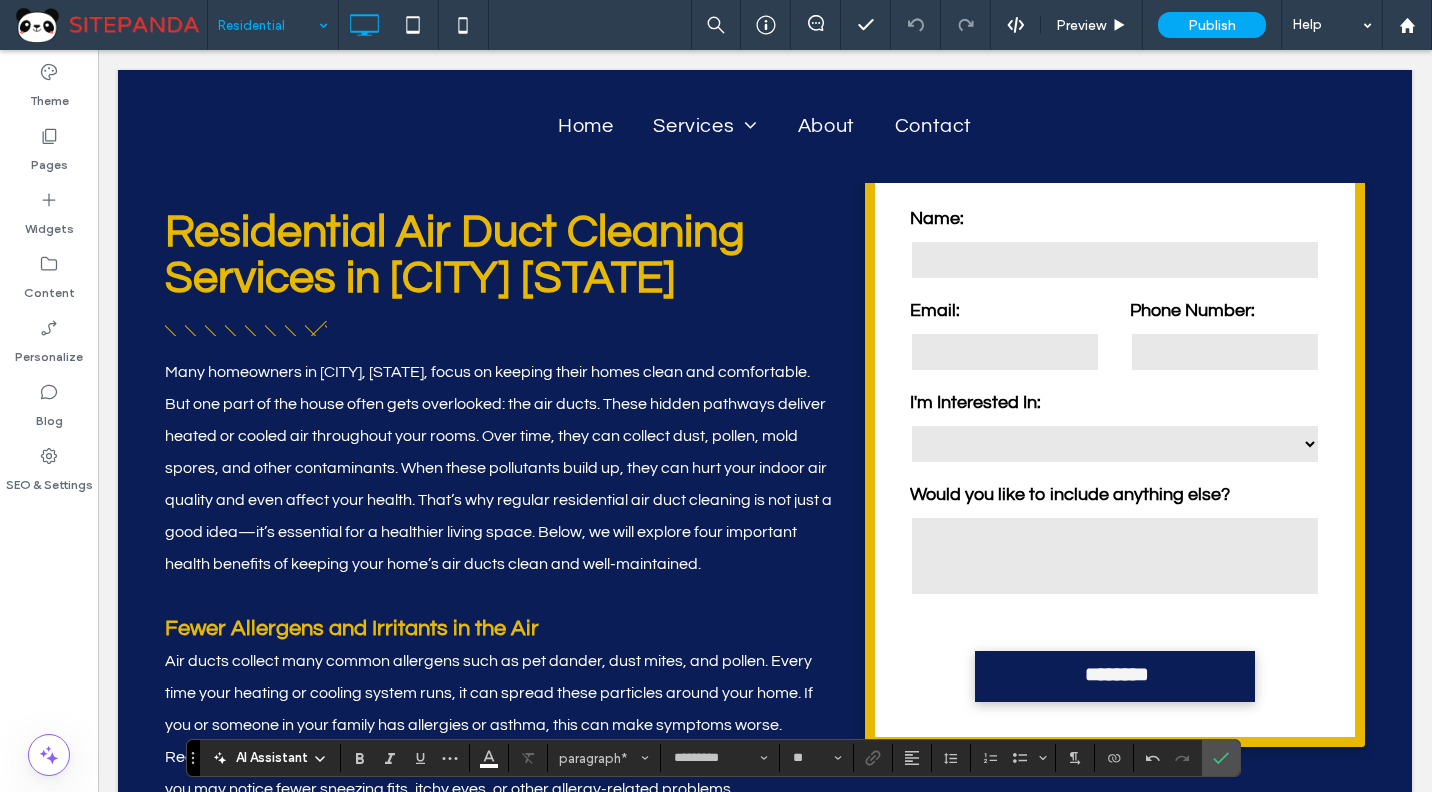 click on "Many homeowners in [CITY], [STATE], focus on keeping their homes clean and comfortable. But one part of the house often gets overlooked: the air ducts. These hidden pathways deliver heated or cooled air throughout your rooms. Over time, they can collect dust, pollen, mold spores, and other contaminants. When these pollutants build up, they can hurt your indoor air quality and even affect your health. That’s why regular residential air duct cleaning is not just a good idea—it’s essential for a healthier living space. Below, we will explore four important health benefits of keeping your home’s air ducts clean and well-maintained." at bounding box center [500, 468] 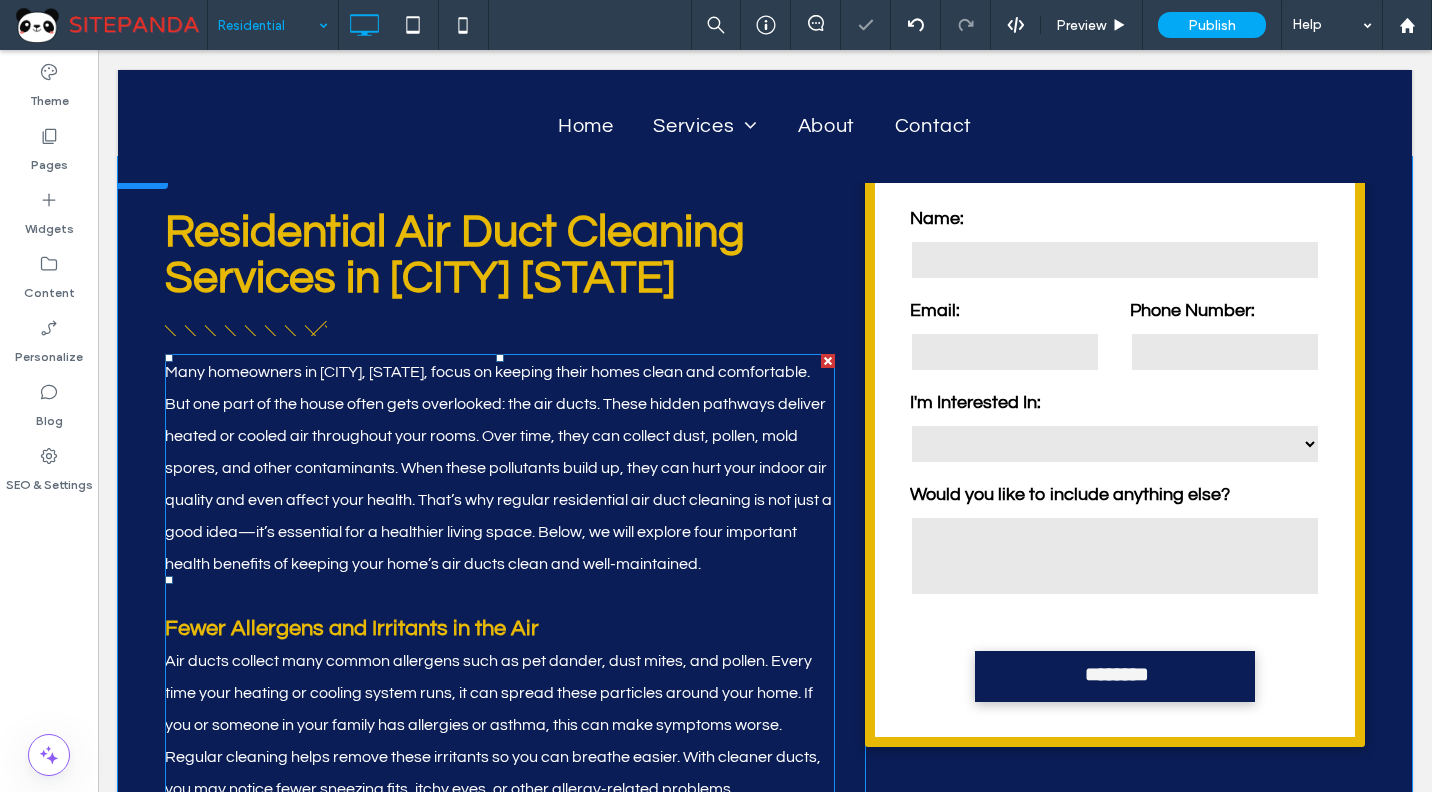 click on "Many homeowners in [CITY], [STATE], focus on keeping their homes clean and comfortable. But one part of the house often gets overlooked: the air ducts. These hidden pathways deliver heated or cooled air throughout your rooms. Over time, they can collect dust, pollen, mold spores, and other contaminants. When these pollutants build up, they can hurt your indoor air quality and even affect your health. That’s why regular residential air duct cleaning is not just a good idea—it’s essential for a healthier living space. Below, we will explore four important health benefits of keeping your home’s air ducts clean and well-maintained." at bounding box center [498, 468] 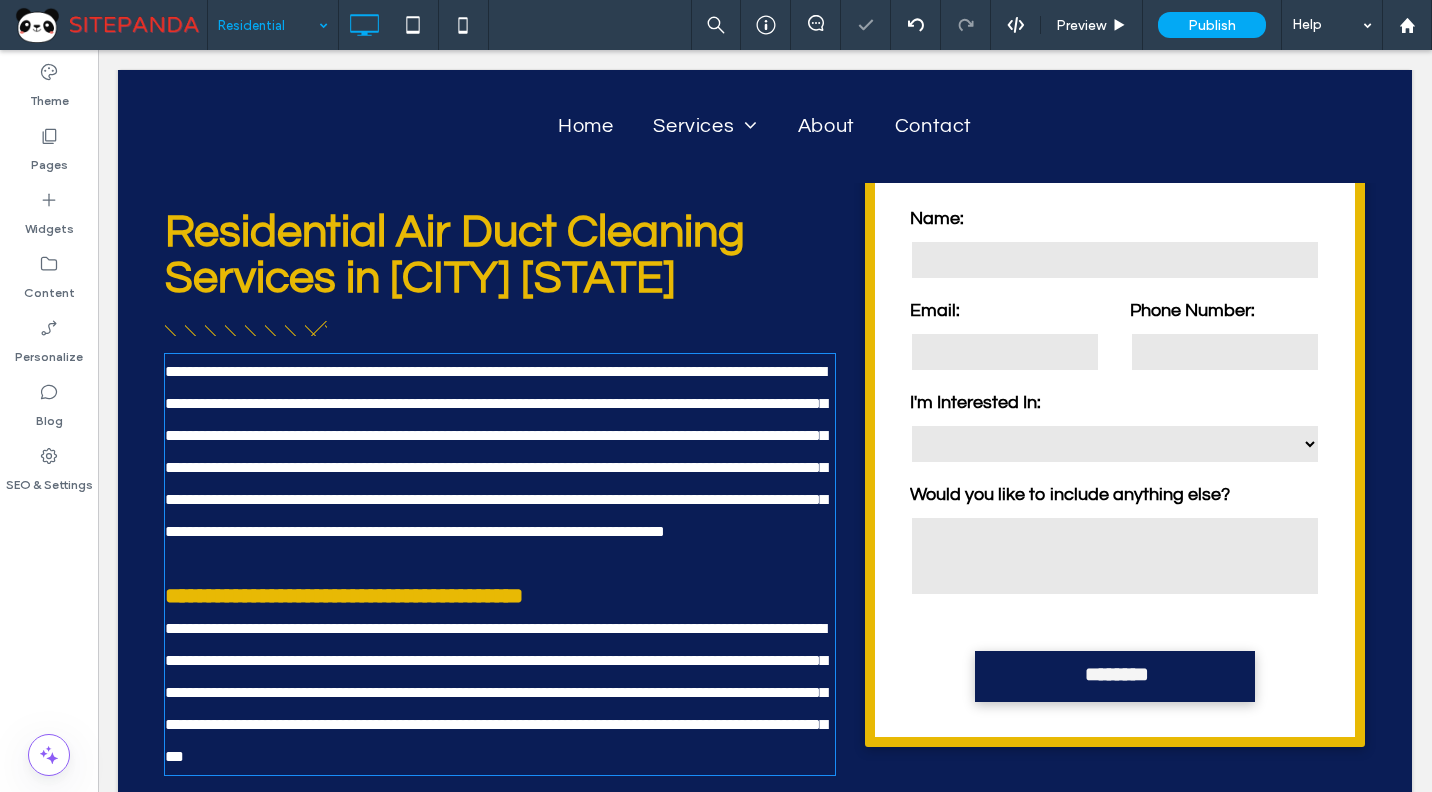 type on "*********" 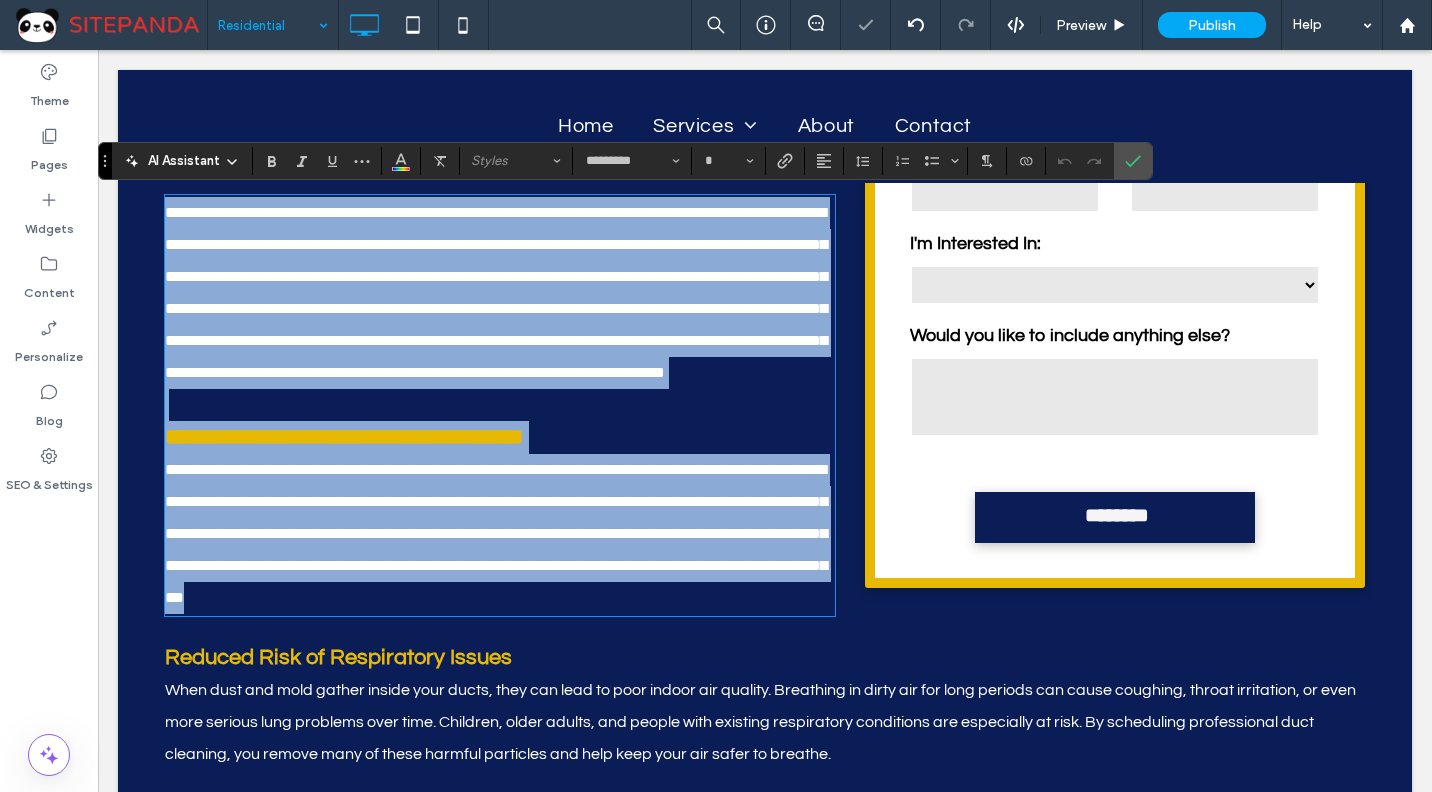 click on "**********" at bounding box center (496, 292) 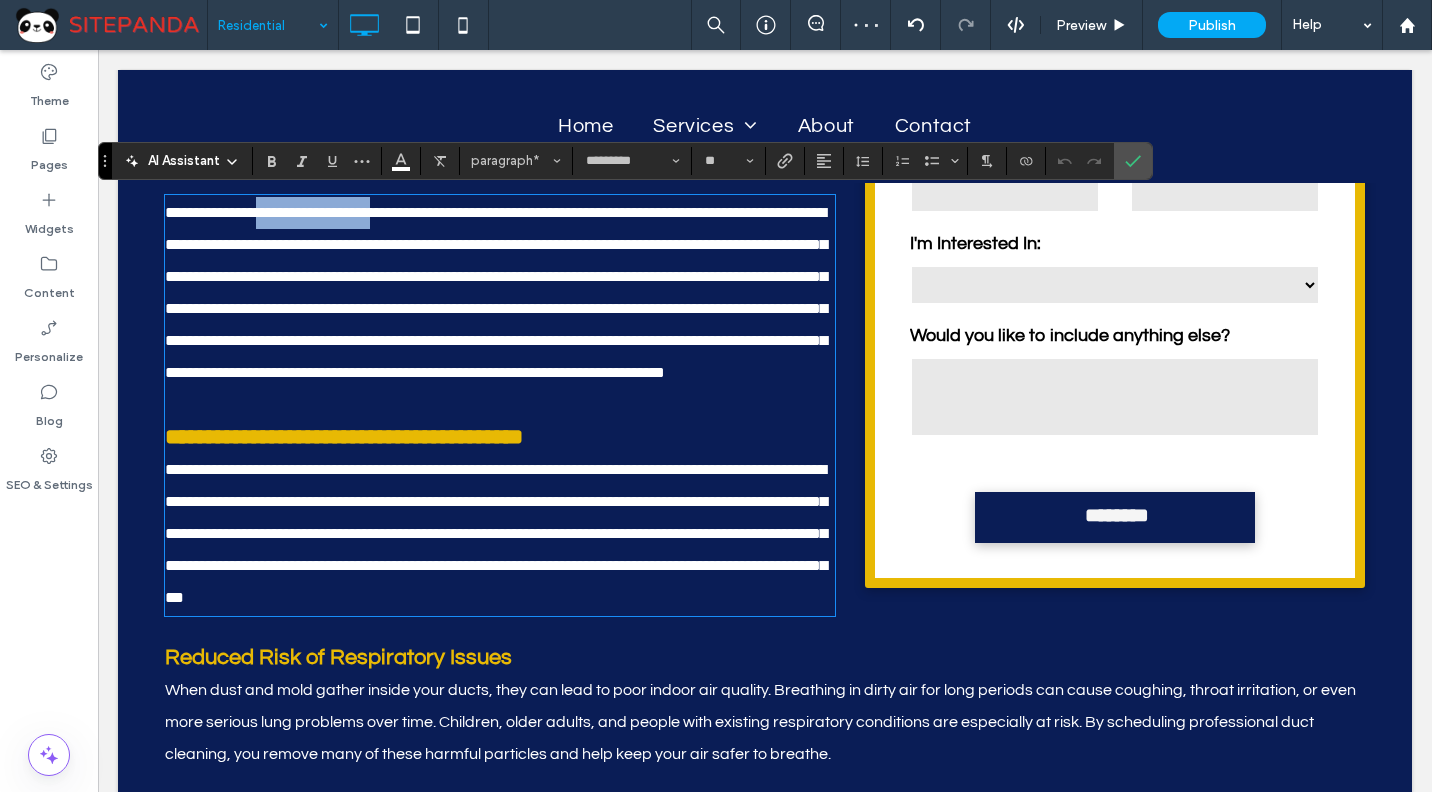 drag, startPoint x: 410, startPoint y: 210, endPoint x: 294, endPoint y: 214, distance: 116.06895 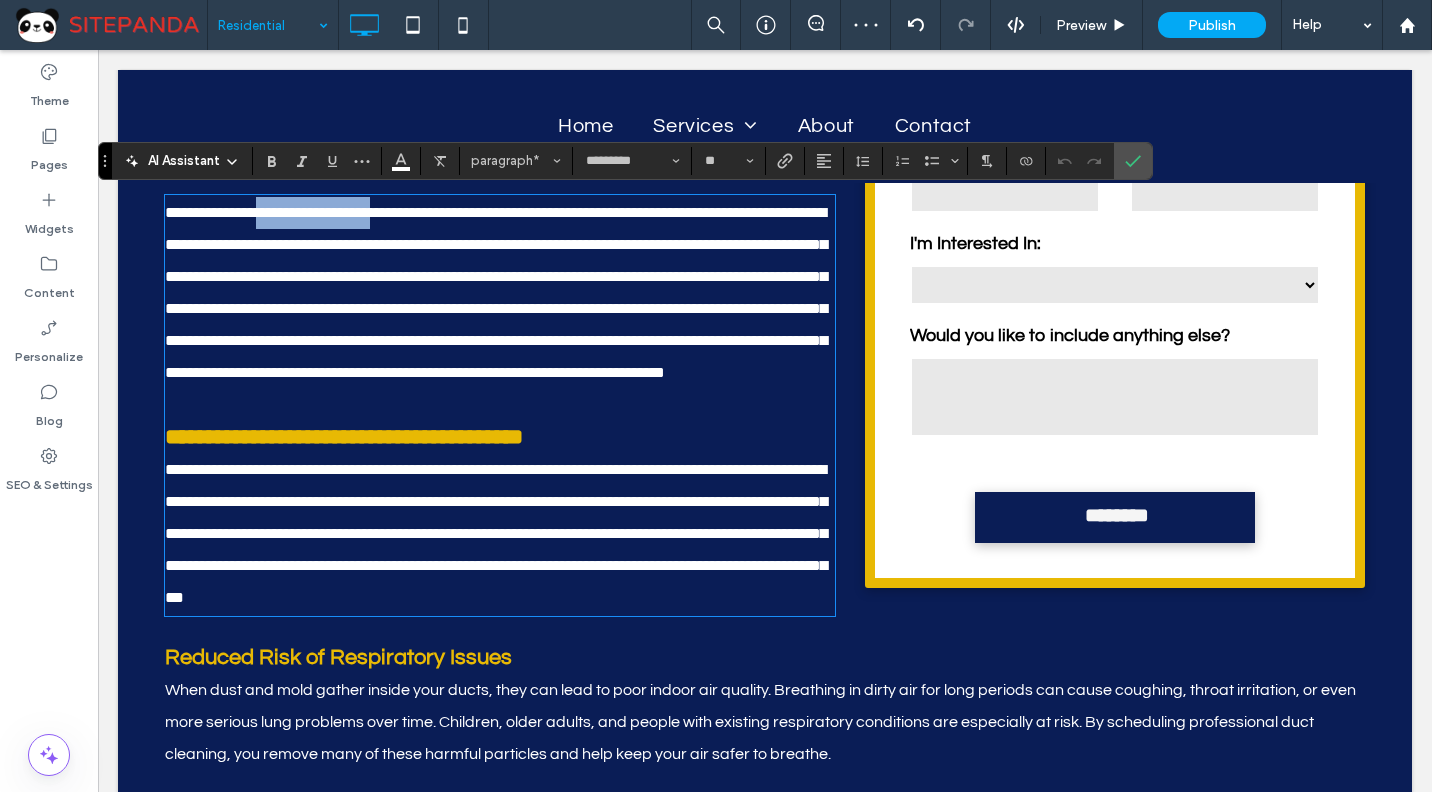 click on "**********" at bounding box center (496, 292) 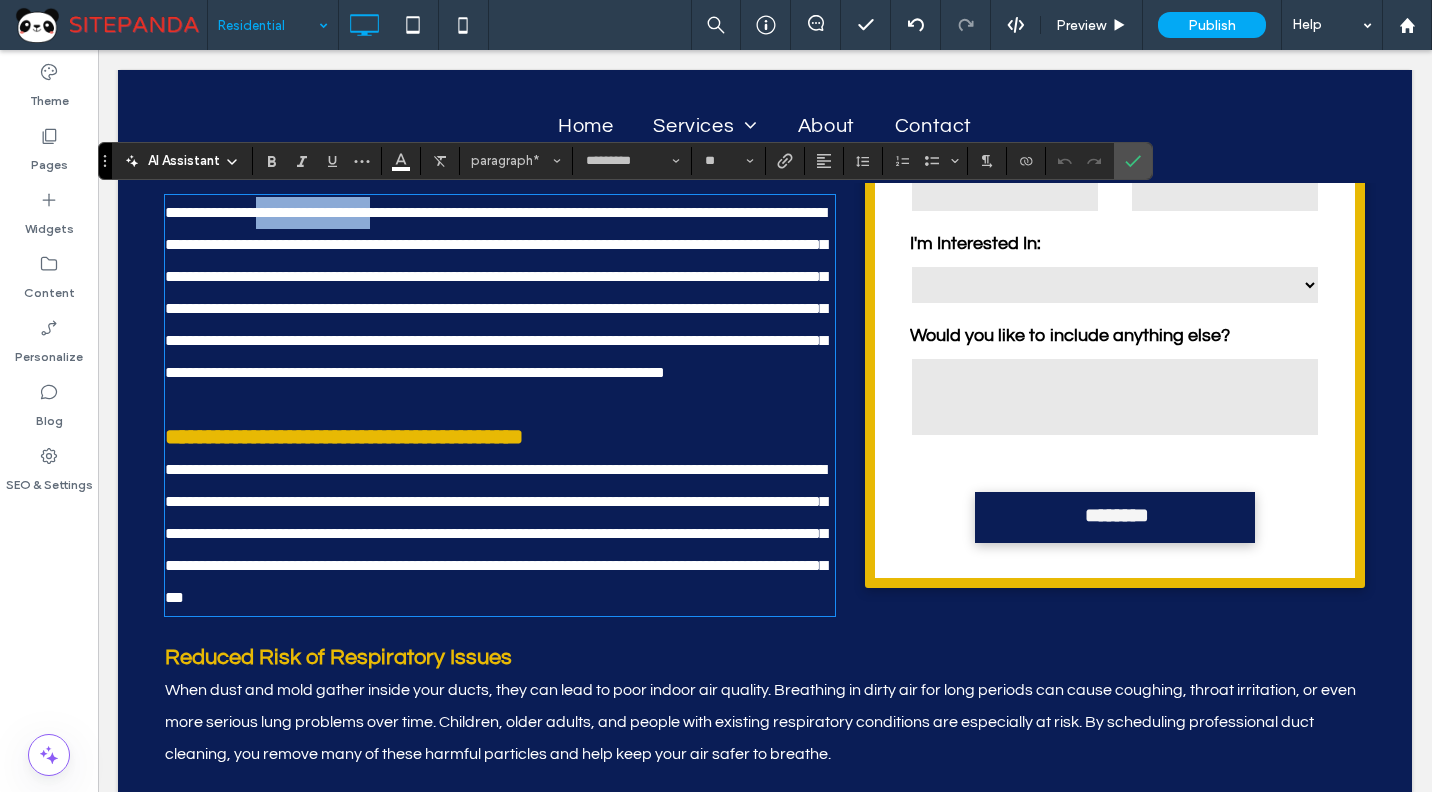 type 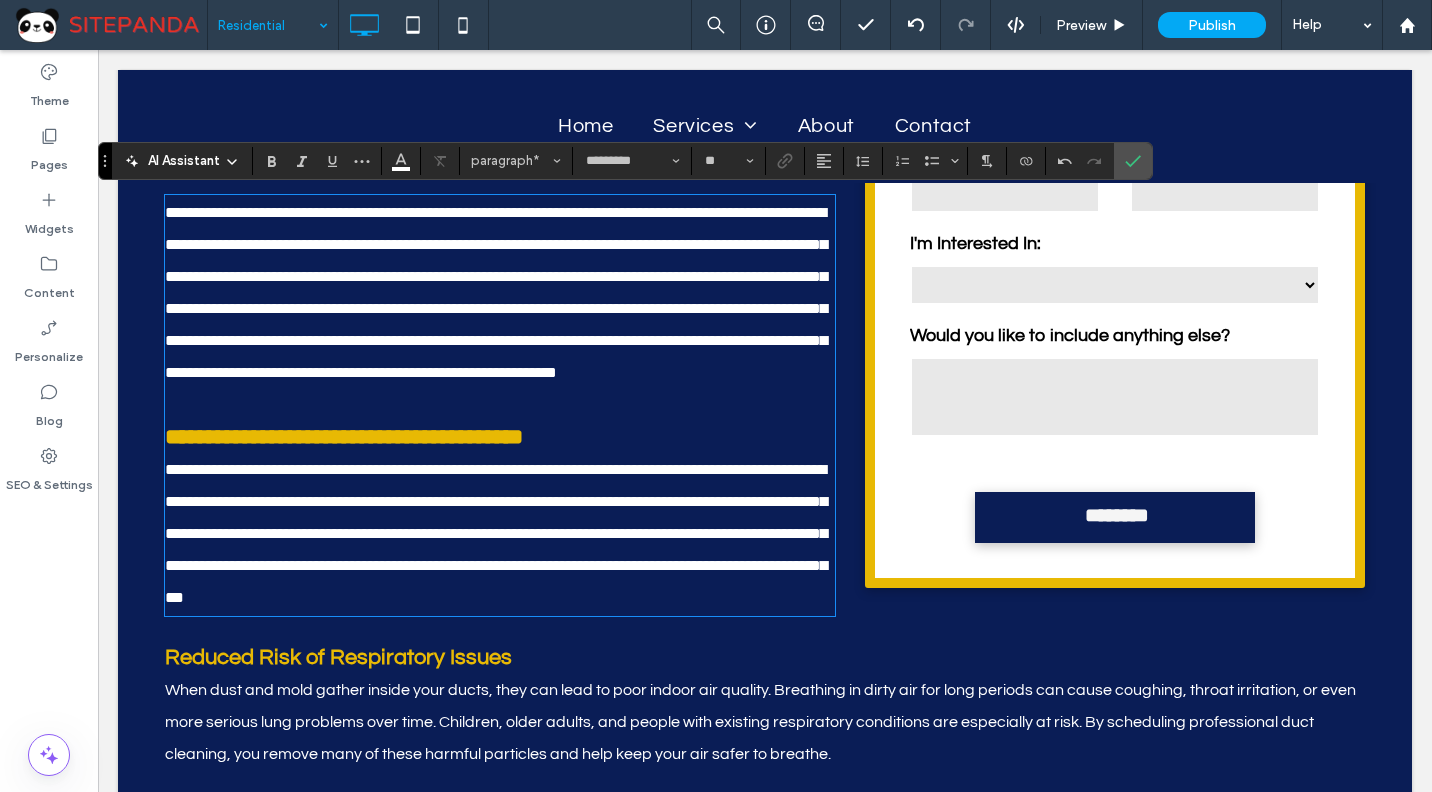 click on "**********" at bounding box center (500, 293) 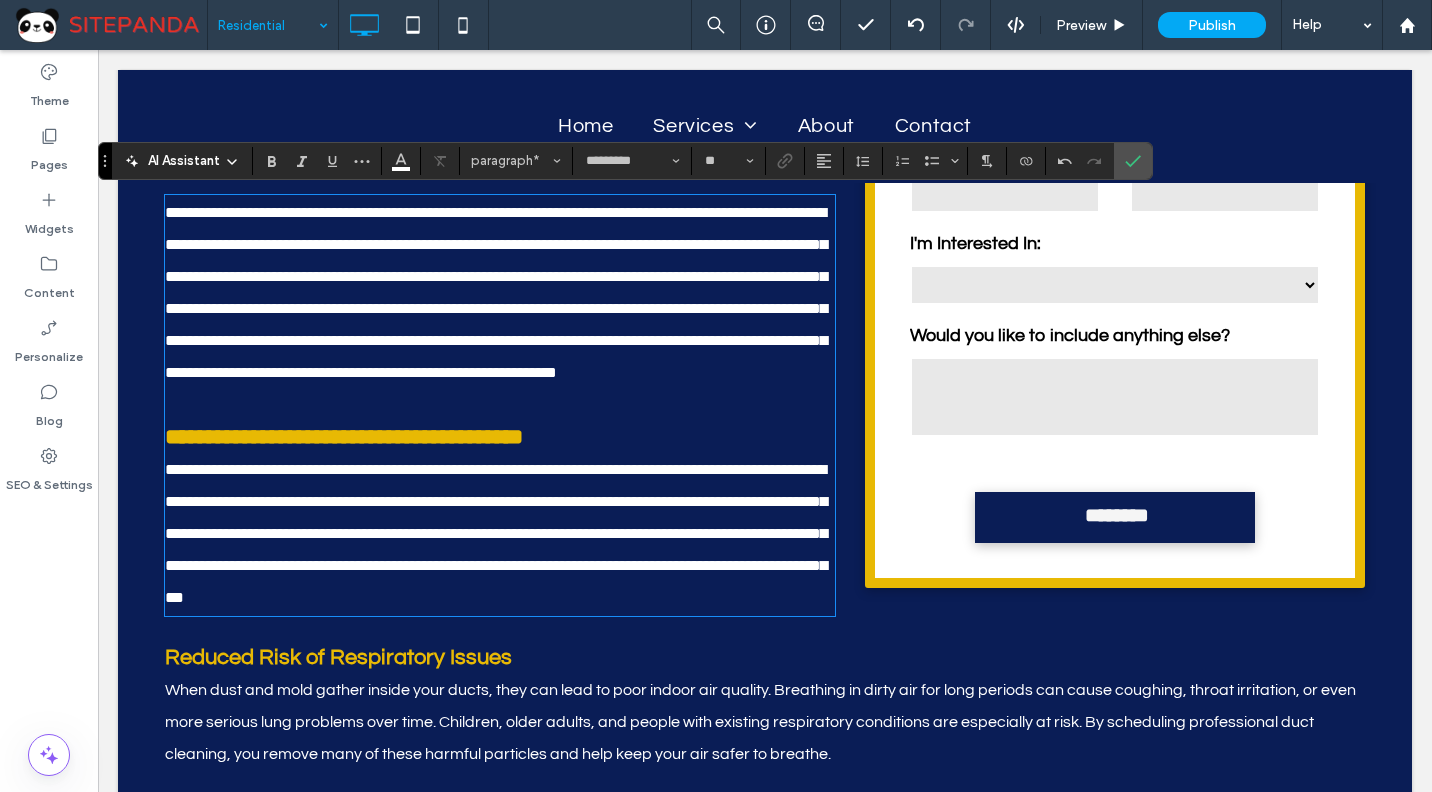 click on "**********" at bounding box center [496, 292] 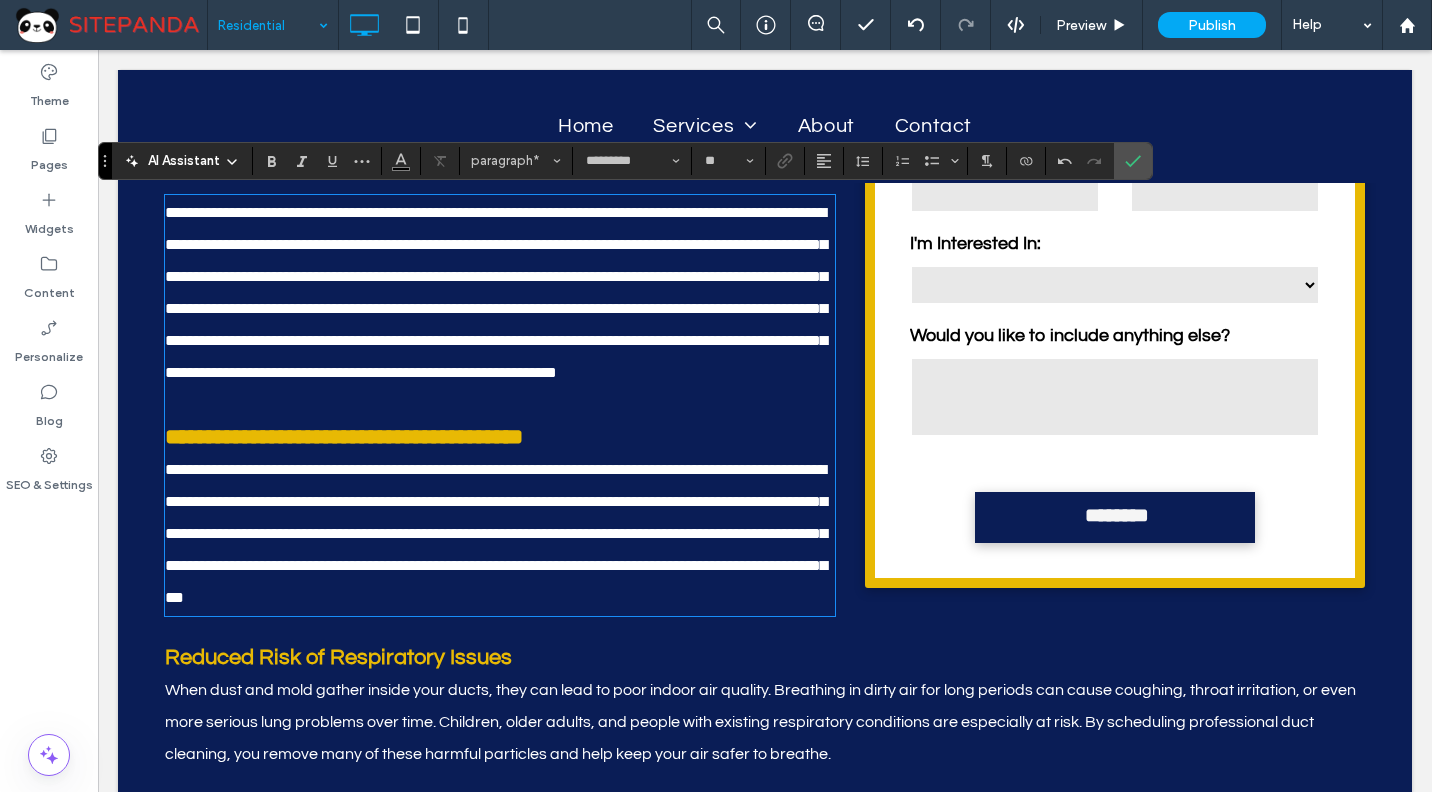 scroll, scrollTop: 0, scrollLeft: 0, axis: both 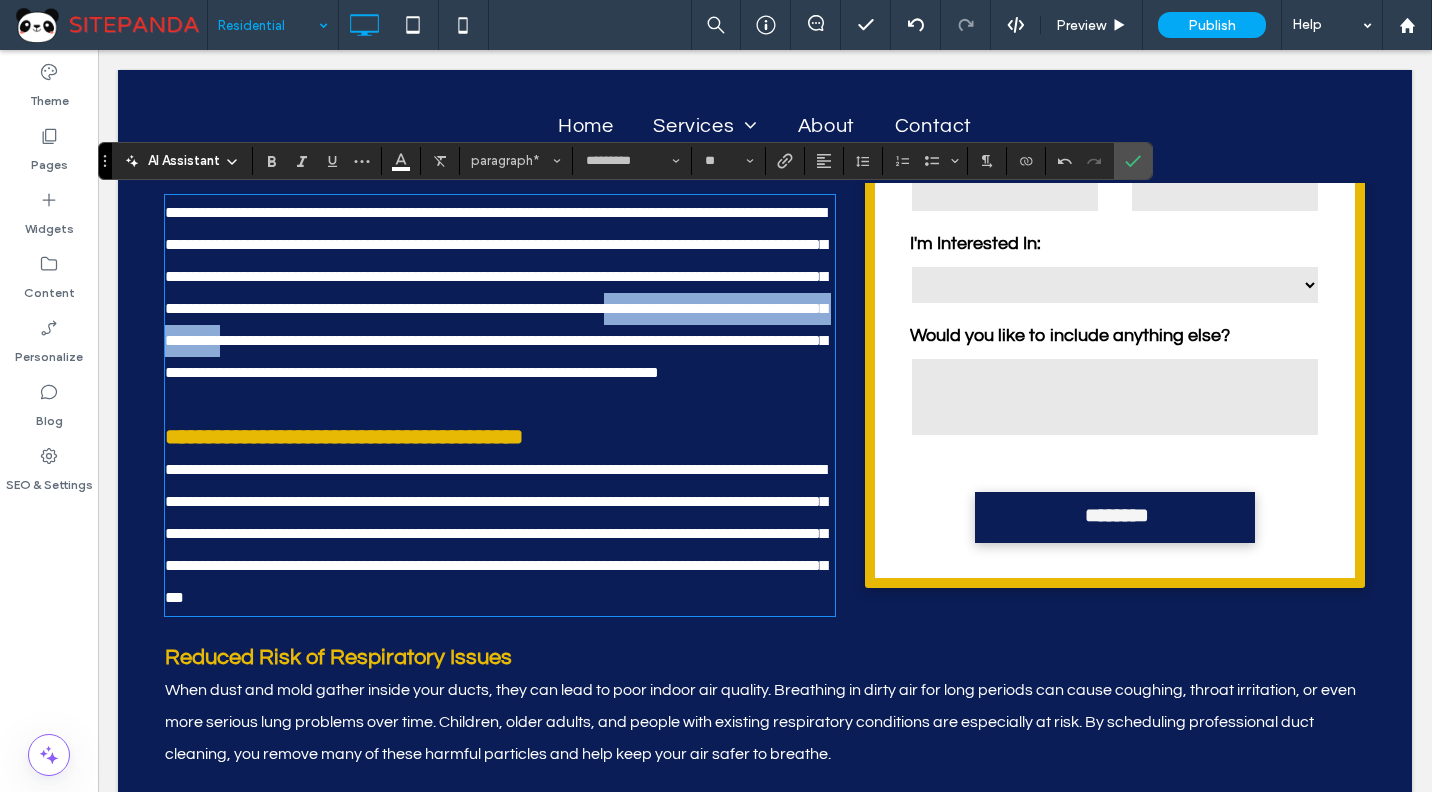 drag, startPoint x: 728, startPoint y: 335, endPoint x: 423, endPoint y: 344, distance: 305.13275 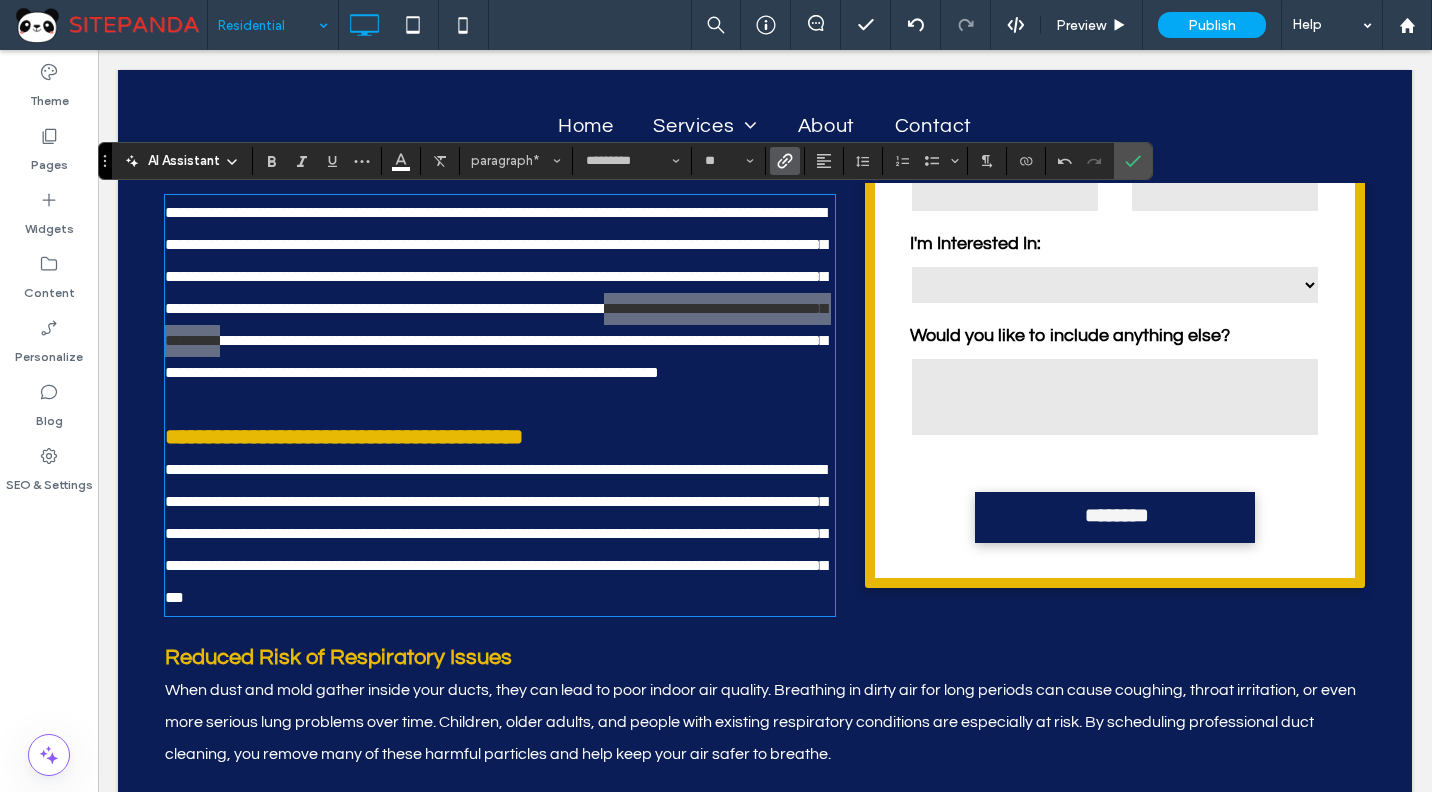 click at bounding box center (781, 161) 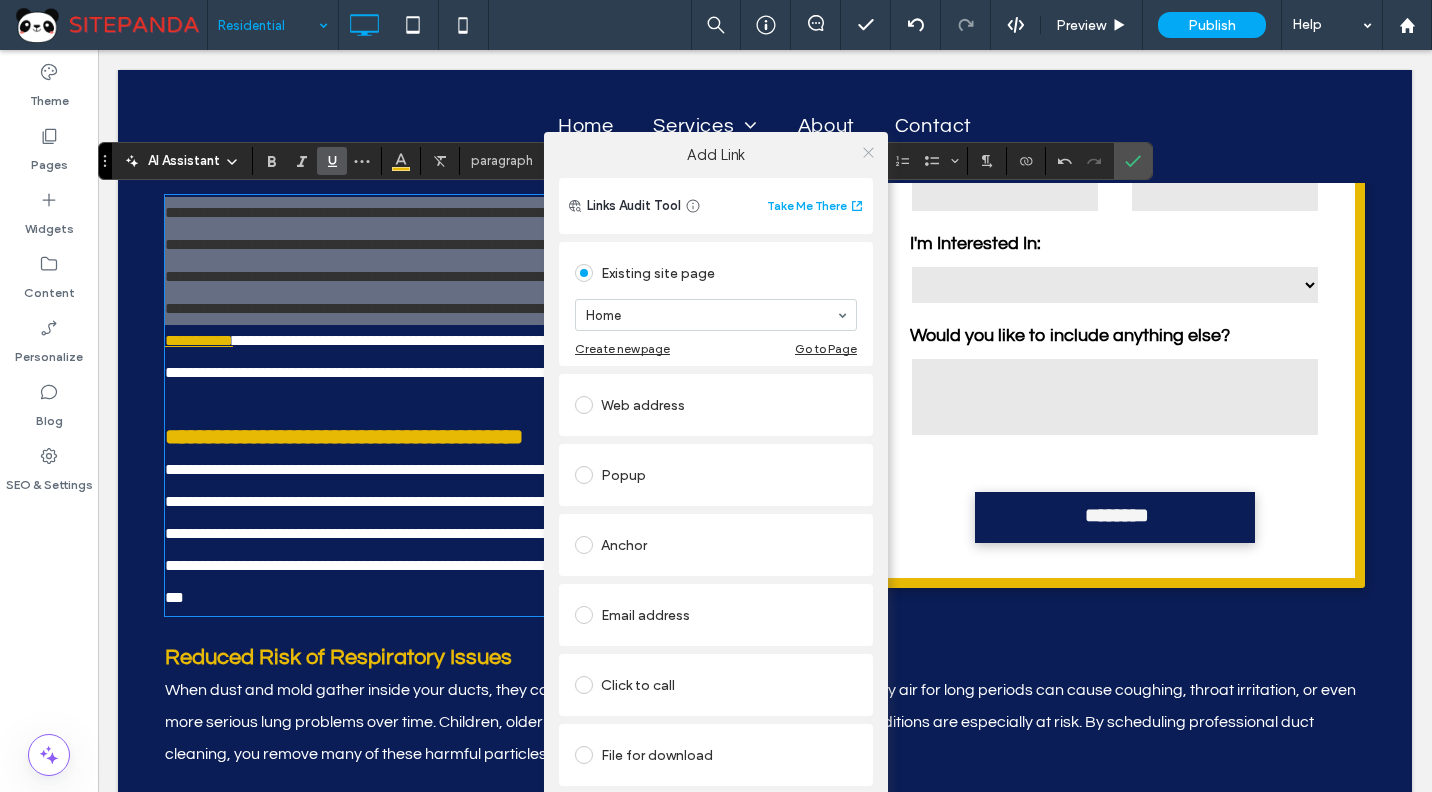 click 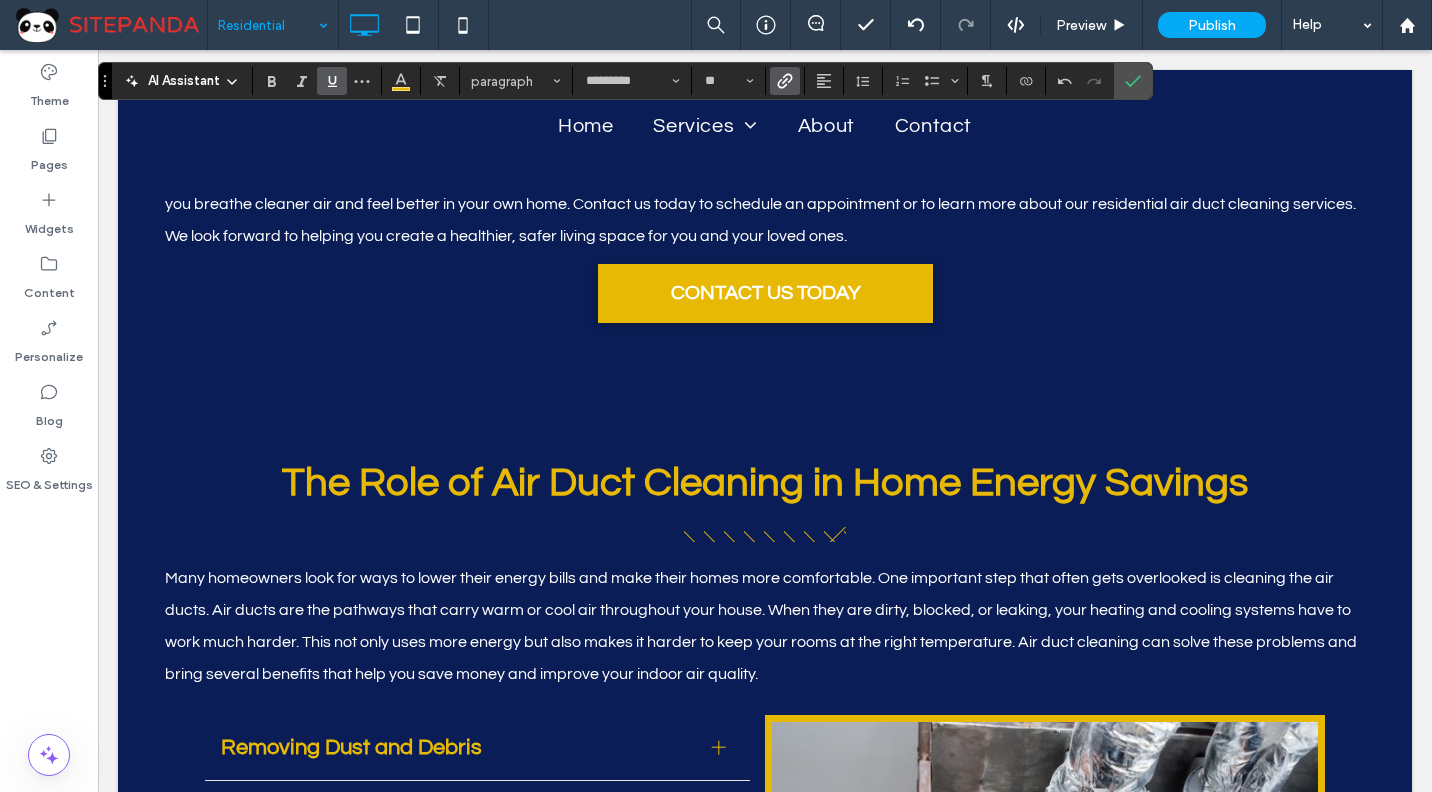scroll, scrollTop: 2014, scrollLeft: 0, axis: vertical 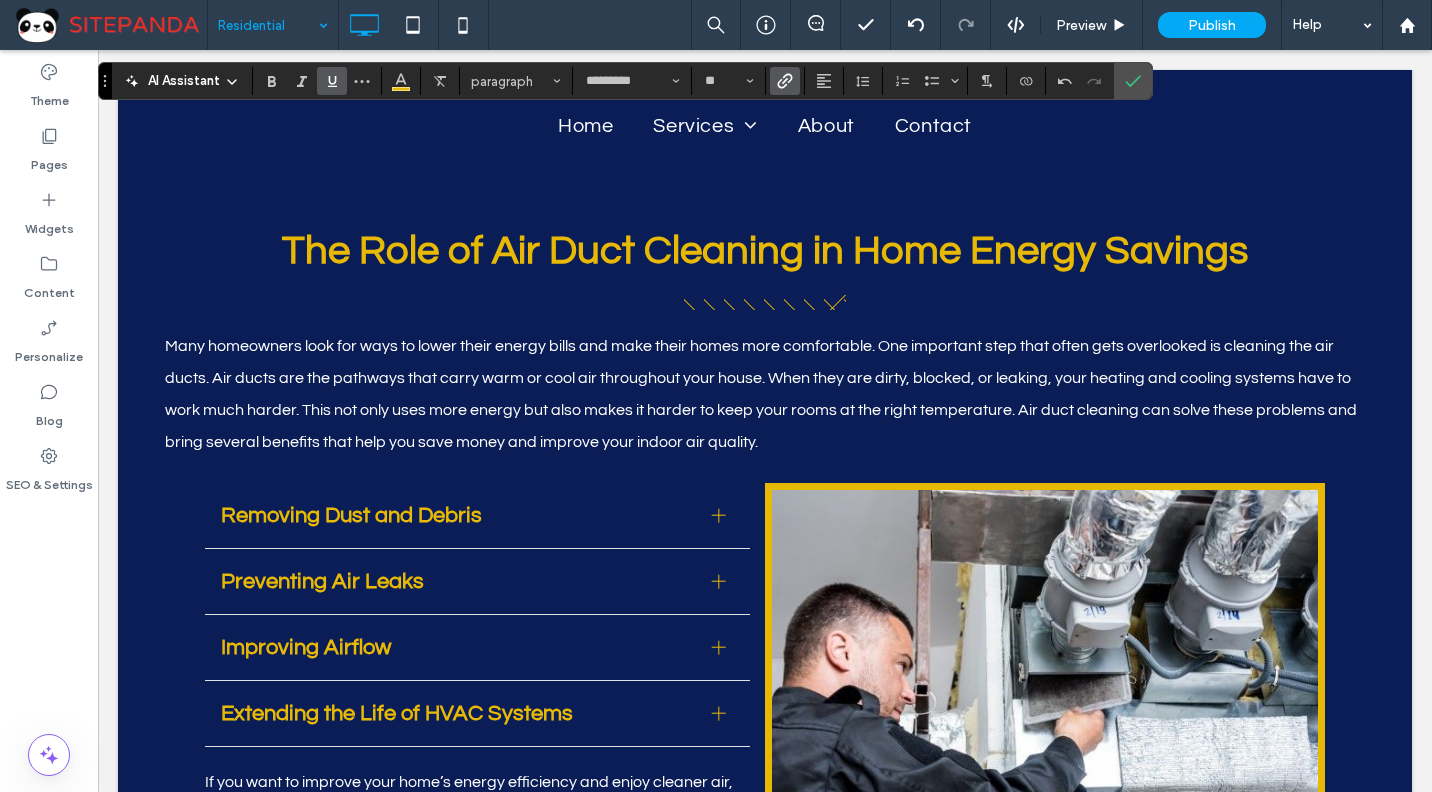 click on "Many homeowners look for ways to lower their energy bills and make their homes more comfortable. One important step that often gets overlooked is cleaning the air ducts. Air ducts are the pathways that carry warm or cool air throughout your house. When they are dirty, blocked, or leaking, your heating and cooling systems have to work much harder. This not only uses more energy but also makes it harder to keep your rooms at the right temperature. Air duct cleaning can solve these problems and bring several benefits that help you save money and improve your indoor air quality." at bounding box center [761, 394] 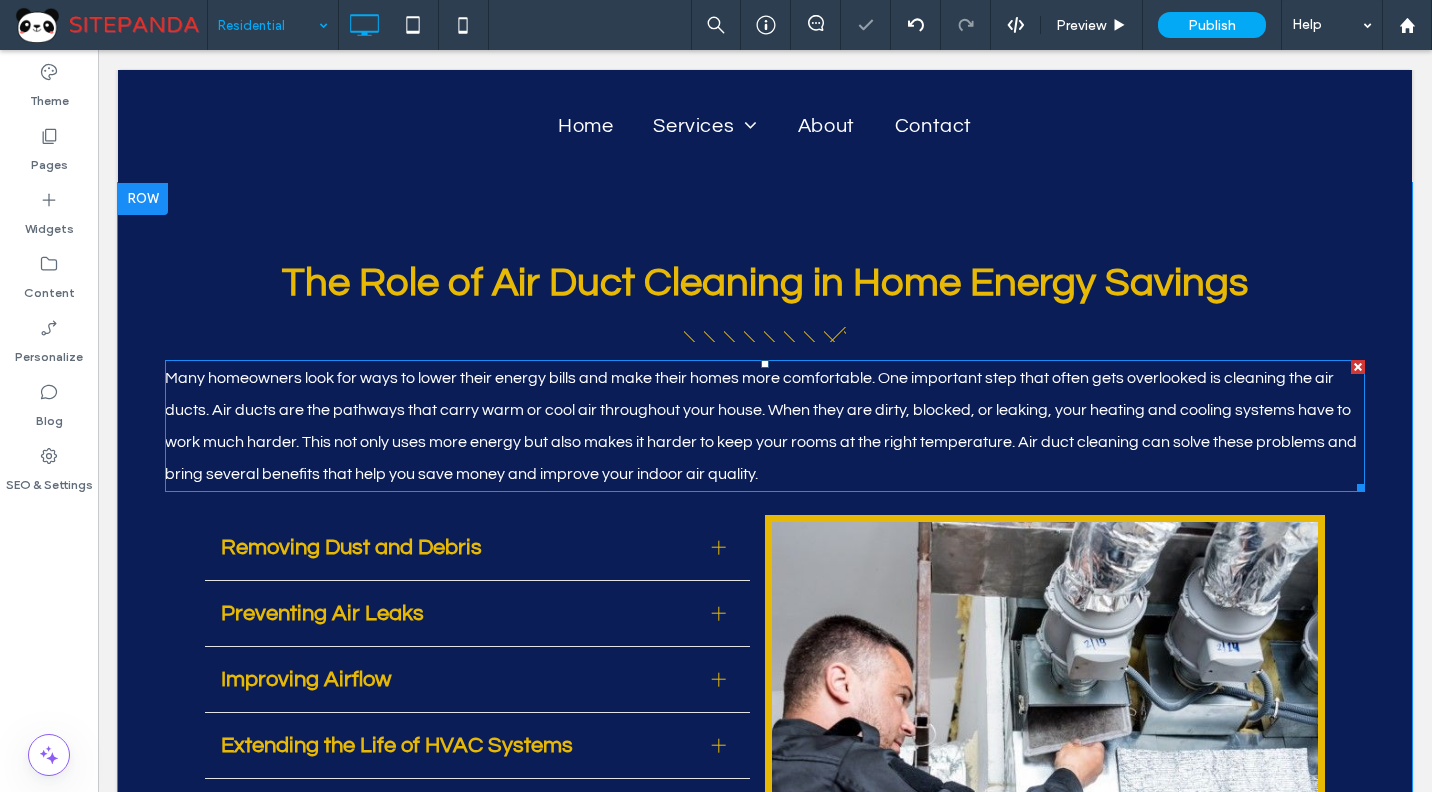 click on "Many homeowners look for ways to lower their energy bills and make their homes more comfortable. One important step that often gets overlooked is cleaning the air ducts. Air ducts are the pathways that carry warm or cool air throughout your house. When they are dirty, blocked, or leaking, your heating and cooling systems have to work much harder. This not only uses more energy but also makes it harder to keep your rooms at the right temperature. Air duct cleaning can solve these problems and bring several benefits that help you save money and improve your indoor air quality." at bounding box center [761, 426] 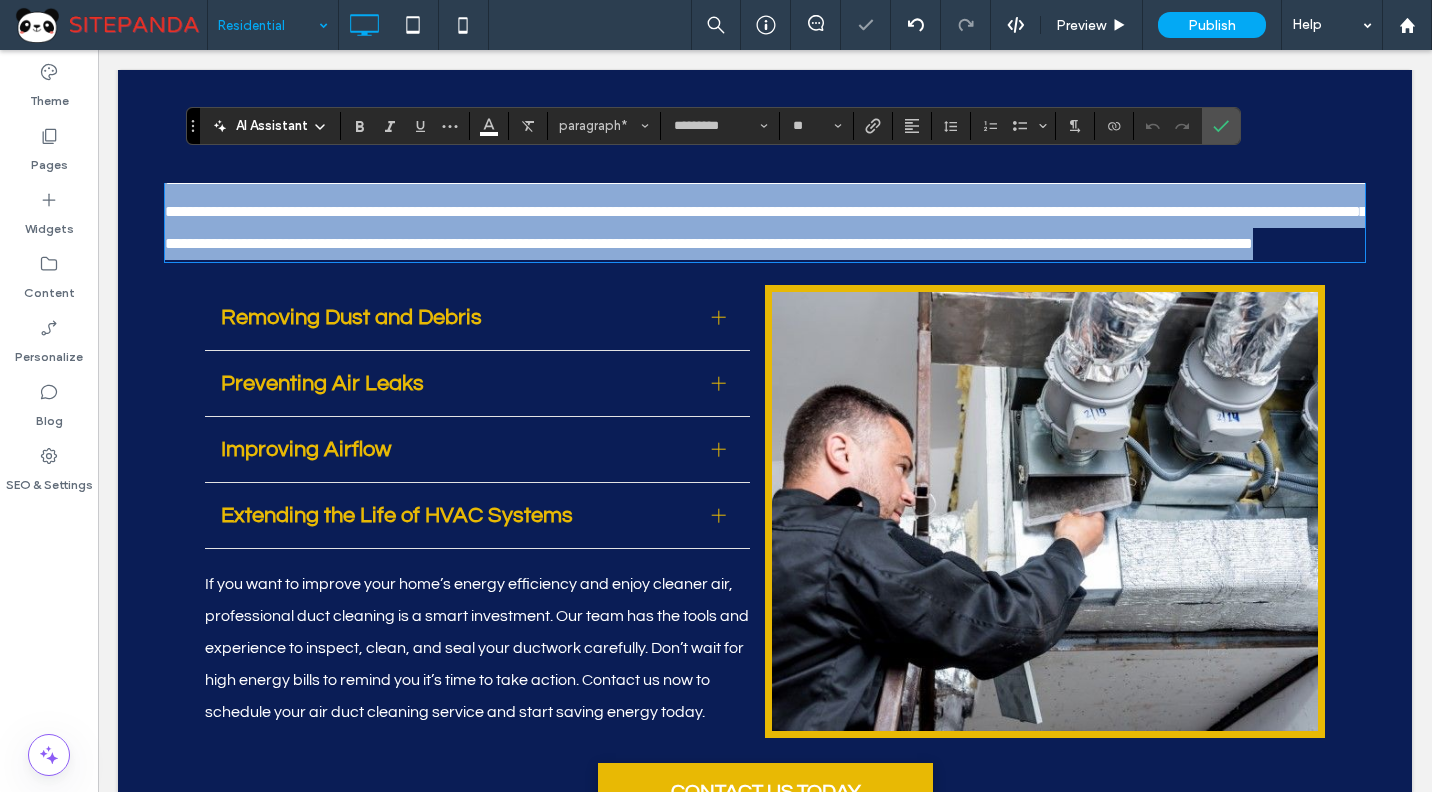 scroll, scrollTop: 2214, scrollLeft: 0, axis: vertical 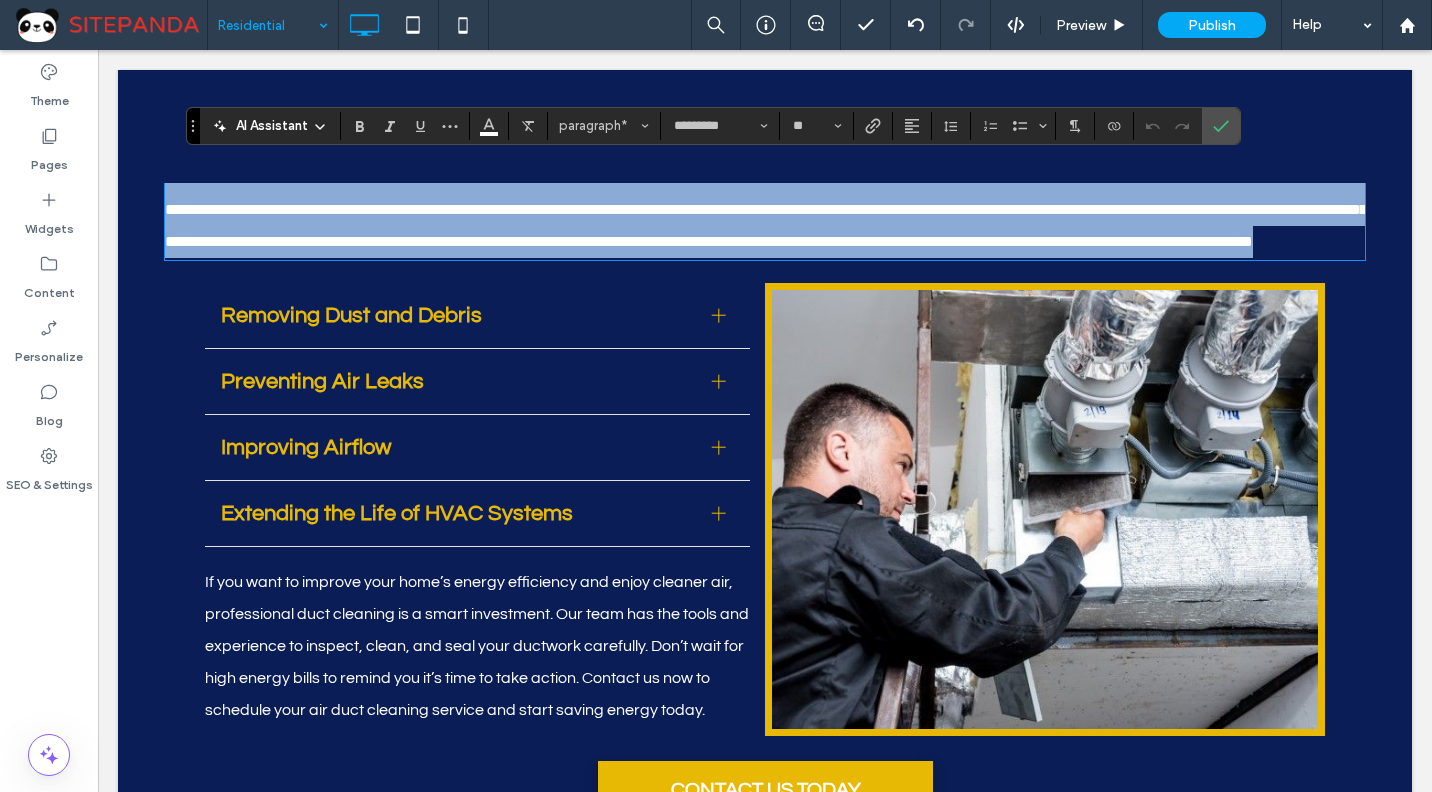 click on "**********" at bounding box center [765, 210] 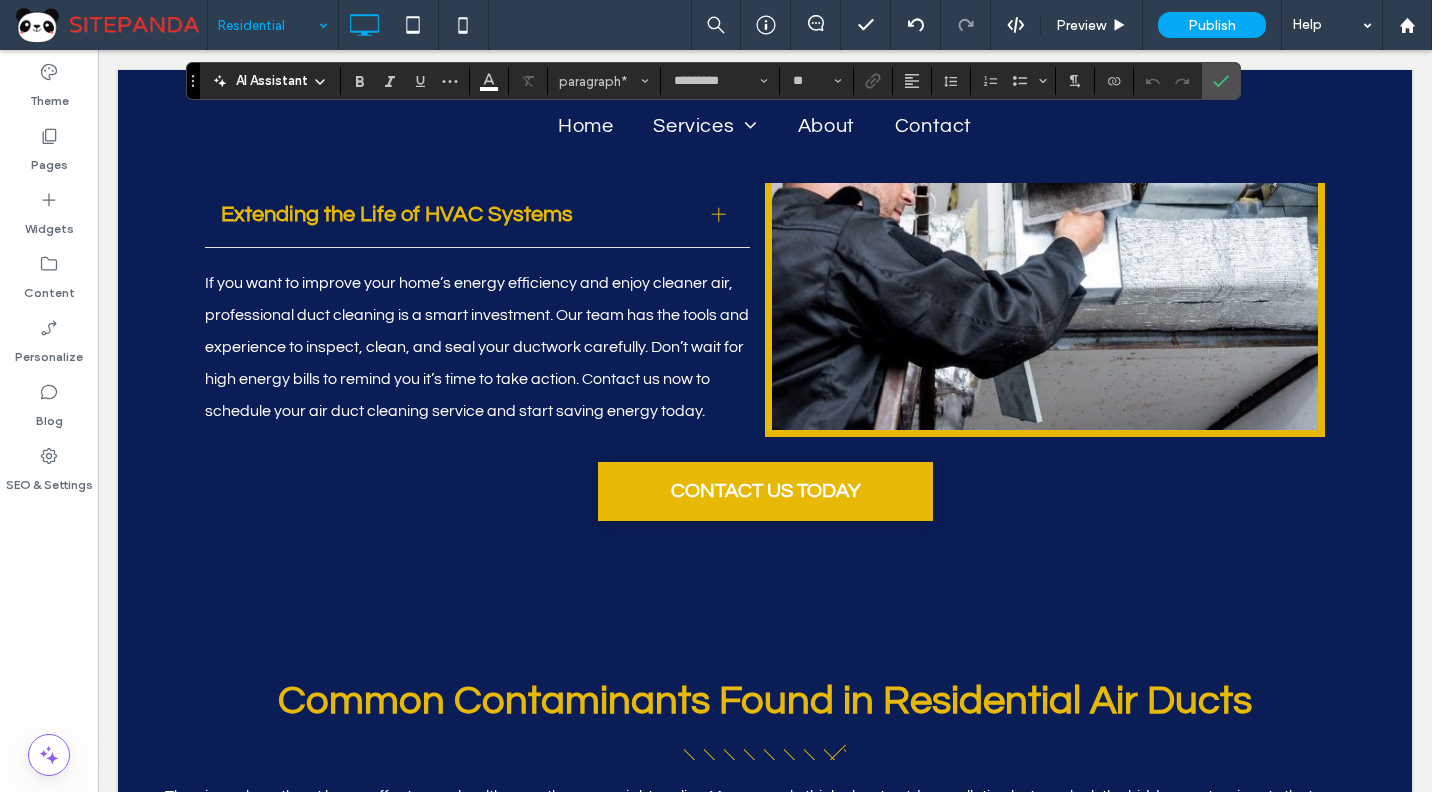 scroll, scrollTop: 2514, scrollLeft: 0, axis: vertical 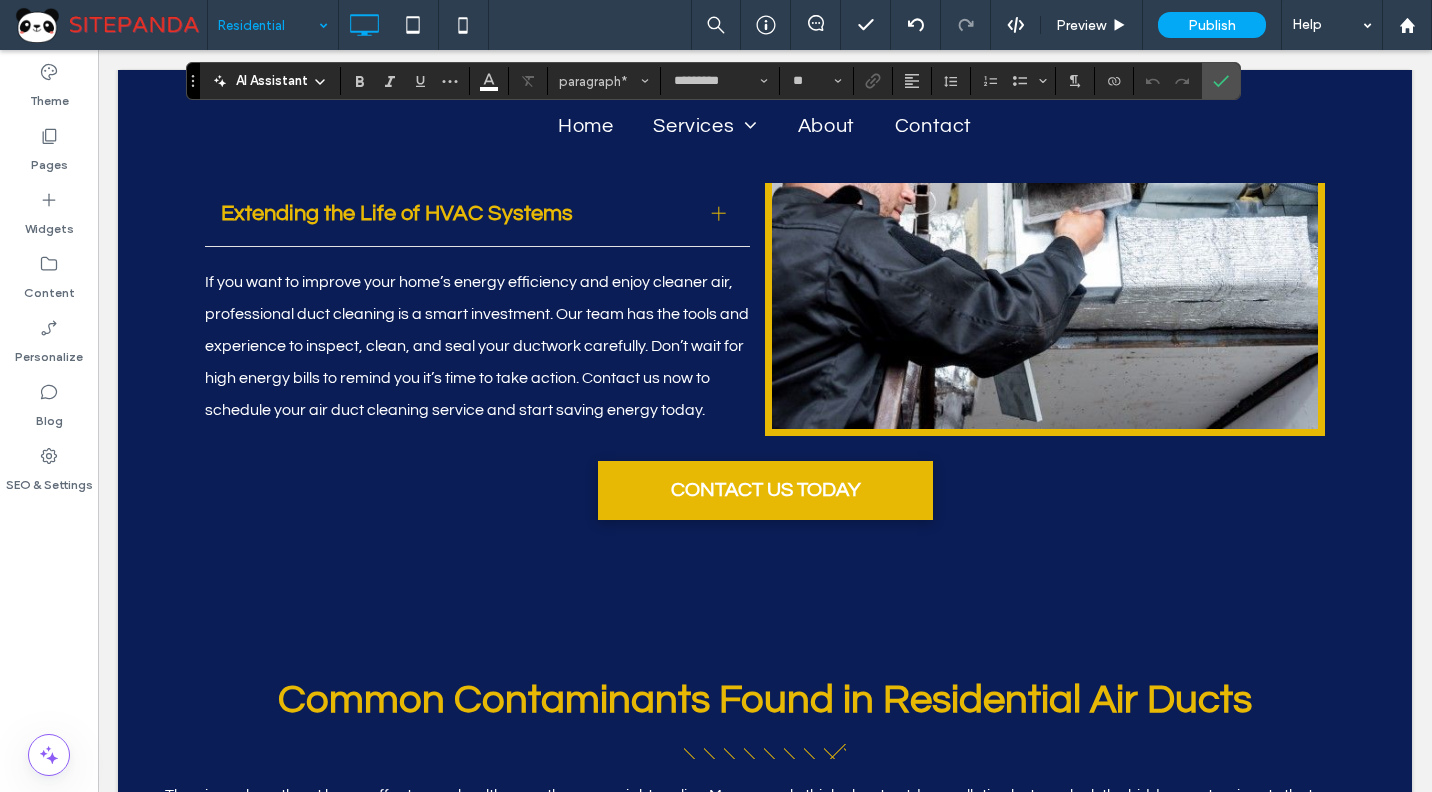 click on "If you want to improve your home’s energy efficiency and enjoy cleaner air, professional duct cleaning is a smart investment. Our team has the tools and experience to inspect, clean, and seal your ductwork carefully. Don’t wait for high energy bills to remind you it’s time to take action. Contact us now to schedule your air duct cleaning service and start saving energy today." at bounding box center (477, 346) 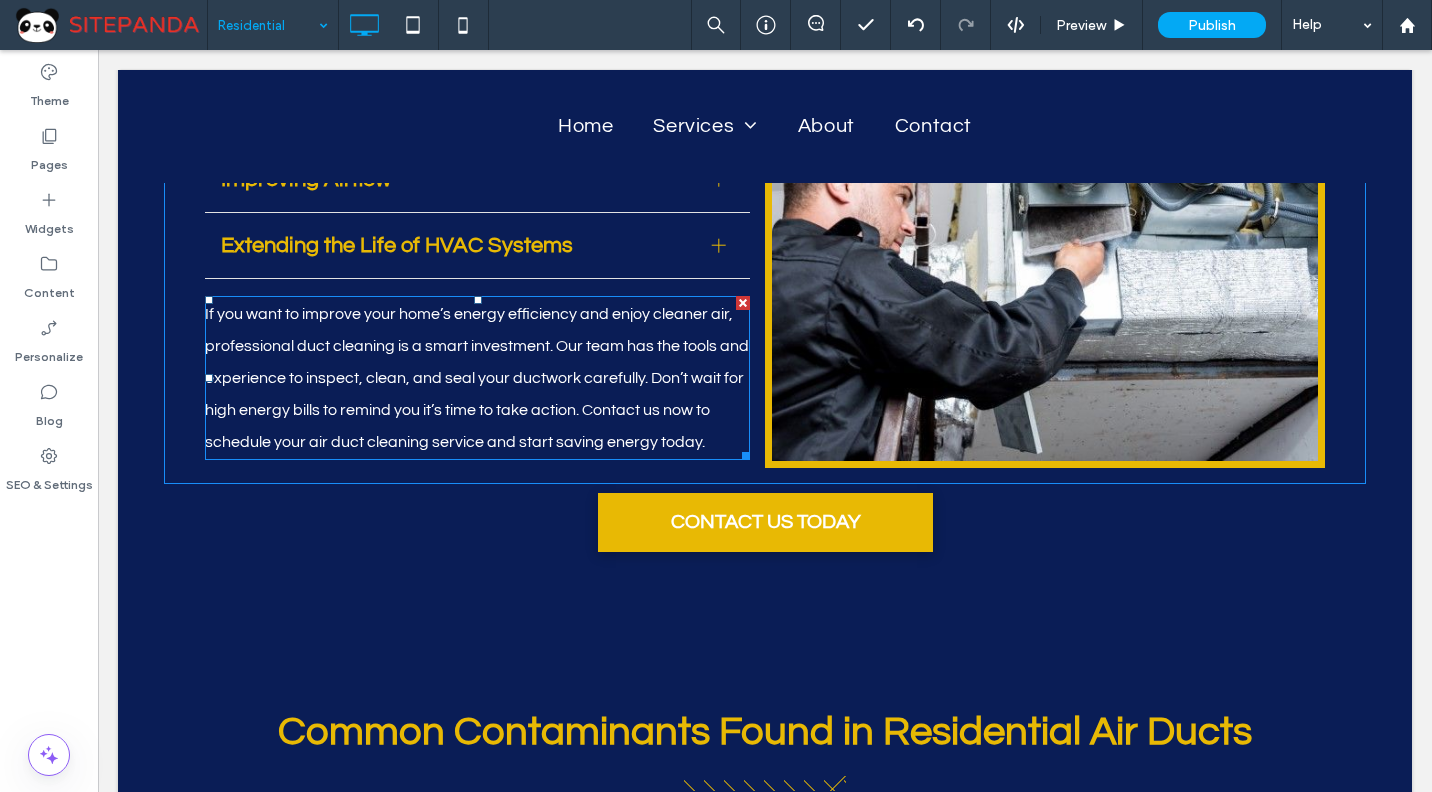 click on "If you want to improve your home’s energy efficiency and enjoy cleaner air, professional duct cleaning is a smart investment. Our team has the tools and experience to inspect, clean, and seal your ductwork carefully. Don’t wait for high energy bills to remind you it’s time to take action. Contact us now to schedule your air duct cleaning service and start saving energy today." at bounding box center (477, 378) 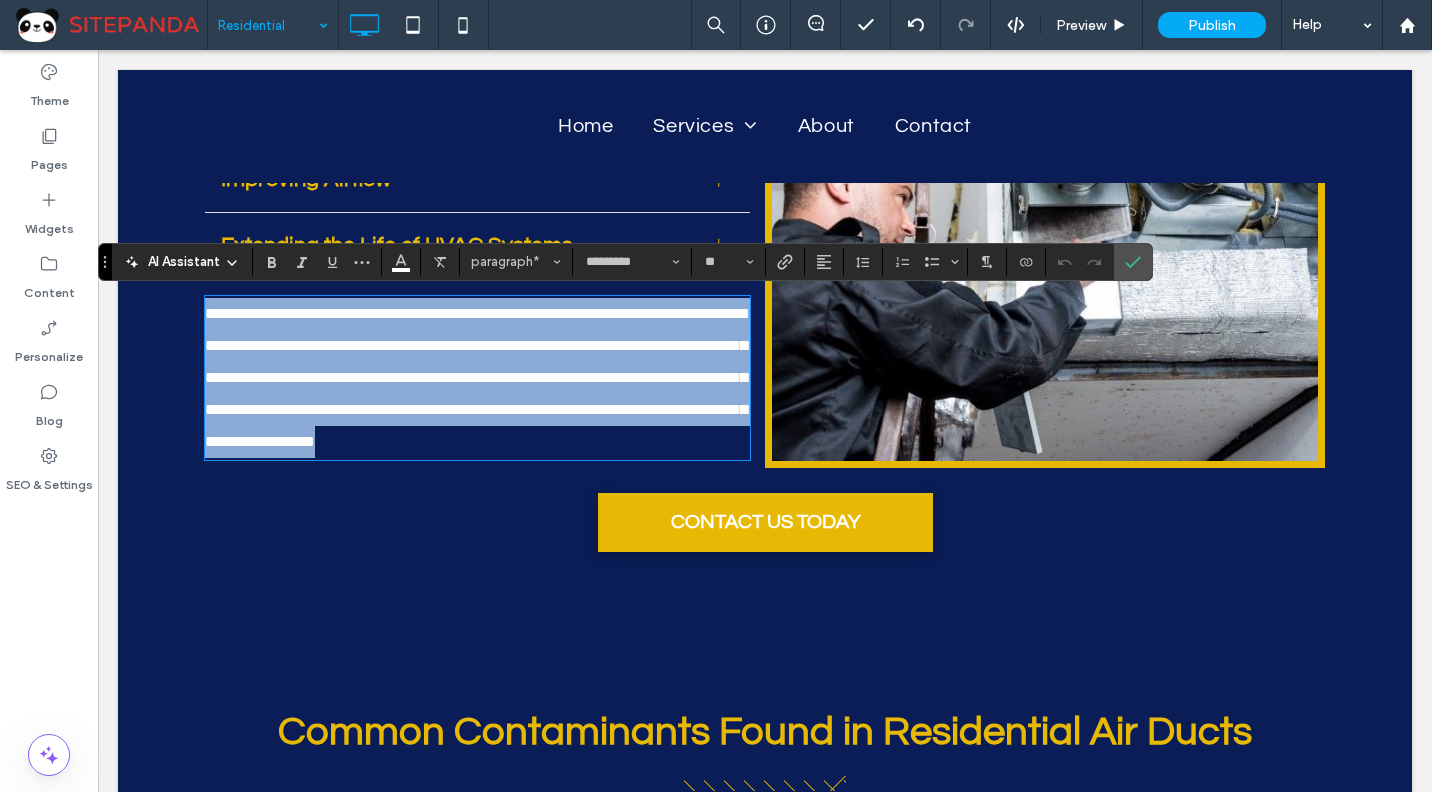 click on "**********" at bounding box center (477, 378) 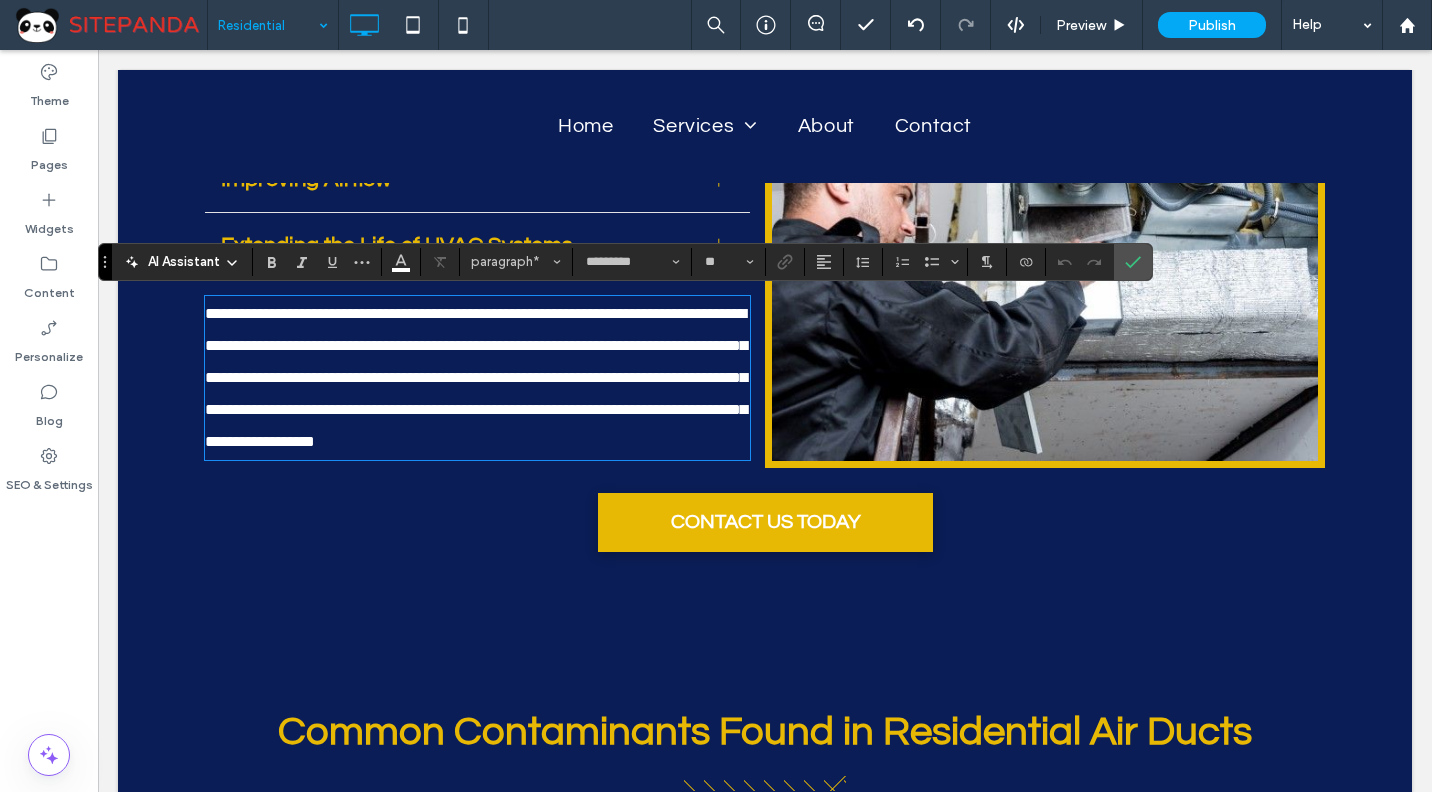 click on "**********" at bounding box center [476, 377] 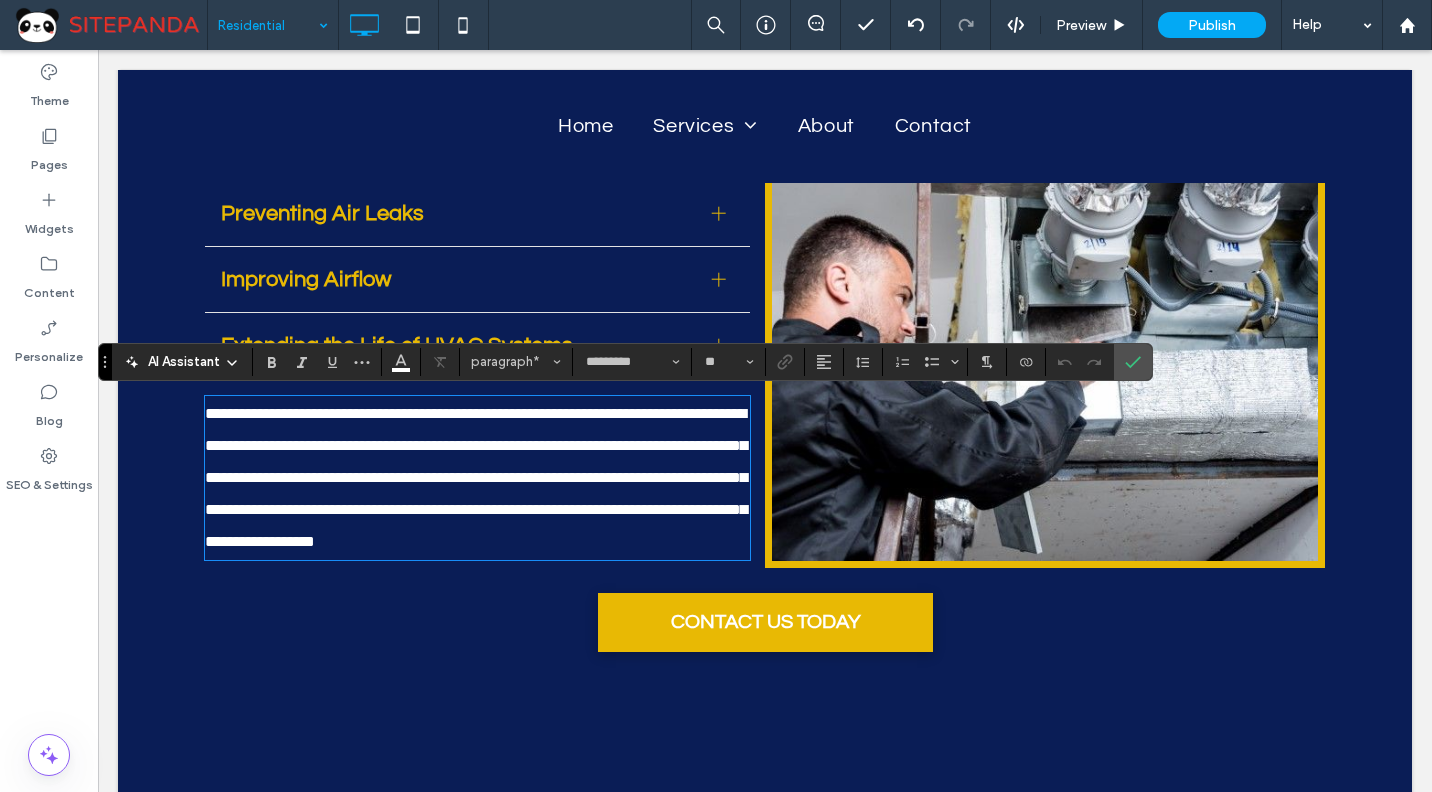 click on "Improving Airflow" at bounding box center [477, 280] 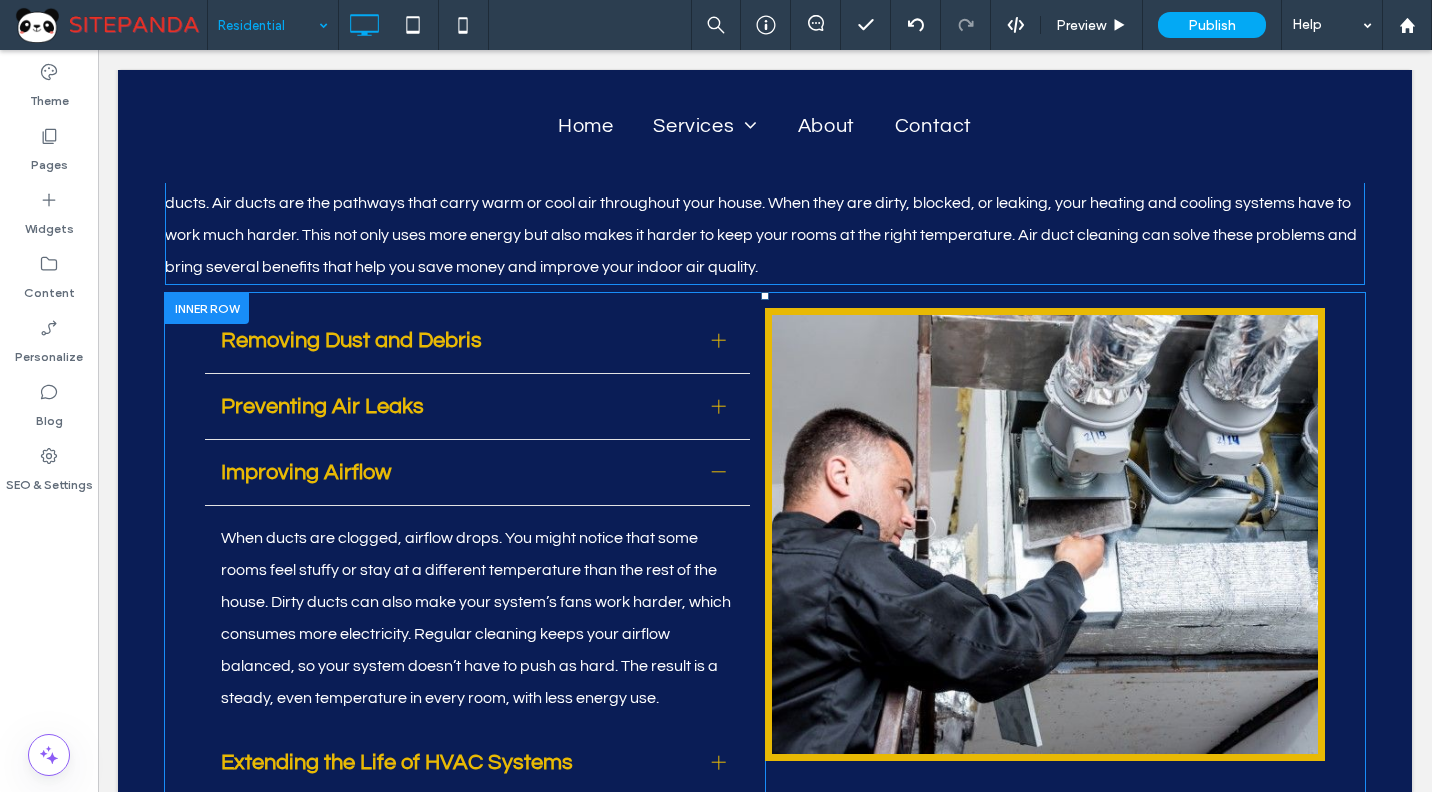 scroll, scrollTop: 2214, scrollLeft: 0, axis: vertical 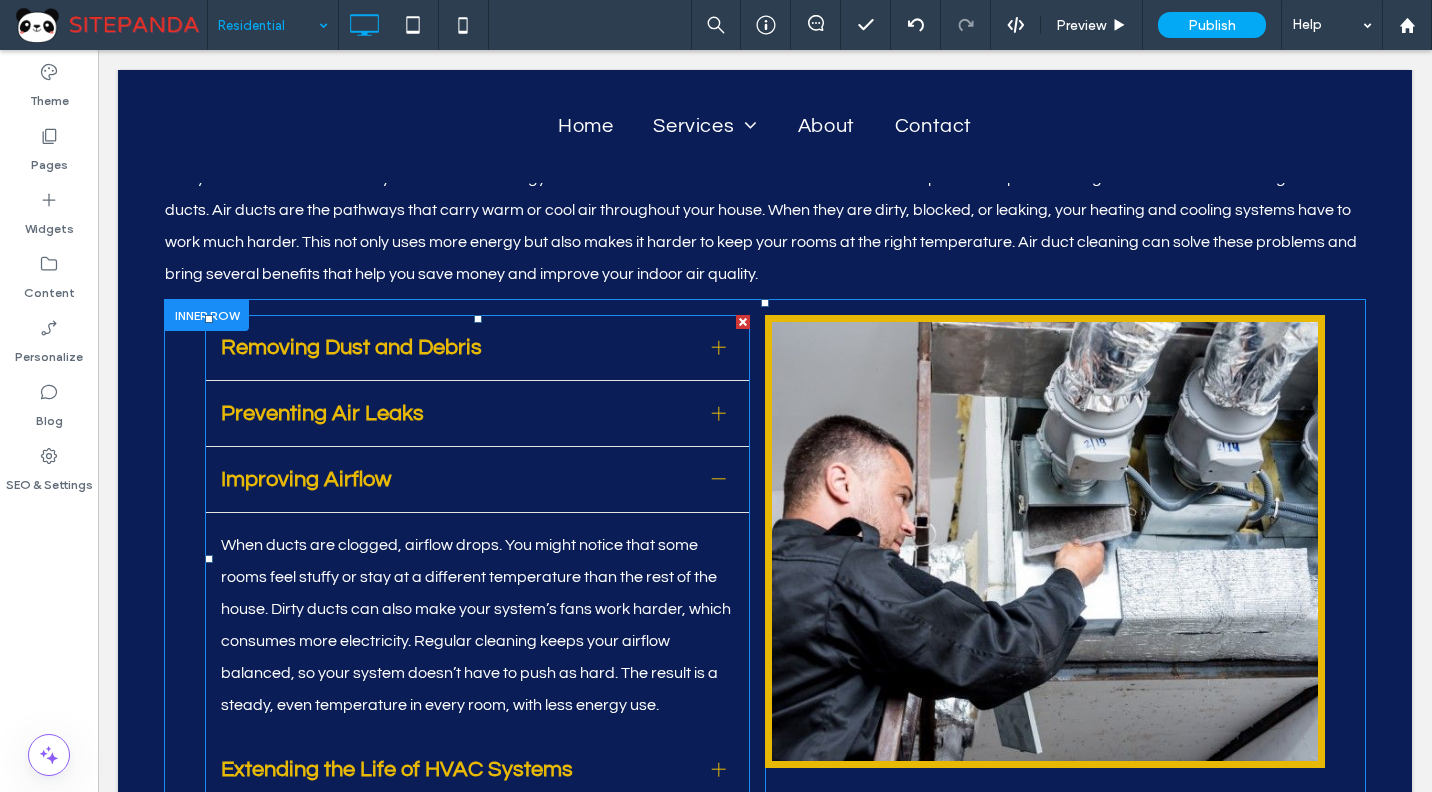 click at bounding box center [719, 347] 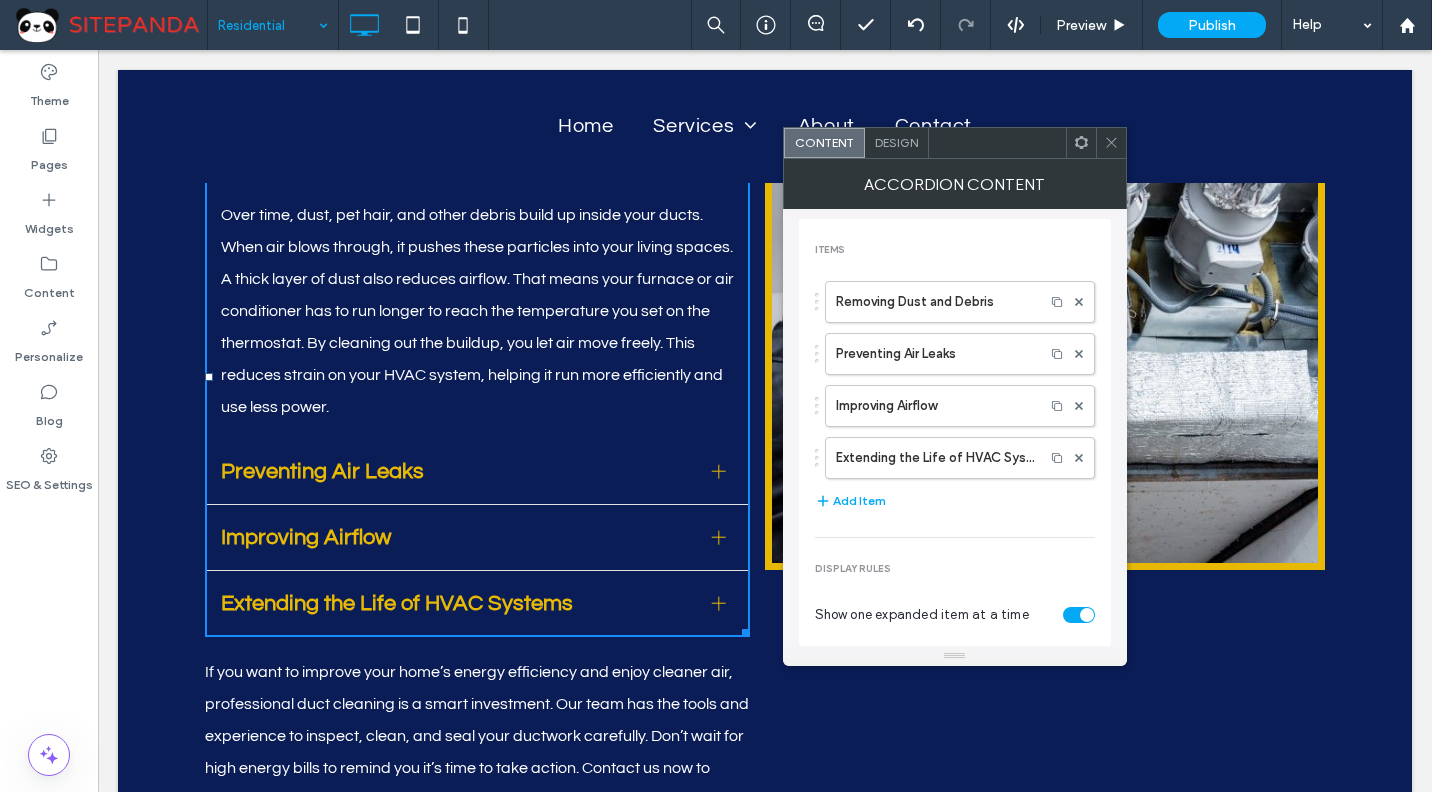 scroll, scrollTop: 2414, scrollLeft: 0, axis: vertical 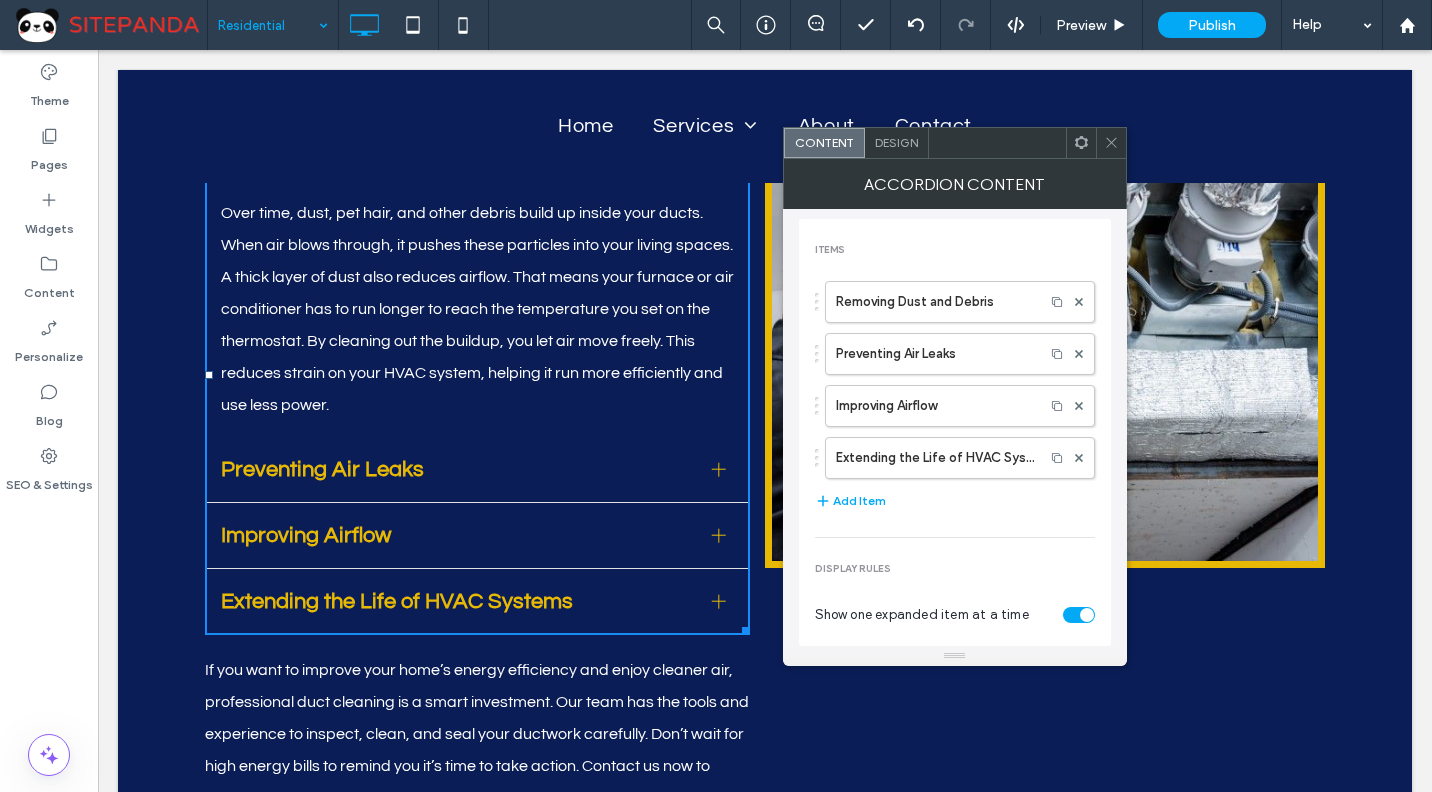 click at bounding box center [719, 535] 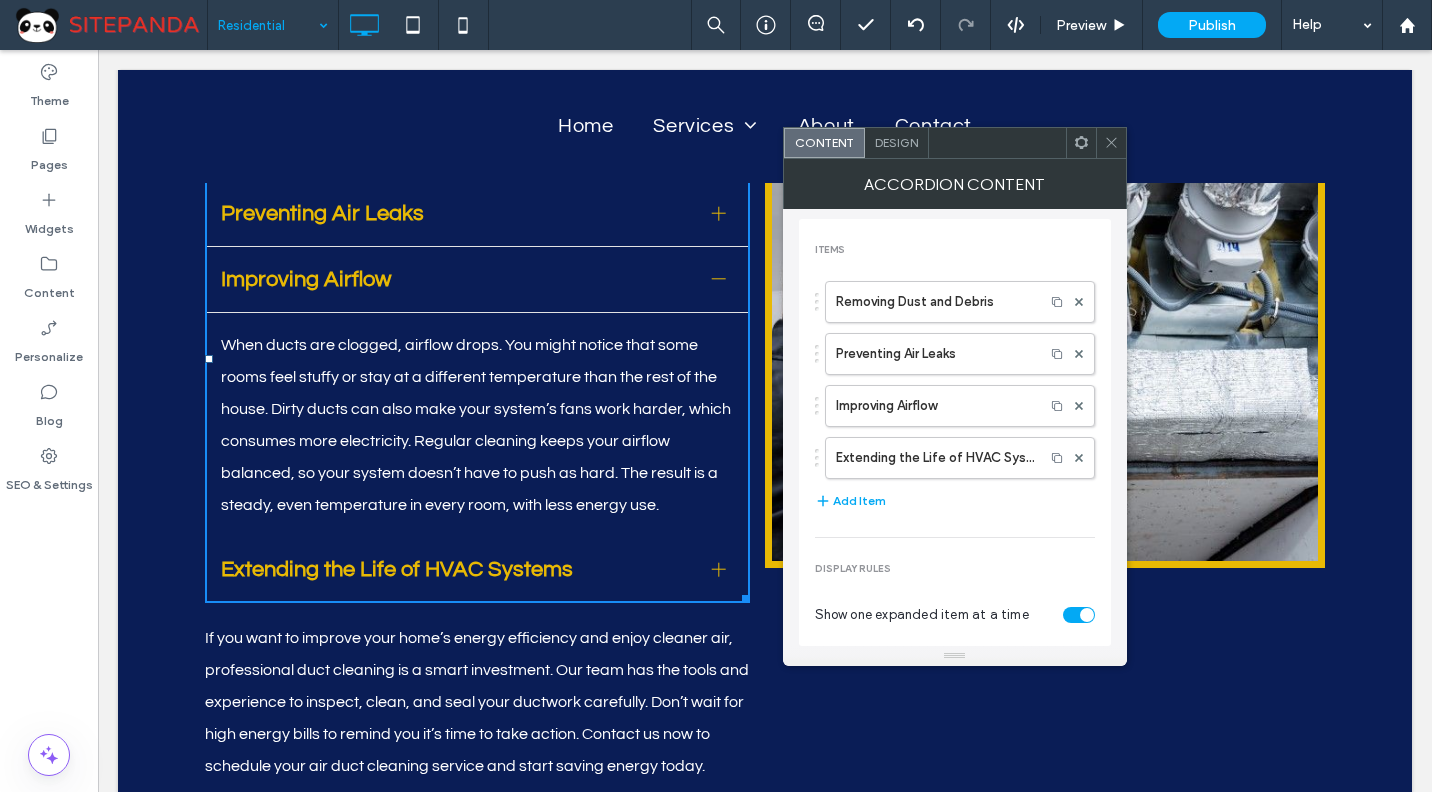 click at bounding box center [719, 213] 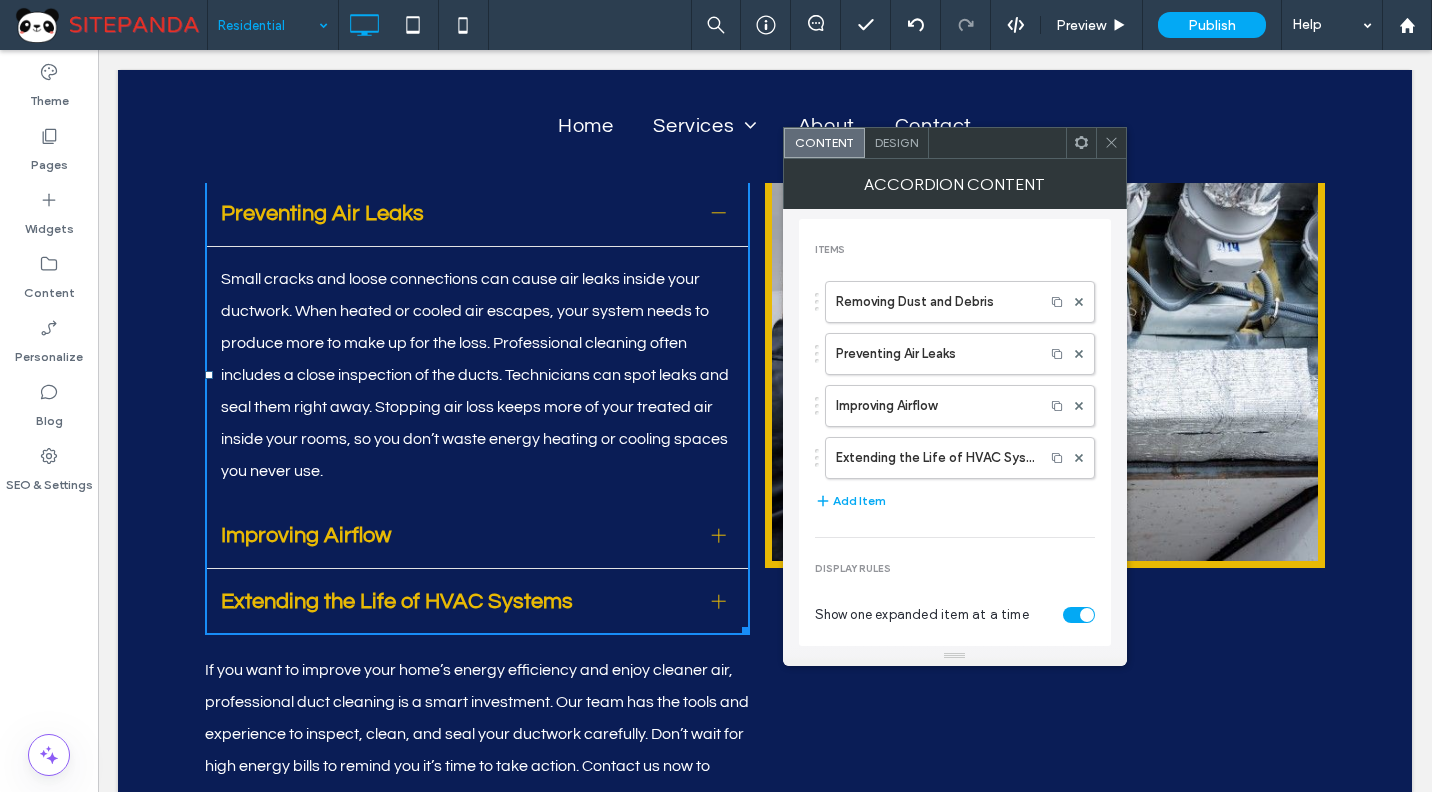 click on "Improving Airflow" at bounding box center (477, 536) 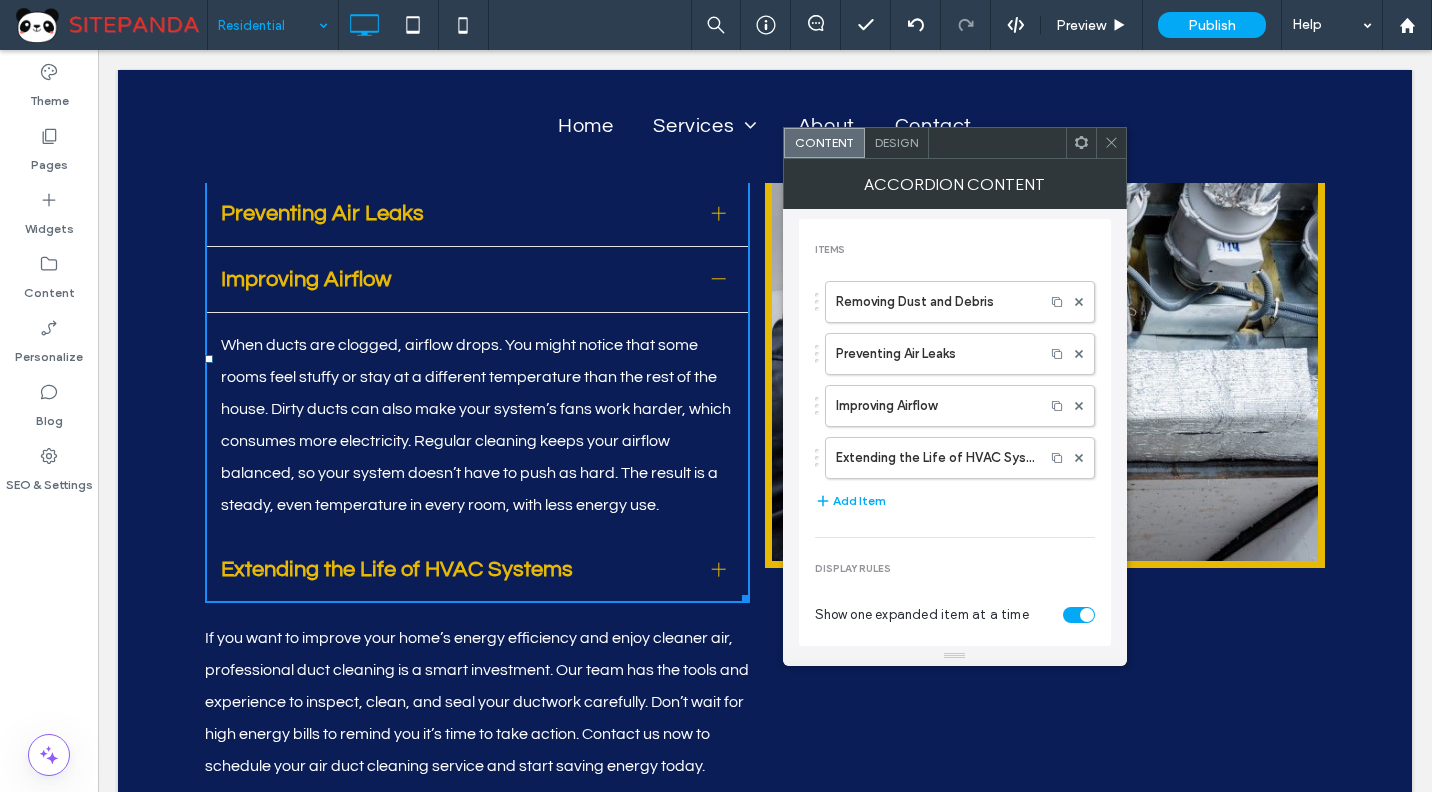 click at bounding box center [719, 569] 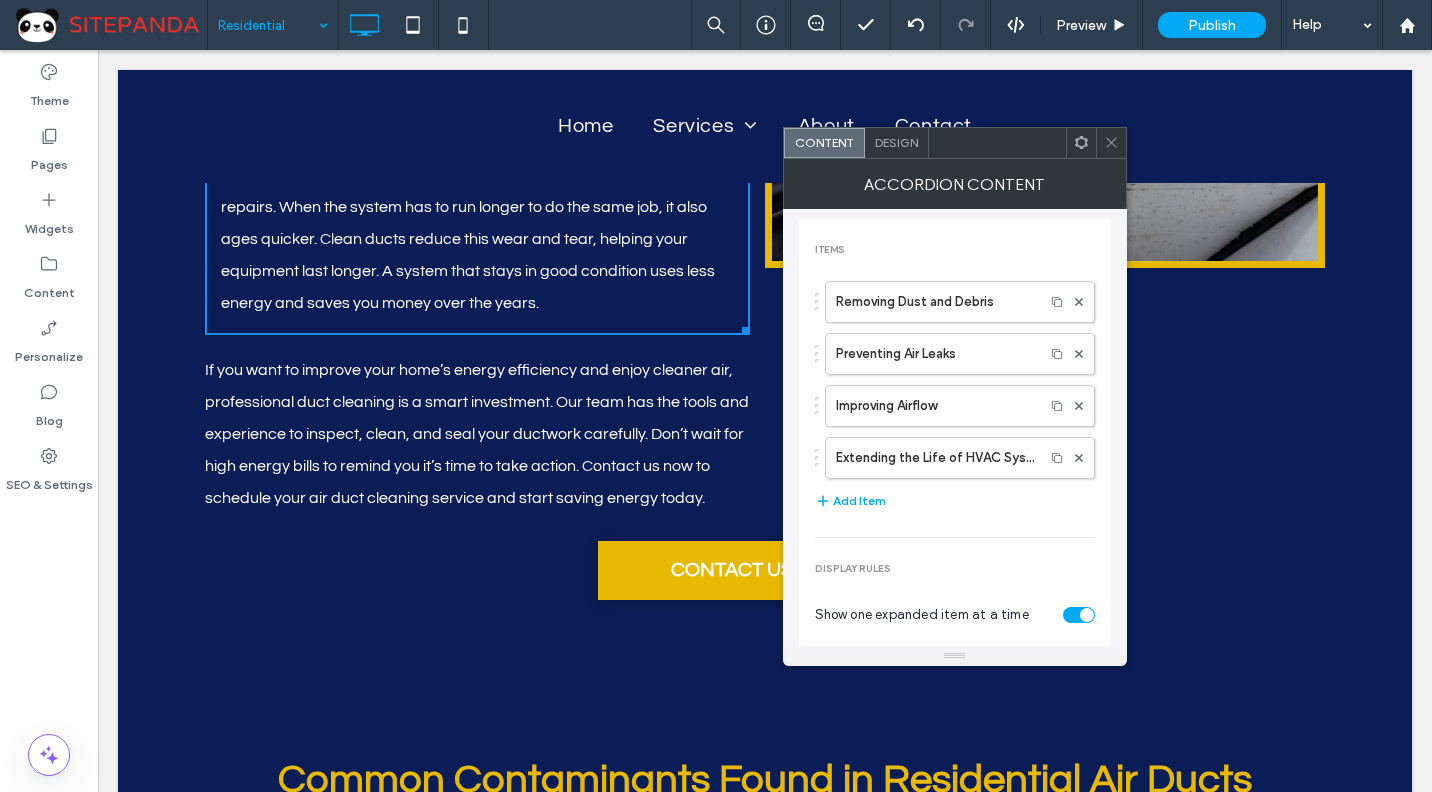 scroll, scrollTop: 3114, scrollLeft: 0, axis: vertical 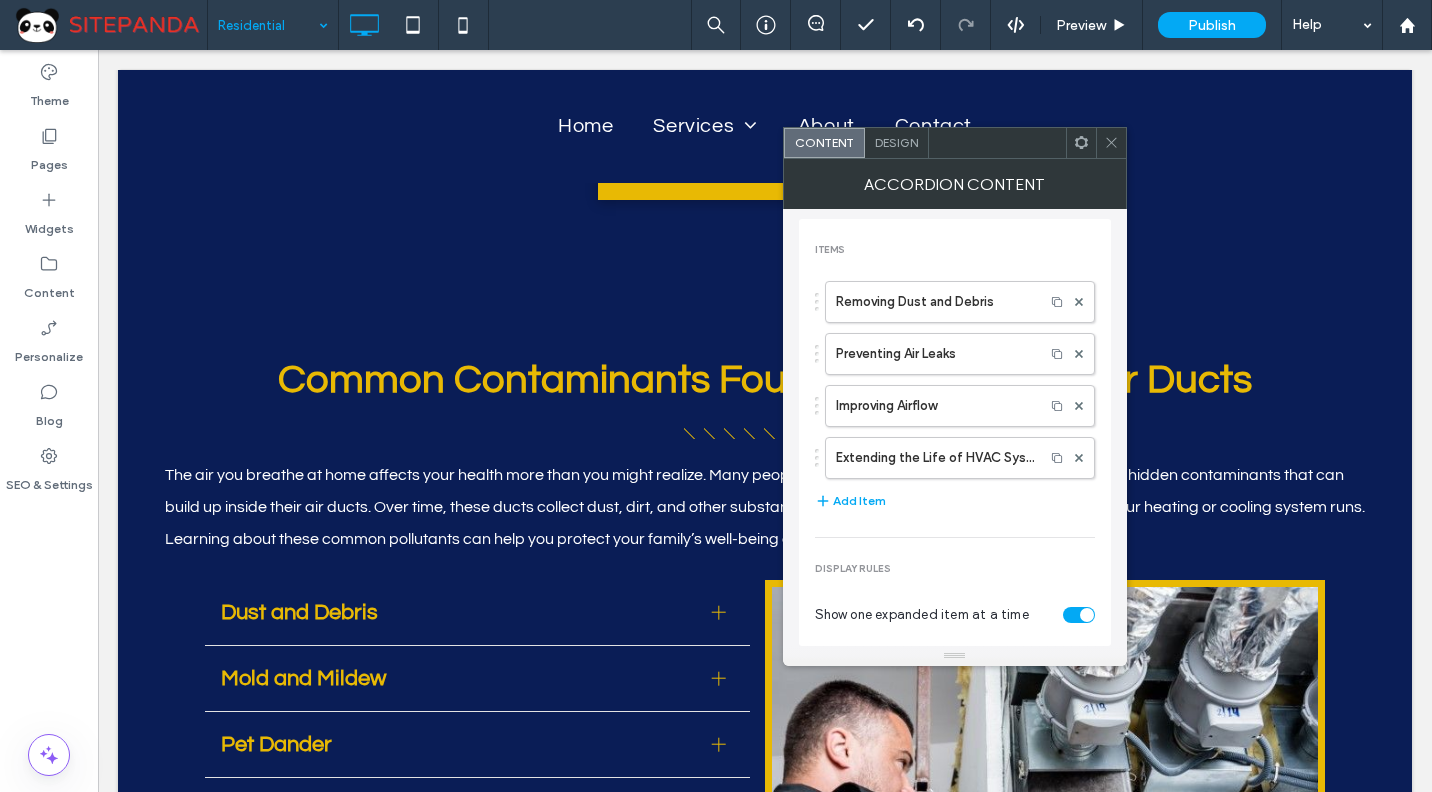 click on "The air you breathe at home affects your health more than you might realize. Many people think about outdoor pollution but overlook the hidden contaminants that can build up inside their air ducts. Over time, these ducts collect dust, dirt, and other substances that flow back into your rooms whenever your heating or cooling system runs. Learning about these common pollutants can help you protect your family’s well-being and keep your indoor air clean." at bounding box center [765, 507] 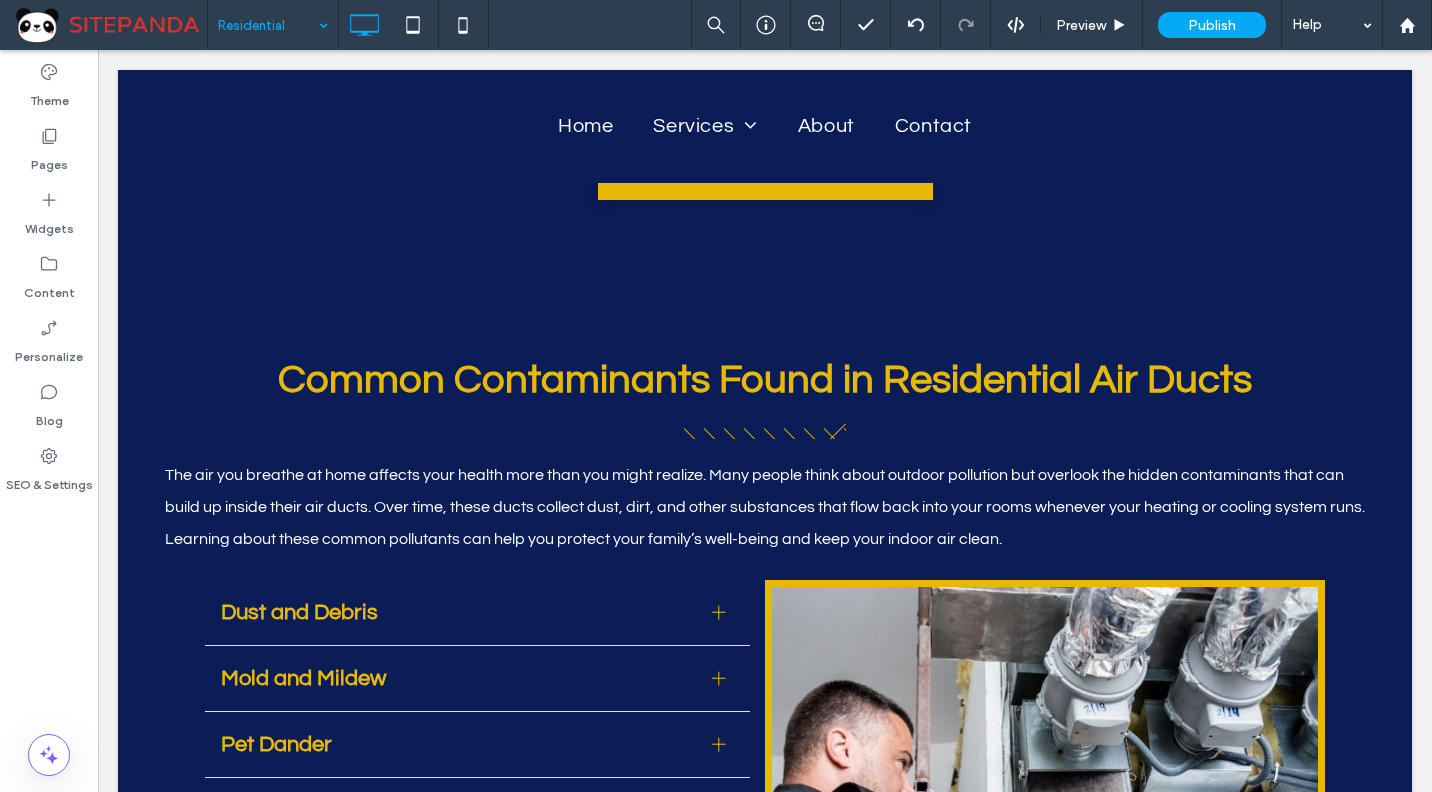 type on "*********" 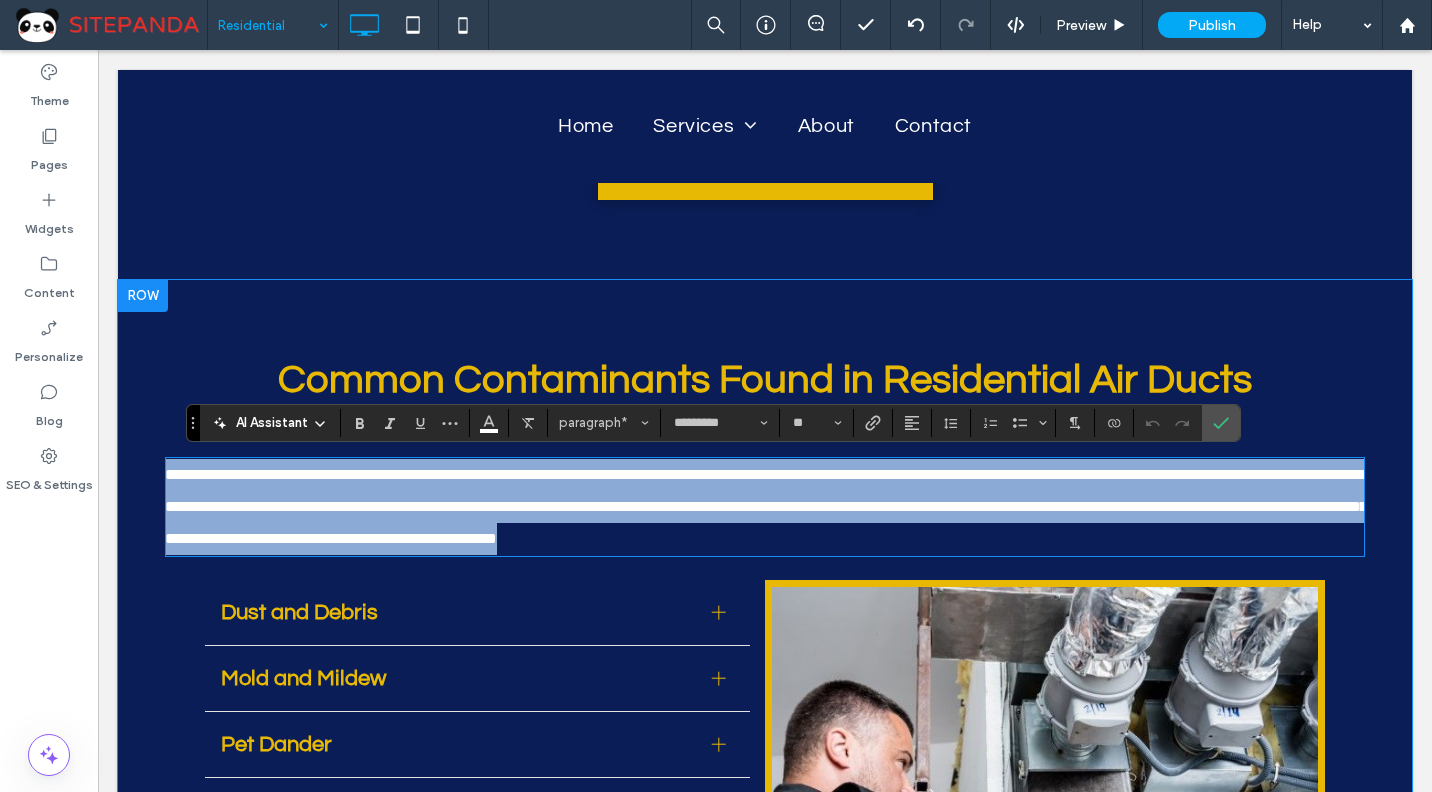 click on "**********" at bounding box center (765, 507) 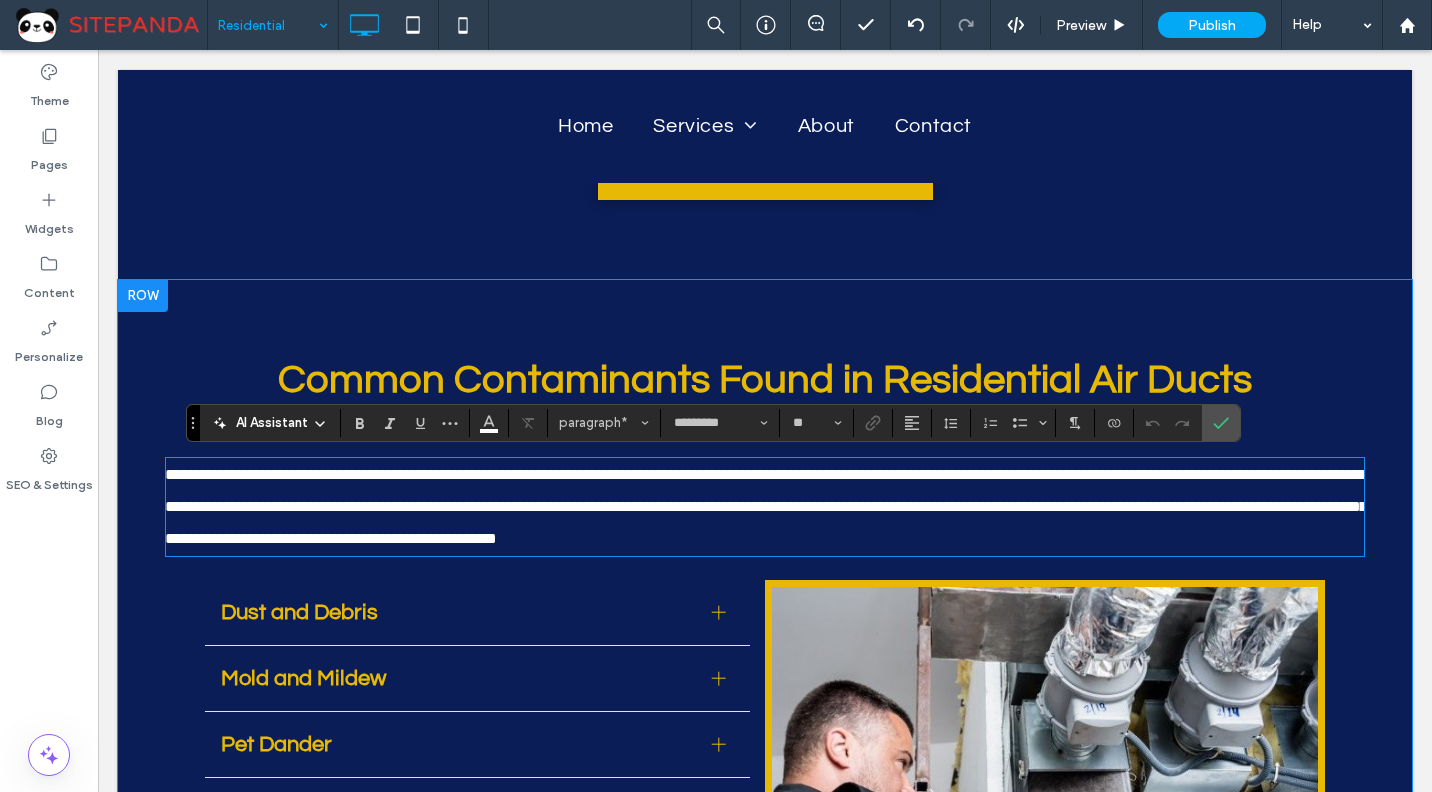 click on "**********" at bounding box center (765, 507) 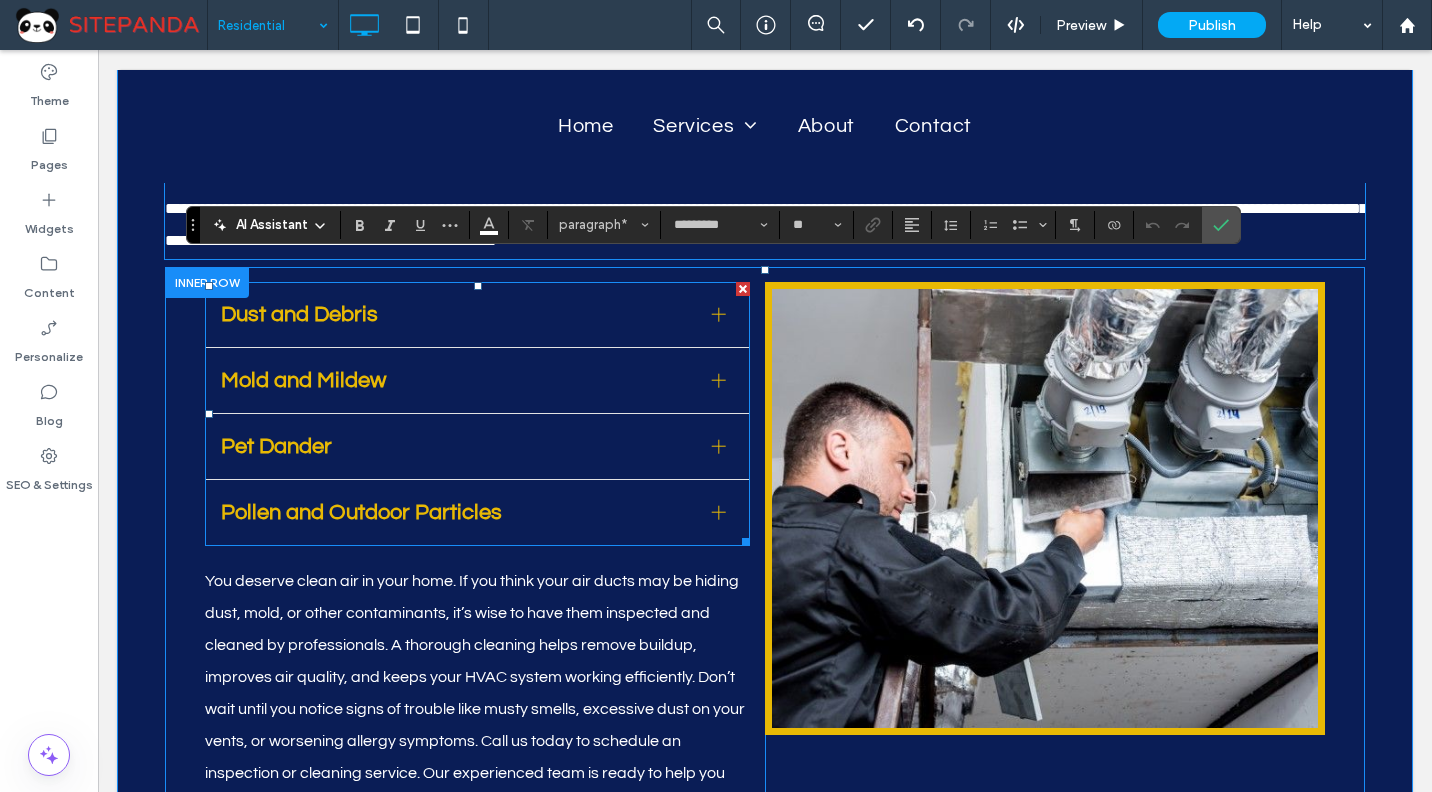 scroll, scrollTop: 3414, scrollLeft: 0, axis: vertical 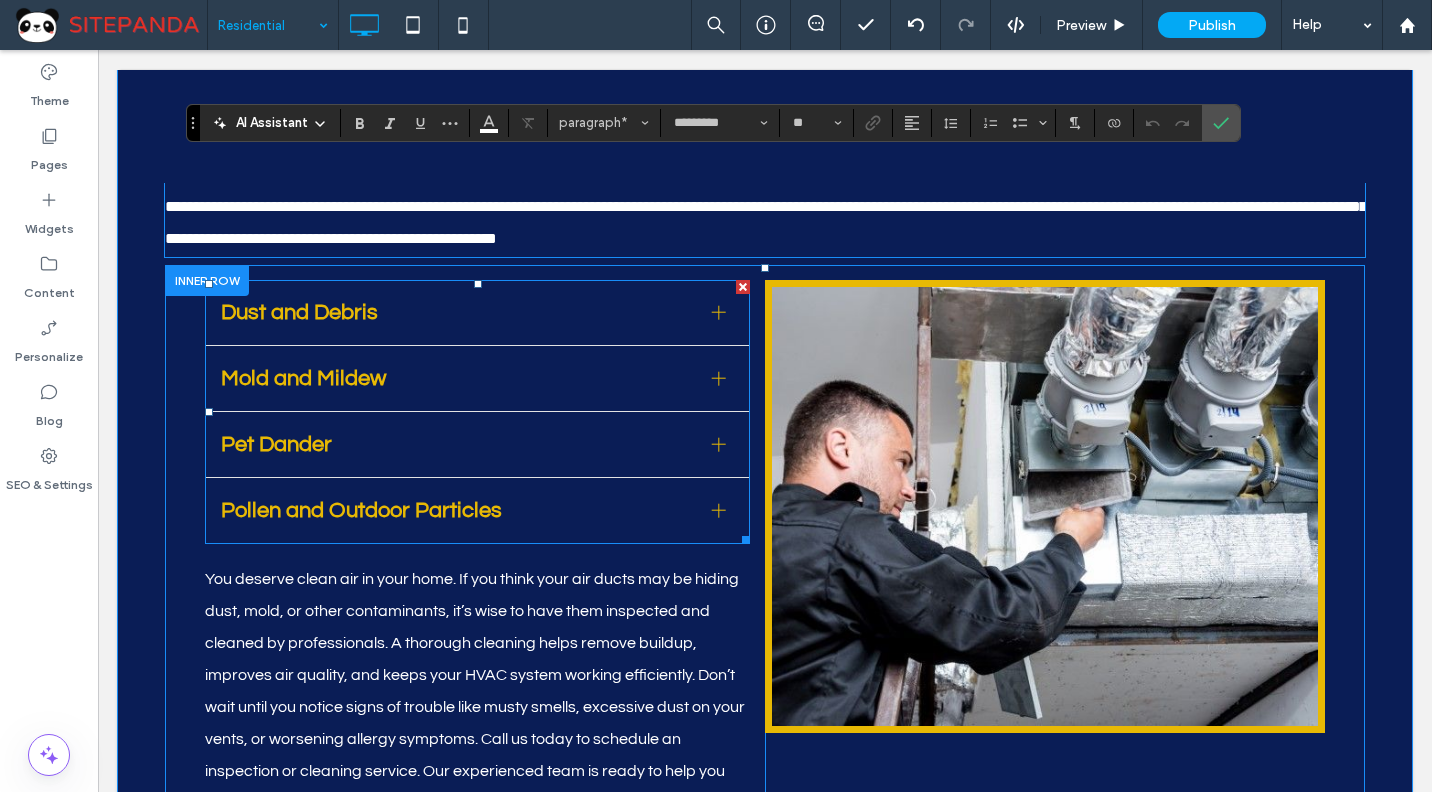 click at bounding box center [719, 312] 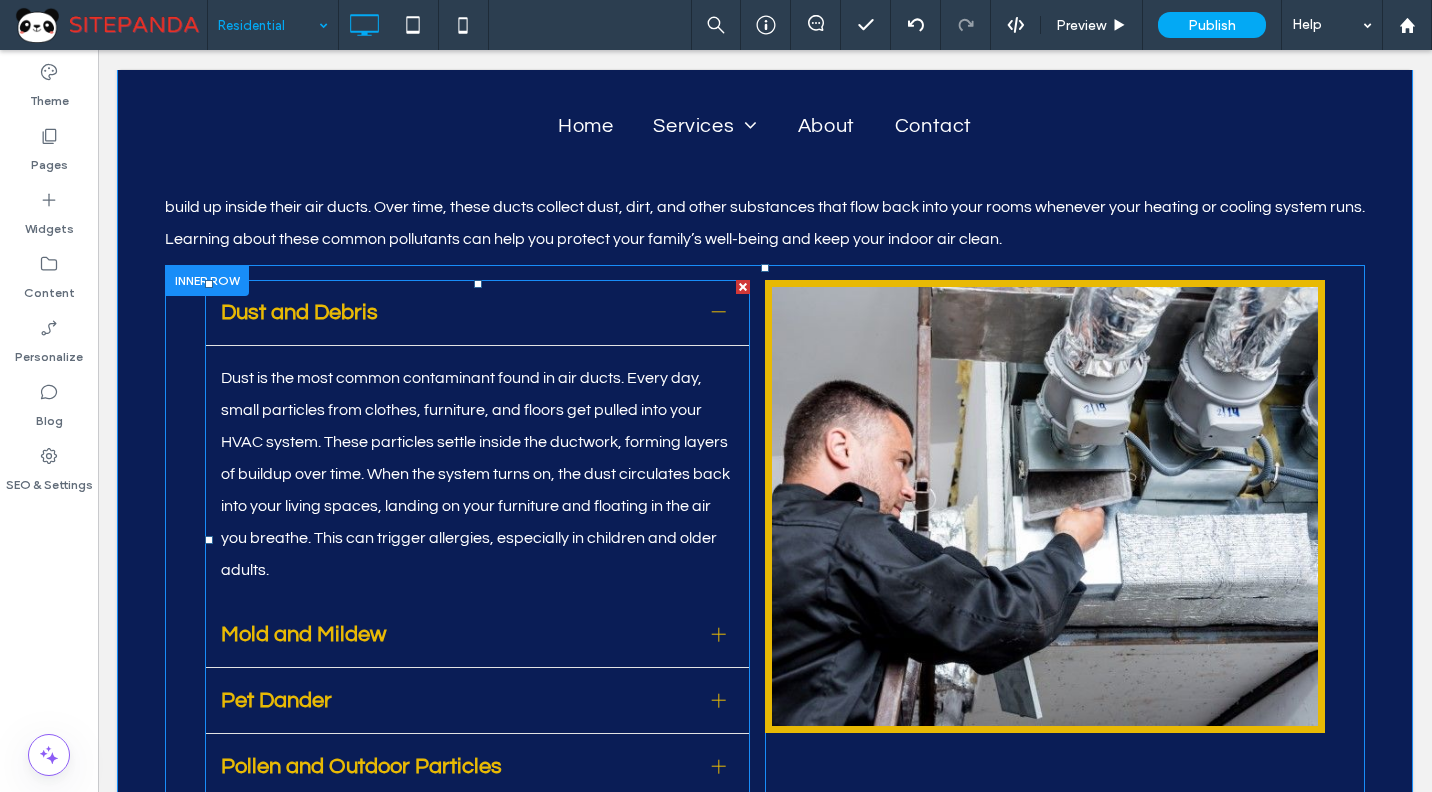 click at bounding box center (719, 312) 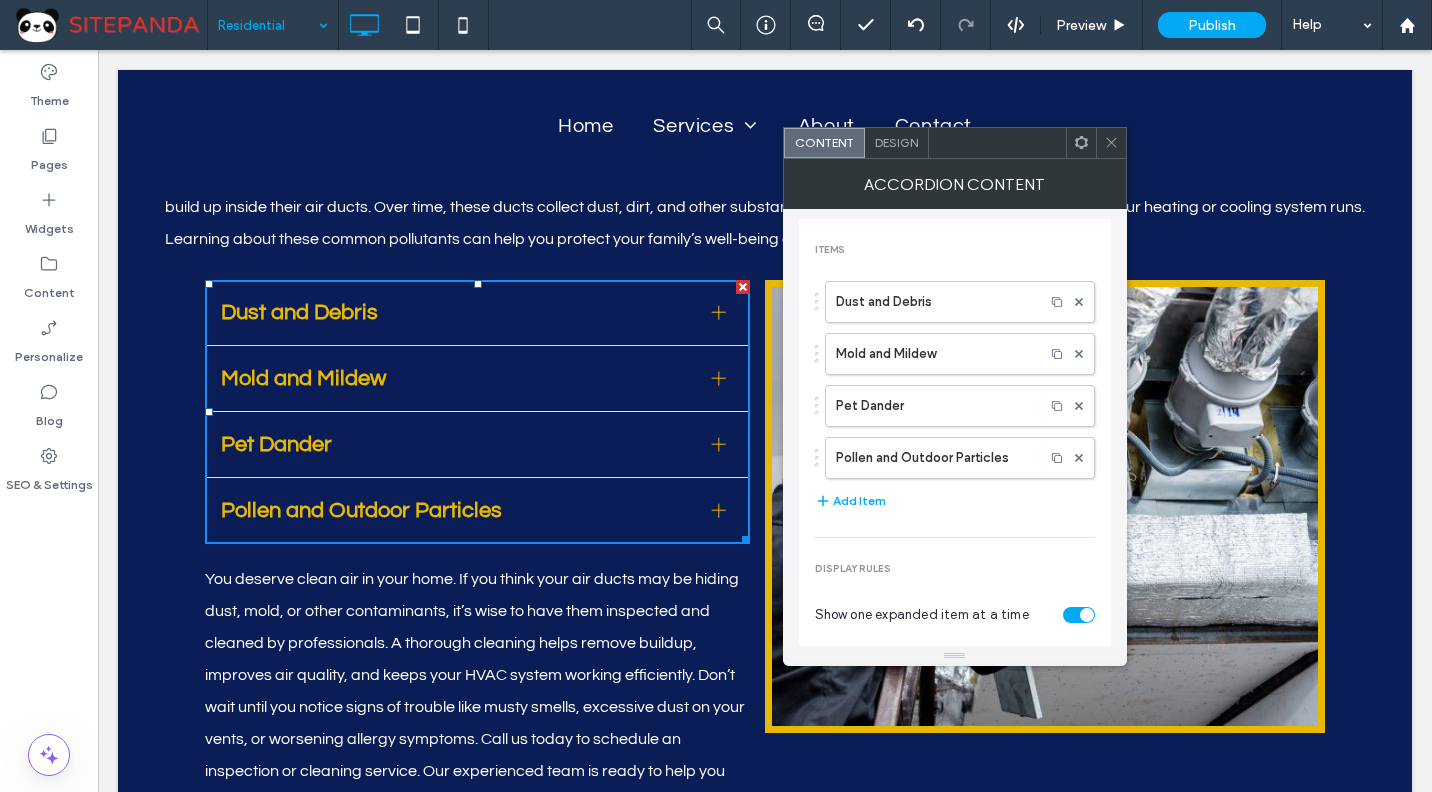 click at bounding box center (719, 378) 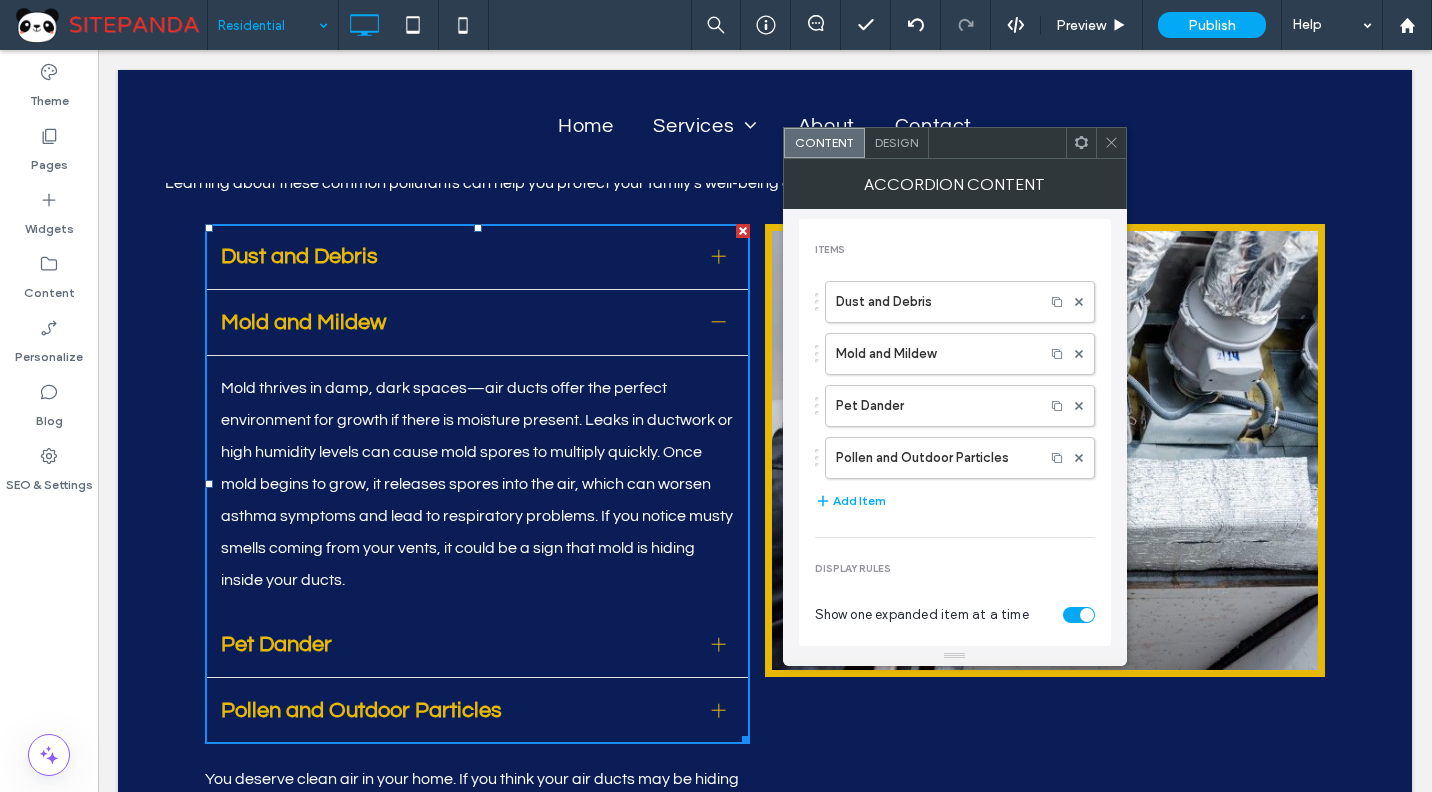 scroll, scrollTop: 3514, scrollLeft: 0, axis: vertical 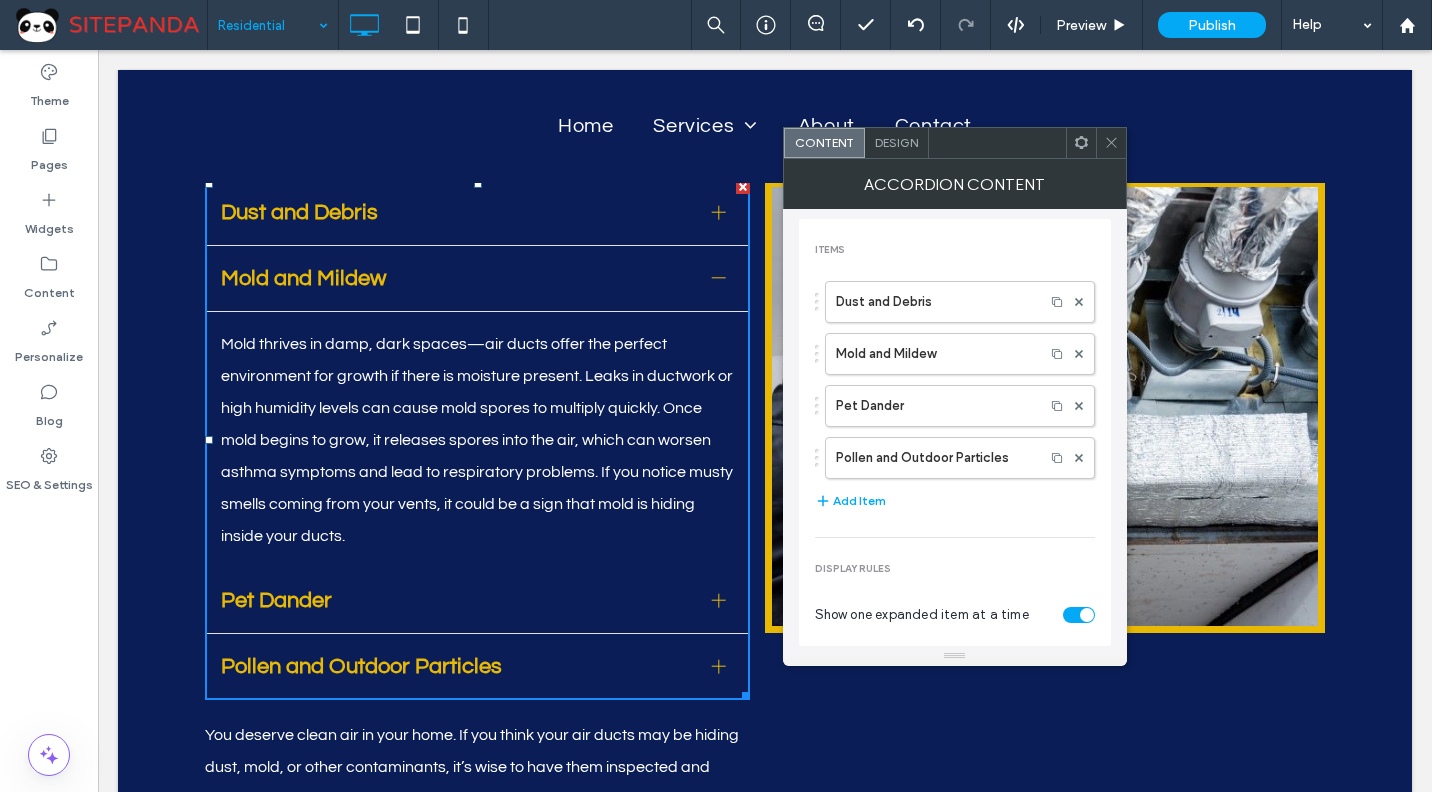 click at bounding box center [719, 600] 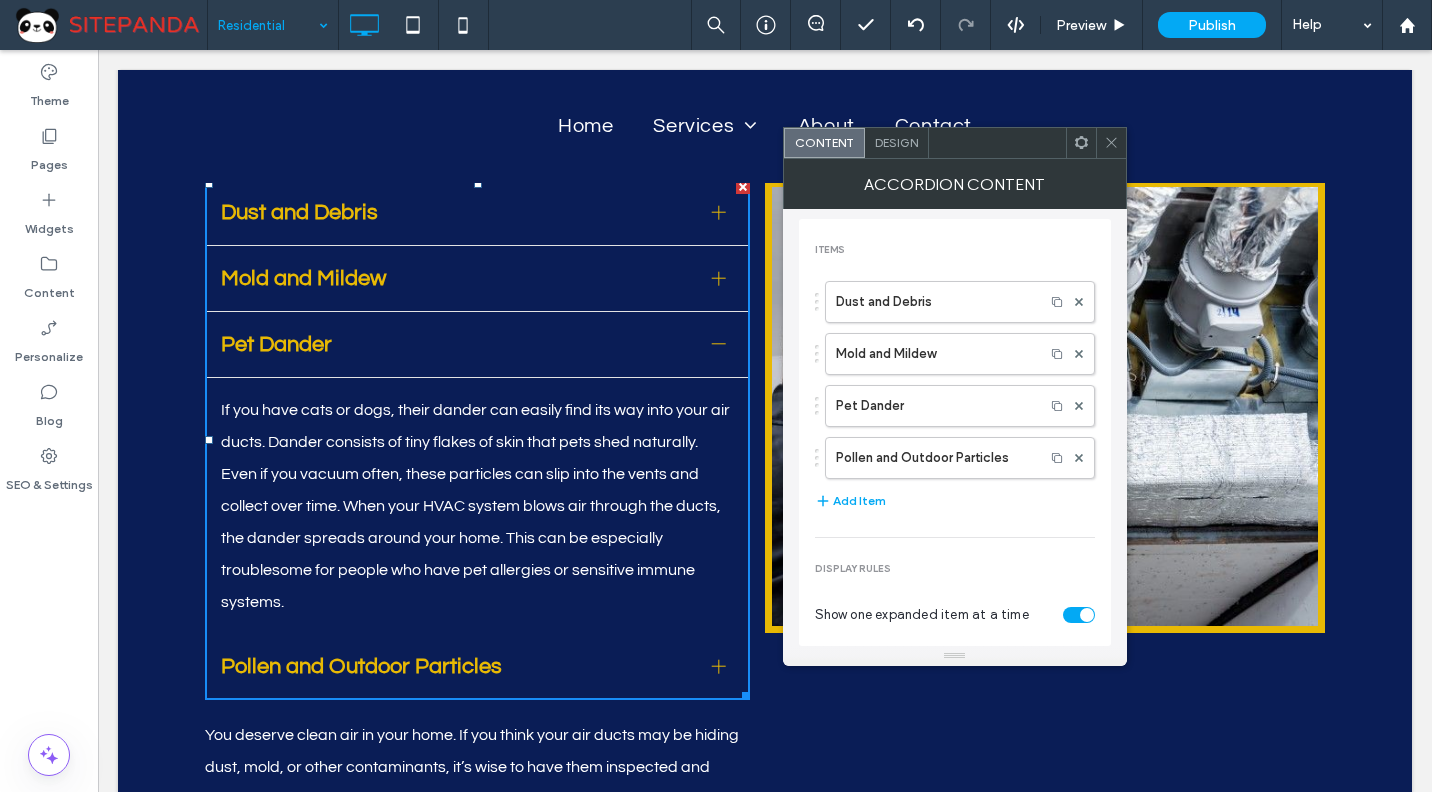 click at bounding box center [719, 666] 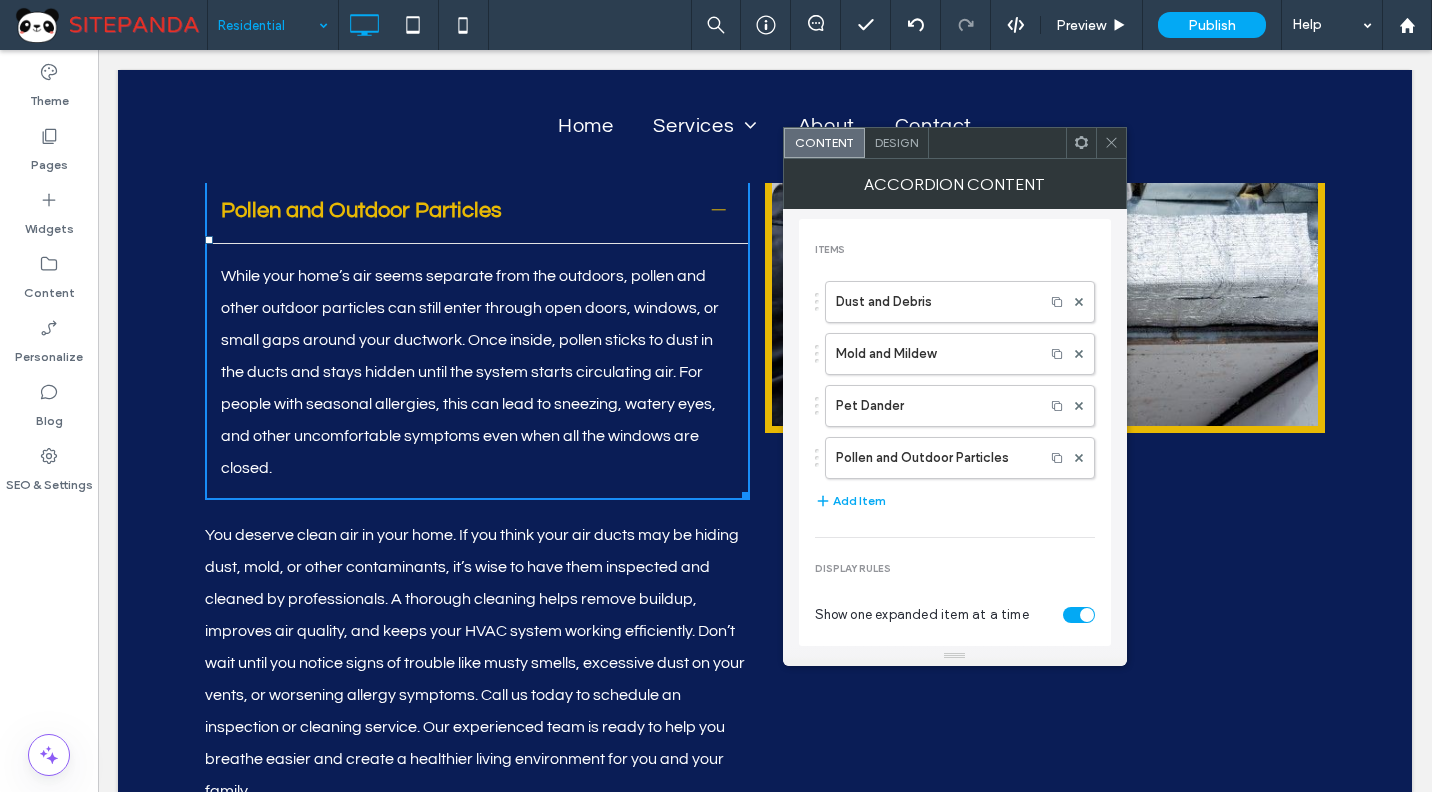 click on "You deserve clean air in your home. If you think your air ducts may be hiding dust, mold, or other contaminants, it’s wise to have them inspected and cleaned by professionals. A thorough cleaning helps remove buildup, improves air quality, and keeps your HVAC system working efficiently. Don’t wait until you notice signs of trouble like musty smells, excessive dust on your vents, or worsening allergy symptoms. Call us today to schedule an inspection or cleaning service. Our experienced team is ready to help you breathe easier and create a healthier living environment for you and your family." at bounding box center [477, 663] 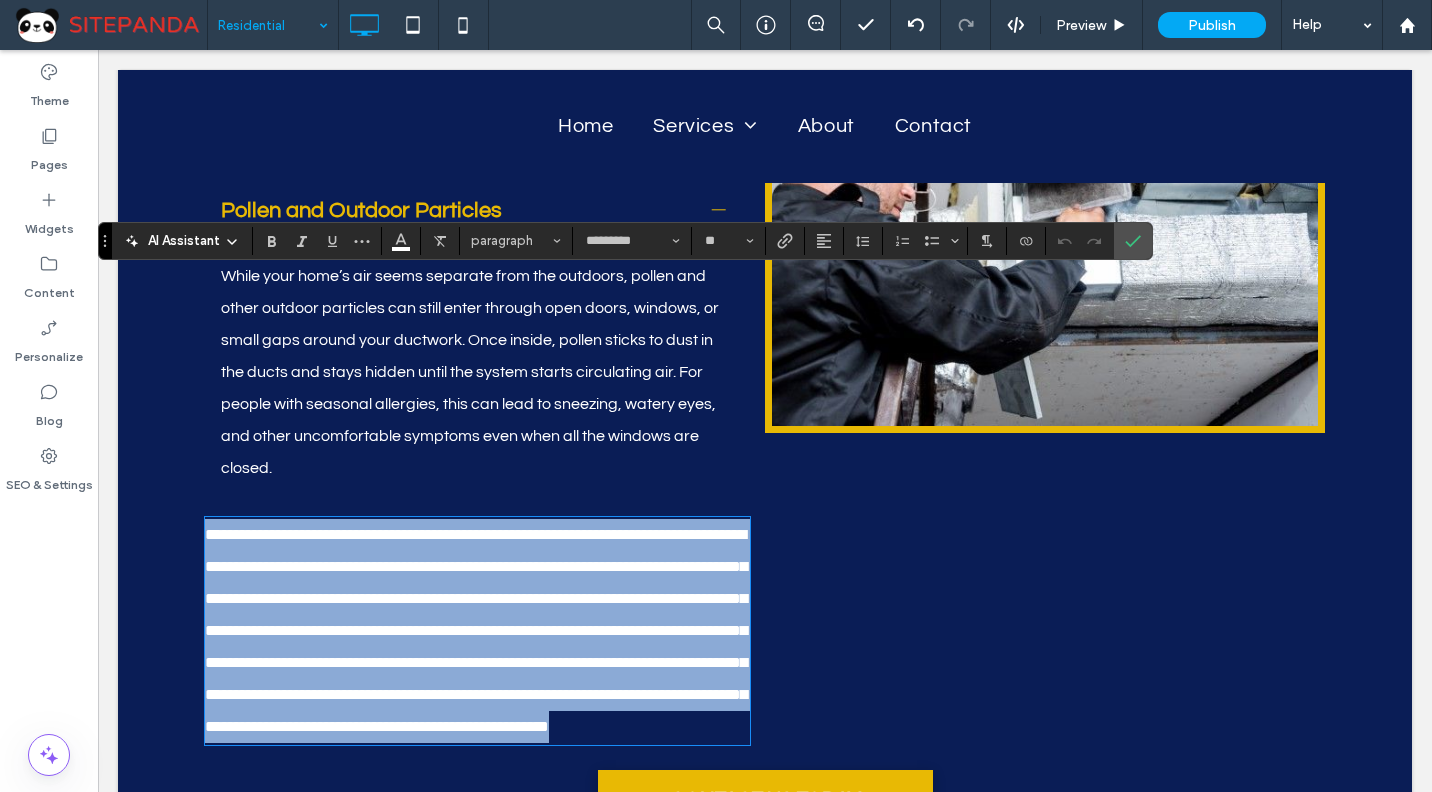 scroll, scrollTop: 3956, scrollLeft: 0, axis: vertical 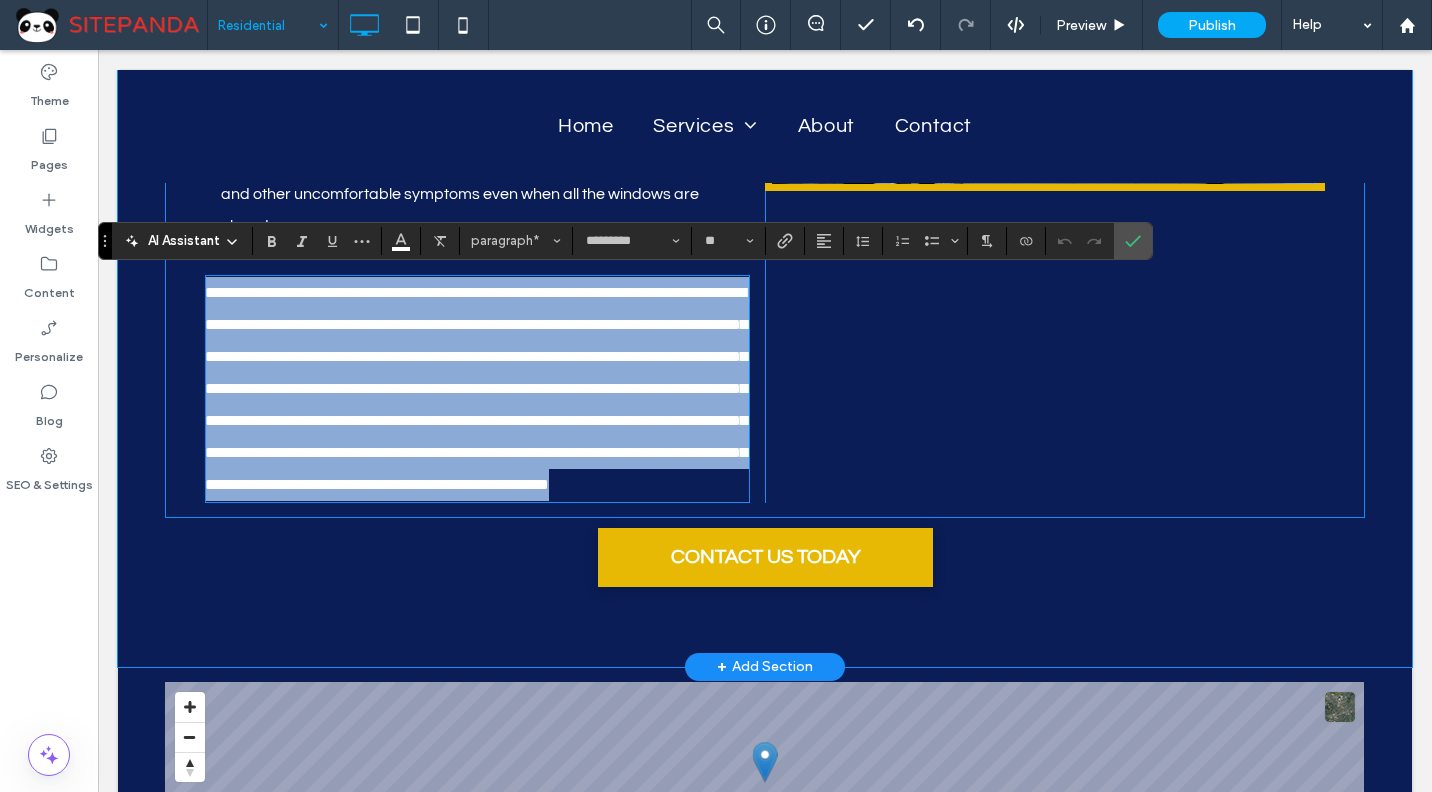 click on "**********" at bounding box center (477, 389) 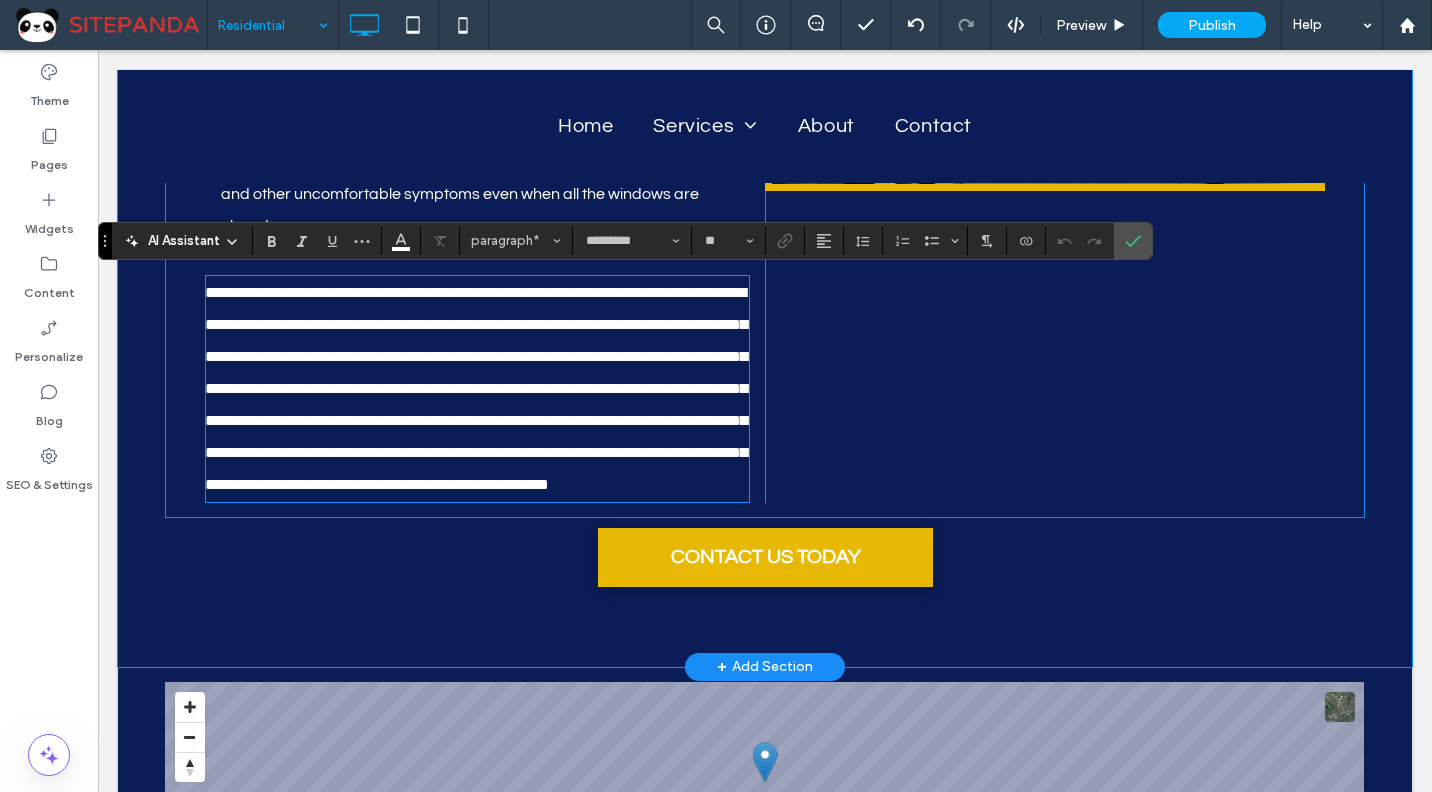 click on "**********" at bounding box center (477, 389) 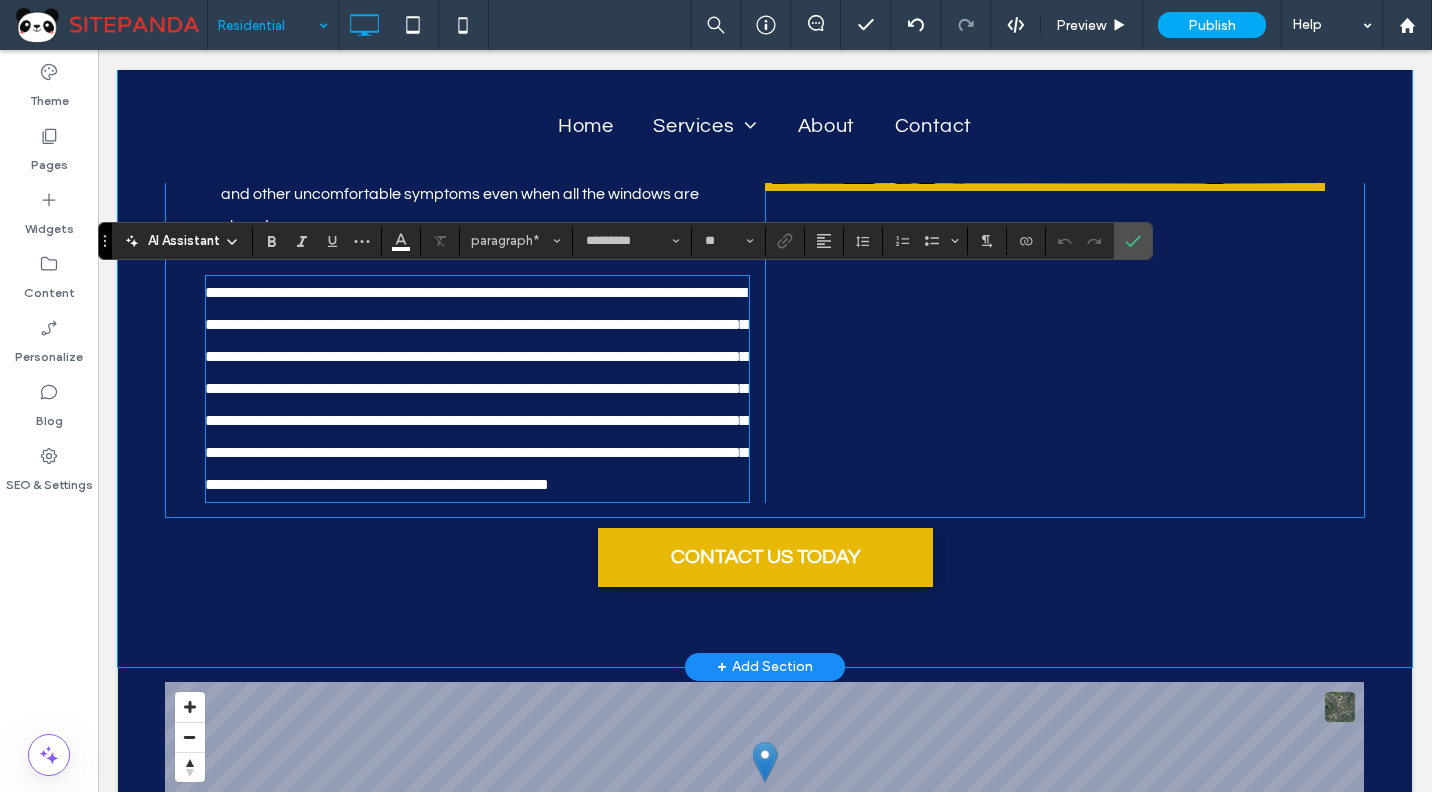 click on "**********" at bounding box center (476, 388) 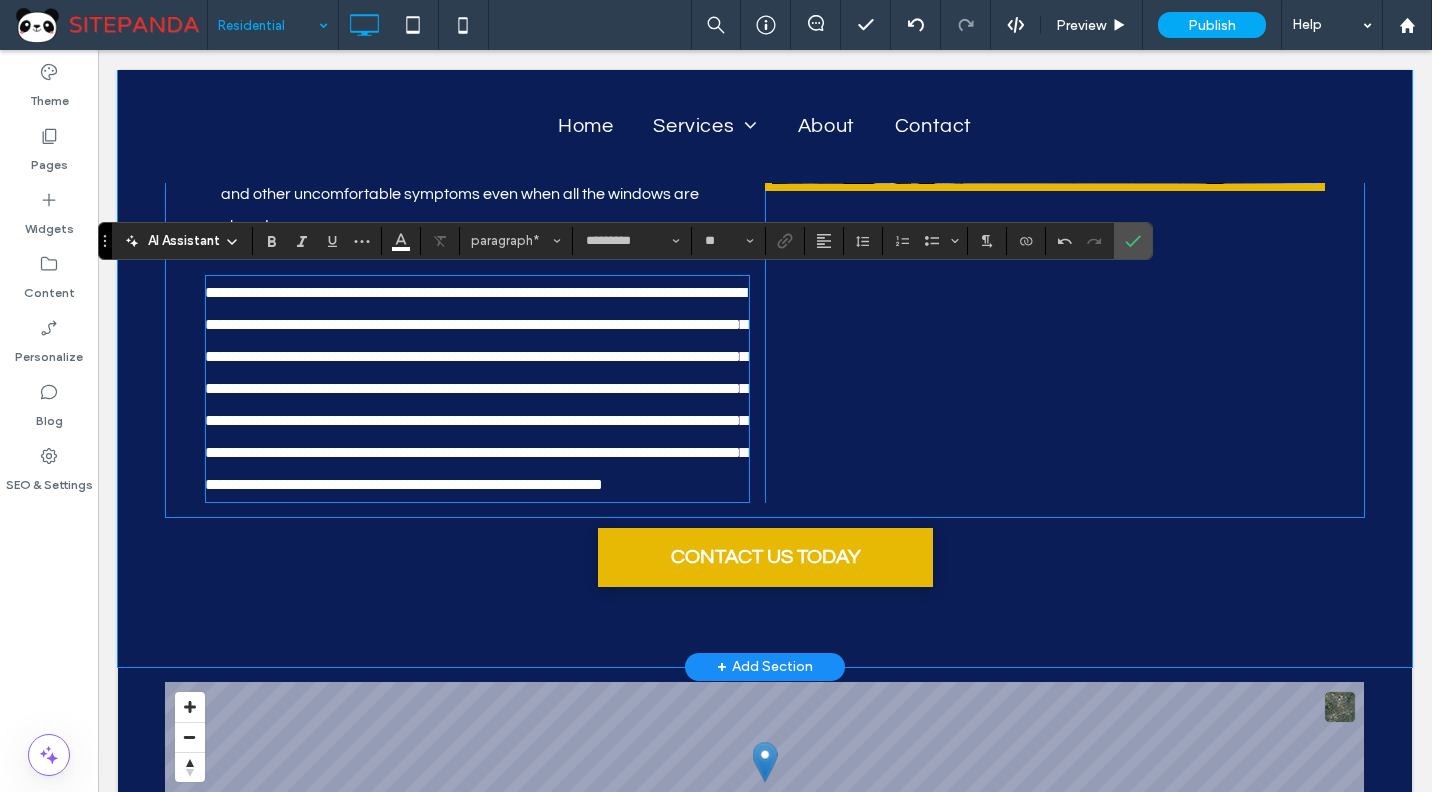 click on "**********" at bounding box center [476, 388] 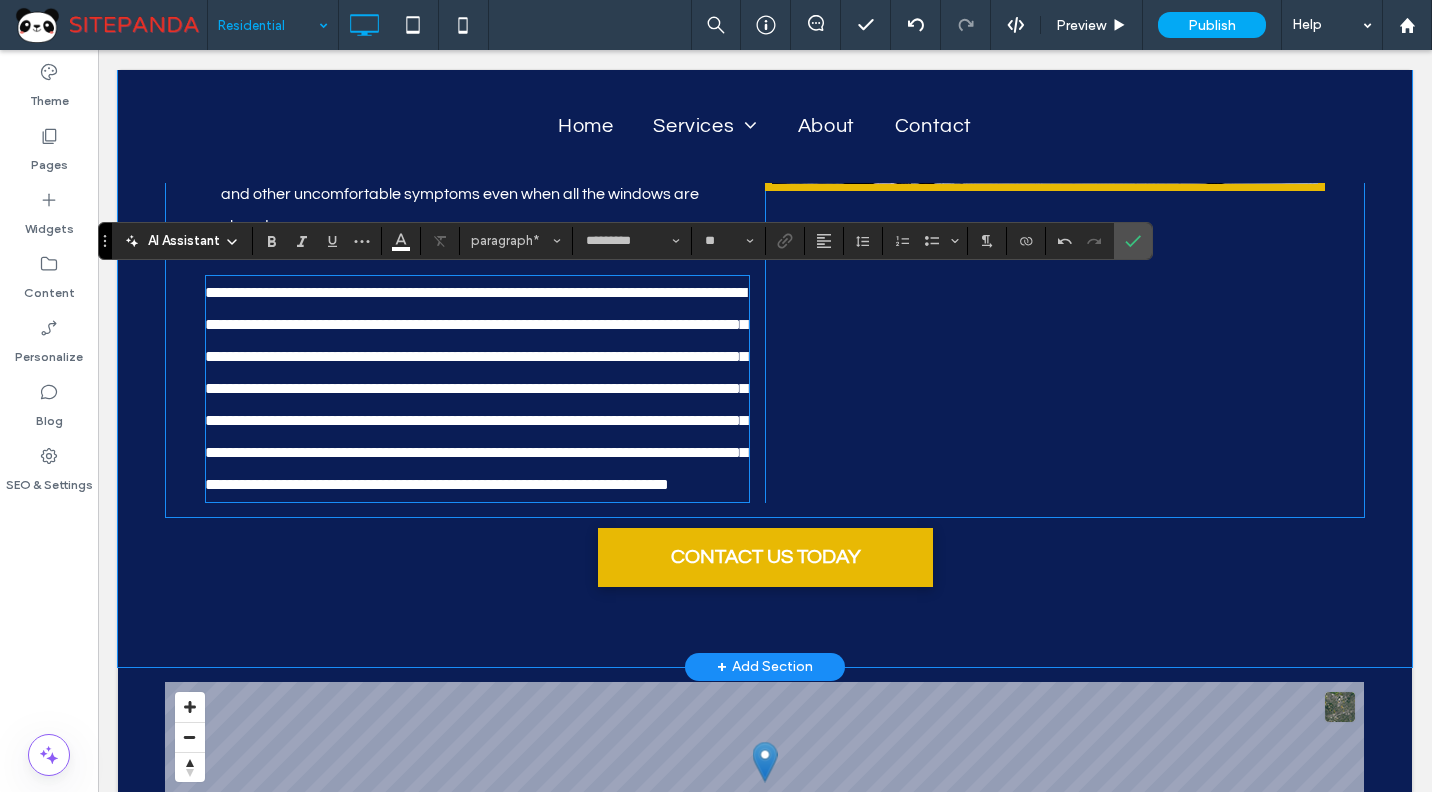 click on "**********" at bounding box center [476, 388] 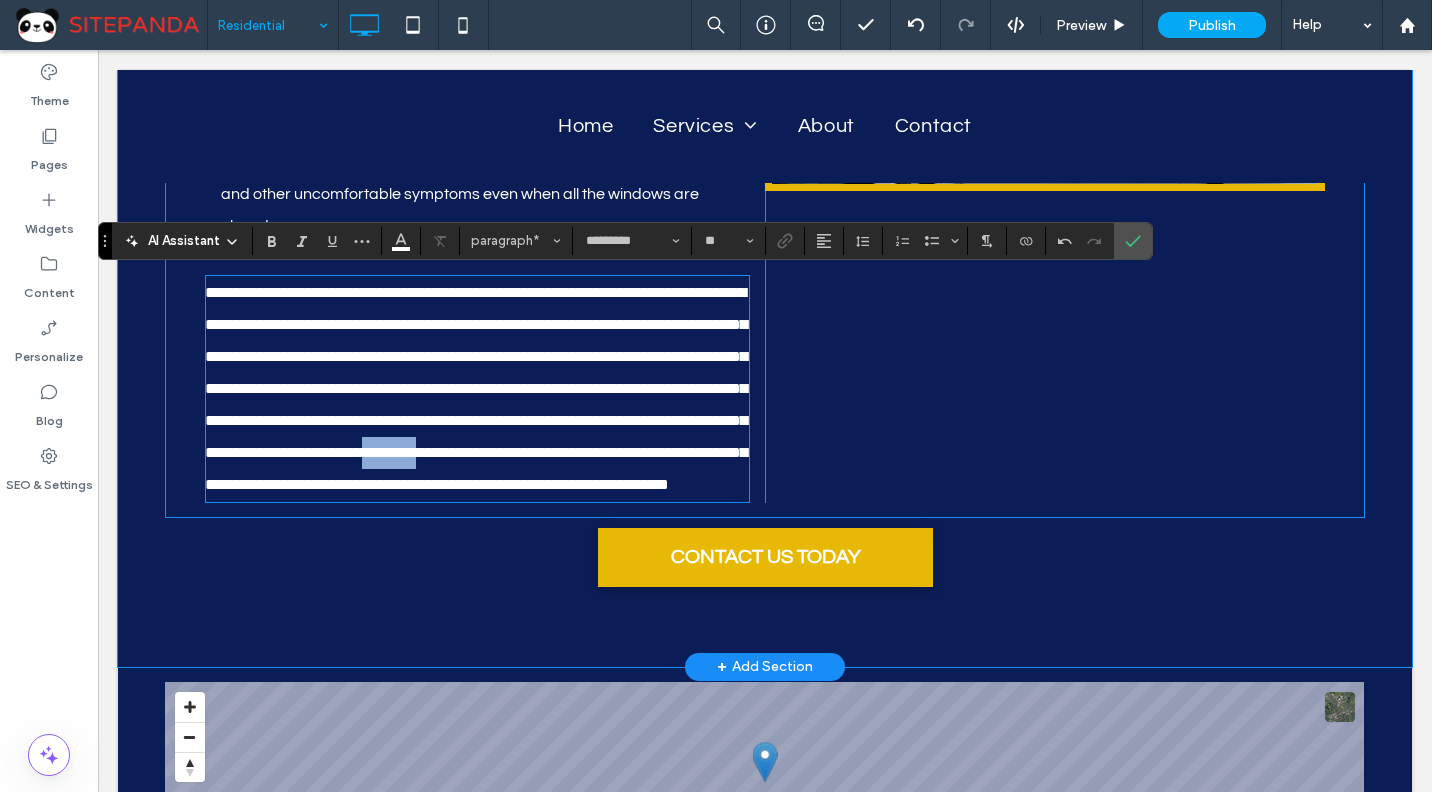 click on "**********" at bounding box center (476, 388) 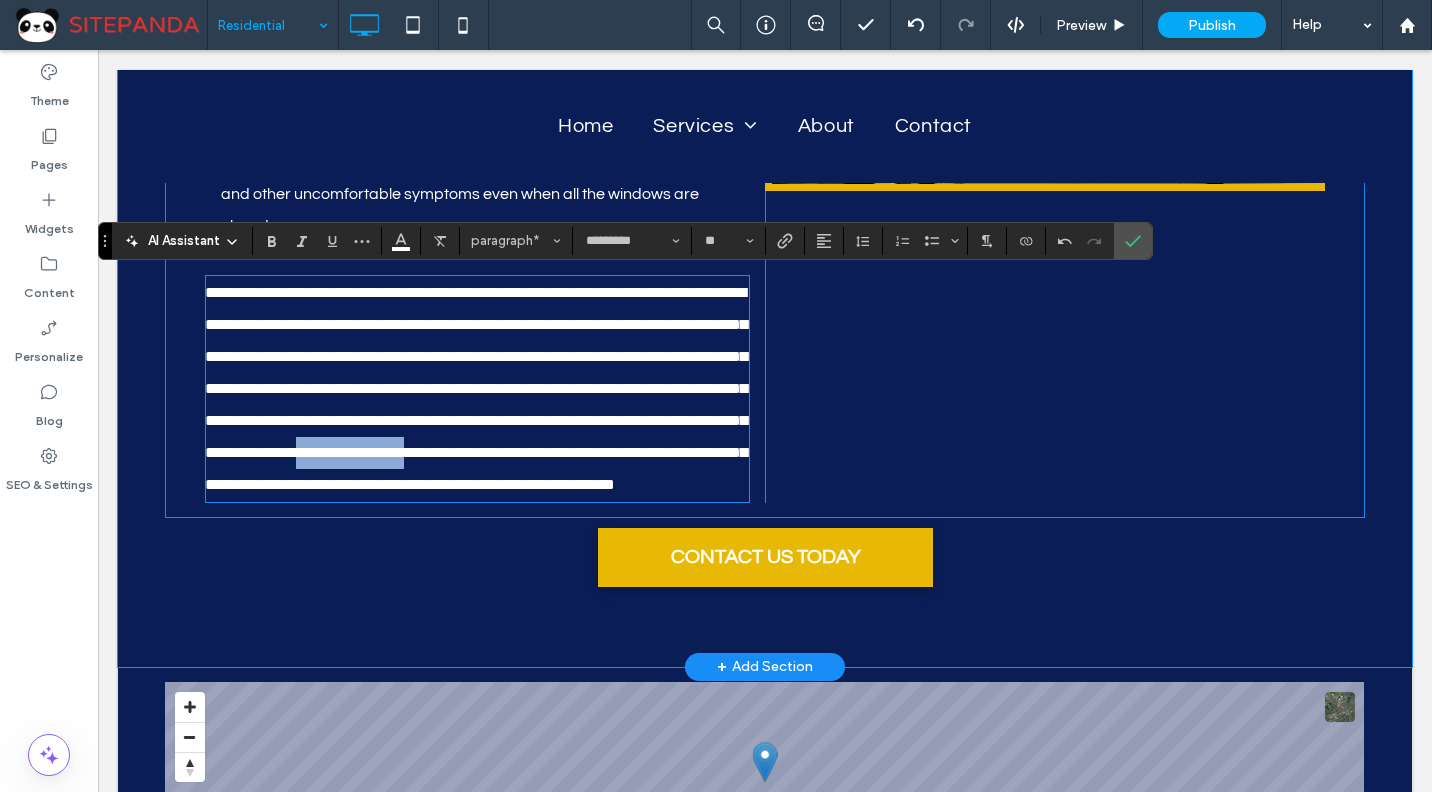 drag, startPoint x: 420, startPoint y: 490, endPoint x: 295, endPoint y: 493, distance: 125.035995 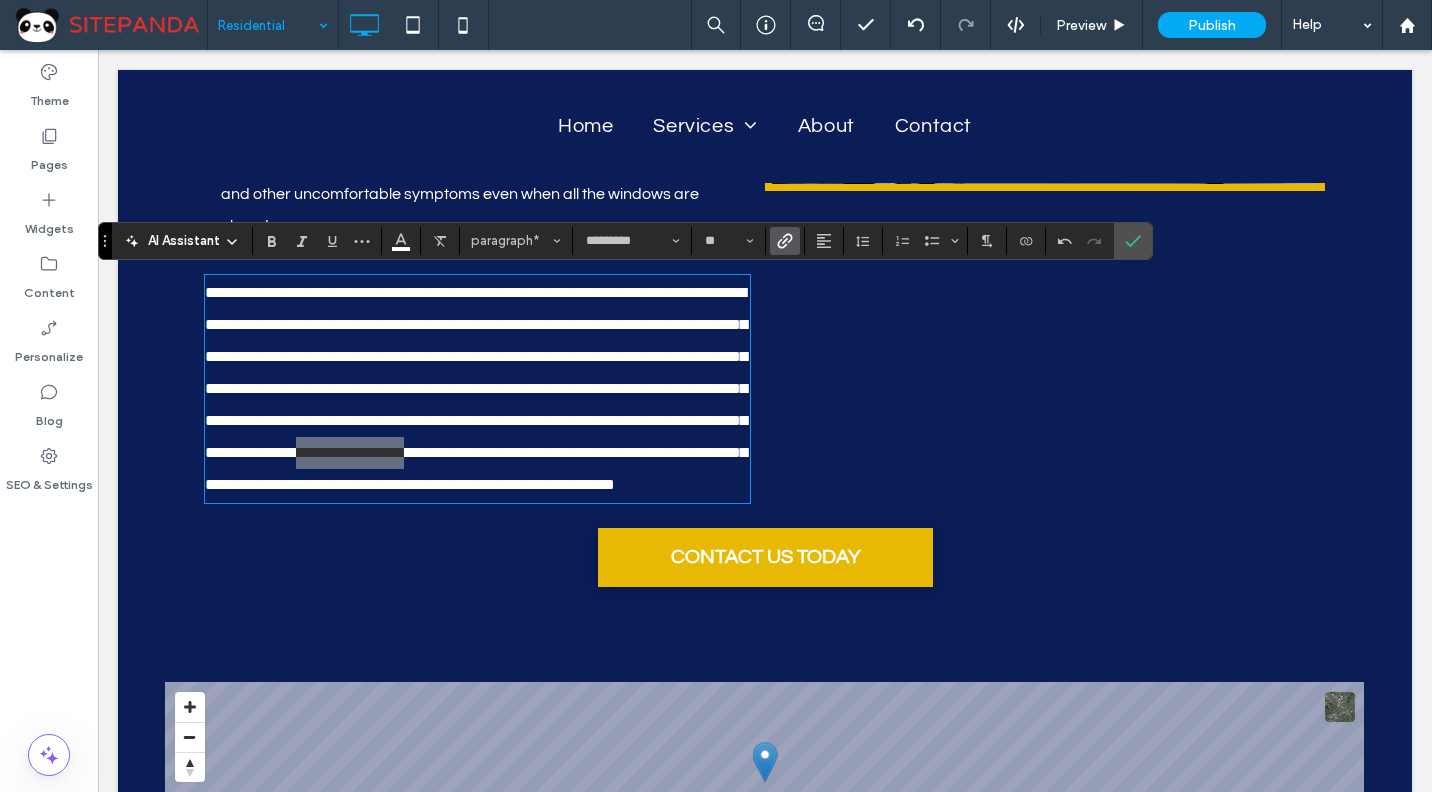 click at bounding box center (785, 241) 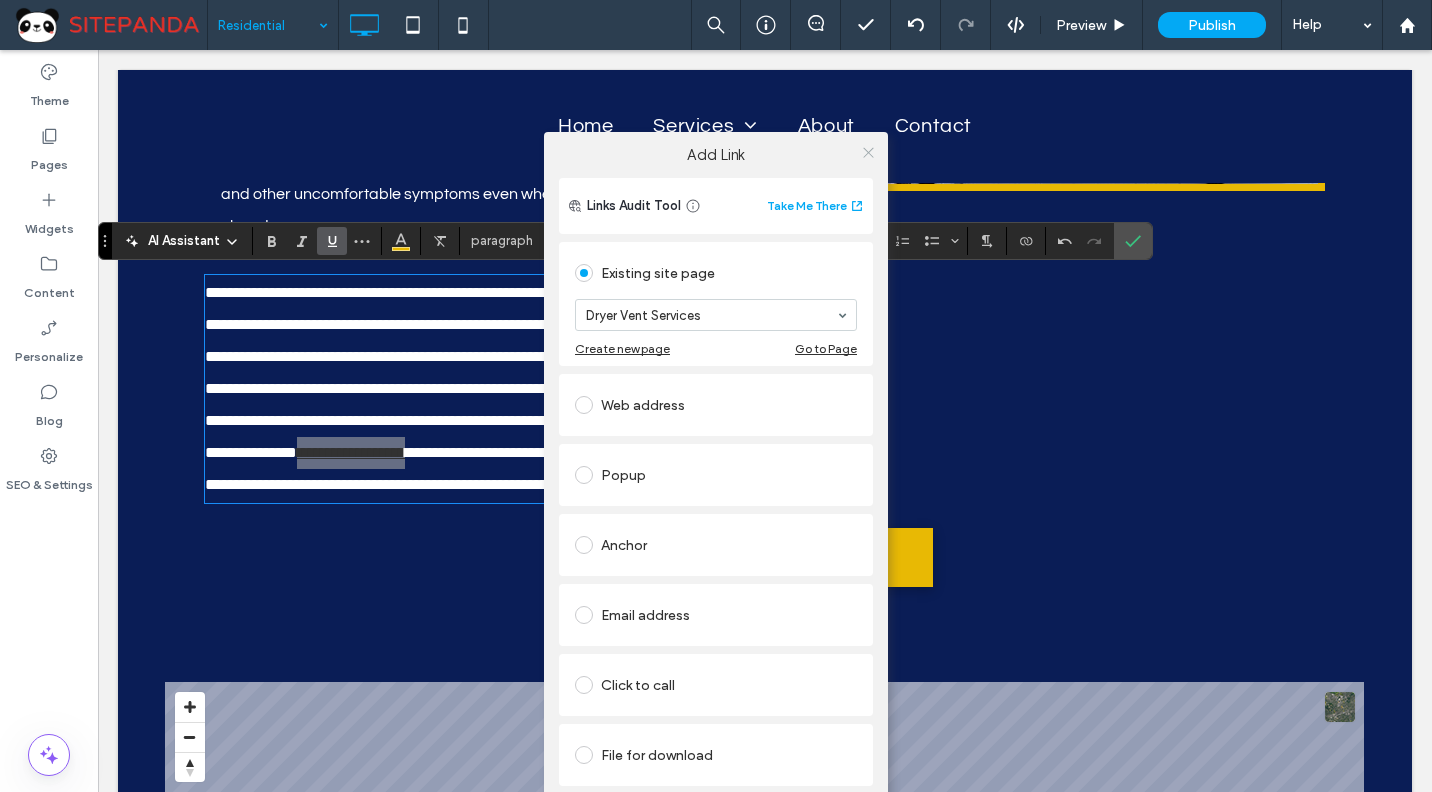click 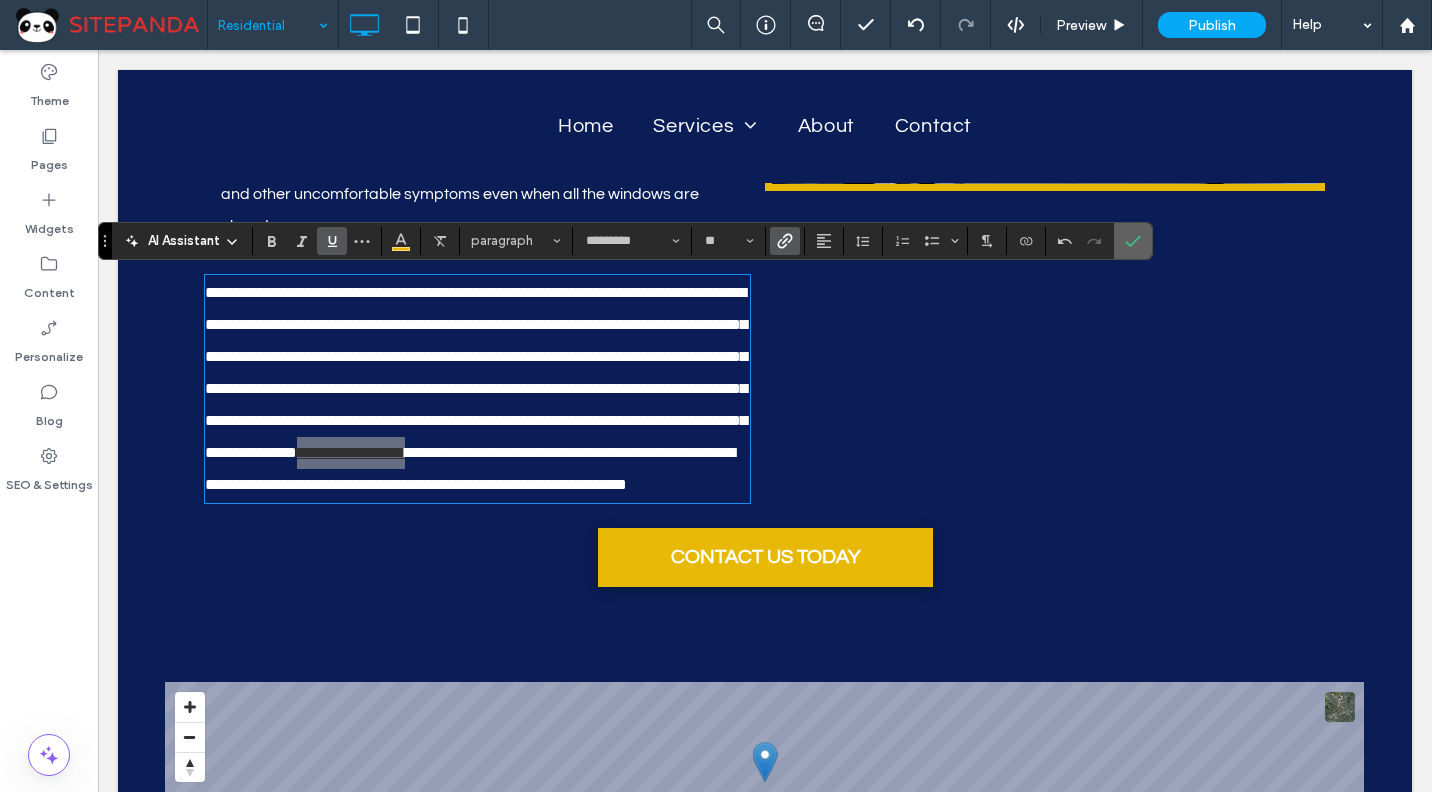 click at bounding box center (1133, 241) 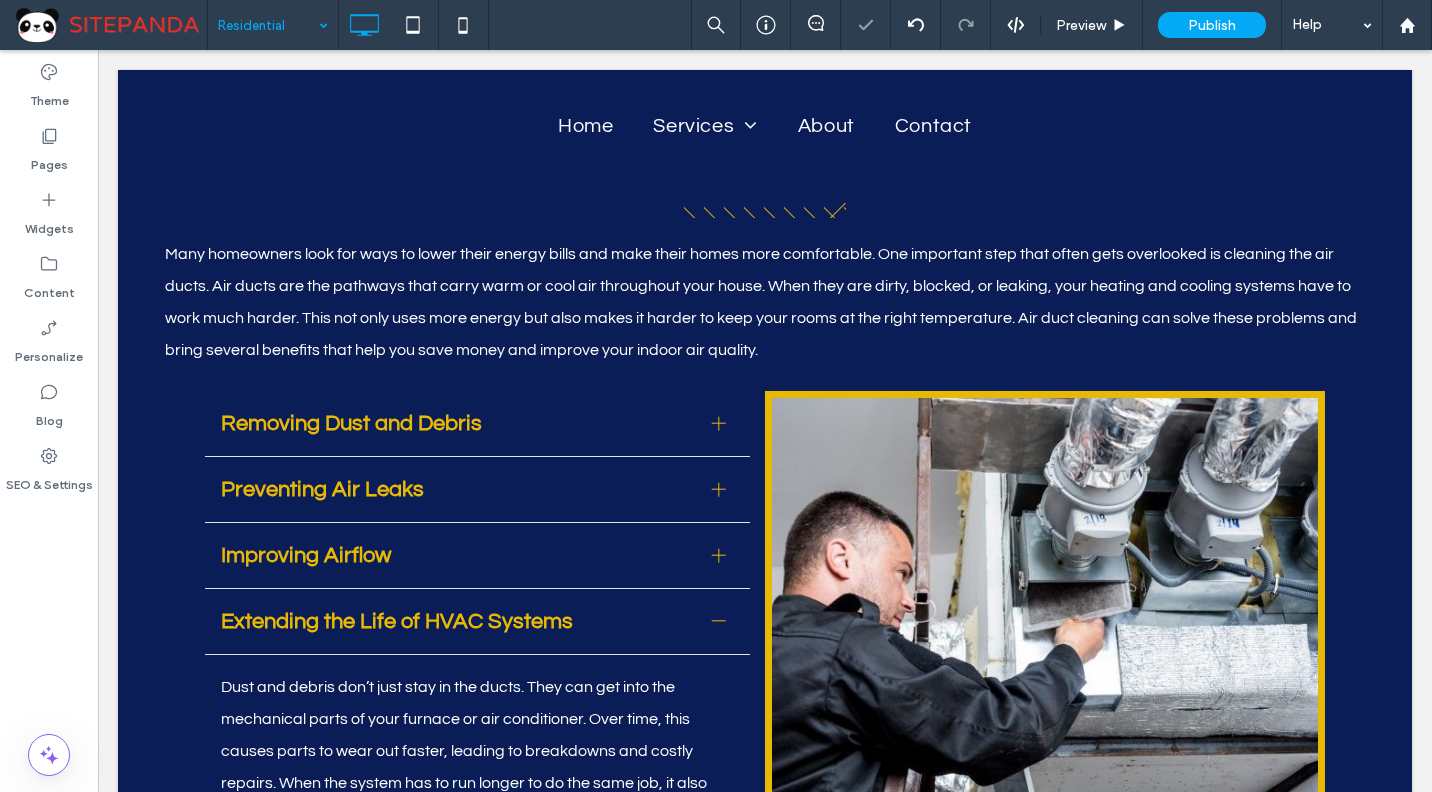 scroll, scrollTop: 1856, scrollLeft: 0, axis: vertical 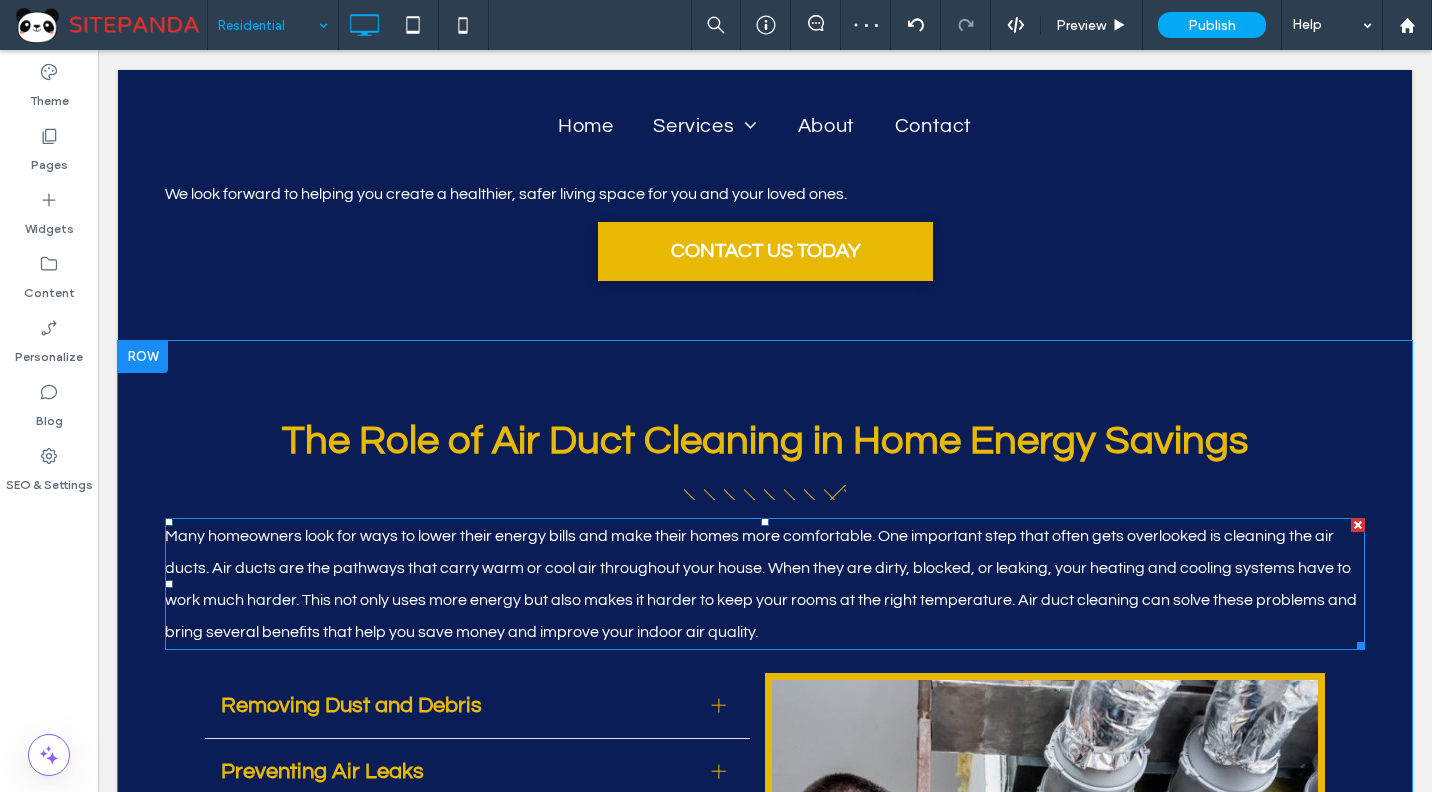 click on "Many homeowners look for ways to lower their energy bills and make their homes more comfortable. One important step that often gets overlooked is cleaning the air ducts. Air ducts are the pathways that carry warm or cool air throughout your house. When they are dirty, blocked, or leaking, your heating and cooling systems have to work much harder. This not only uses more energy but also makes it harder to keep your rooms at the right temperature. Air duct cleaning can solve these problems and bring several benefits that help you save money and improve your indoor air quality." at bounding box center (765, 584) 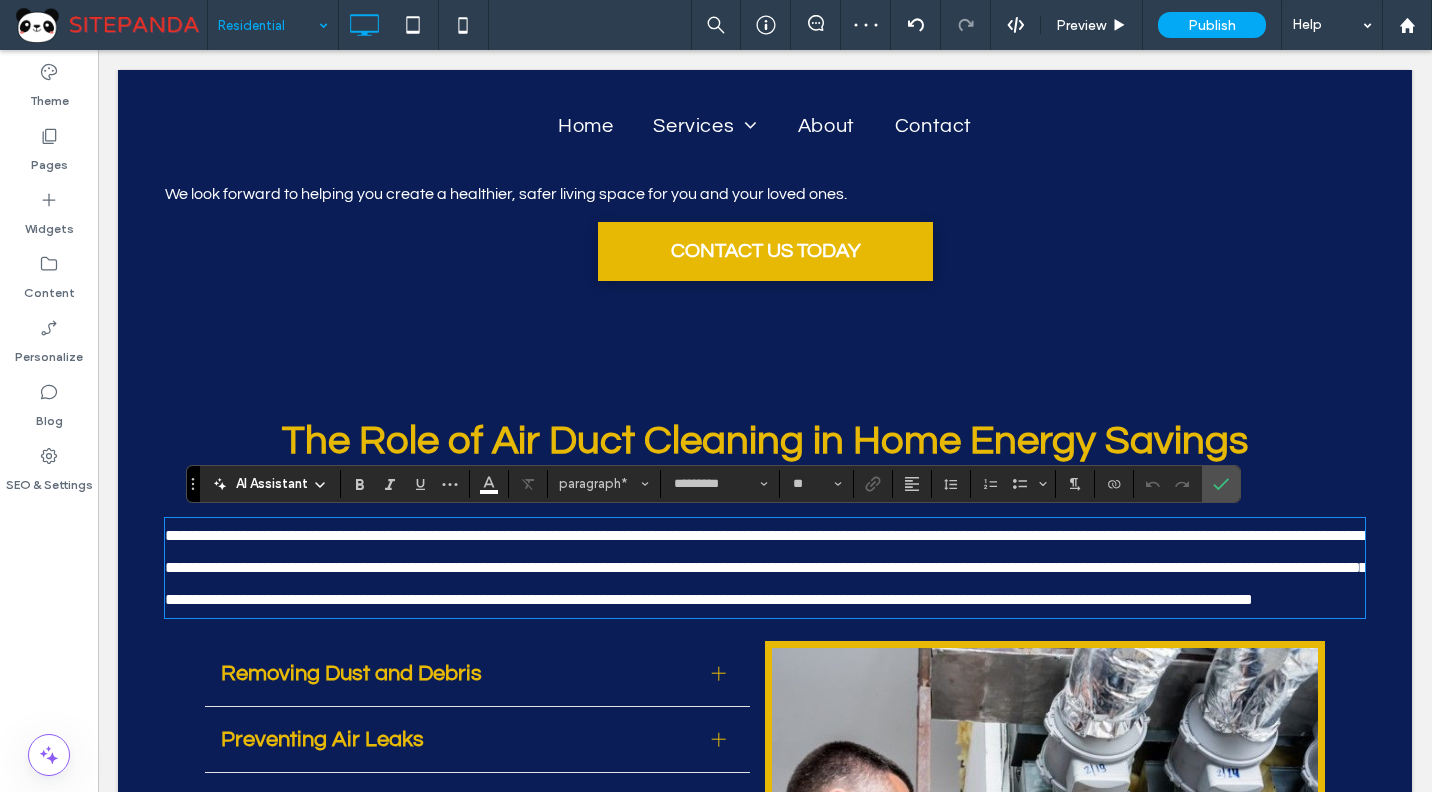 click on "**********" at bounding box center [766, 567] 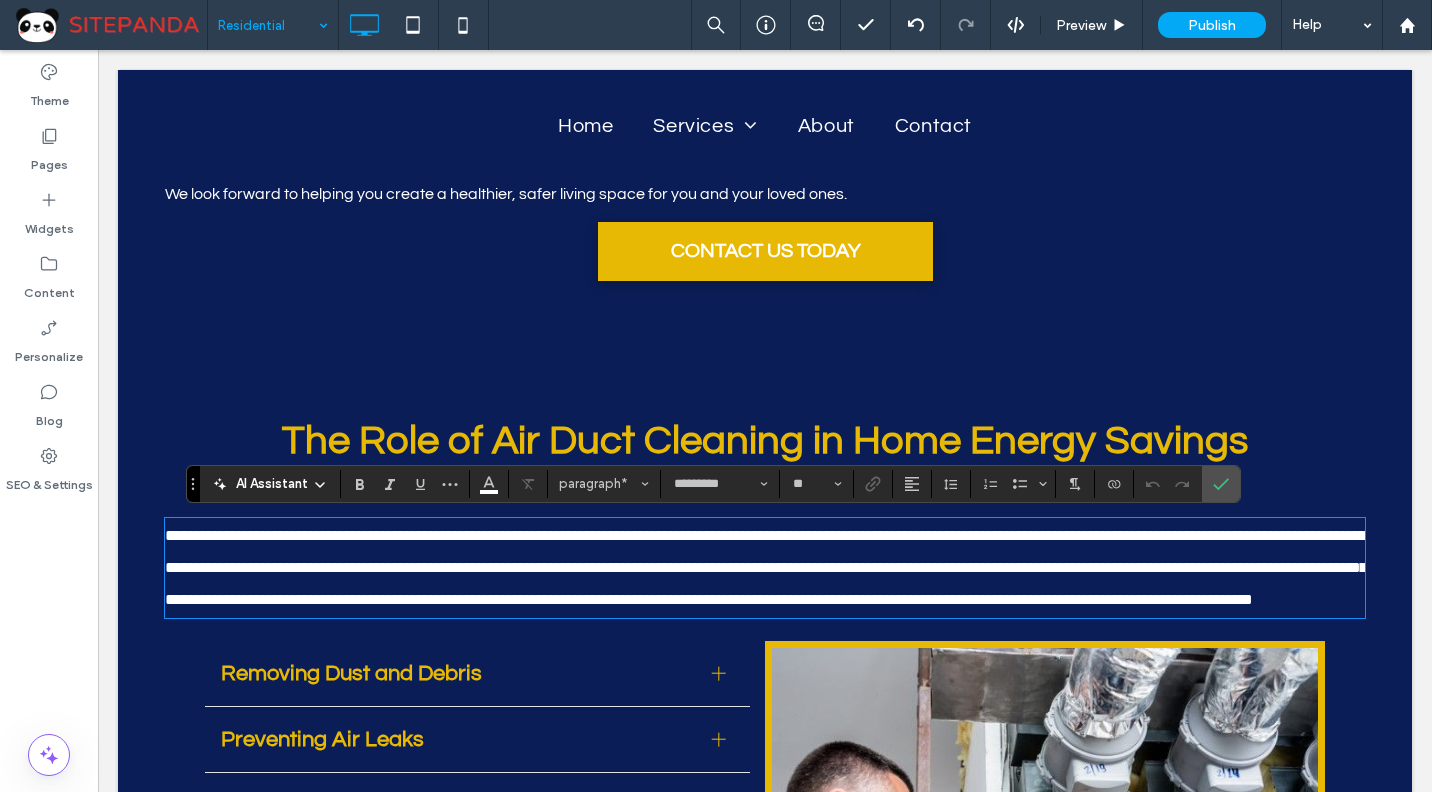 click on "**********" at bounding box center (766, 567) 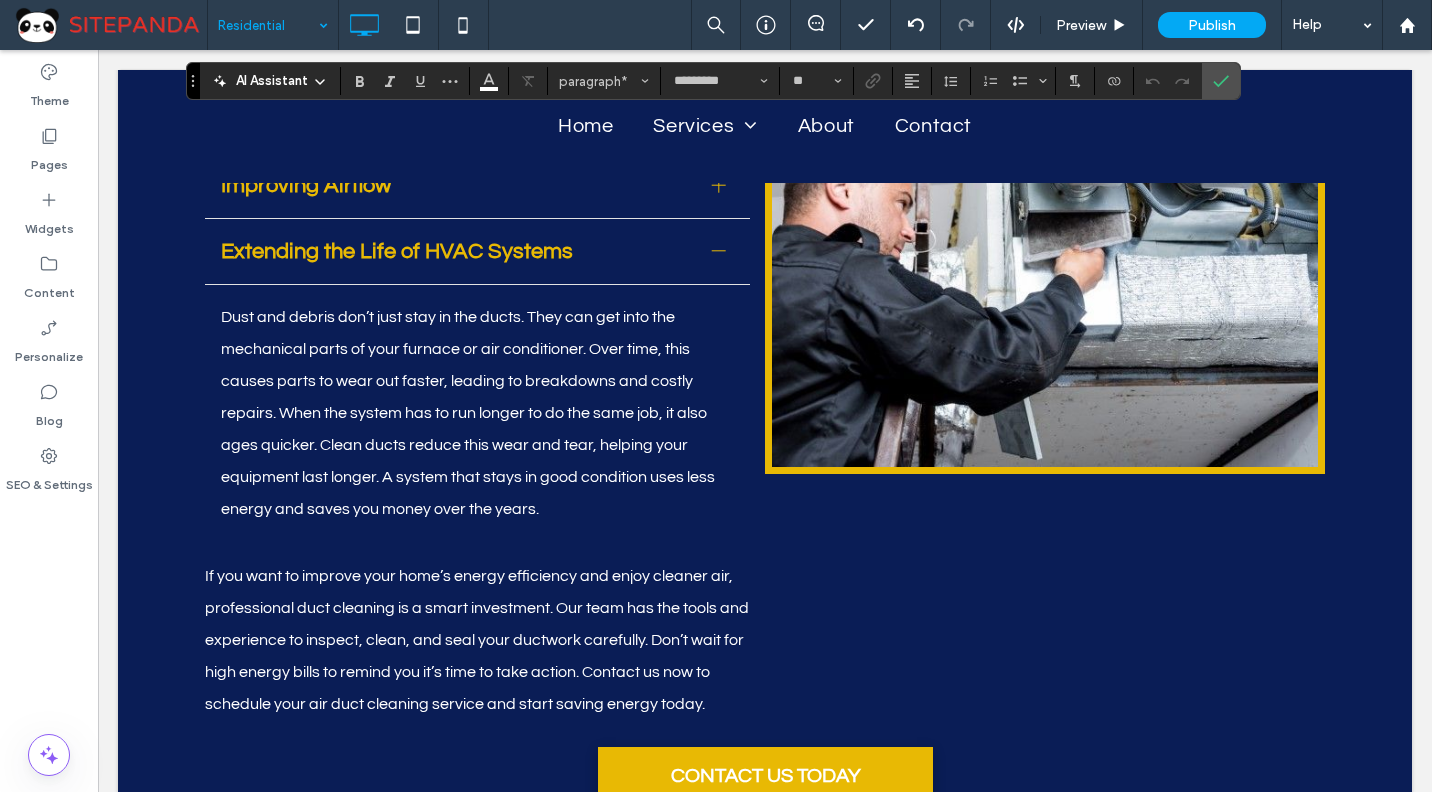 scroll, scrollTop: 2556, scrollLeft: 0, axis: vertical 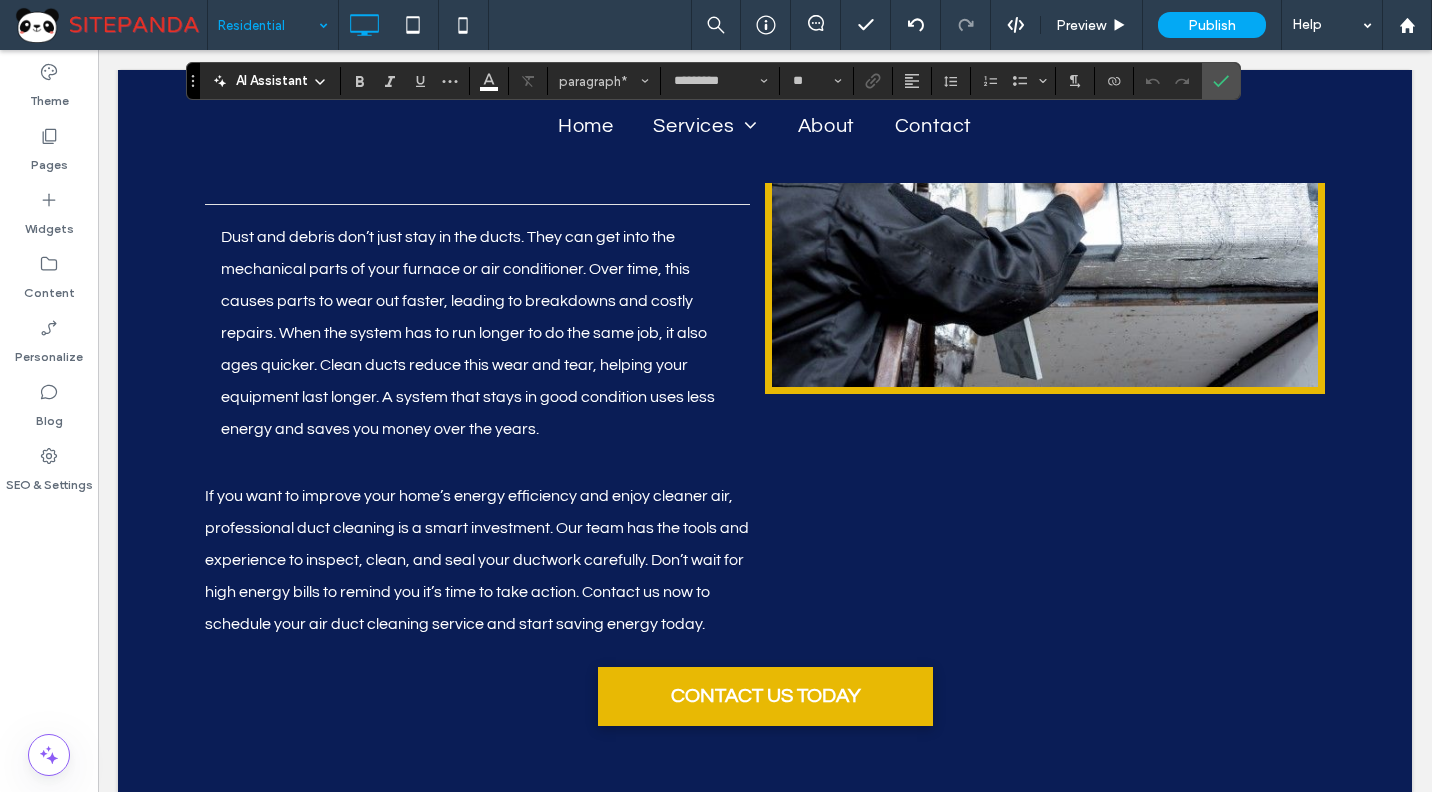 click on "If you want to improve your home’s energy efficiency and enjoy cleaner air, professional duct cleaning is a smart investment. Our team has the tools and experience to inspect, clean, and seal your ductwork carefully. Don’t wait for high energy bills to remind you it’s time to take action. Contact us now to schedule your air duct cleaning service and start saving energy today." at bounding box center [477, 560] 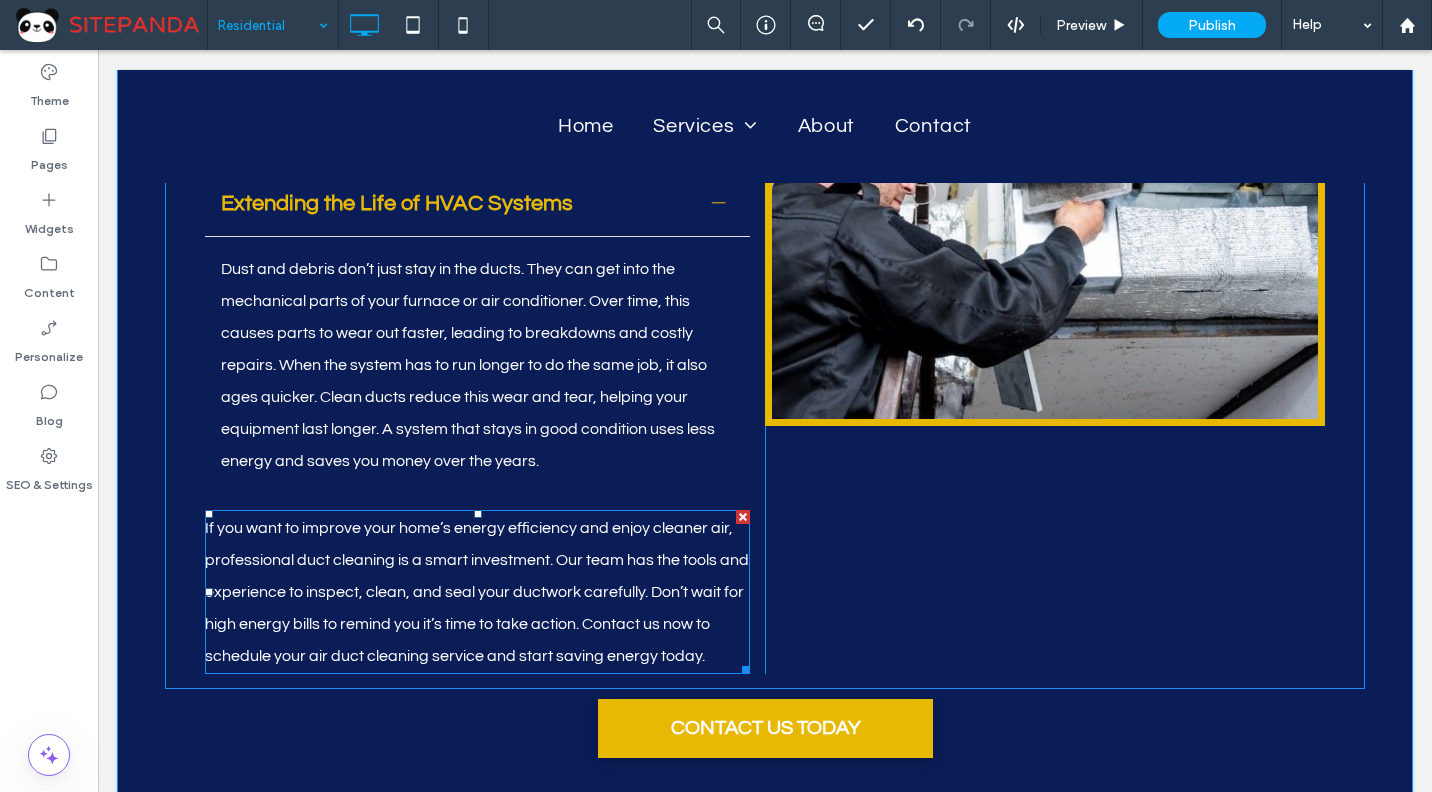 click on "If you want to improve your home’s energy efficiency and enjoy cleaner air, professional duct cleaning is a smart investment. Our team has the tools and experience to inspect, clean, and seal your ductwork carefully. Don’t wait for high energy bills to remind you it’s time to take action. Contact us now to schedule your air duct cleaning service and start saving energy today." at bounding box center (477, 592) 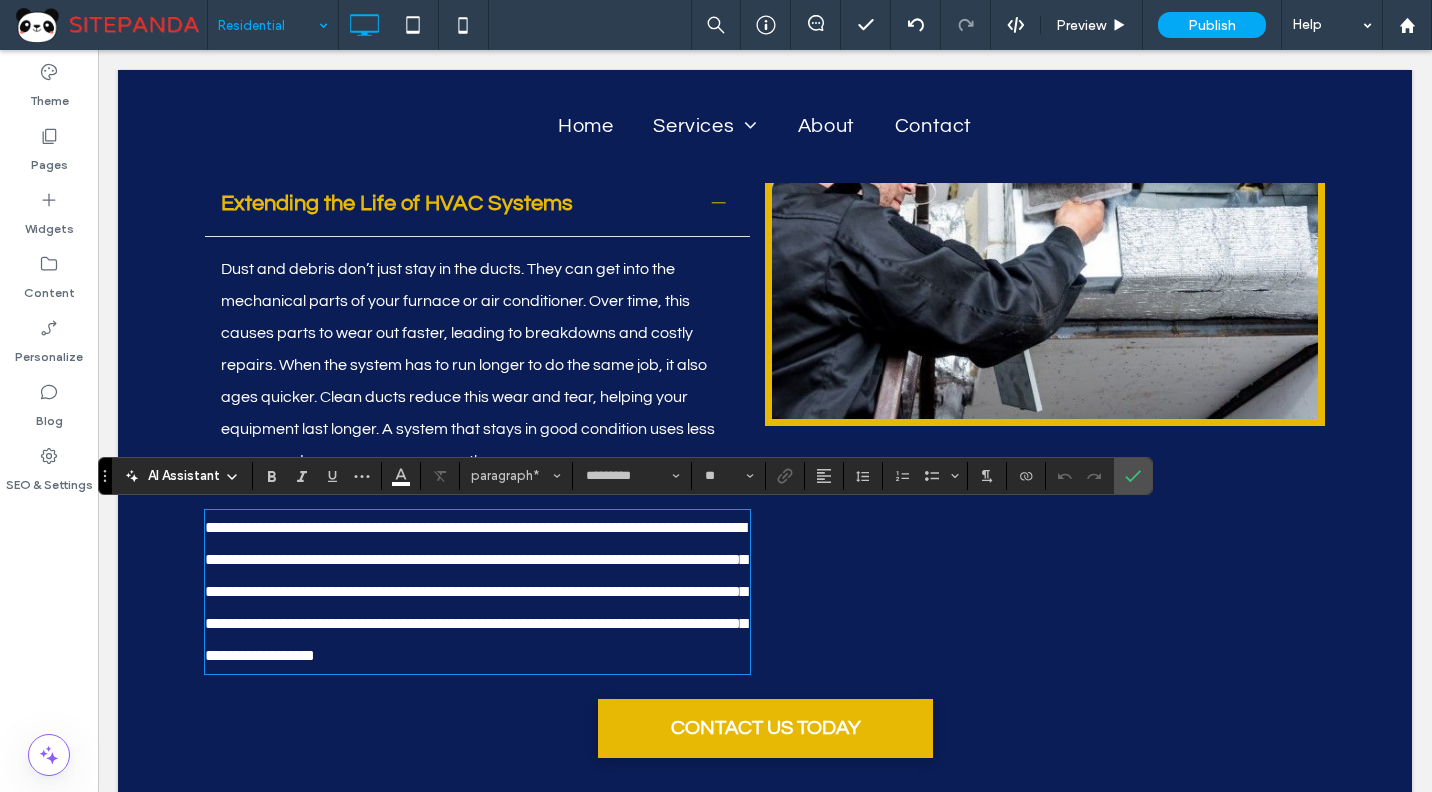 click on "**********" at bounding box center [476, 591] 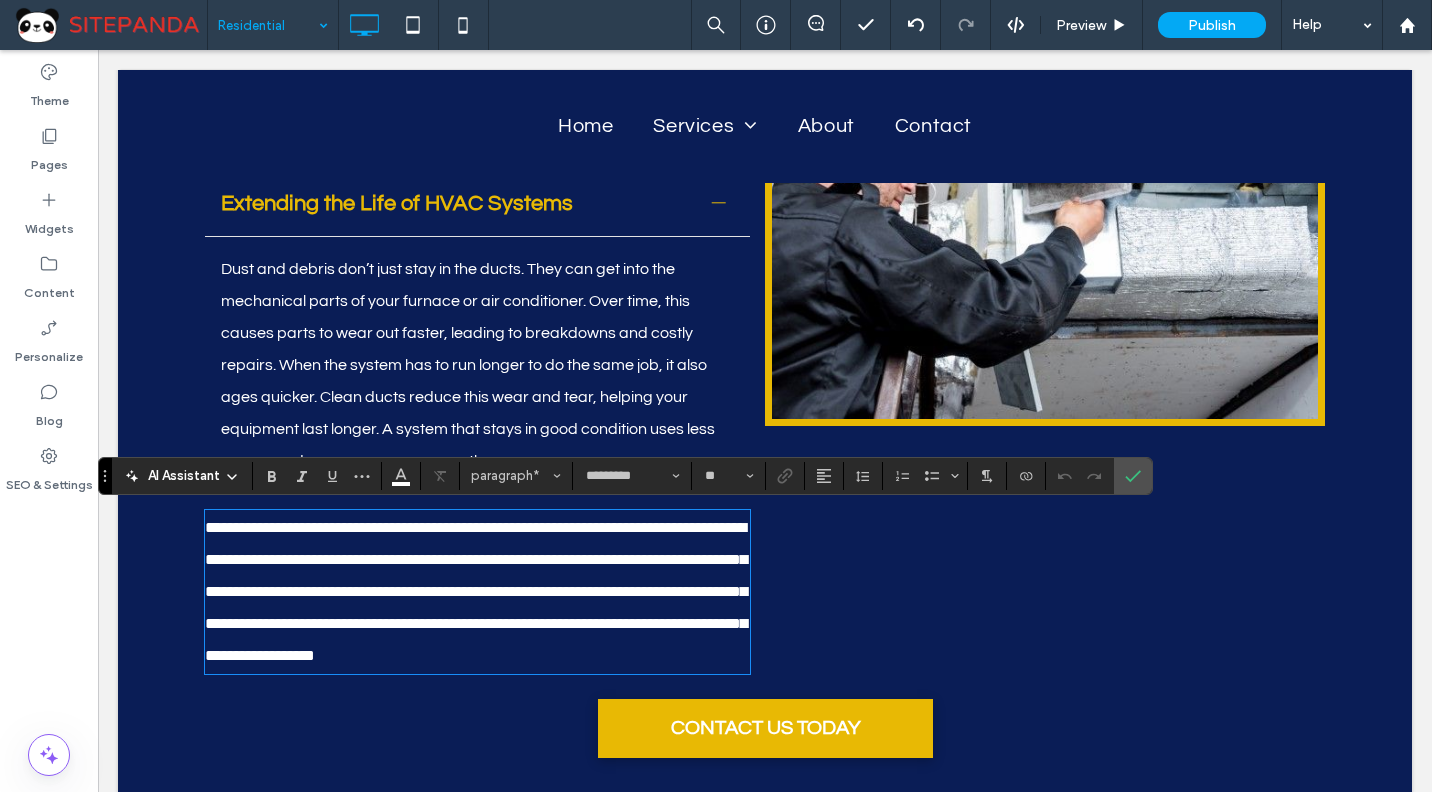 click on "**********" at bounding box center [476, 591] 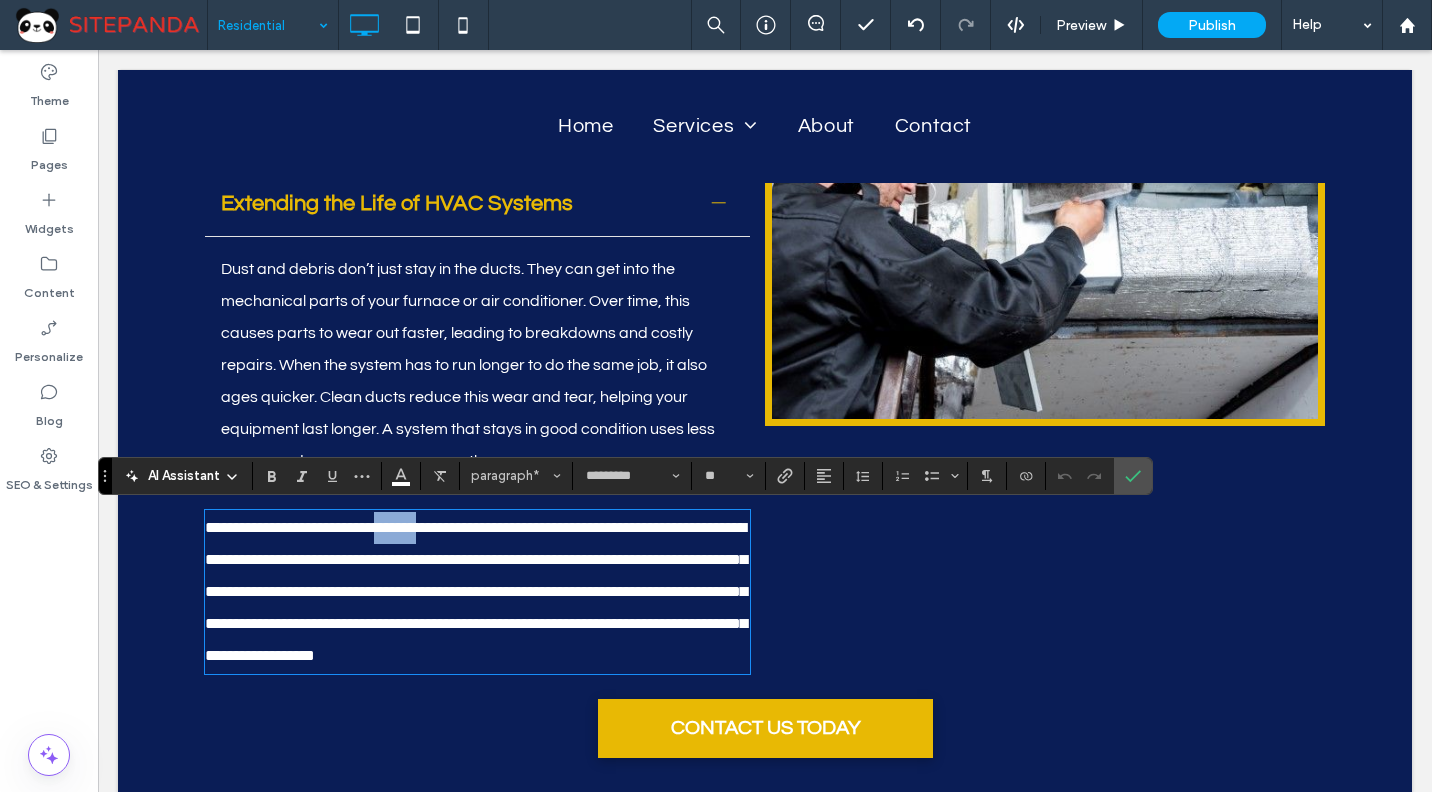 click on "**********" at bounding box center (476, 591) 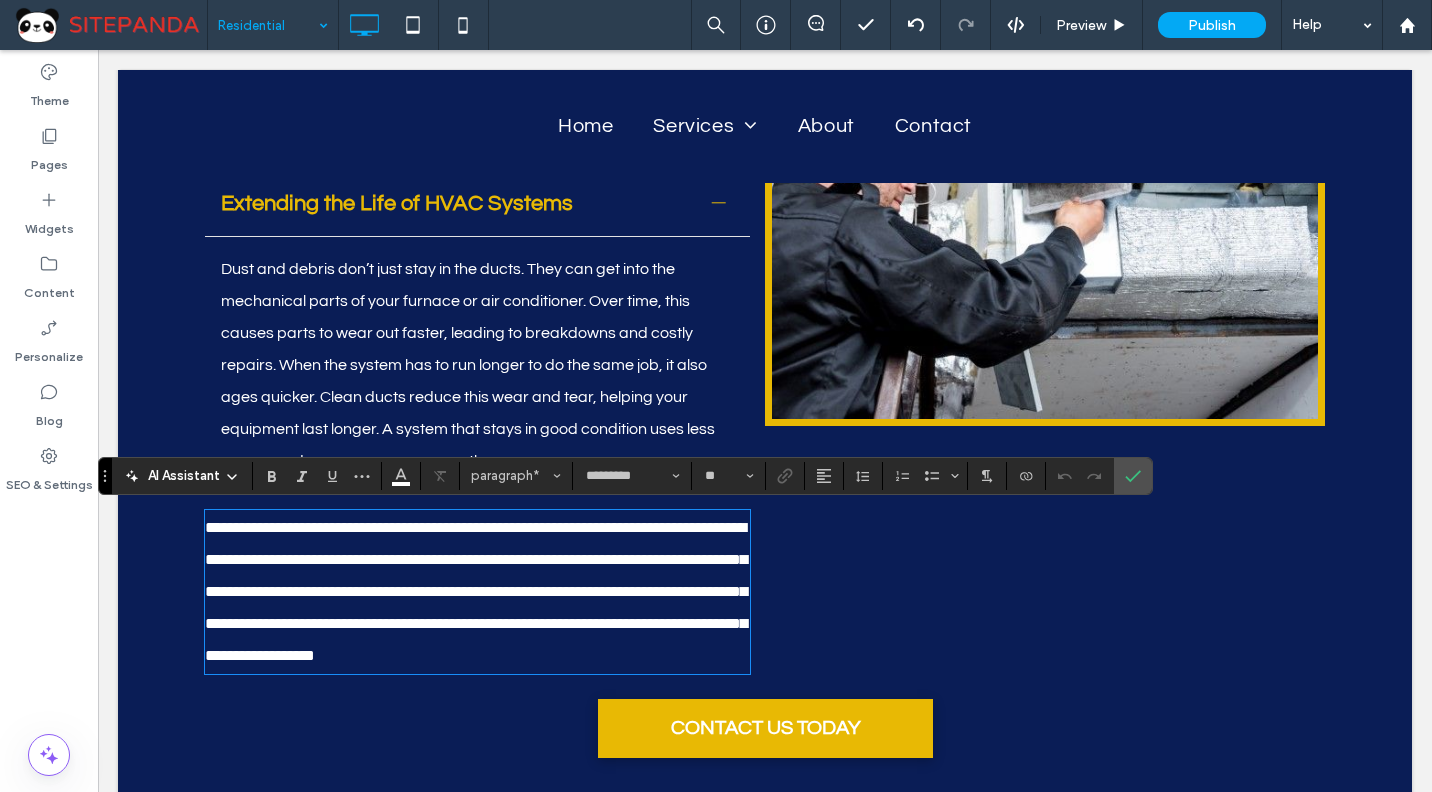 click on "**********" at bounding box center [476, 591] 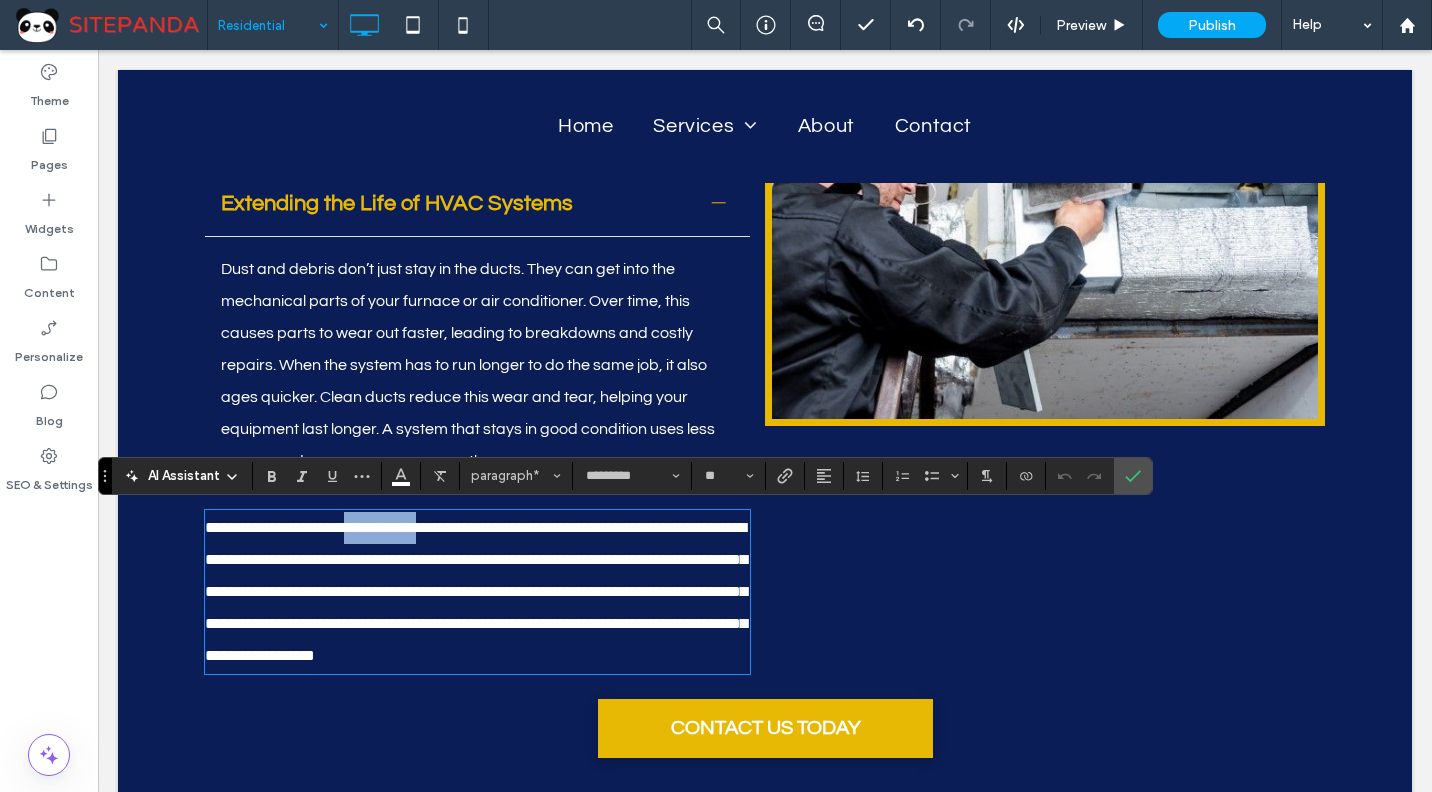 drag, startPoint x: 450, startPoint y: 529, endPoint x: 360, endPoint y: 529, distance: 90 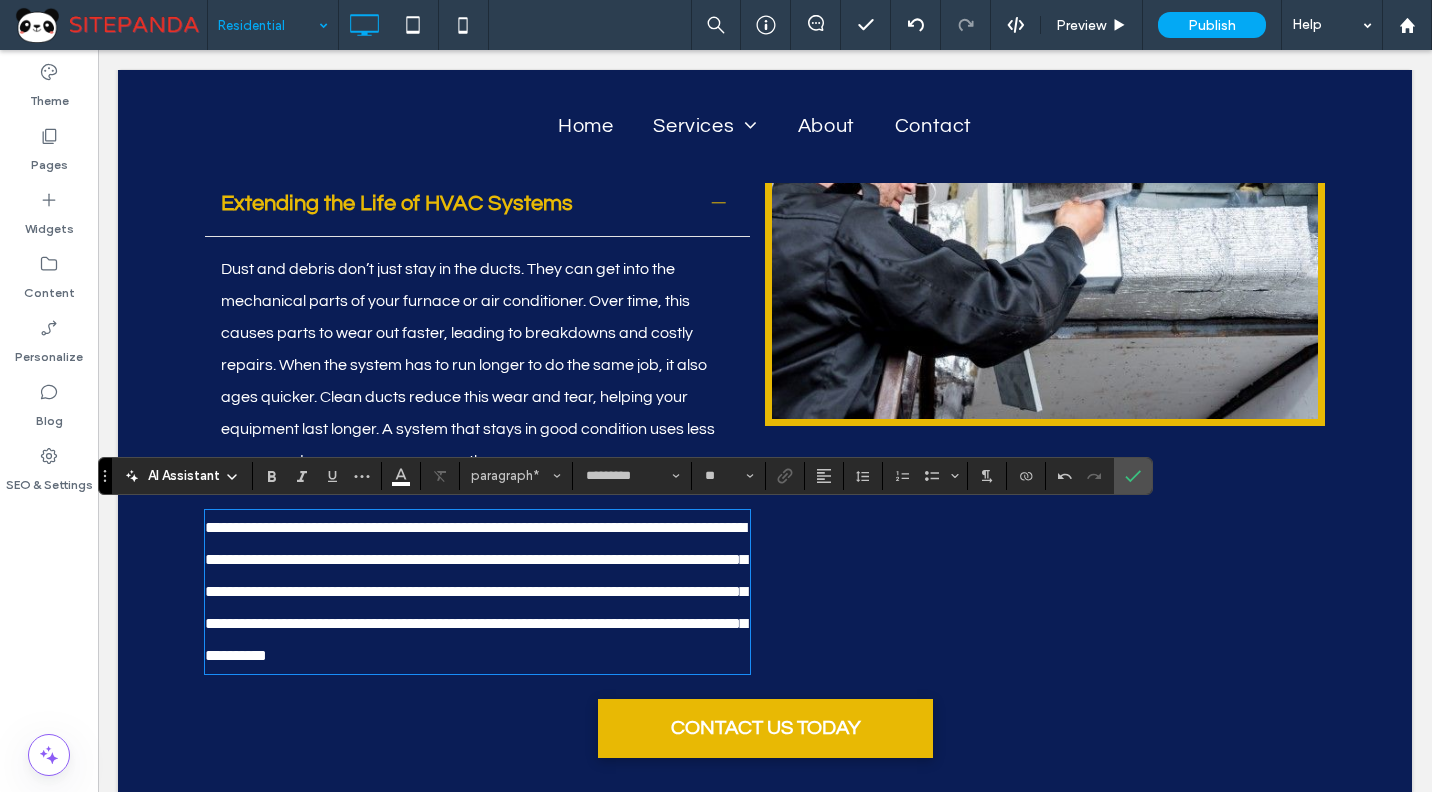 click on "**********" at bounding box center (476, 591) 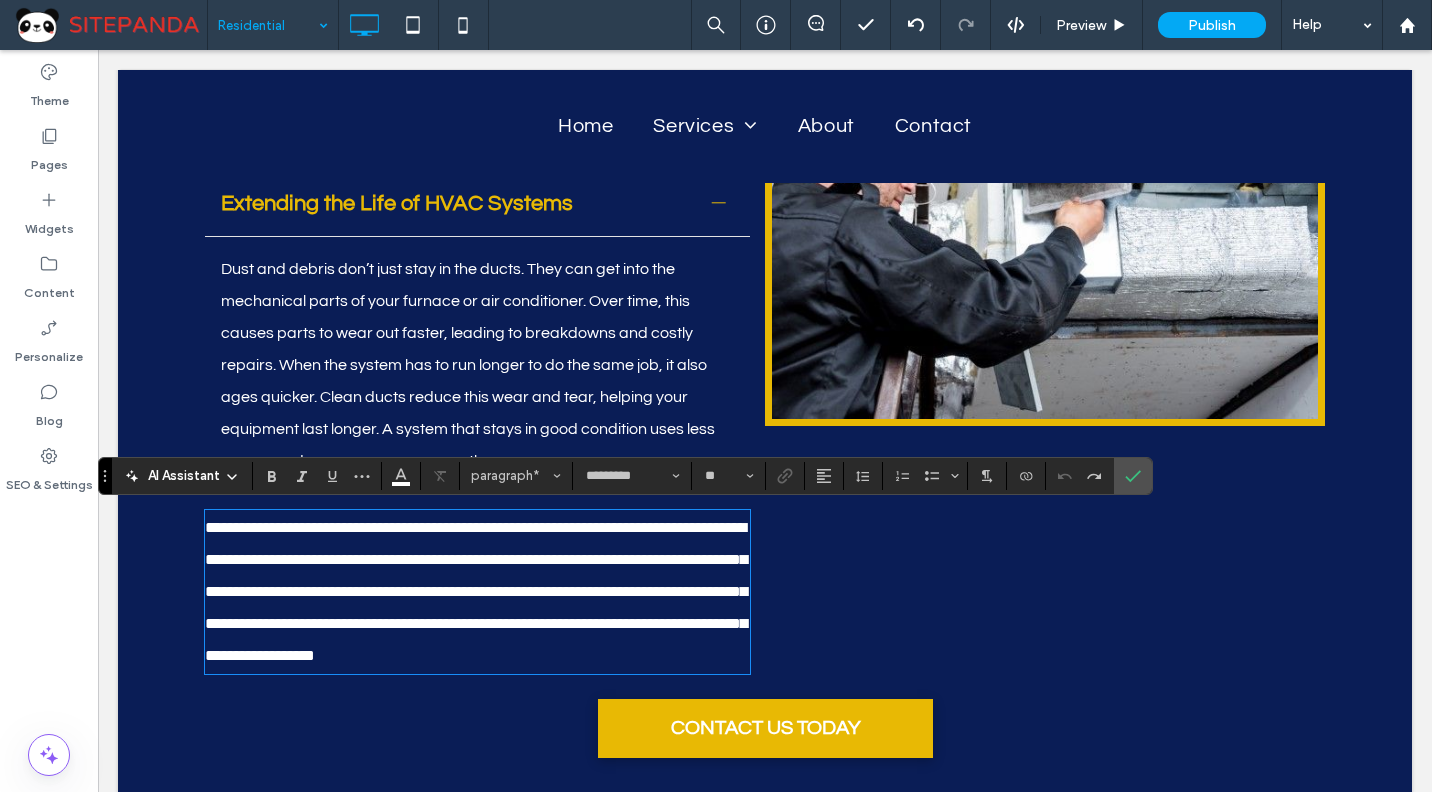 click on "**********" at bounding box center (477, 592) 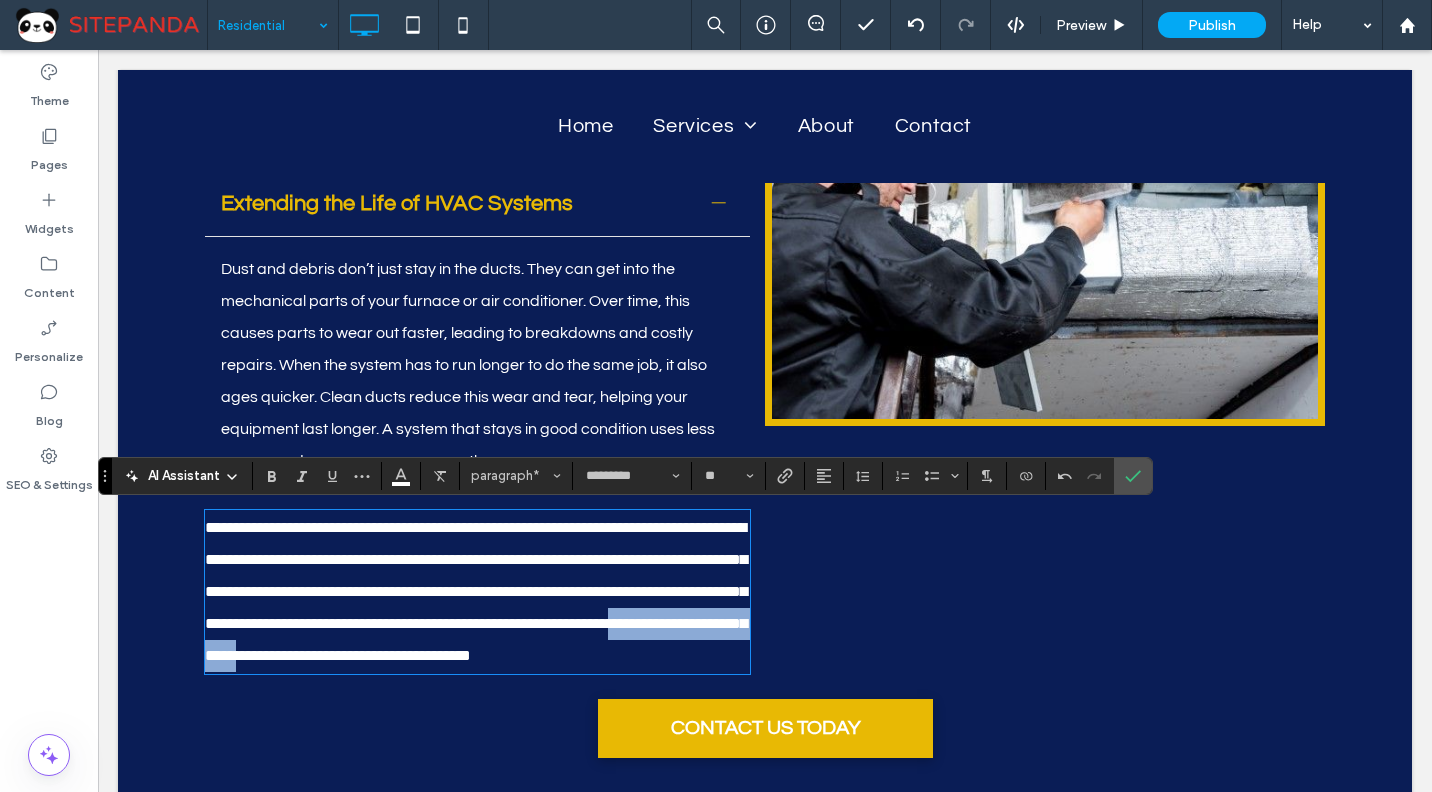 drag, startPoint x: 395, startPoint y: 657, endPoint x: 601, endPoint y: 659, distance: 206.0097 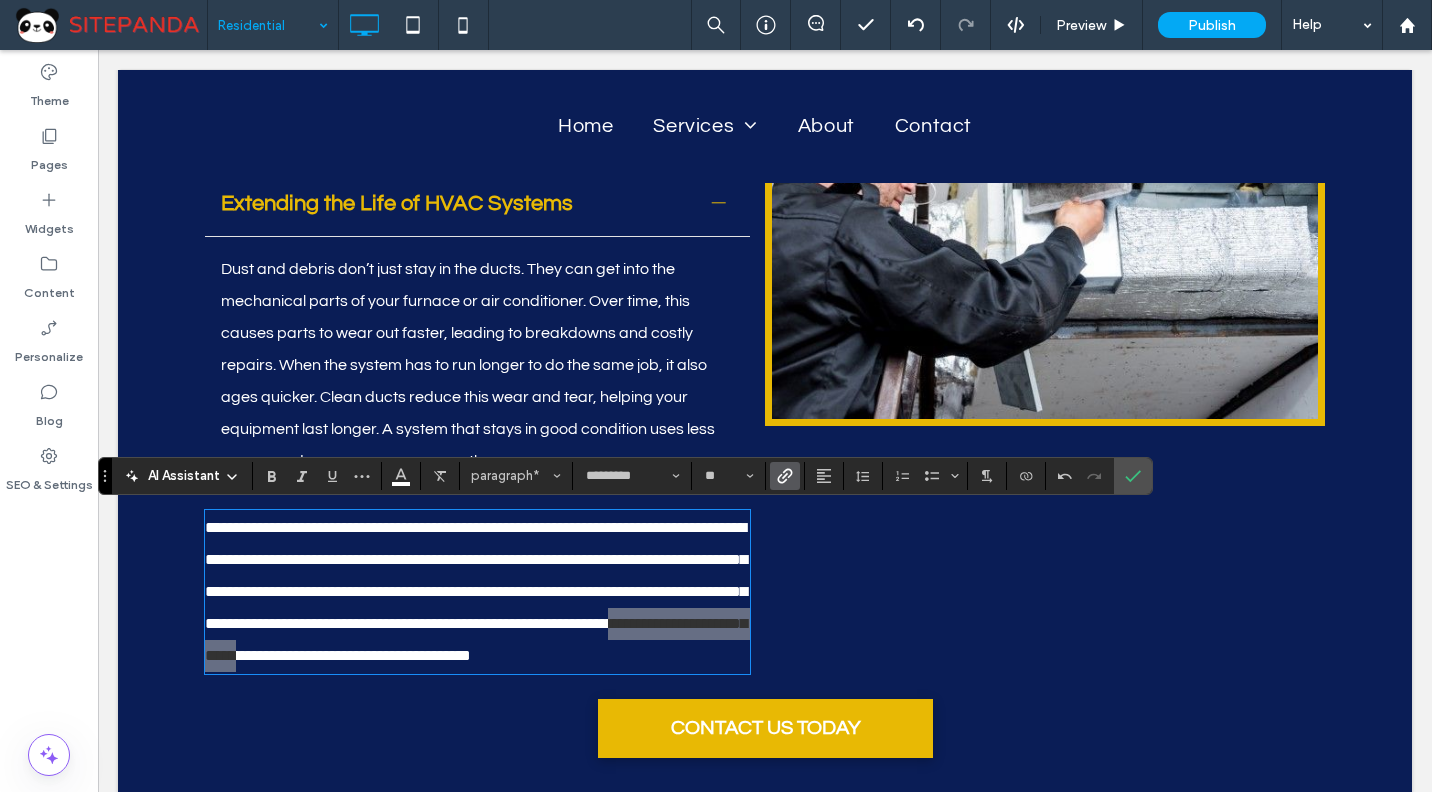 click at bounding box center (785, 476) 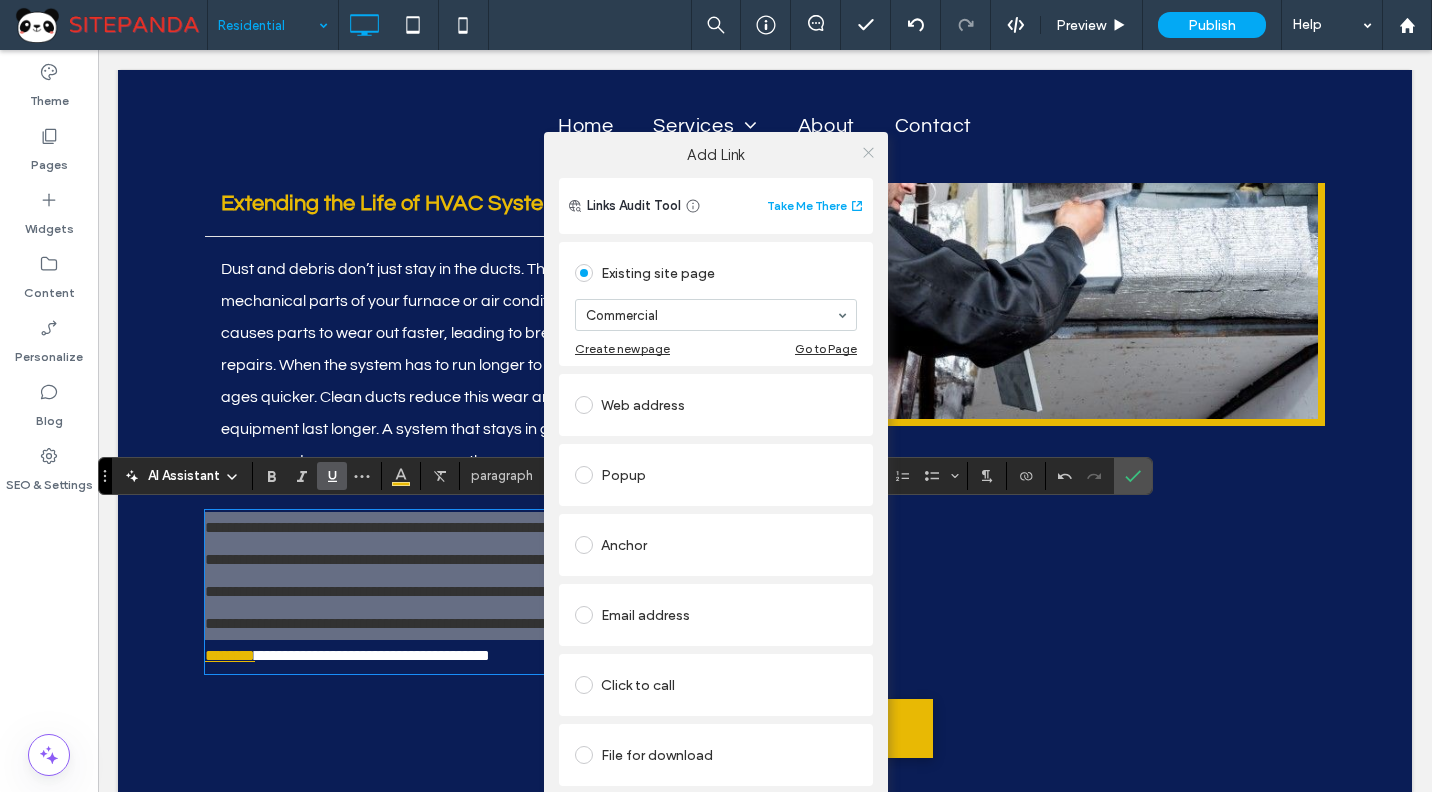 click 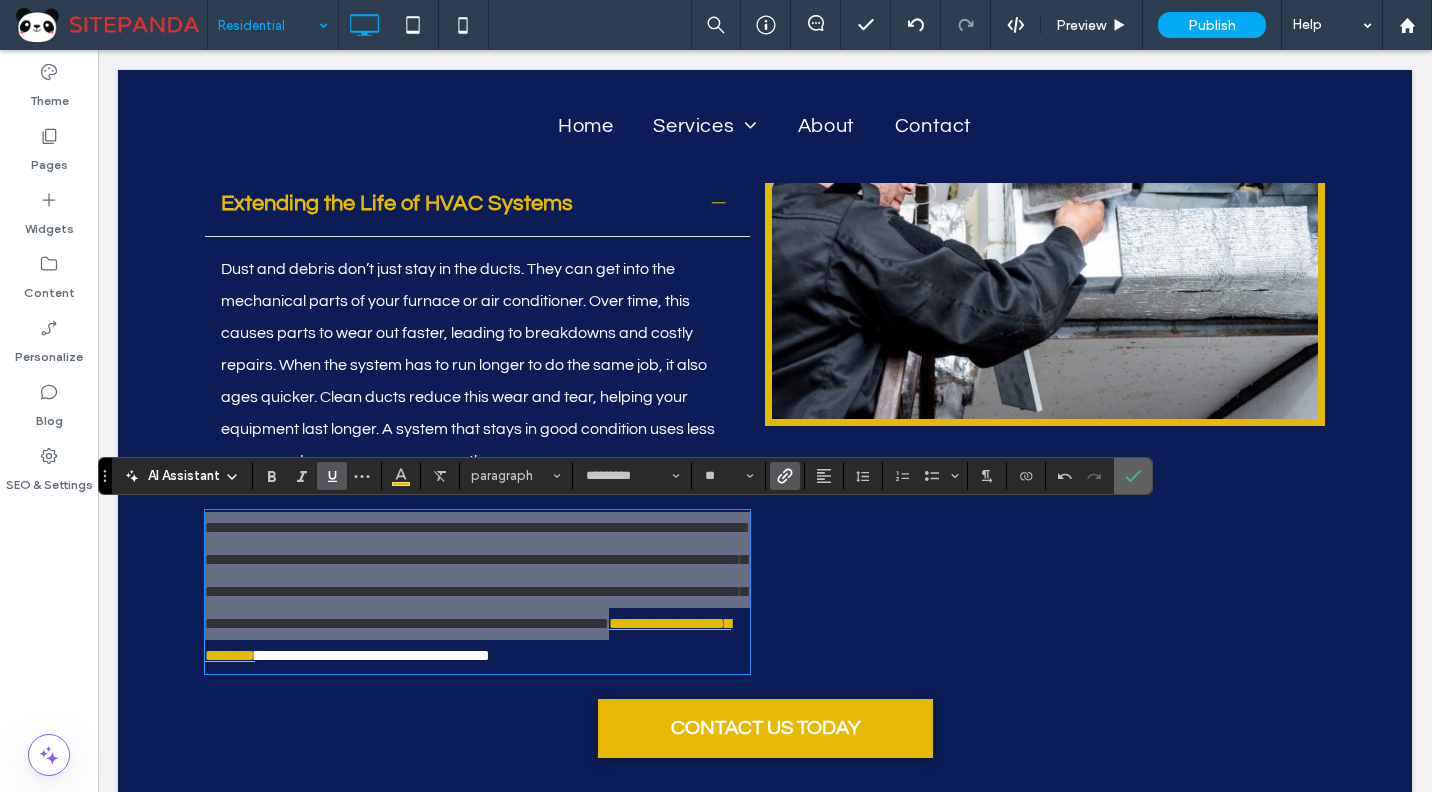 click 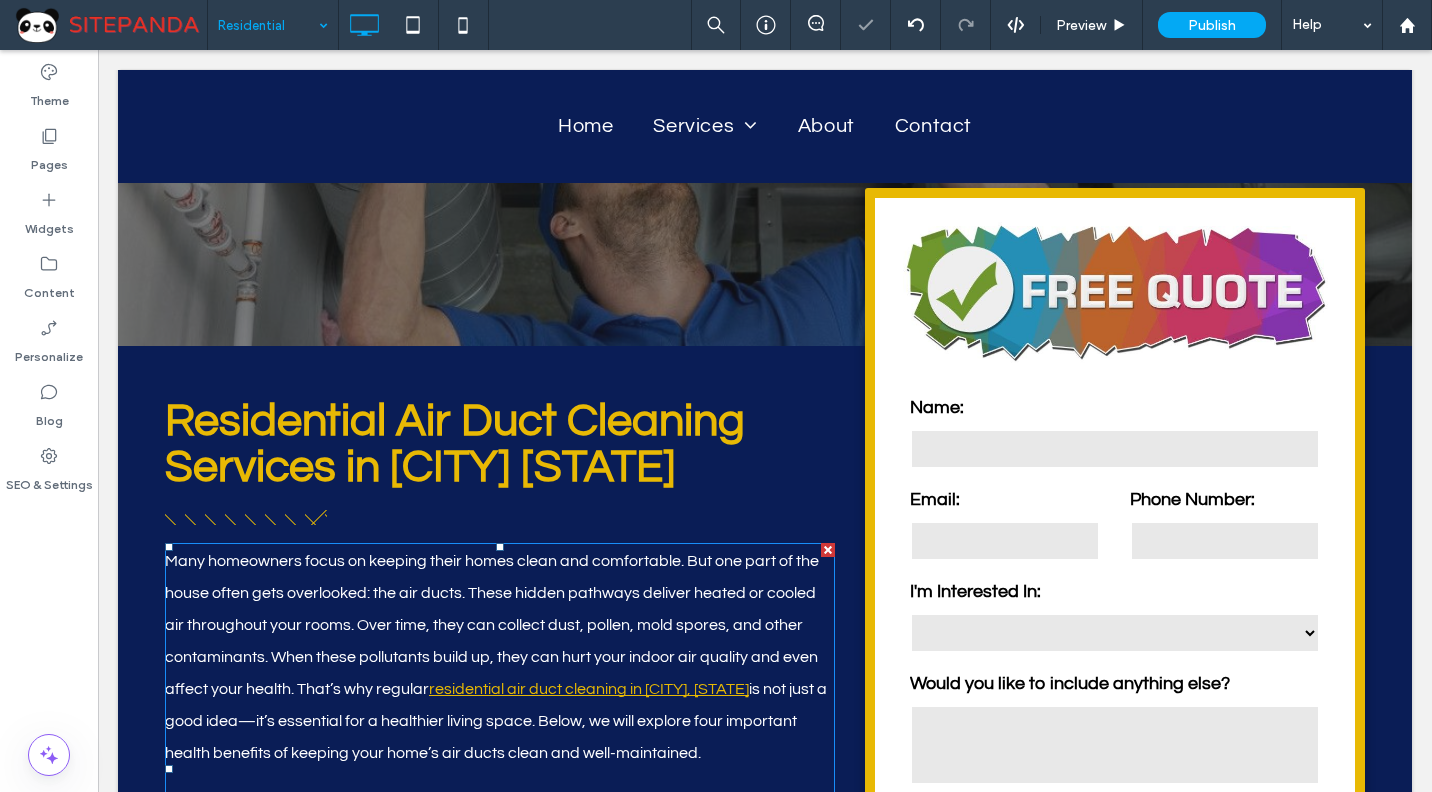 scroll, scrollTop: 456, scrollLeft: 0, axis: vertical 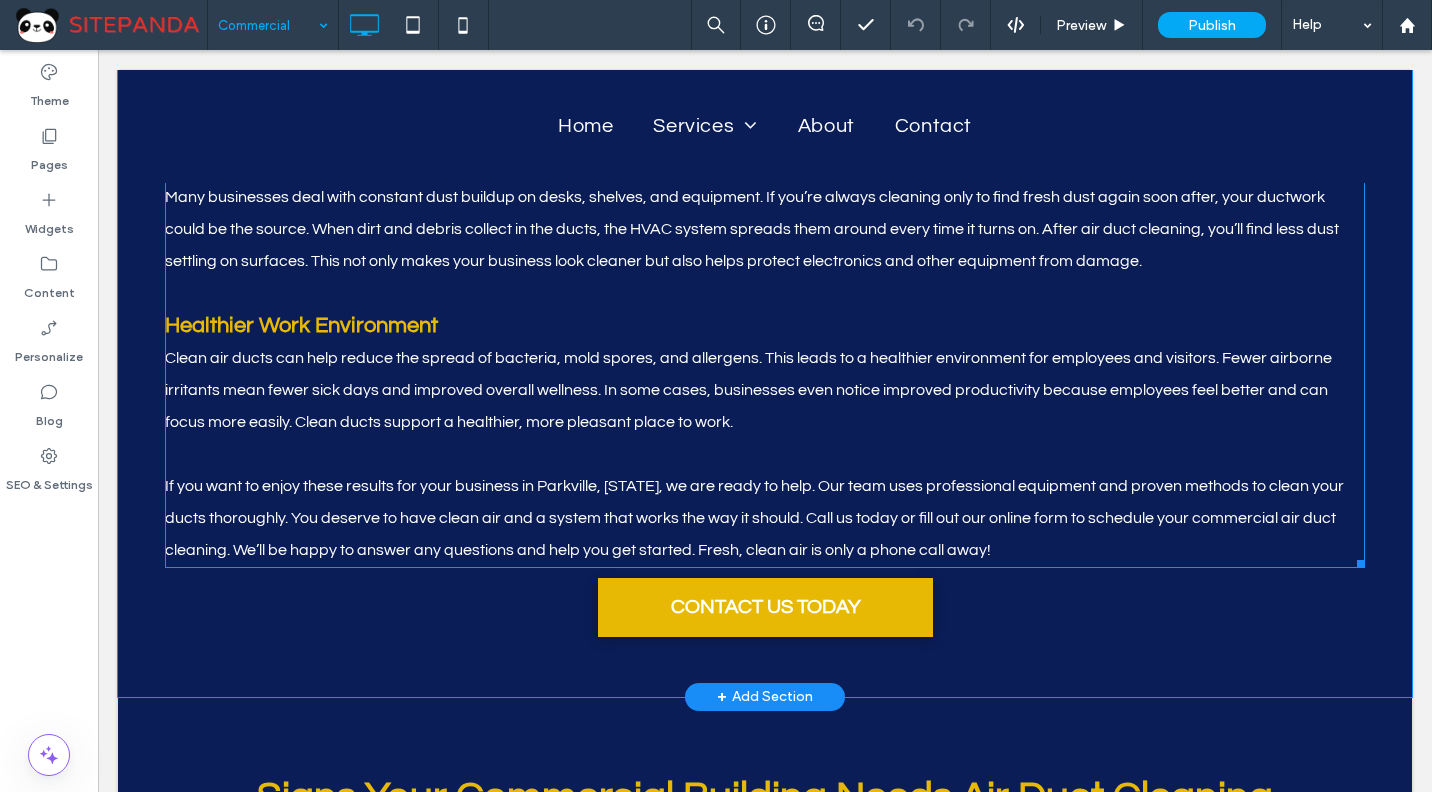 click on "If you want to enjoy these results for your business in [CITY], [STATE], we are ready to help. Our team uses professional equipment and proven methods to clean your ducts thoroughly. You deserve to have clean air and a system that works the way it should. Call us today or fill out our online form to schedule your commercial air duct cleaning. We’ll be happy to answer any questions and help you get started. Fresh, clean air is only a phone call away! ﻿" at bounding box center (765, 518) 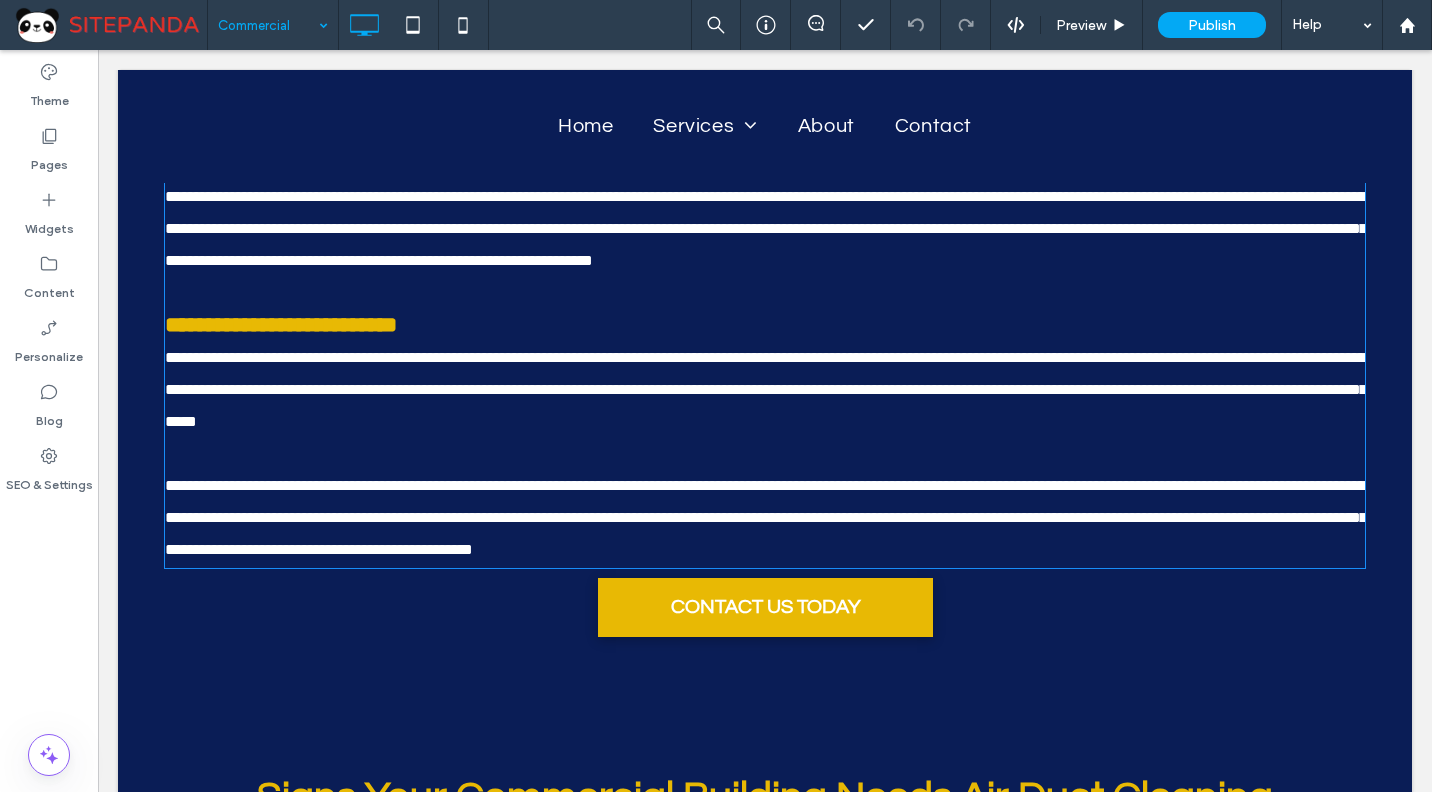 type on "*********" 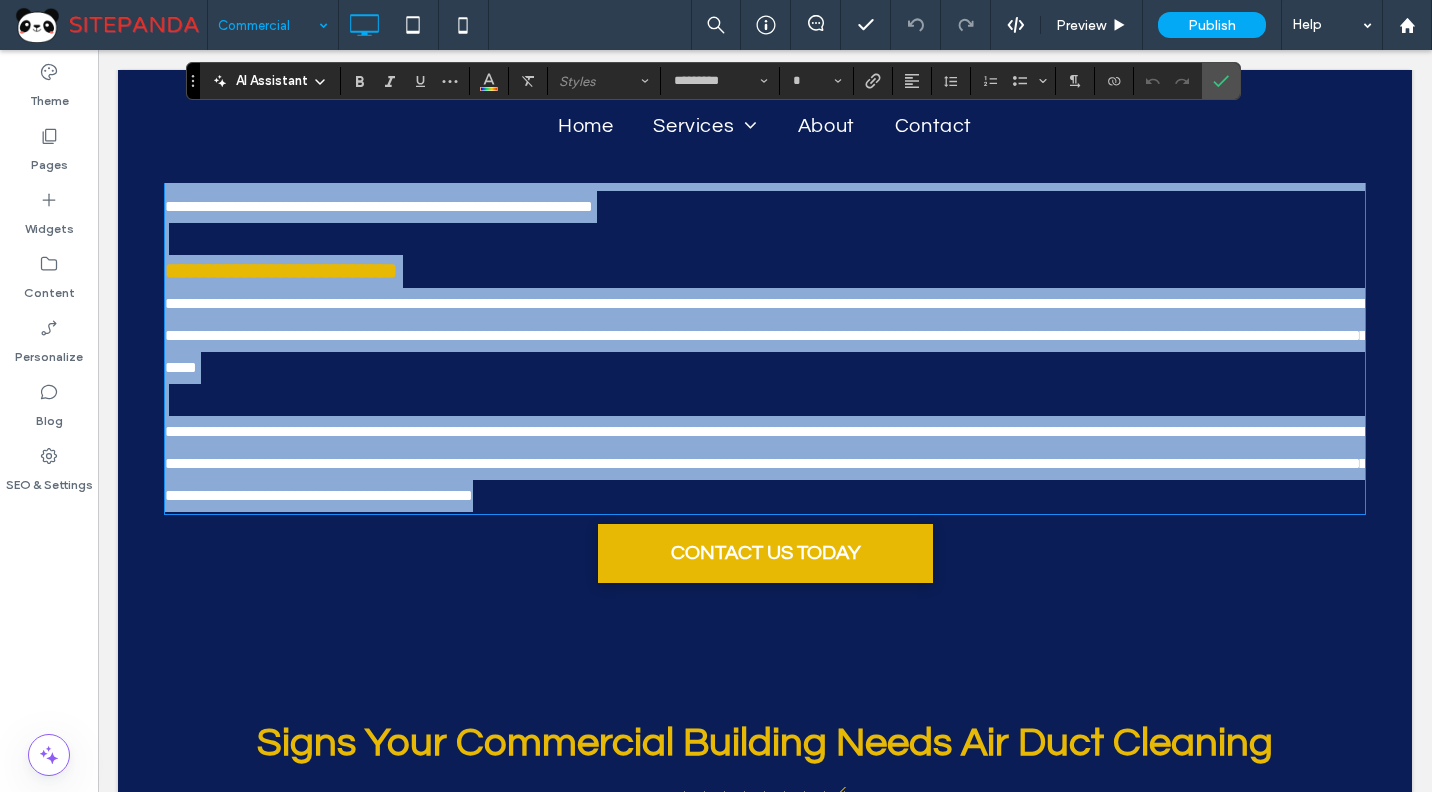 scroll, scrollTop: 1555, scrollLeft: 0, axis: vertical 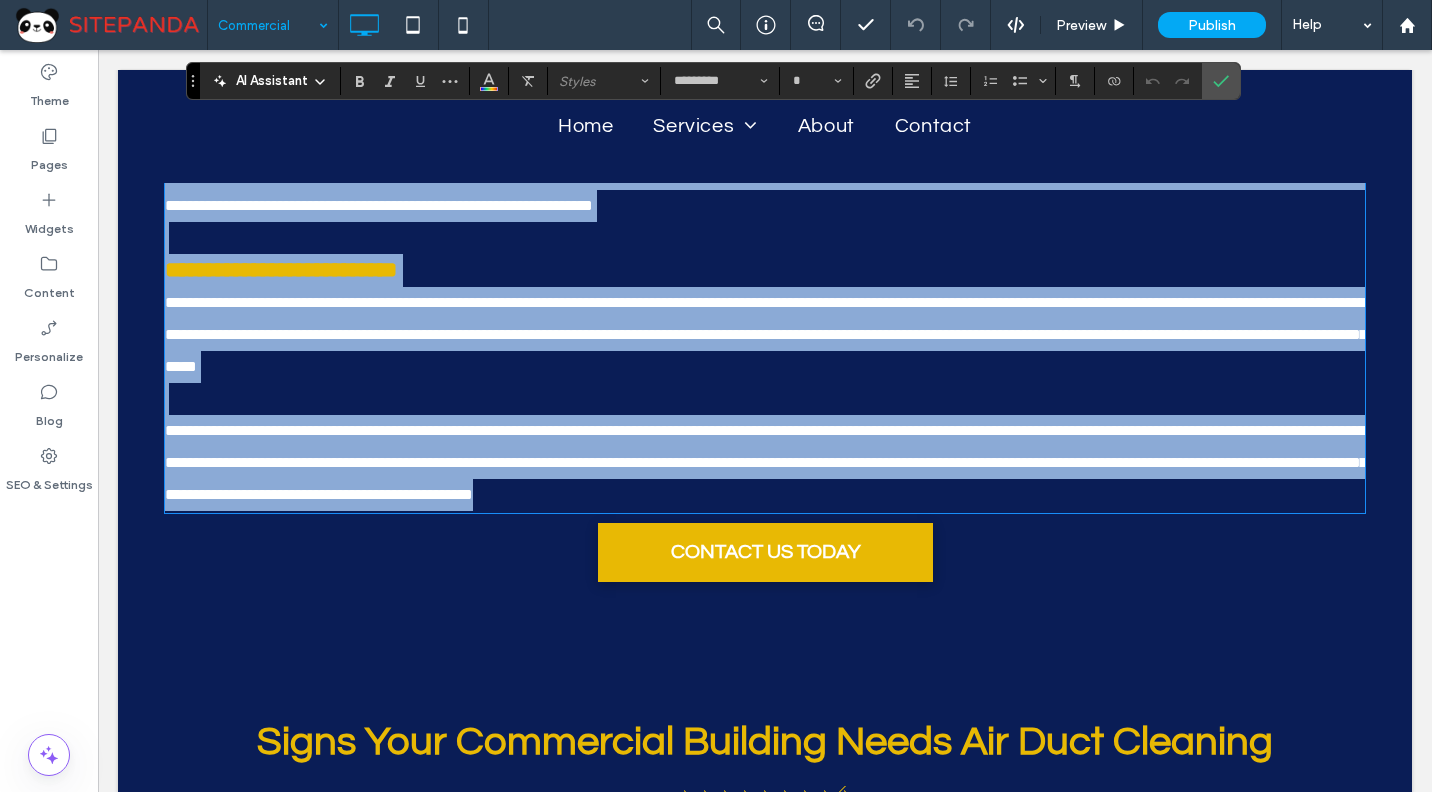 click on "**********" at bounding box center [765, 463] 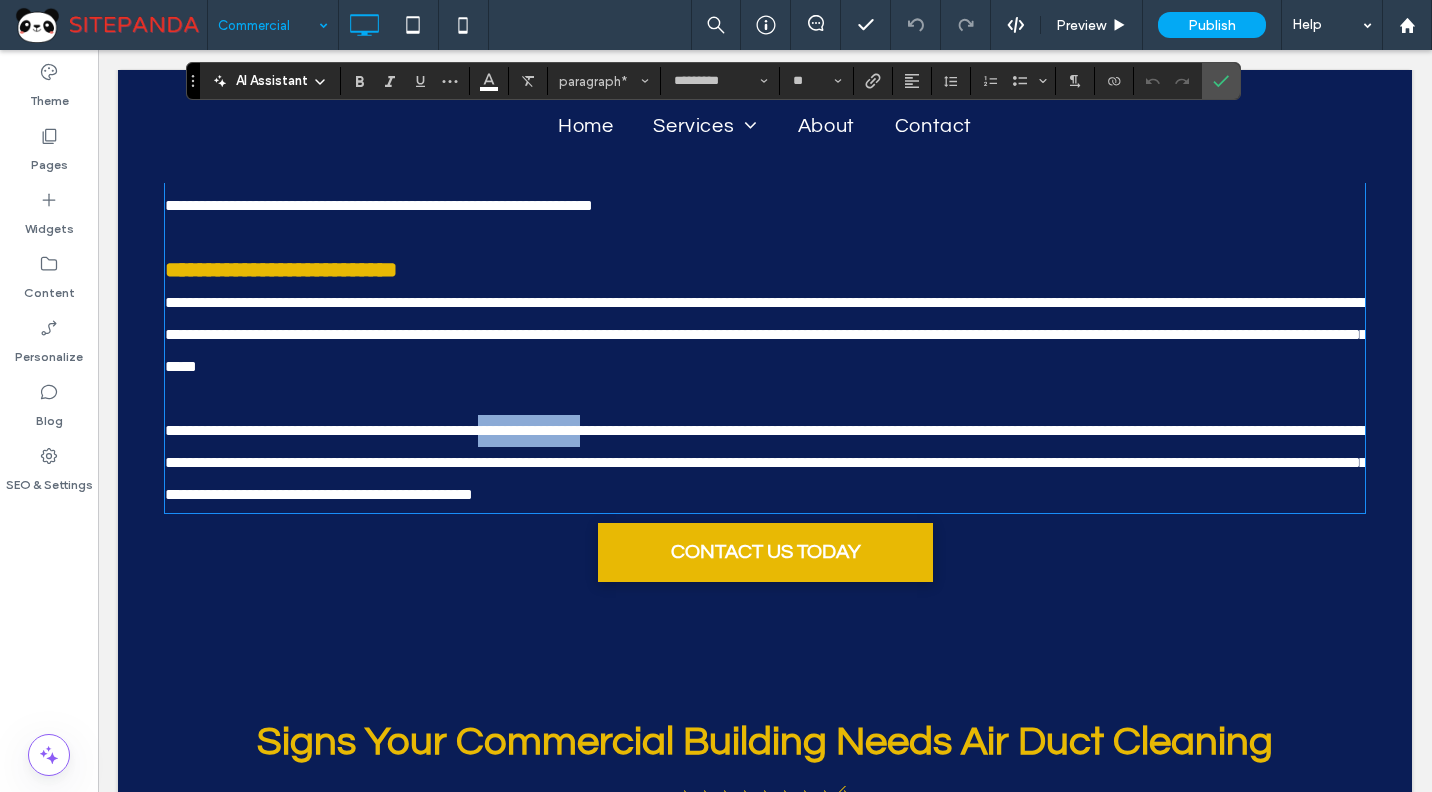 drag, startPoint x: 623, startPoint y: 420, endPoint x: 509, endPoint y: 426, distance: 114.15778 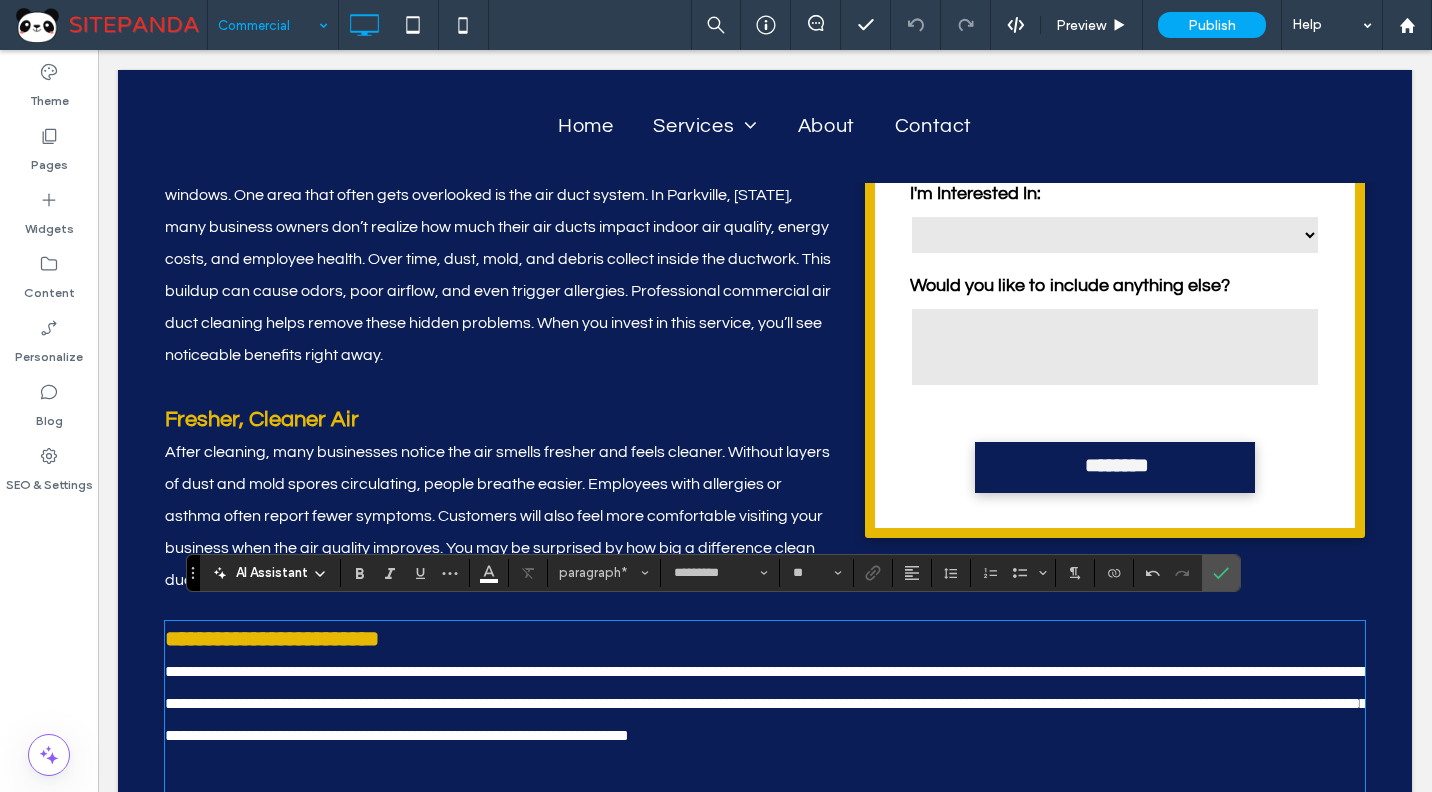 scroll, scrollTop: 855, scrollLeft: 0, axis: vertical 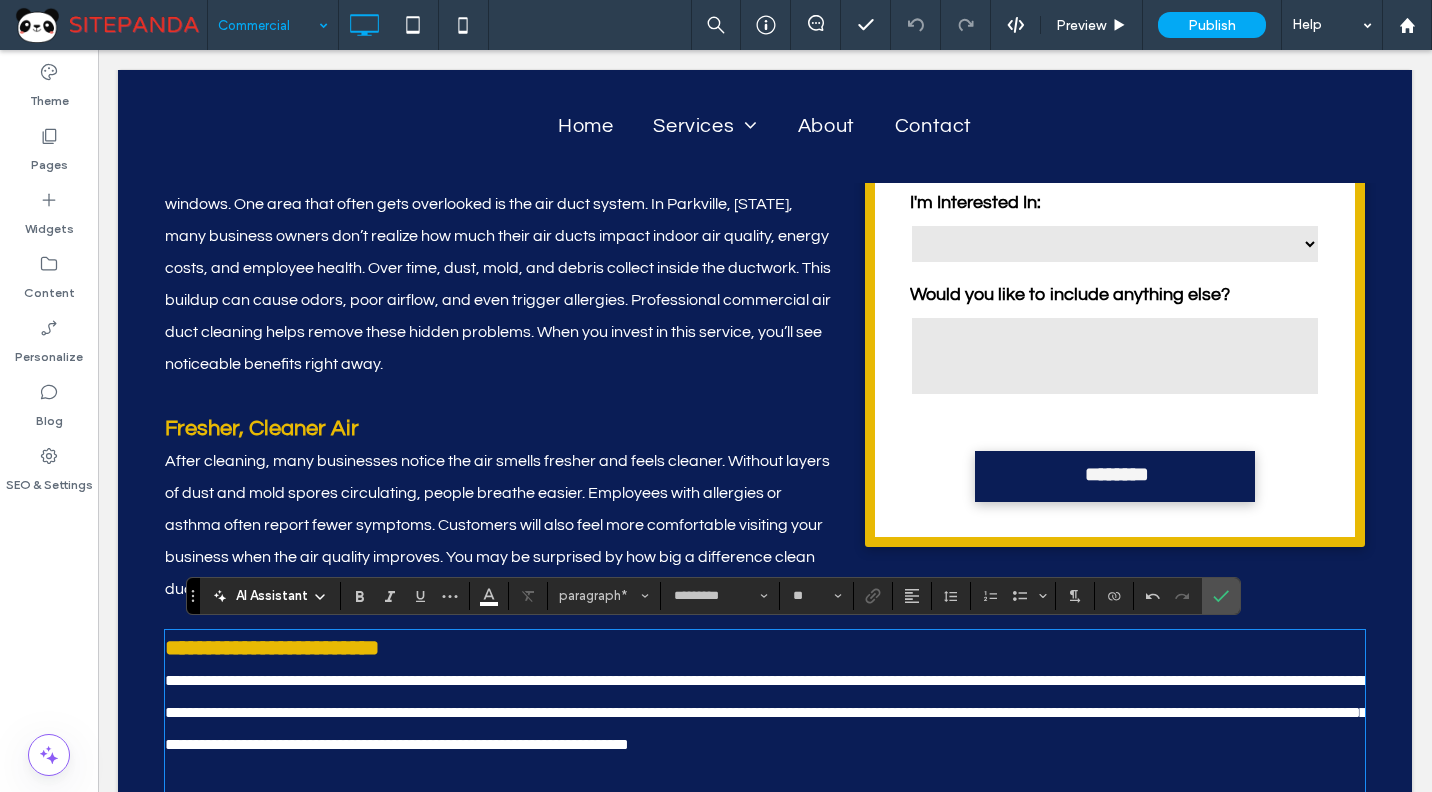 click on "Keeping your commercial property in good condition is more than just cleaning floors and windows. One area that often gets overlooked is the air duct system. In Parkville, [STATE], many business owners don’t realize how much their air ducts impact indoor air quality, energy costs, and employee health. Over time, dust, mold, and debris collect inside the ductwork. This buildup can cause odors, poor airflow, and even trigger allergies. Professional commercial air duct cleaning helps remove these hidden problems. When you invest in this service, you’ll see noticeable benefits right away." at bounding box center (500, 268) 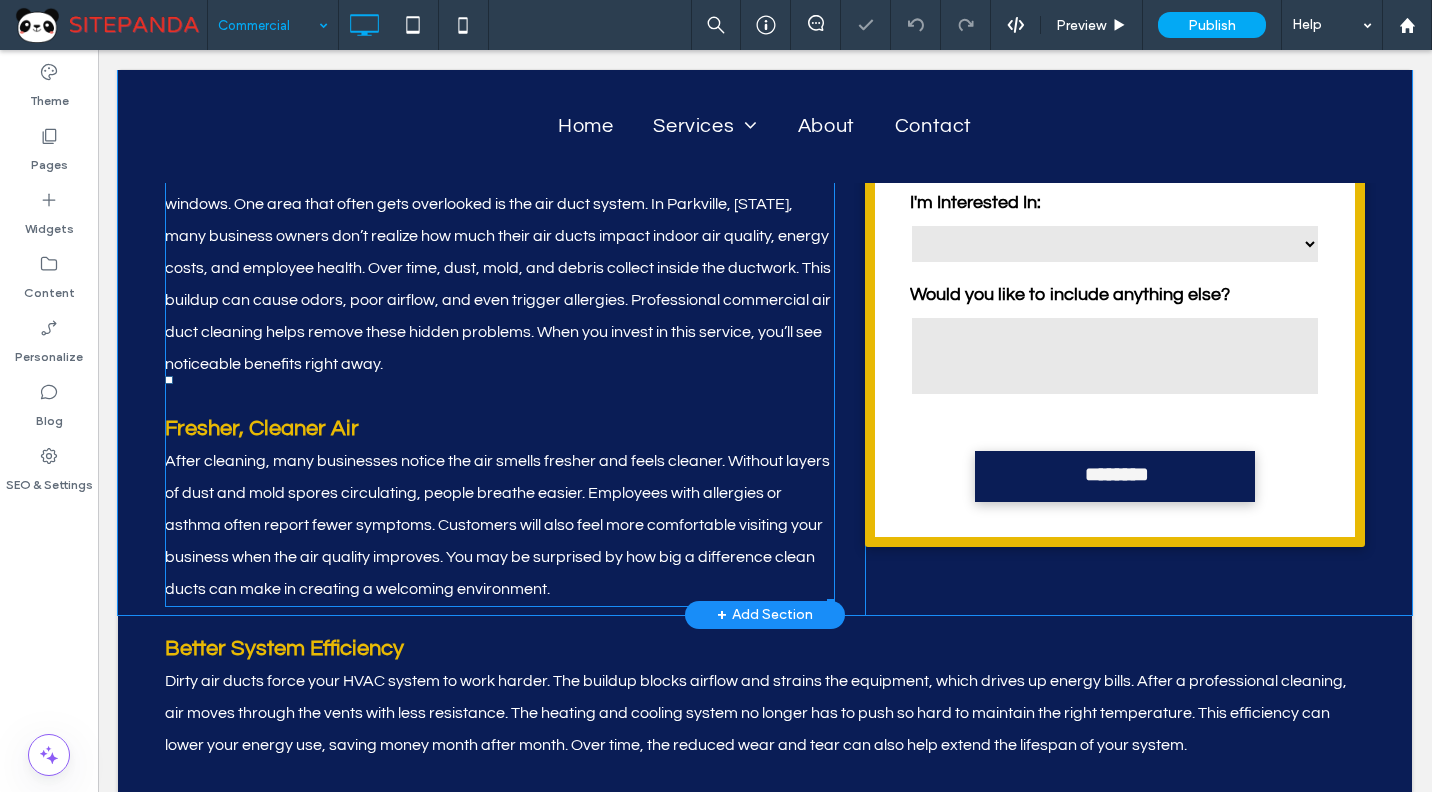 click on "Keeping your commercial property in good condition is more than just cleaning floors and windows. One area that often gets overlooked is the air duct system. In Parkville, [STATE], many business owners don’t realize how much their air ducts impact indoor air quality, energy costs, and employee health. Over time, dust, mold, and debris collect inside the ductwork. This buildup can cause odors, poor airflow, and even trigger allergies. Professional commercial air duct cleaning helps remove these hidden problems. When you invest in this service, you’ll see noticeable benefits right away." at bounding box center [500, 268] 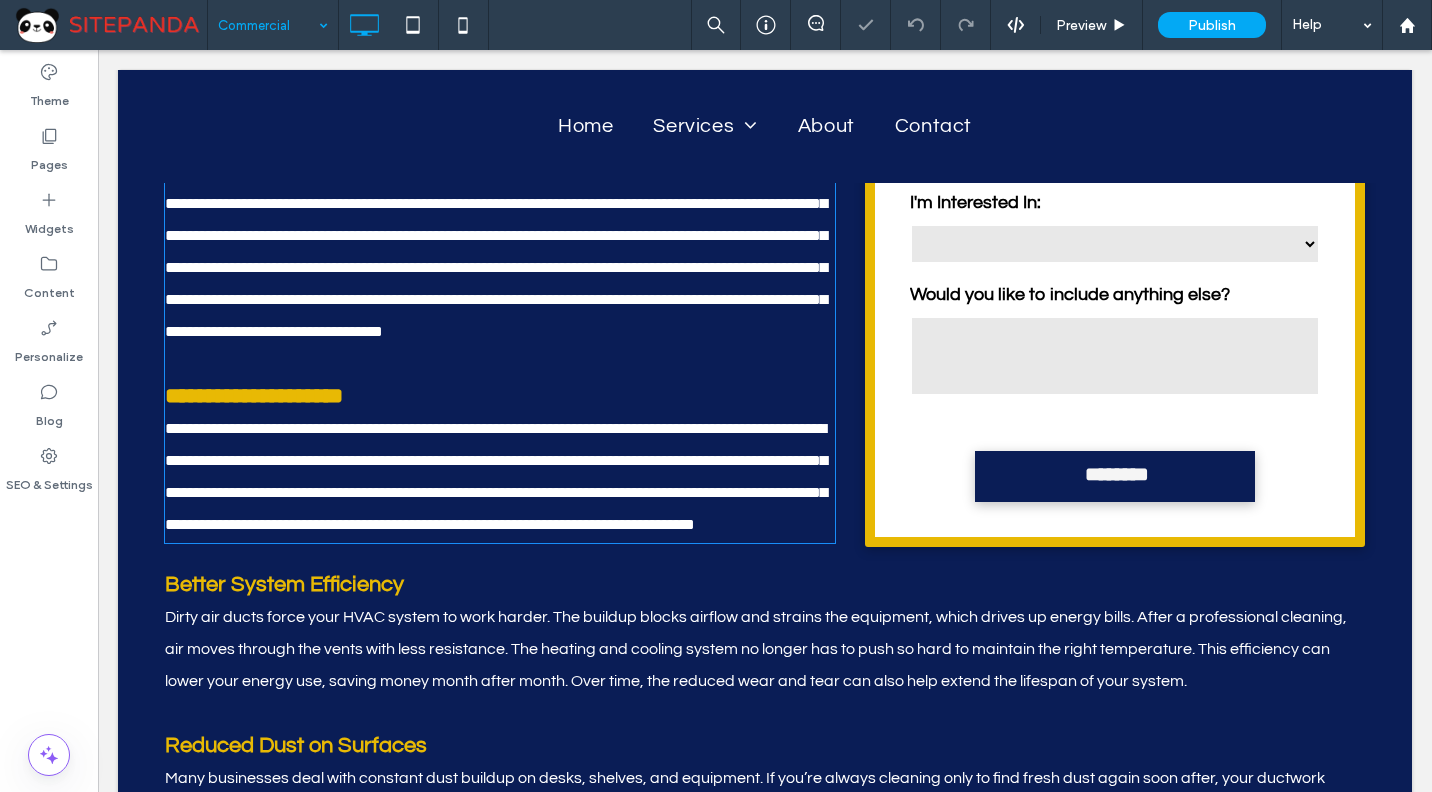type on "*********" 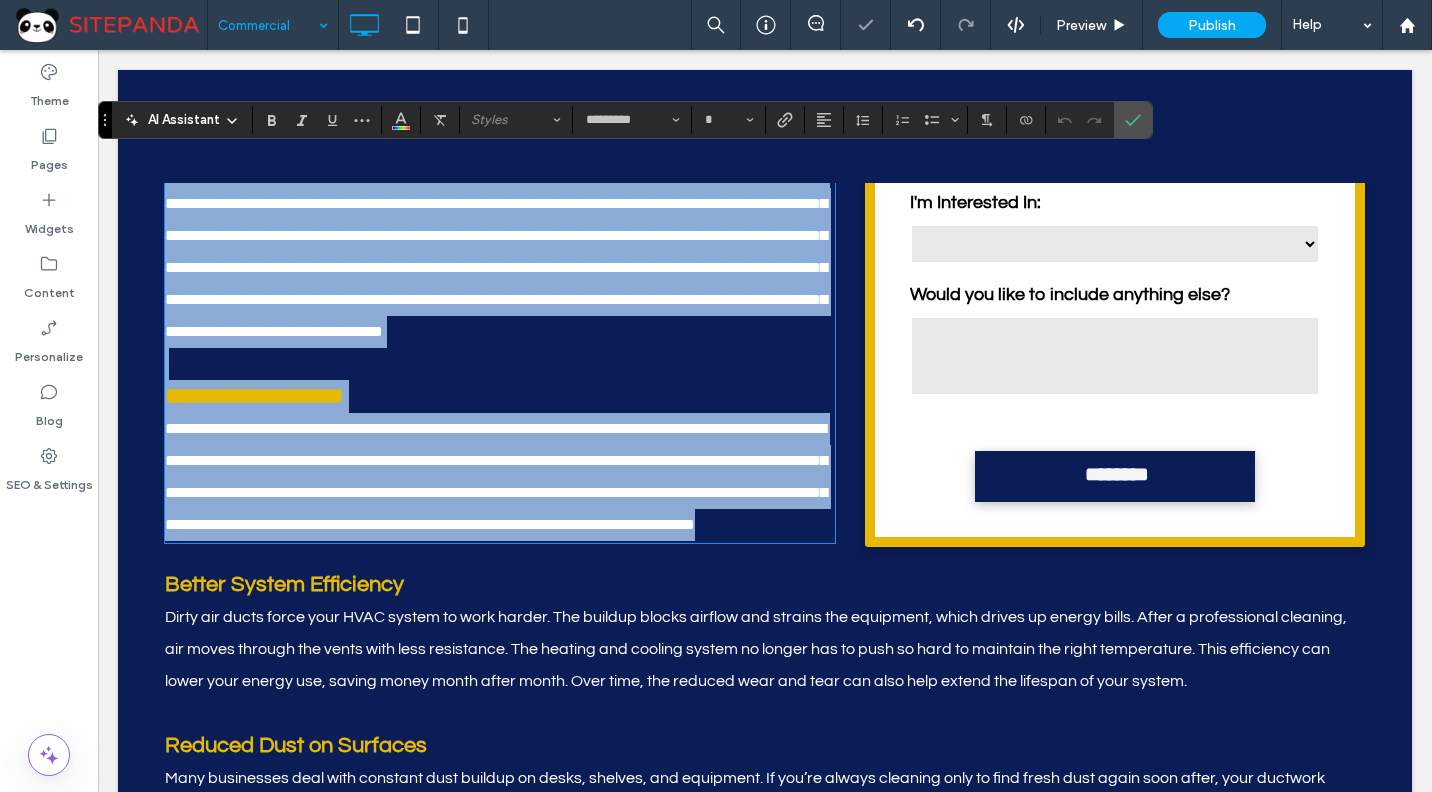 click on "**********" at bounding box center [500, 252] 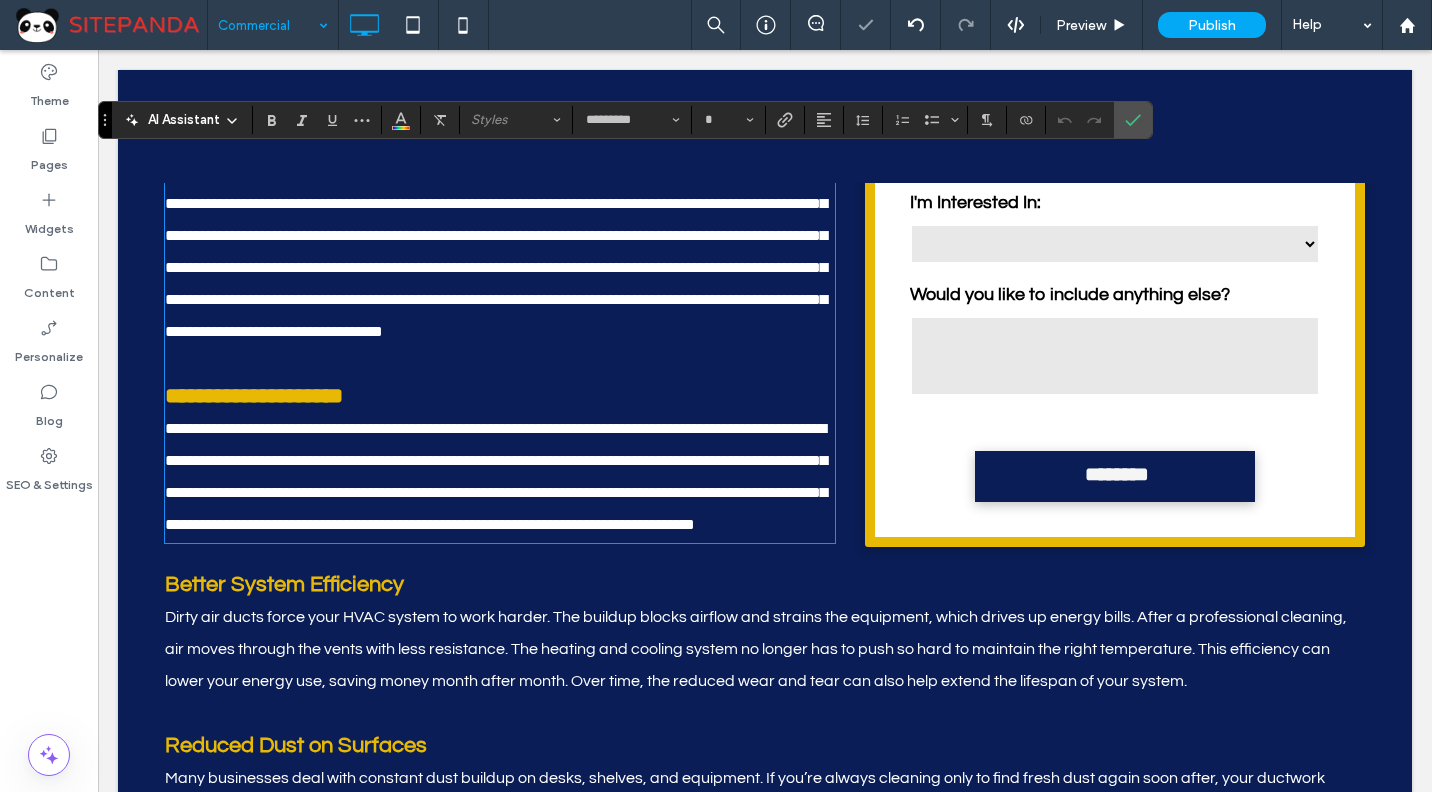 type on "**" 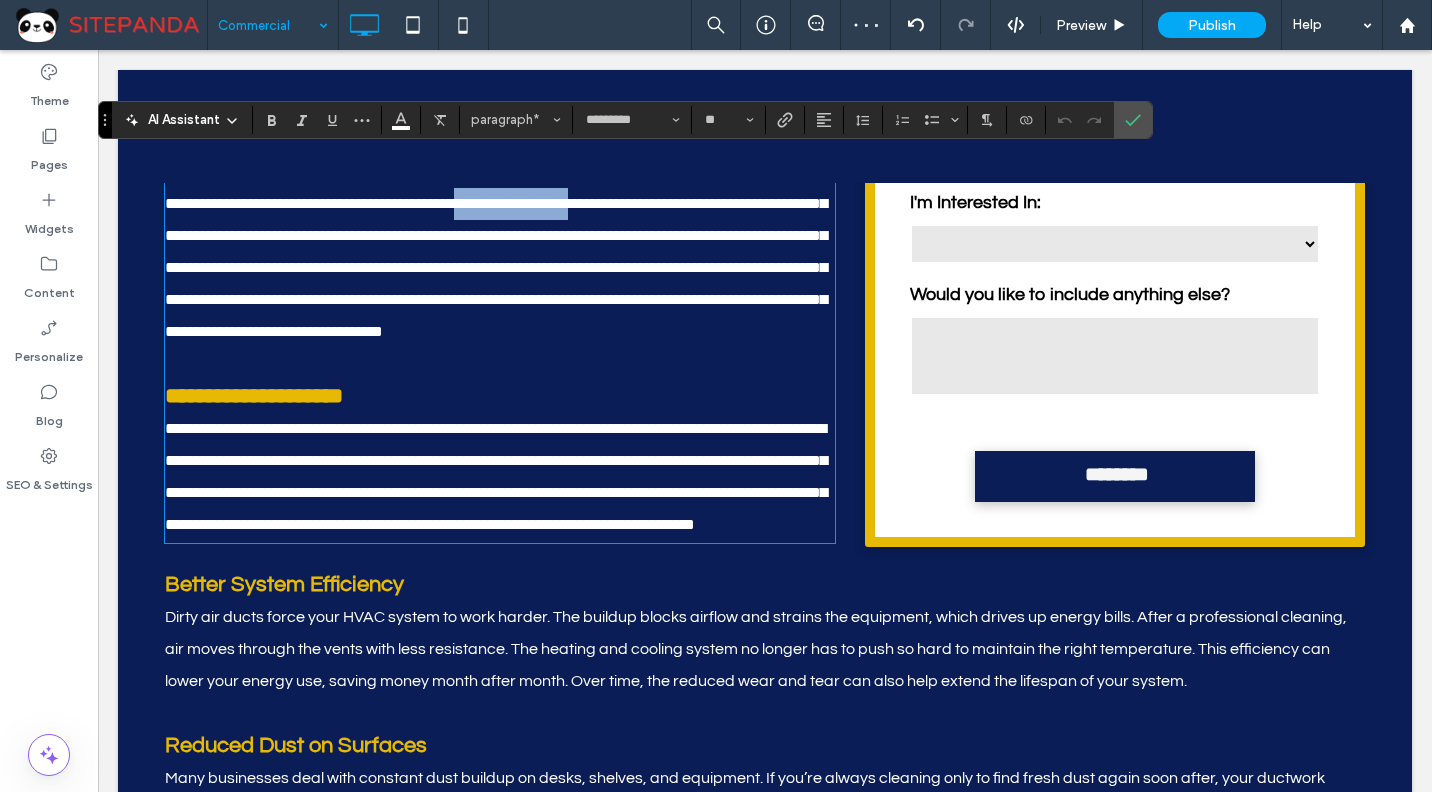 drag, startPoint x: 770, startPoint y: 203, endPoint x: 642, endPoint y: 218, distance: 128.87592 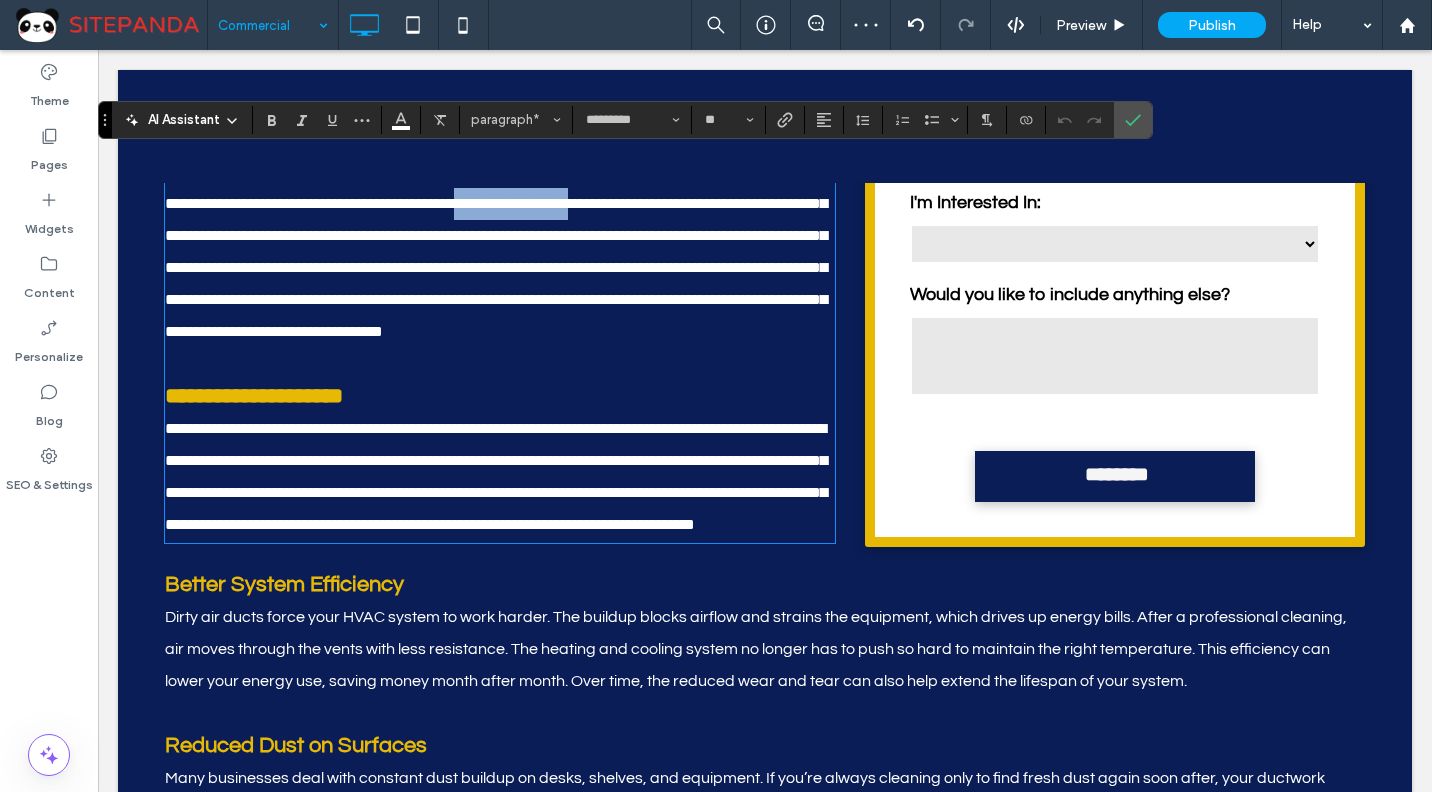 click on "**********" at bounding box center (500, 252) 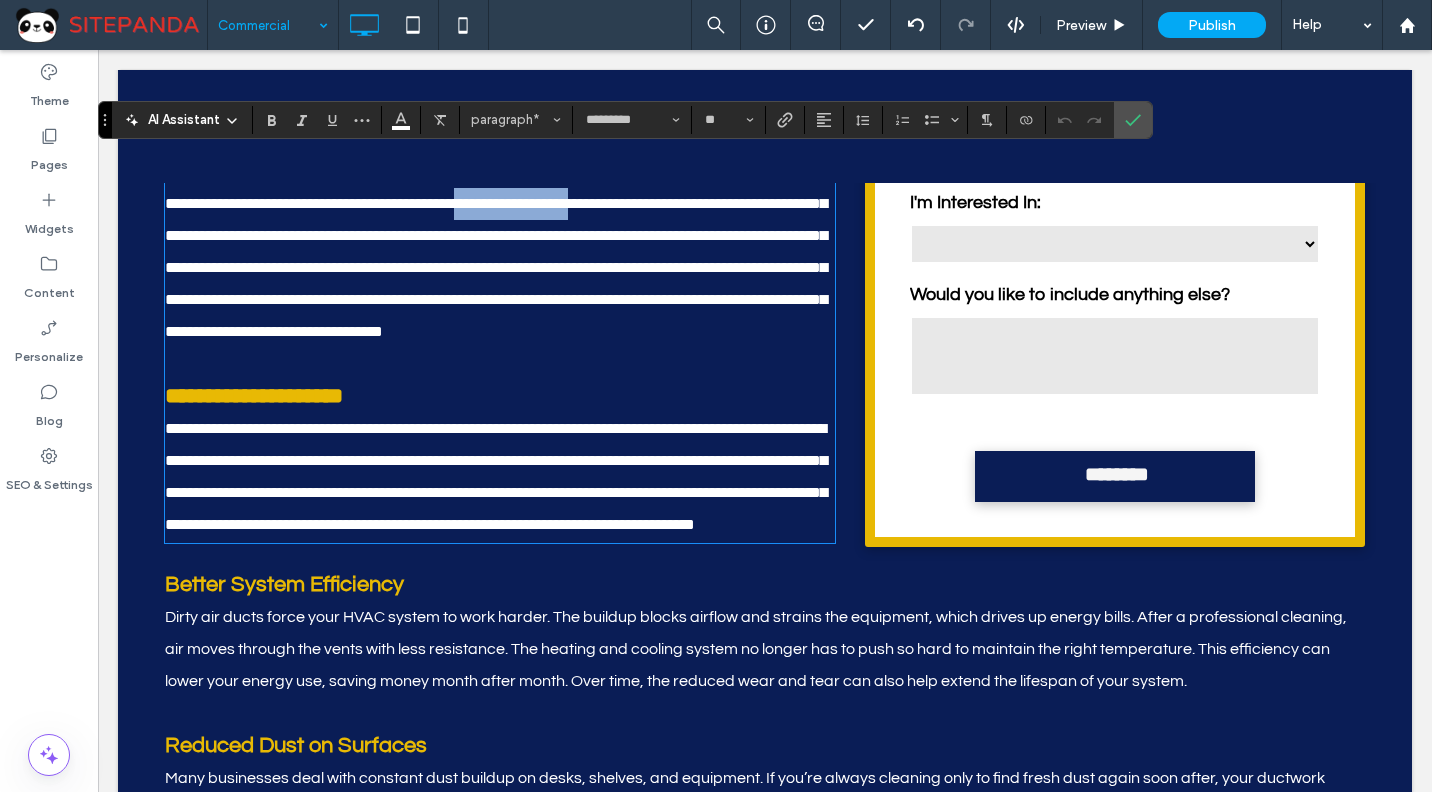 type 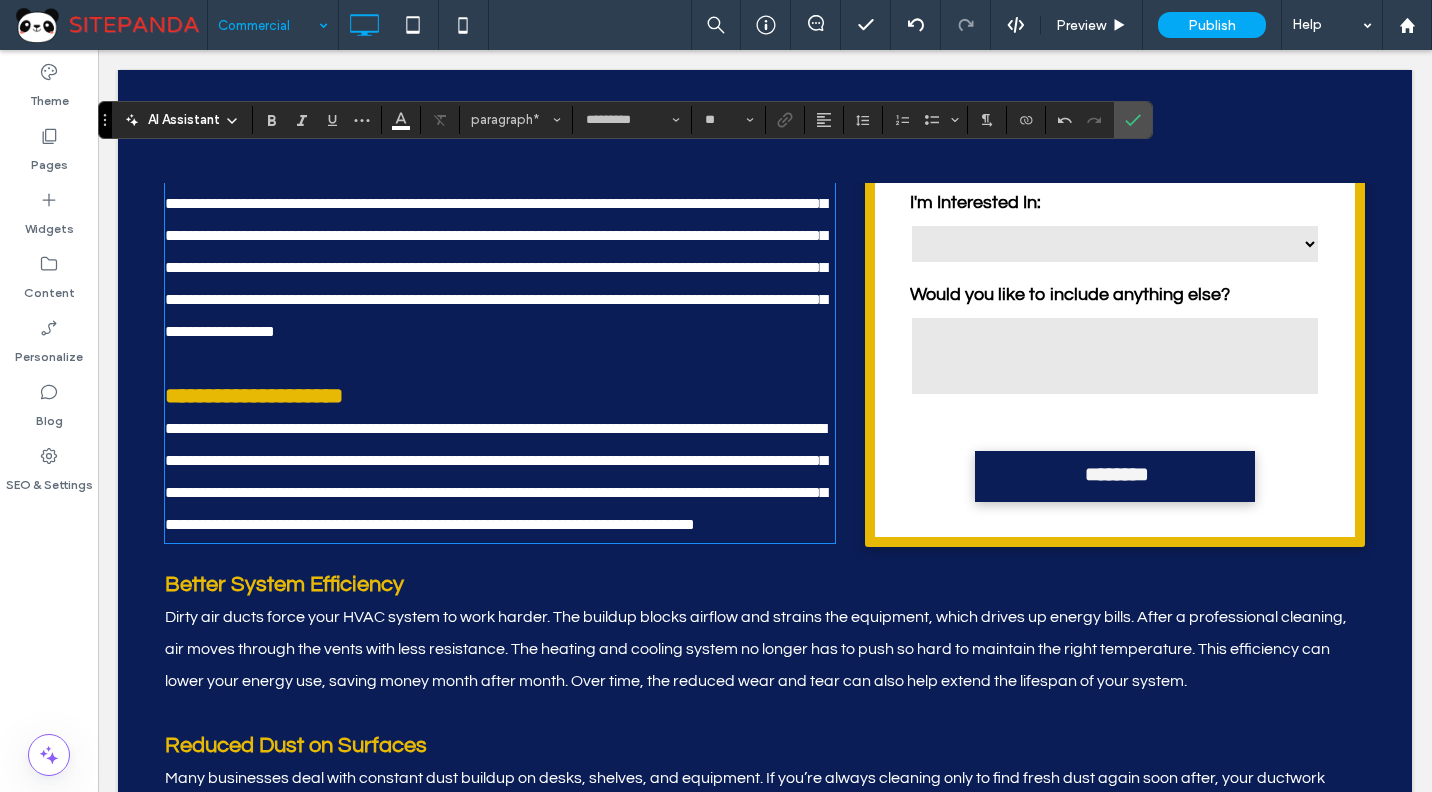 click on "**********" at bounding box center (500, 252) 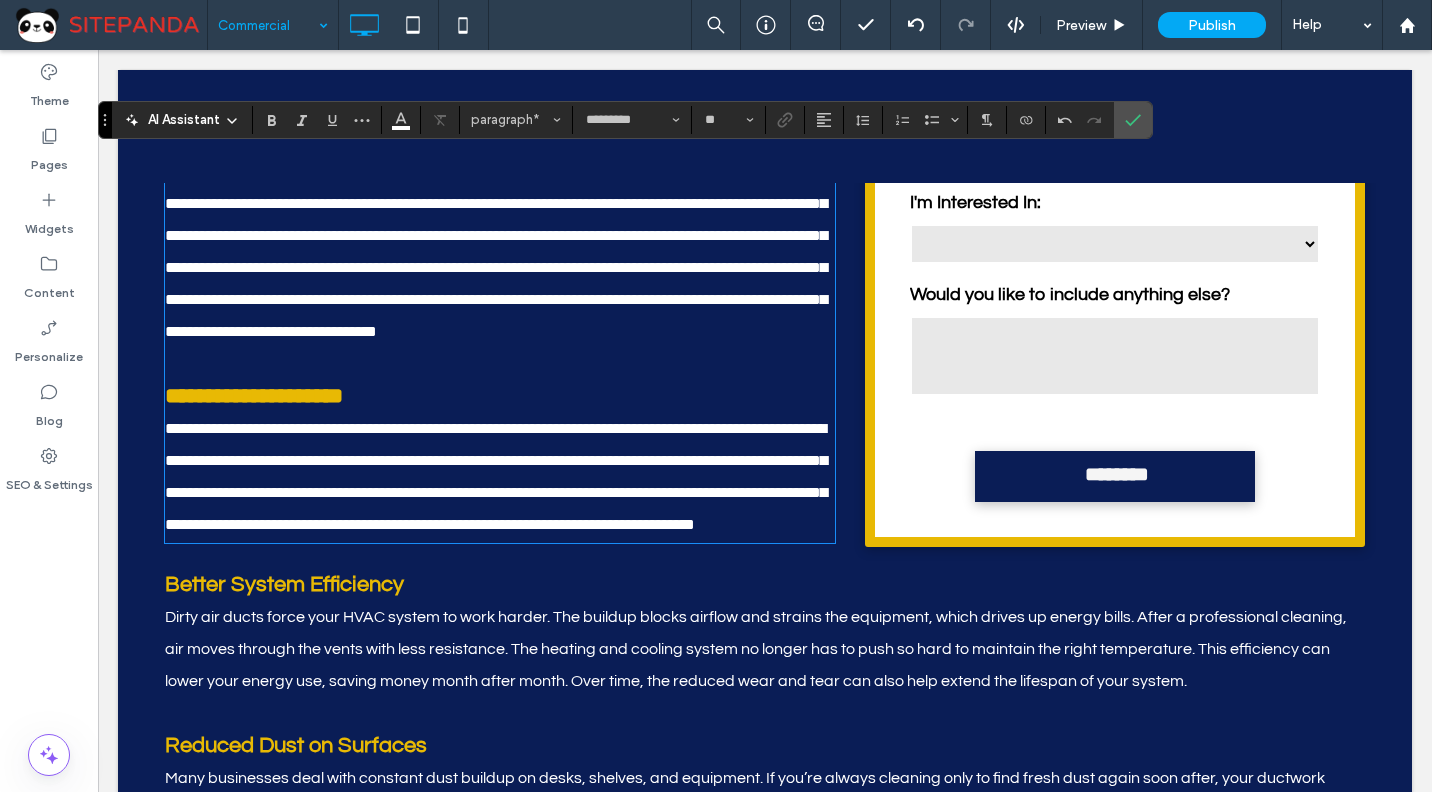 scroll, scrollTop: 0, scrollLeft: 0, axis: both 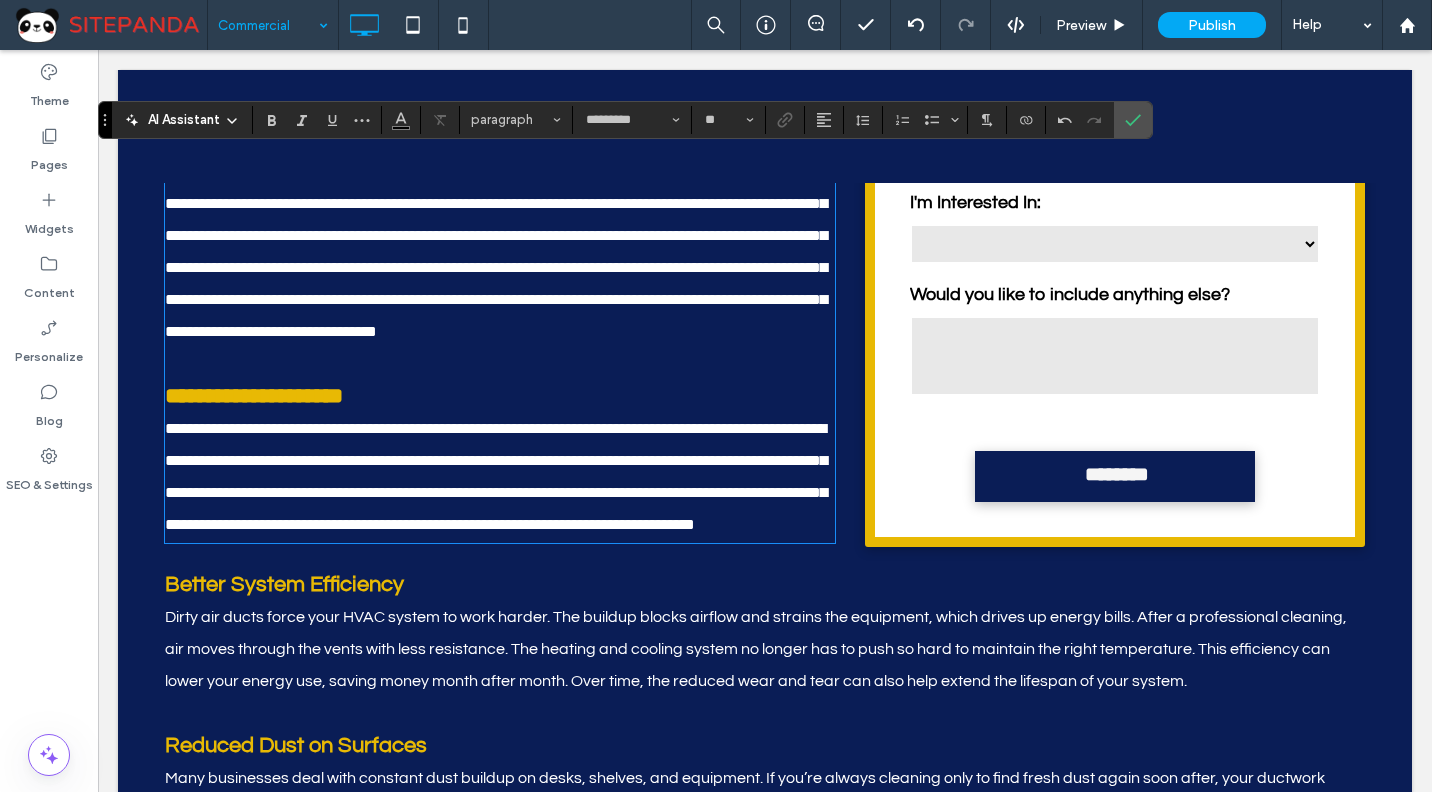 click on "**********" at bounding box center (500, 252) 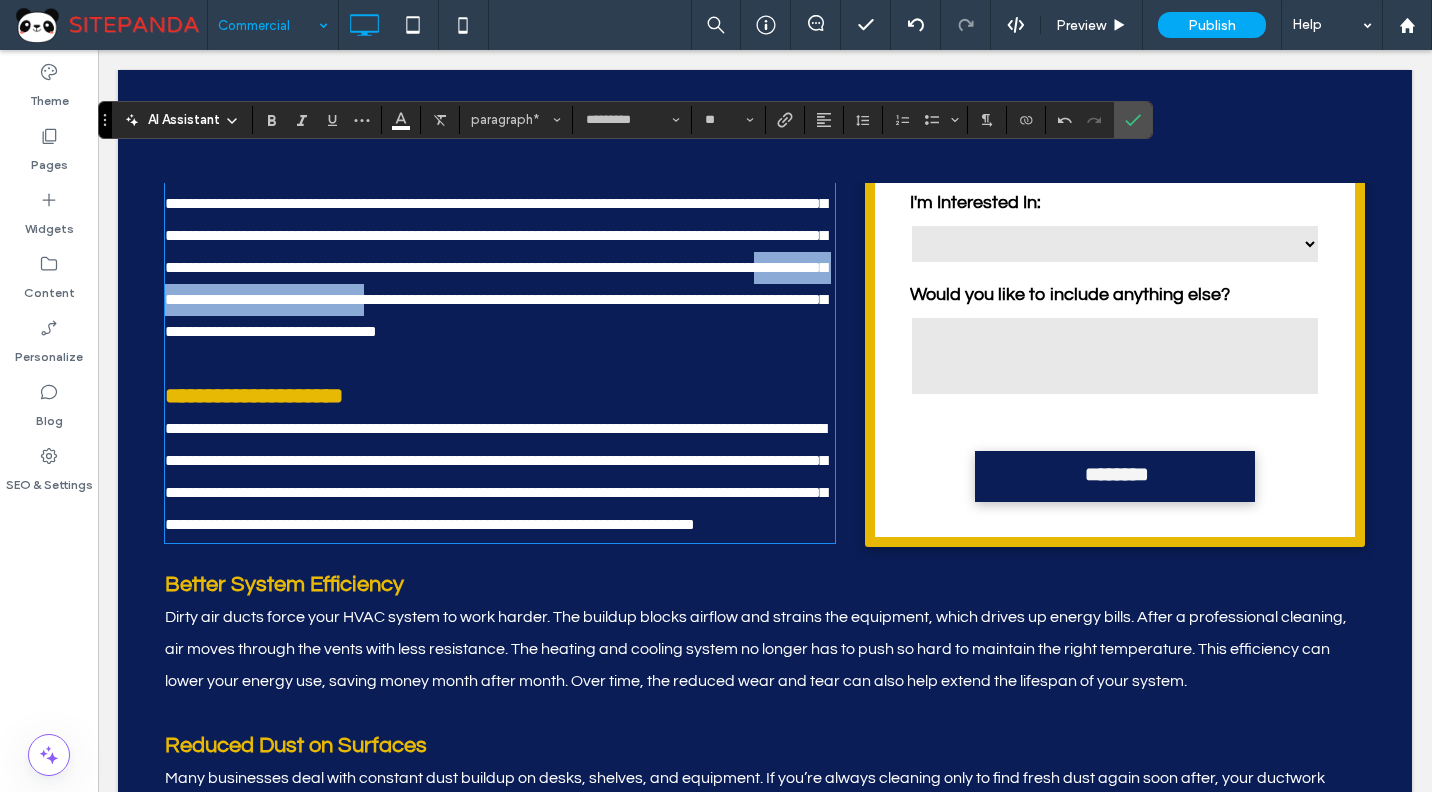 drag, startPoint x: 250, startPoint y: 333, endPoint x: 576, endPoint y: 295, distance: 328.20724 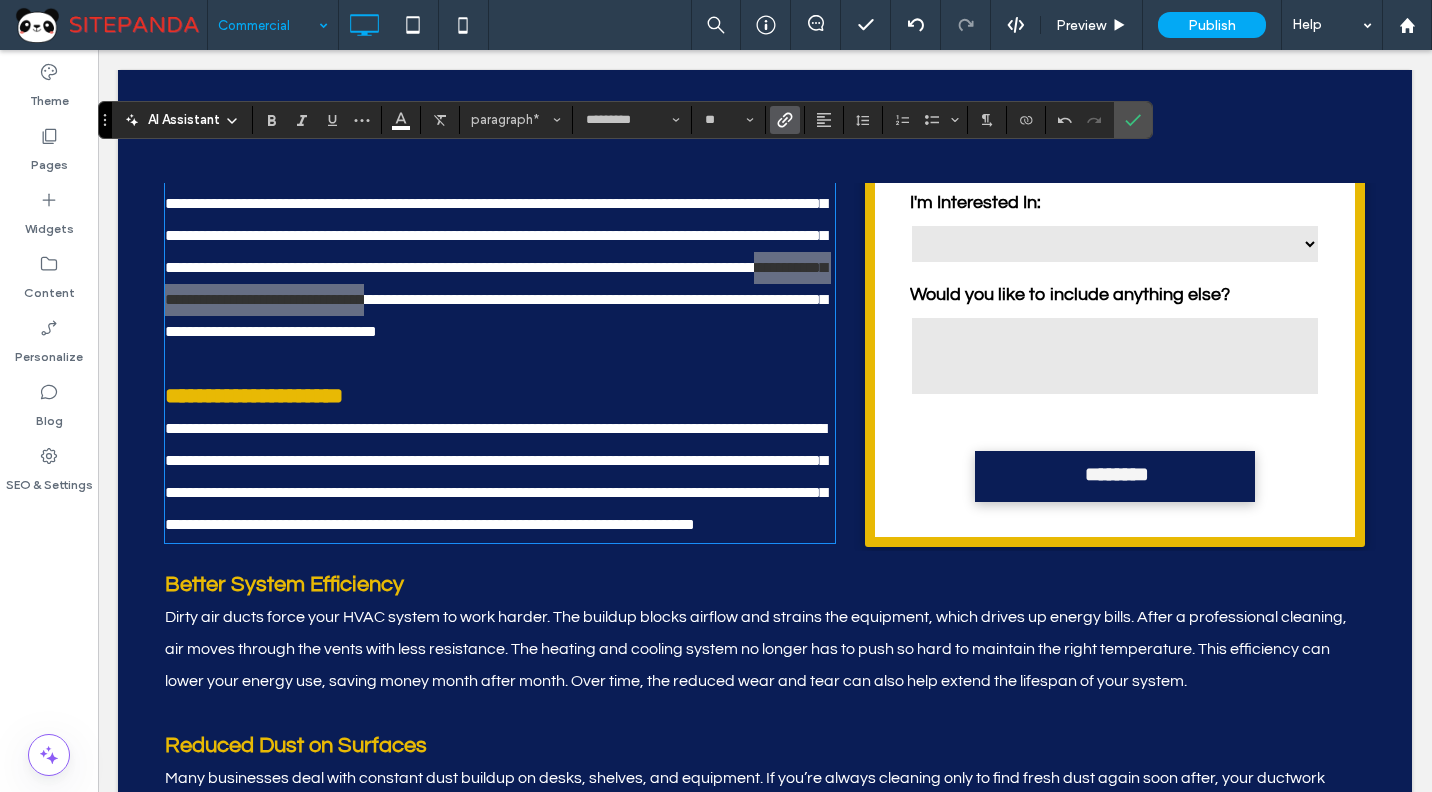 click at bounding box center (785, 120) 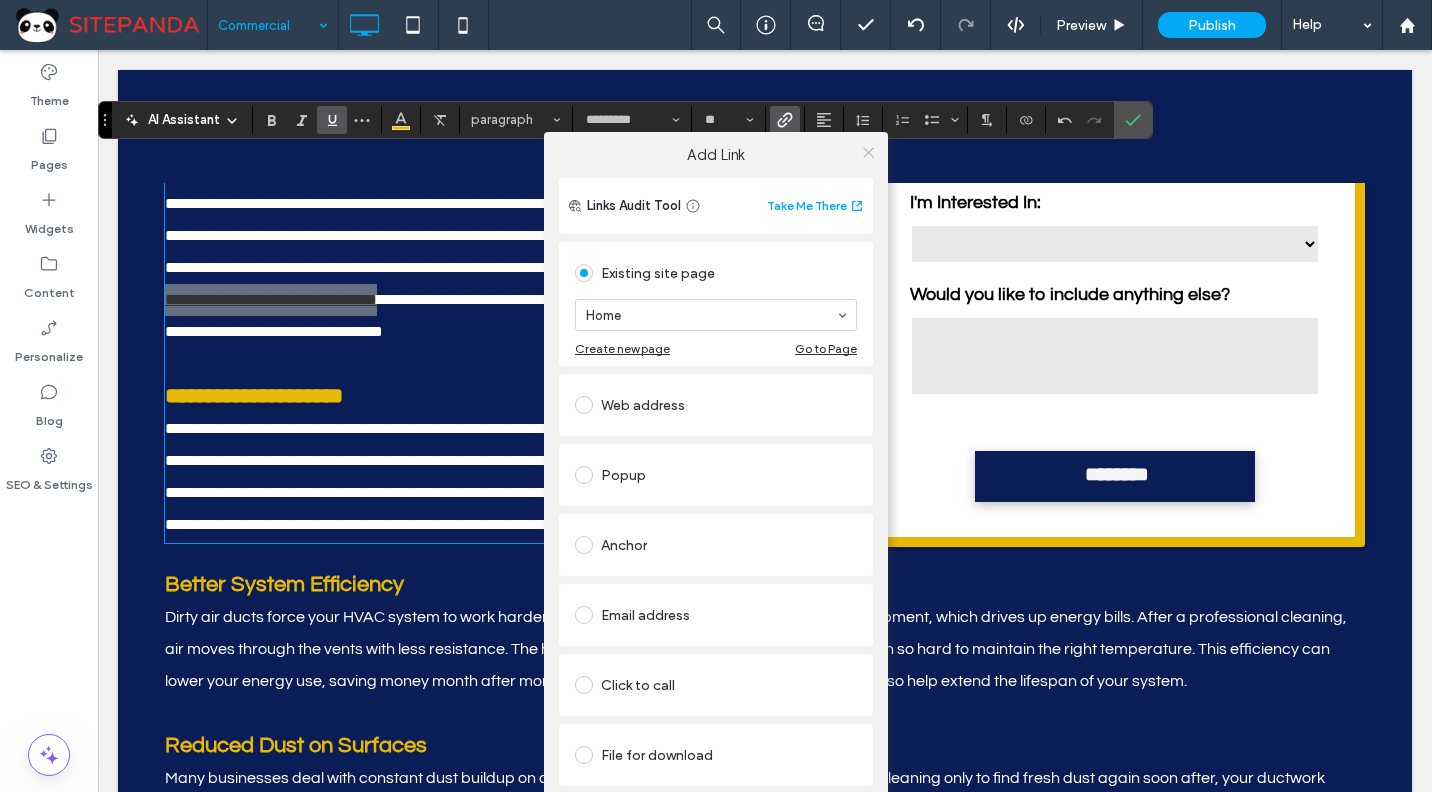 click 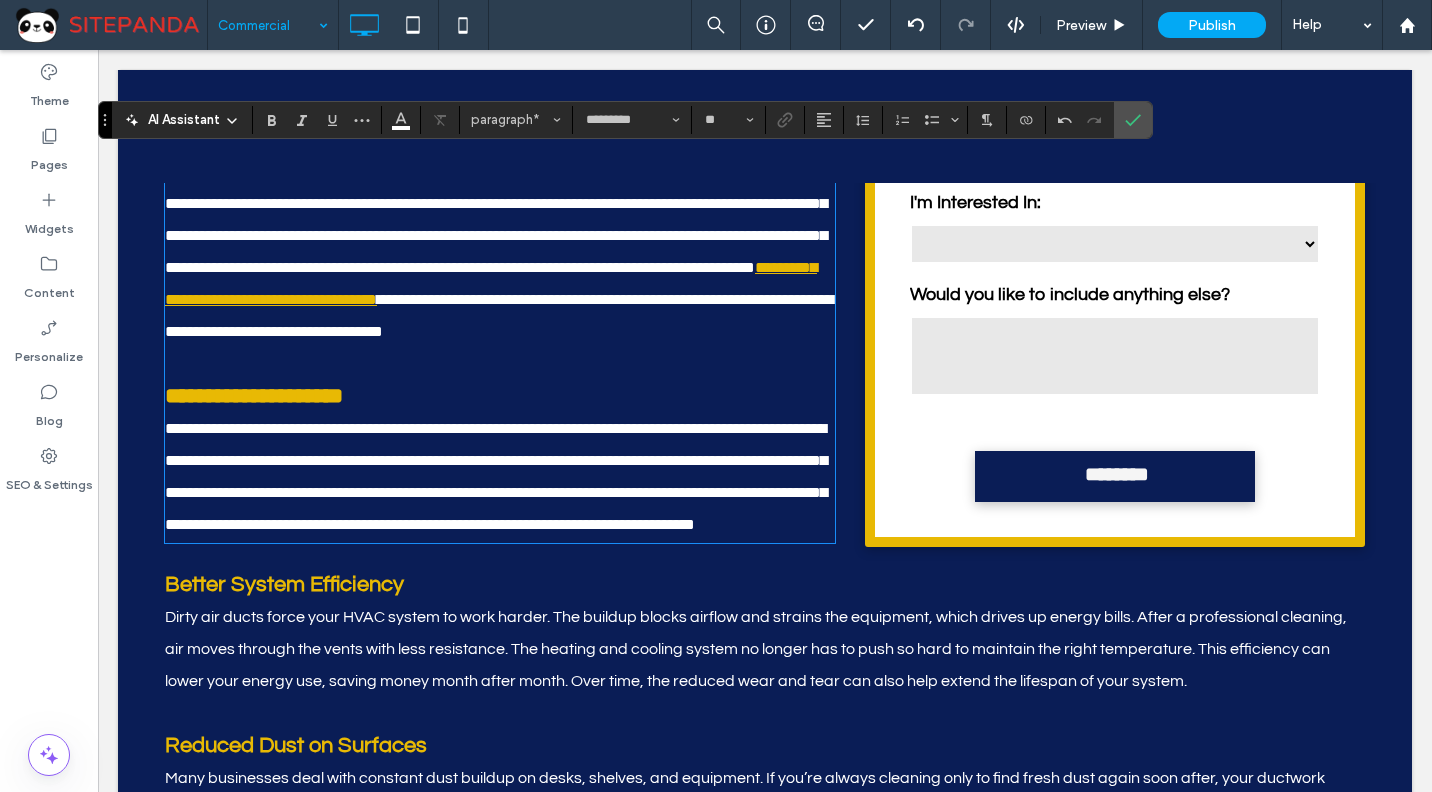 click on "**********" at bounding box center [496, 219] 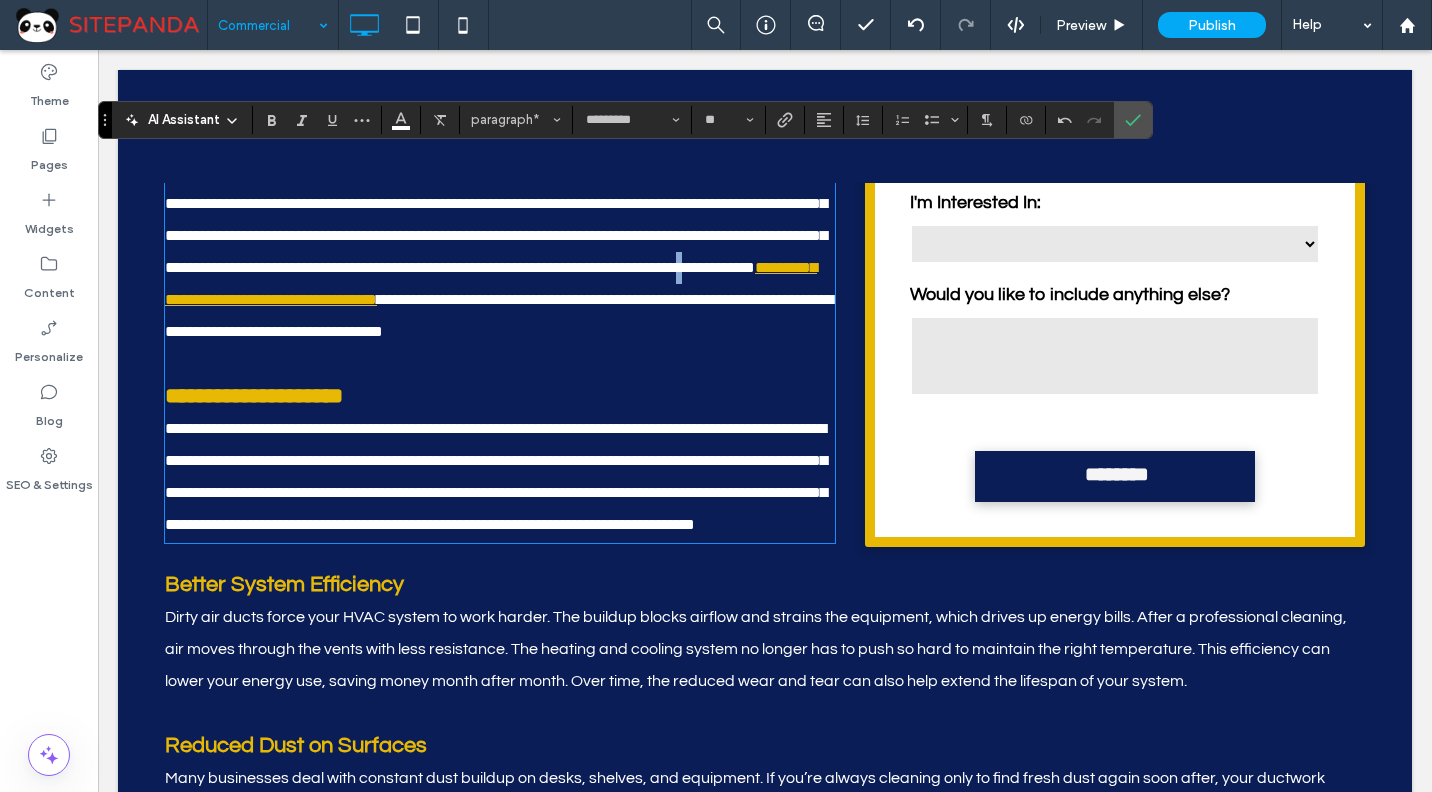 click on "**********" at bounding box center [496, 219] 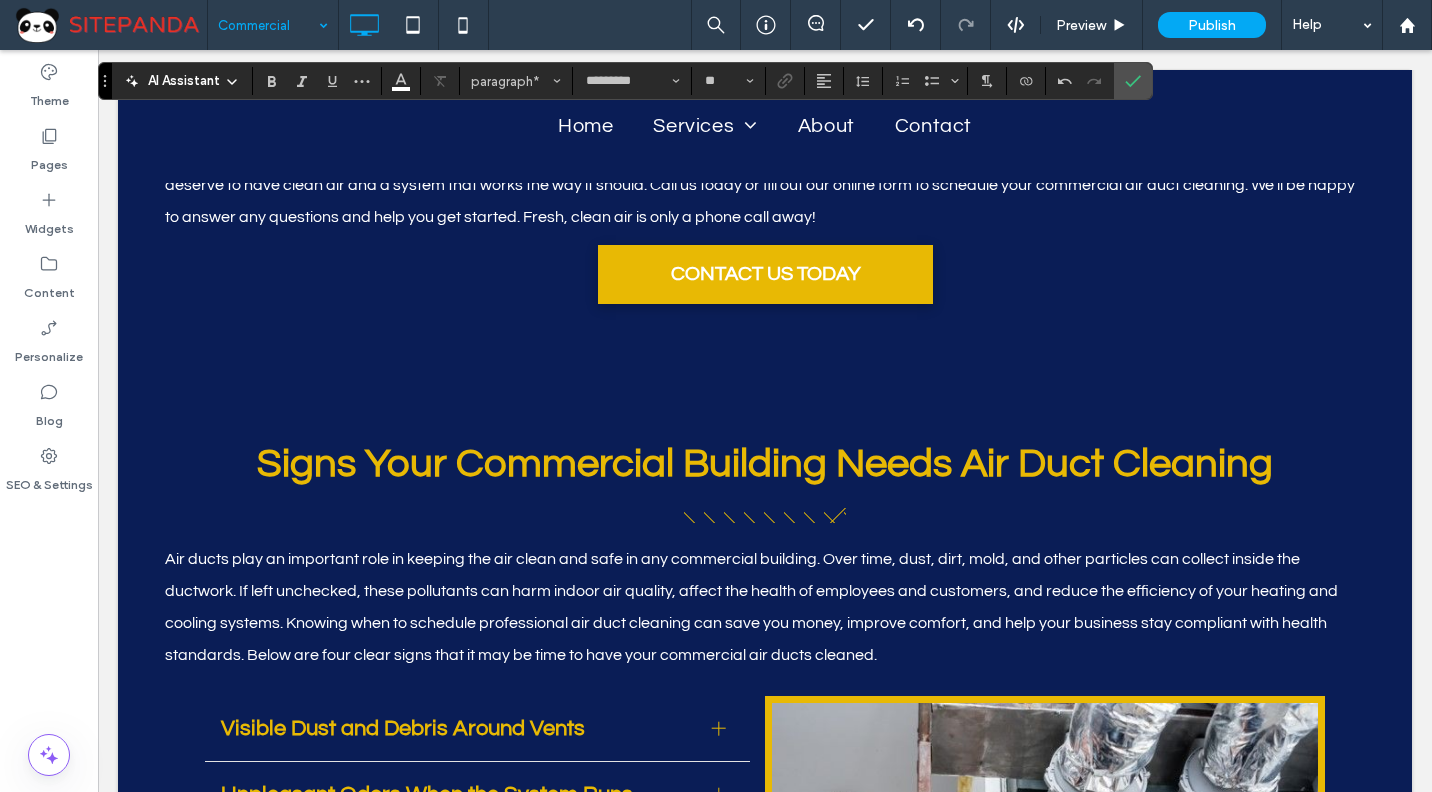 scroll, scrollTop: 2055, scrollLeft: 0, axis: vertical 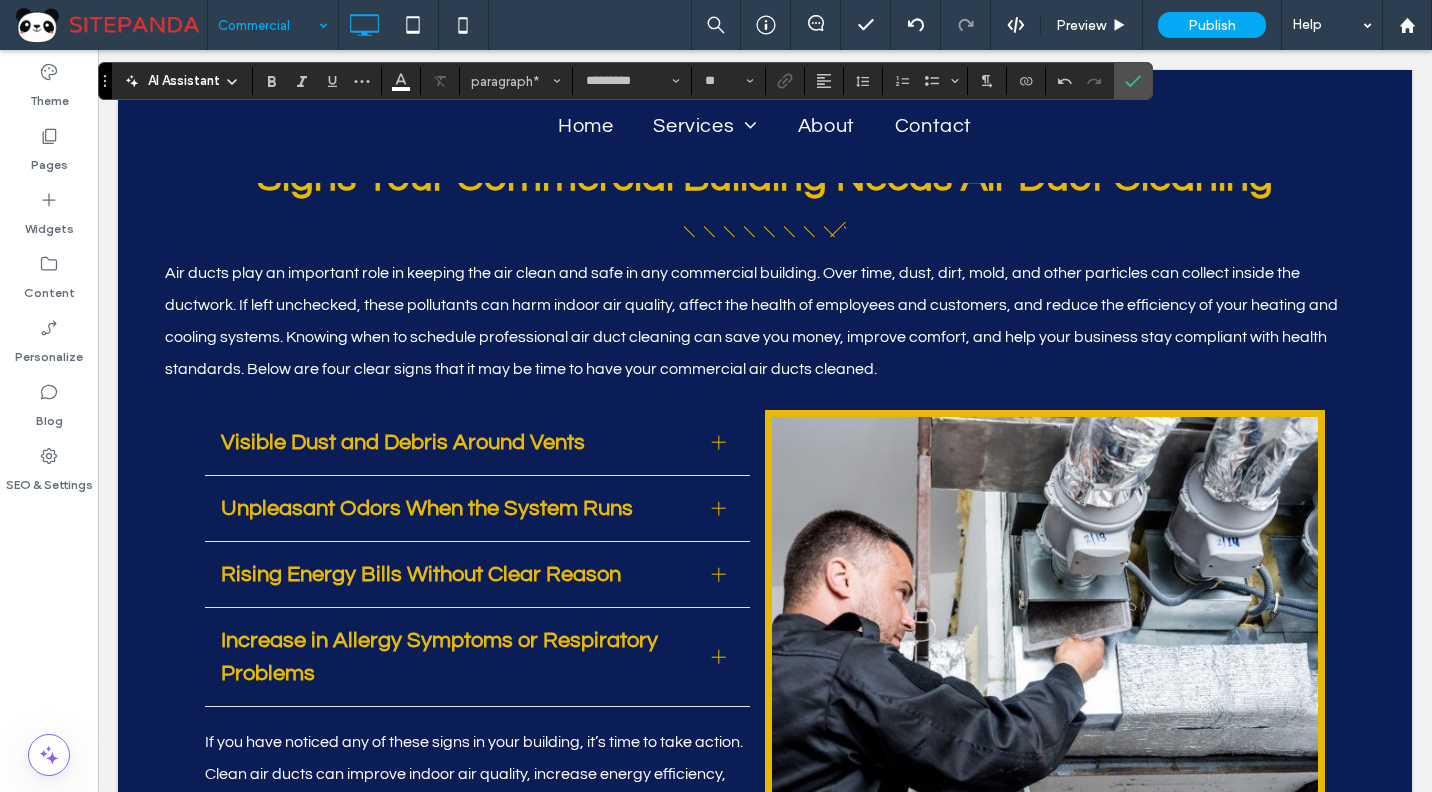 click on "Air ducts play an important role in keeping the air clean and safe in any commercial building. Over time, dust, dirt, mold, and other particles can collect inside the ductwork. If left unchecked, these pollutants can harm indoor air quality, affect the health of employees and customers, and reduce the efficiency of your heating and cooling systems. Knowing when to schedule professional air duct cleaning can save you money, improve comfort, and help your business stay compliant with health standards." at bounding box center [751, 321] 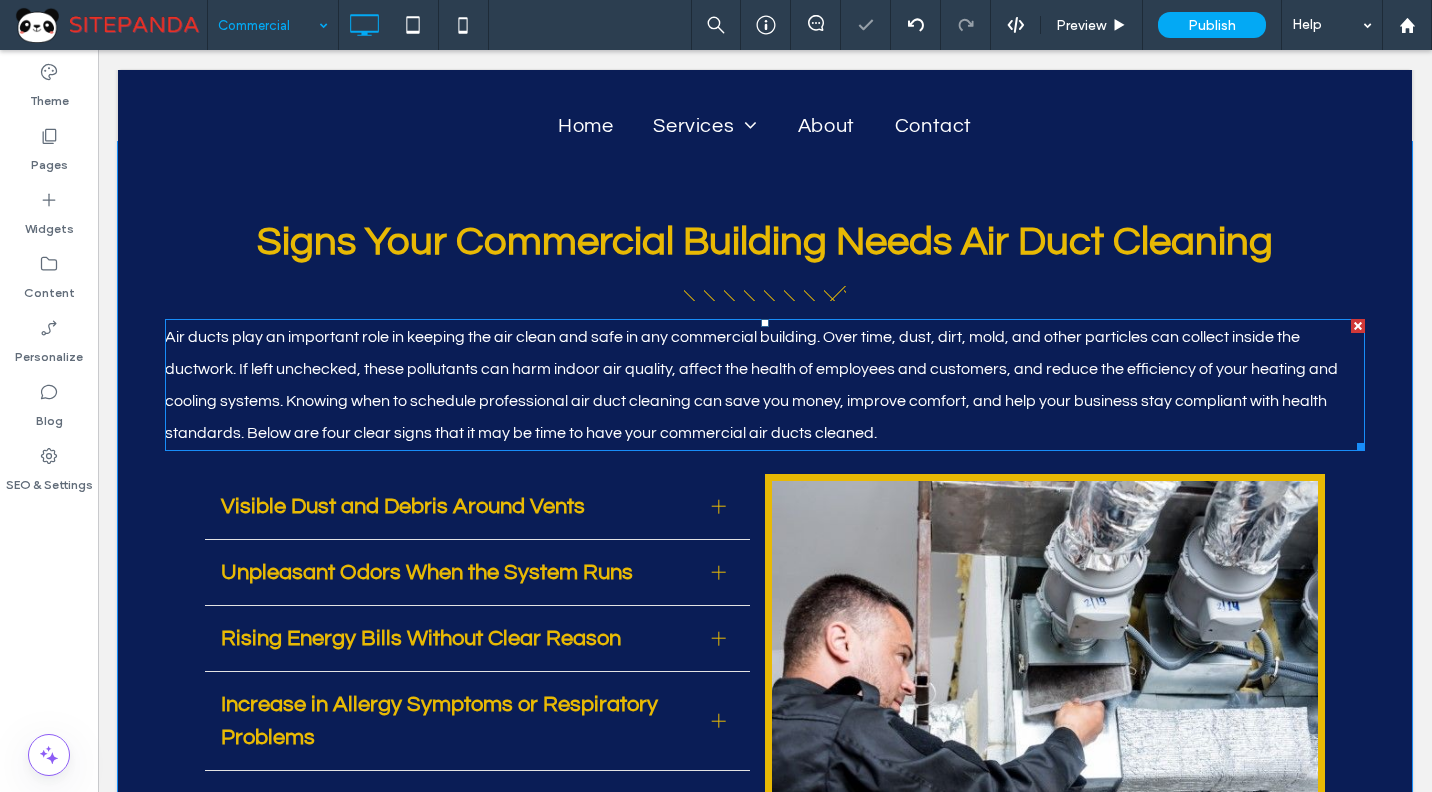 click on "Air ducts play an important role in keeping the air clean and safe in any commercial building. Over time, dust, dirt, mold, and other particles can collect inside the ductwork. If left unchecked, these pollutants can harm indoor air quality, affect the health of employees and customers, and reduce the efficiency of your heating and cooling systems. Knowing when to schedule professional air duct cleaning can save you money, improve comfort, and help your business stay compliant with health standards." at bounding box center [751, 385] 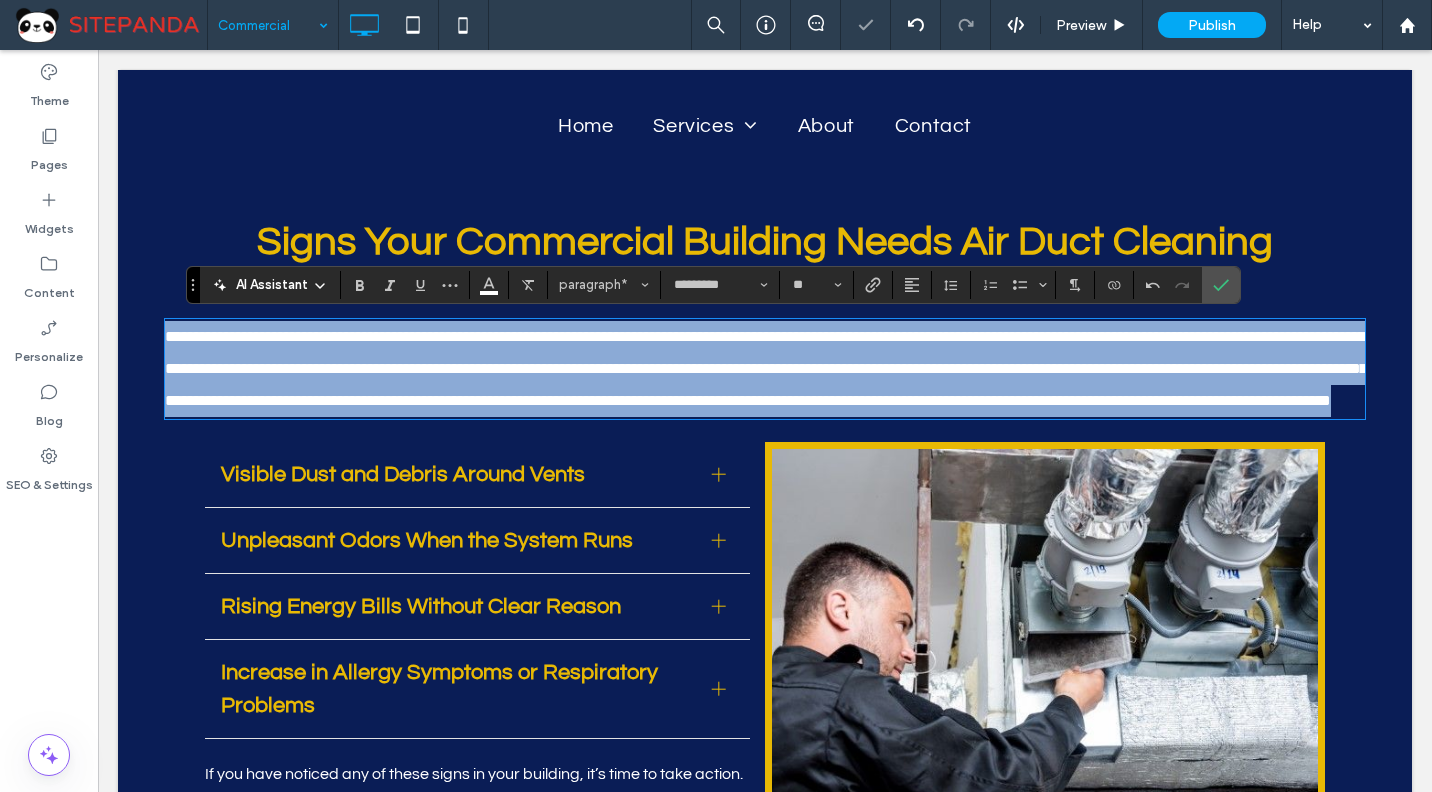 click on "**********" at bounding box center [765, 369] 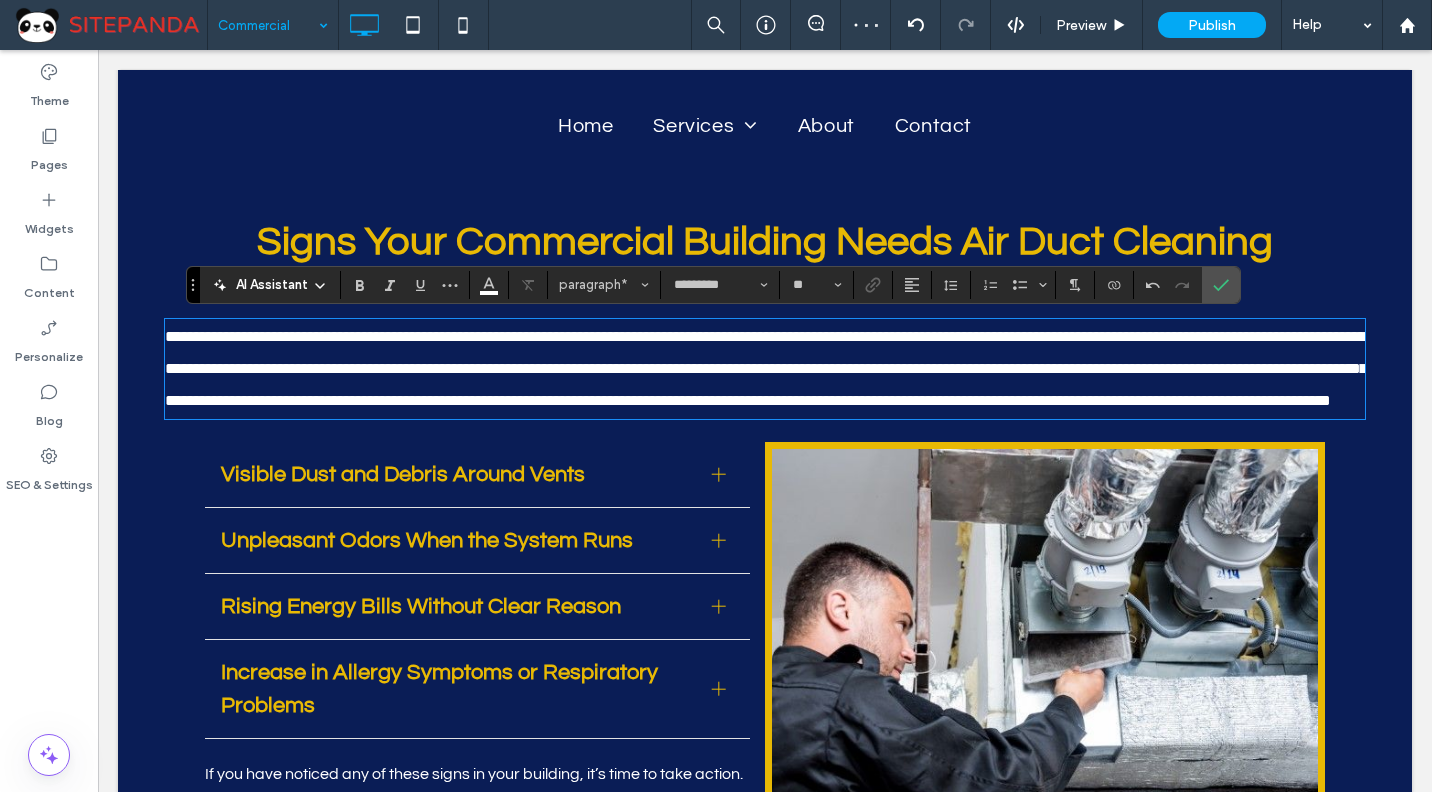 click on "**********" at bounding box center (766, 368) 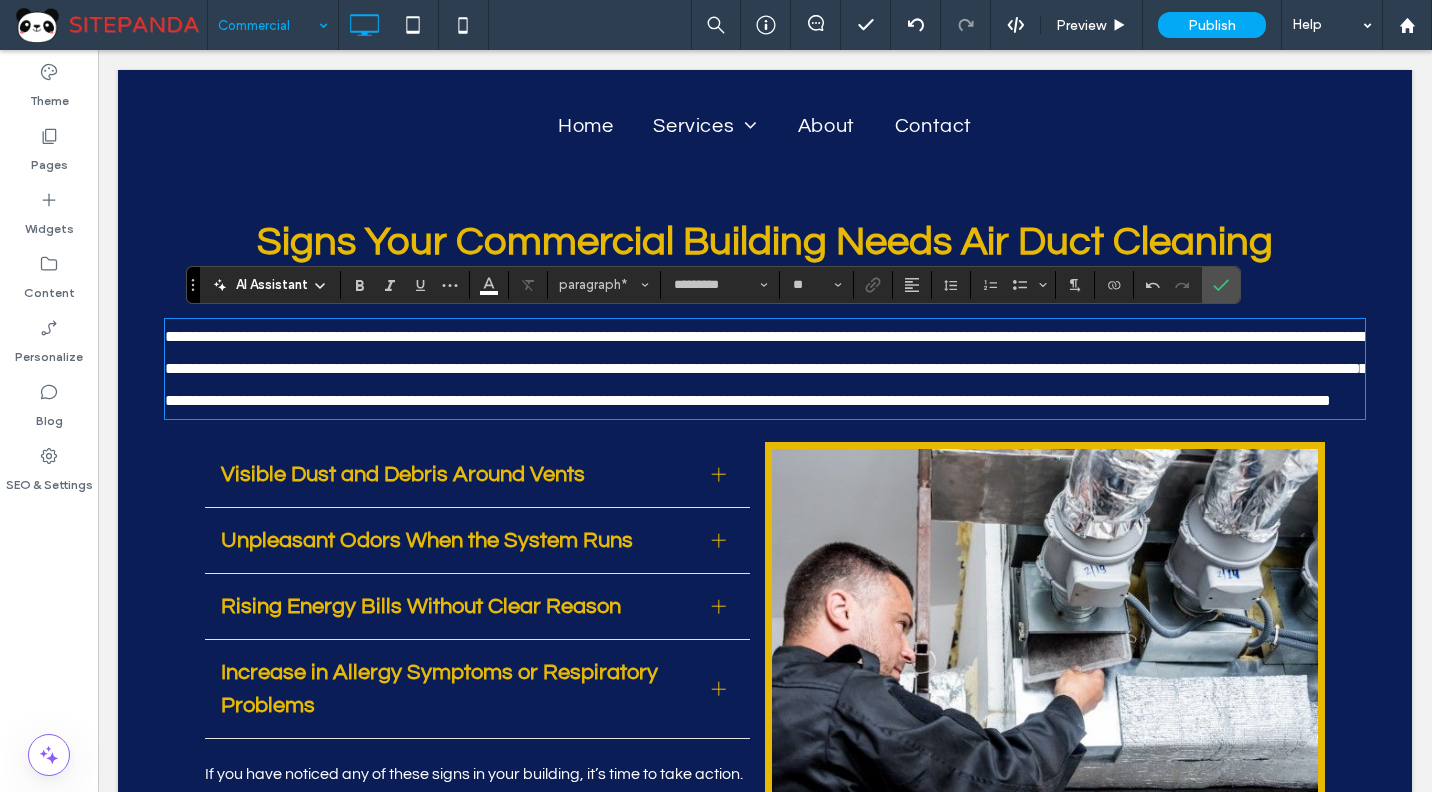 click on "**********" at bounding box center (765, 369) 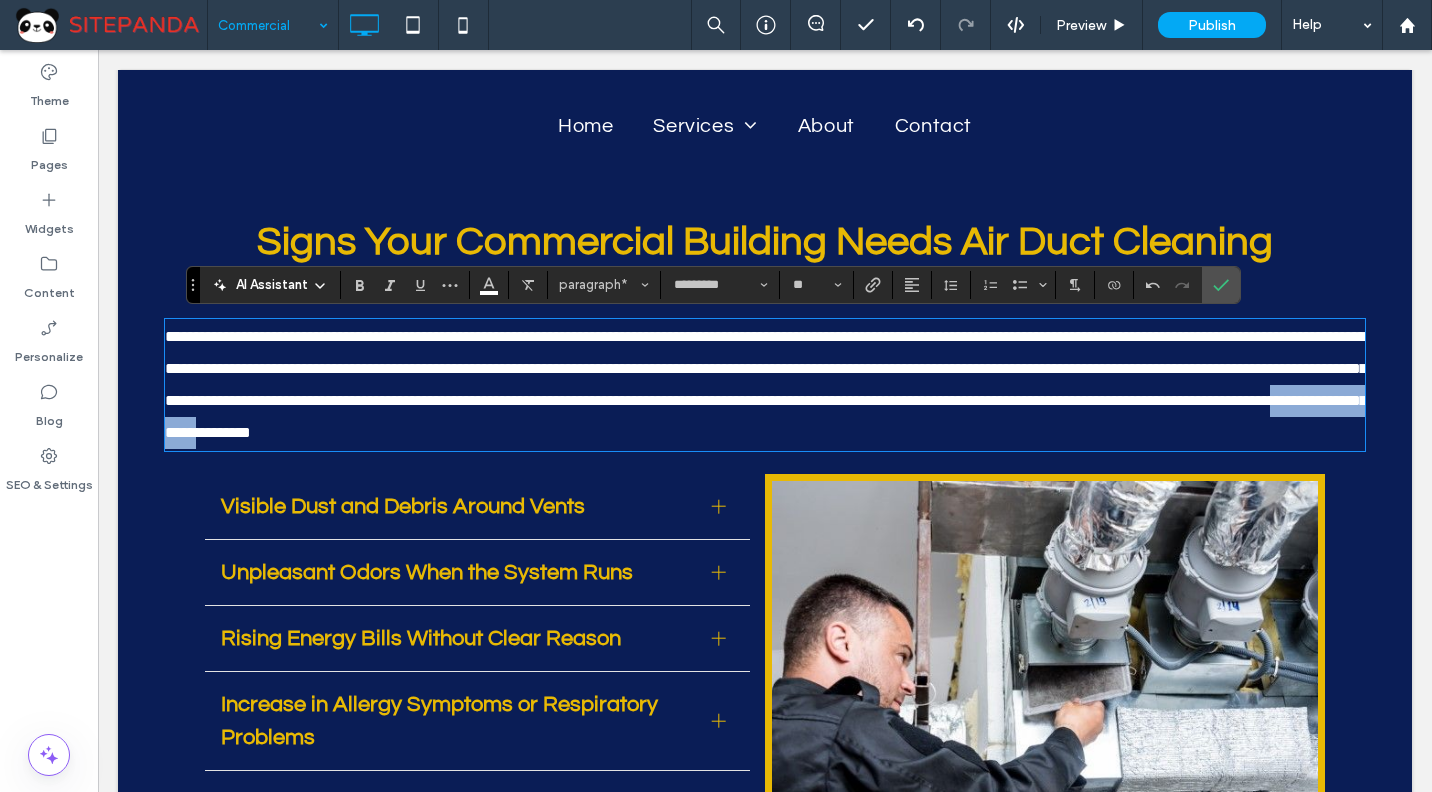 drag, startPoint x: 932, startPoint y: 431, endPoint x: 795, endPoint y: 442, distance: 137.4409 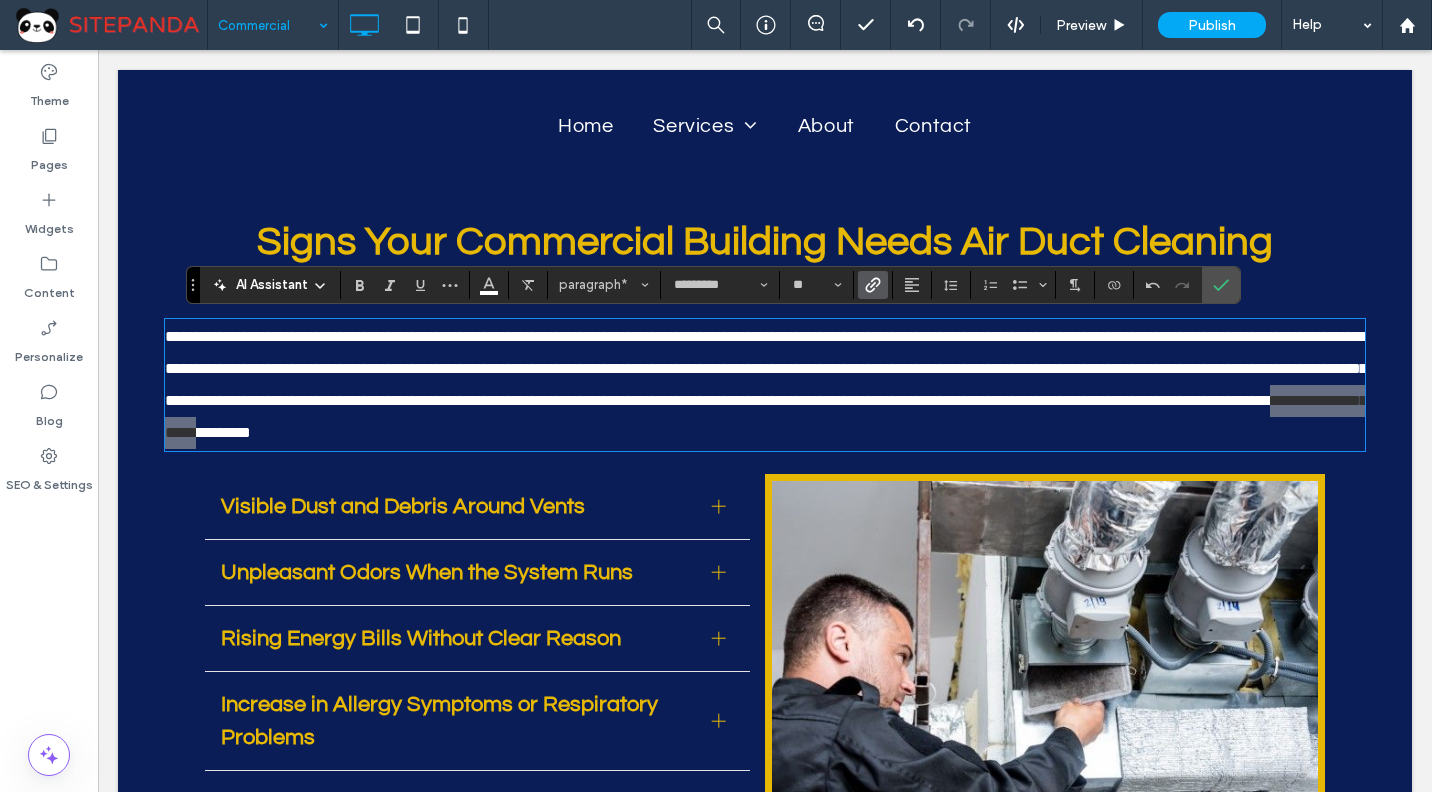 click 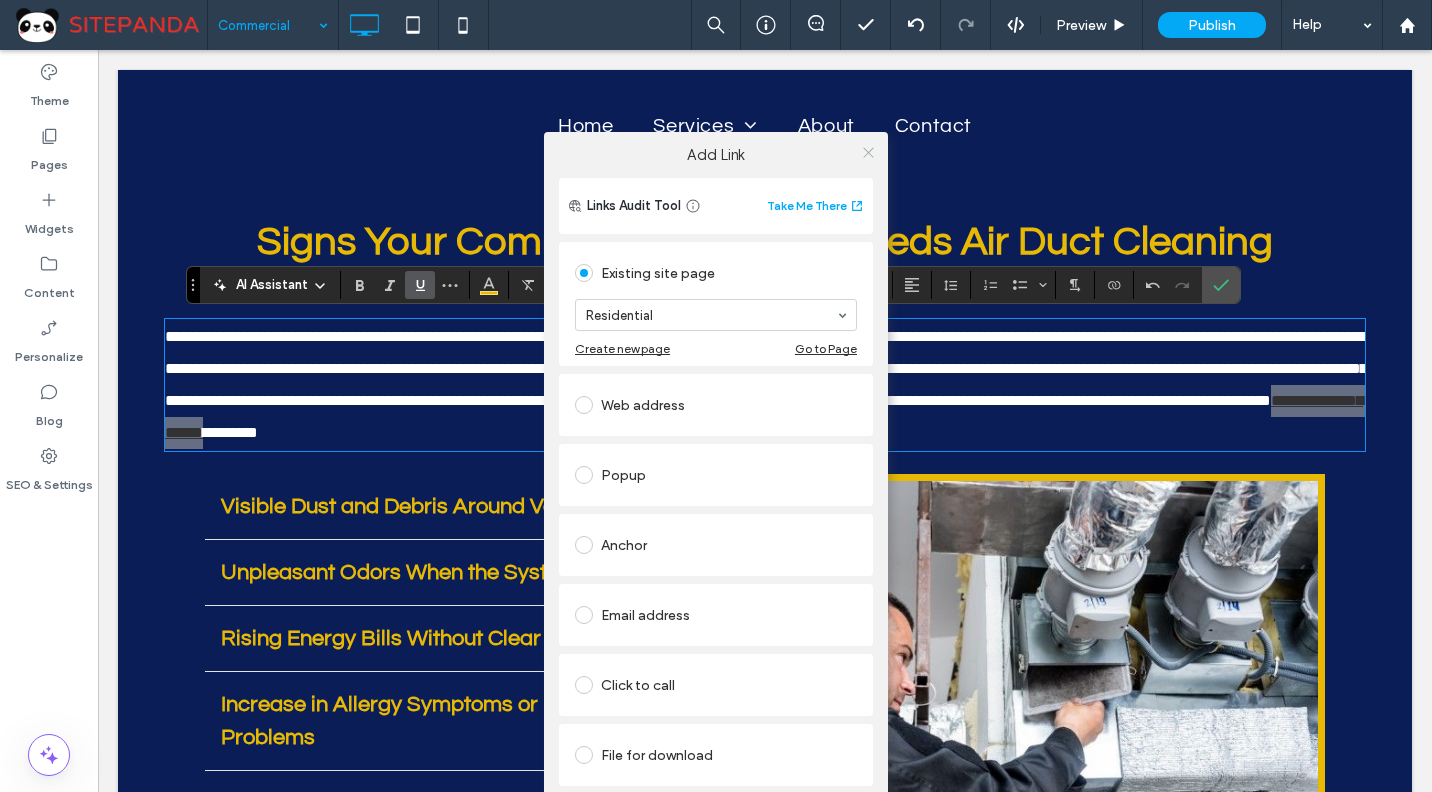click 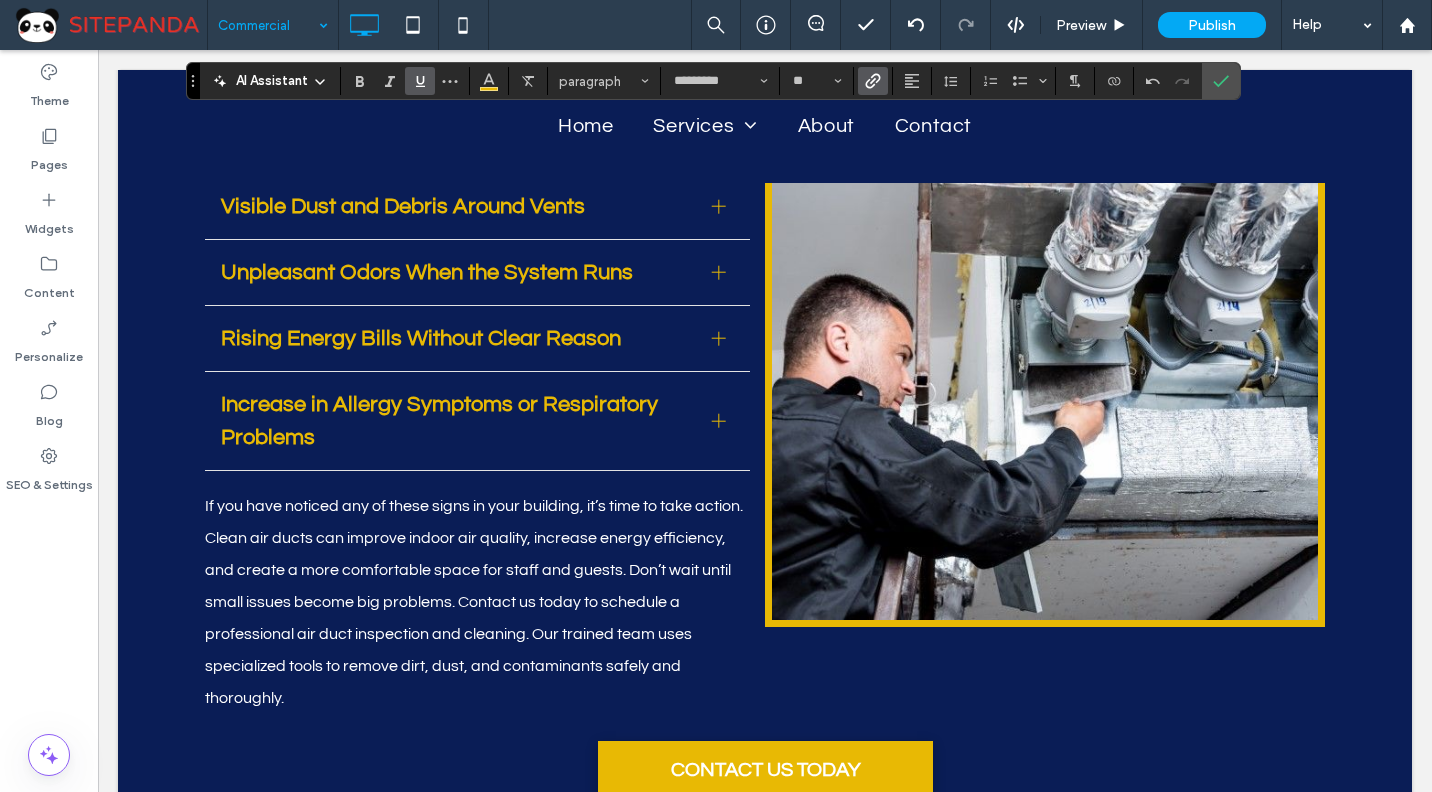 scroll, scrollTop: 2655, scrollLeft: 0, axis: vertical 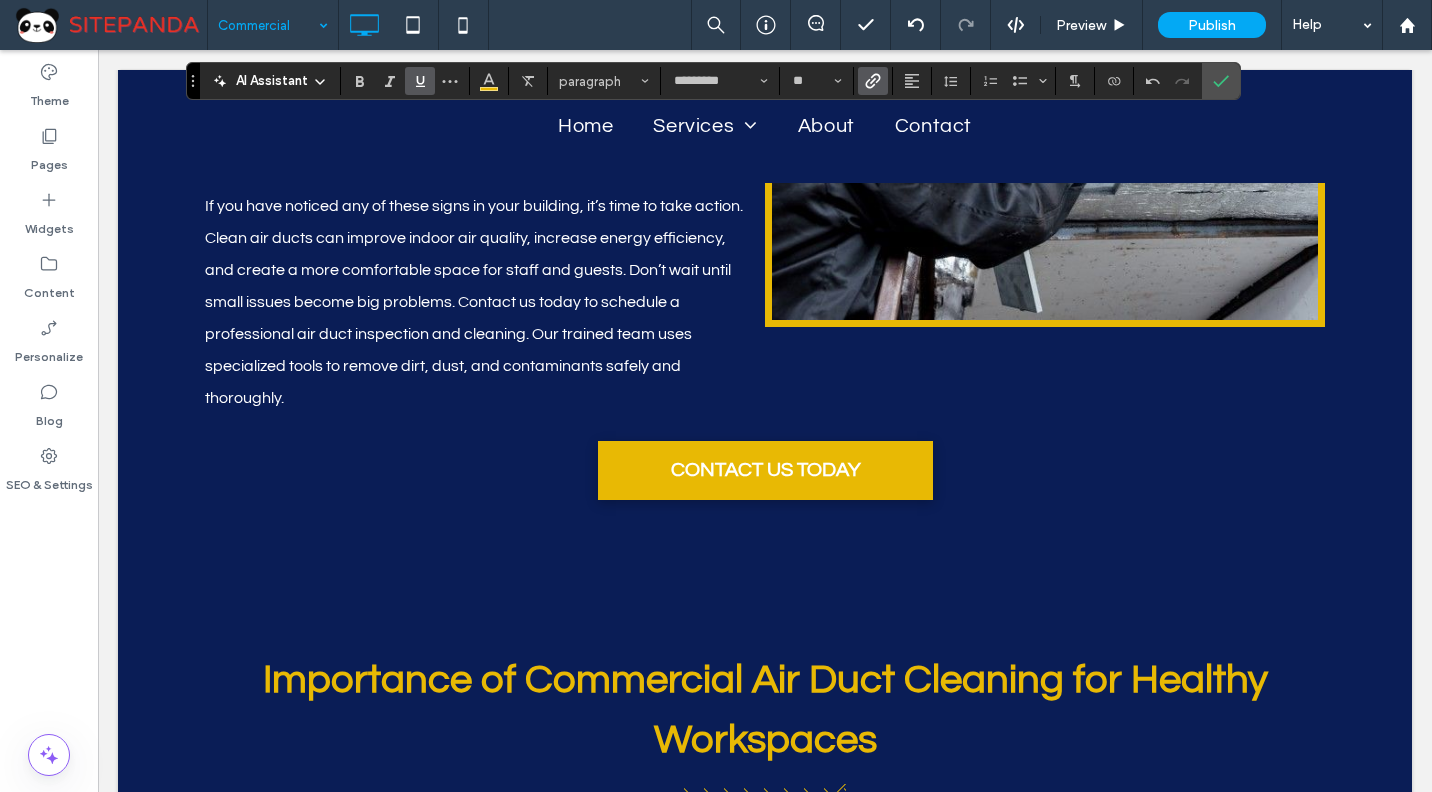 click on "If you have noticed any of these signs in your building, it’s time to take action. Clean air ducts can improve indoor air quality, increase energy efficiency, and create a more comfortable space for staff and guests. Don’t wait until small issues become big problems. Contact us today to schedule a professional air duct inspection and cleaning. Our trained team uses specialized tools to remove dirt, dust, and contaminants safely and thoroughly." at bounding box center [474, 302] 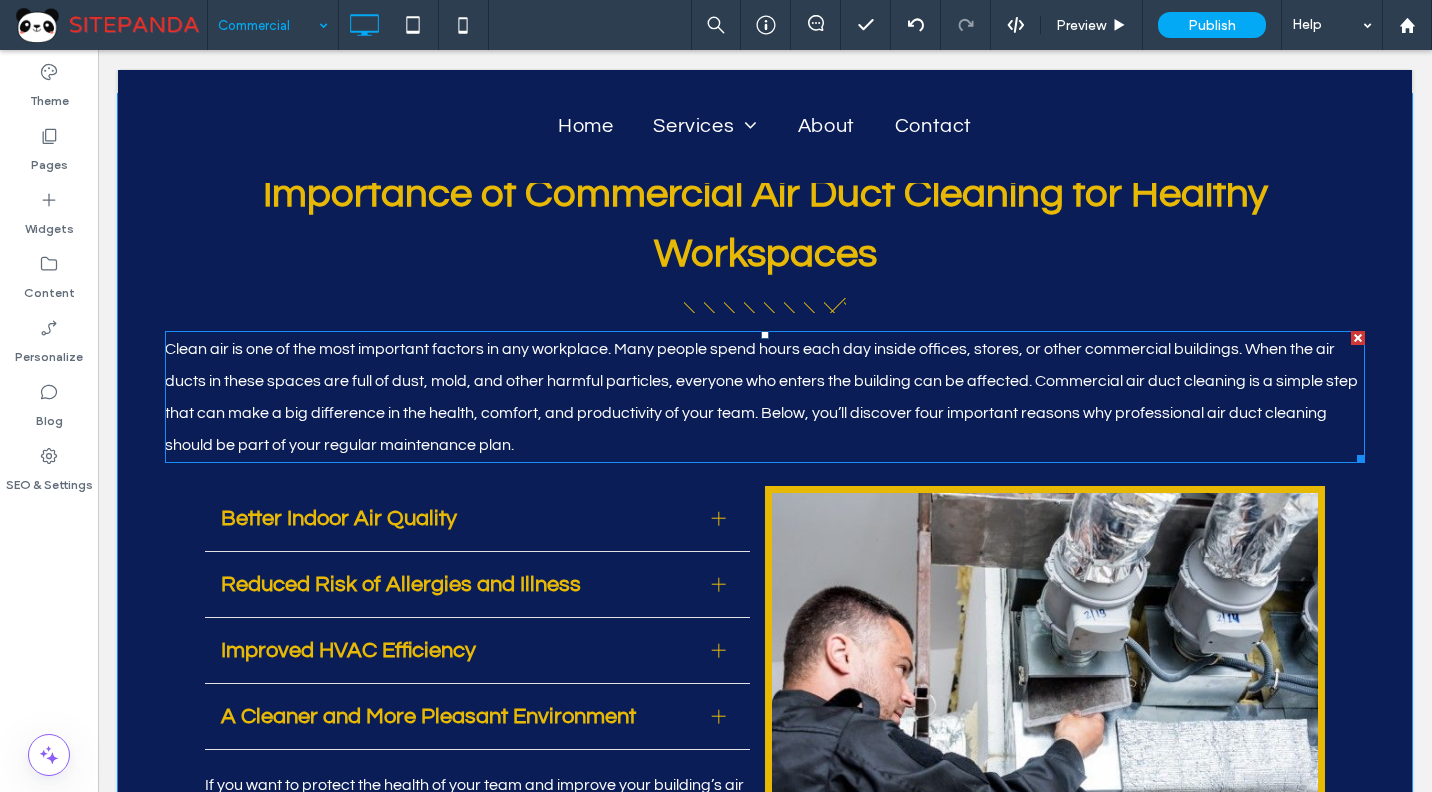 scroll, scrollTop: 3155, scrollLeft: 0, axis: vertical 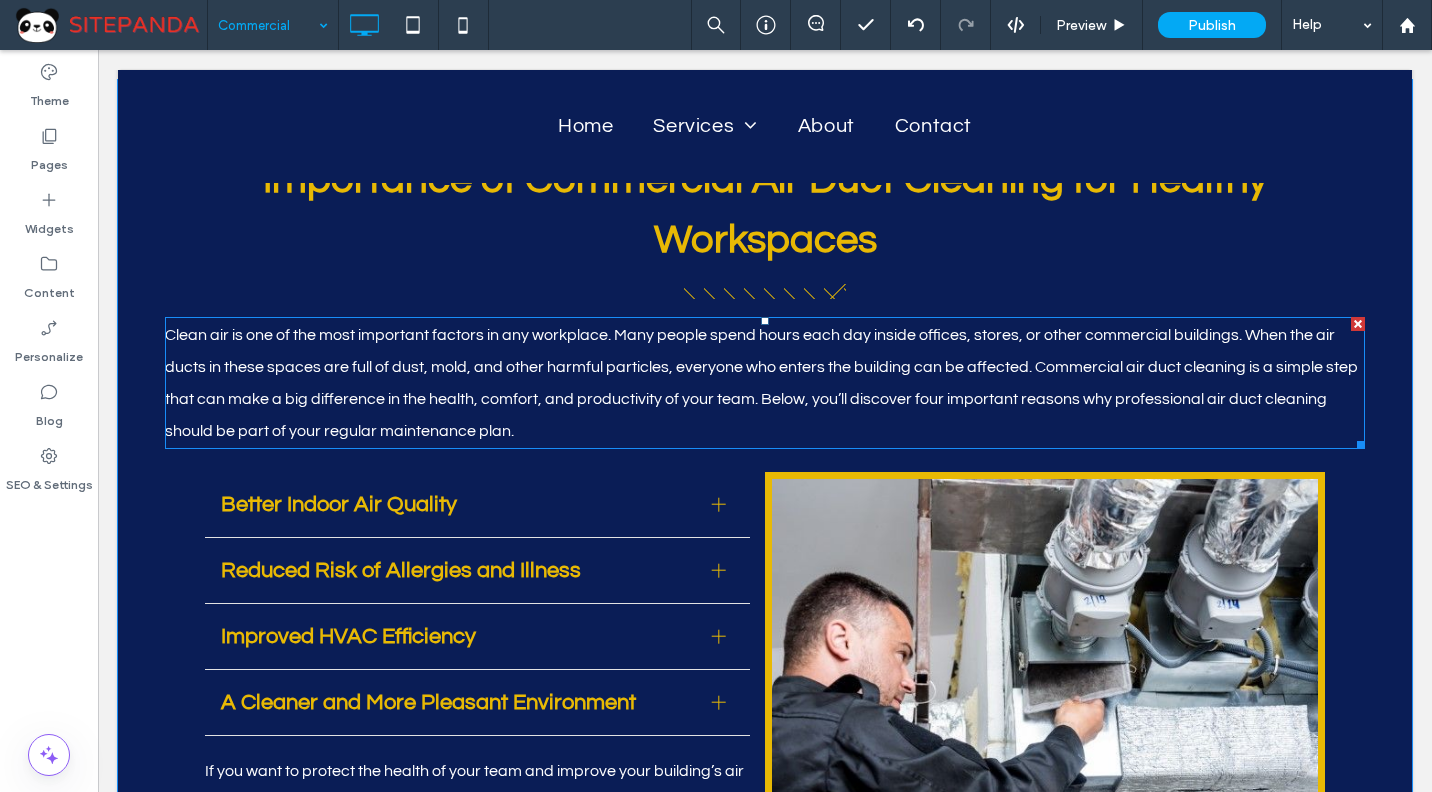 click on "Clean air is one of the most important factors in any workplace. Many people spend hours each day inside offices, stores, or other commercial buildings. When the air ducts in these spaces are full of dust, mold, and other harmful particles, everyone who enters the building can be affected. Commercial air duct cleaning is a simple step that can make a big difference in the health, comfort, and productivity of your team. Below, you’ll discover four important reasons why professional air duct cleaning should be part of your regular maintenance plan." at bounding box center (761, 383) 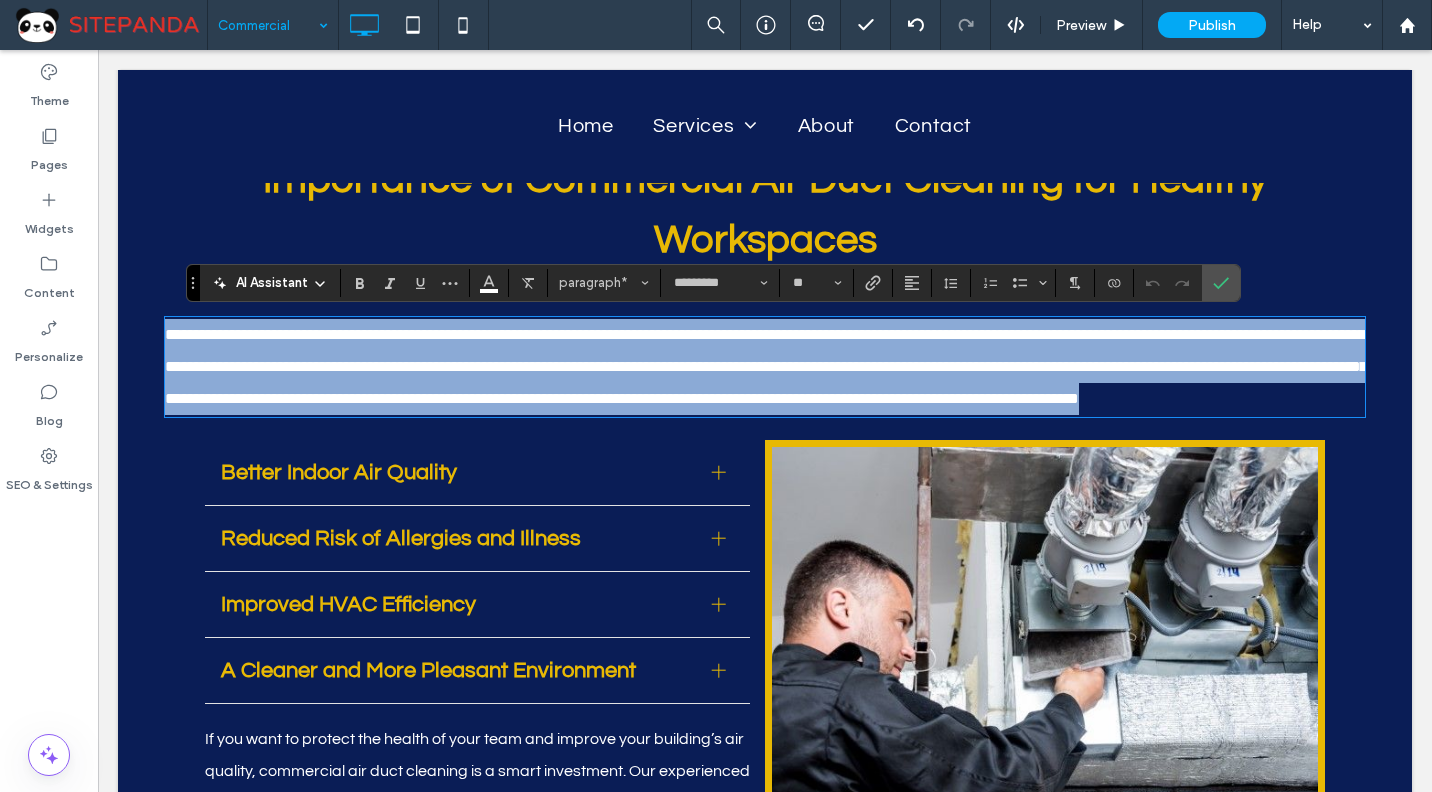 click on "**********" at bounding box center [766, 366] 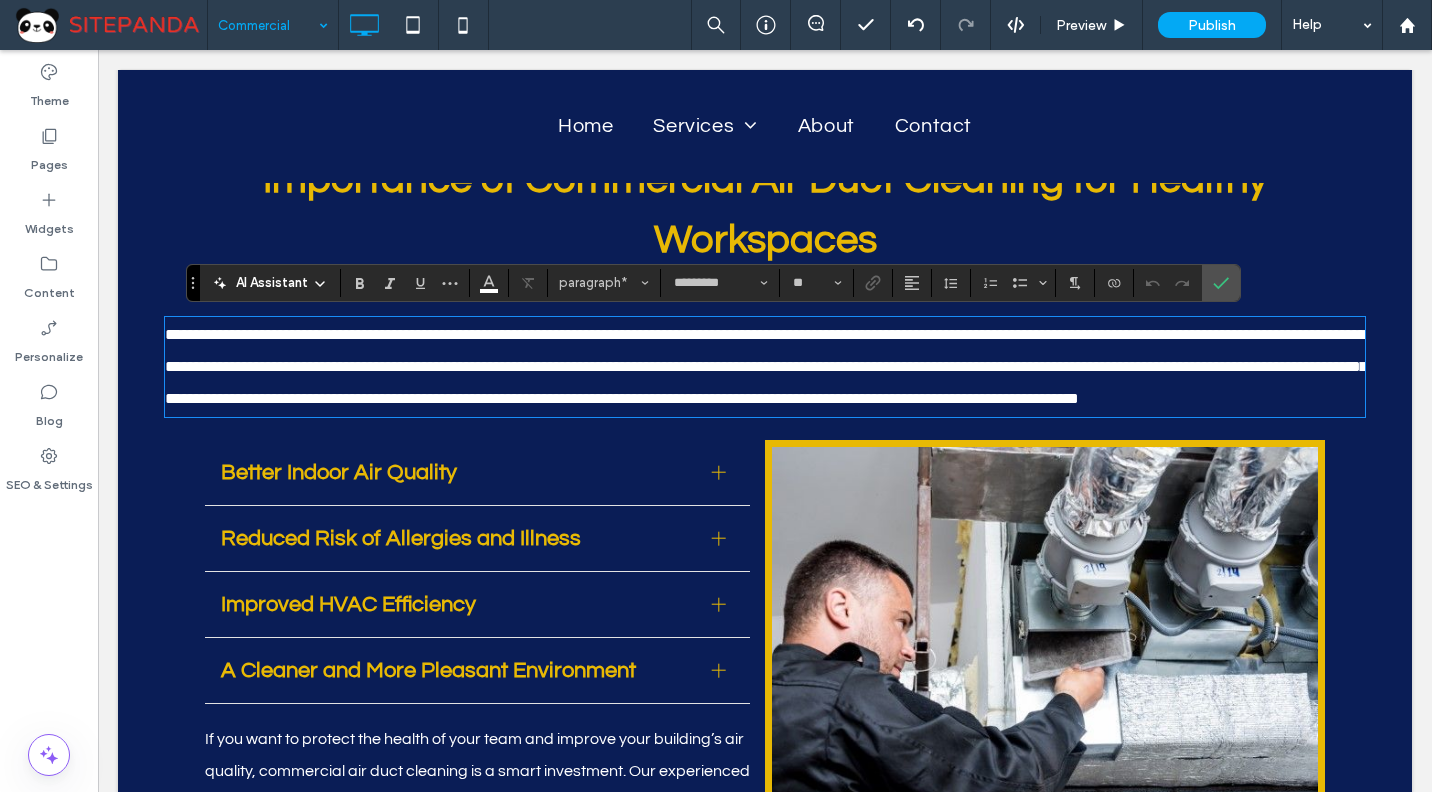 click on "**********" at bounding box center [766, 366] 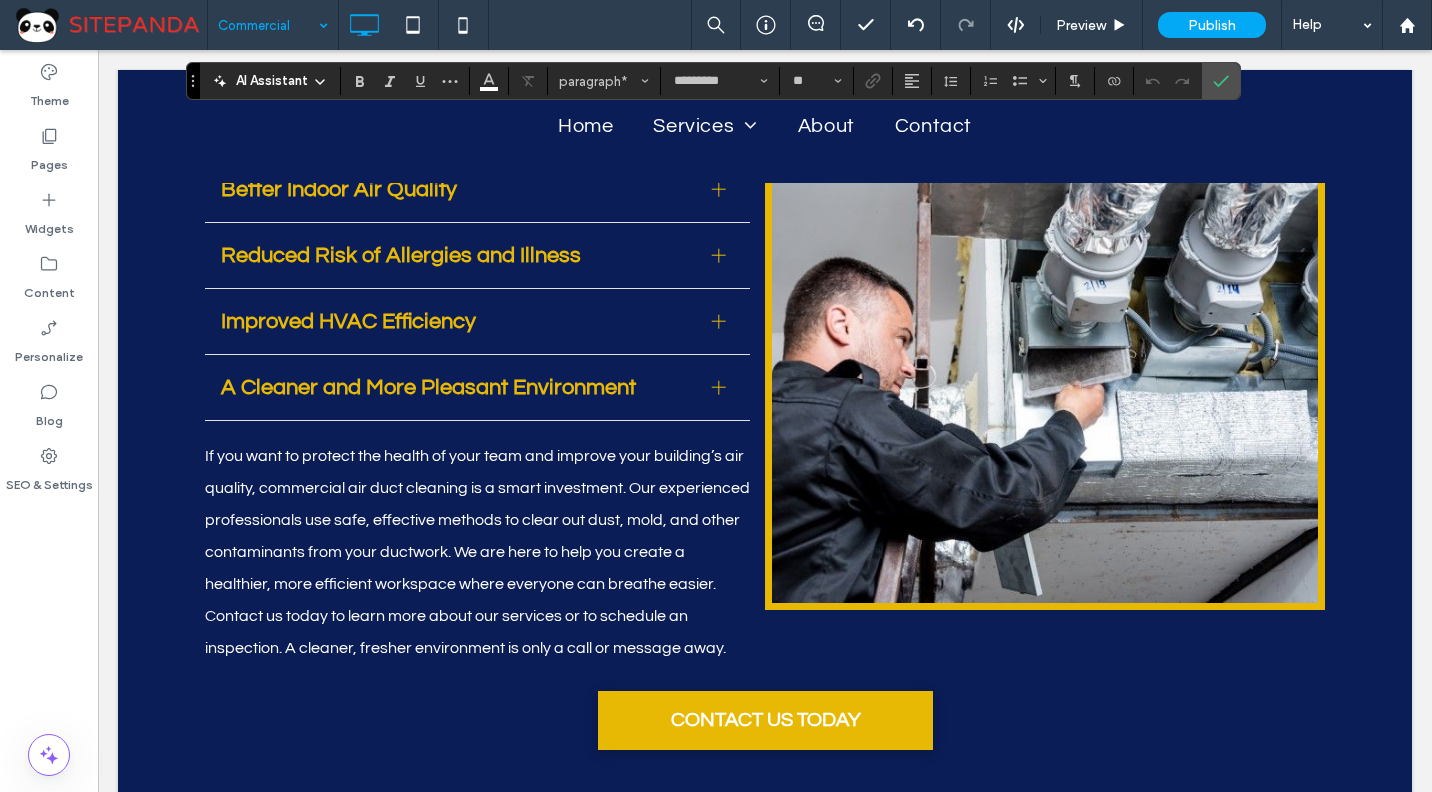 scroll, scrollTop: 3455, scrollLeft: 0, axis: vertical 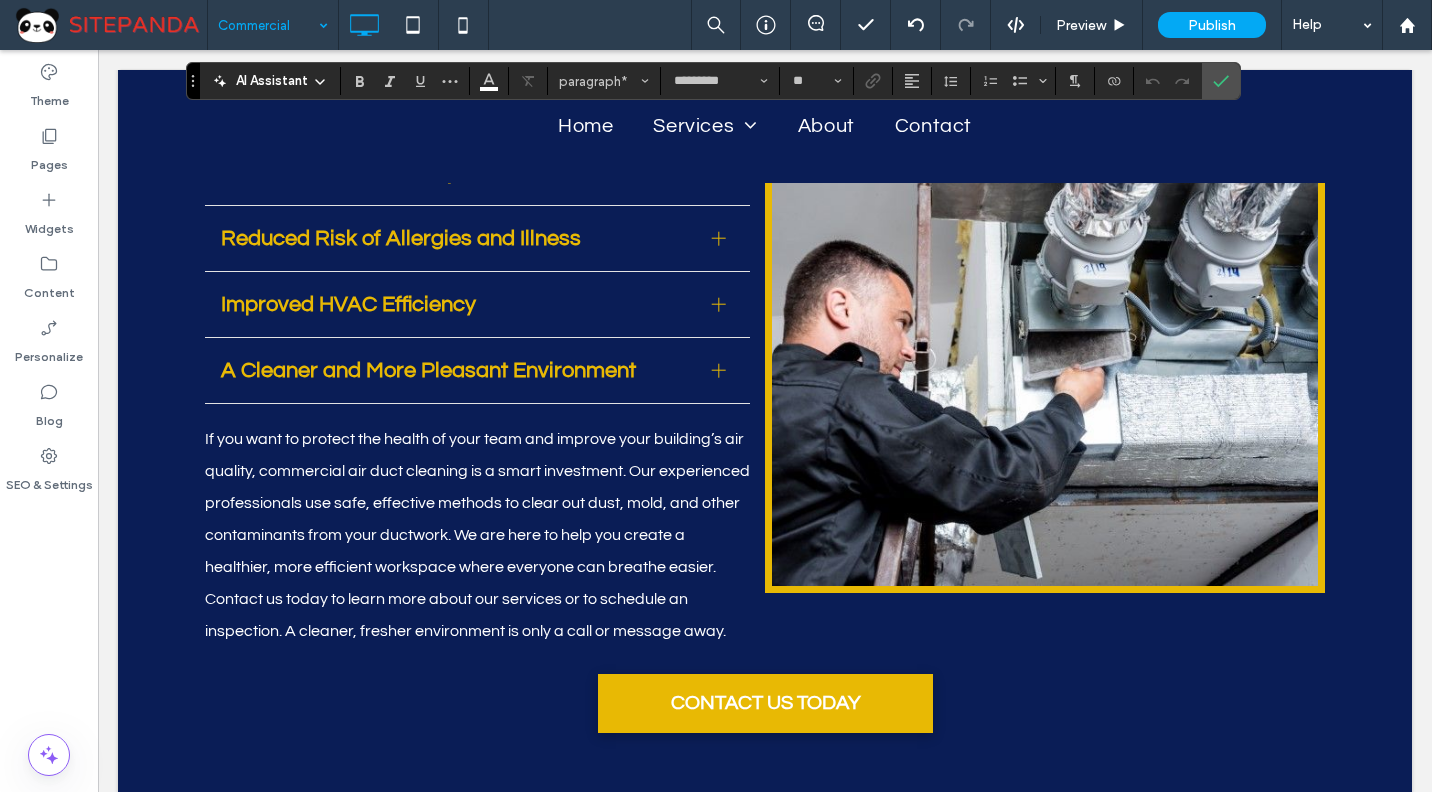 click on "If you want to protect the health of your team and improve your building’s air quality, commercial air duct cleaning is a smart investment. Our experienced professionals use safe, effective methods to clear out dust, mold, and other contaminants from your ductwork. We are here to help you create a healthier, more efficient workspace where everyone can breathe easier. Contact us today to learn more about our services or to schedule an inspection. A cleaner, fresher environment is only a call or message away." at bounding box center [477, 535] 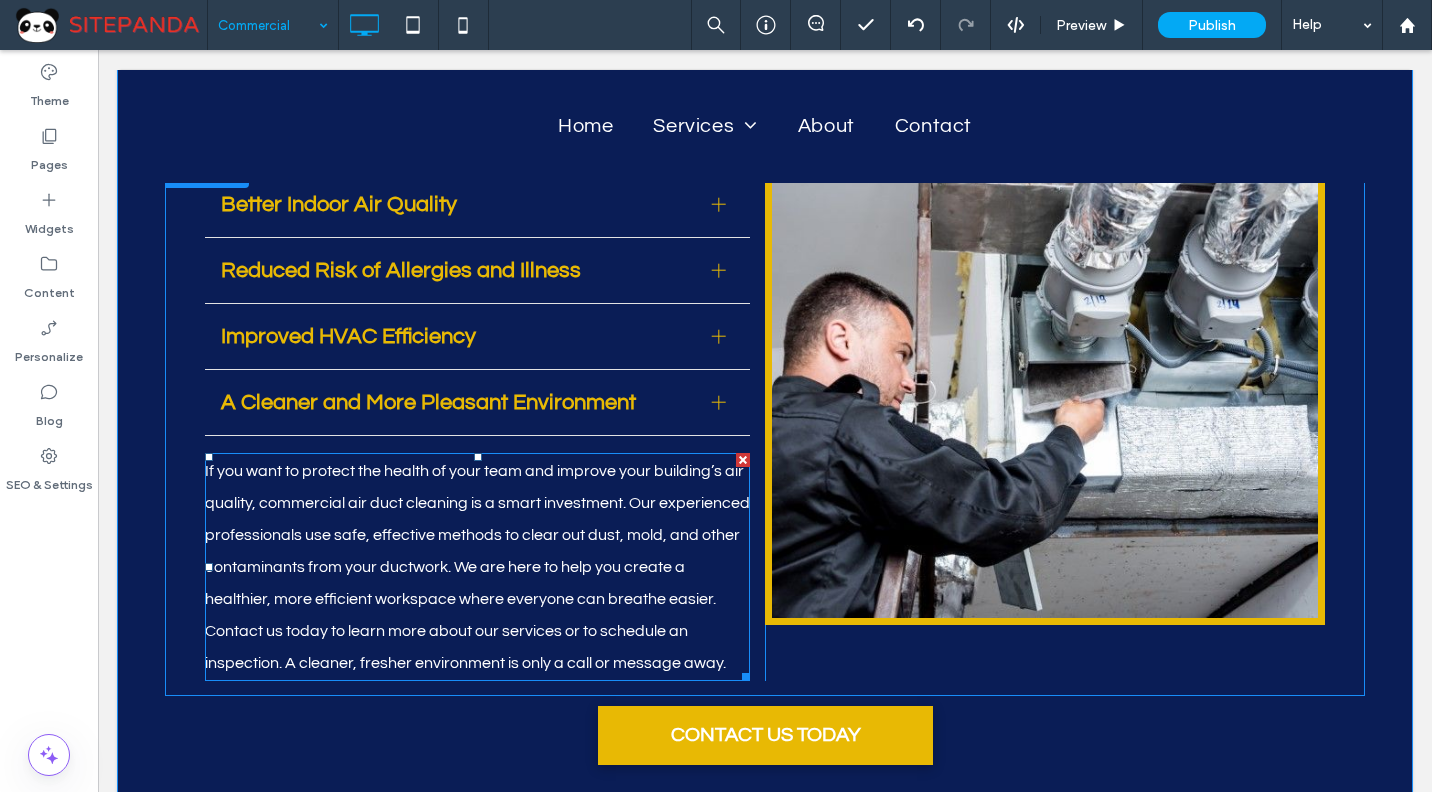 click on "If you want to protect the health of your team and improve your building’s air quality, commercial air duct cleaning is a smart investment. Our experienced professionals use safe, effective methods to clear out dust, mold, and other contaminants from your ductwork. We are here to help you create a healthier, more efficient workspace where everyone can breathe easier. Contact us today to learn more about our services or to schedule an inspection. A cleaner, fresher environment is only a call or message away." at bounding box center (477, 567) 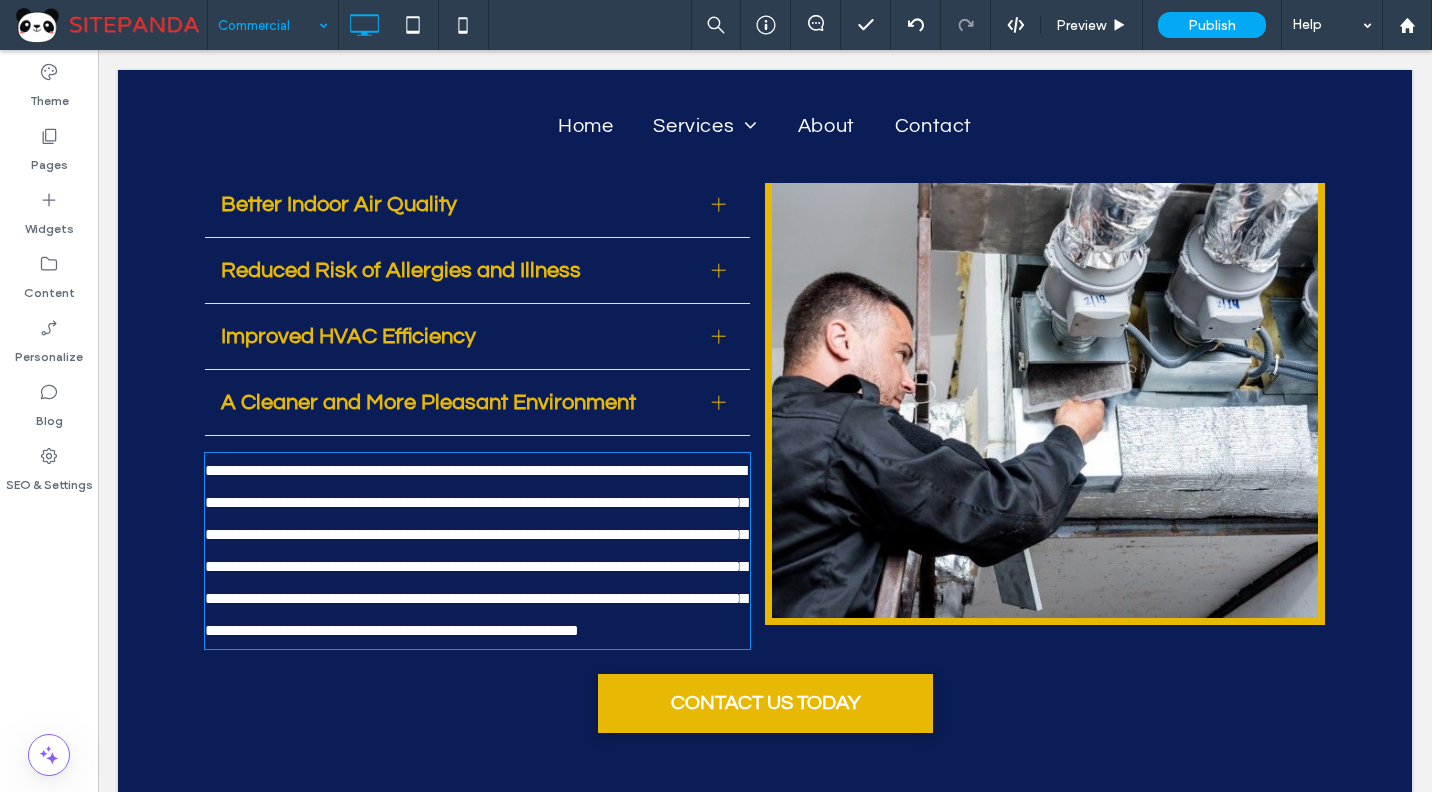 type on "*********" 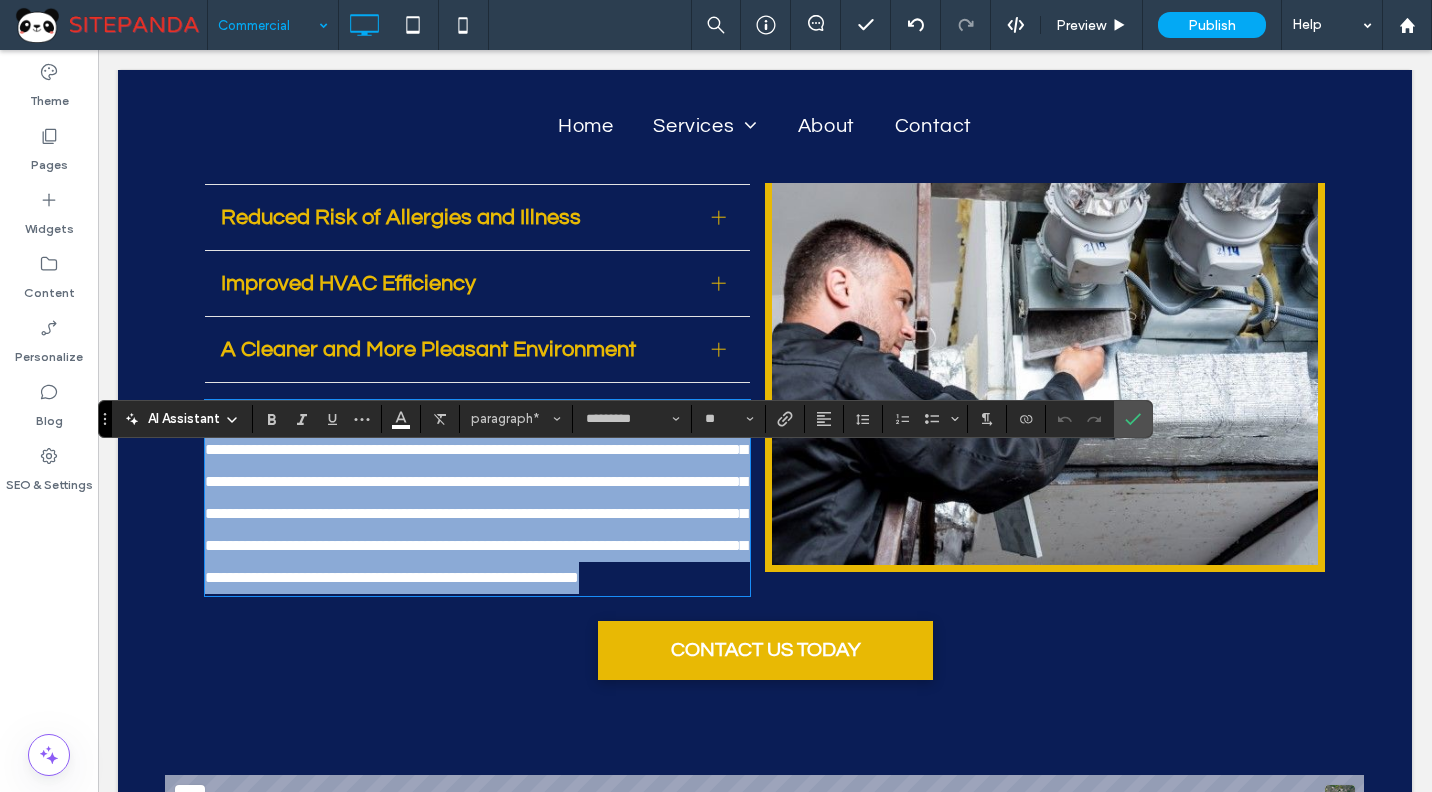 scroll, scrollTop: 3555, scrollLeft: 0, axis: vertical 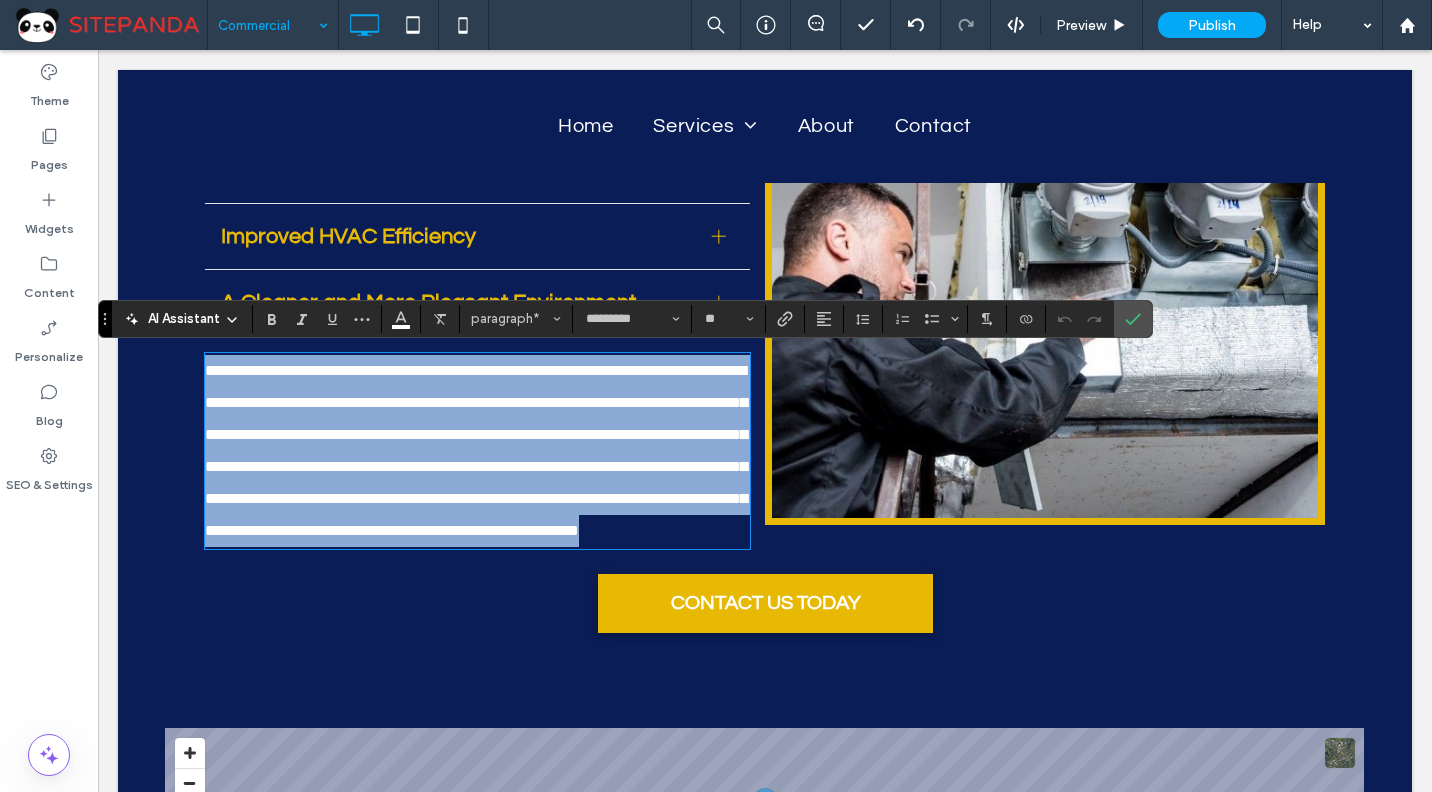 click on "**********" at bounding box center (476, 450) 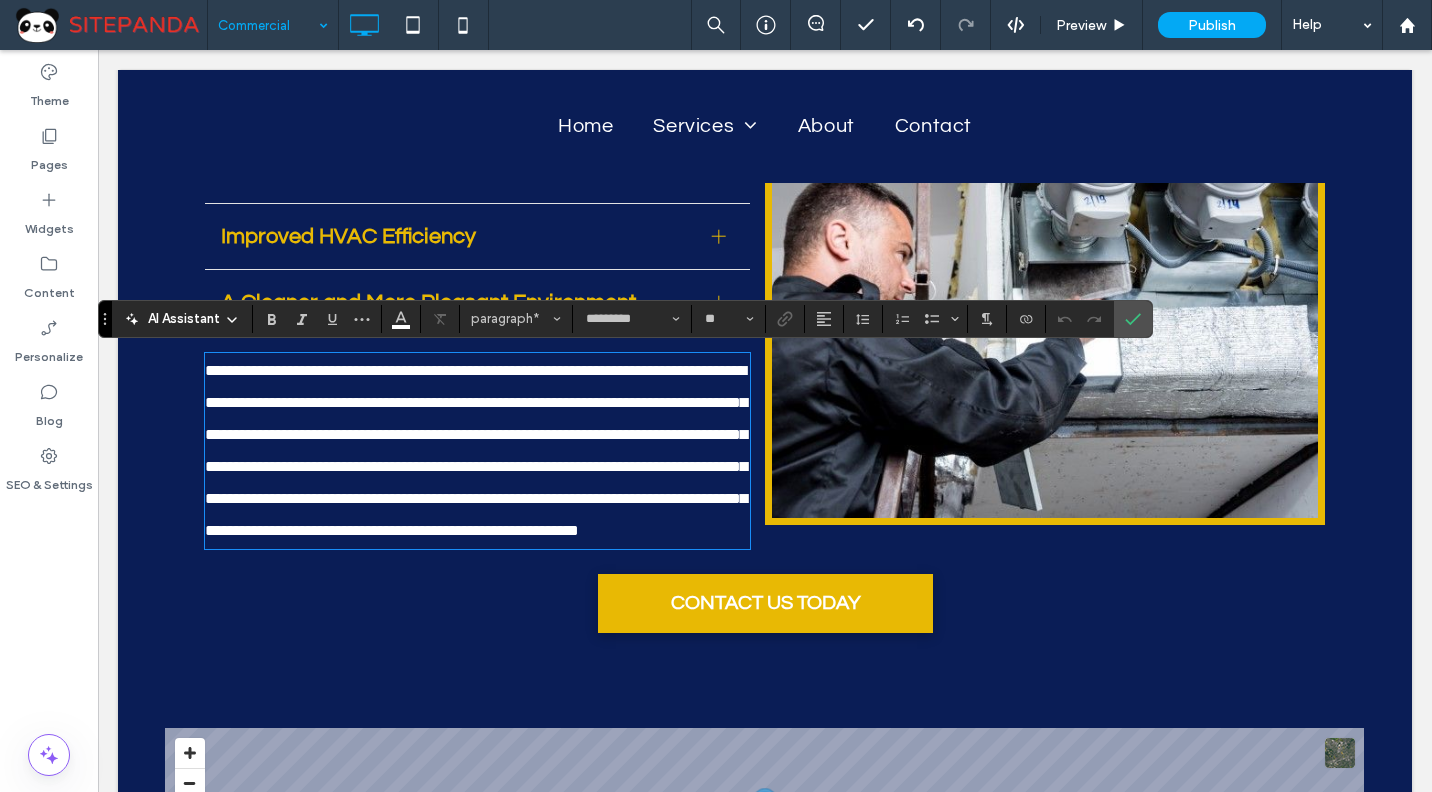 click on "**********" at bounding box center (477, 451) 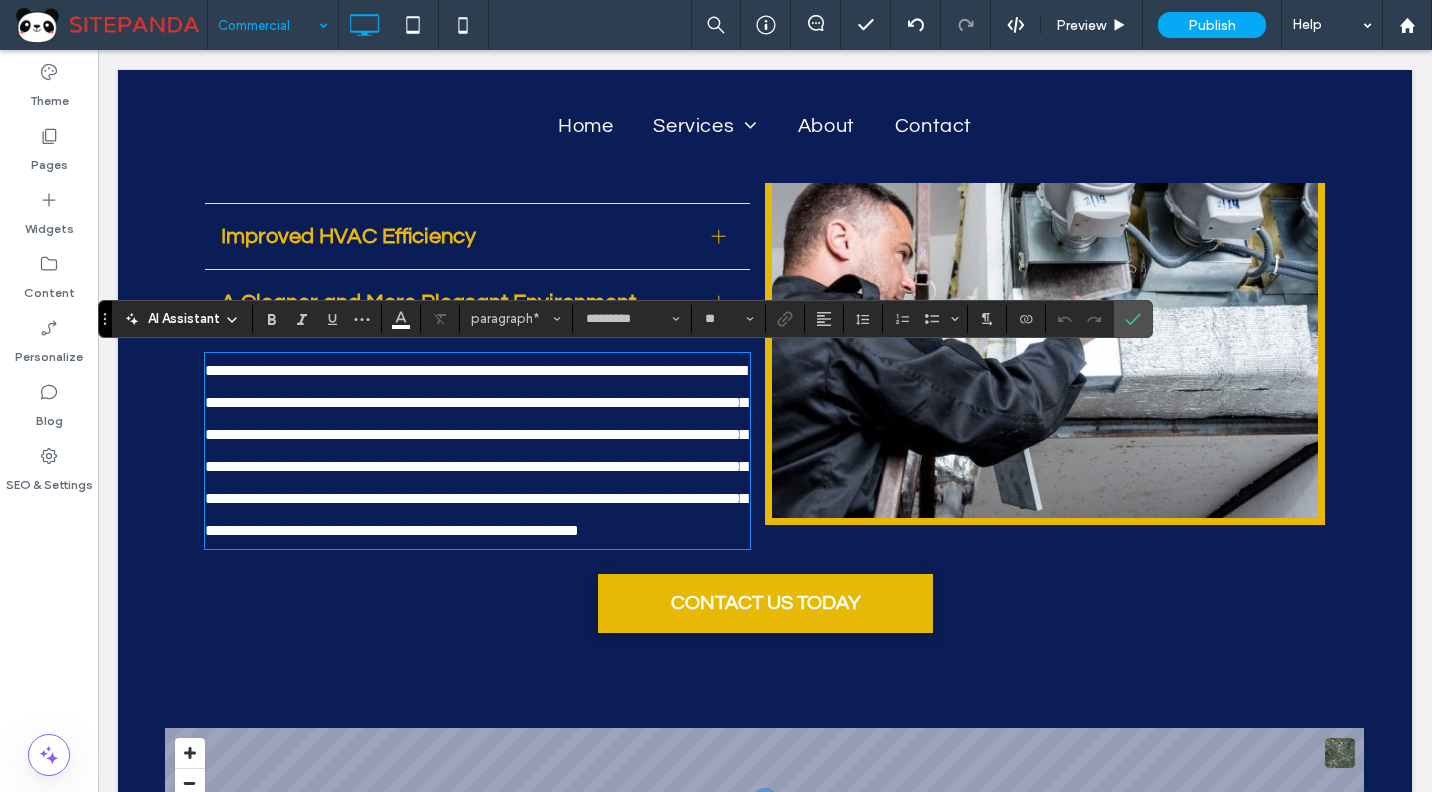 click on "**********" at bounding box center (476, 450) 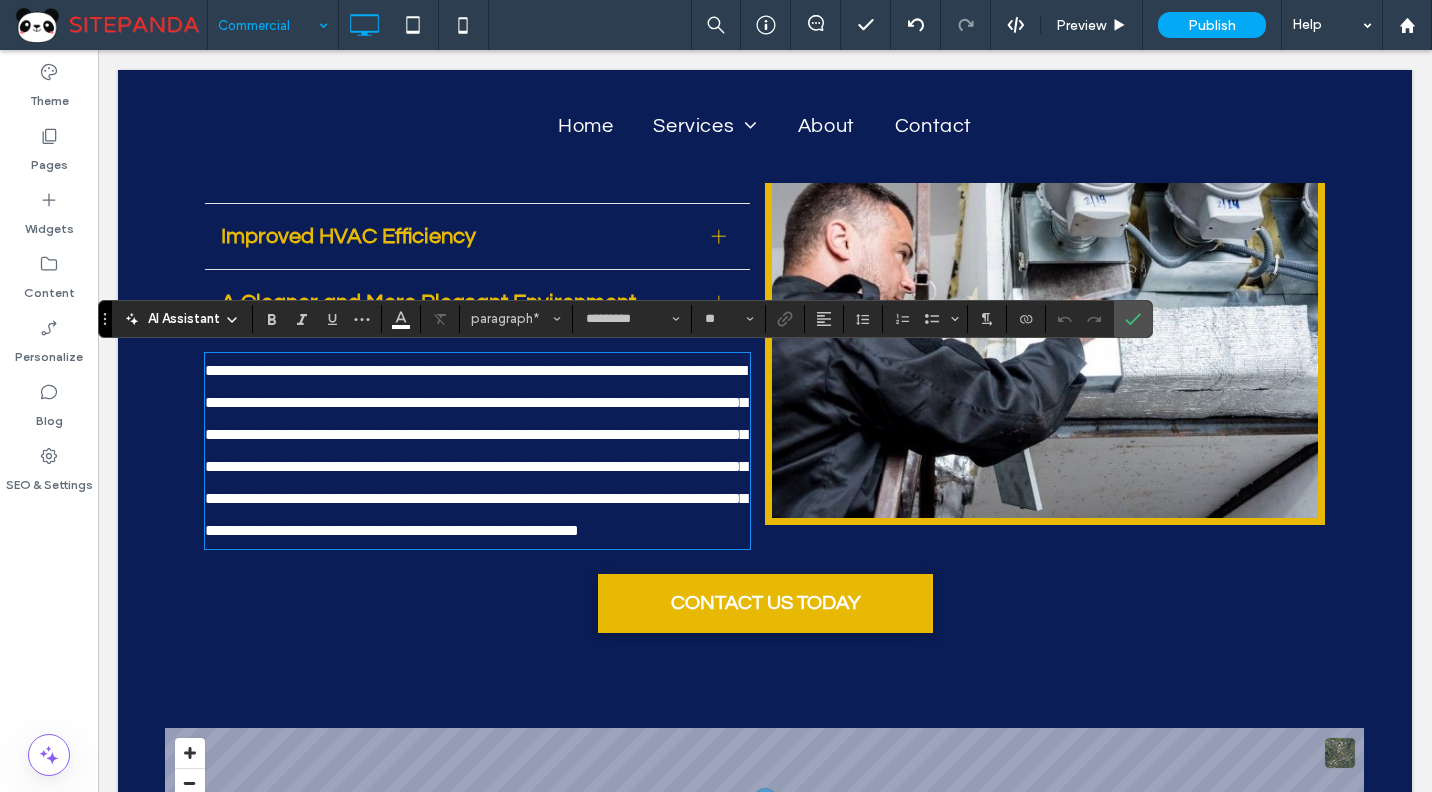 click on "**********" at bounding box center [476, 450] 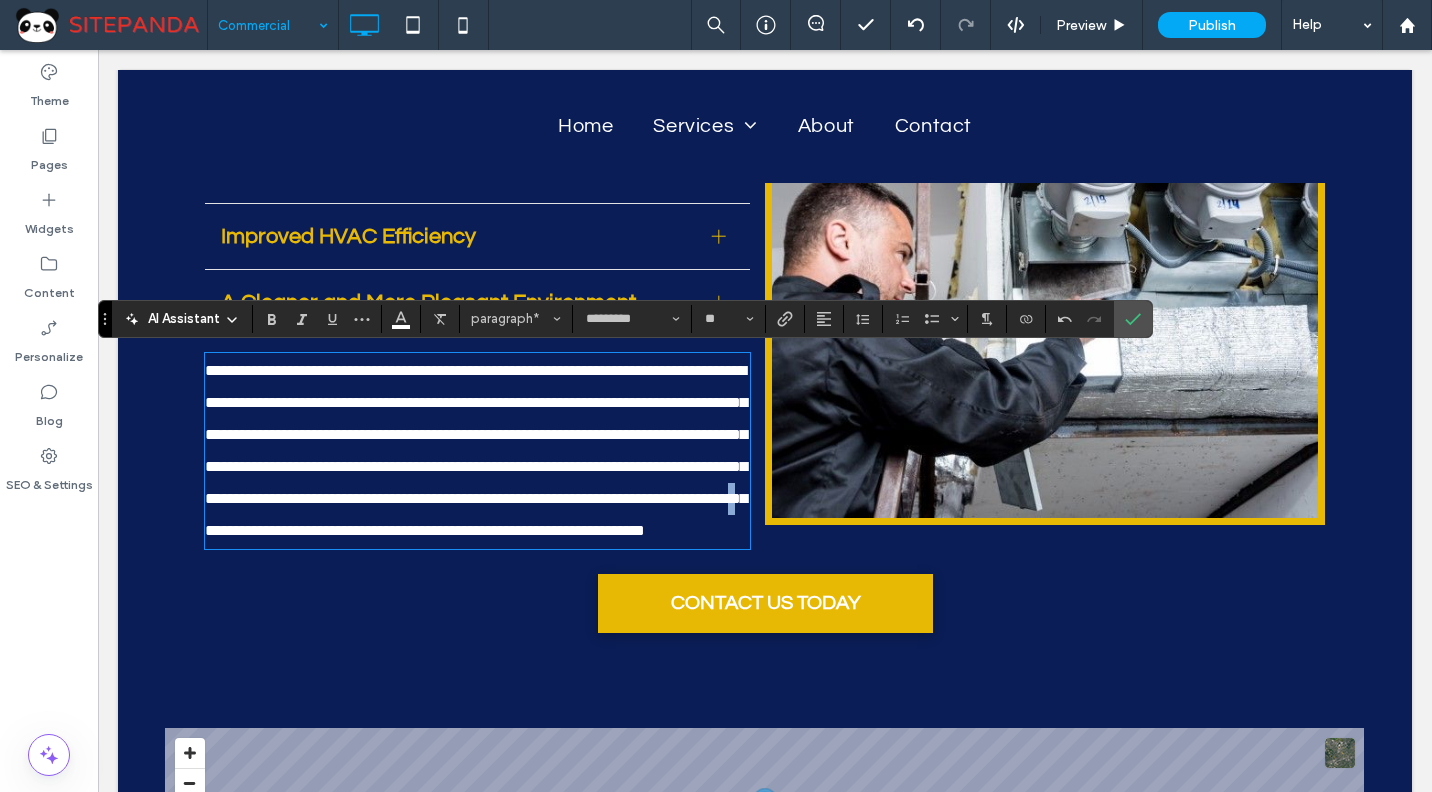 click on "**********" at bounding box center (476, 450) 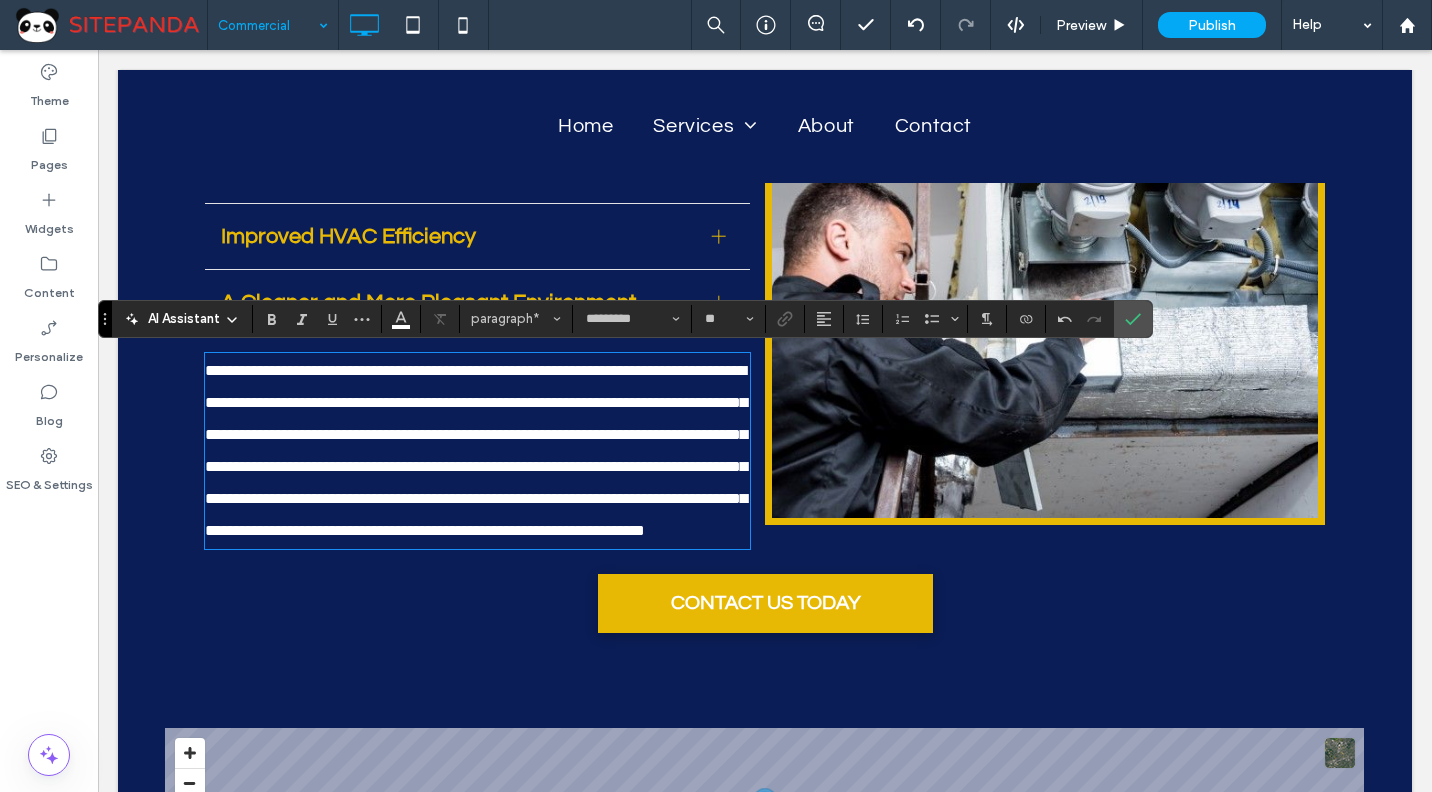 click on "**********" at bounding box center [476, 450] 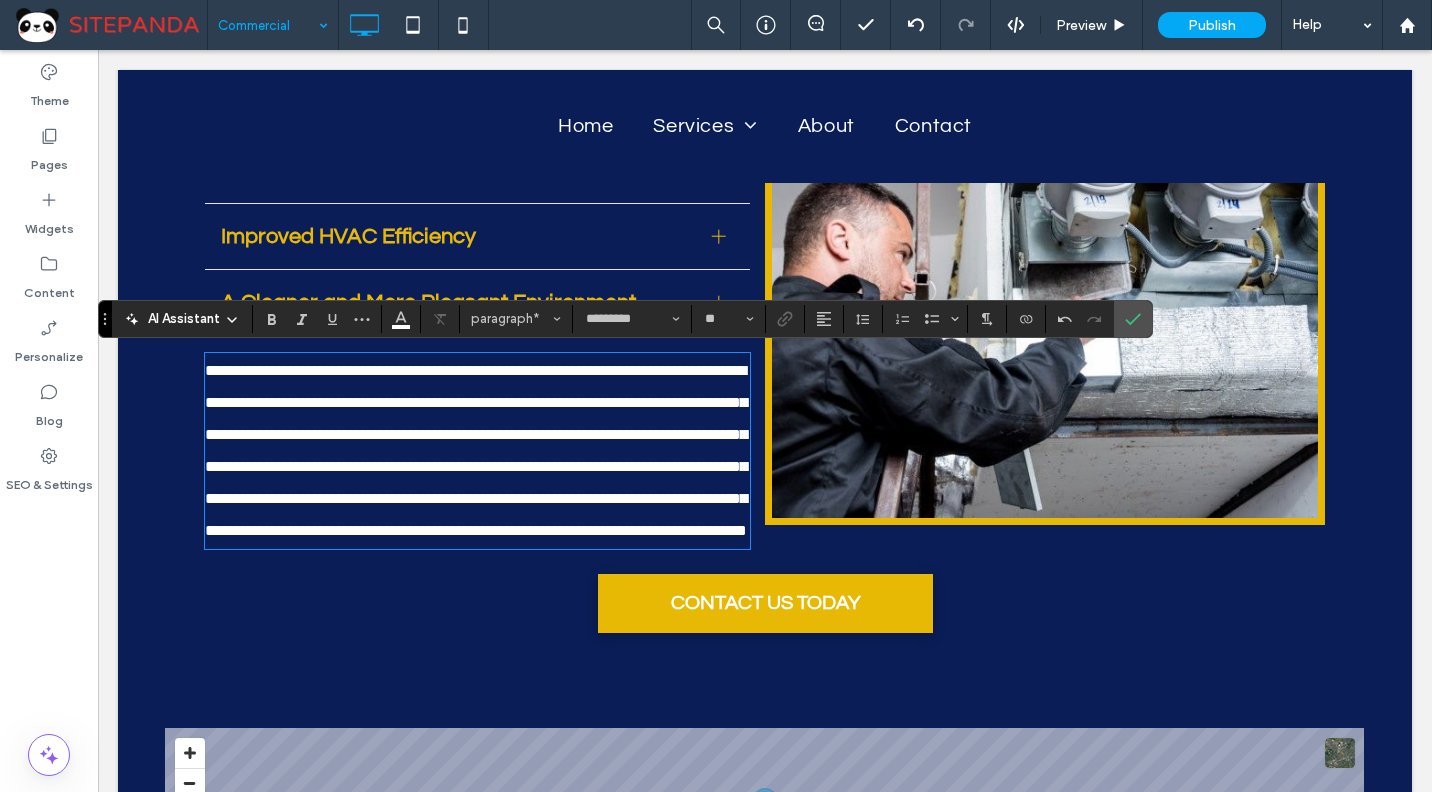 click on "**********" at bounding box center [476, 450] 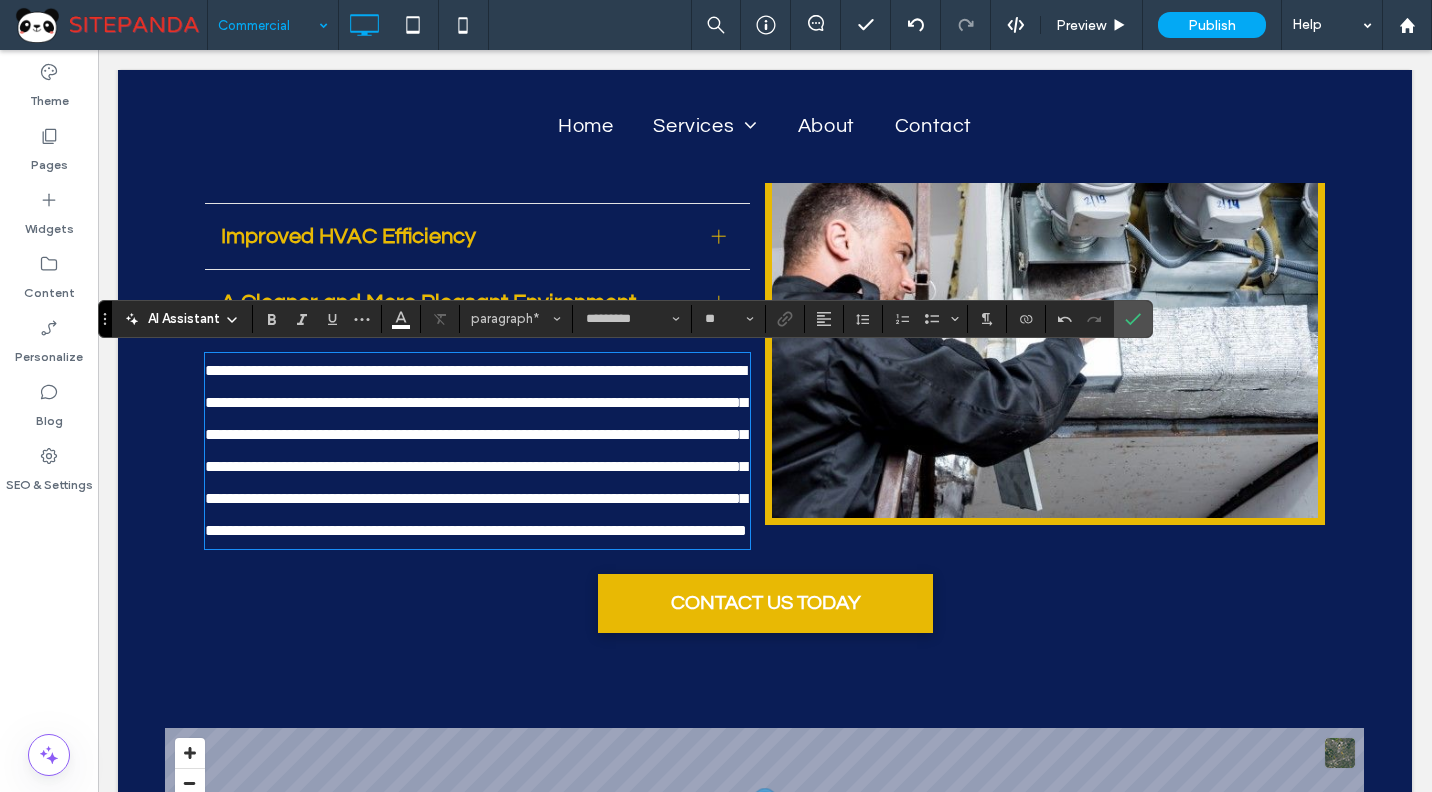 click on "**********" at bounding box center (477, 451) 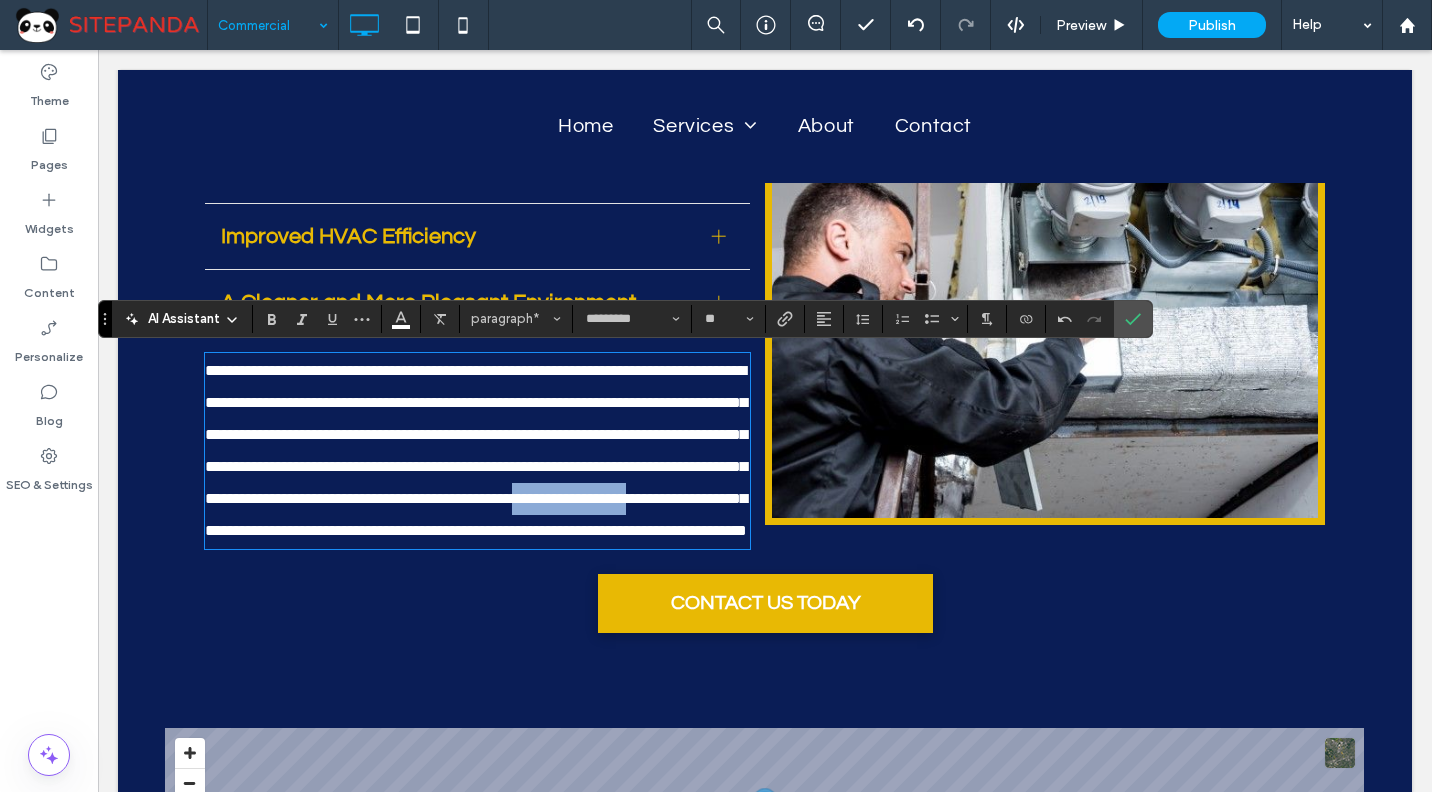 drag, startPoint x: 628, startPoint y: 532, endPoint x: 496, endPoint y: 531, distance: 132.00378 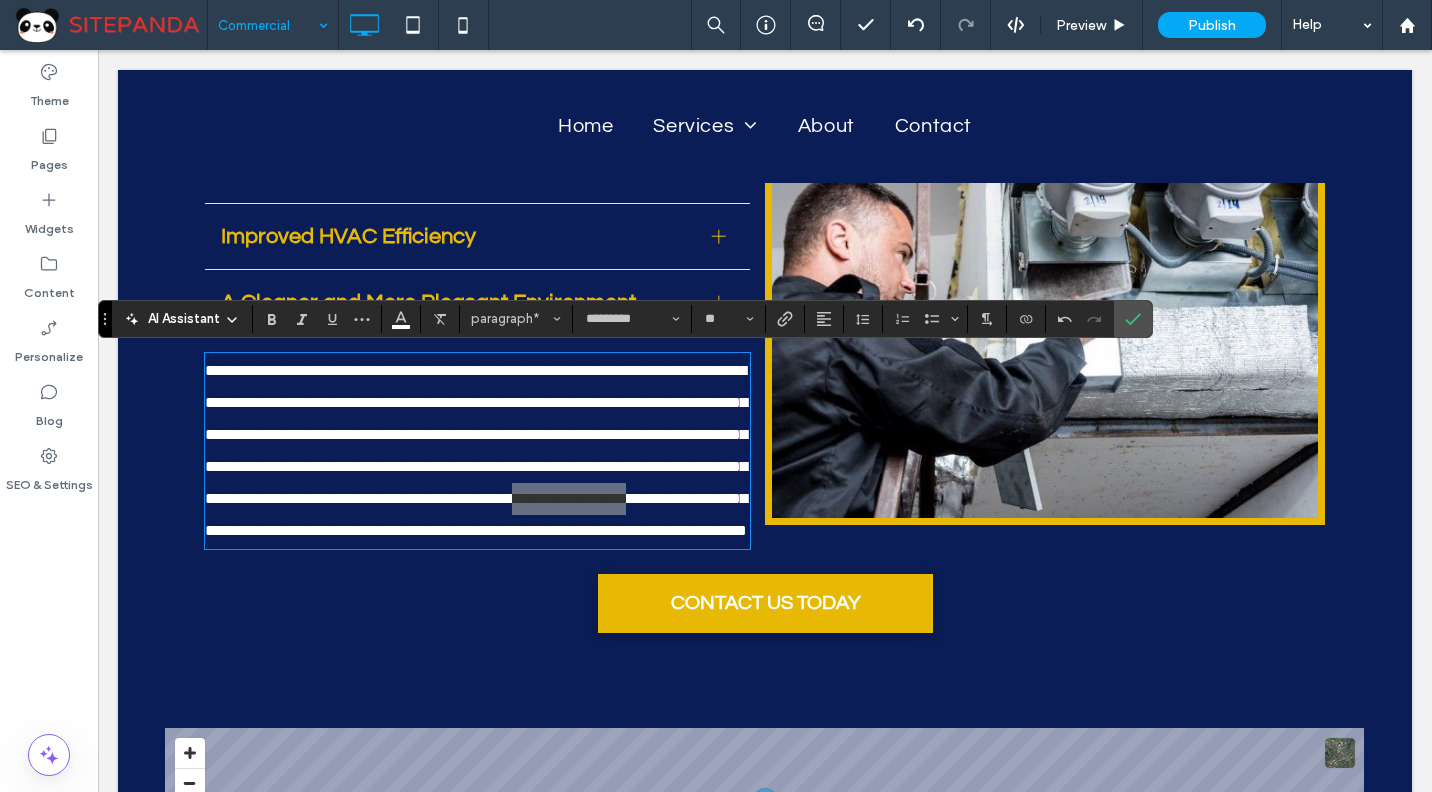 click on "AI Assistant paragraph* ********* **" at bounding box center (625, 319) 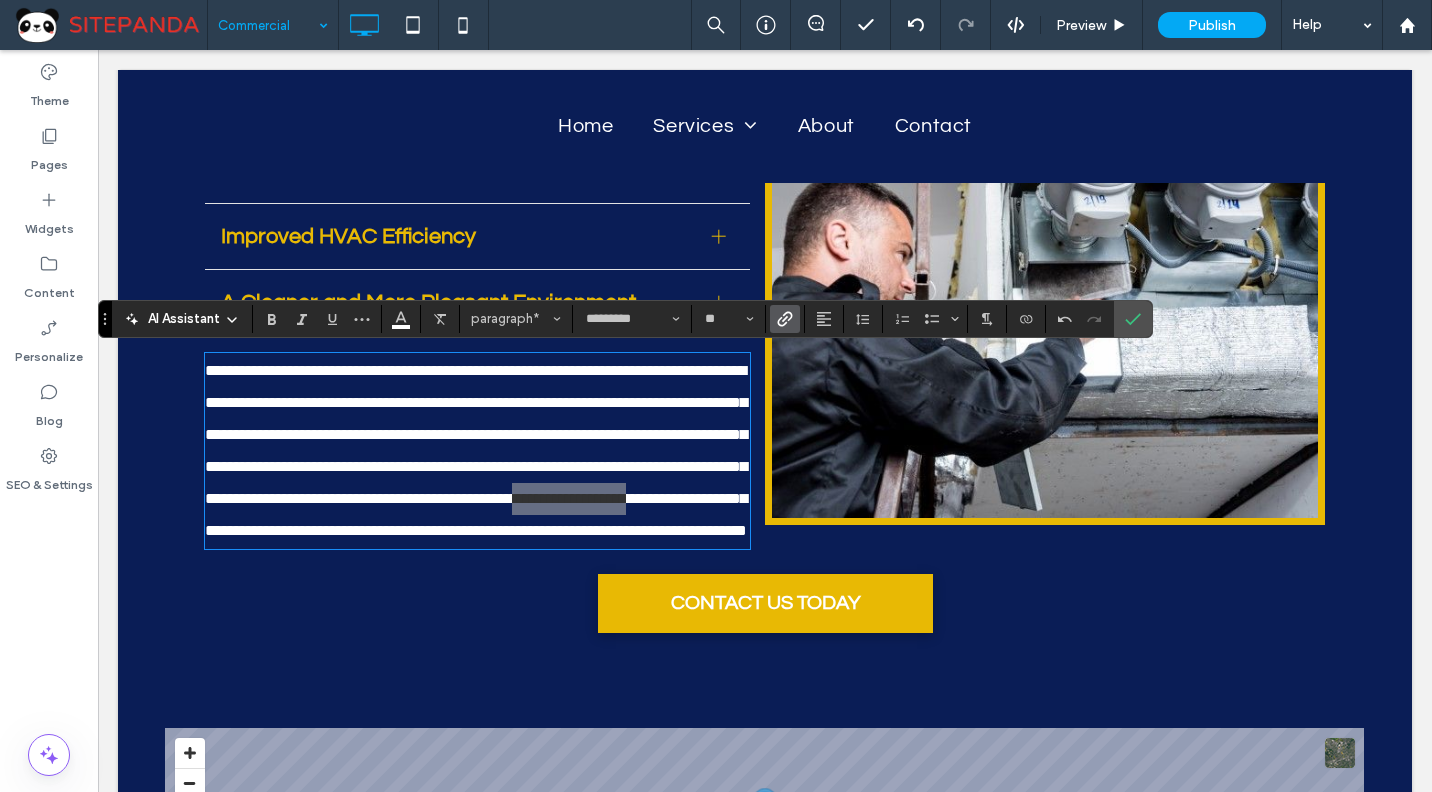 click 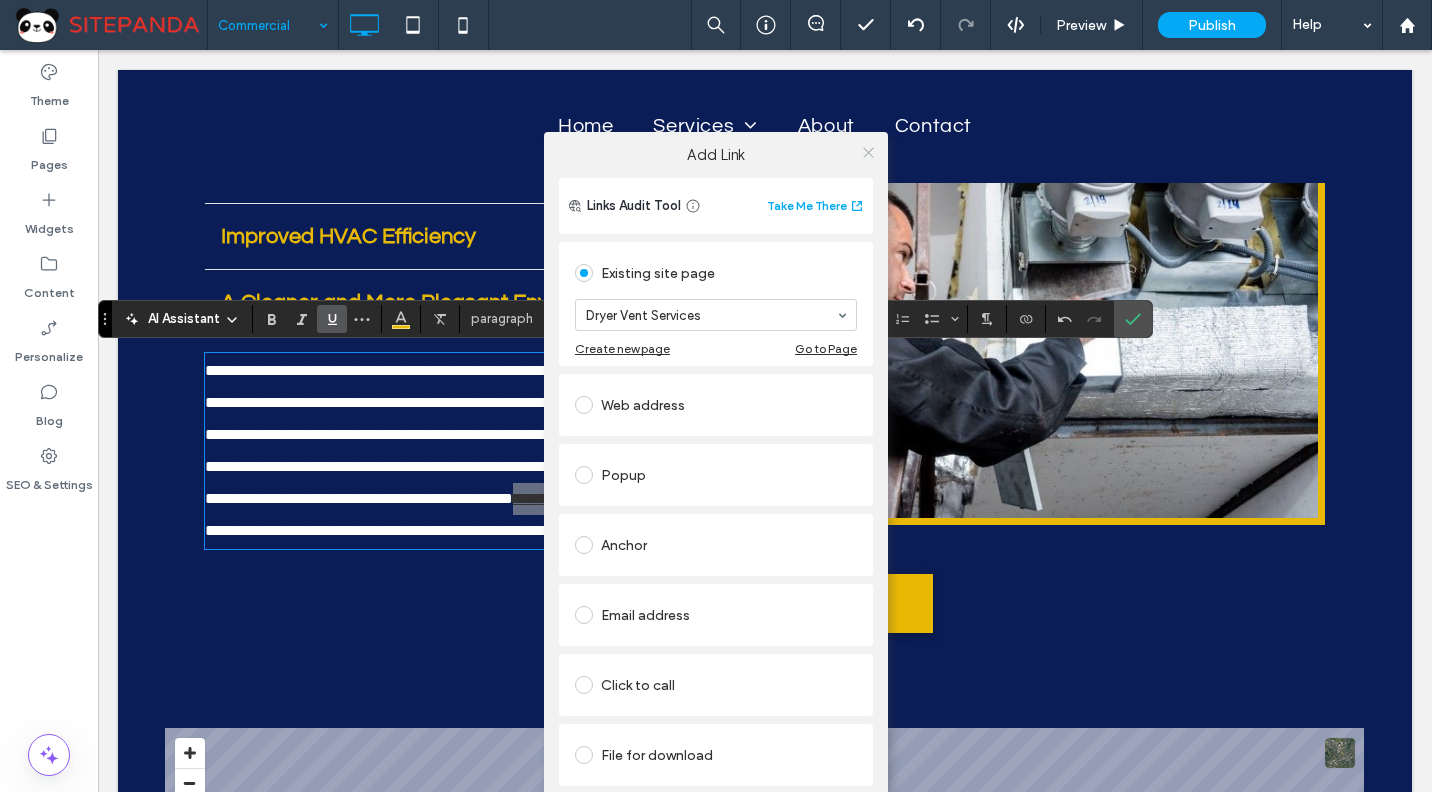 click 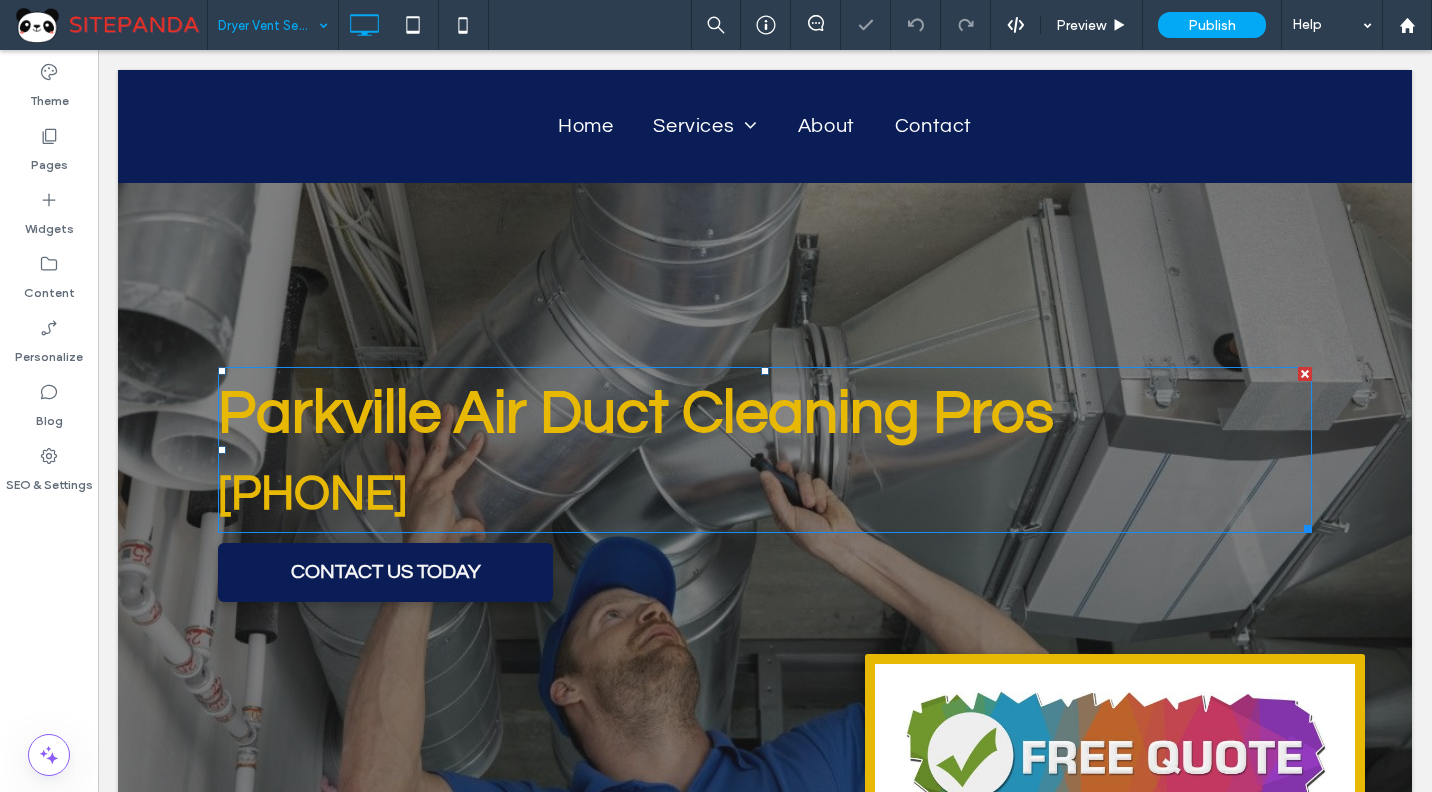 scroll, scrollTop: 0, scrollLeft: 0, axis: both 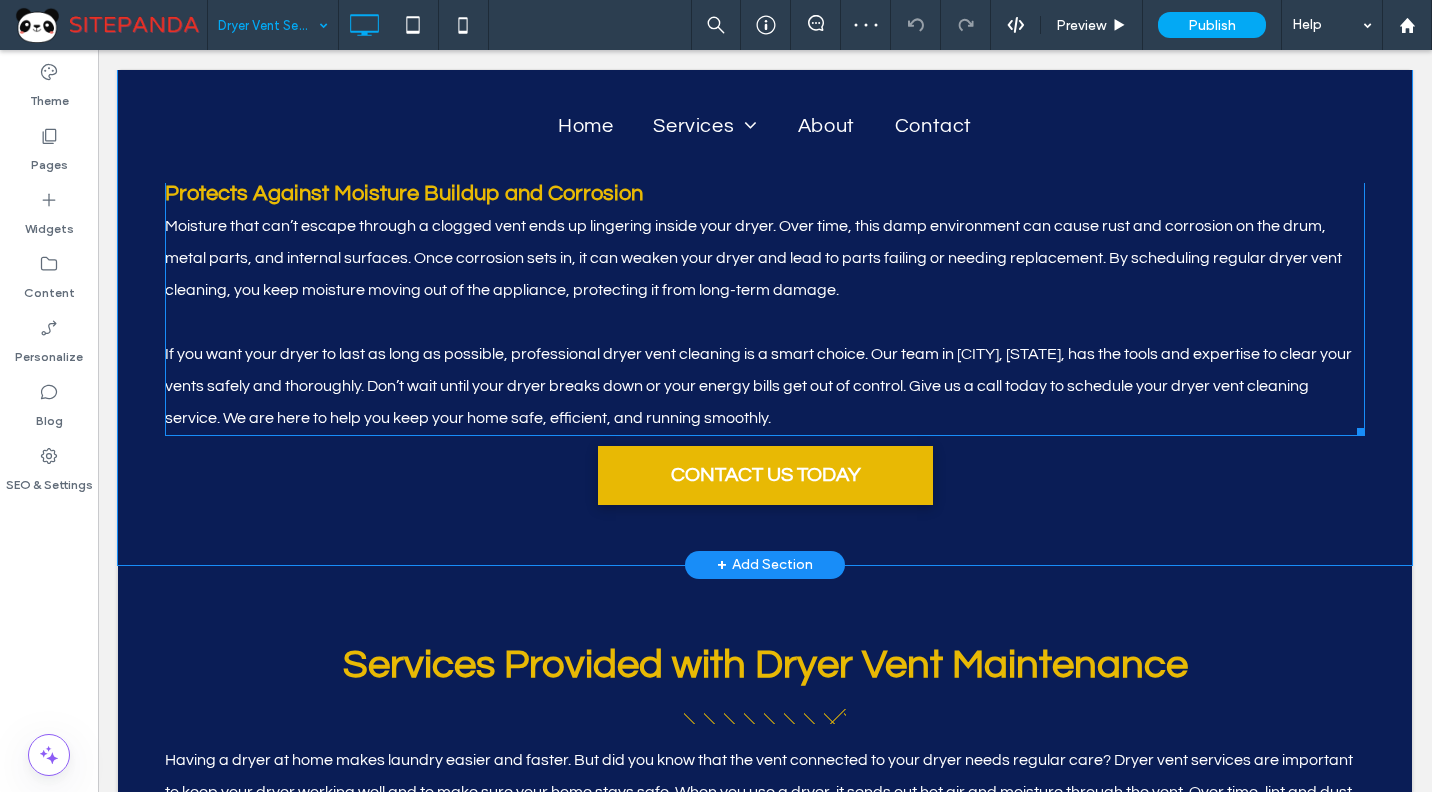 click on "If you want your dryer to last as long as possible, professional dryer vent cleaning is a smart choice. Our team in [CITY], [STATE], has the tools and expertise to clear your vents safely and thoroughly. Don’t wait until your dryer breaks down or your energy bills get out of control. Give us a call today to schedule your dryer vent cleaning service. We are here to help you keep your home safe, efficient, and running smoothly." at bounding box center (758, 386) 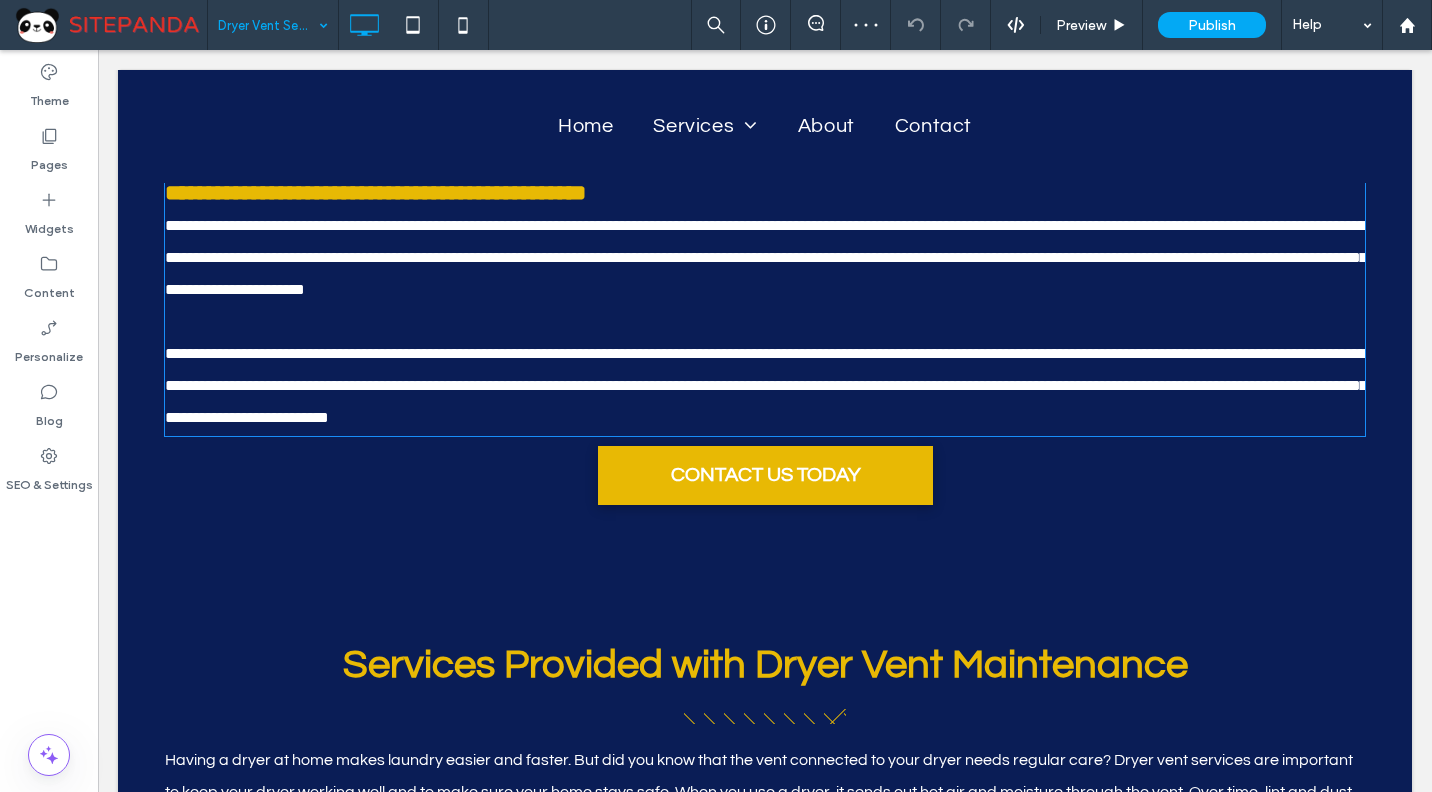 type on "*********" 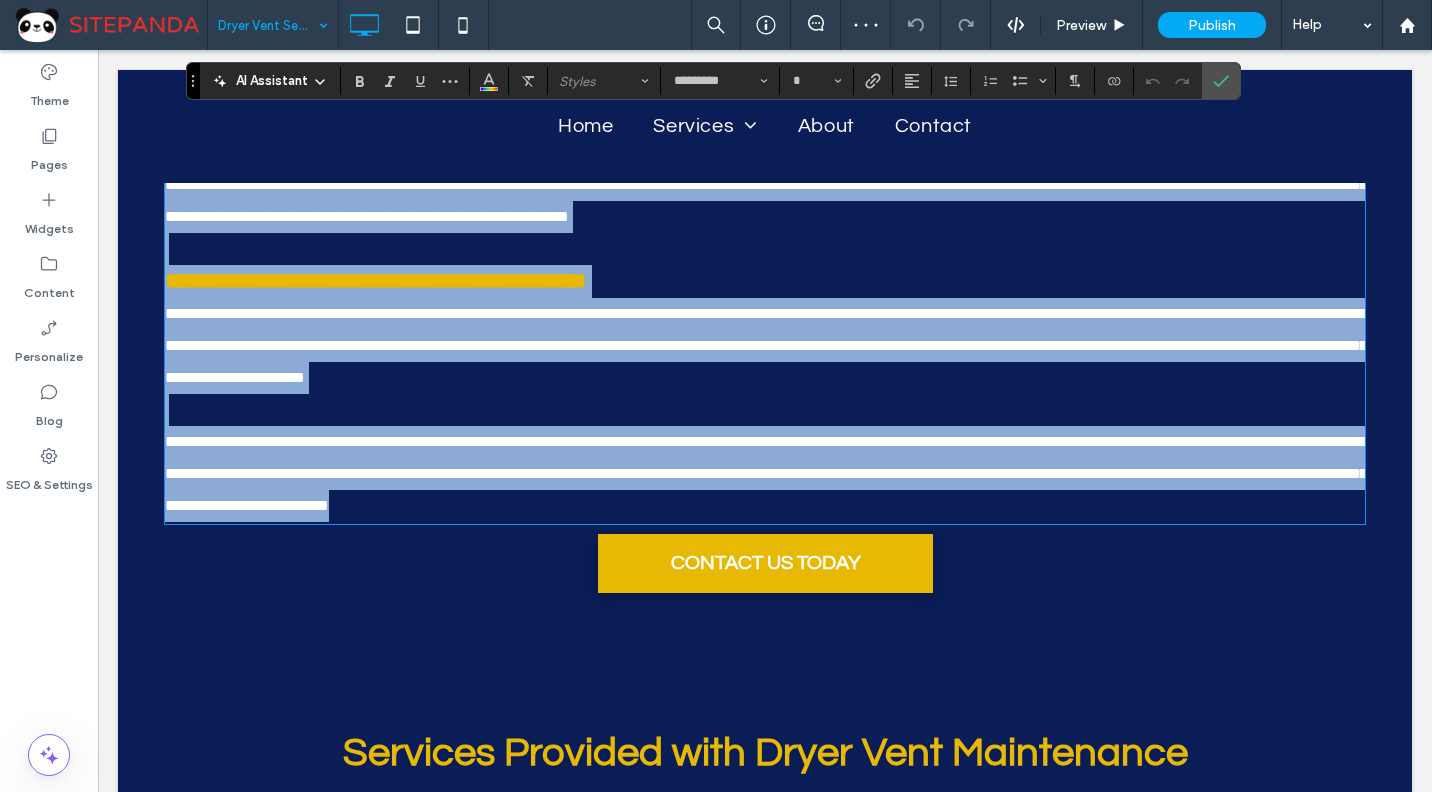 scroll, scrollTop: 1523, scrollLeft: 0, axis: vertical 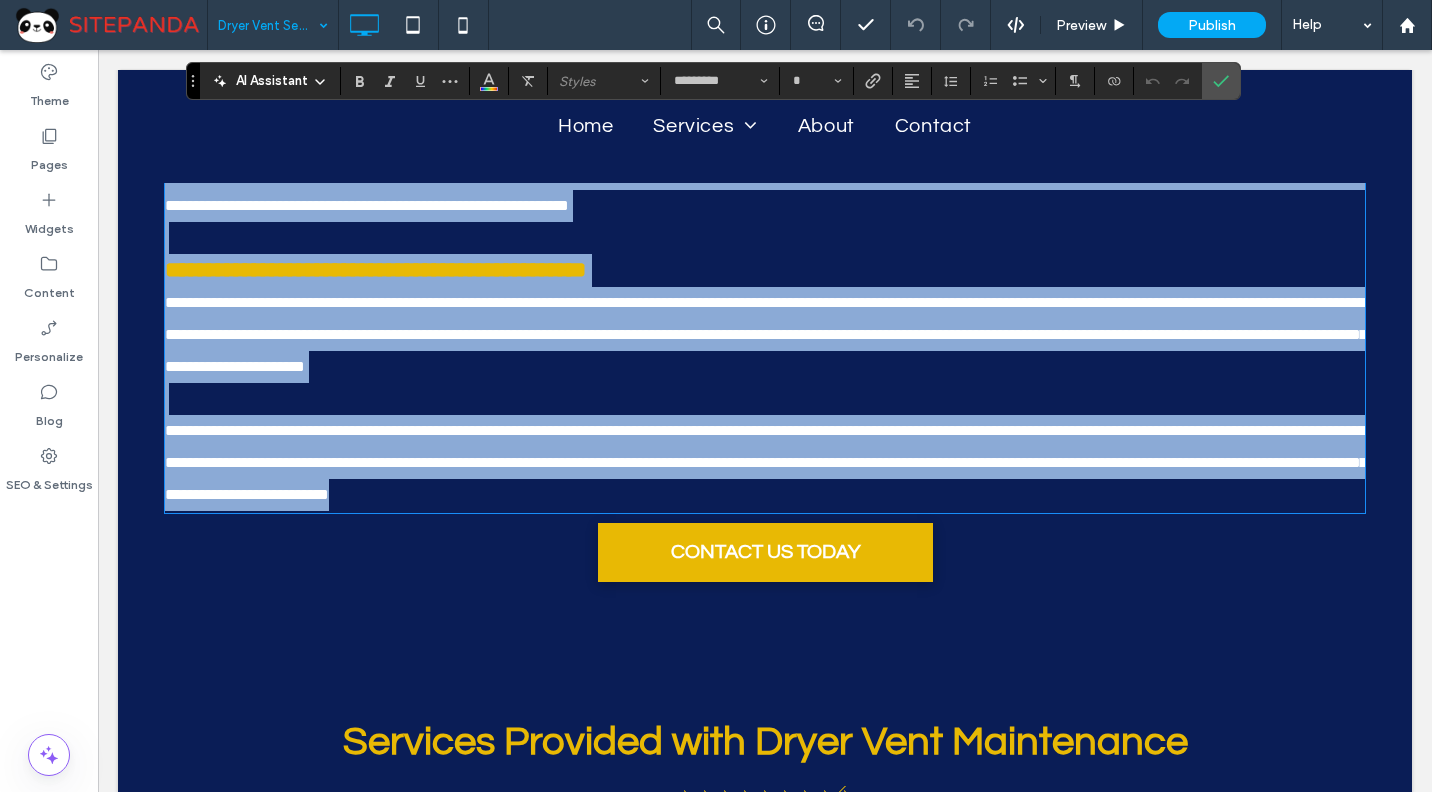 click on "**********" at bounding box center (766, 462) 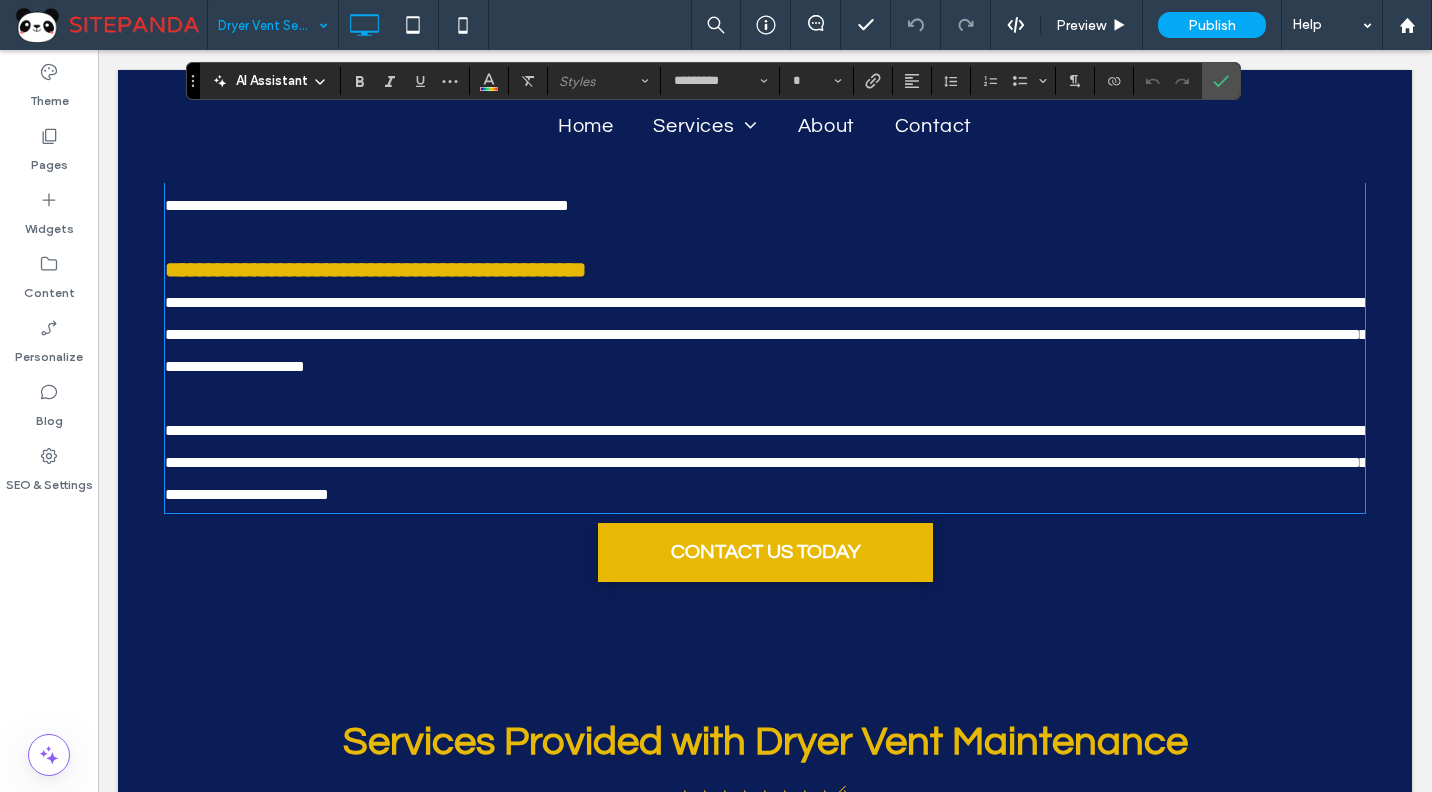 type on "**" 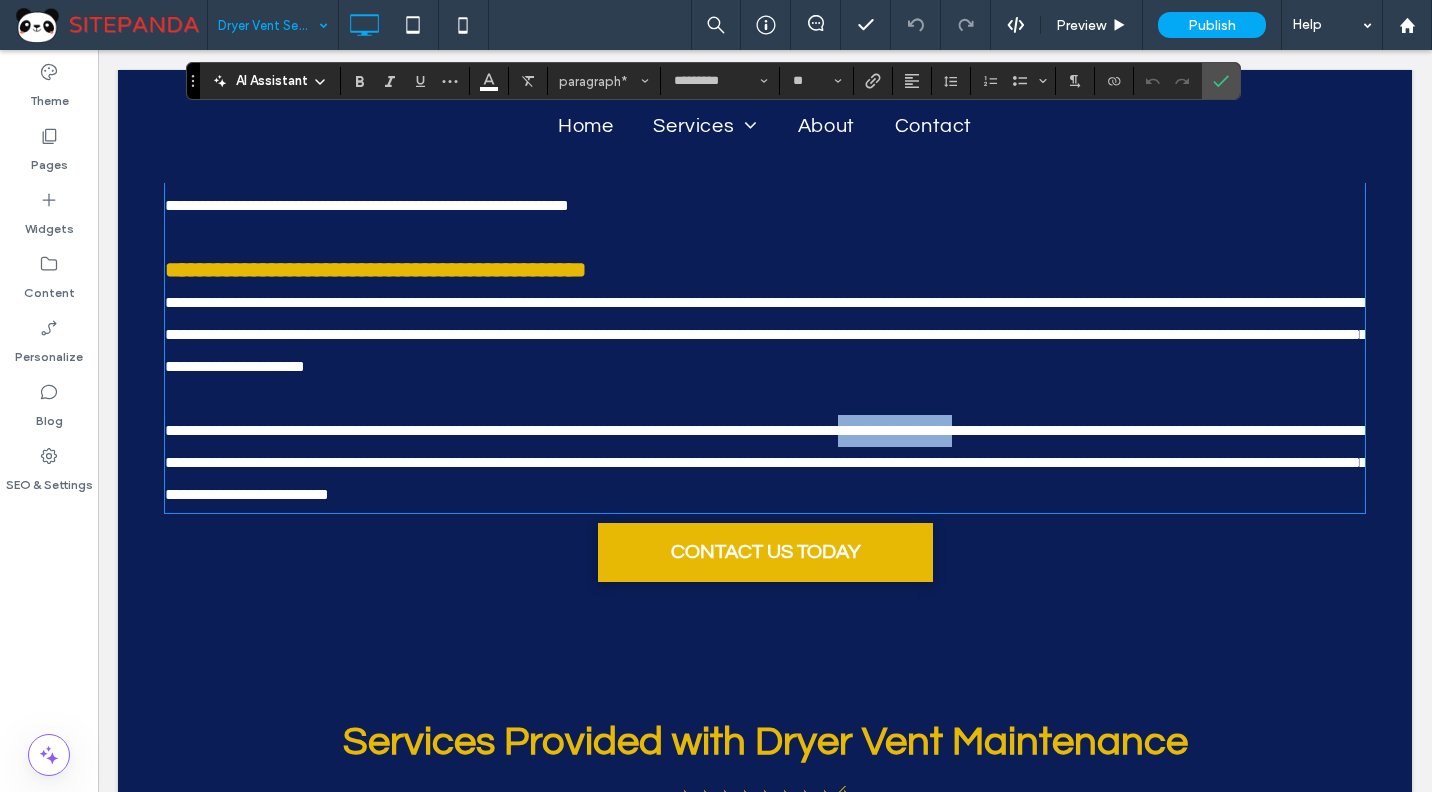 drag, startPoint x: 1047, startPoint y: 424, endPoint x: 928, endPoint y: 424, distance: 119 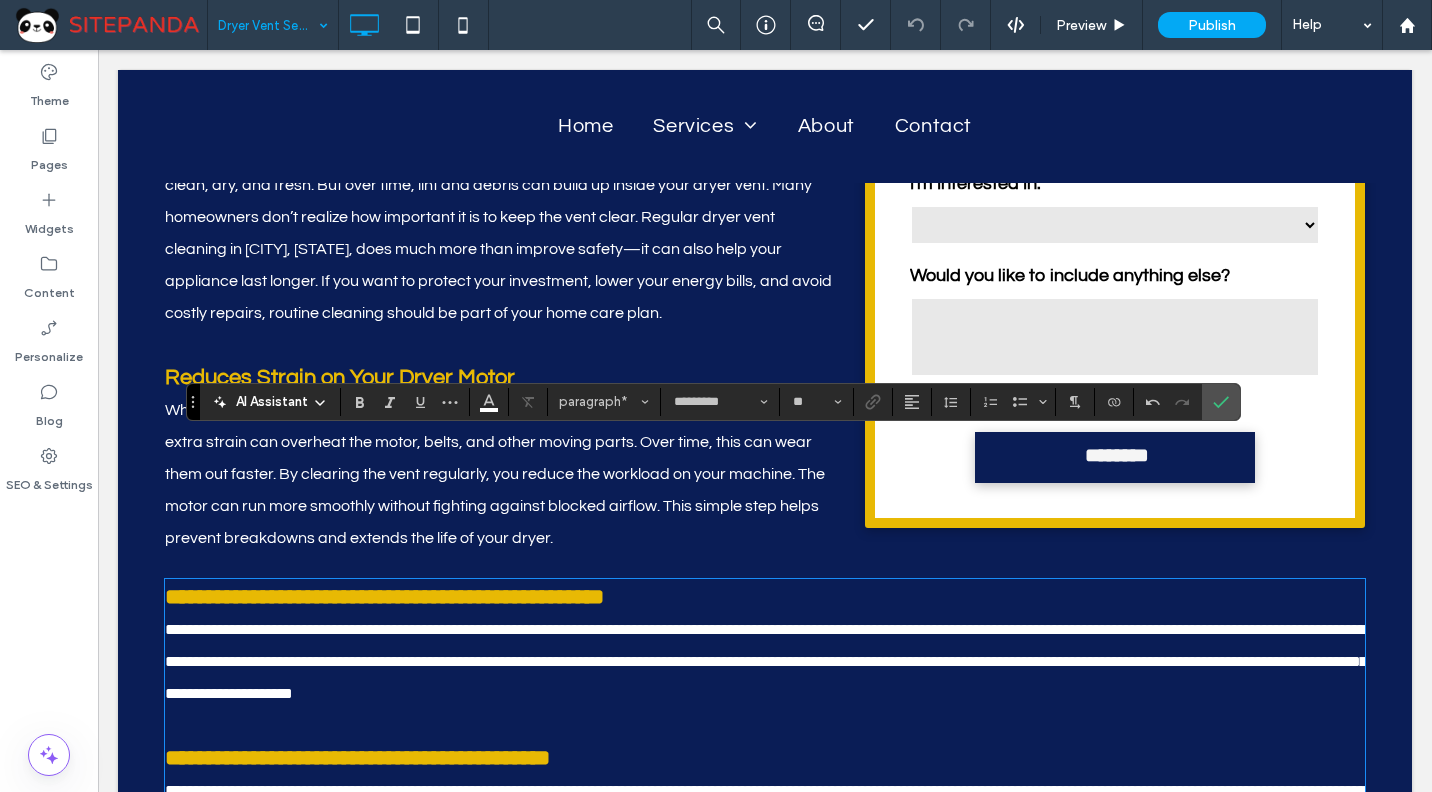 scroll, scrollTop: 723, scrollLeft: 0, axis: vertical 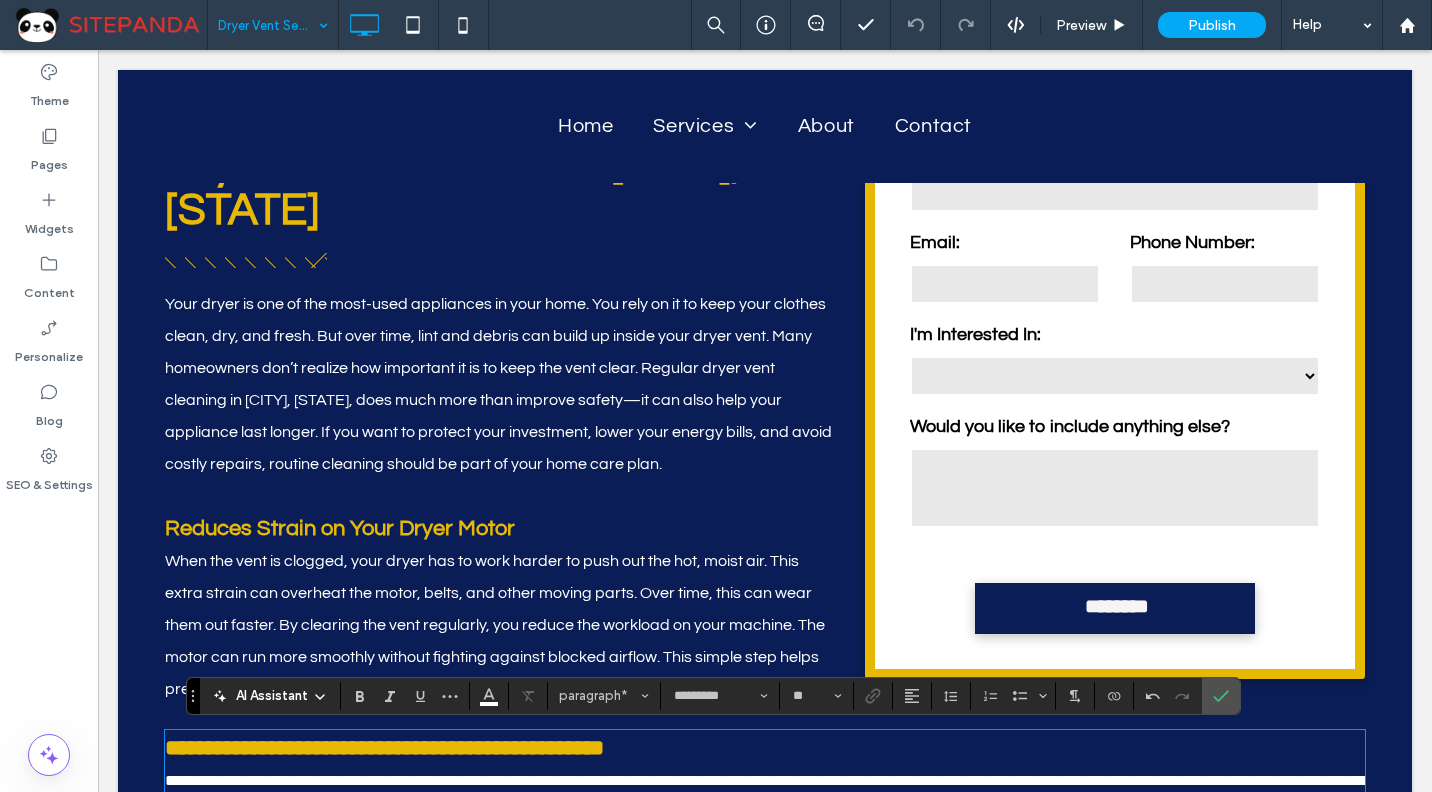 click on "Your dryer is one of the most-used appliances in your home. You rely on it to keep your clothes clean, dry, and fresh. But over time, lint and debris can build up inside your dryer vent. Many homeowners don’t realize how important it is to keep the vent clear. Regular dryer vent cleaning in [CITY], [STATE], does much more than improve safety—it can also help your appliance last longer. If you want to protect your investment, lower your energy bills, and avoid costly repairs, routine cleaning should be part of your home care plan." at bounding box center (500, 384) 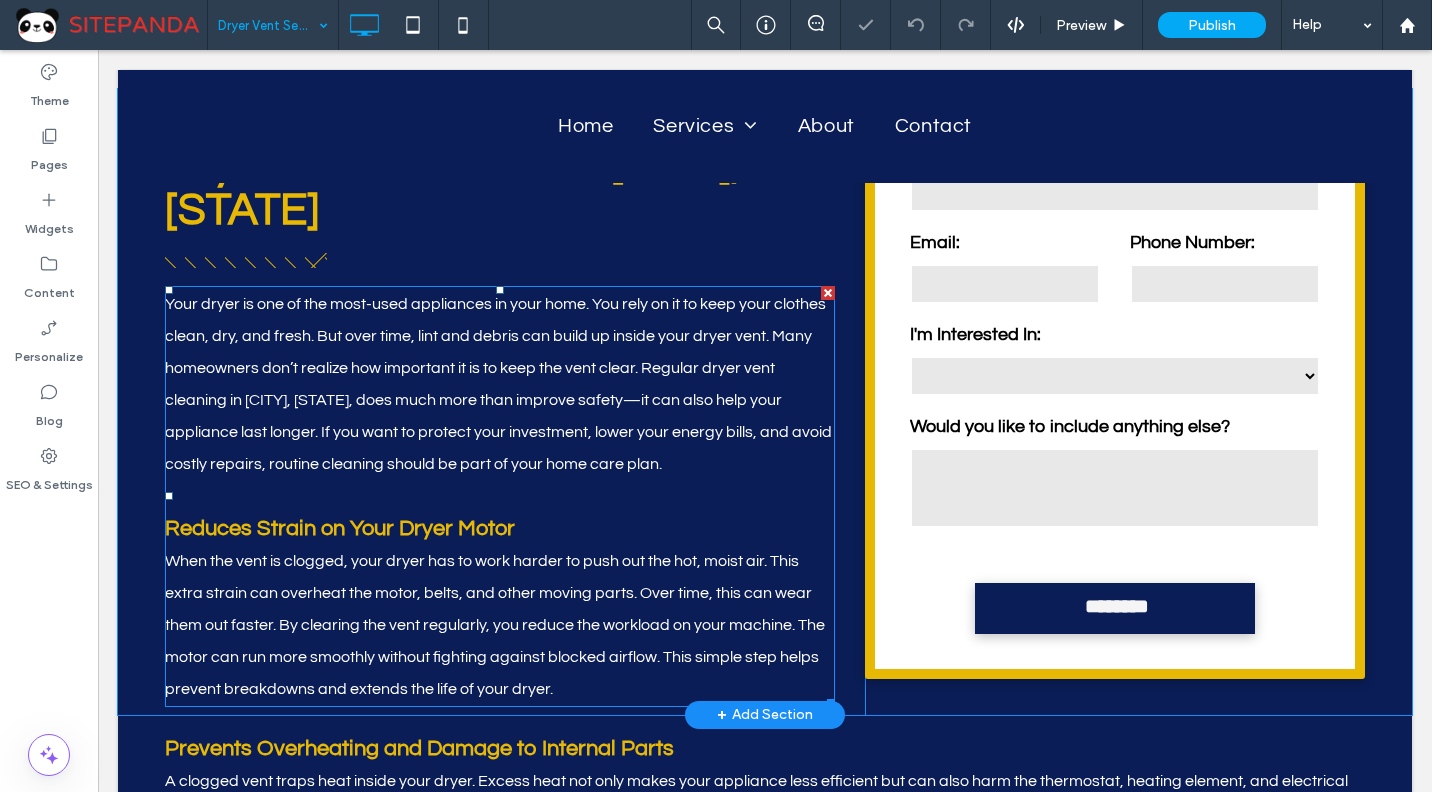 click on "Your dryer is one of the most-used appliances in your home. You rely on it to keep your clothes clean, dry, and fresh. But over time, lint and debris can build up inside your dryer vent. Many homeowners don’t realize how important it is to keep the vent clear. Regular dryer vent cleaning in [CITY], [STATE], does much more than improve safety—it can also help your appliance last longer. If you want to protect your investment, lower your energy bills, and avoid costly repairs, routine cleaning should be part of your home care plan." at bounding box center [500, 384] 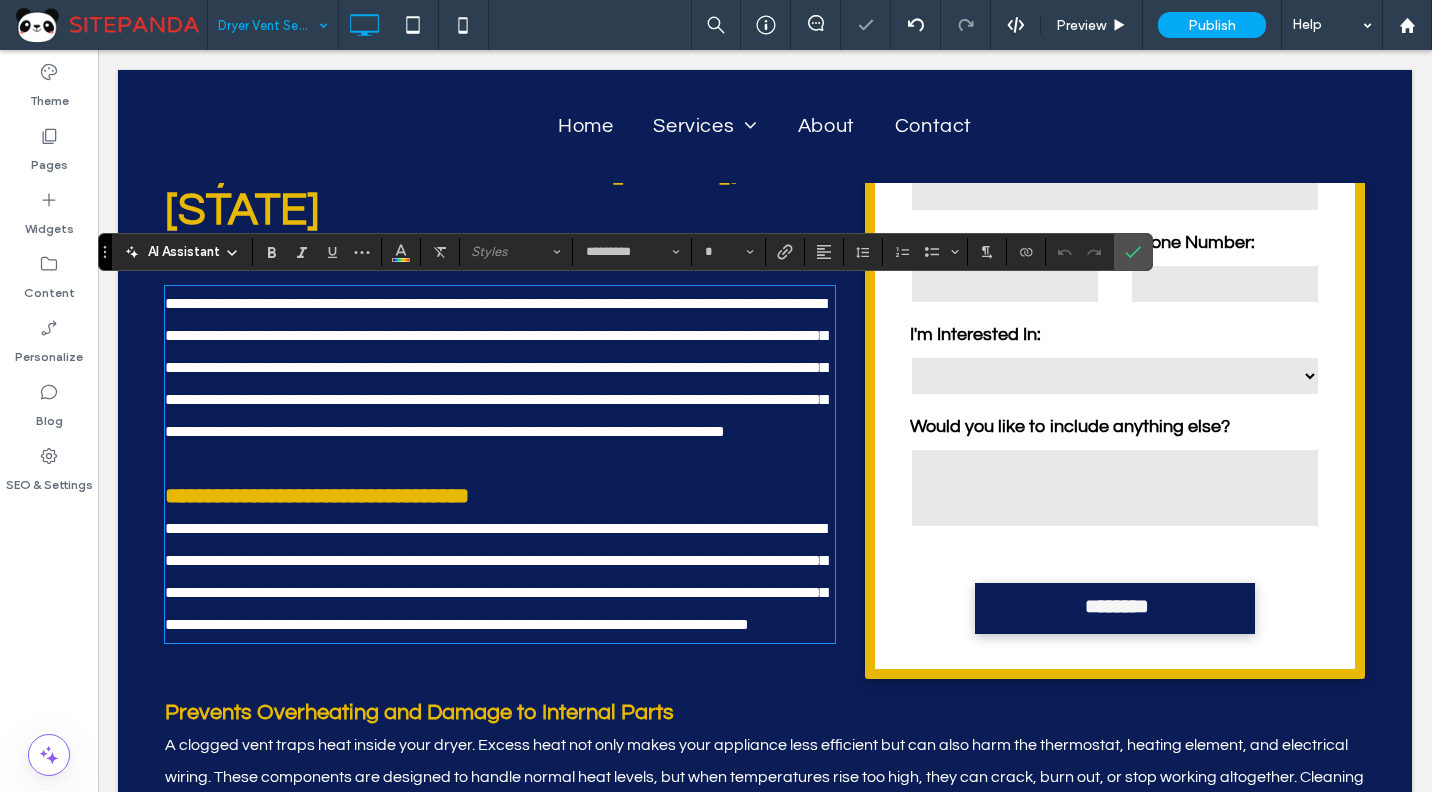 click on "**********" at bounding box center [500, 368] 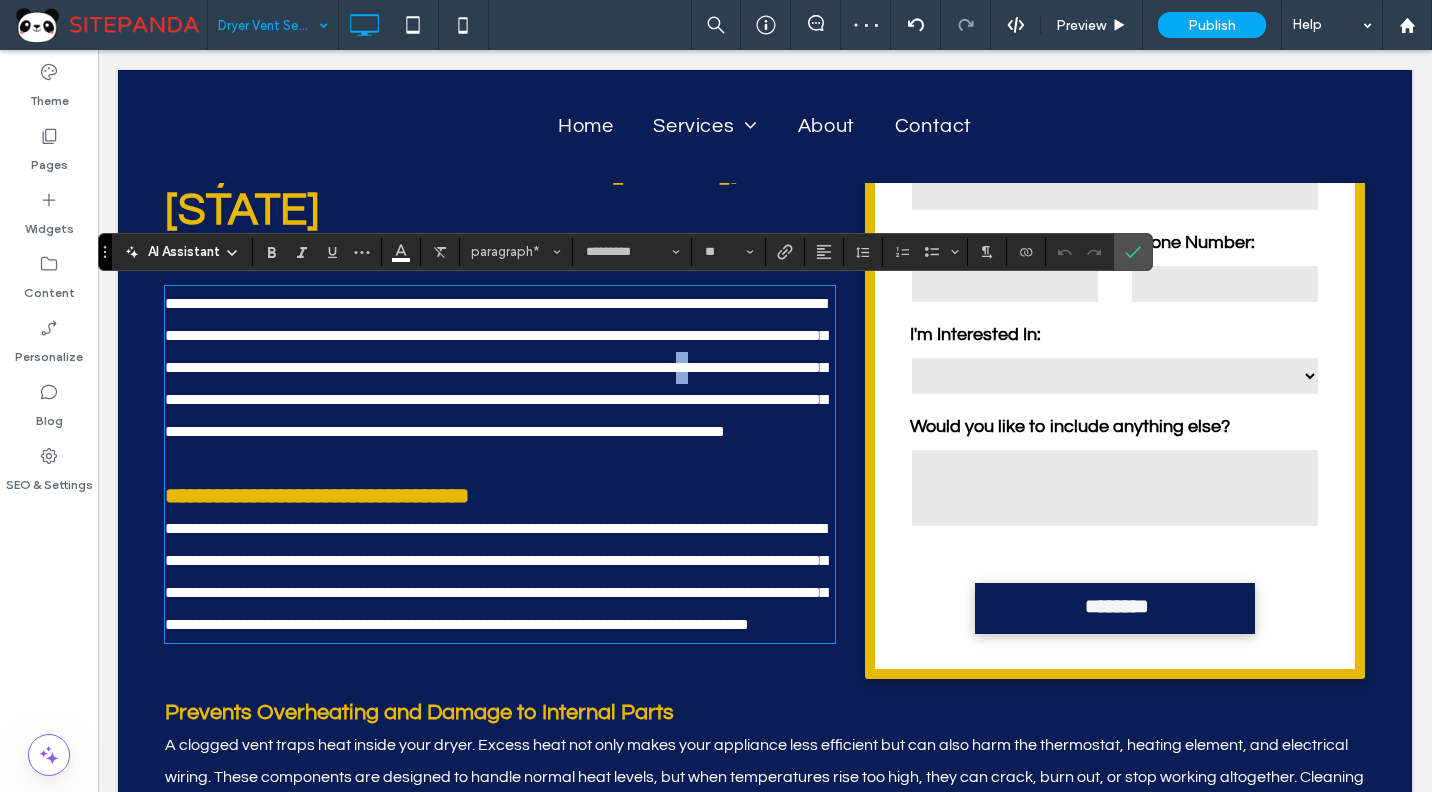 click on "**********" at bounding box center [496, 367] 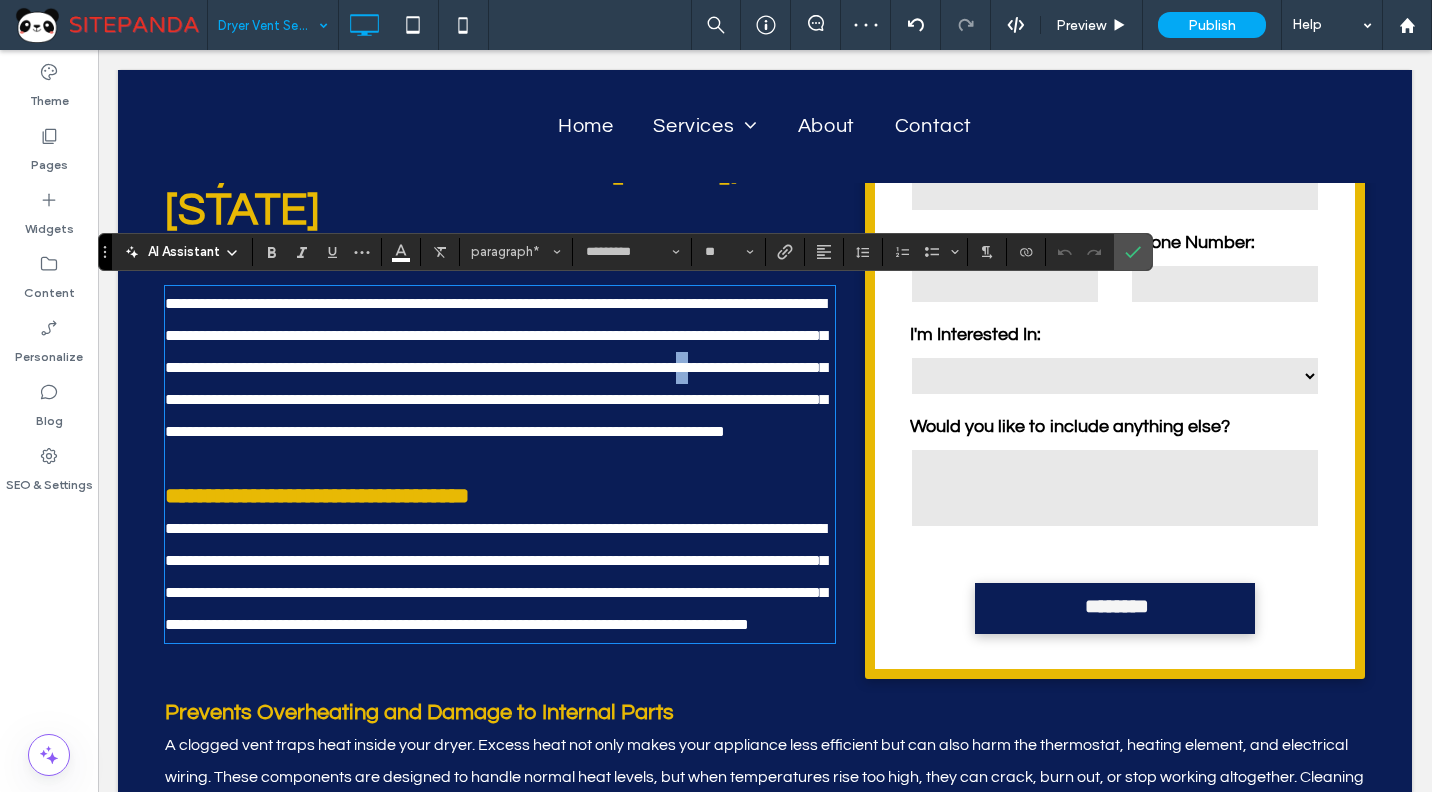 type 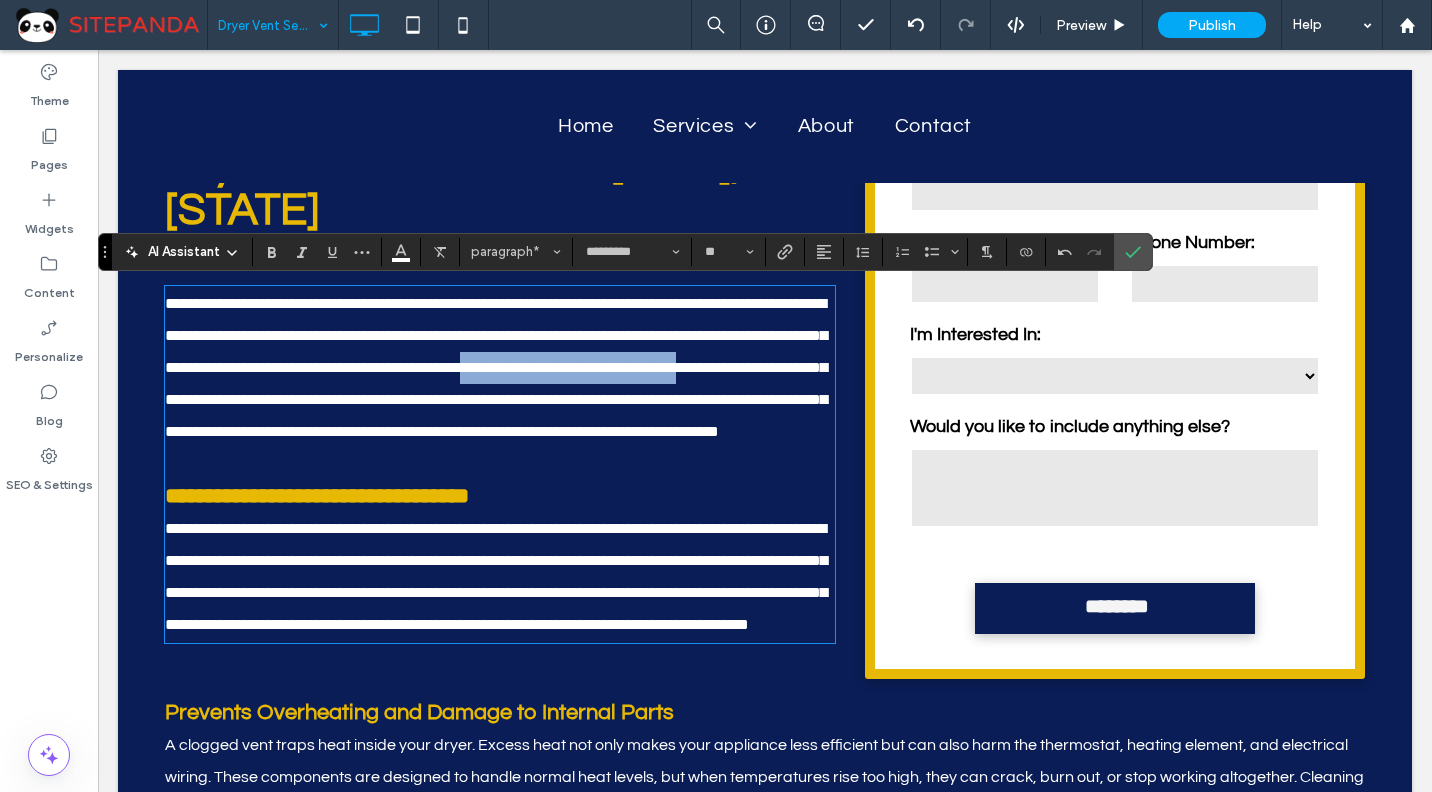 drag, startPoint x: 329, startPoint y: 397, endPoint x: 699, endPoint y: 378, distance: 370.48752 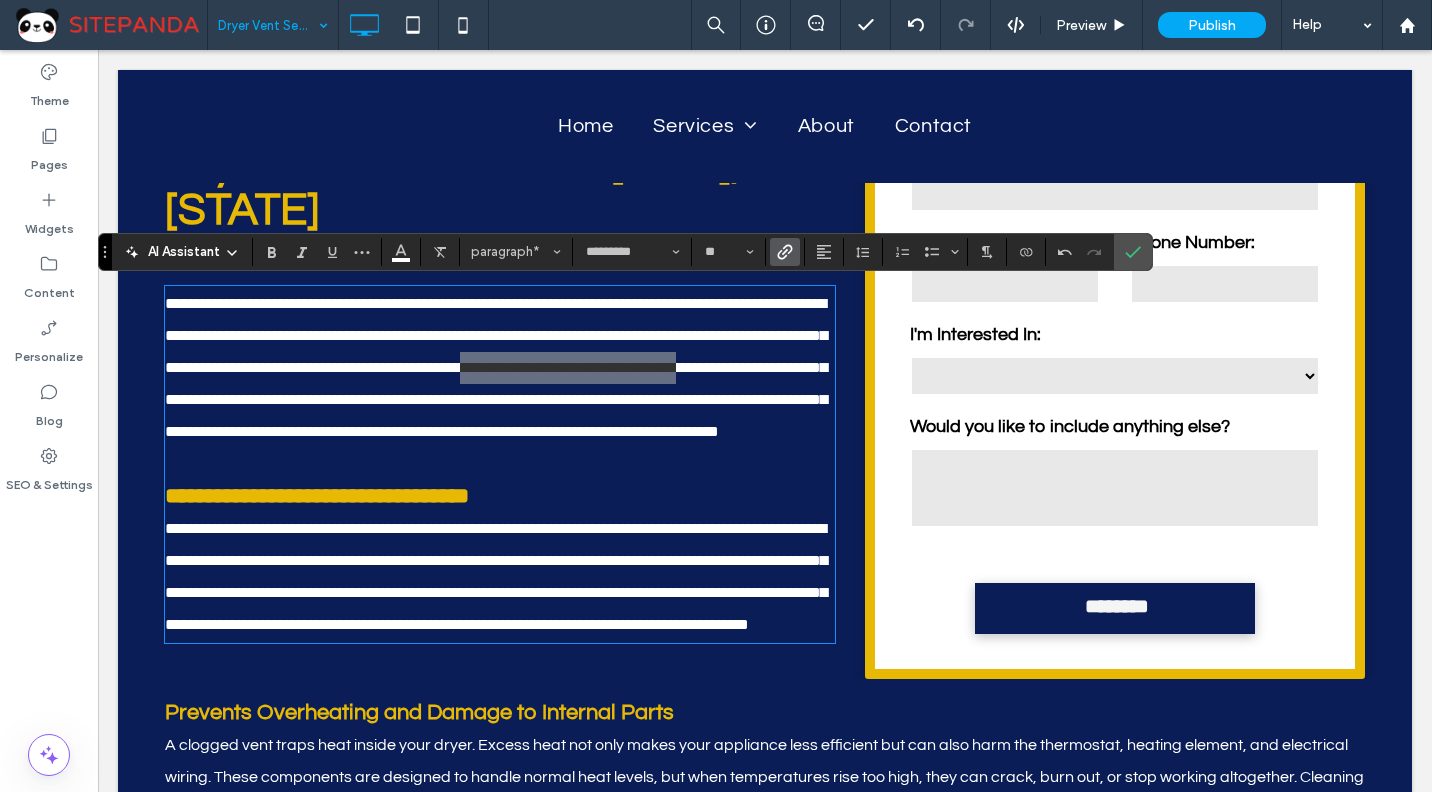click 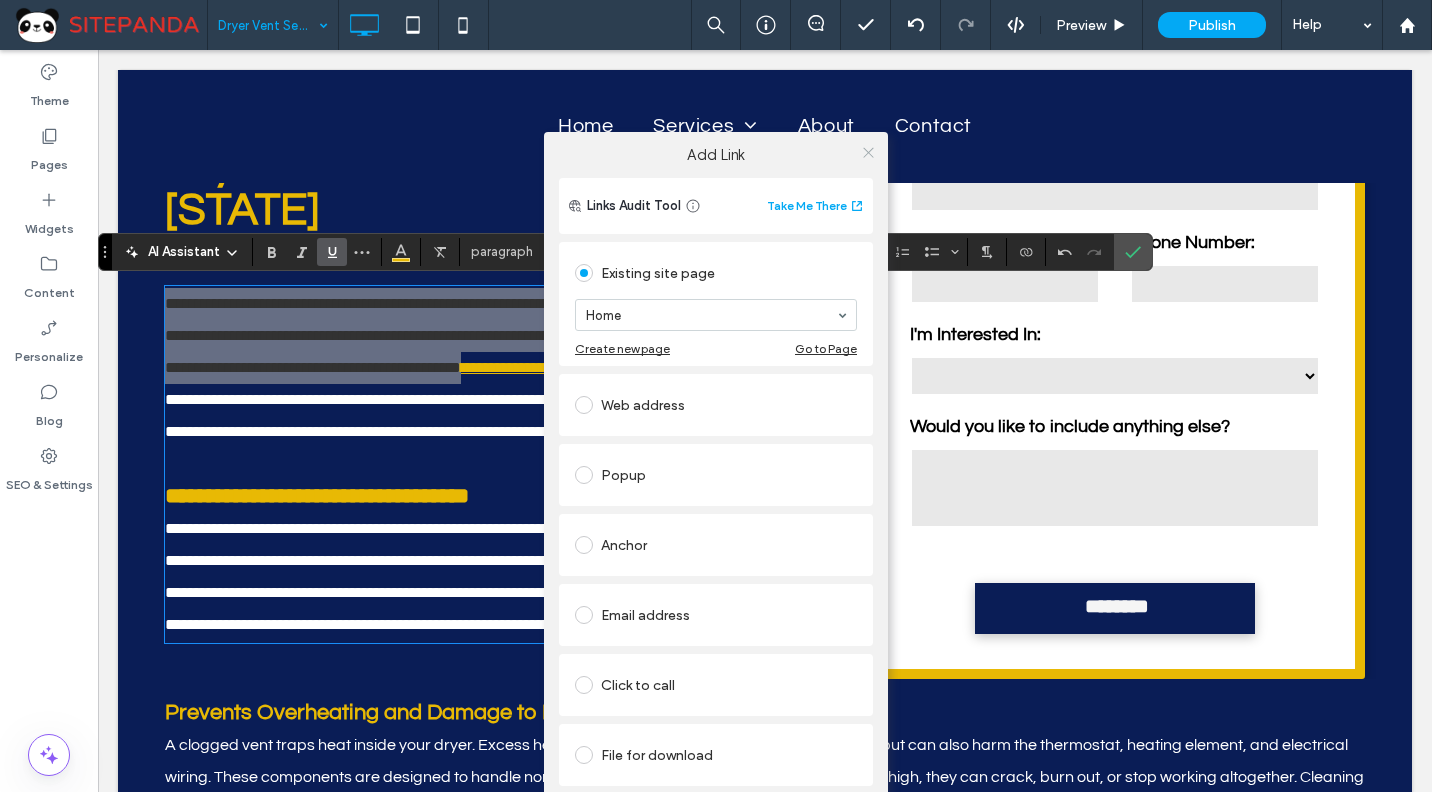 click 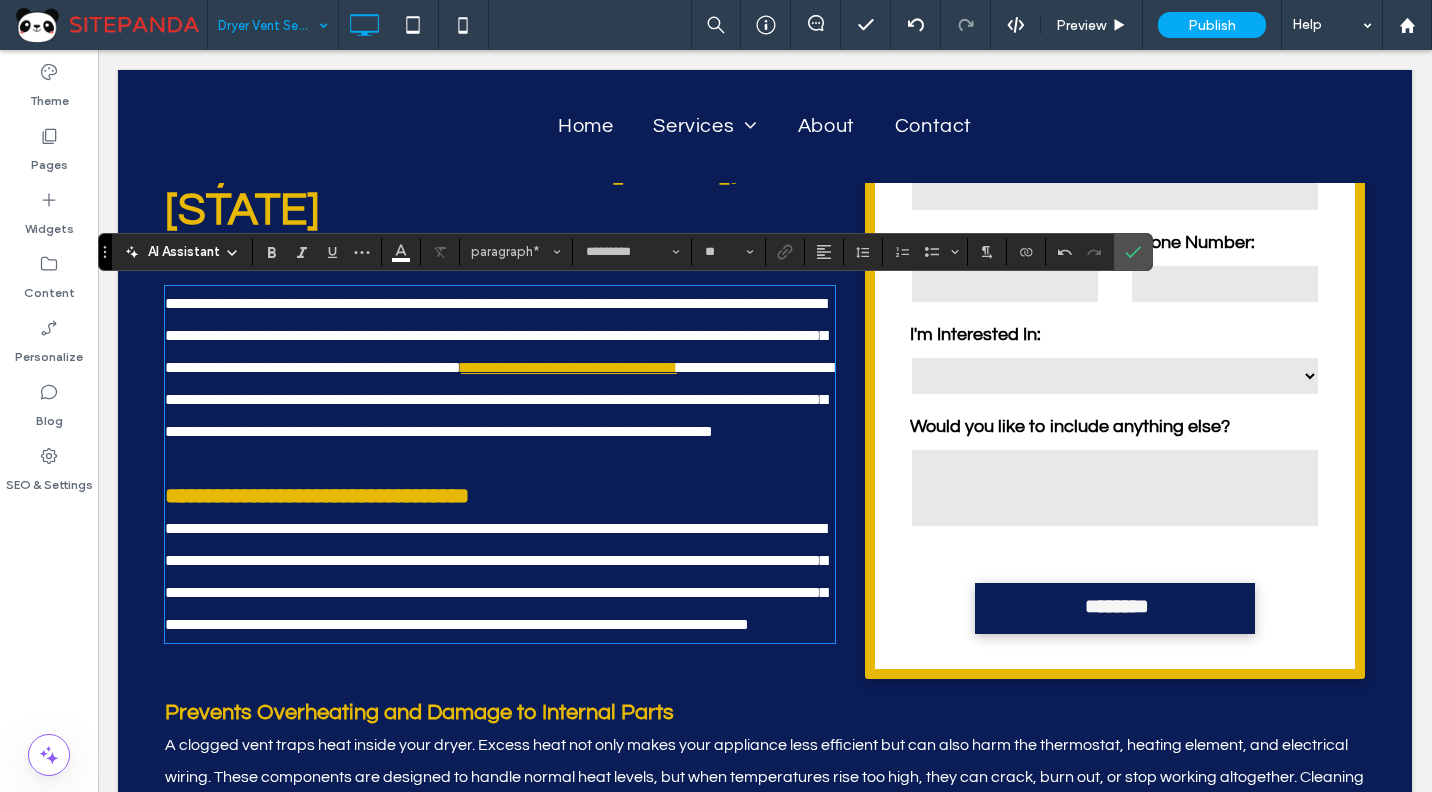 click on "**********" at bounding box center [499, 399] 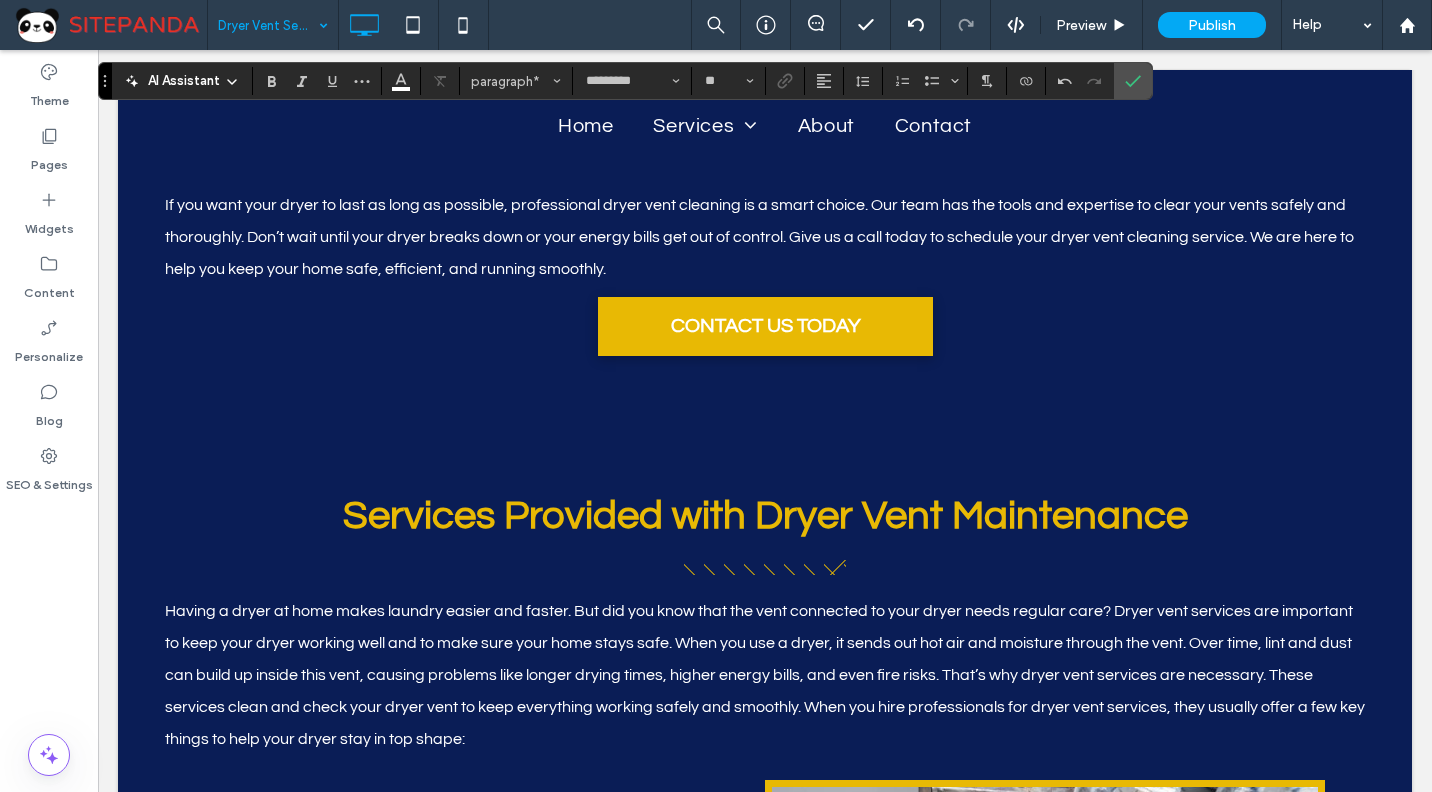 scroll, scrollTop: 1823, scrollLeft: 0, axis: vertical 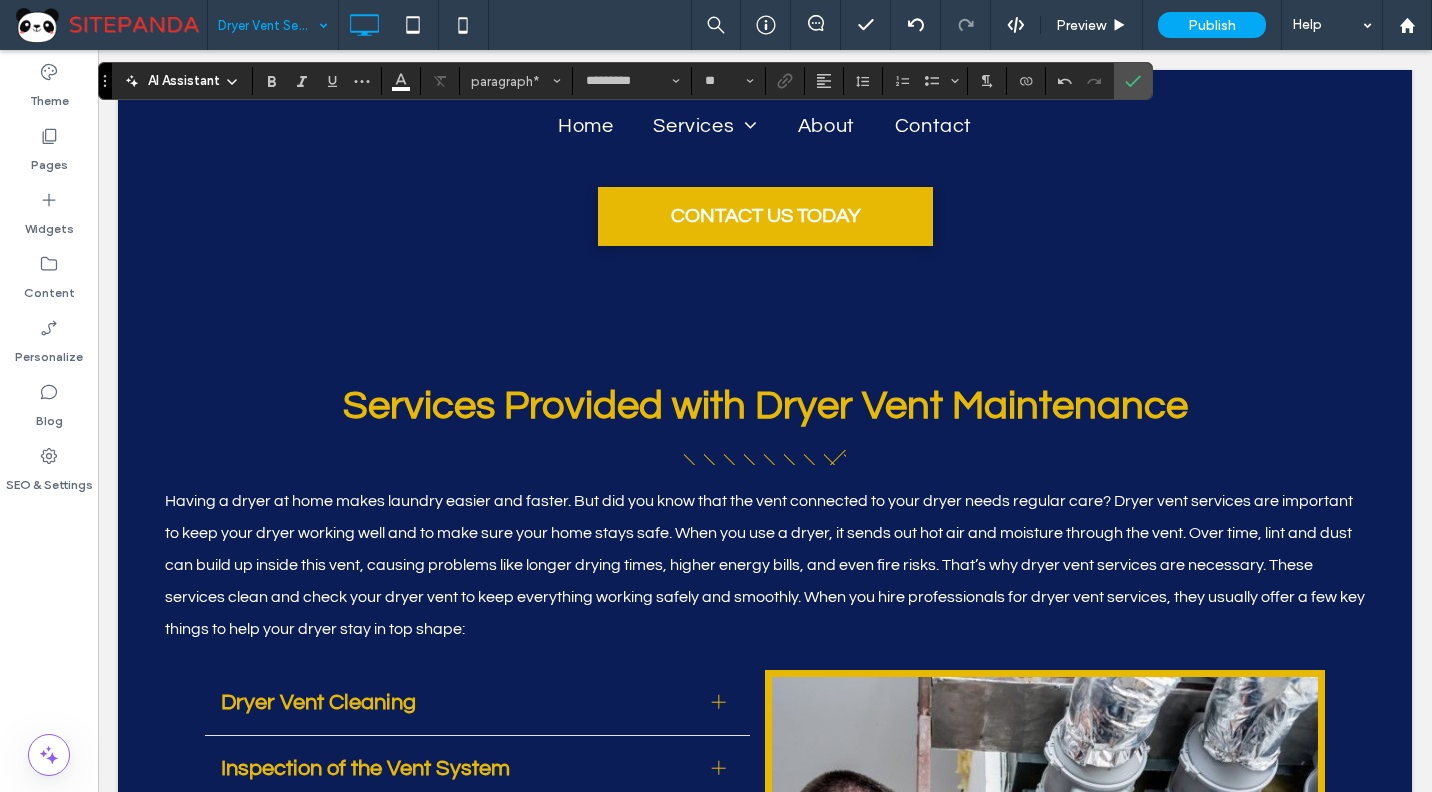 click on "Having a dryer at home makes laundry easier and faster. But did you know that the vent connected to your dryer needs regular care? Dryer vent services are important to keep your dryer working well and to make sure your home stays safe. When you use a dryer, it sends out hot air and moisture through the vent. Over time, lint and dust can build up inside this vent, causing problems like longer drying times, higher energy bills, and even fire risks. That’s why dryer vent services are necessary. These services clean and check your dryer vent to keep everything working safely and smoothly." at bounding box center (759, 549) 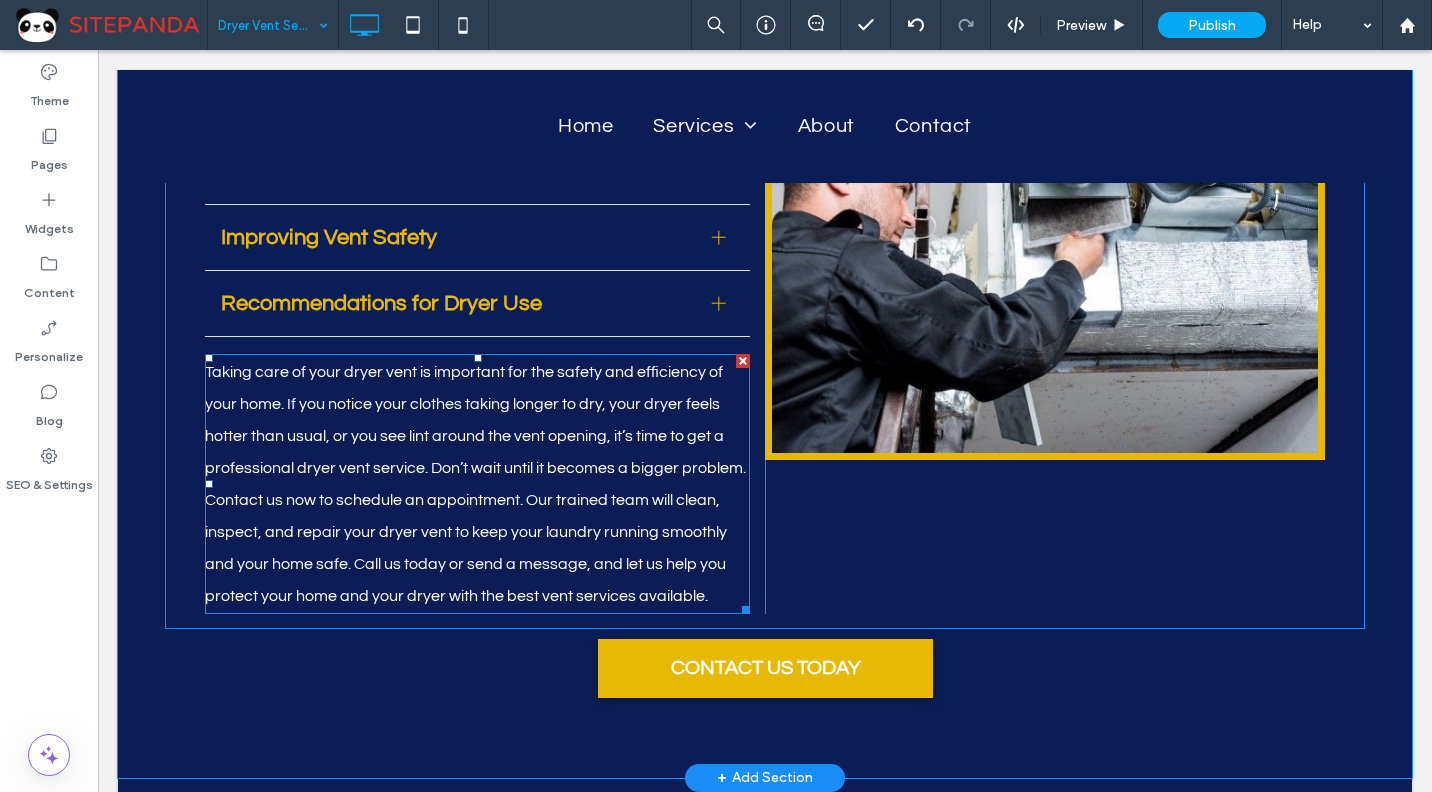 scroll, scrollTop: 2523, scrollLeft: 0, axis: vertical 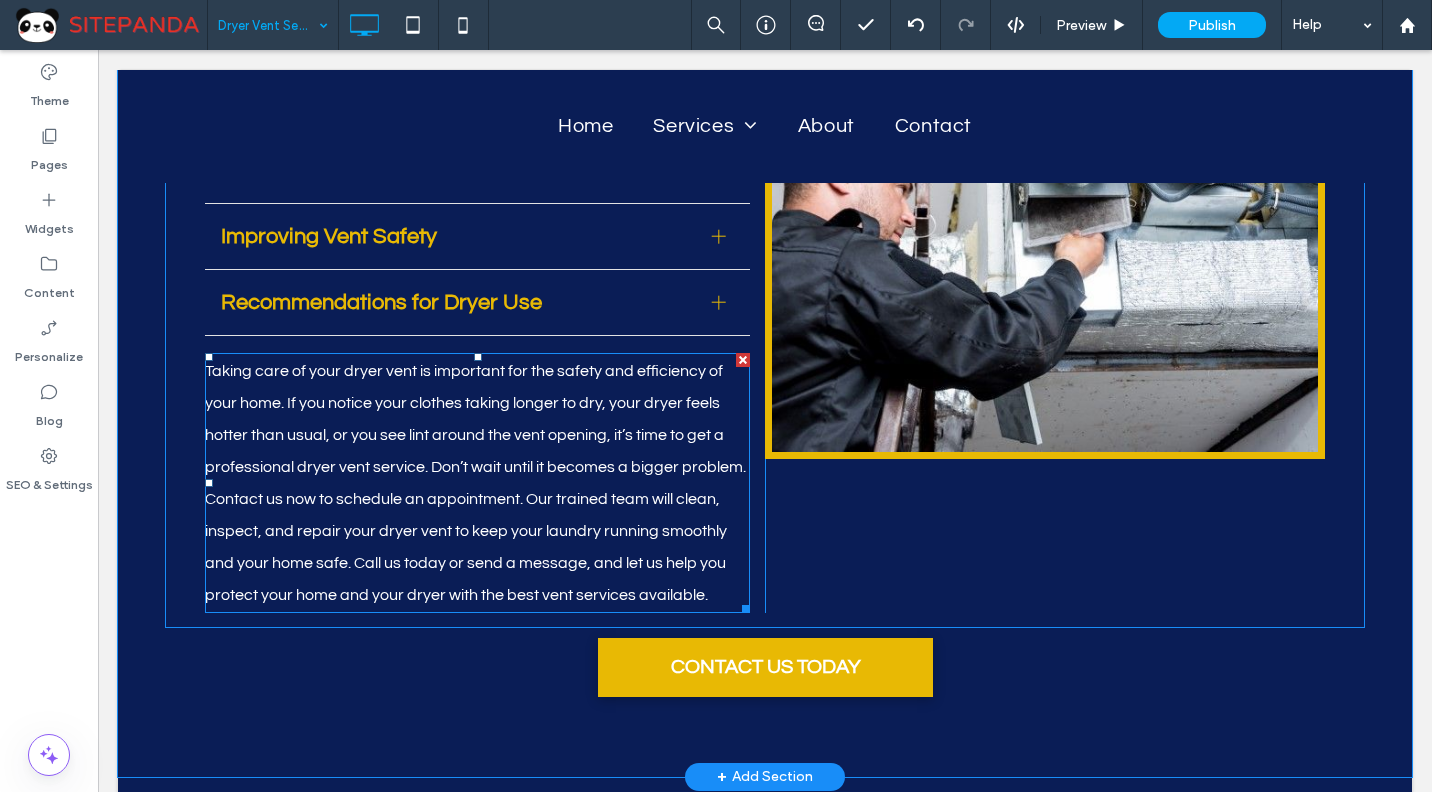 click on "Taking care of your dryer vent is important for the safety and efficiency of your home. If you notice your clothes taking longer to dry, your dryer feels hotter than usual, or you see lint around the vent opening, it’s time to get a professional dryer vent service. Don’t wait until it becomes a bigger problem. Contact us now to schedule an appointment. Our trained team will clean, inspect, and repair your dryer vent to keep your laundry running smoothly and your home safe. Call us today or send a message, and let us help you protect your home and your dryer with the best vent services available." at bounding box center (477, 483) 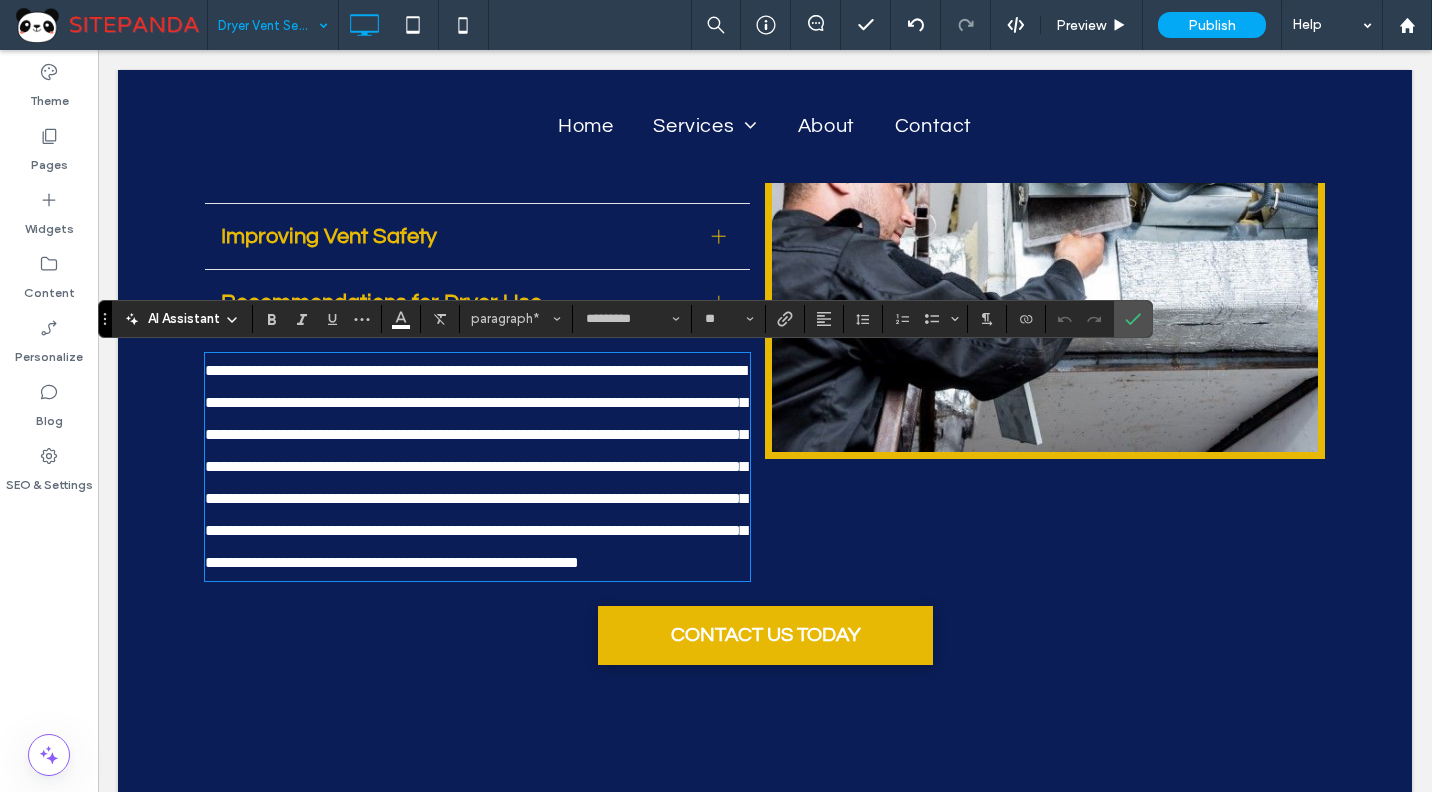 click on "**********" at bounding box center (477, 467) 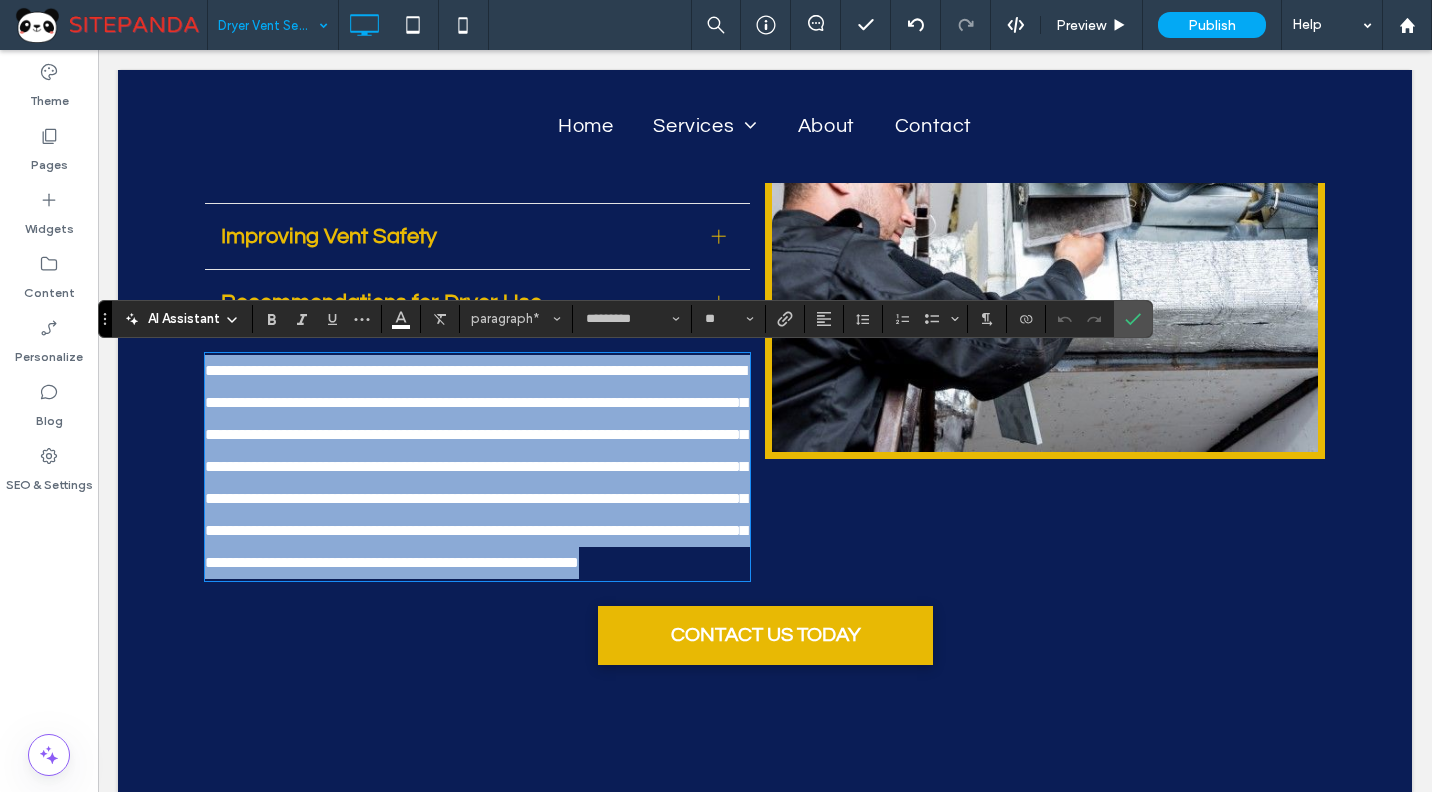 click on "**********" at bounding box center [476, 466] 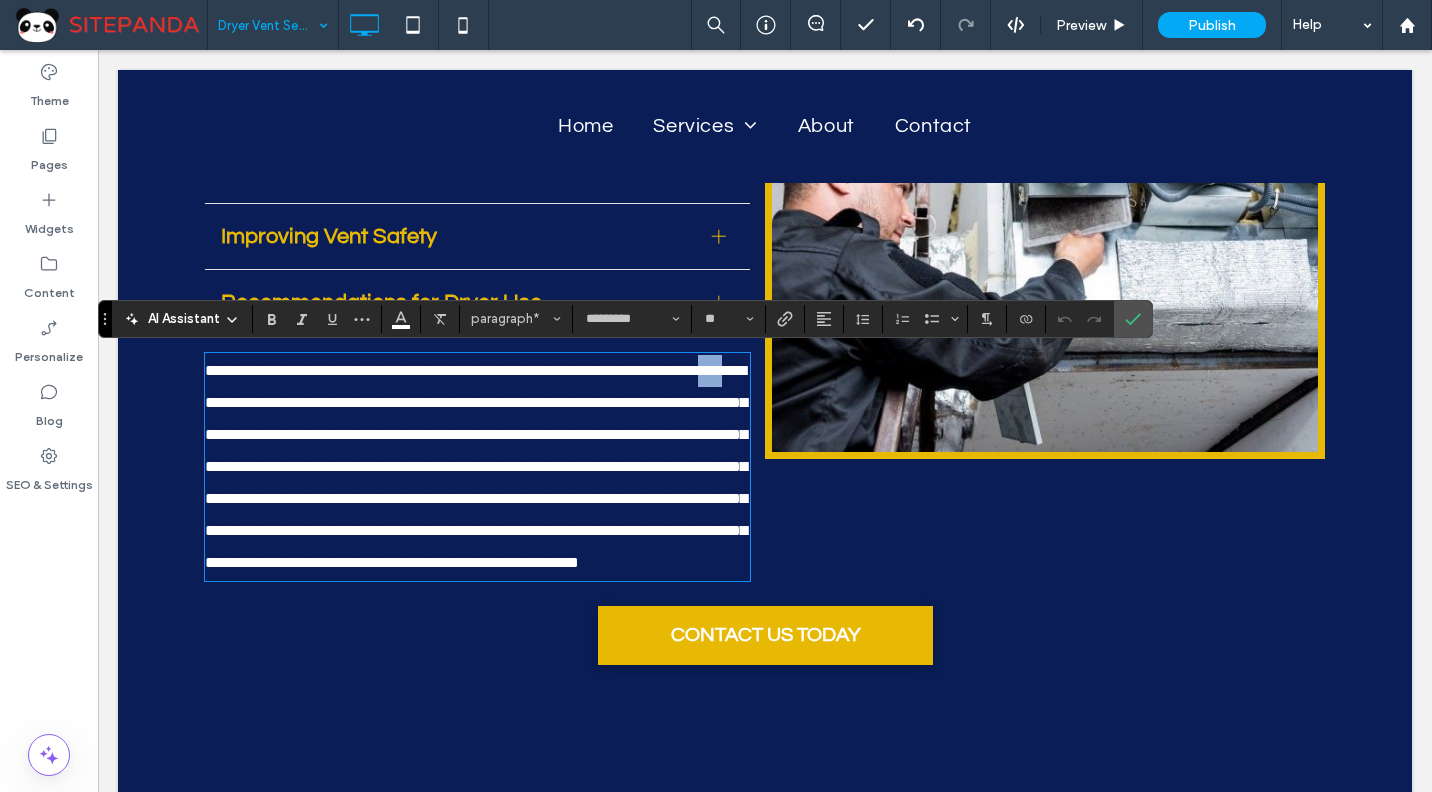 click on "**********" at bounding box center (476, 466) 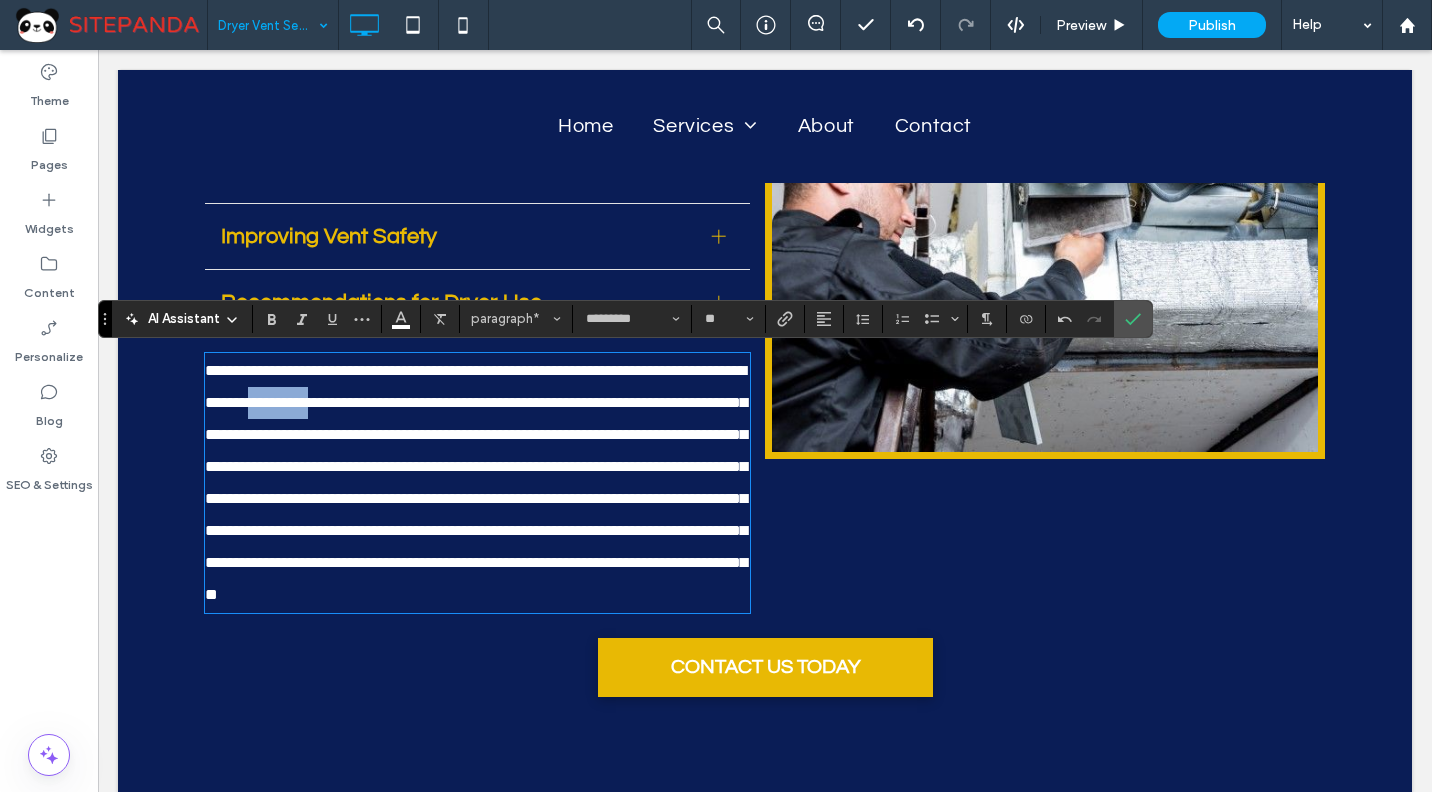 drag, startPoint x: 413, startPoint y: 399, endPoint x: 330, endPoint y: 409, distance: 83.60024 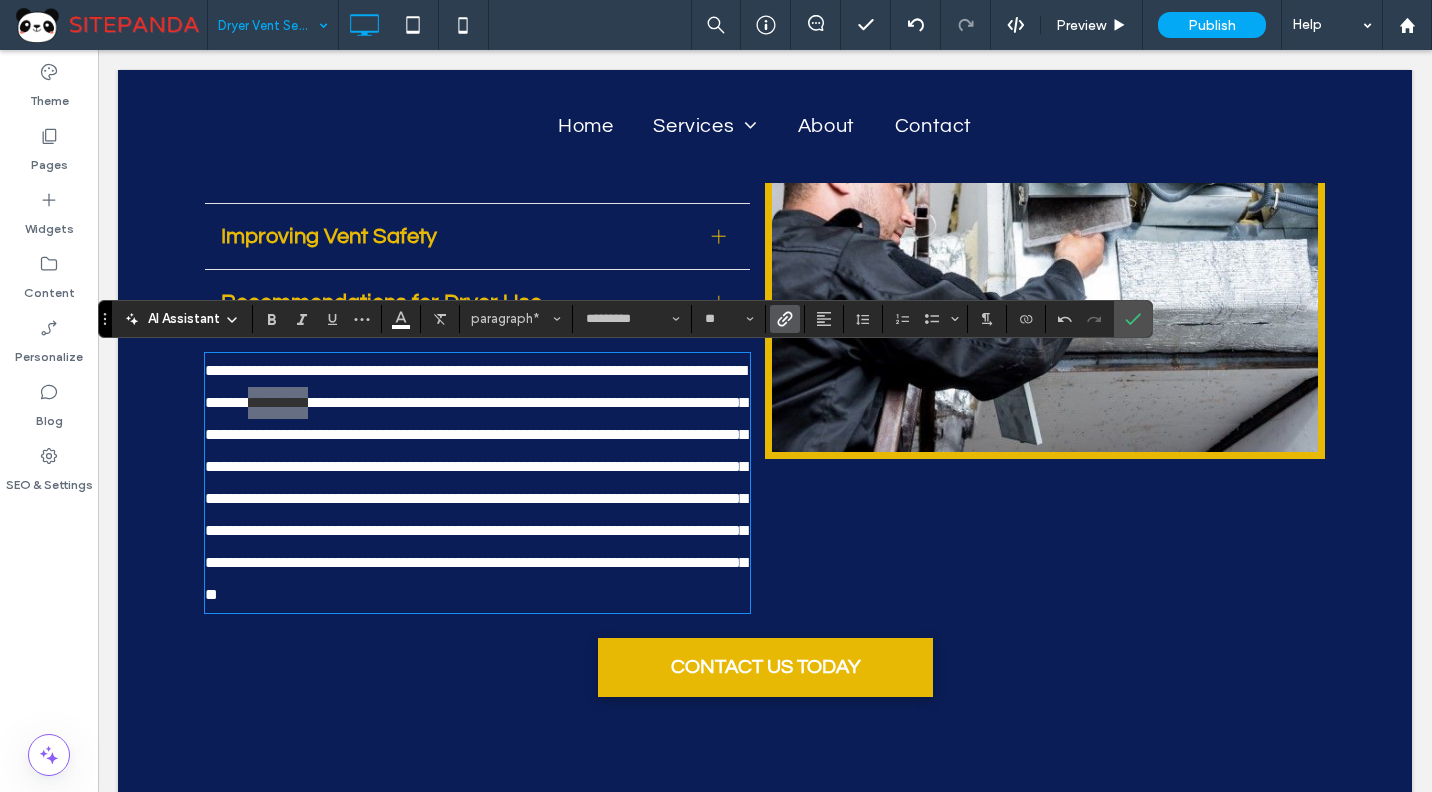 click 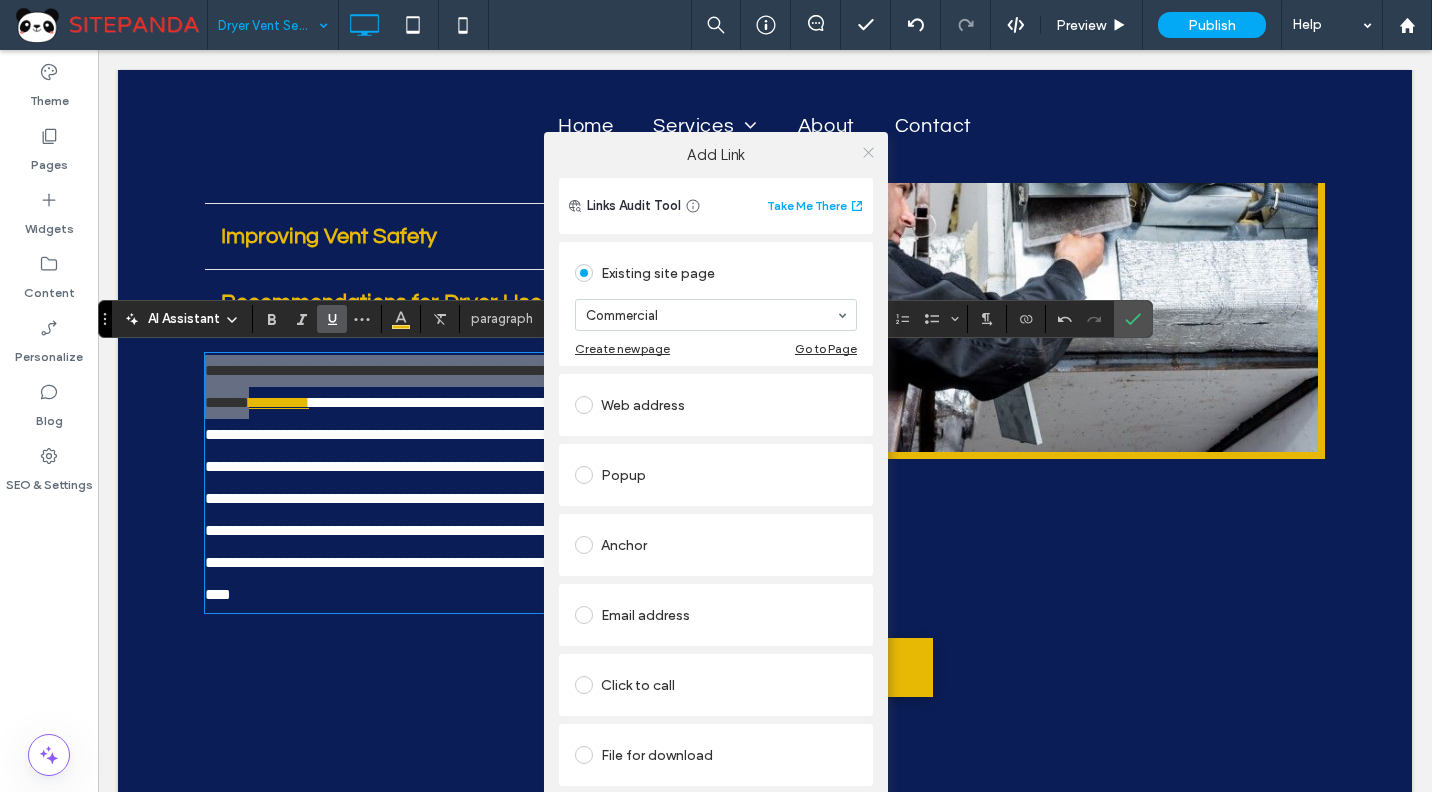 click 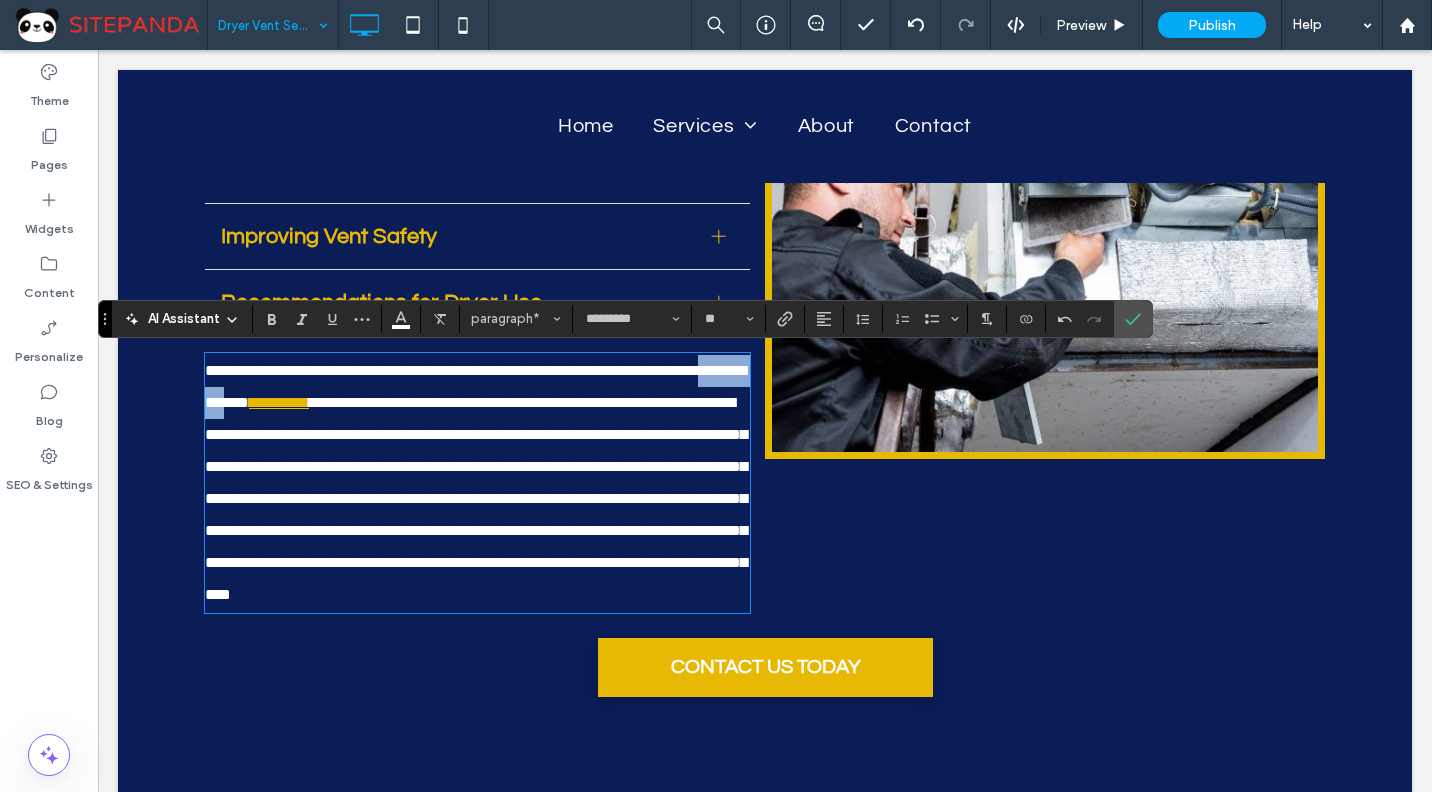 drag, startPoint x: 306, startPoint y: 399, endPoint x: 234, endPoint y: 410, distance: 72.835434 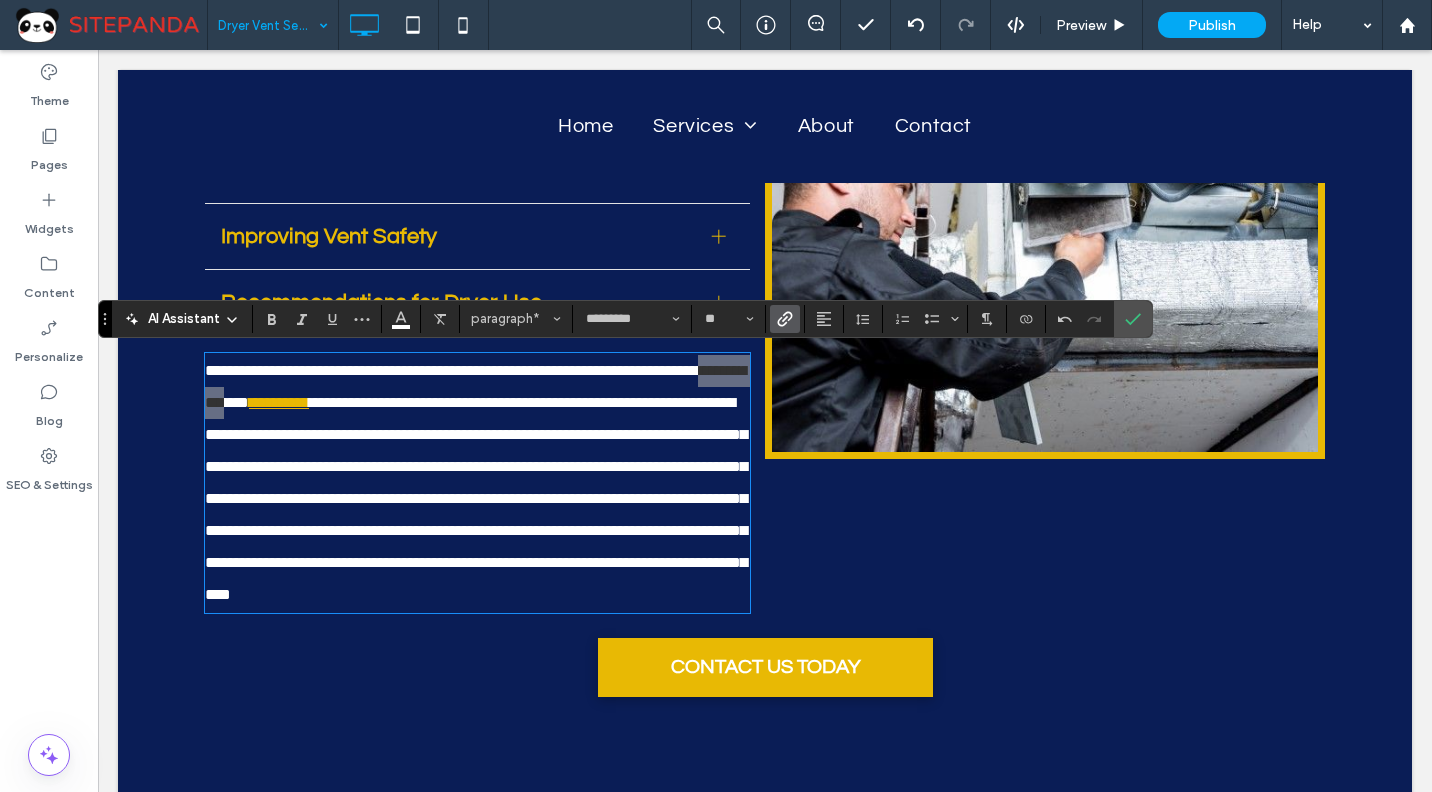 click 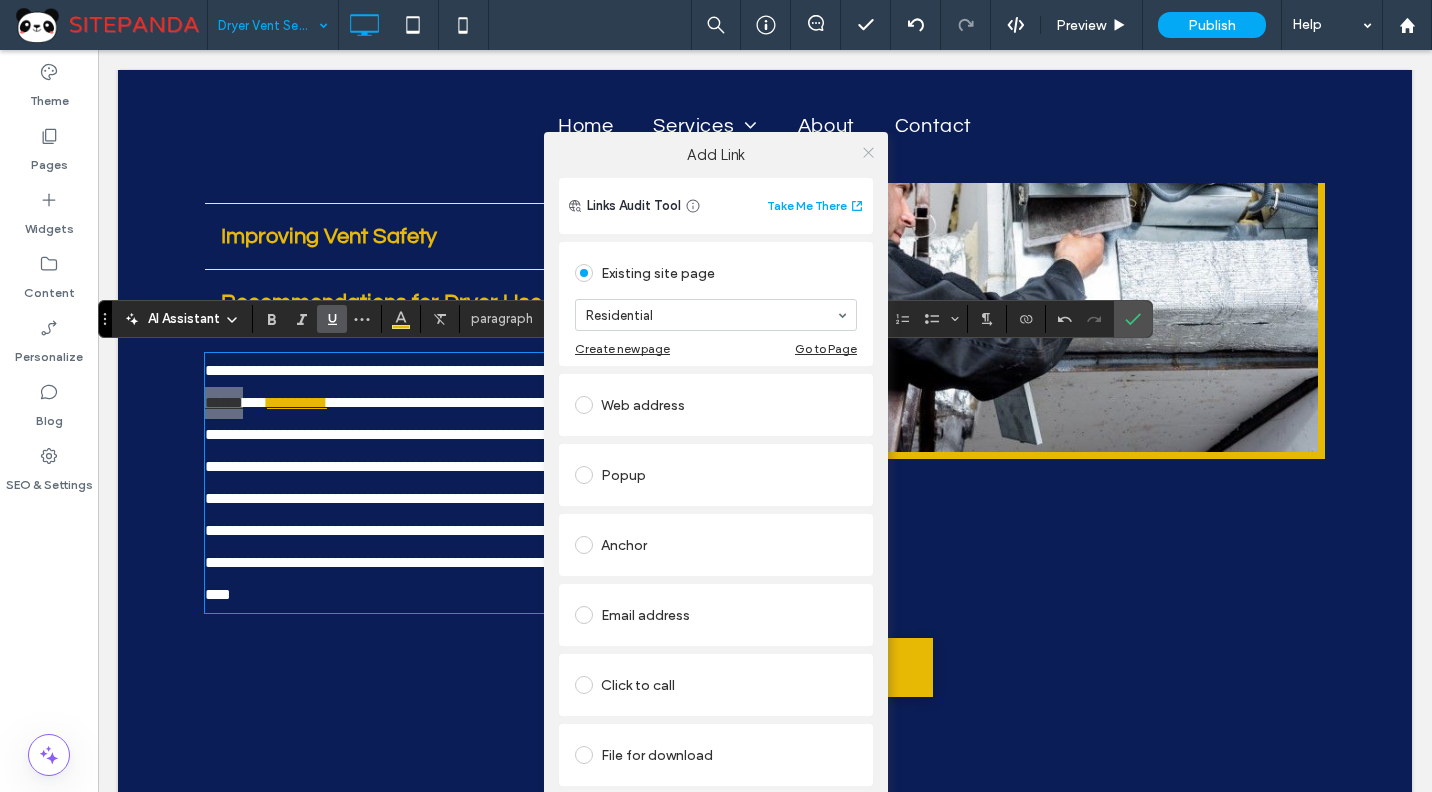 click 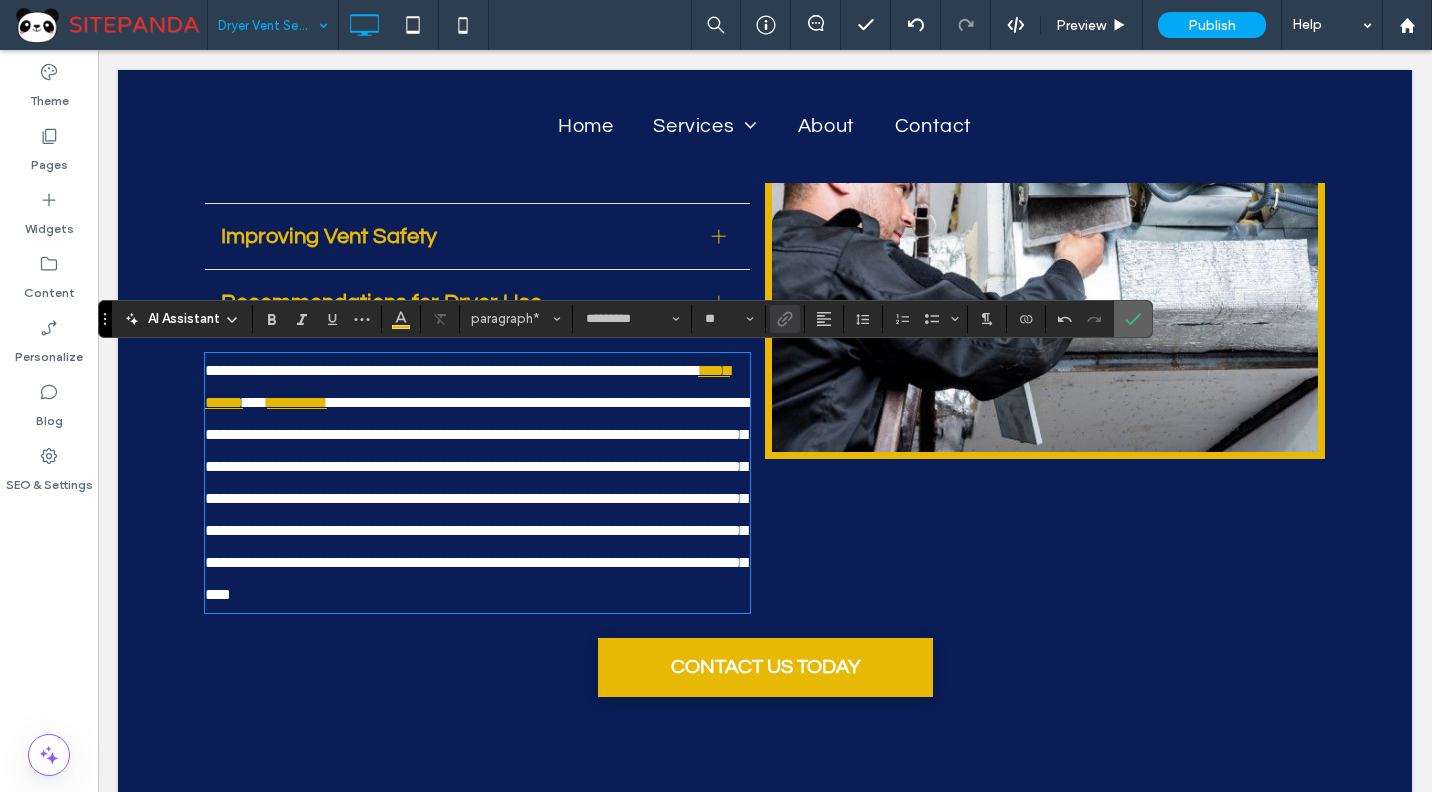 drag, startPoint x: 1022, startPoint y: 268, endPoint x: 1133, endPoint y: 314, distance: 120.15407 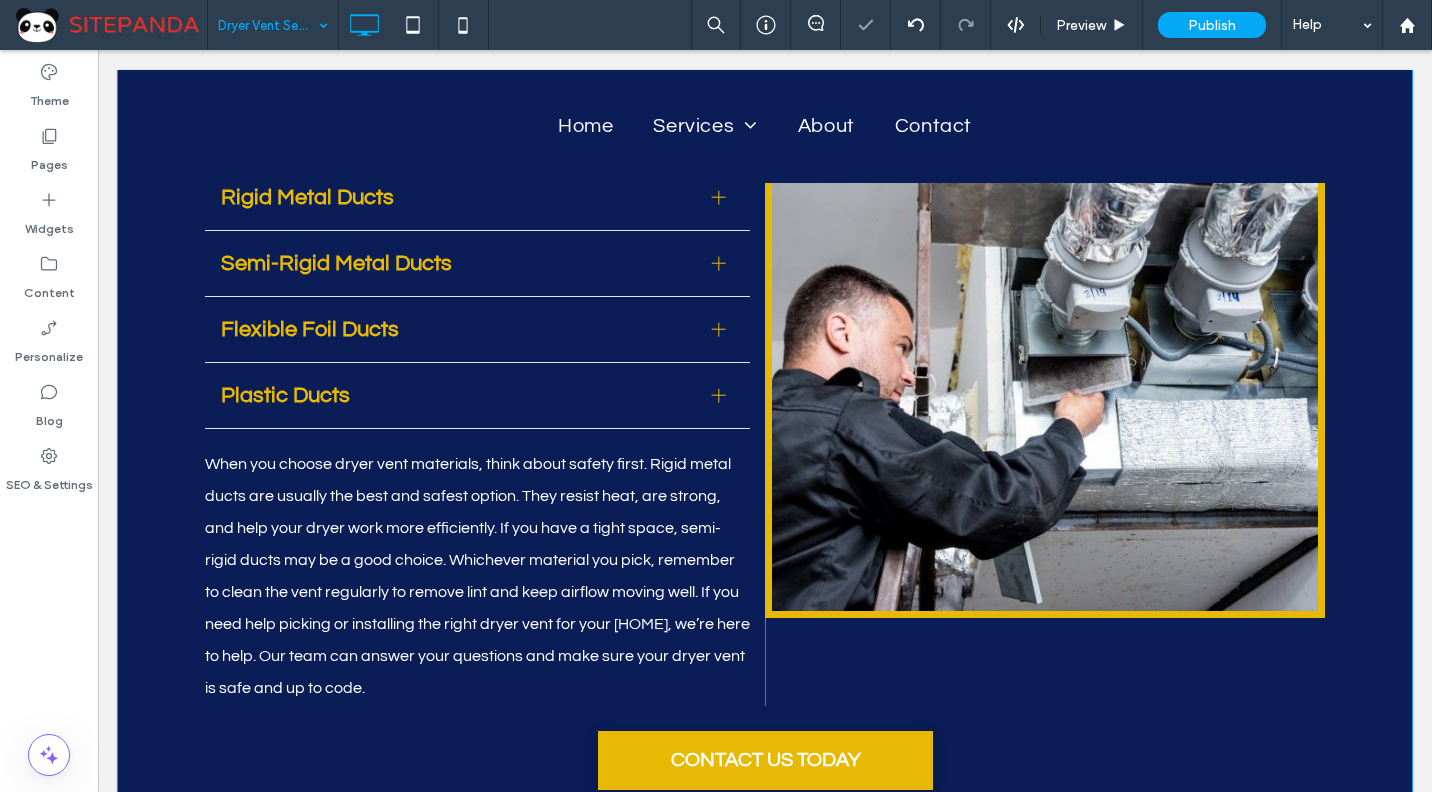 scroll, scrollTop: 3623, scrollLeft: 0, axis: vertical 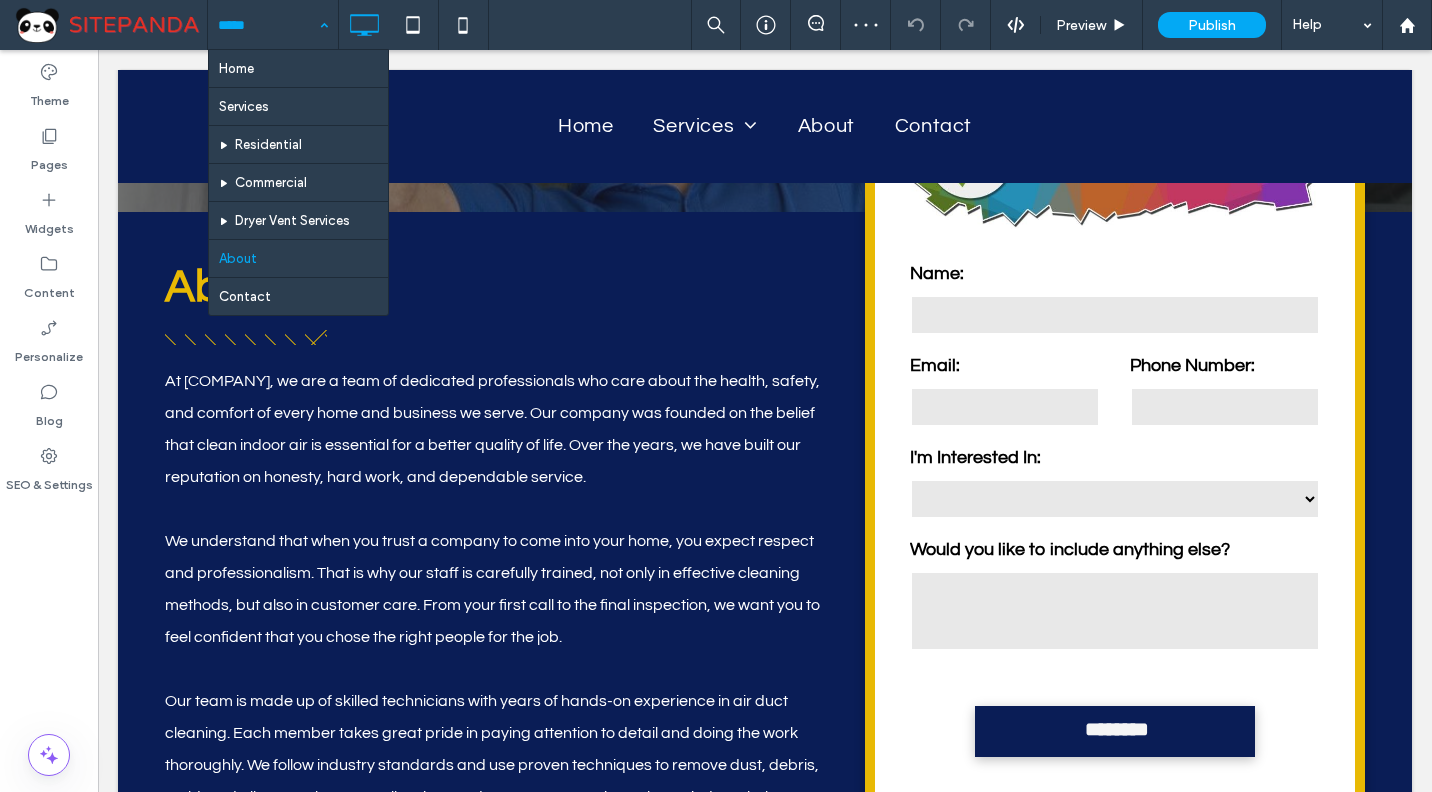 click at bounding box center (268, 25) 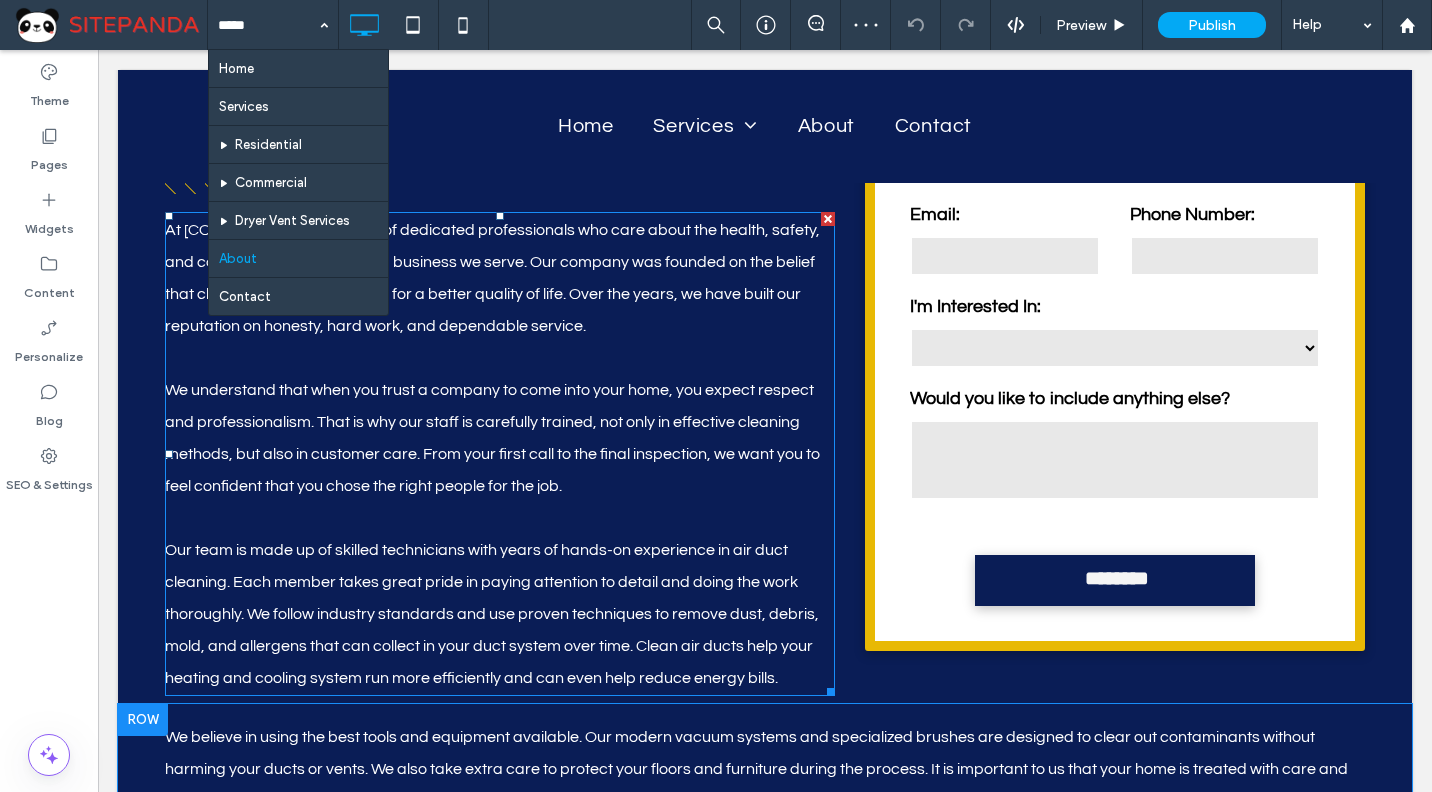 scroll, scrollTop: 1000, scrollLeft: 0, axis: vertical 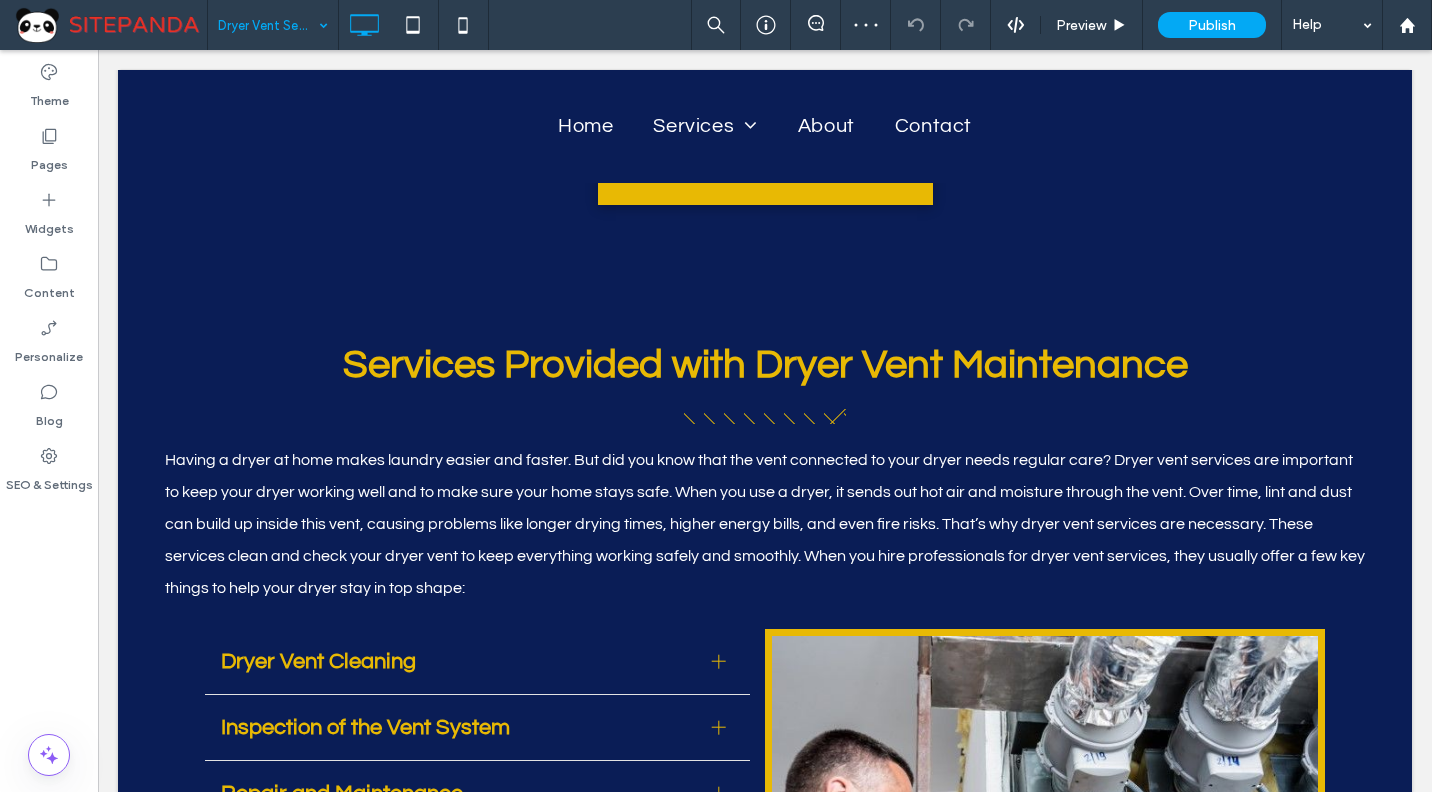 click at bounding box center [268, 25] 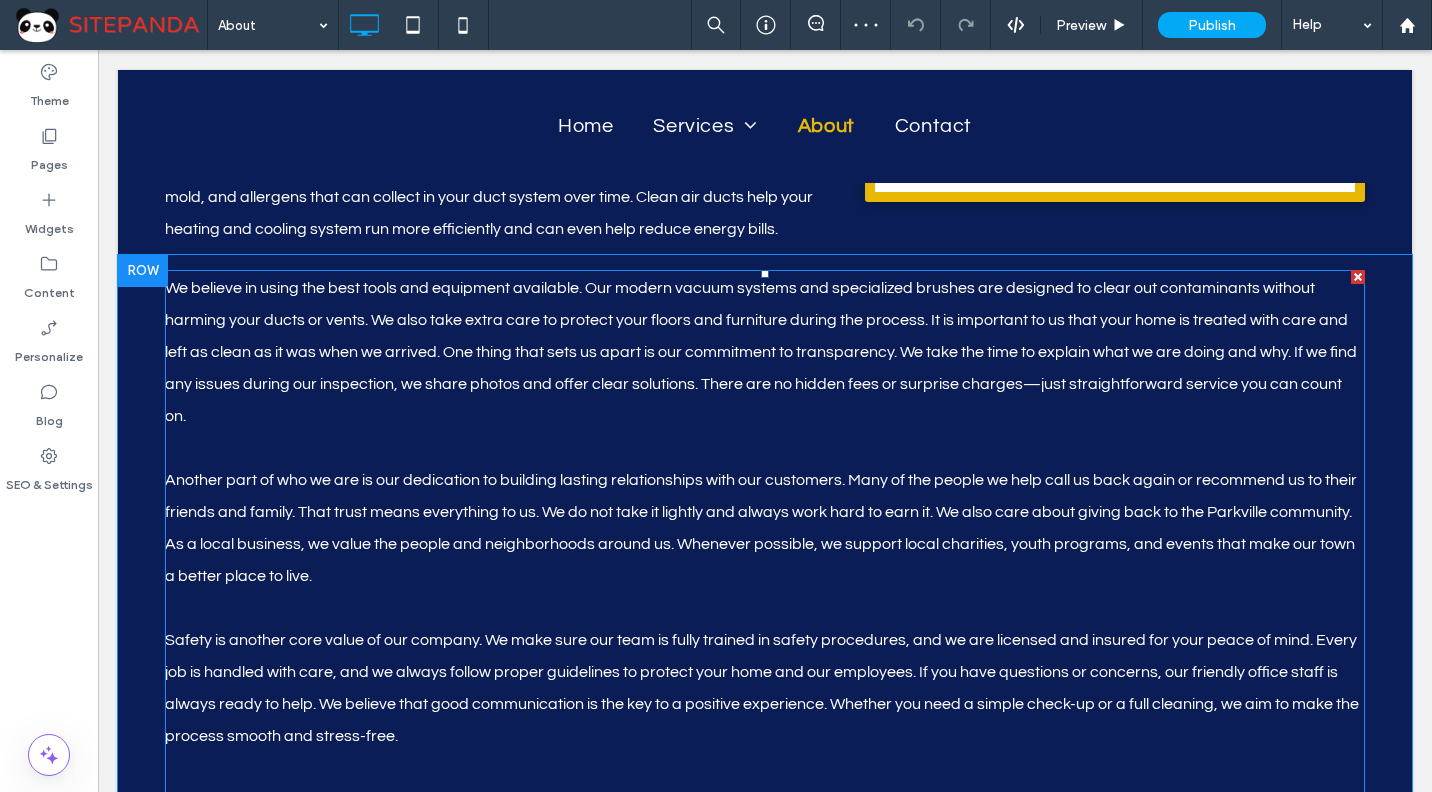 scroll, scrollTop: 1400, scrollLeft: 0, axis: vertical 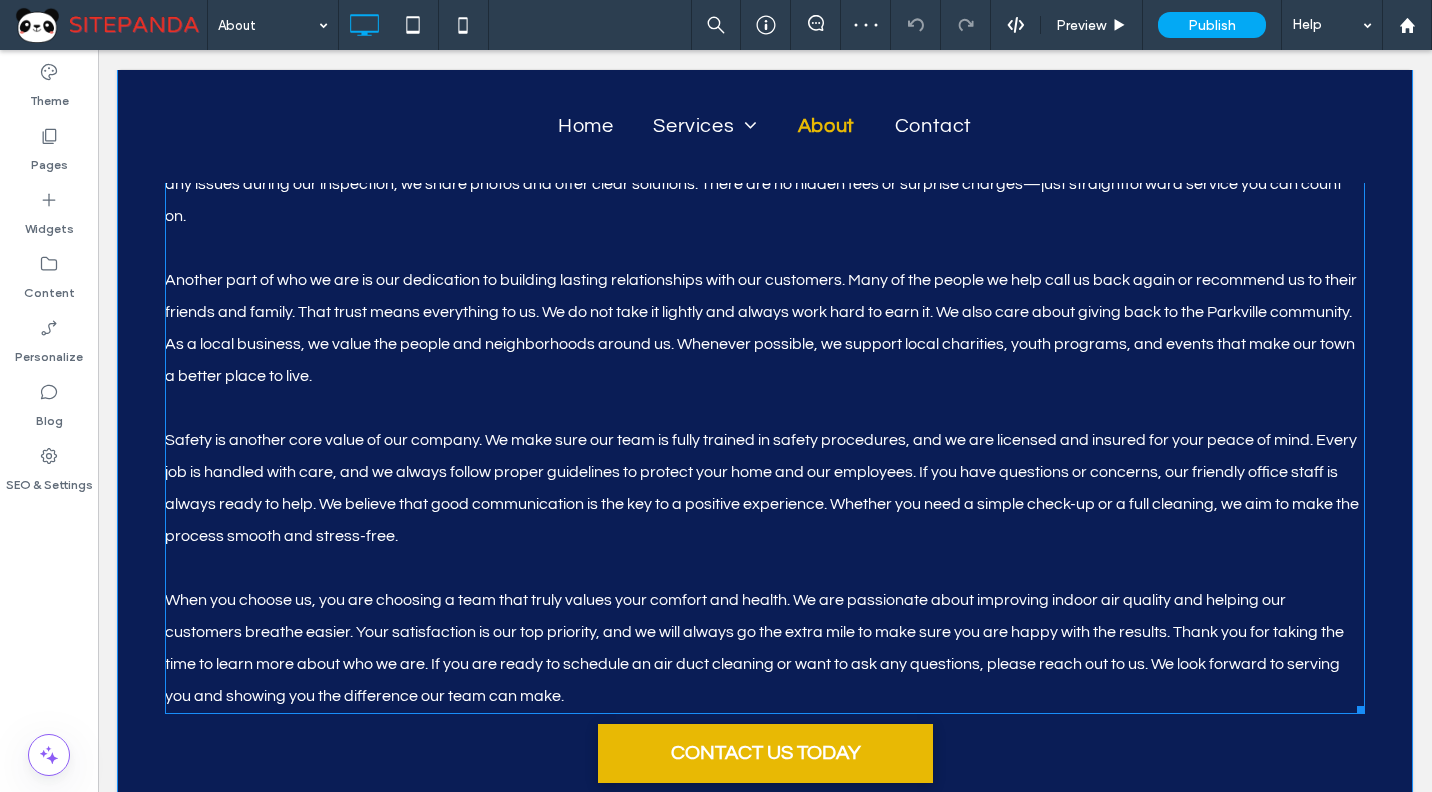 click on "Another part of who we are is our dedication to building lasting relationships with our customers. Many of the people we help call us back again or recommend us to their friends and family. That trust means everything to us. We do not take it lightly and always work hard to earn it. We also care about giving back to the Parkville community. As a local business, we value the people and neighborhoods around us. Whenever possible, we support local charities, youth programs, and events that make our town a better place to live." at bounding box center (765, 328) 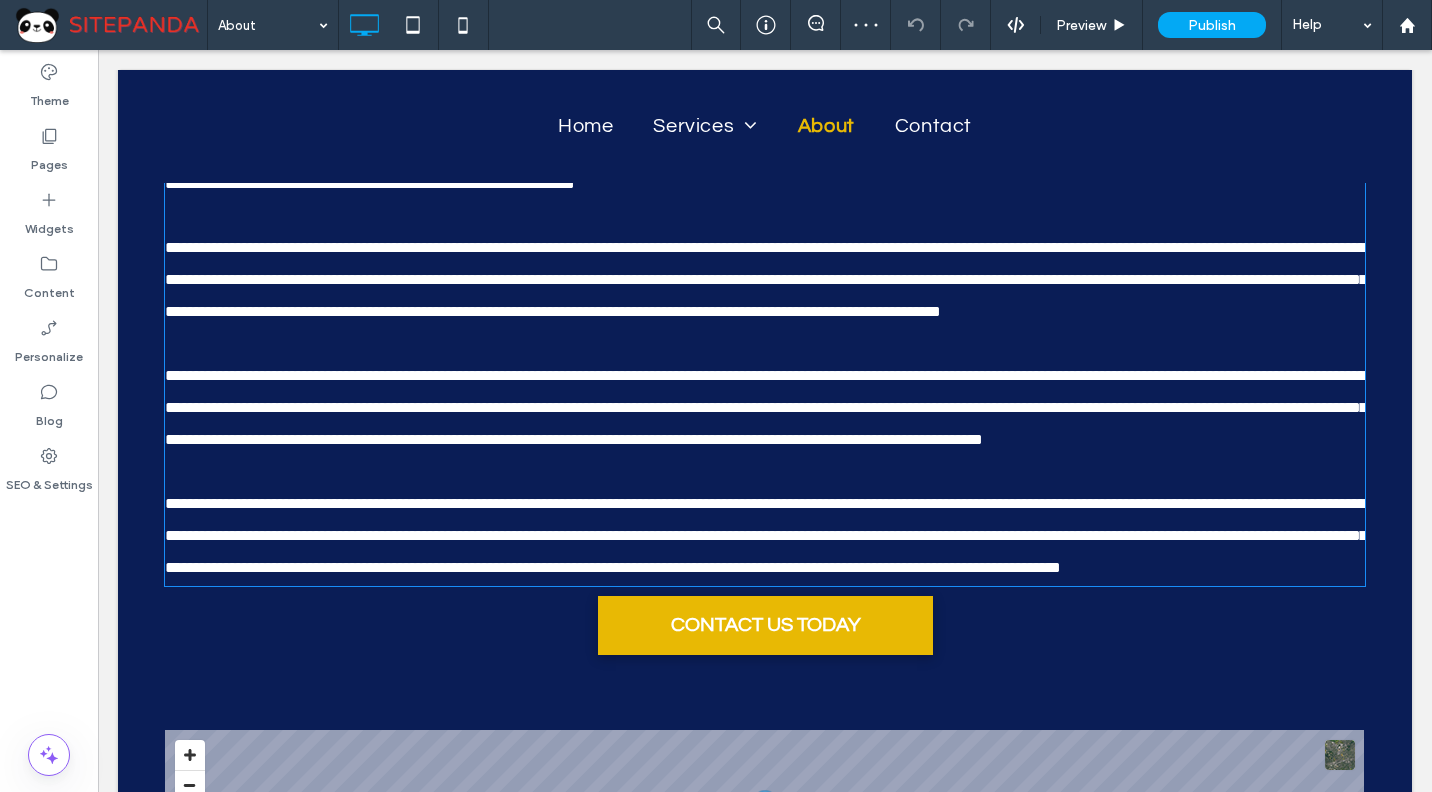 type on "*********" 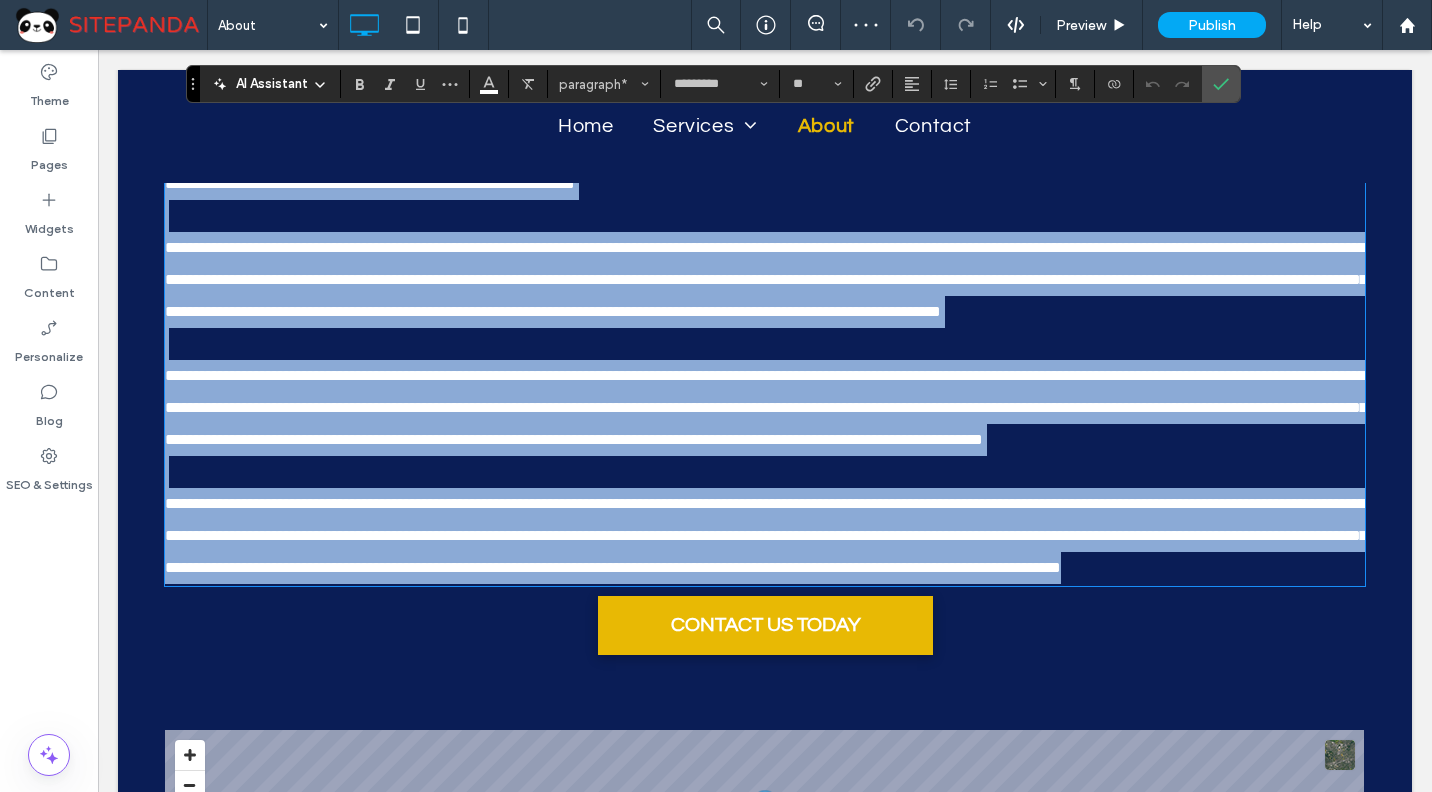 click on "**********" at bounding box center [766, 279] 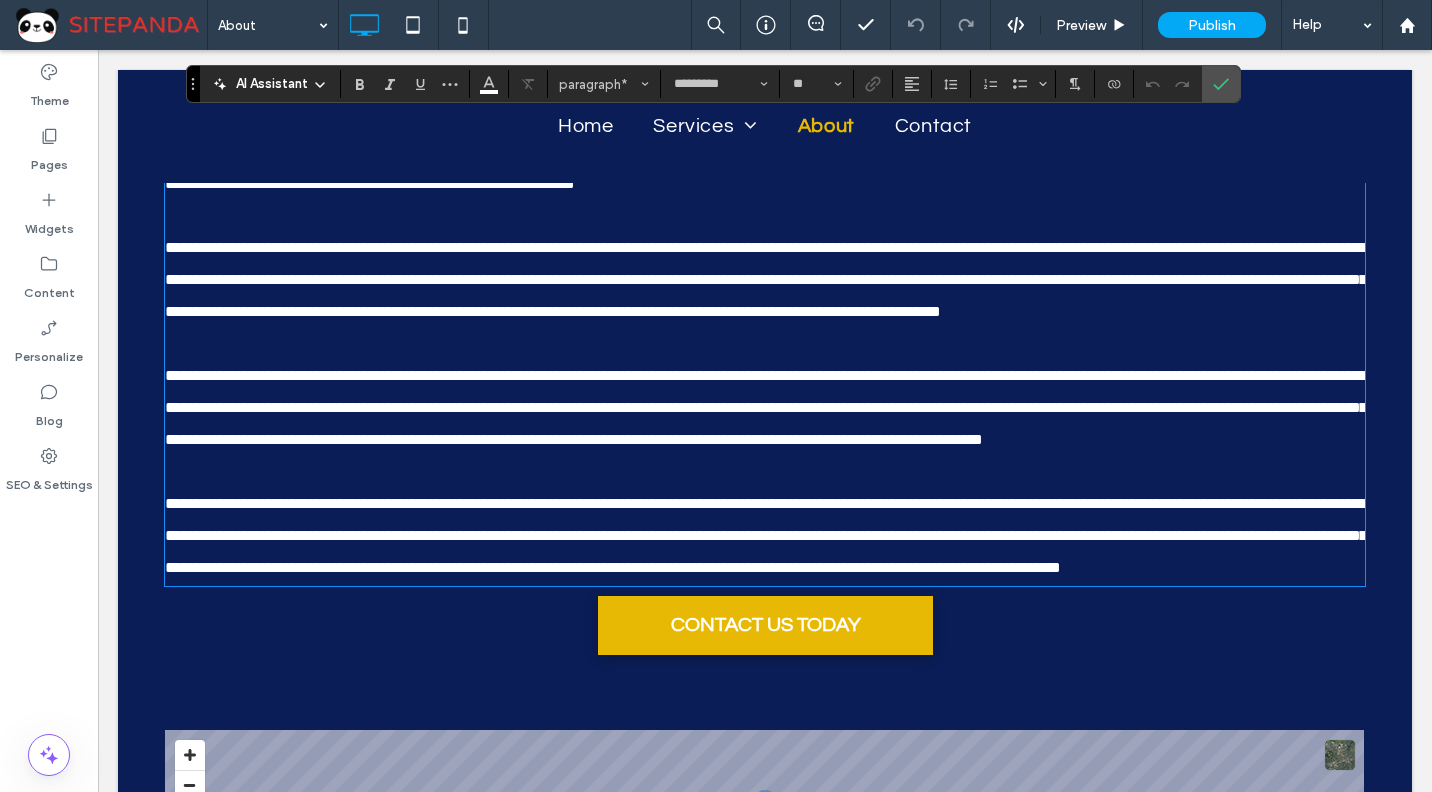 click on "**********" at bounding box center (766, 279) 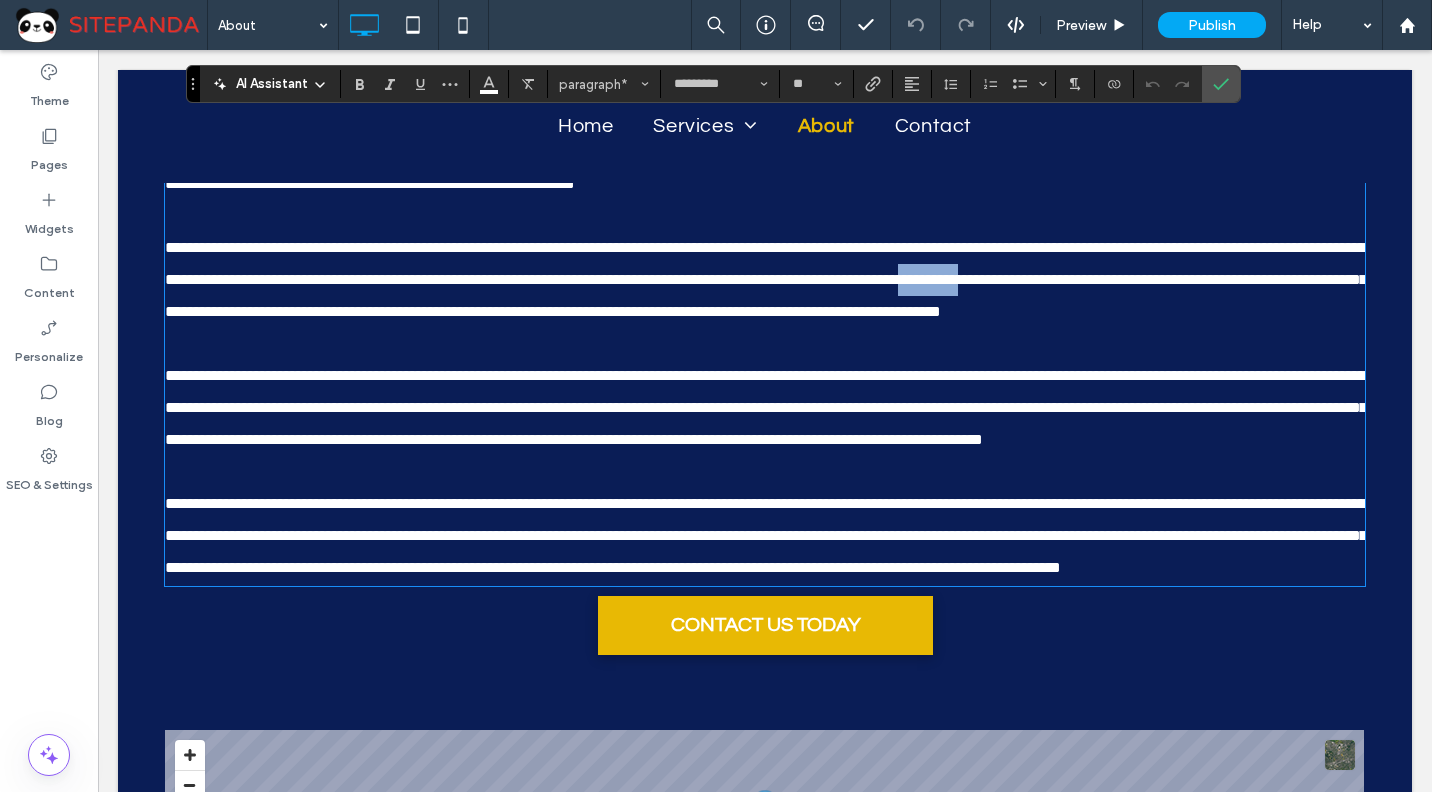 click on "**********" at bounding box center (766, 279) 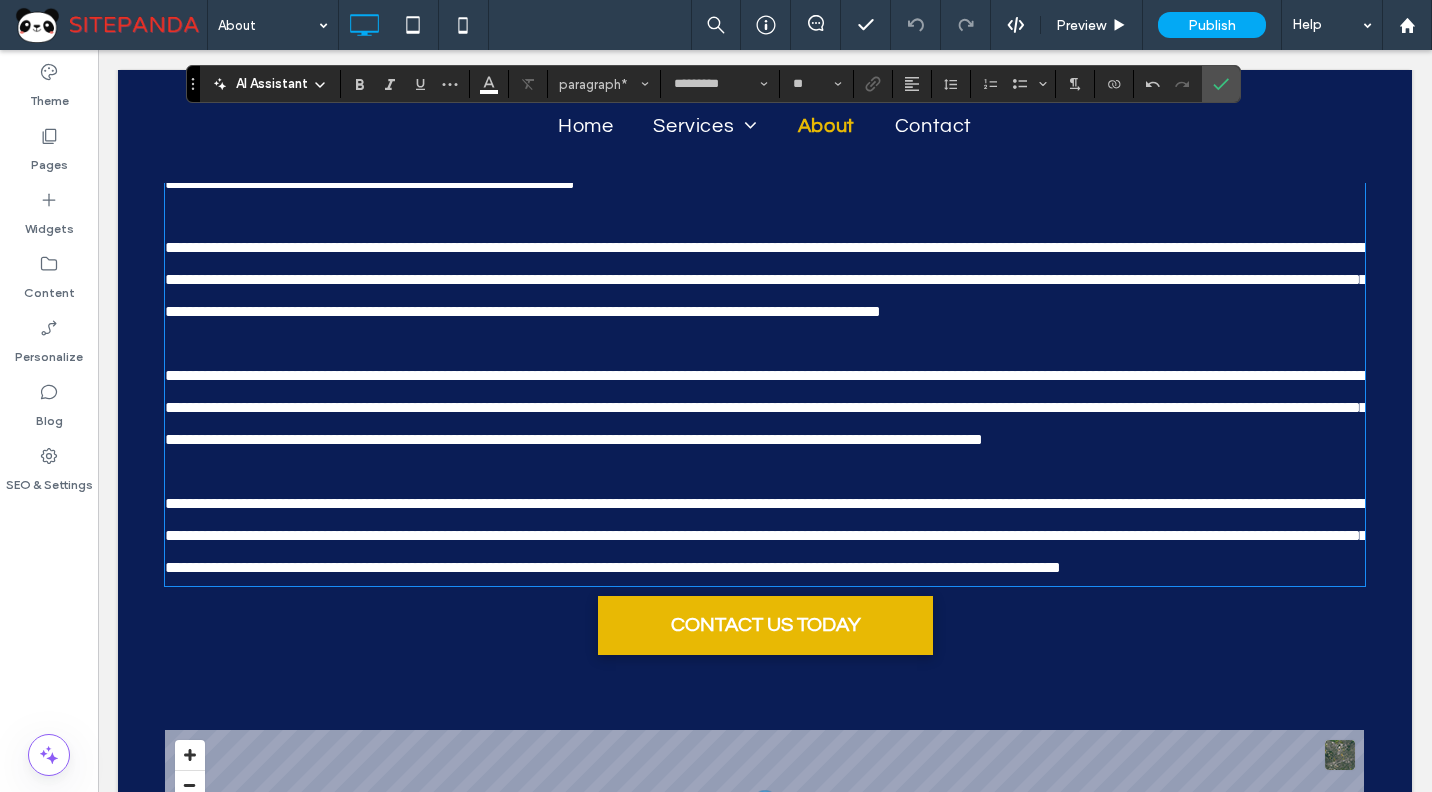 click on "**********" at bounding box center [766, 535] 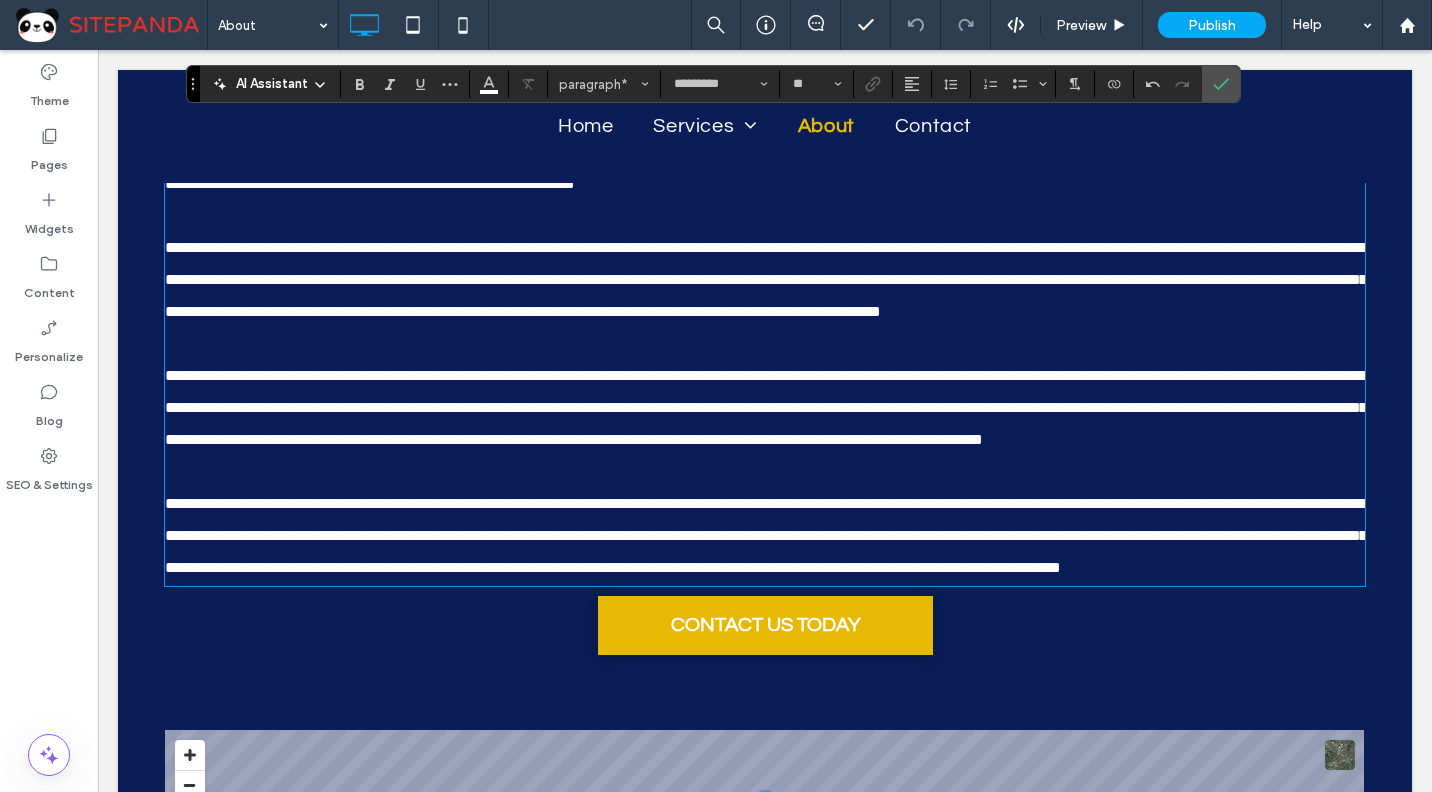 click on "**********" at bounding box center (766, 535) 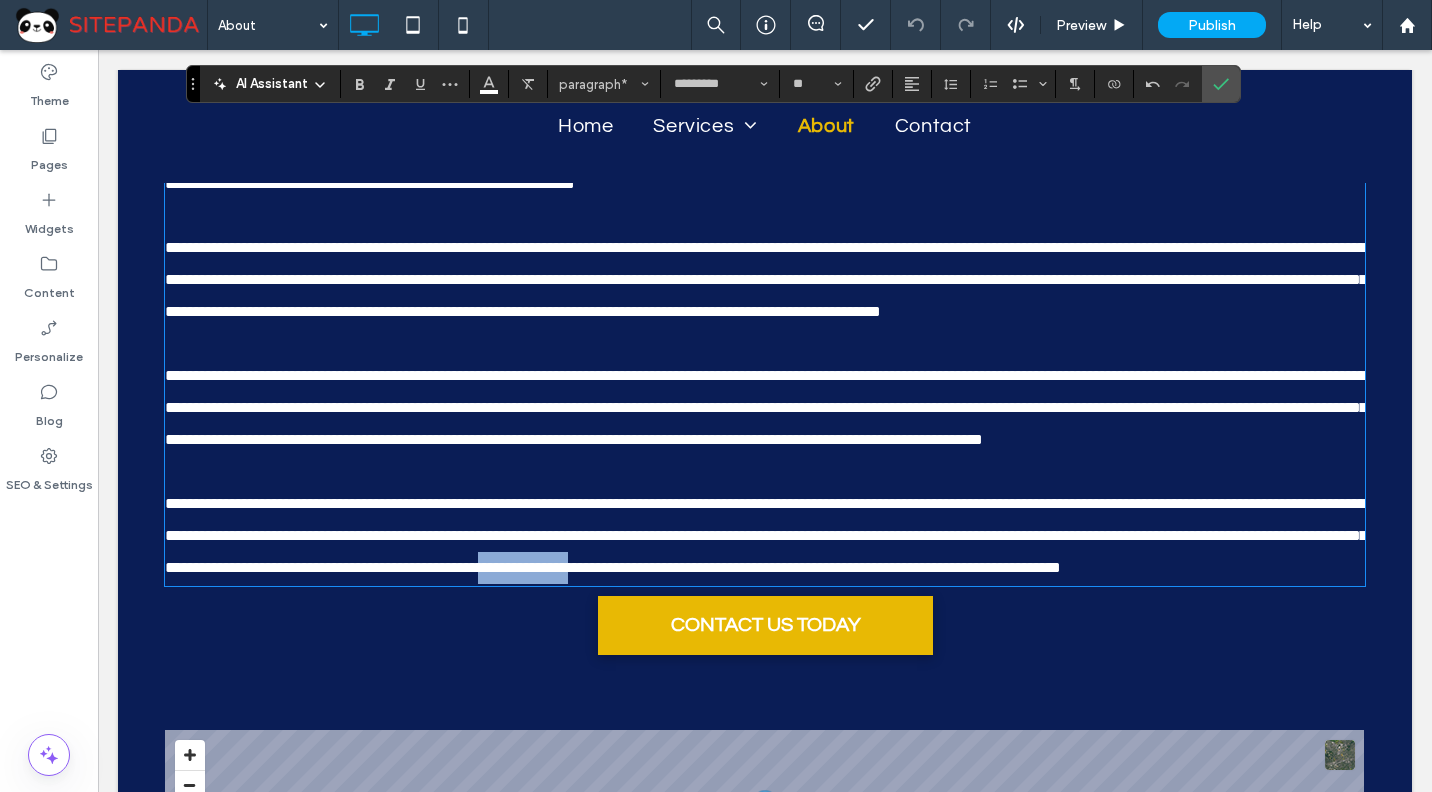 drag, startPoint x: 1045, startPoint y: 630, endPoint x: 936, endPoint y: 629, distance: 109.004585 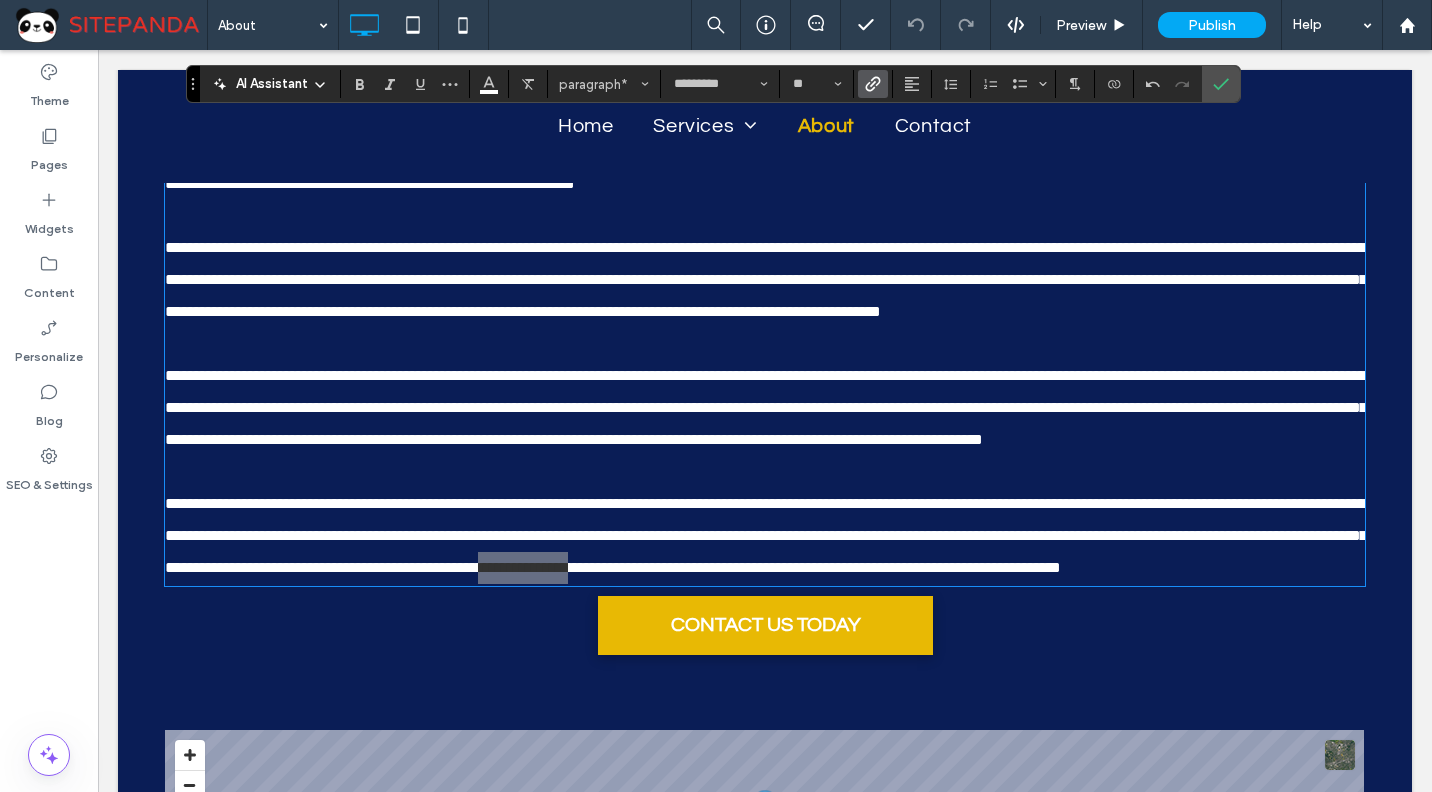 click 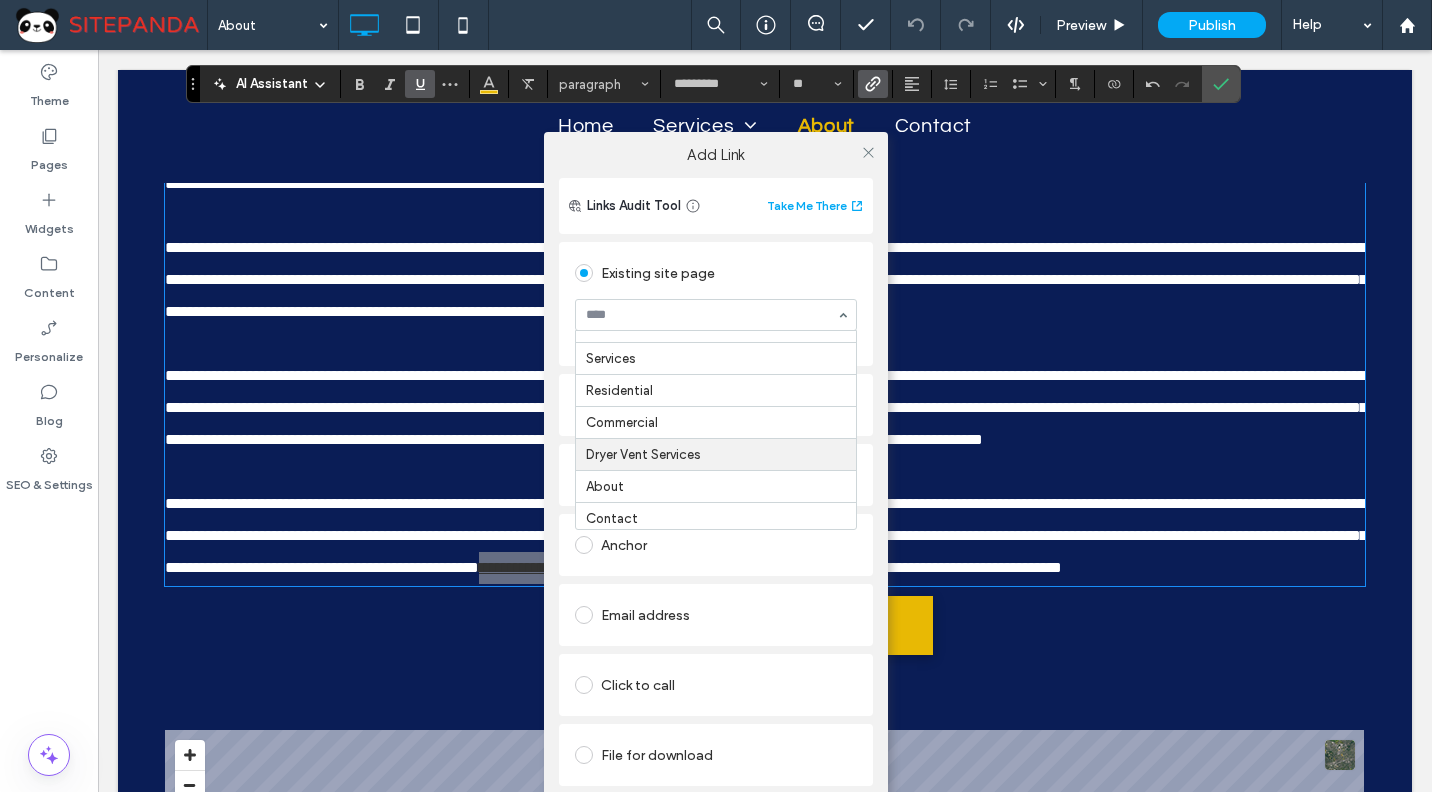 scroll, scrollTop: 25, scrollLeft: 0, axis: vertical 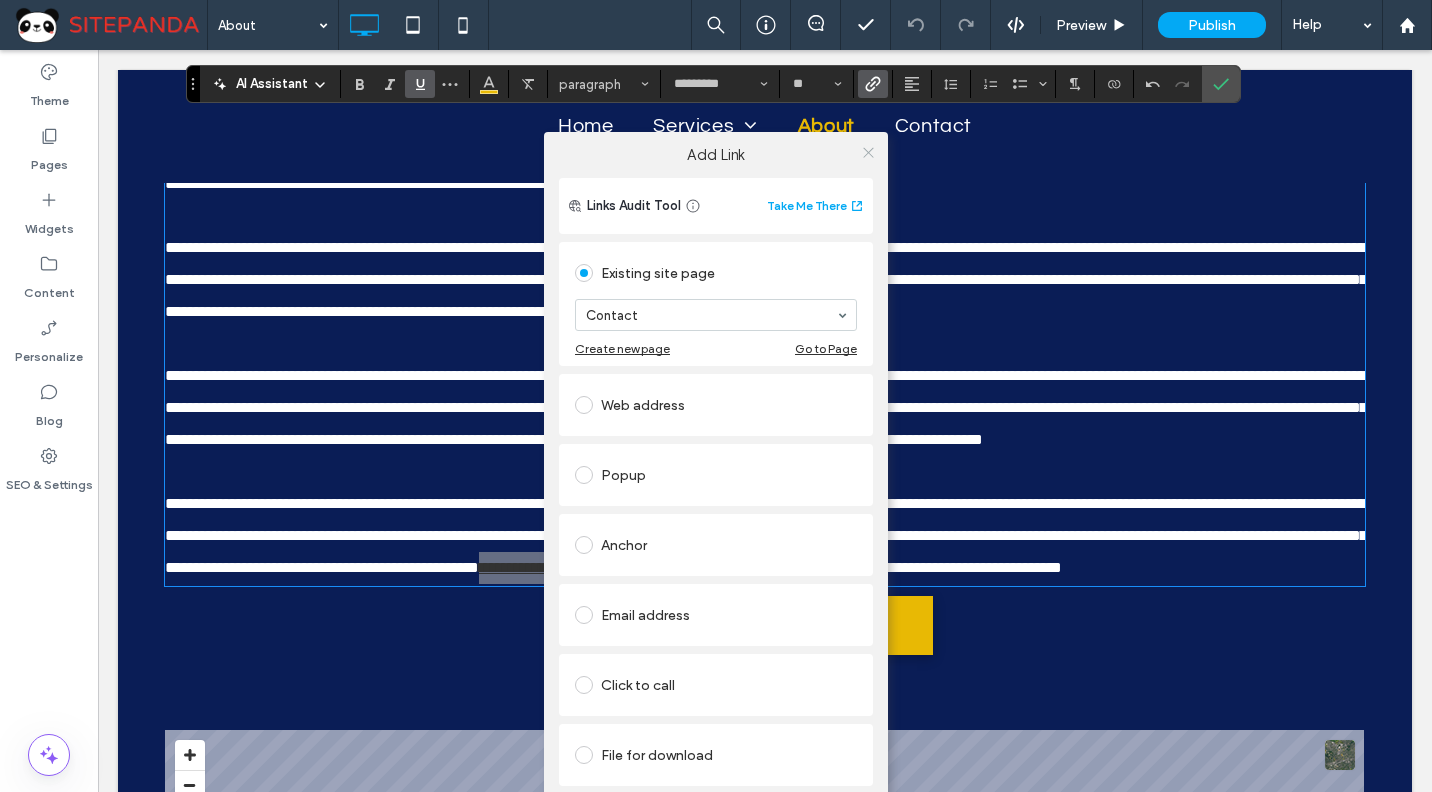 click 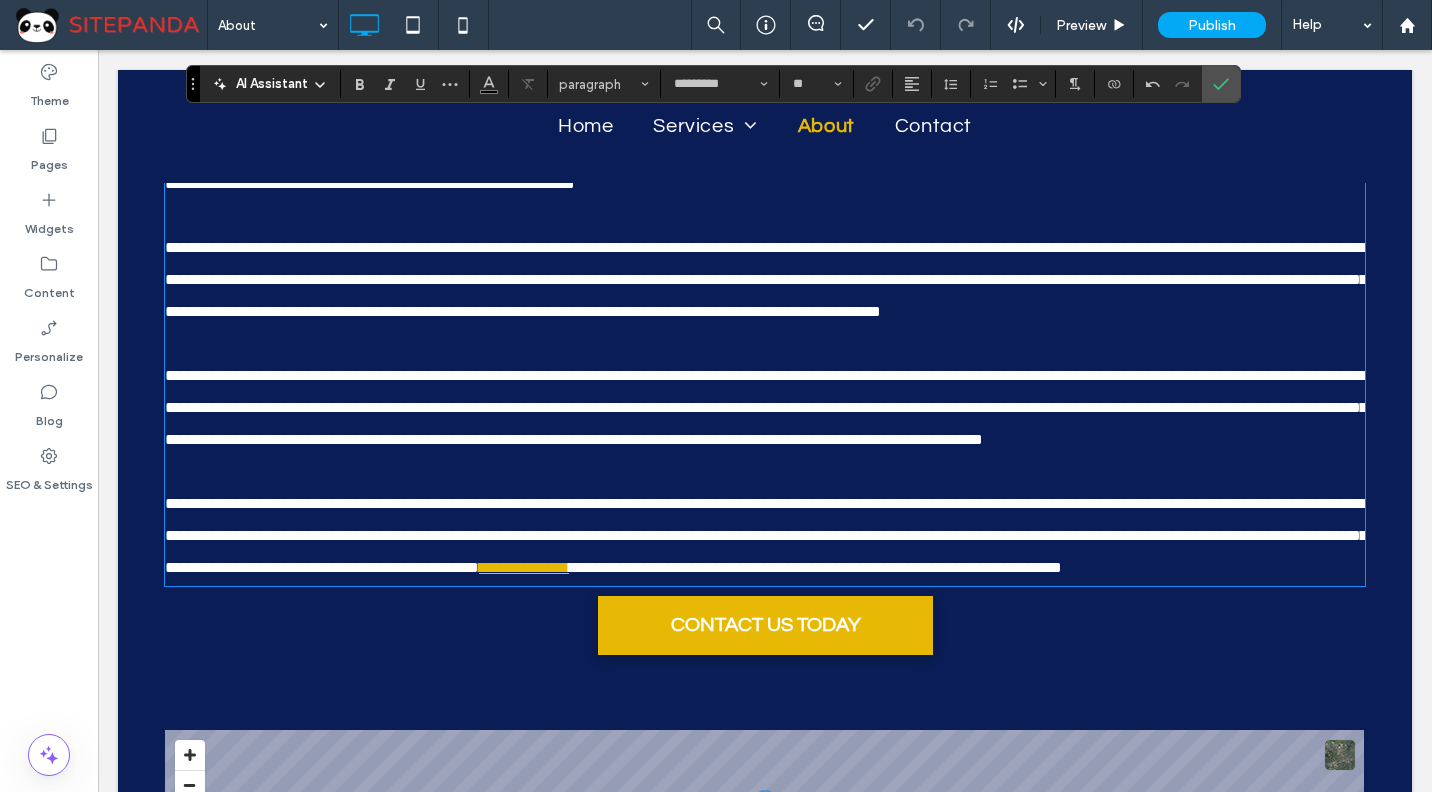 click at bounding box center (765, 344) 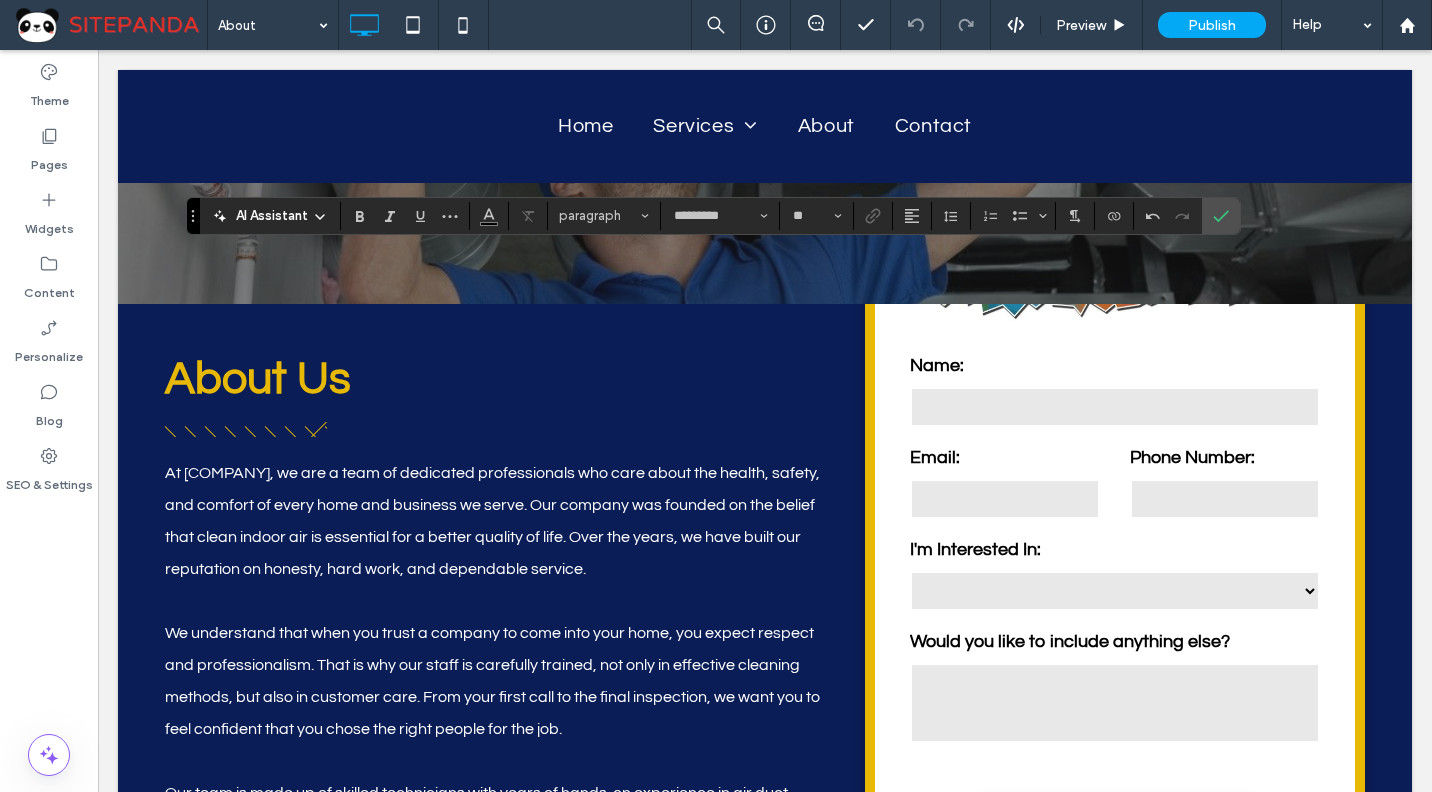 scroll, scrollTop: 500, scrollLeft: 0, axis: vertical 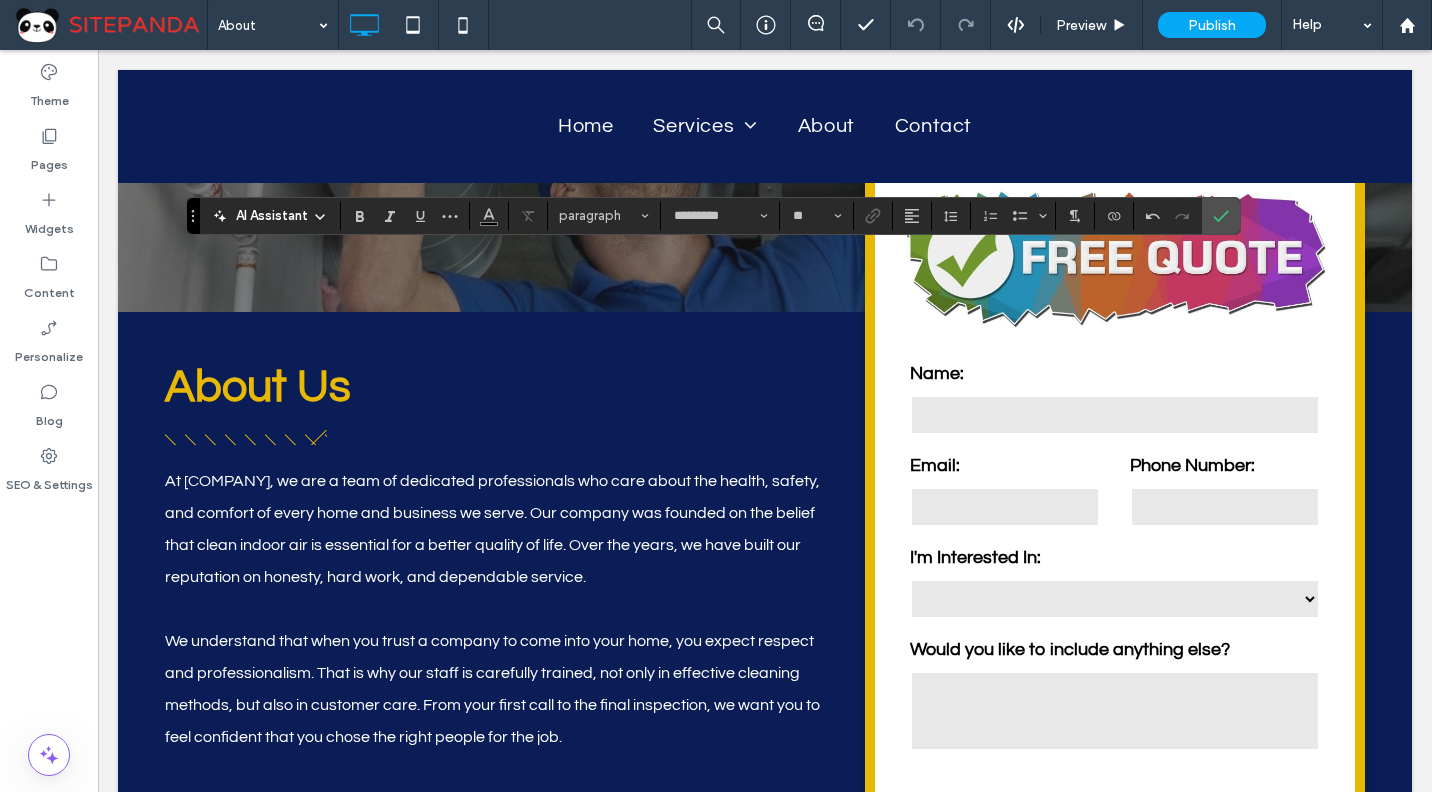 click on "At [COMPANY], we are a team of dedicated professionals who care about the health, safety, and comfort of every home and business we serve. Our company was founded on the belief that clean indoor air is essential for a better quality of life. Over the years, we have built our reputation on honesty, hard work, and dependable service." at bounding box center [492, 529] 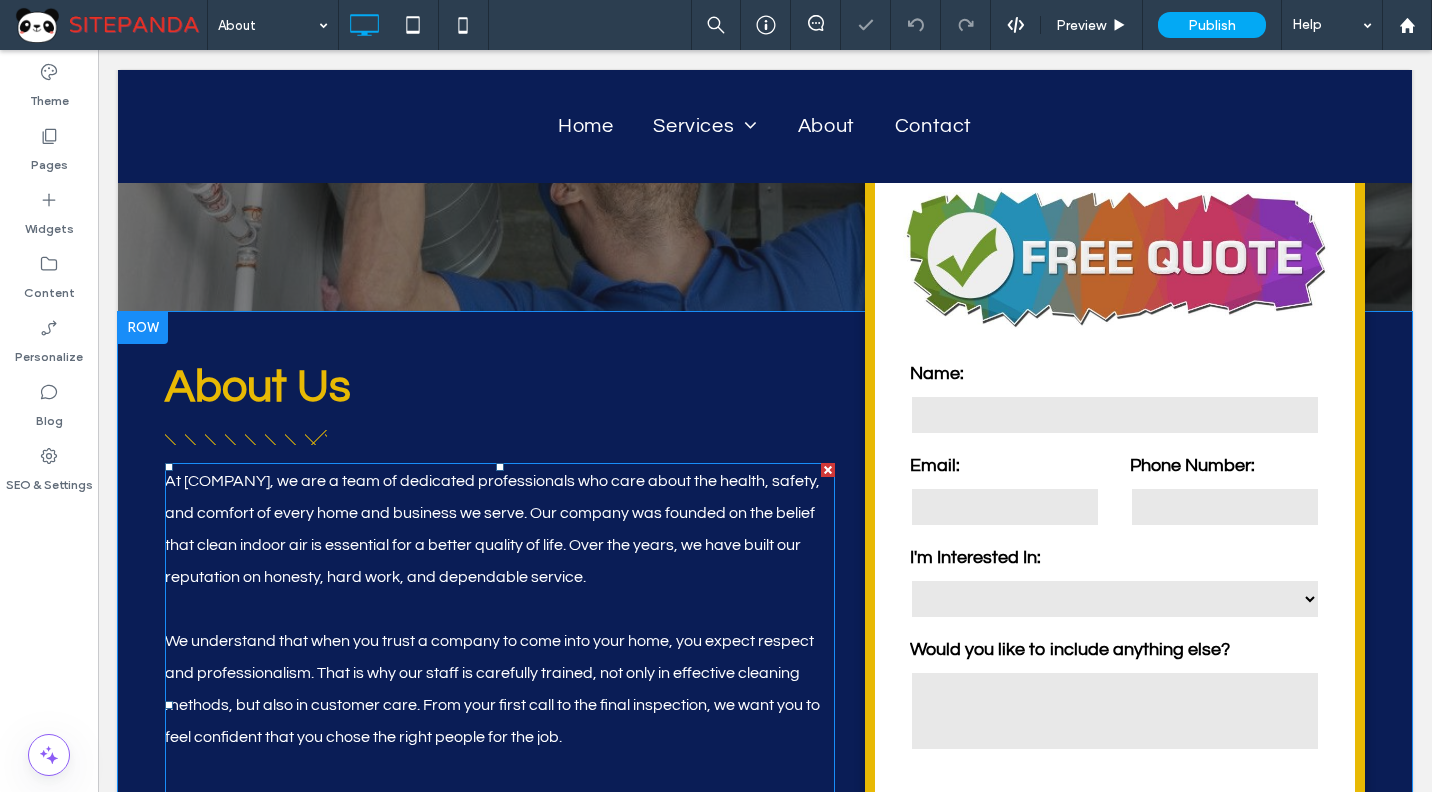 click on "At [COMPANY], we are a team of dedicated professionals who care about the health, safety, and comfort of every home and business we serve. Our company was founded on the belief that clean indoor air is essential for a better quality of life. Over the years, we have built our reputation on honesty, hard work, and dependable service." at bounding box center [492, 529] 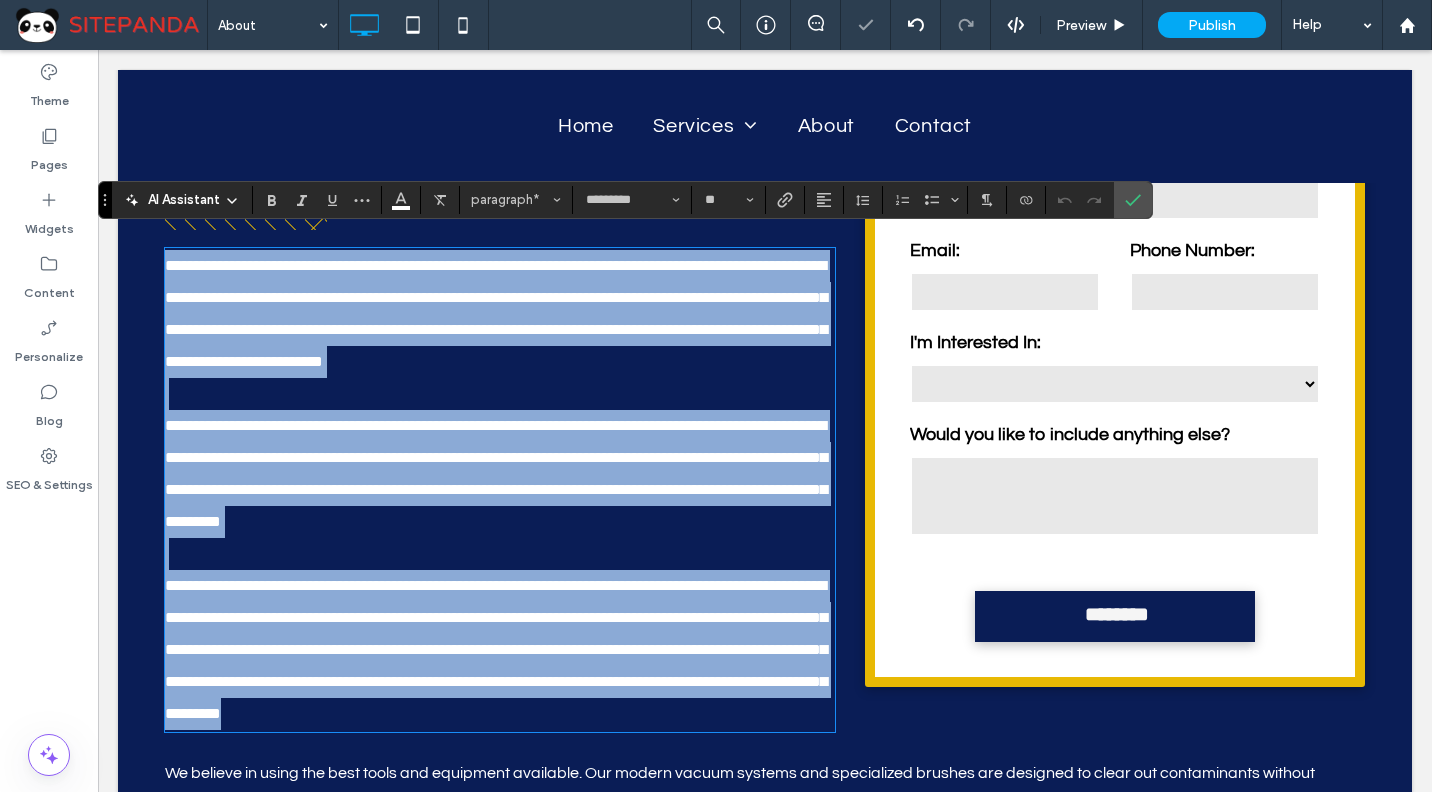 scroll, scrollTop: 684, scrollLeft: 0, axis: vertical 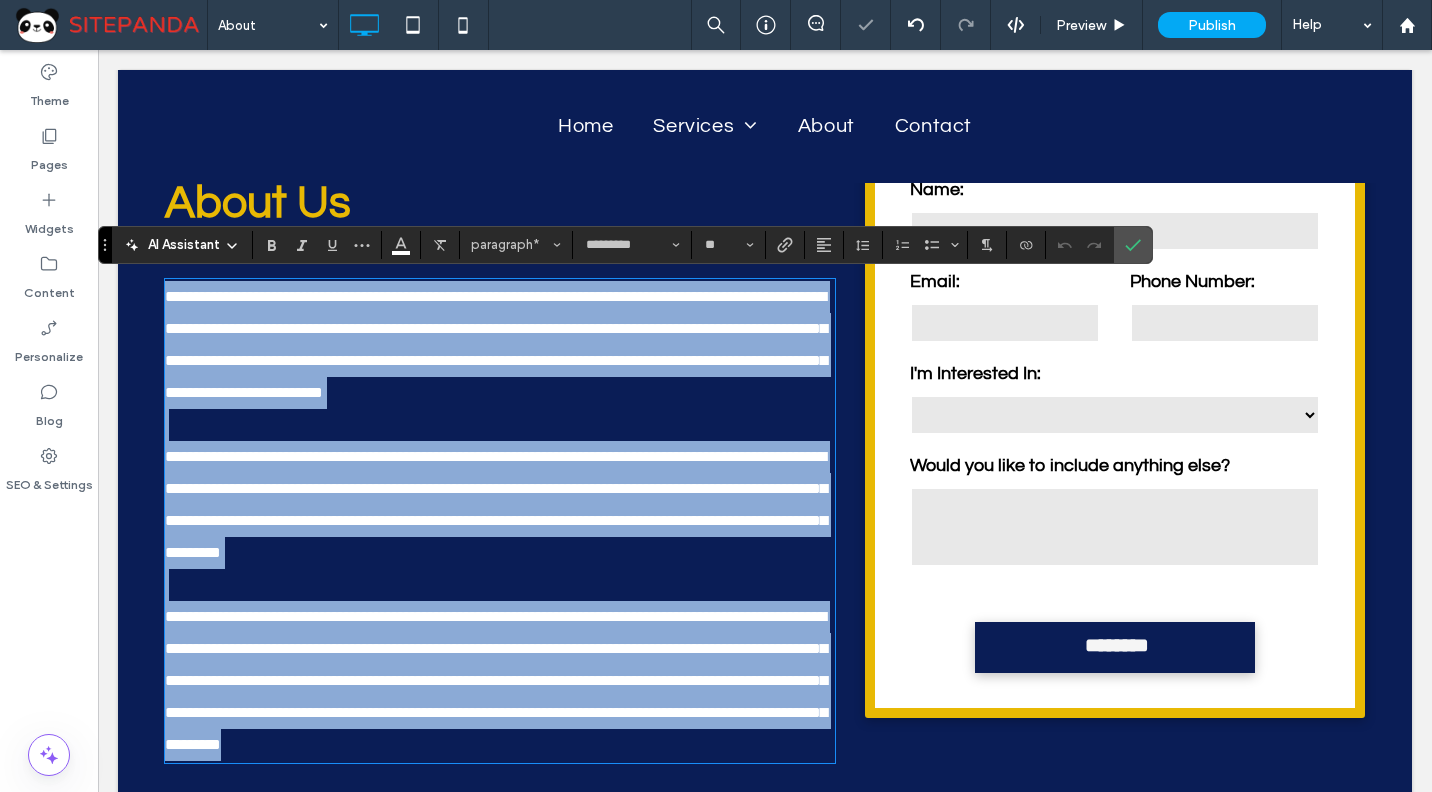 click on "**********" at bounding box center (500, 345) 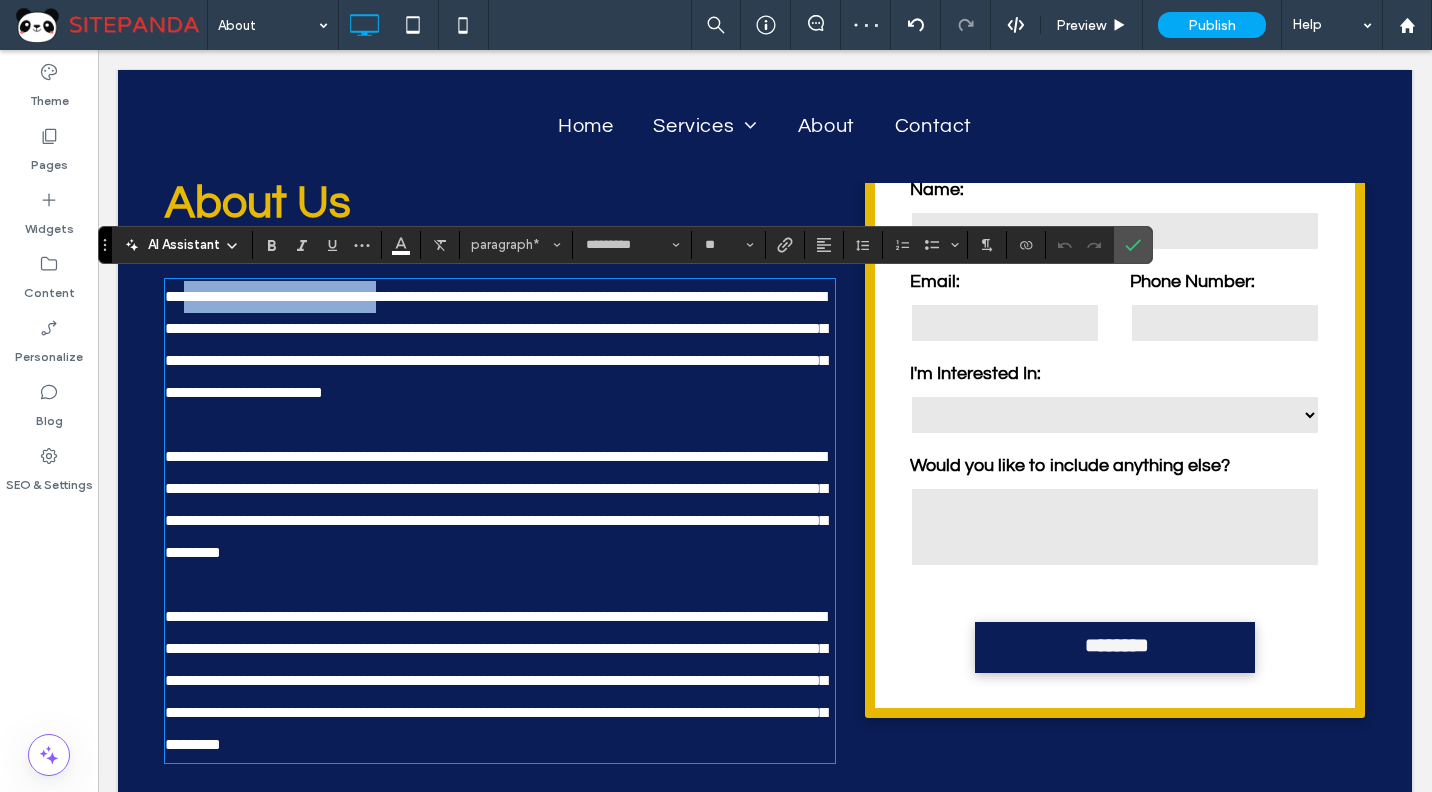 drag, startPoint x: 399, startPoint y: 293, endPoint x: 177, endPoint y: 299, distance: 222.08107 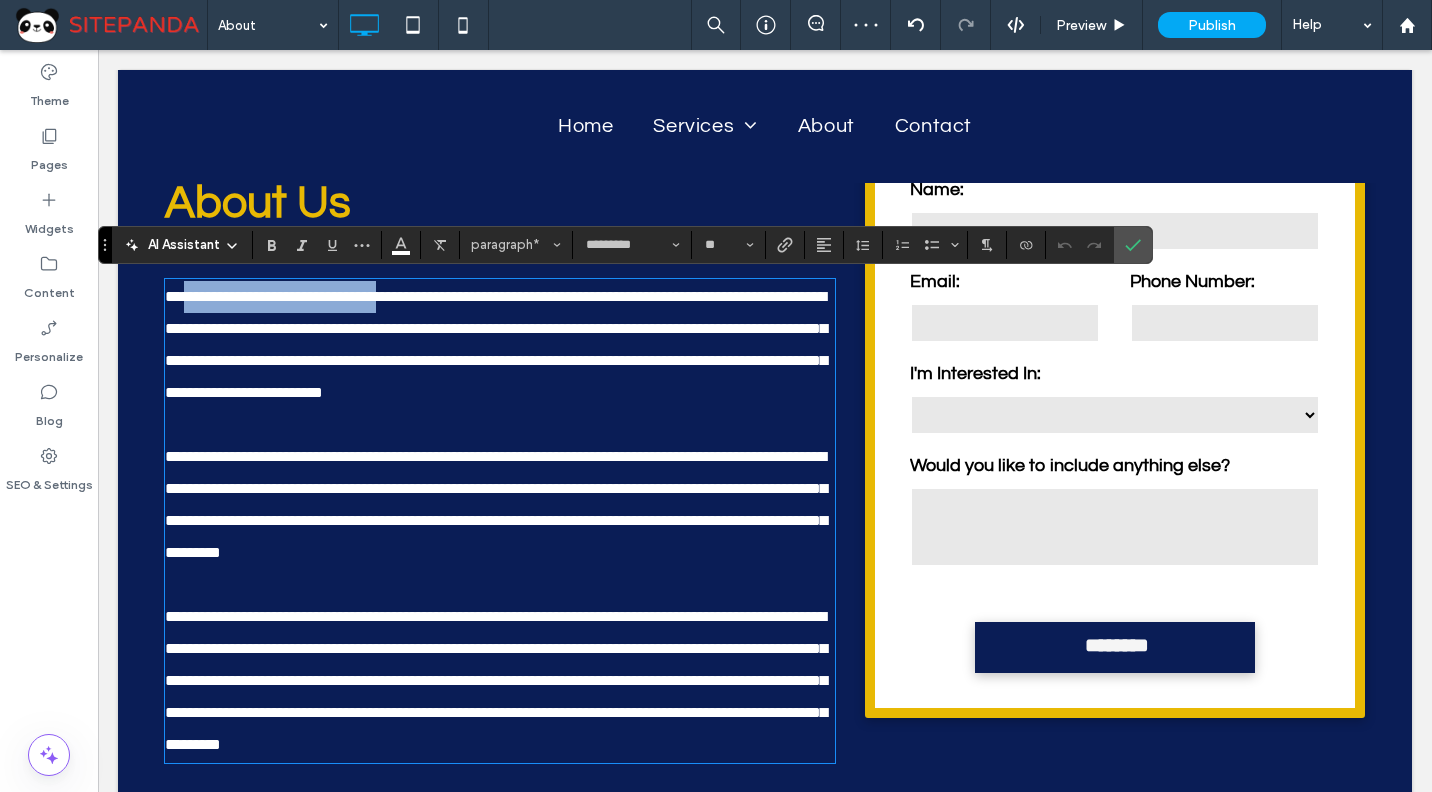 click on "**********" at bounding box center [496, 344] 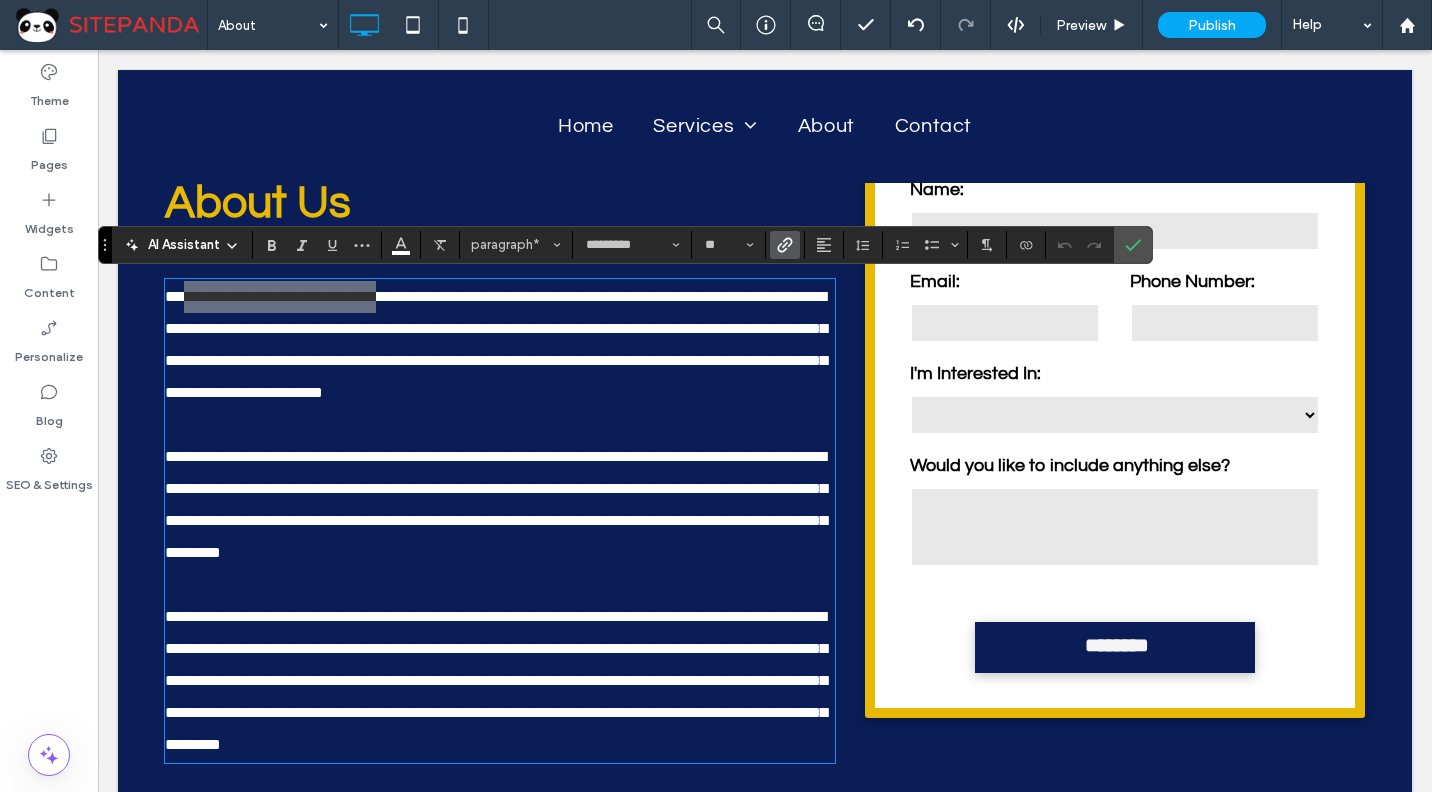 click 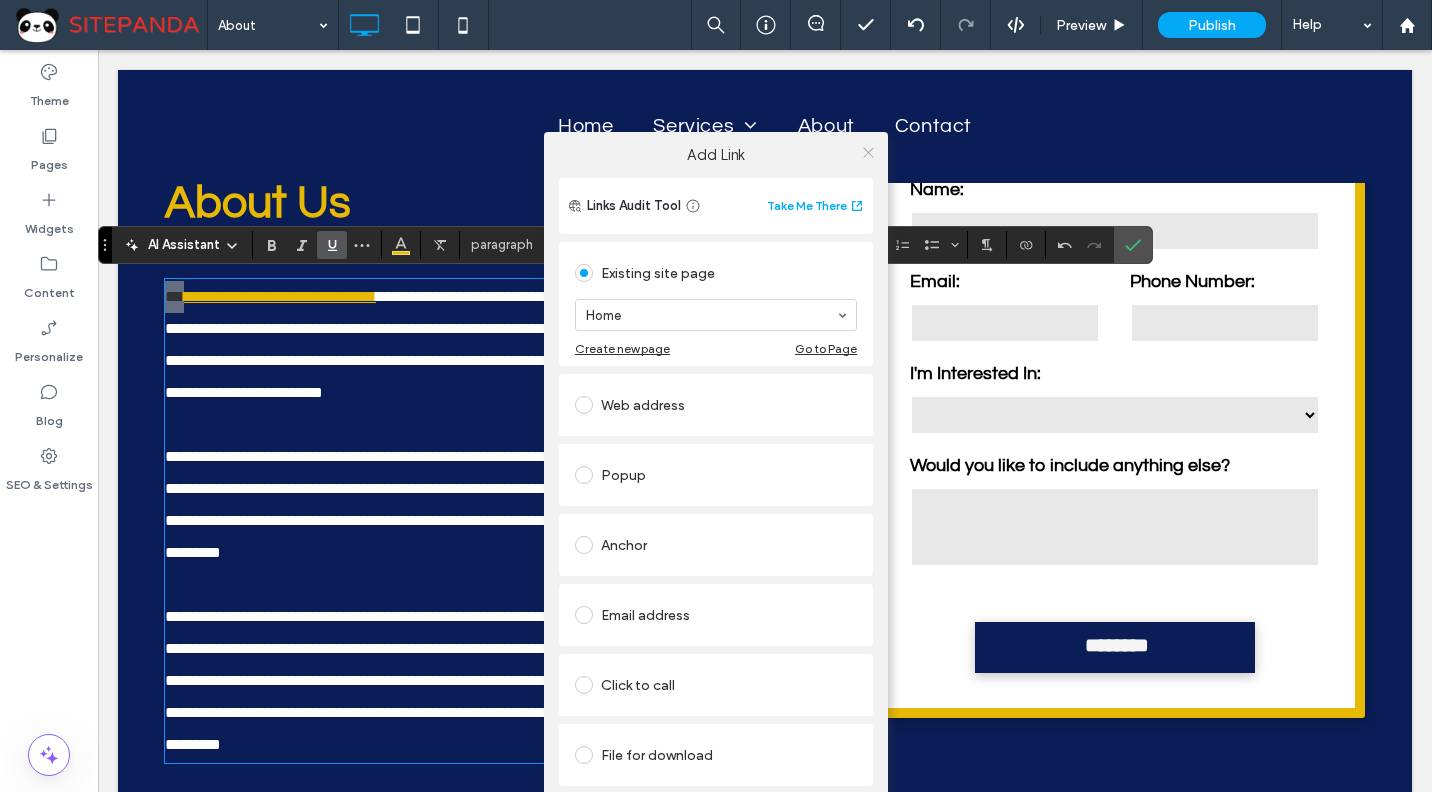 click 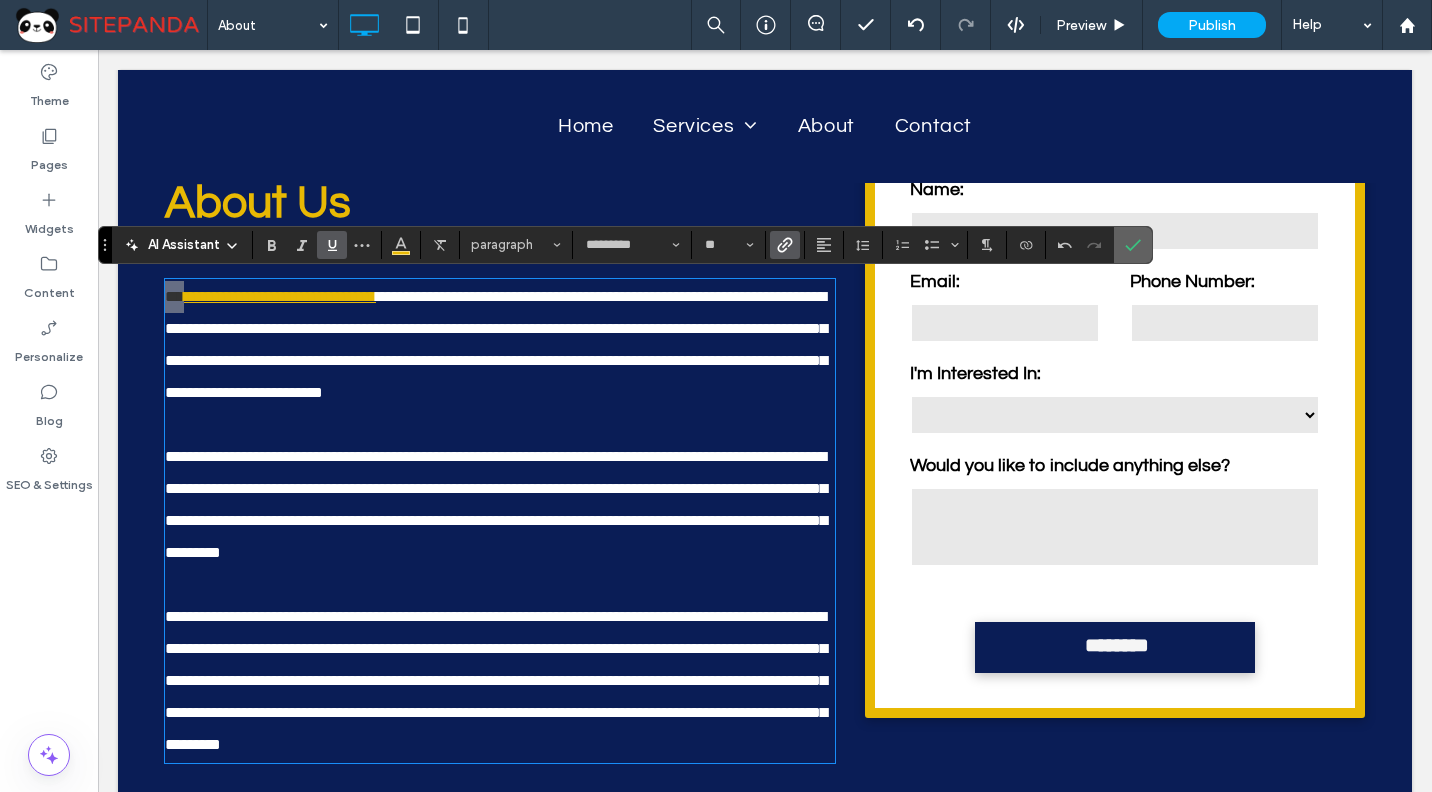 click at bounding box center (1133, 245) 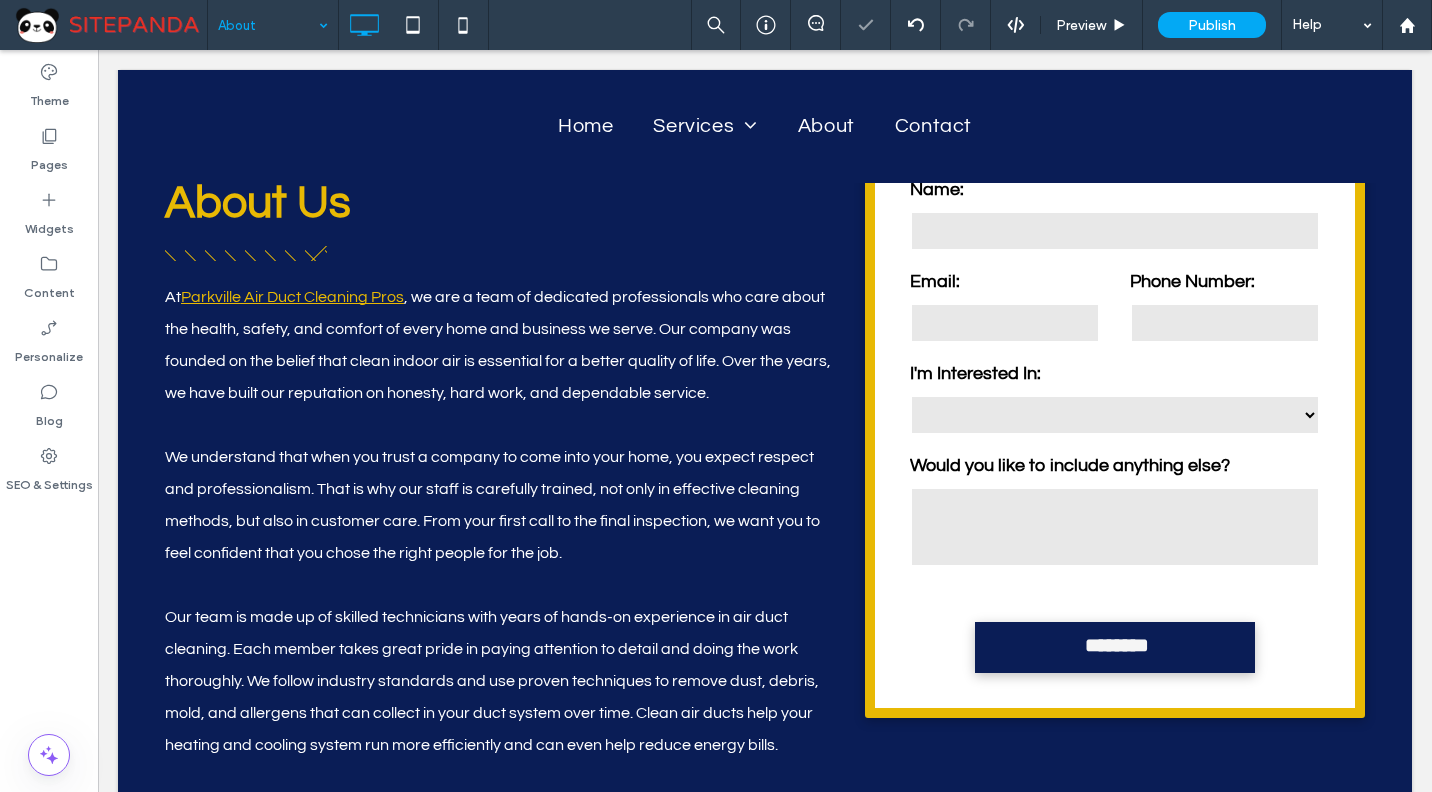 drag, startPoint x: 245, startPoint y: 21, endPoint x: 253, endPoint y: 47, distance: 27.202942 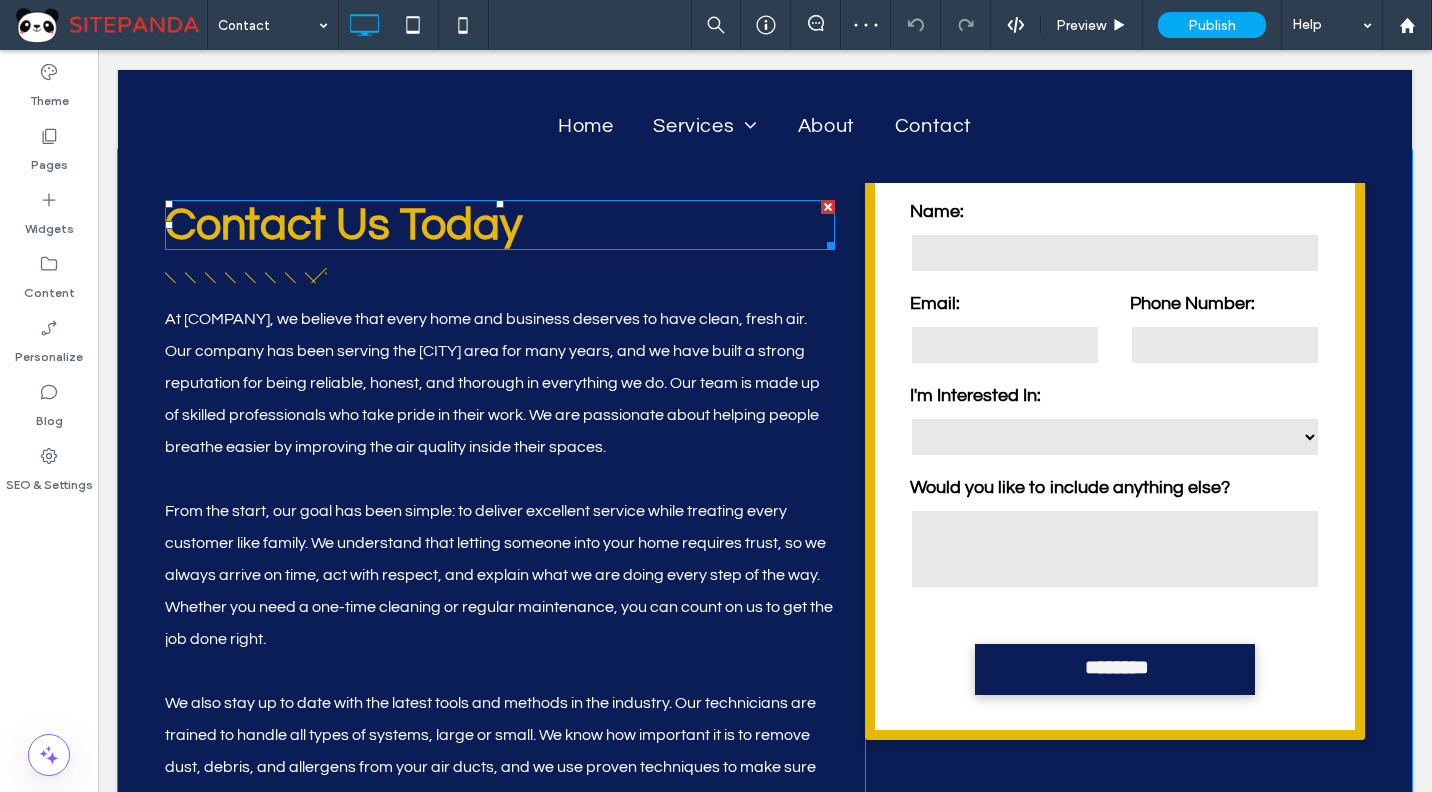 scroll, scrollTop: 760, scrollLeft: 0, axis: vertical 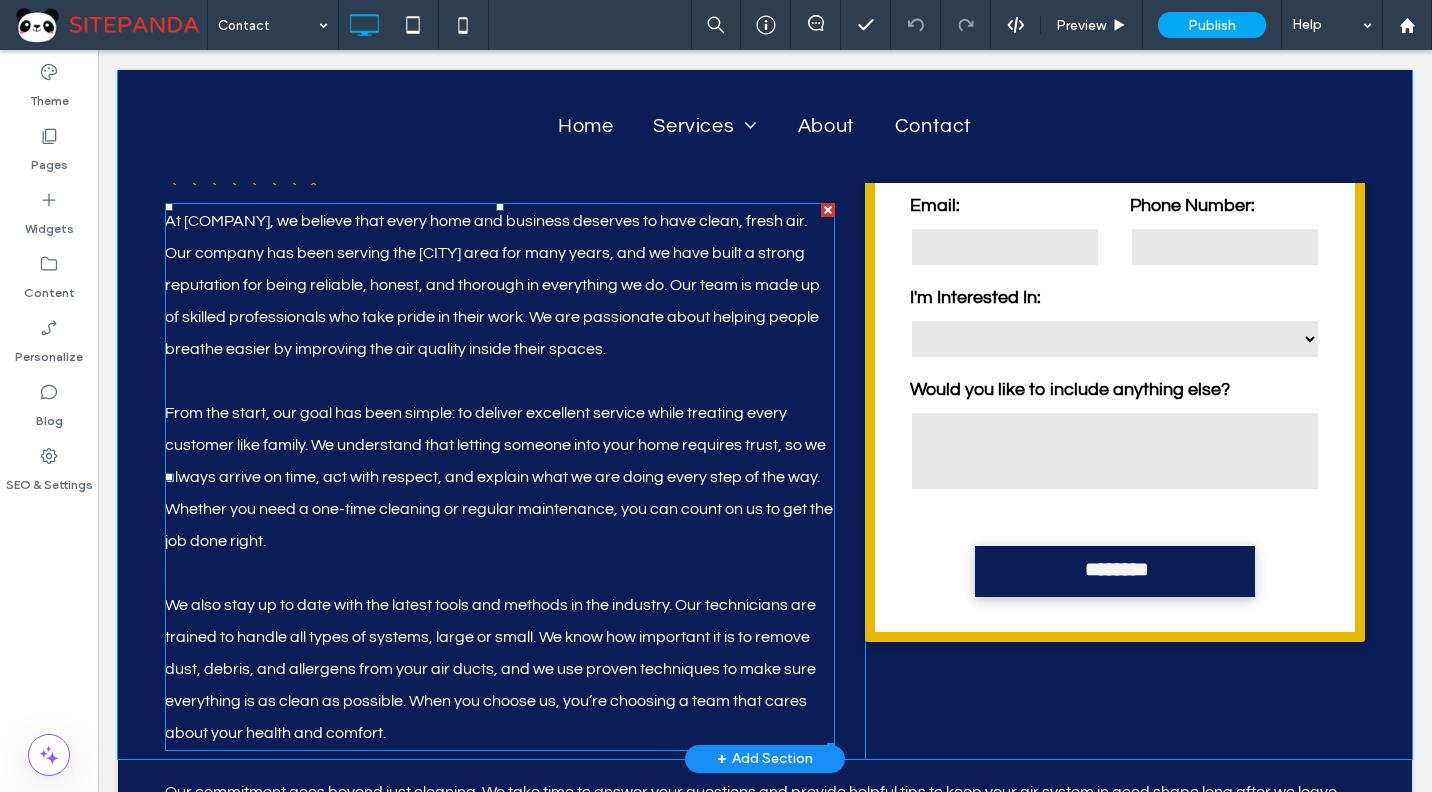 click on "At [COMPANY], we believe that every home and business deserves to have clean, fresh air. Our company has been serving the [CITY] area for many years, and we have built a strong reputation for being reliable, honest, and thorough in everything we do. Our team is made up of skilled professionals who take pride in their work. We are passionate about helping people breathe easier by improving the air quality inside their spaces." at bounding box center [492, 285] 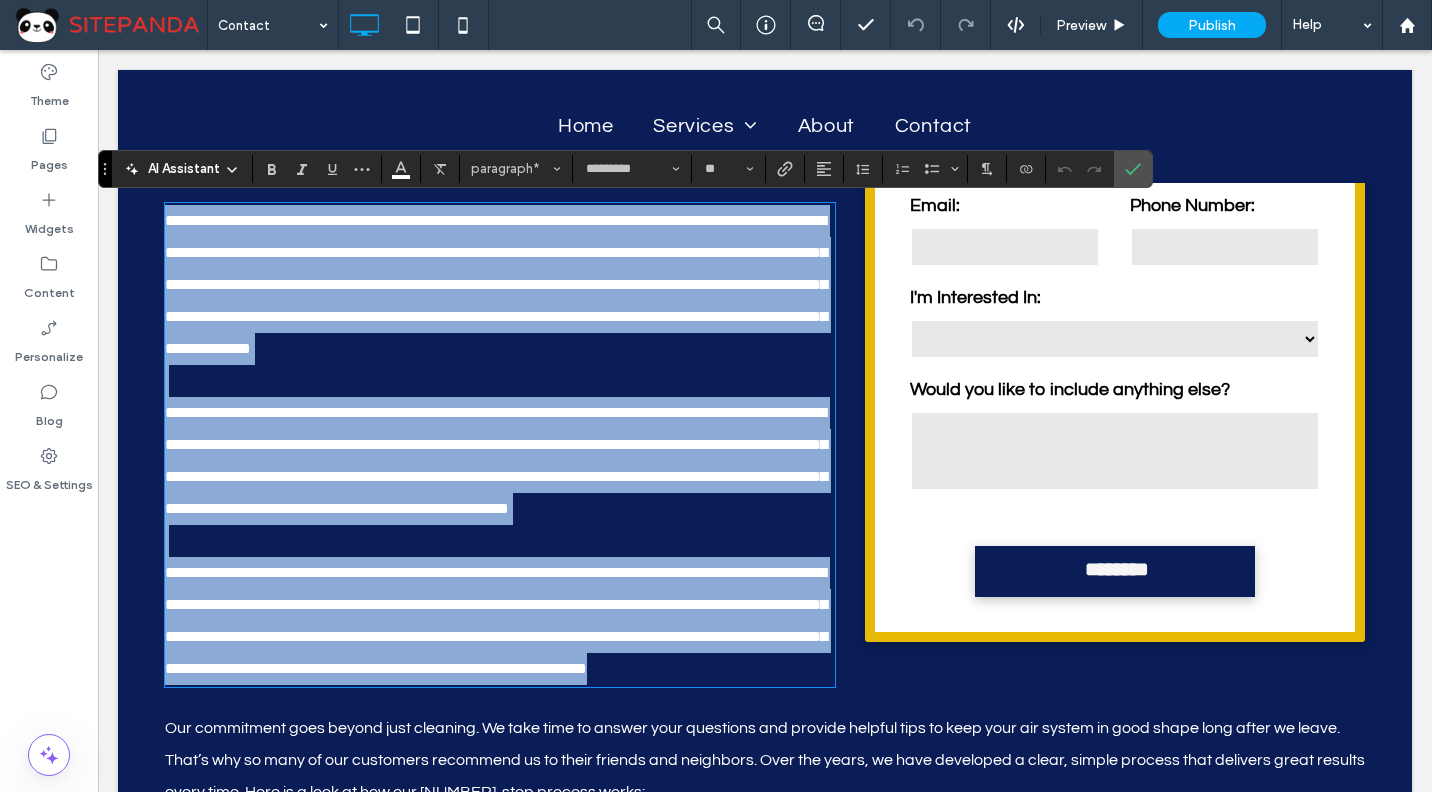 click on "**********" at bounding box center (496, 284) 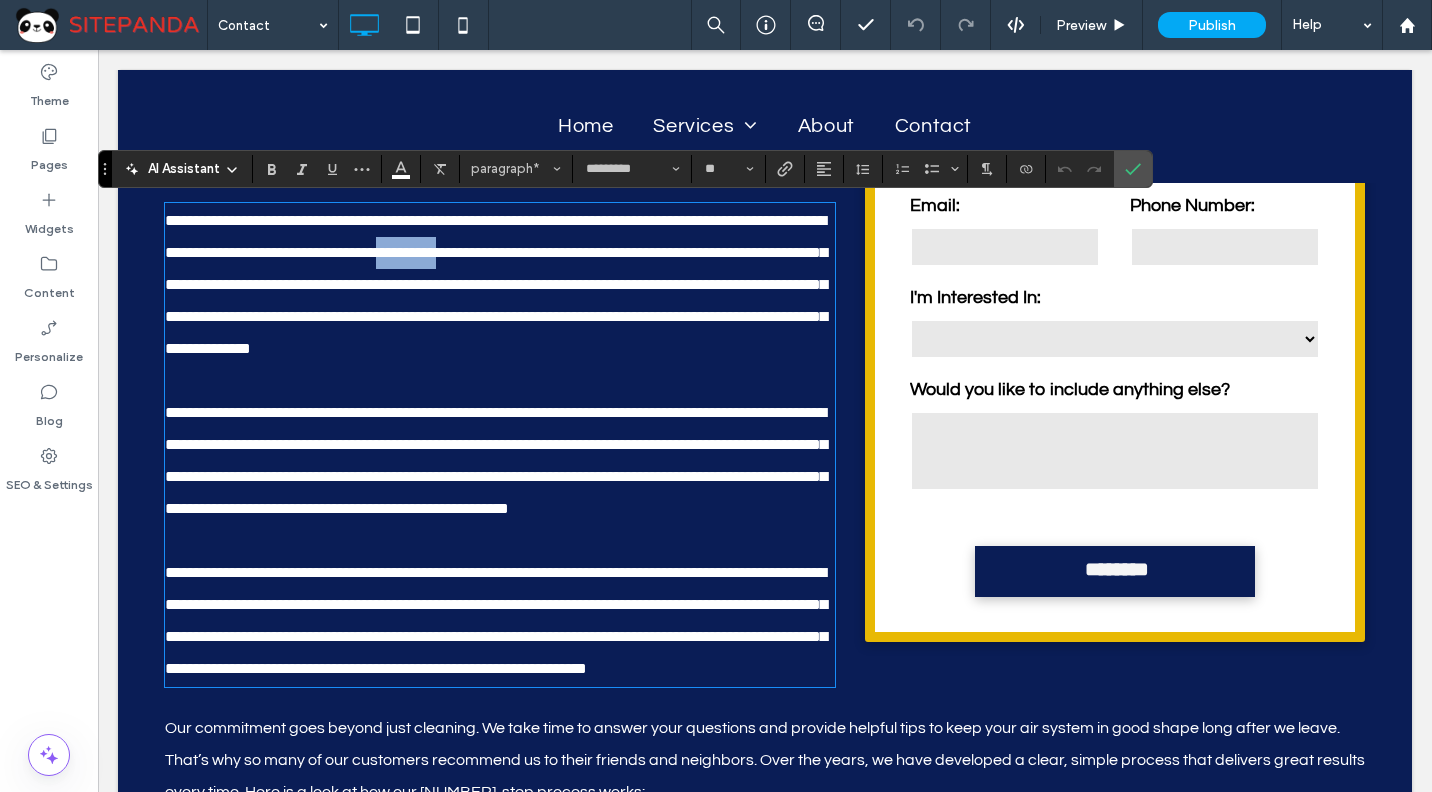 click on "**********" at bounding box center (496, 284) 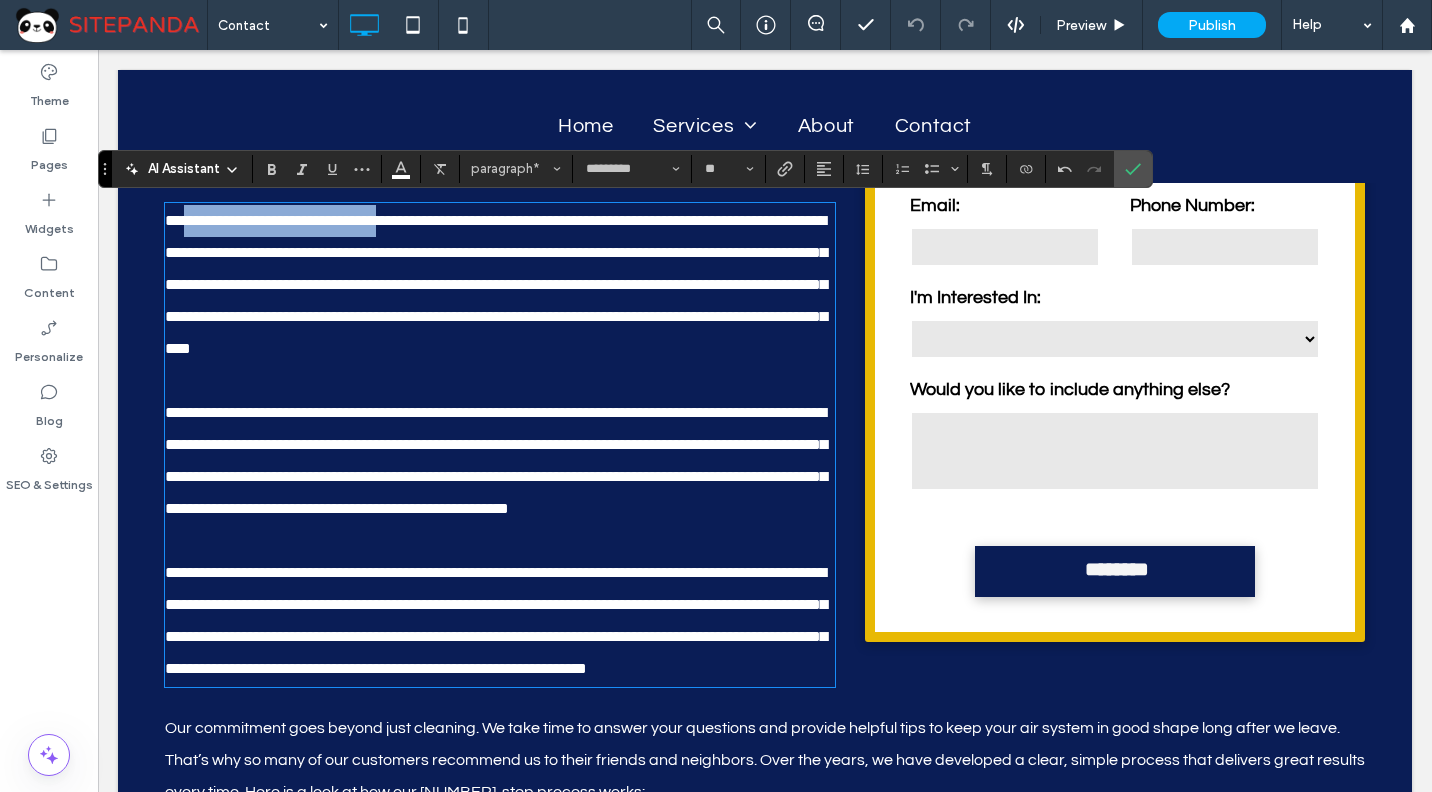 drag, startPoint x: 400, startPoint y: 219, endPoint x: 181, endPoint y: 226, distance: 219.11185 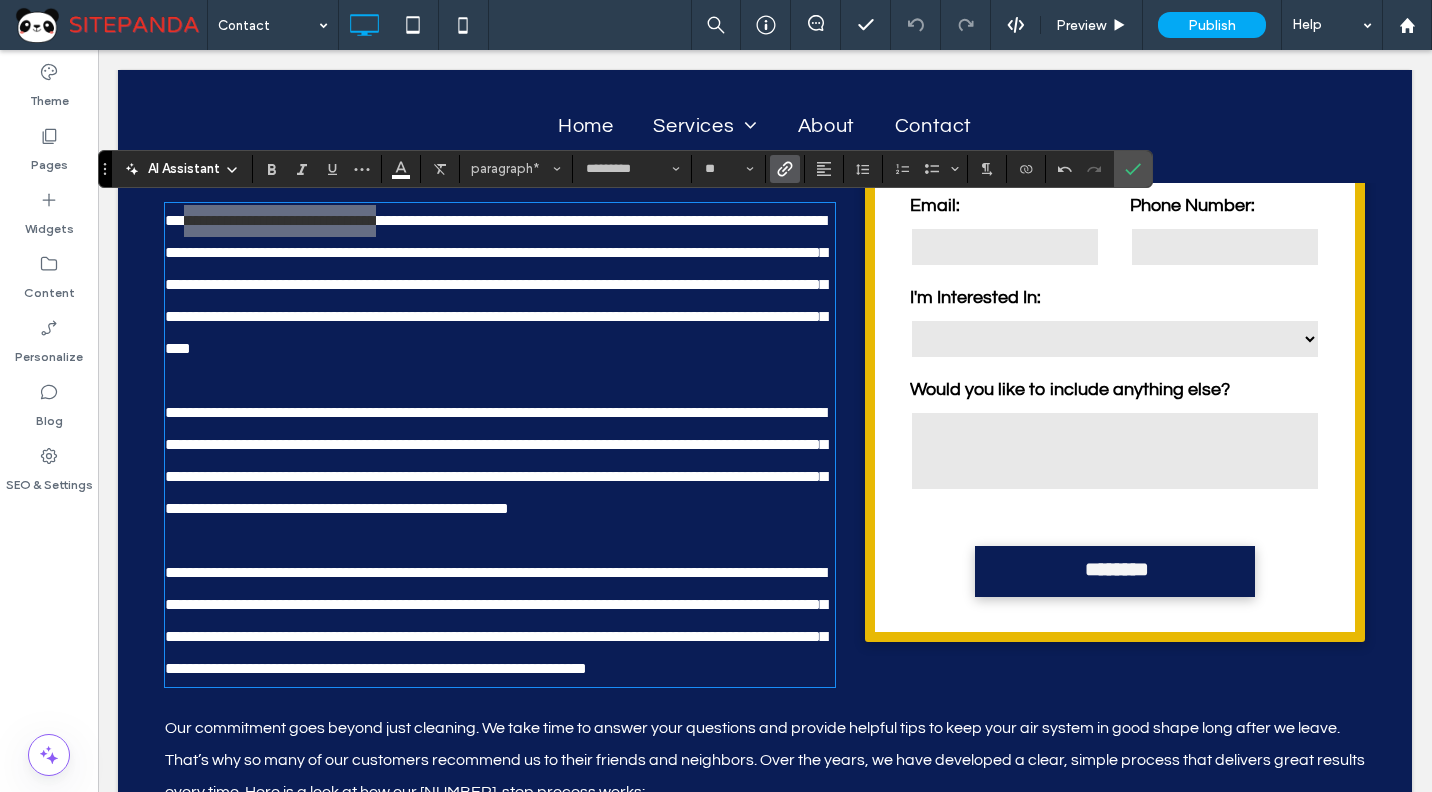 click at bounding box center [785, 169] 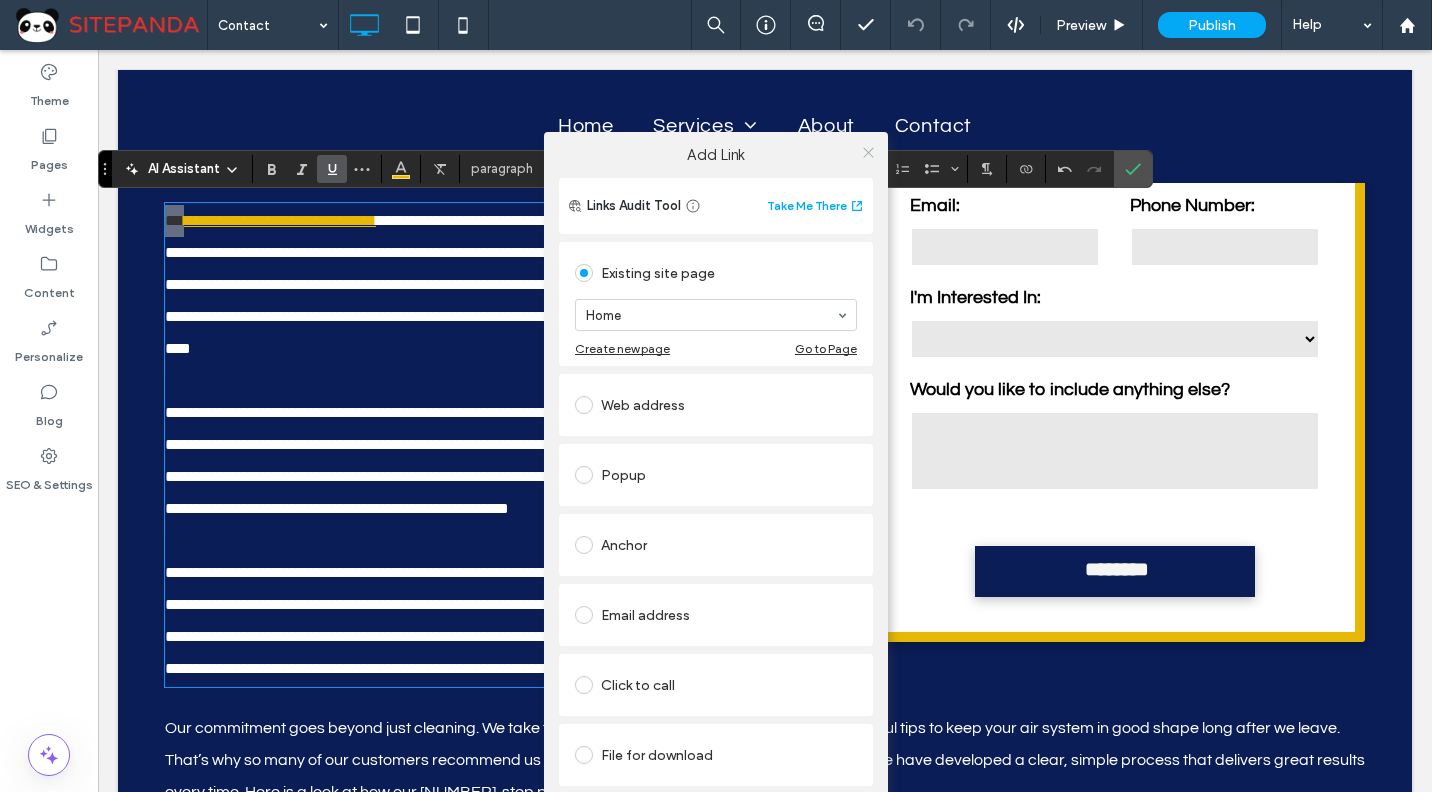 click 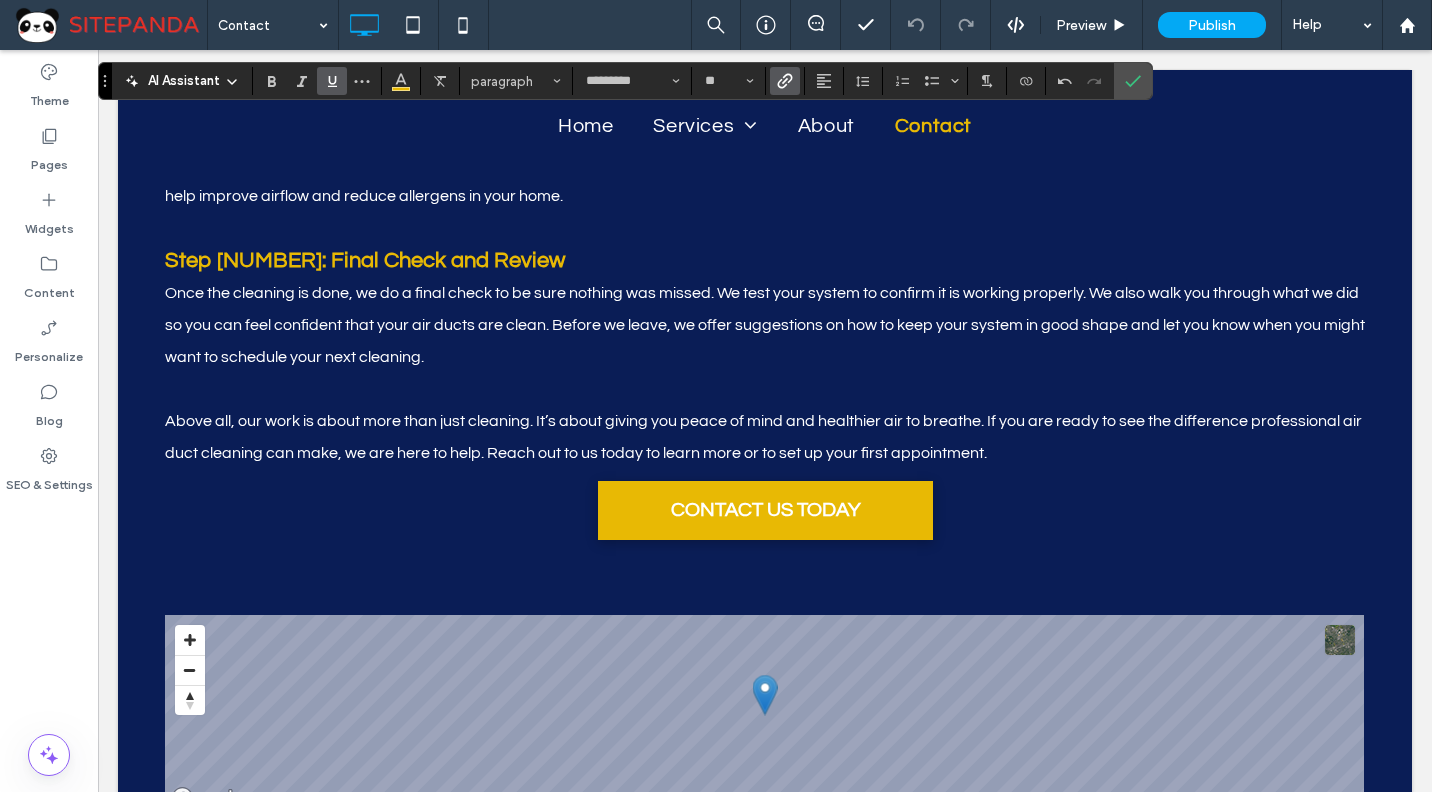 scroll, scrollTop: 1860, scrollLeft: 0, axis: vertical 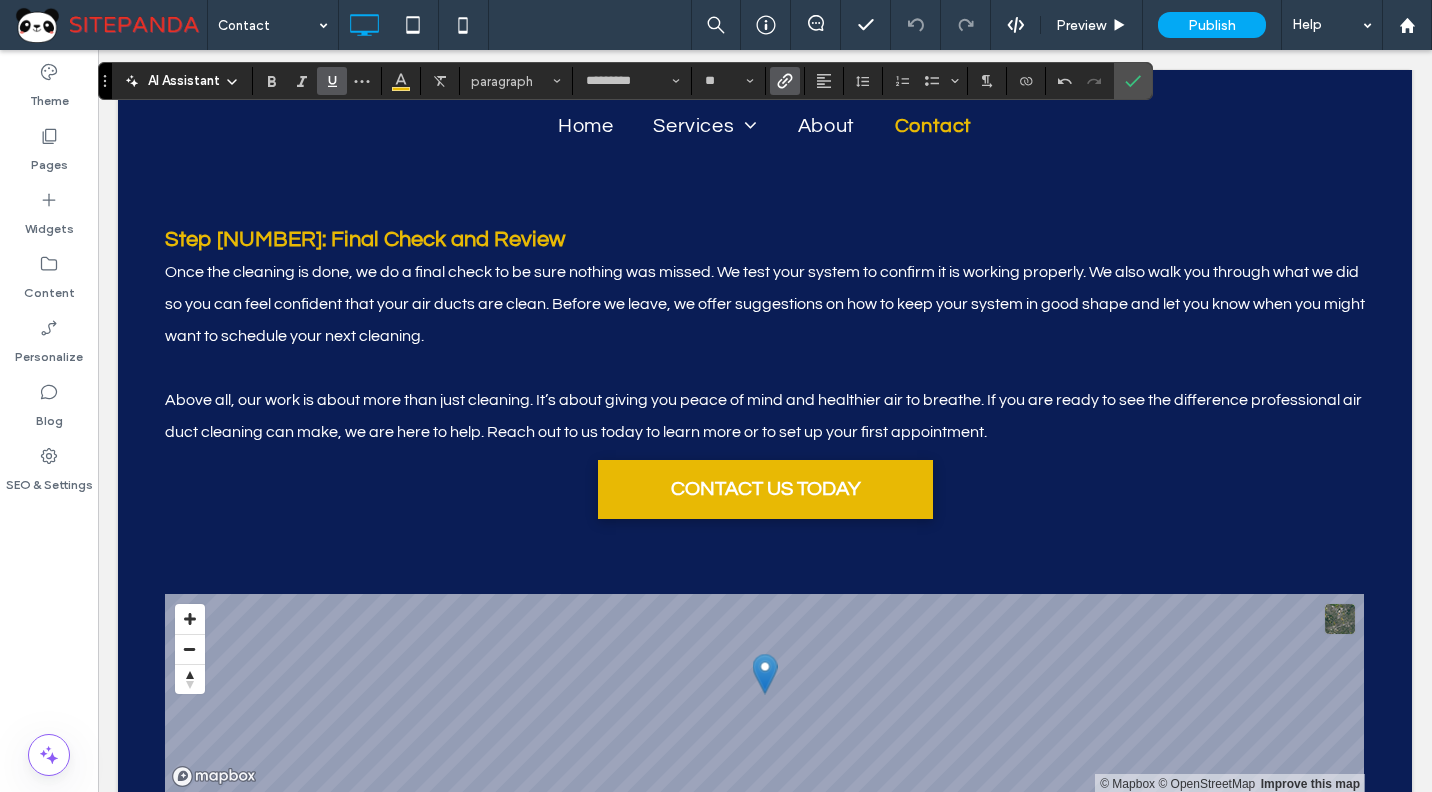click at bounding box center [765, 368] 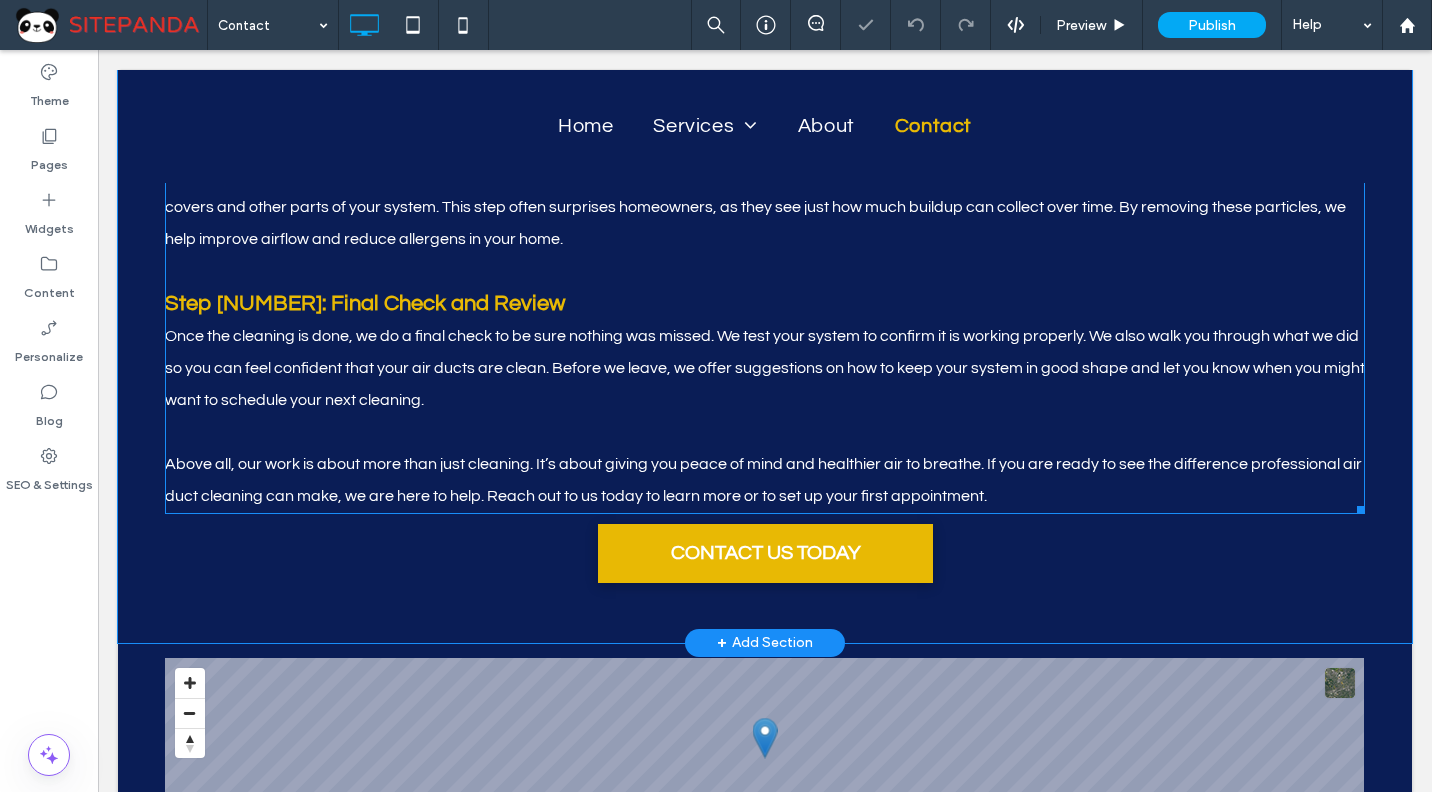 click at bounding box center (765, 432) 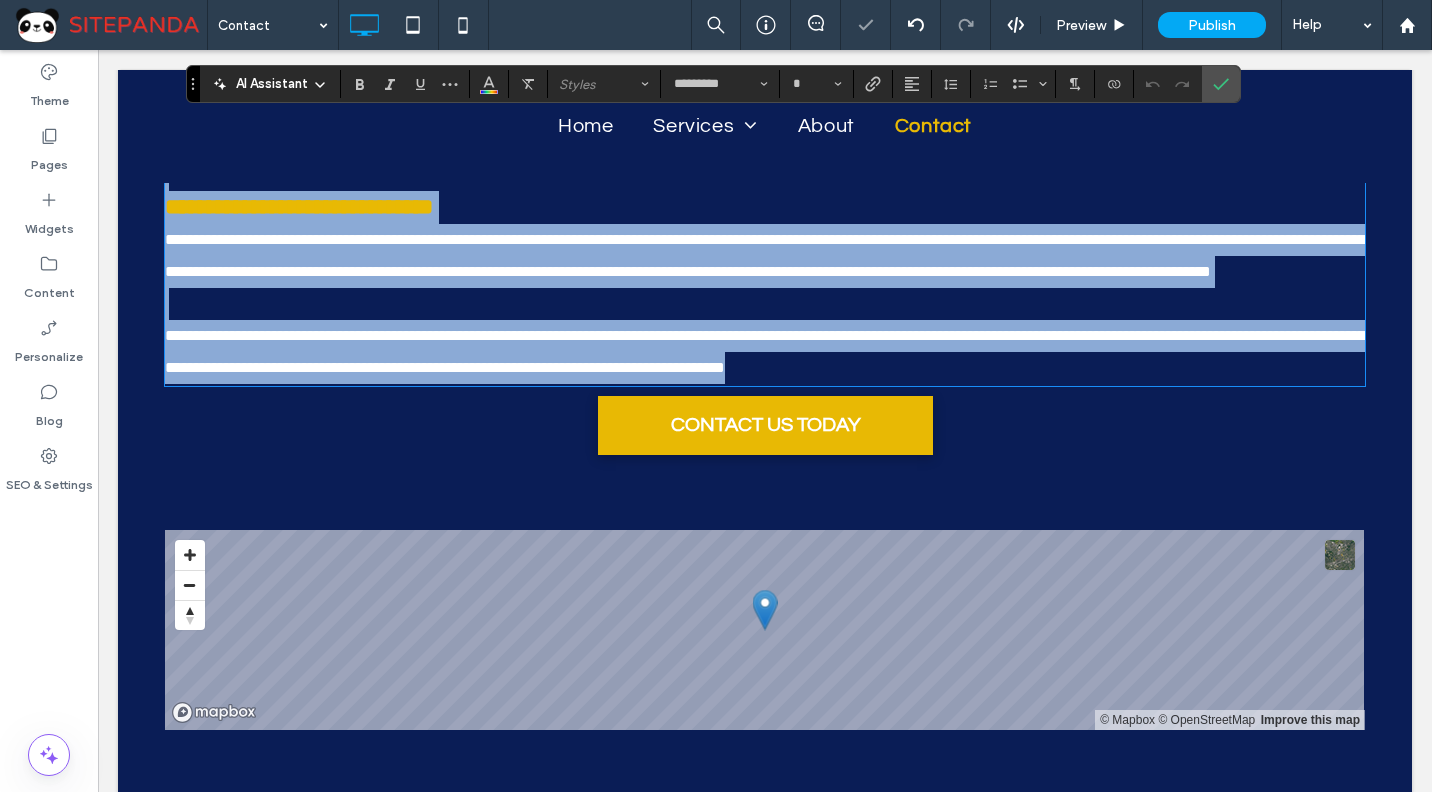 scroll, scrollTop: 1131, scrollLeft: 0, axis: vertical 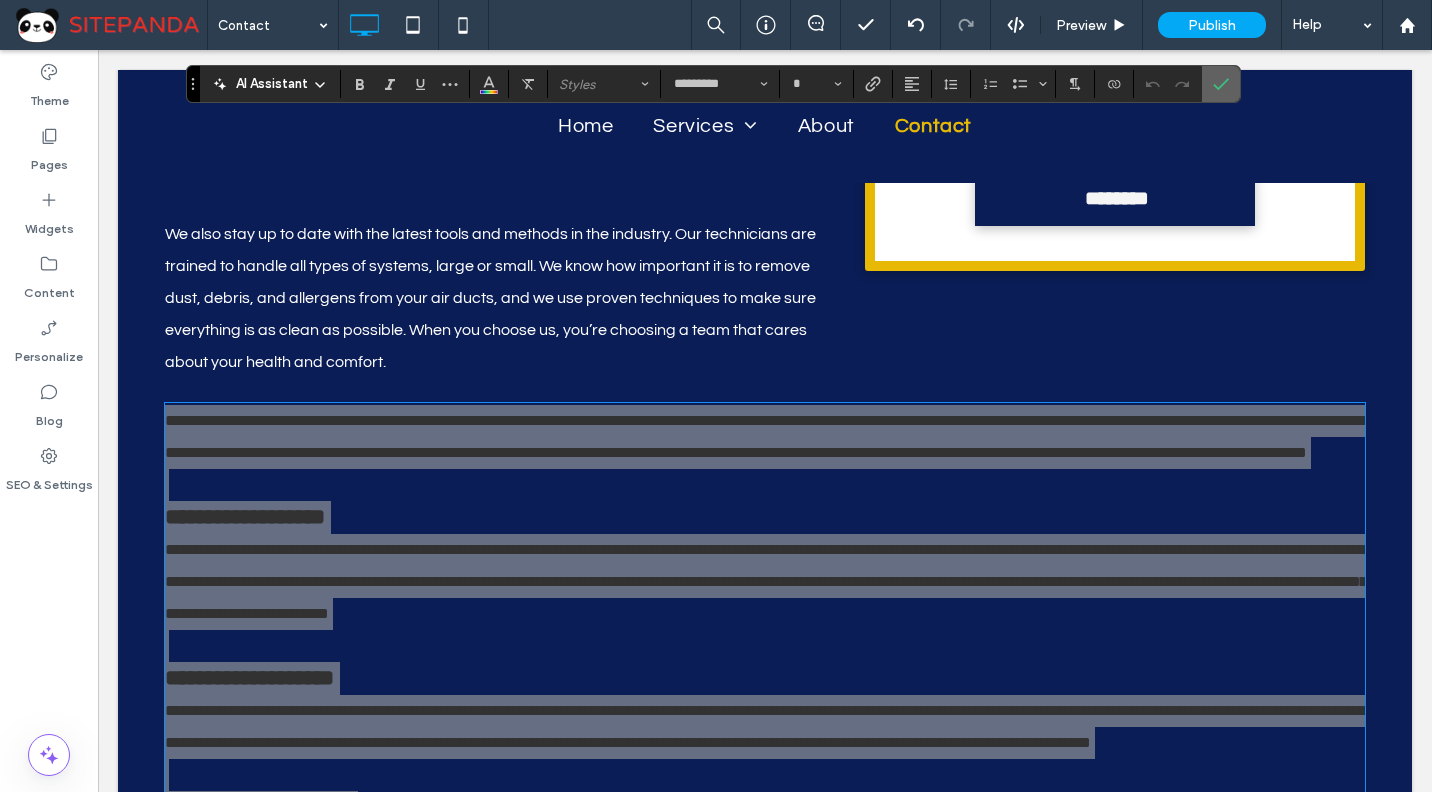 click at bounding box center (1221, 84) 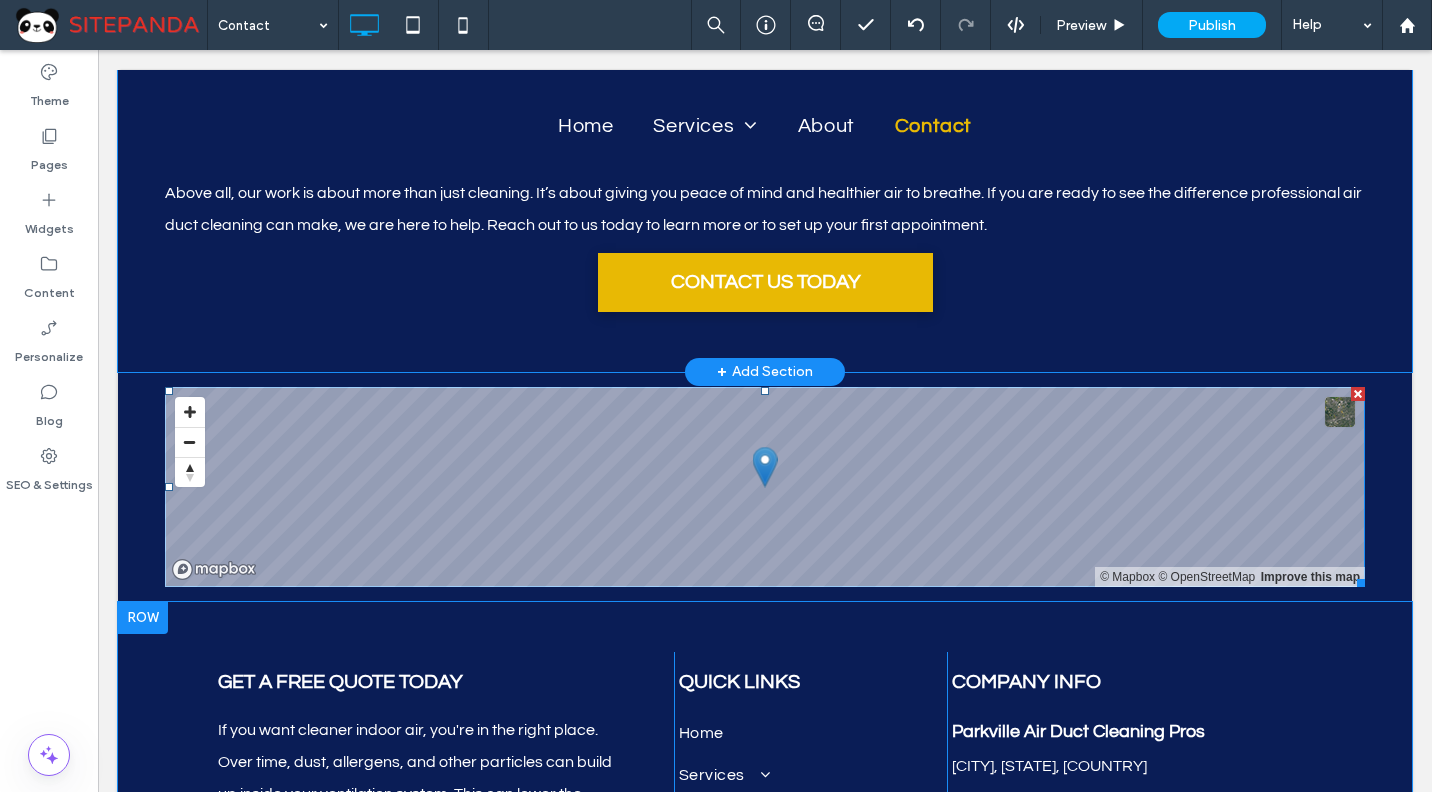 scroll, scrollTop: 2431, scrollLeft: 0, axis: vertical 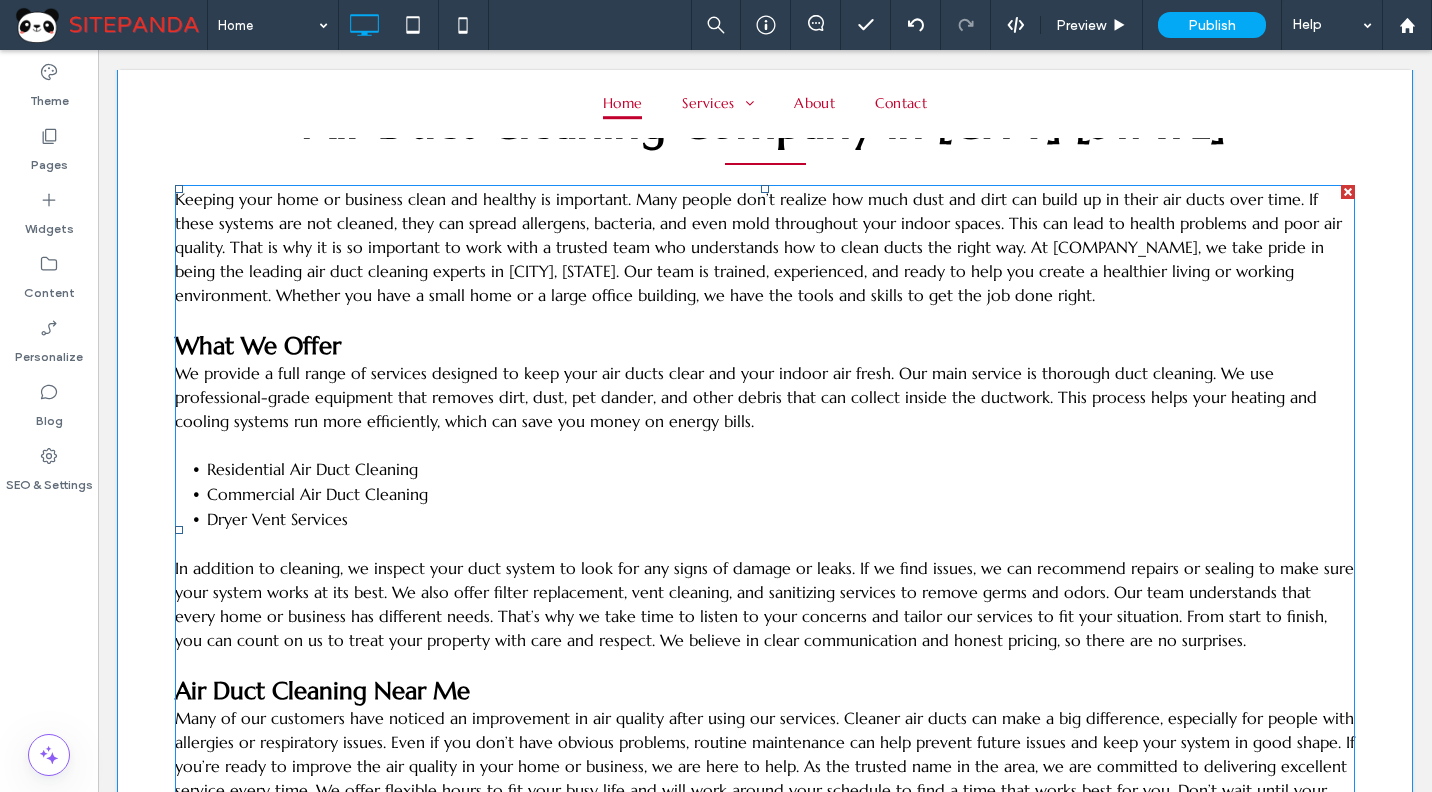 click on "Keeping your home or business clean and healthy is important. Many people don’t realize how much dust and dirt can build up in their air ducts over time. If these systems are not cleaned, they can spread allergens, bacteria, and even mold throughout your indoor spaces. This can lead to health problems and poor air quality. That is why it is so important to work with a trusted team who understands how to clean ducts the right way." at bounding box center (758, 223) 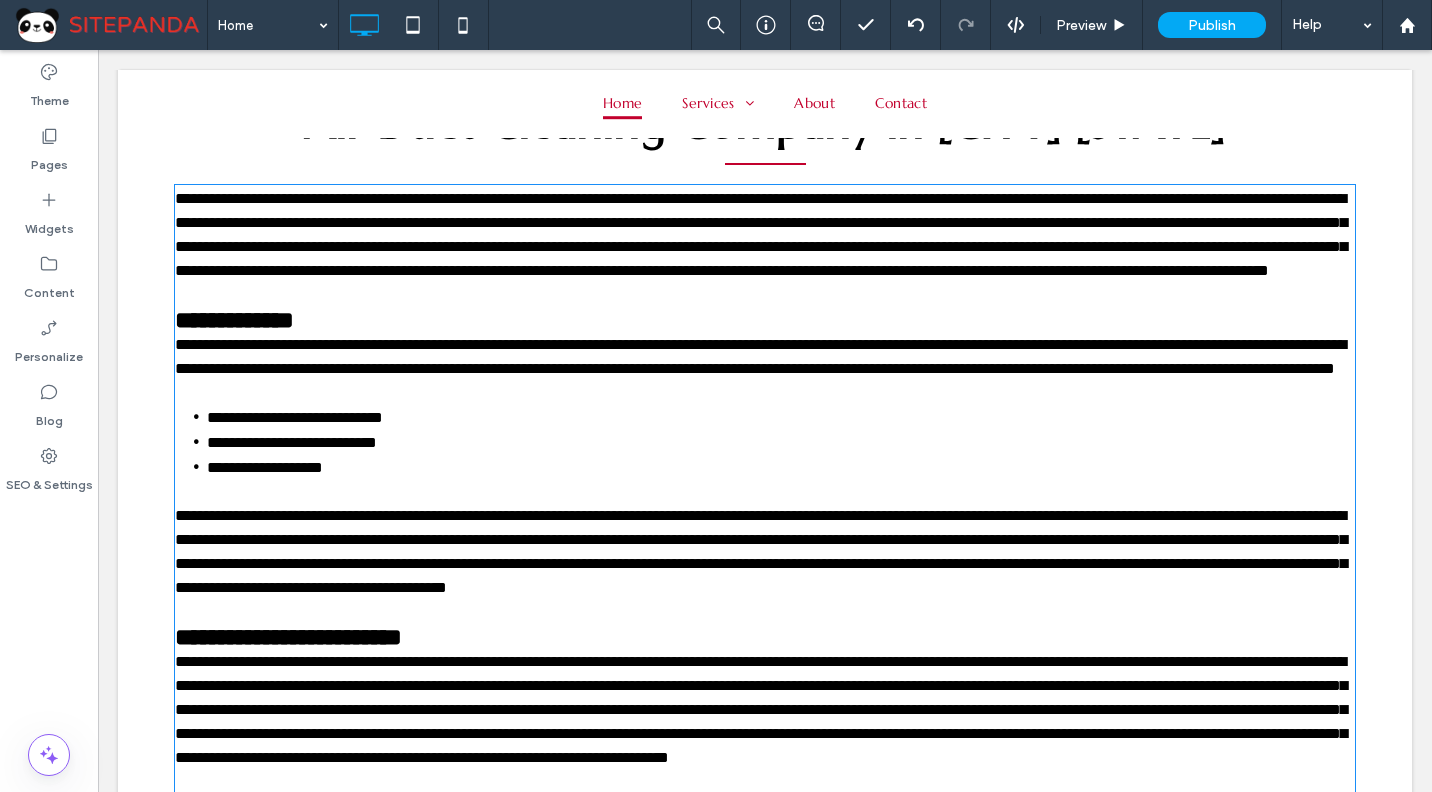click at bounding box center [765, 393] 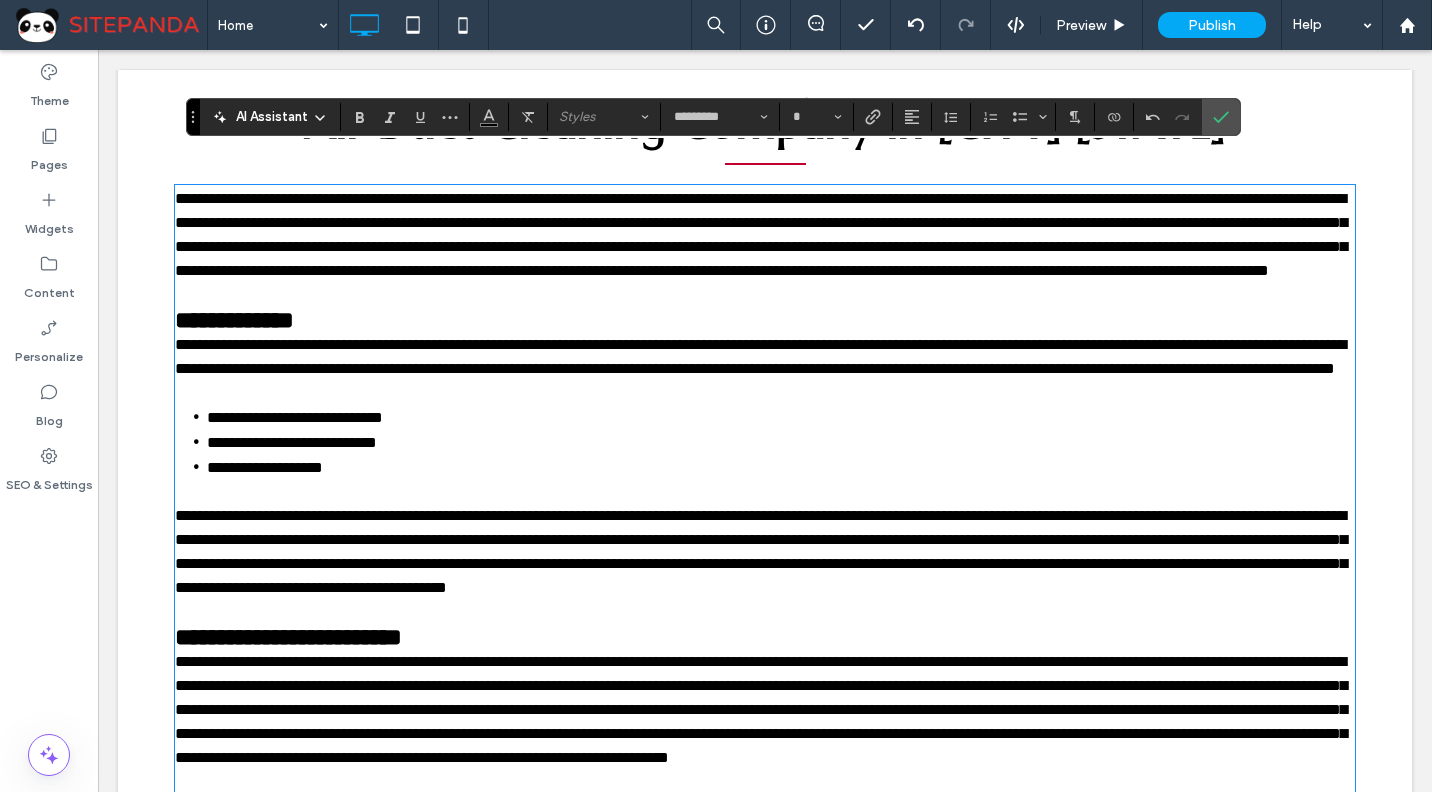 type on "*********" 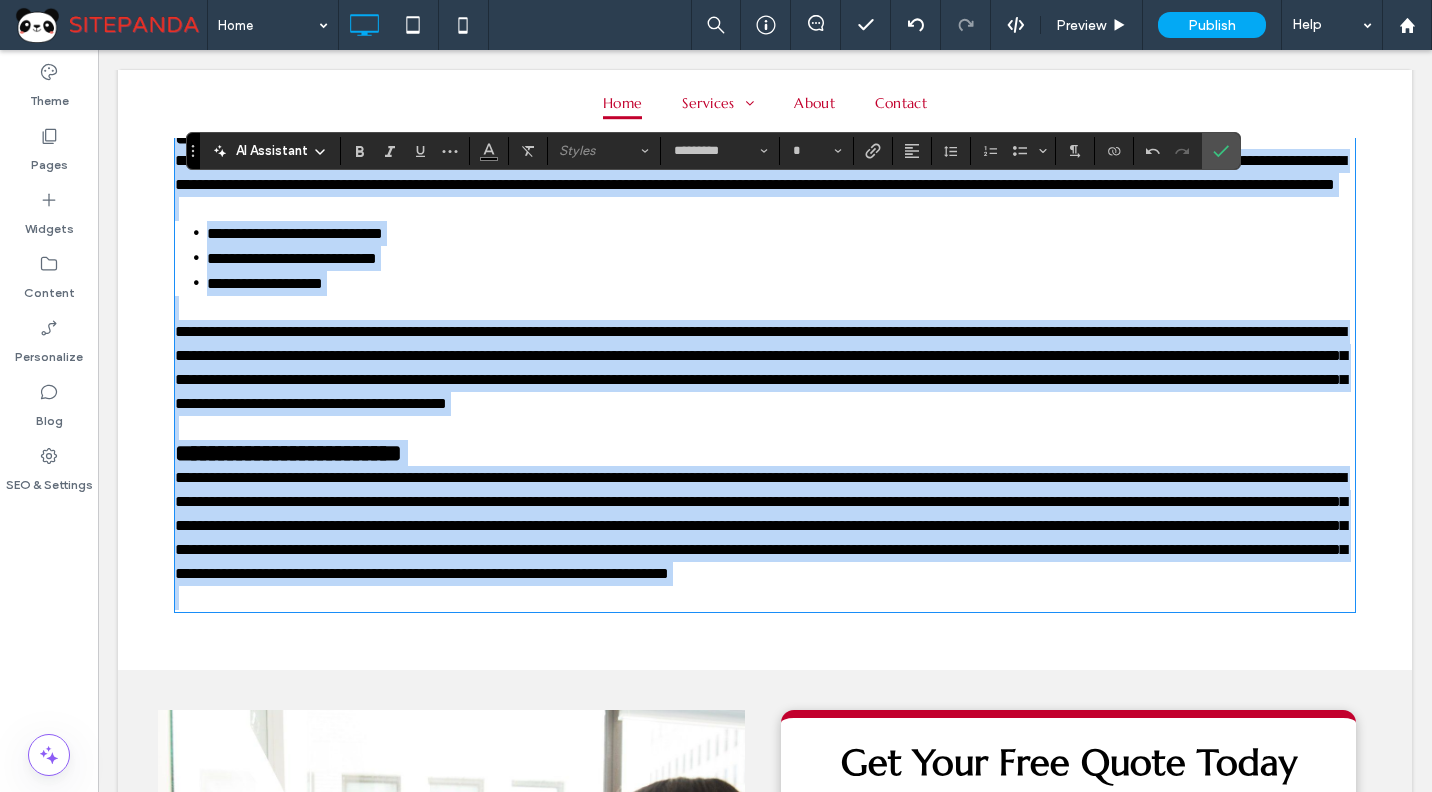 scroll, scrollTop: 384, scrollLeft: 0, axis: vertical 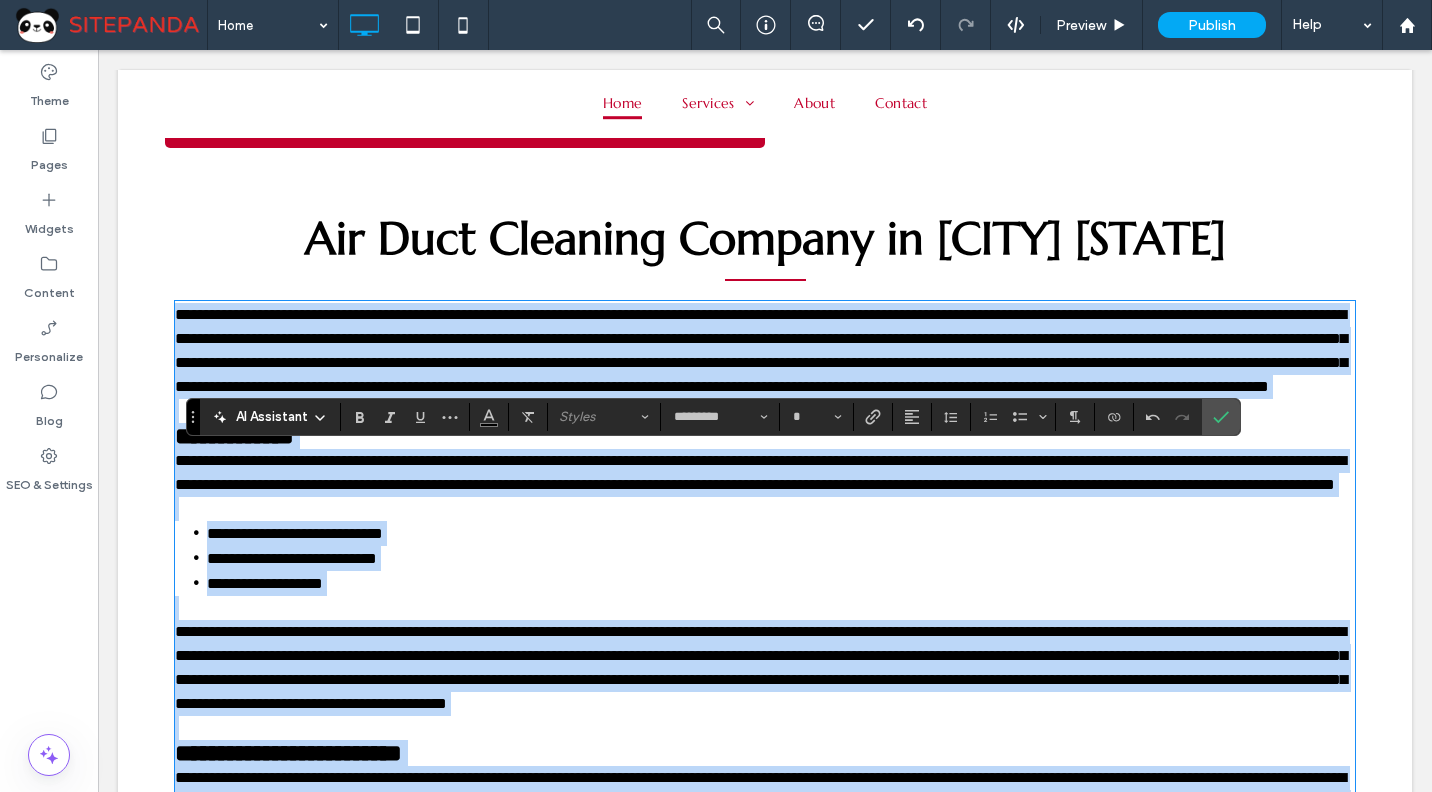 click on "**********" at bounding box center (761, 350) 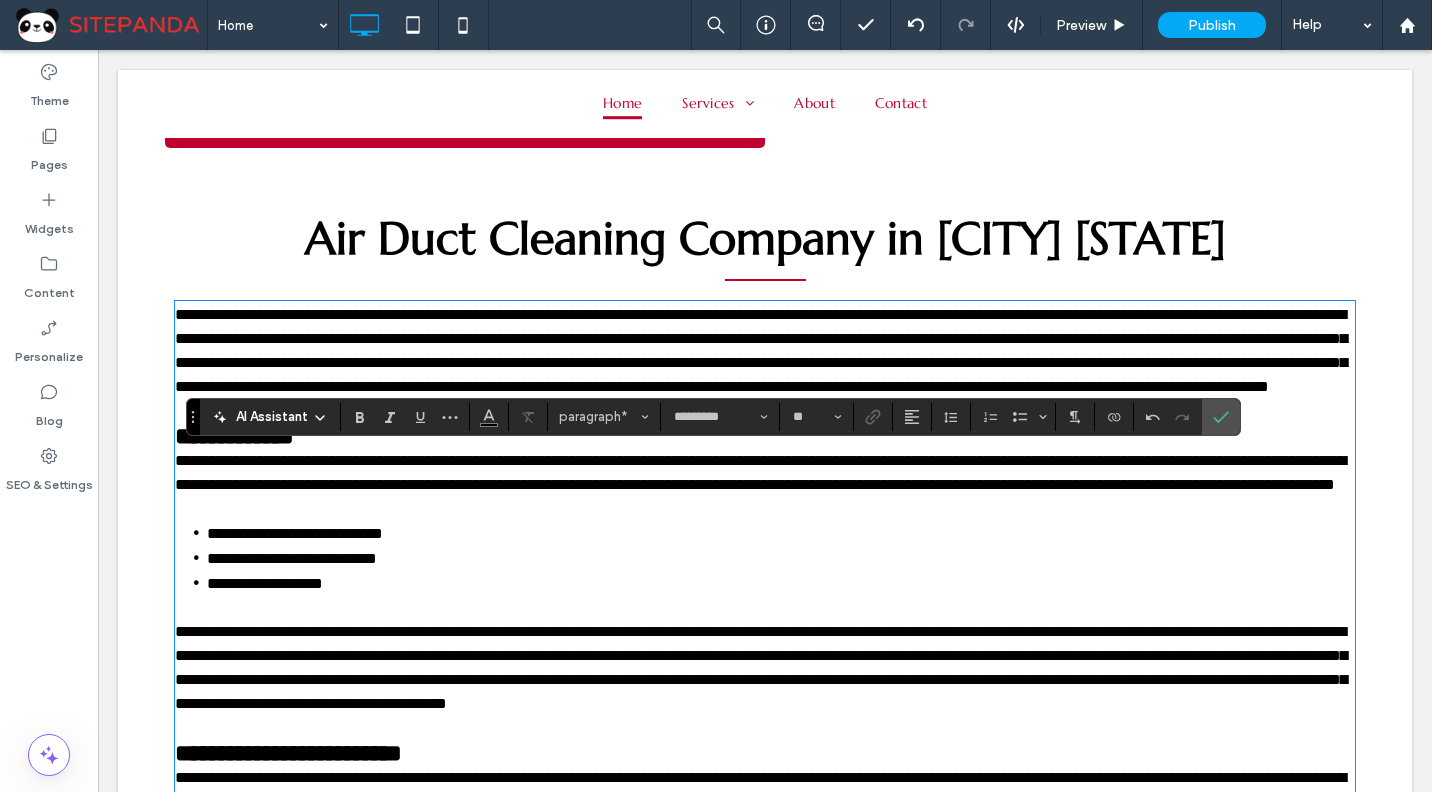 click on "**********" at bounding box center [761, 350] 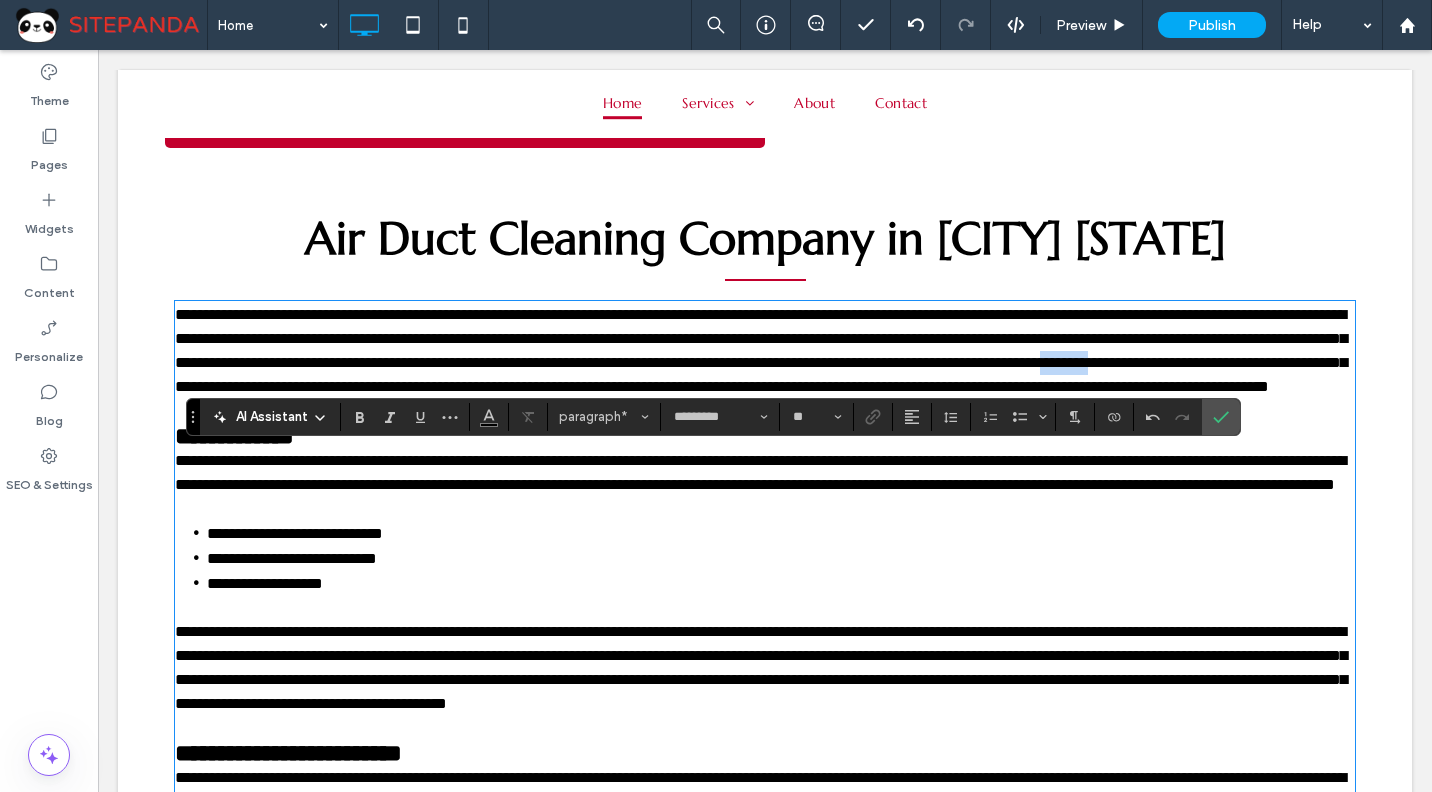 click on "**********" at bounding box center (761, 350) 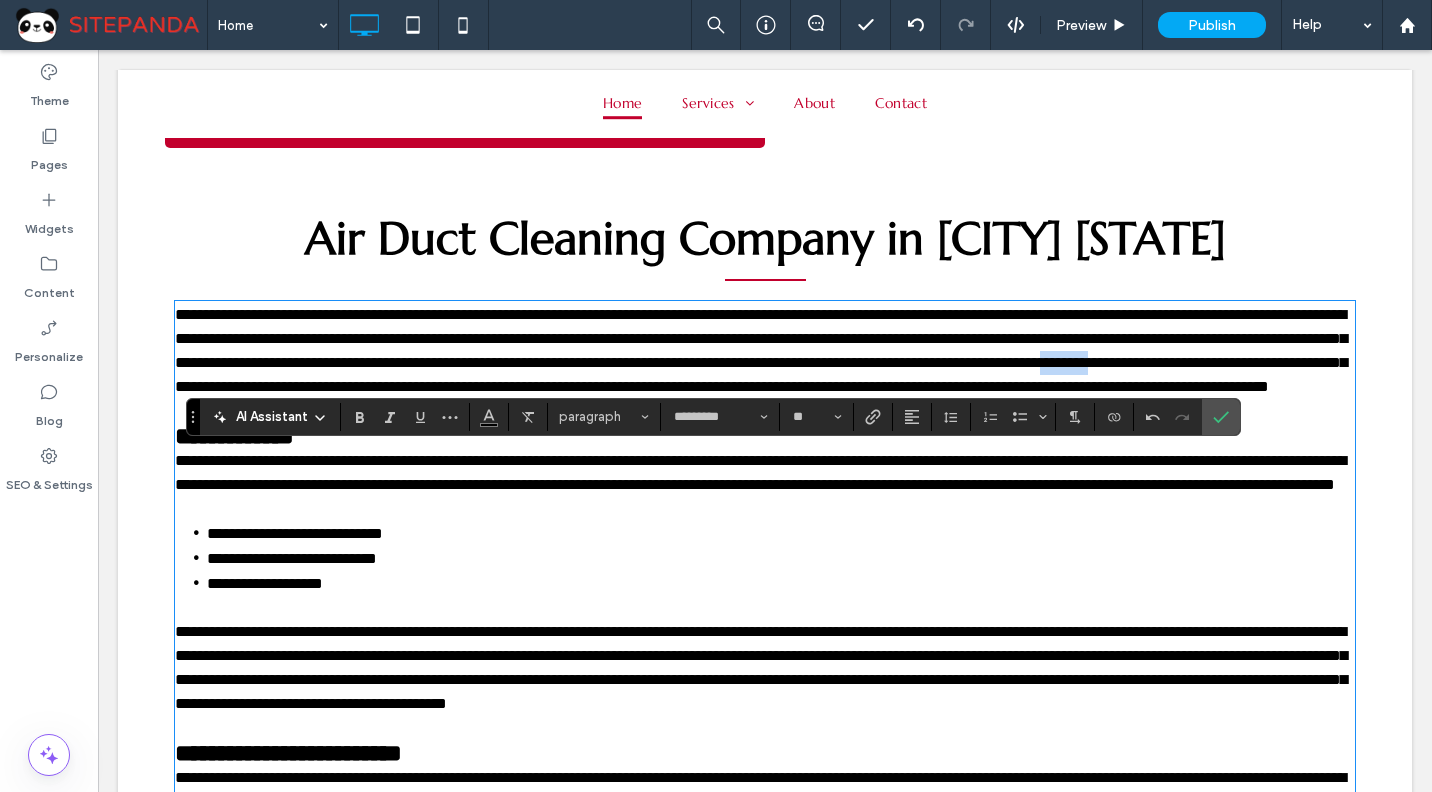 copy on "********" 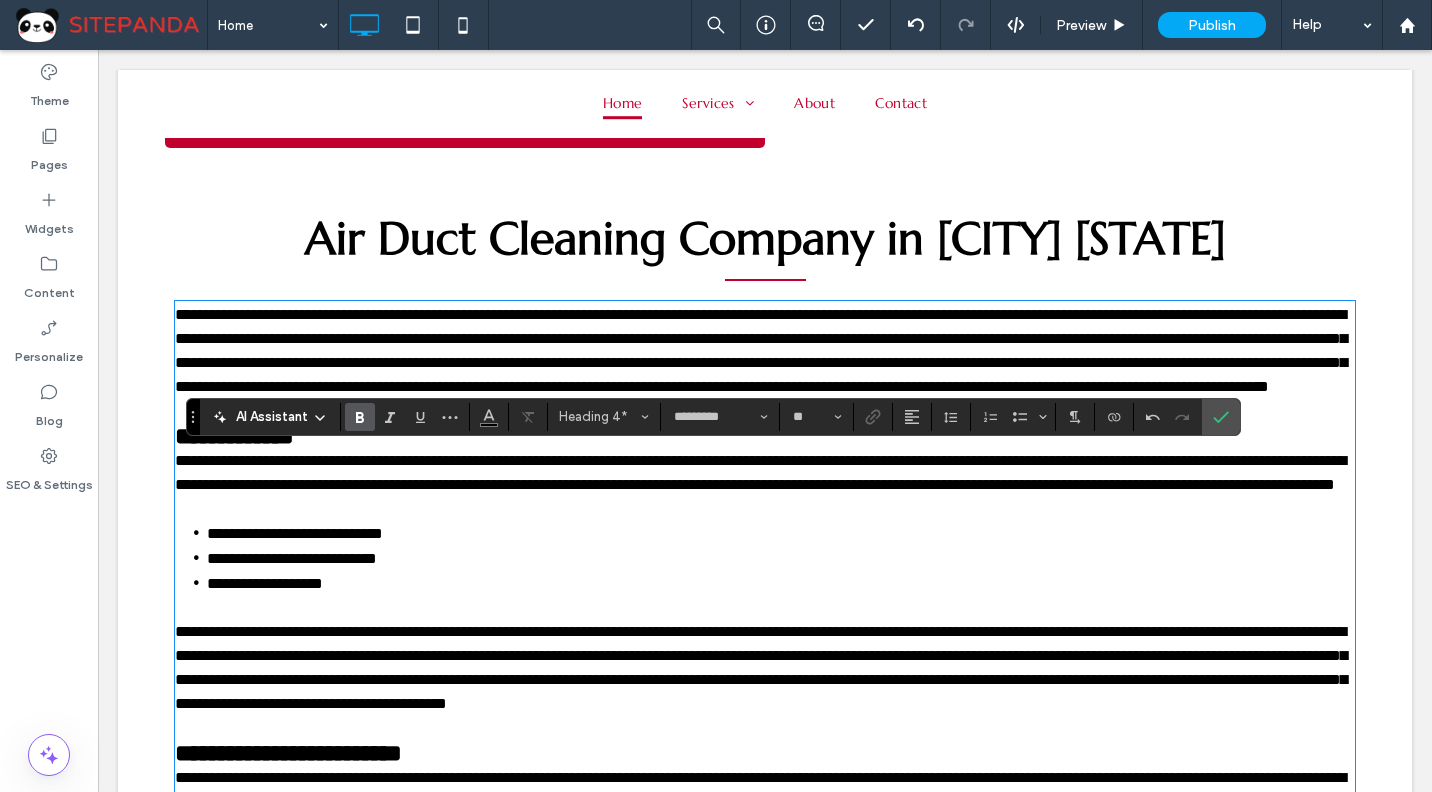 click on "**********" at bounding box center [765, 436] 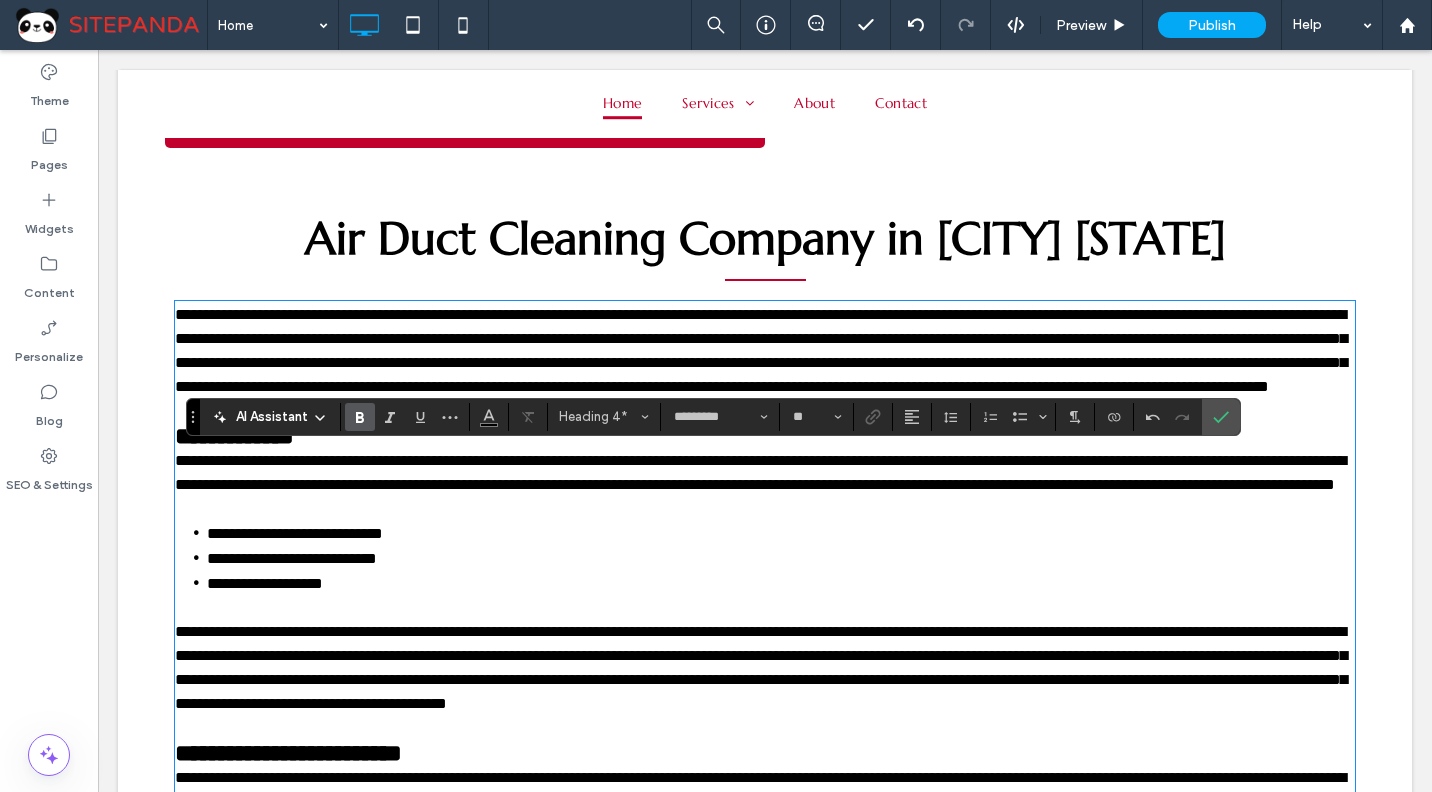 type on "**" 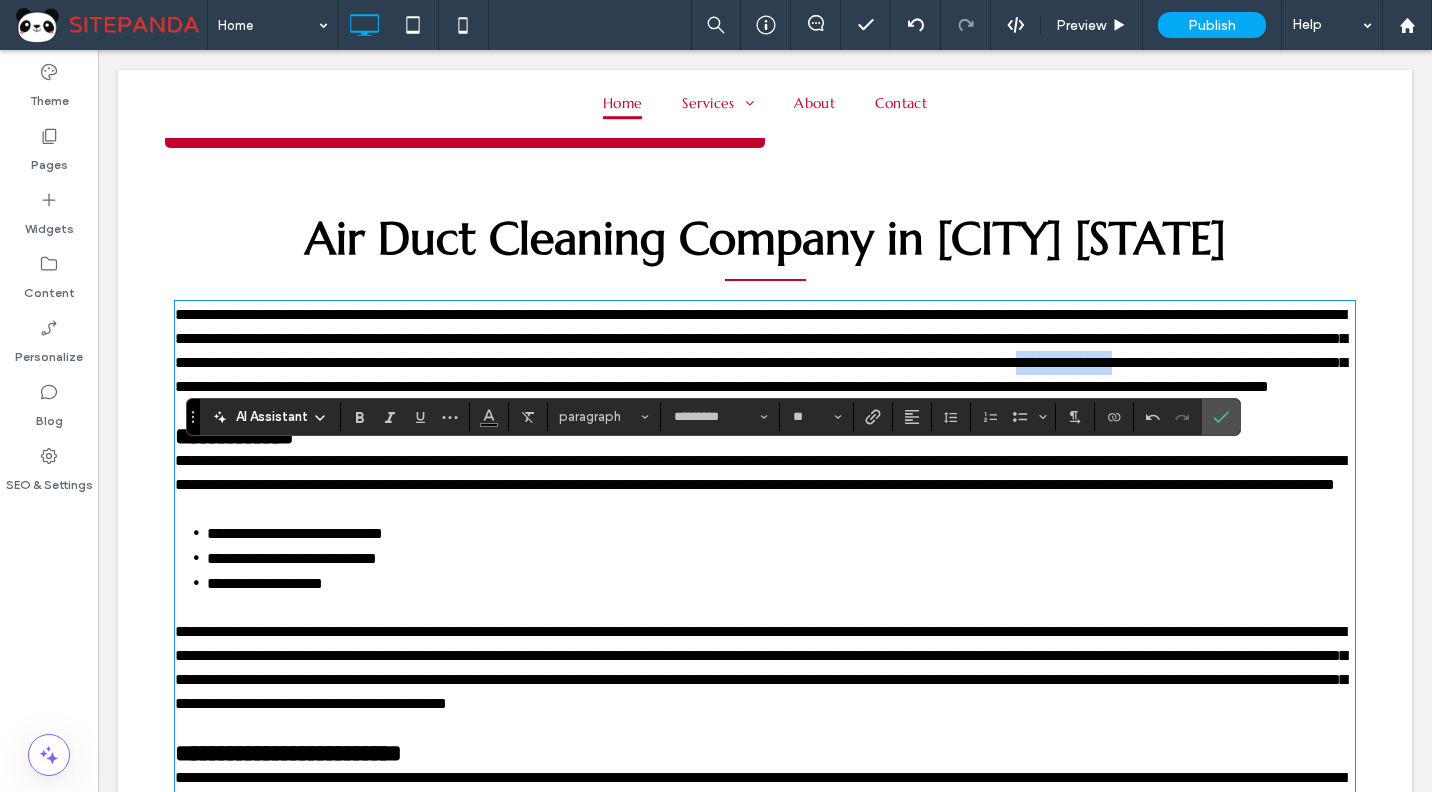 drag, startPoint x: 651, startPoint y: 457, endPoint x: 537, endPoint y: 457, distance: 114 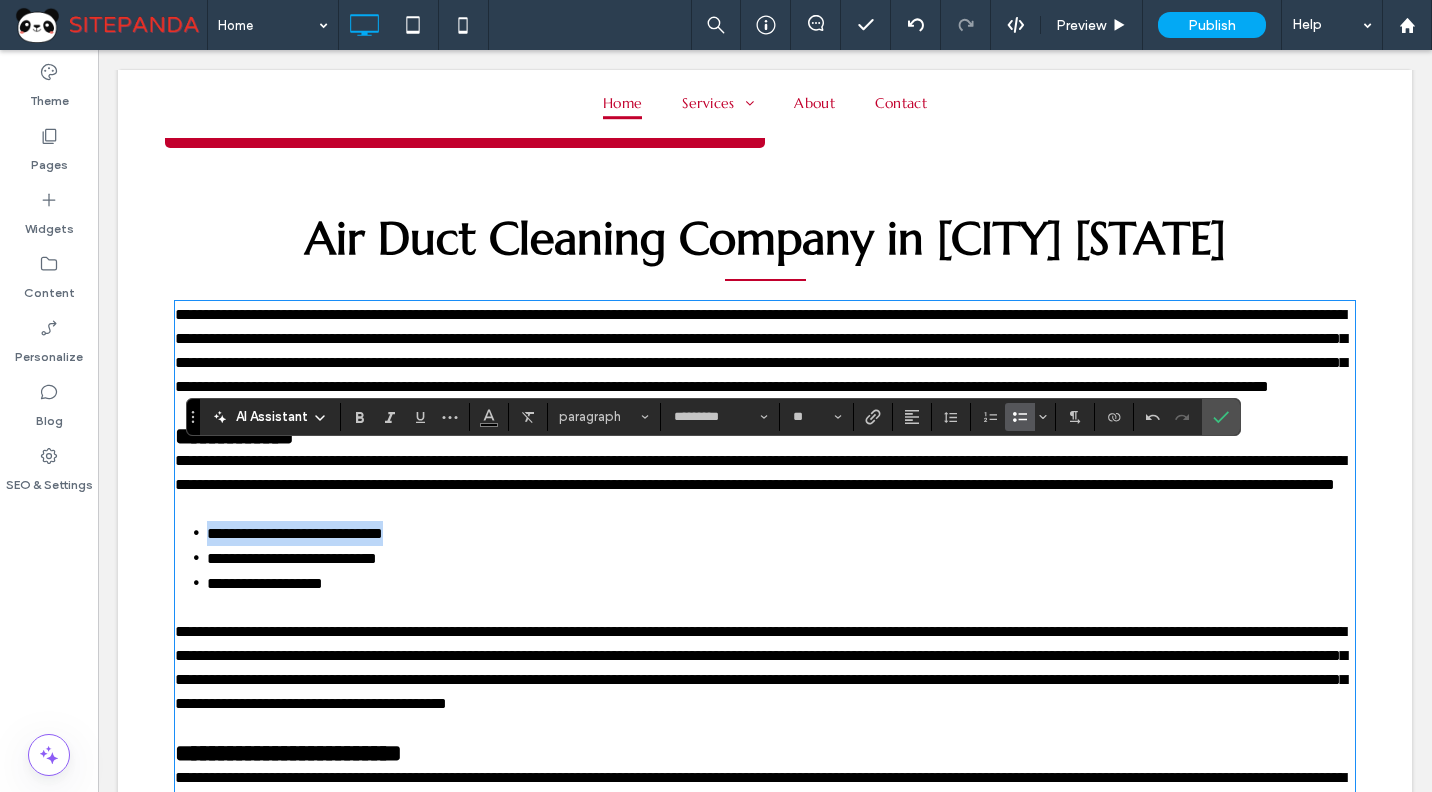 drag, startPoint x: 429, startPoint y: 663, endPoint x: 157, endPoint y: 667, distance: 272.02942 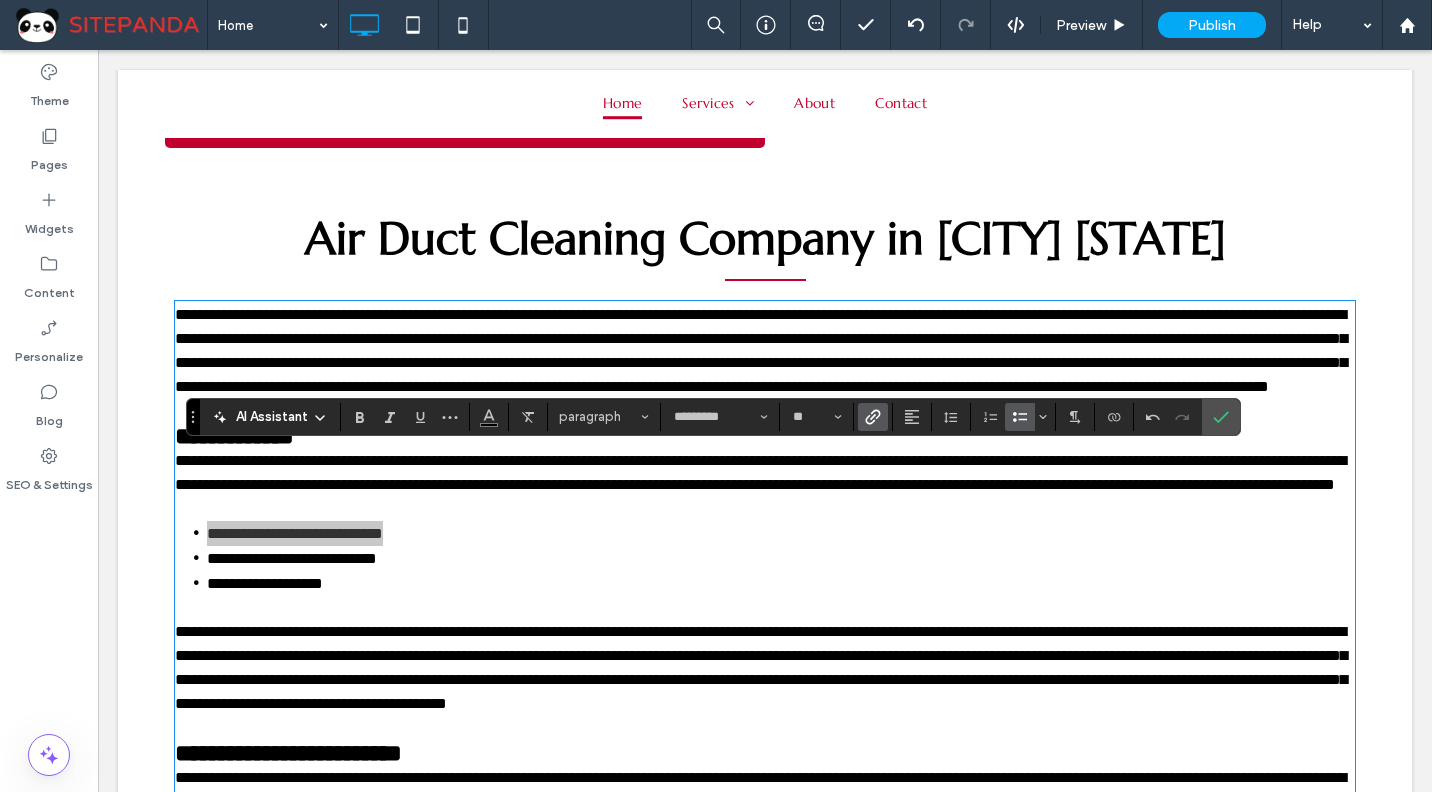 click 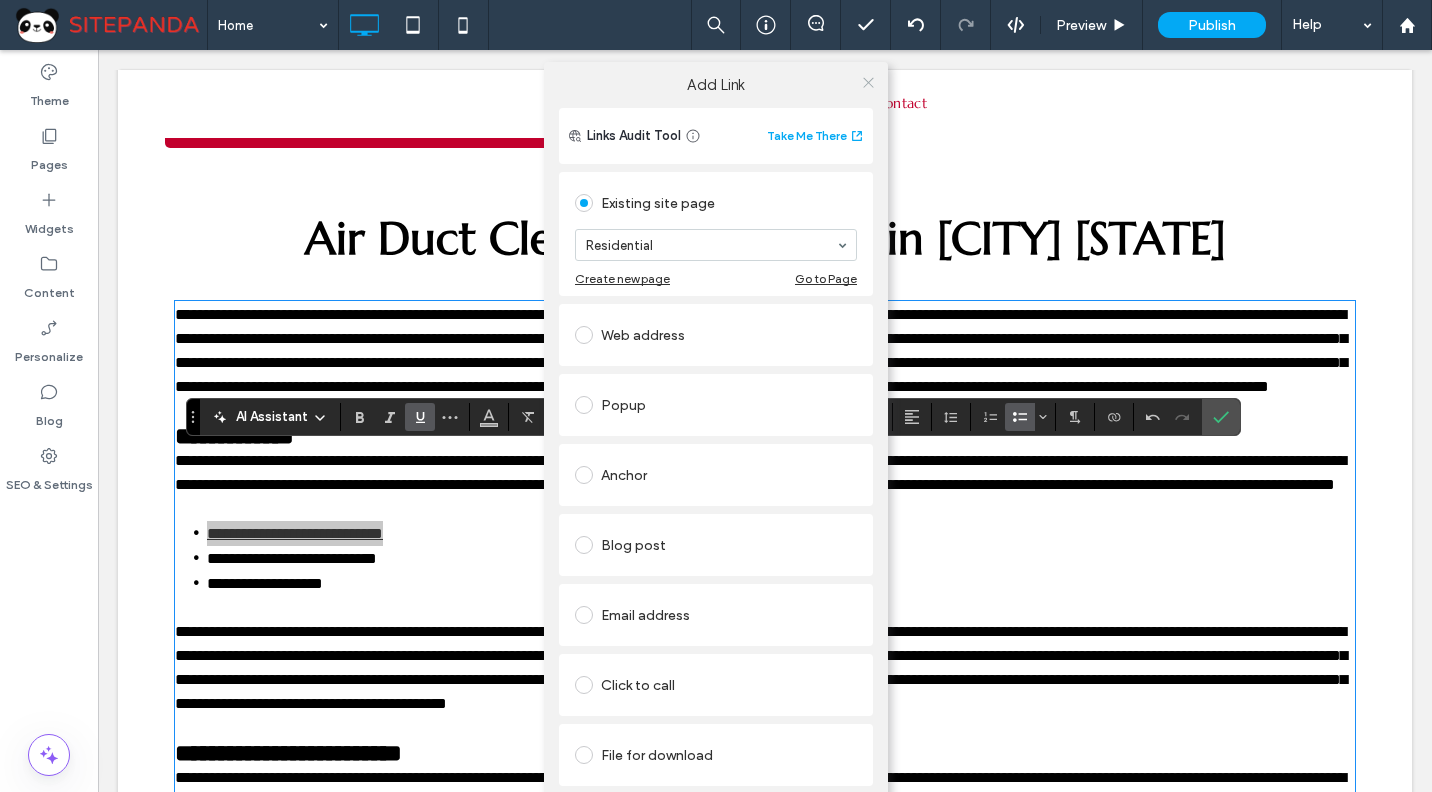 click 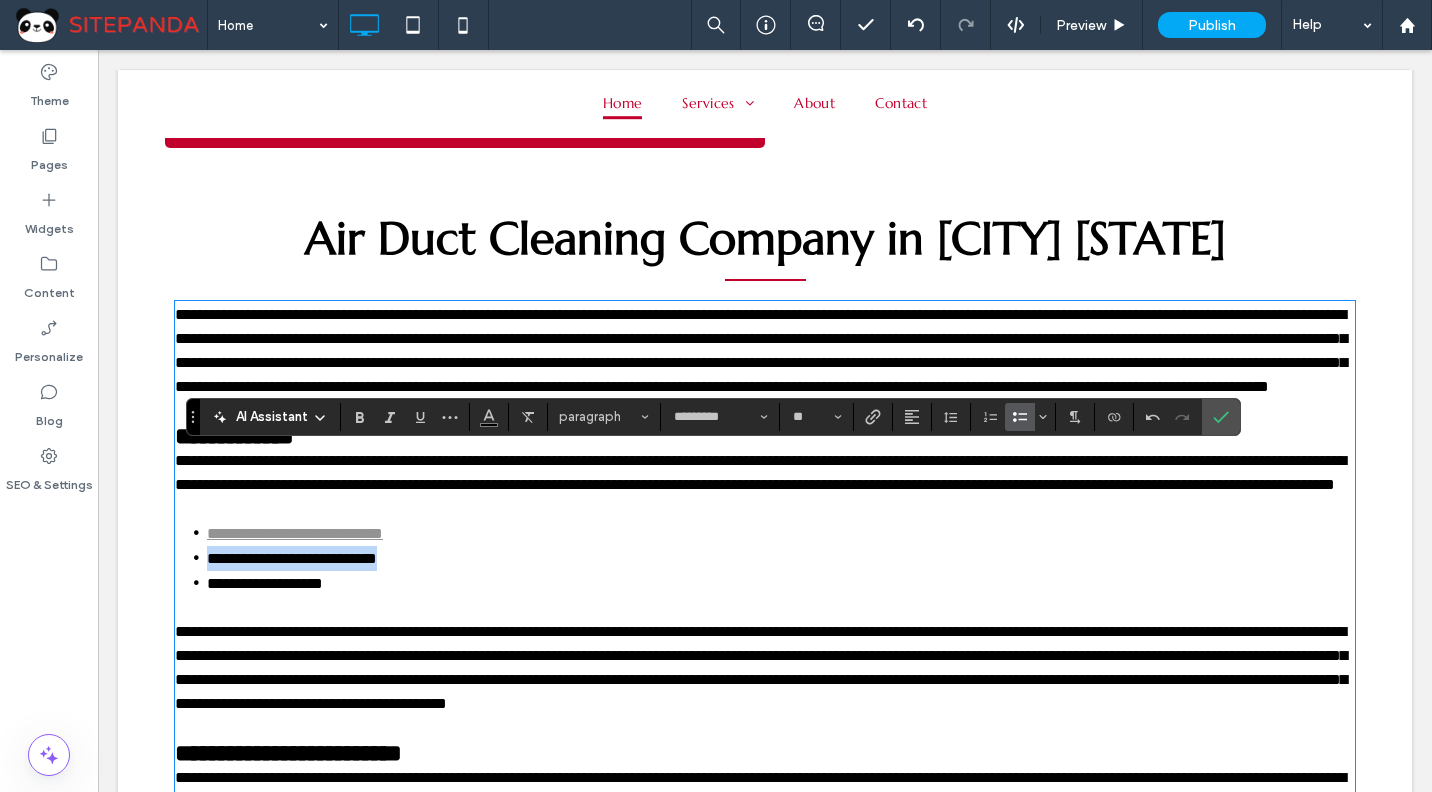 drag, startPoint x: 442, startPoint y: 680, endPoint x: 150, endPoint y: 682, distance: 292.00684 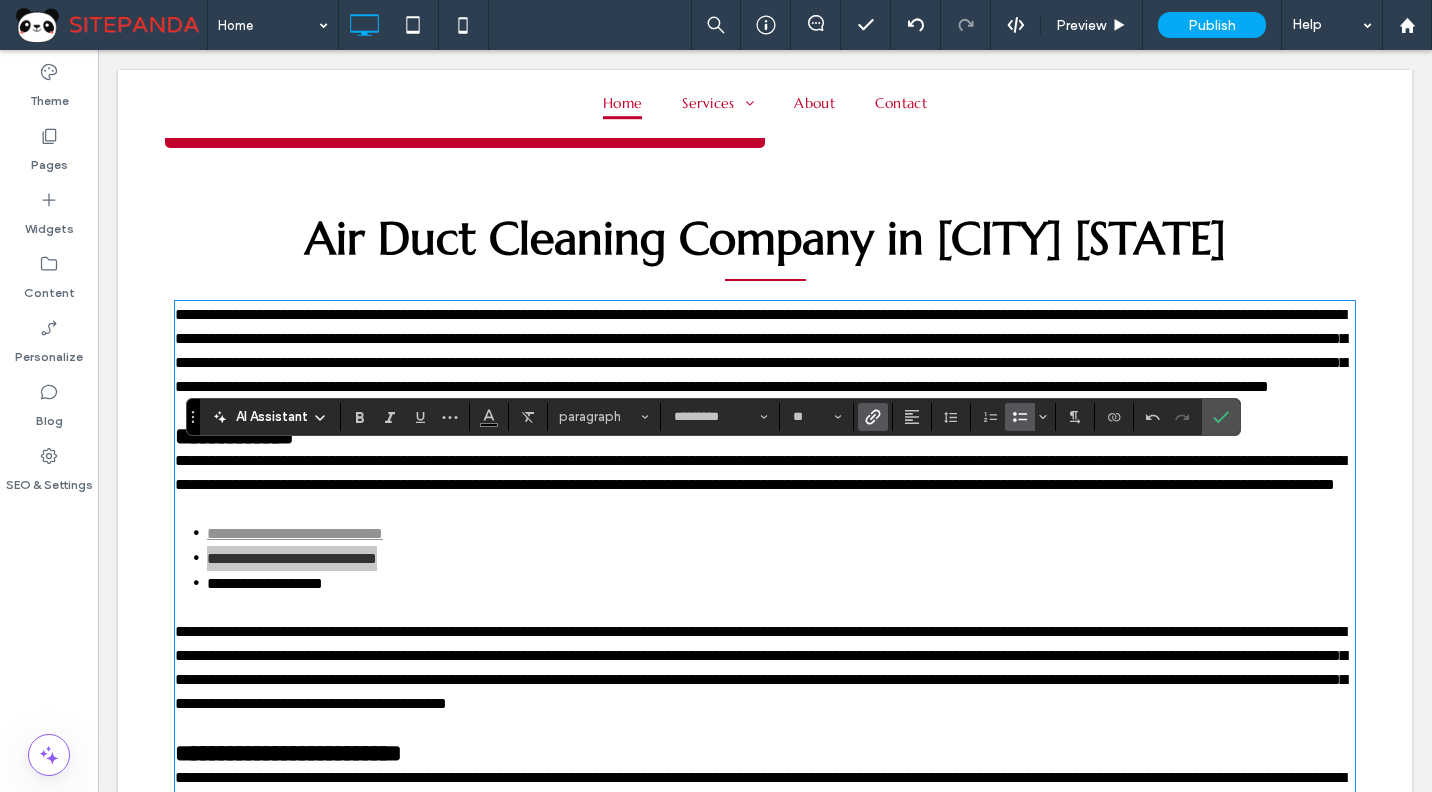 click 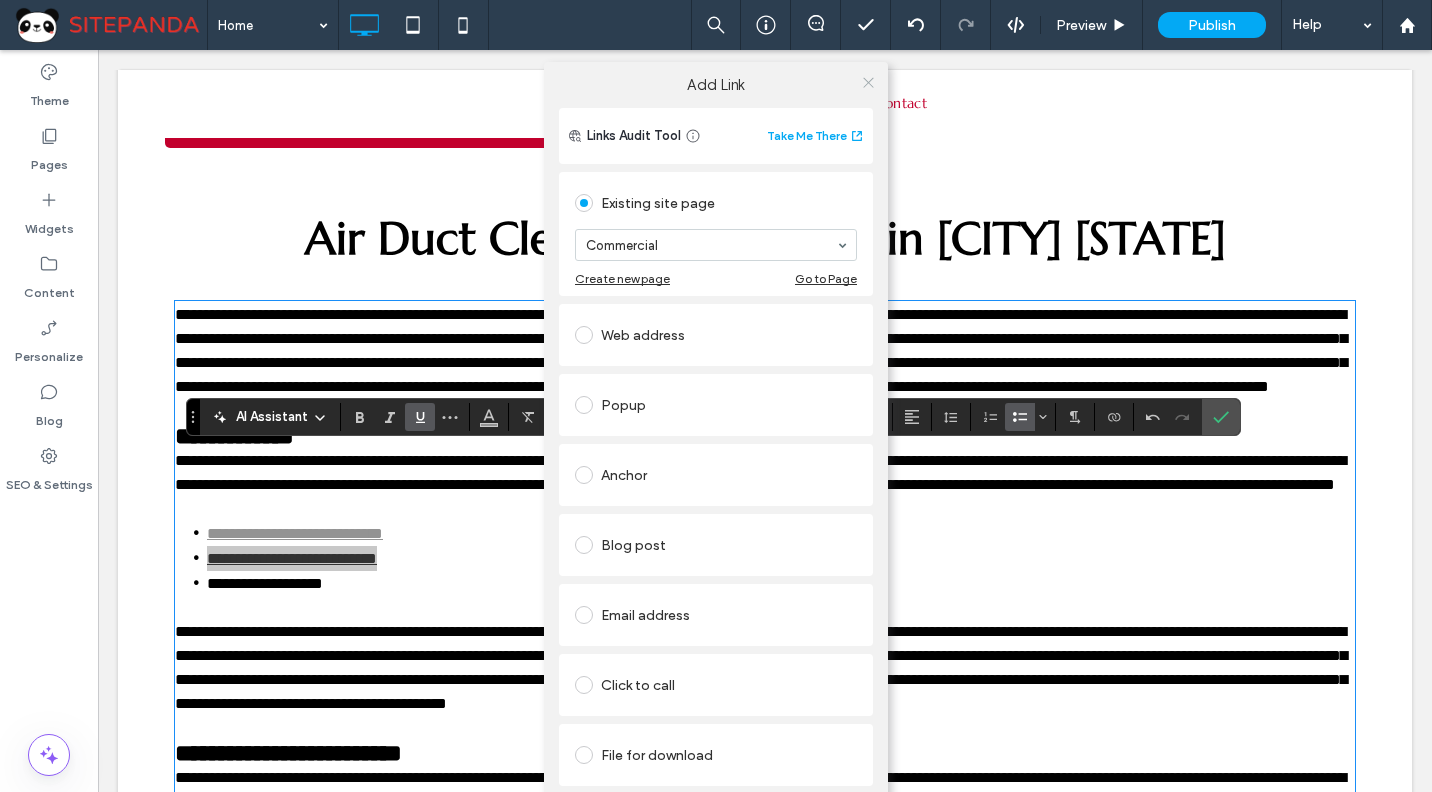 click 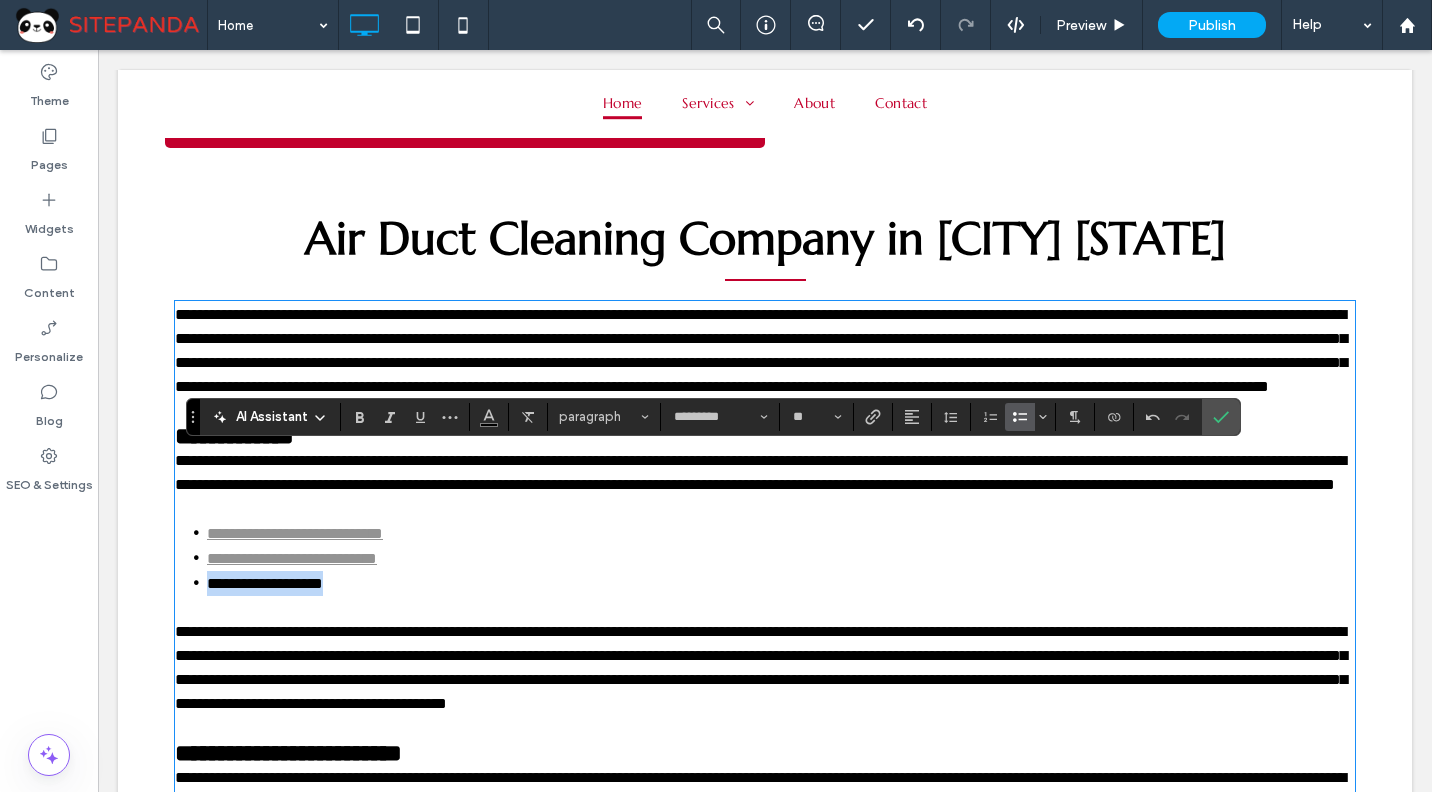 drag, startPoint x: 359, startPoint y: 707, endPoint x: 82, endPoint y: 709, distance: 277.00723 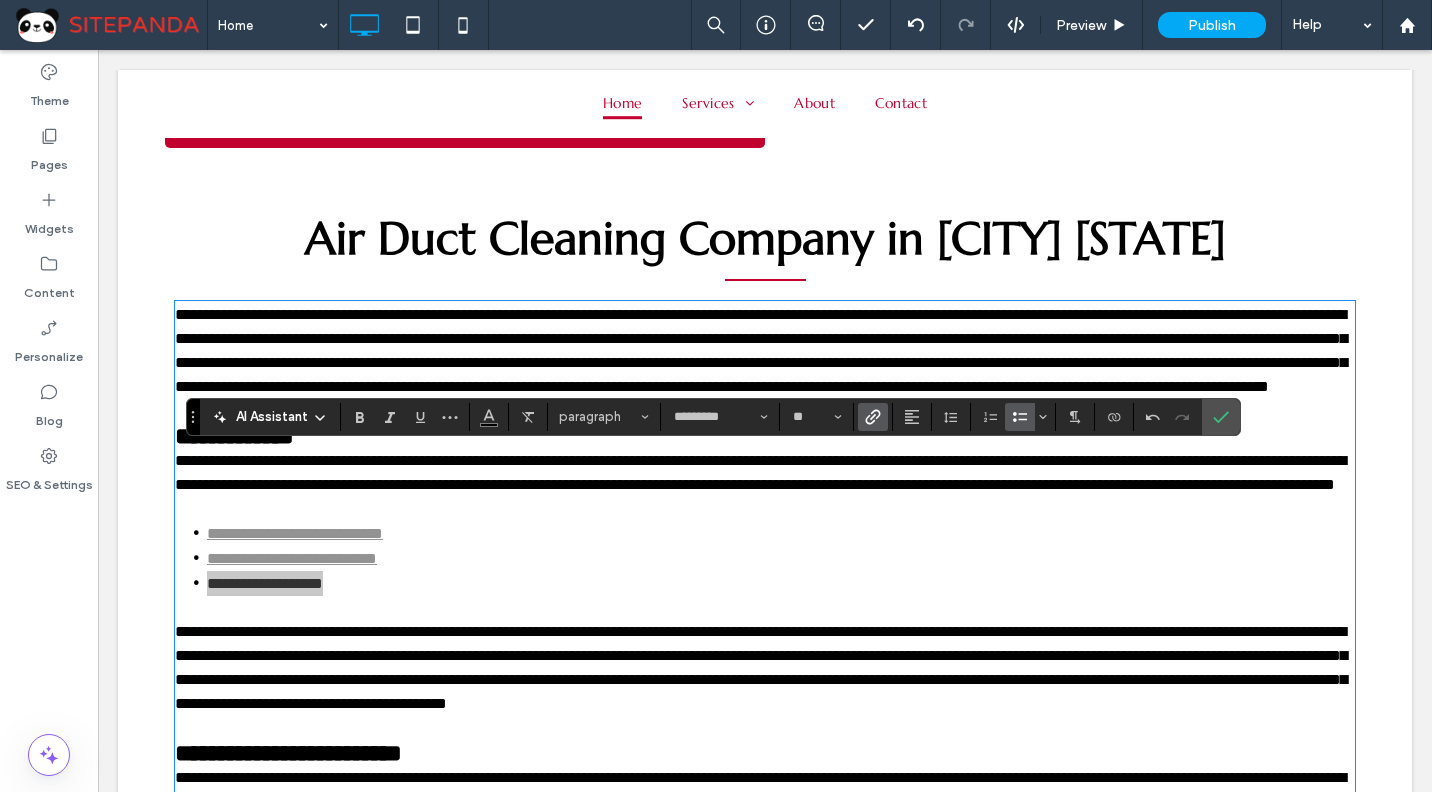 click at bounding box center (873, 417) 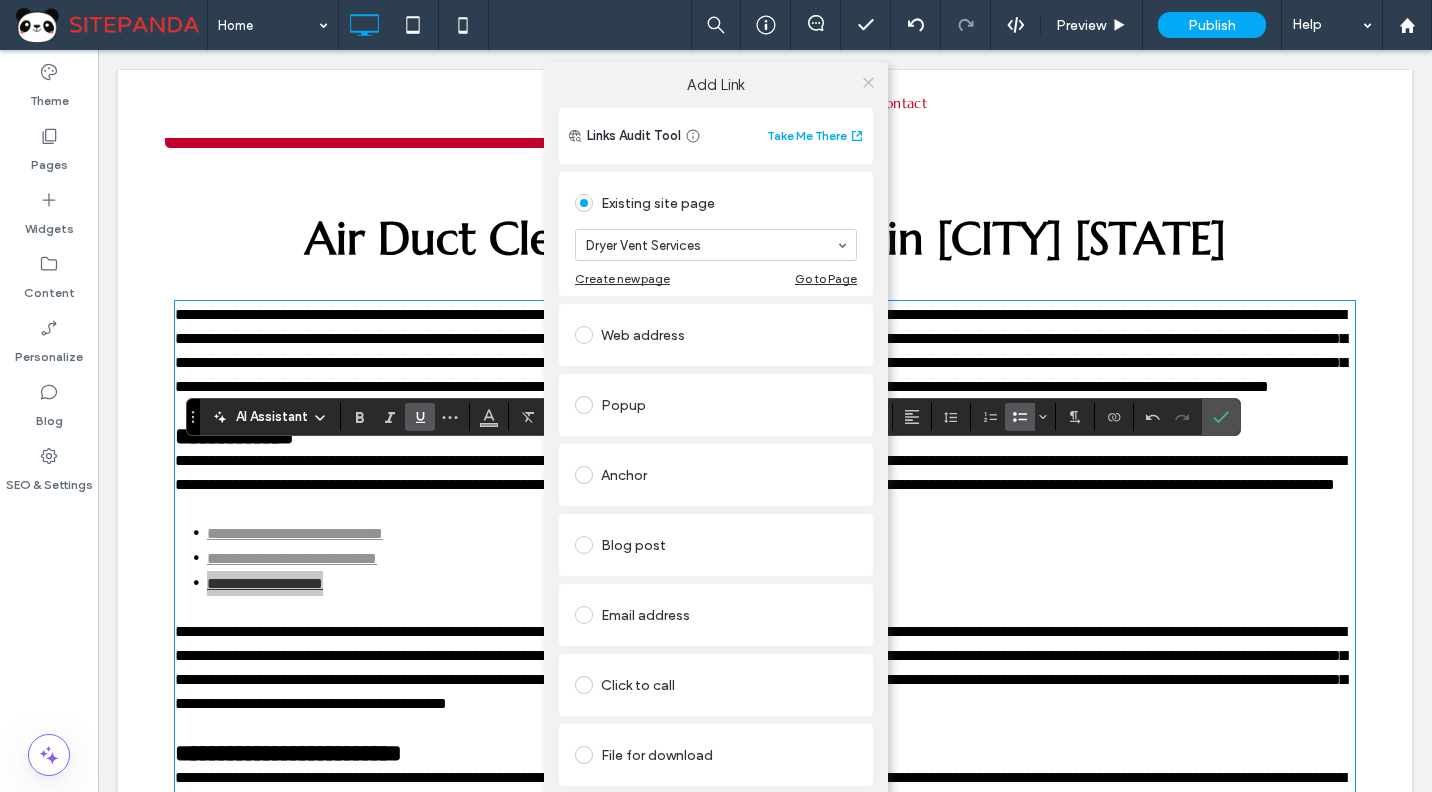 click 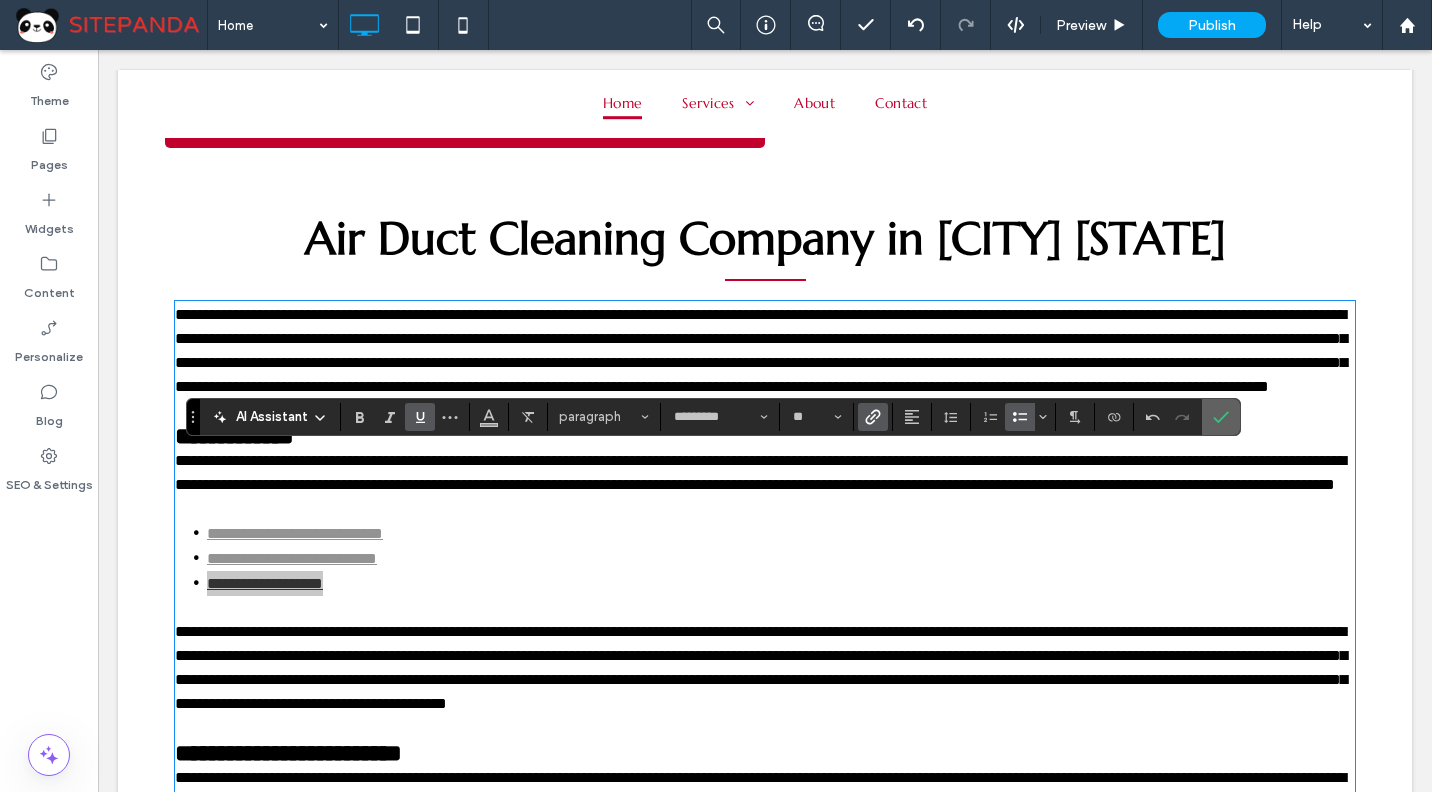 click 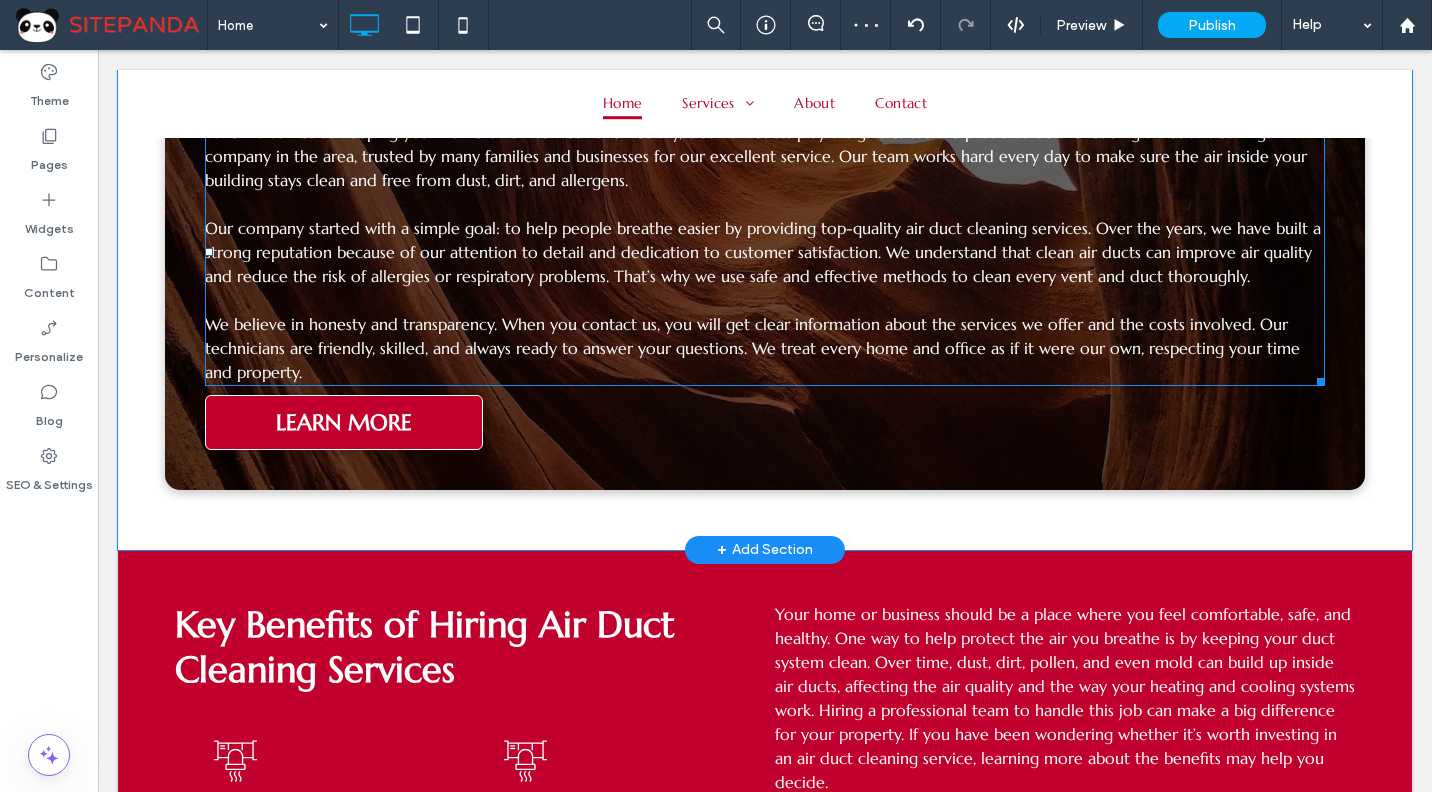 scroll, scrollTop: 3184, scrollLeft: 0, axis: vertical 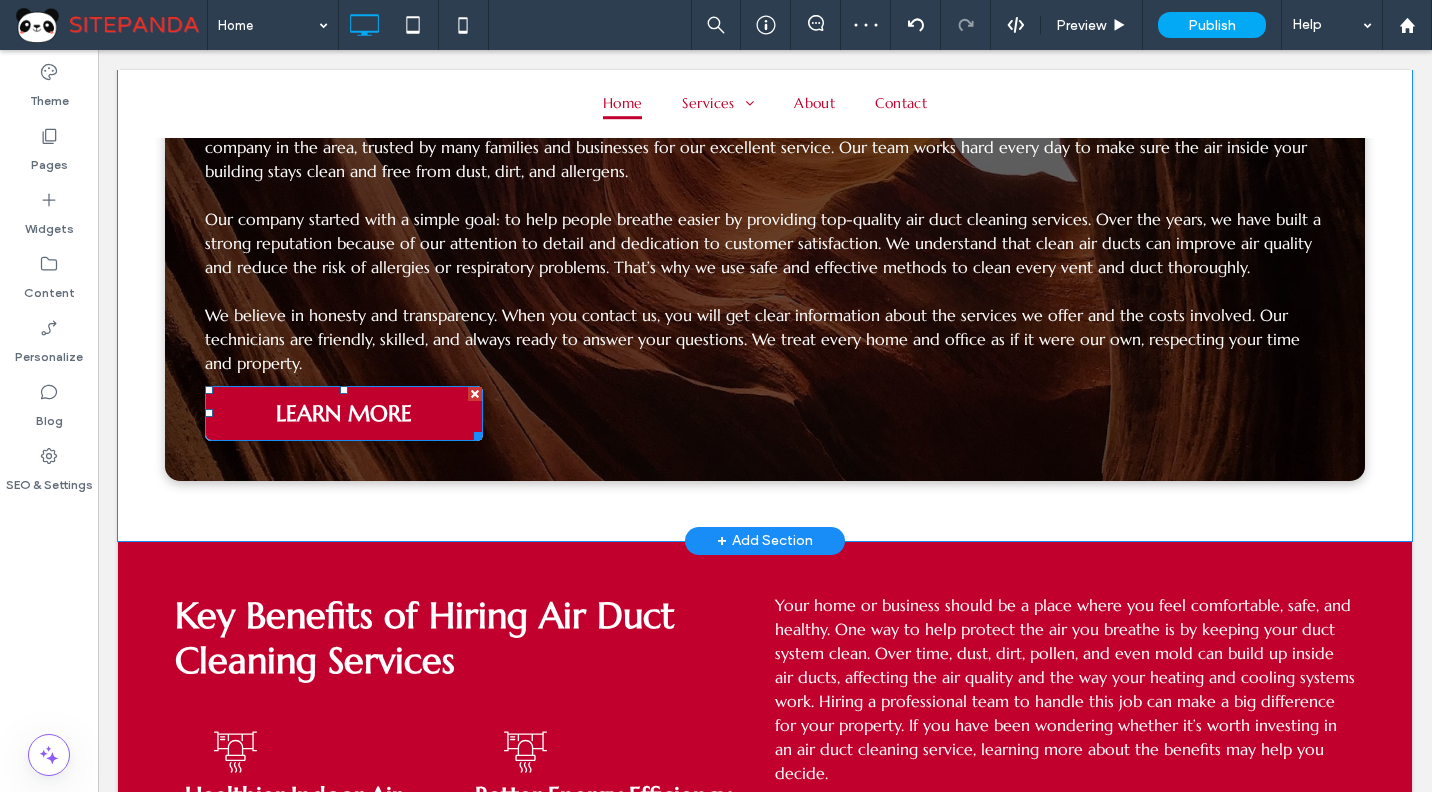 click on "LEARN MORE" at bounding box center (344, 413) 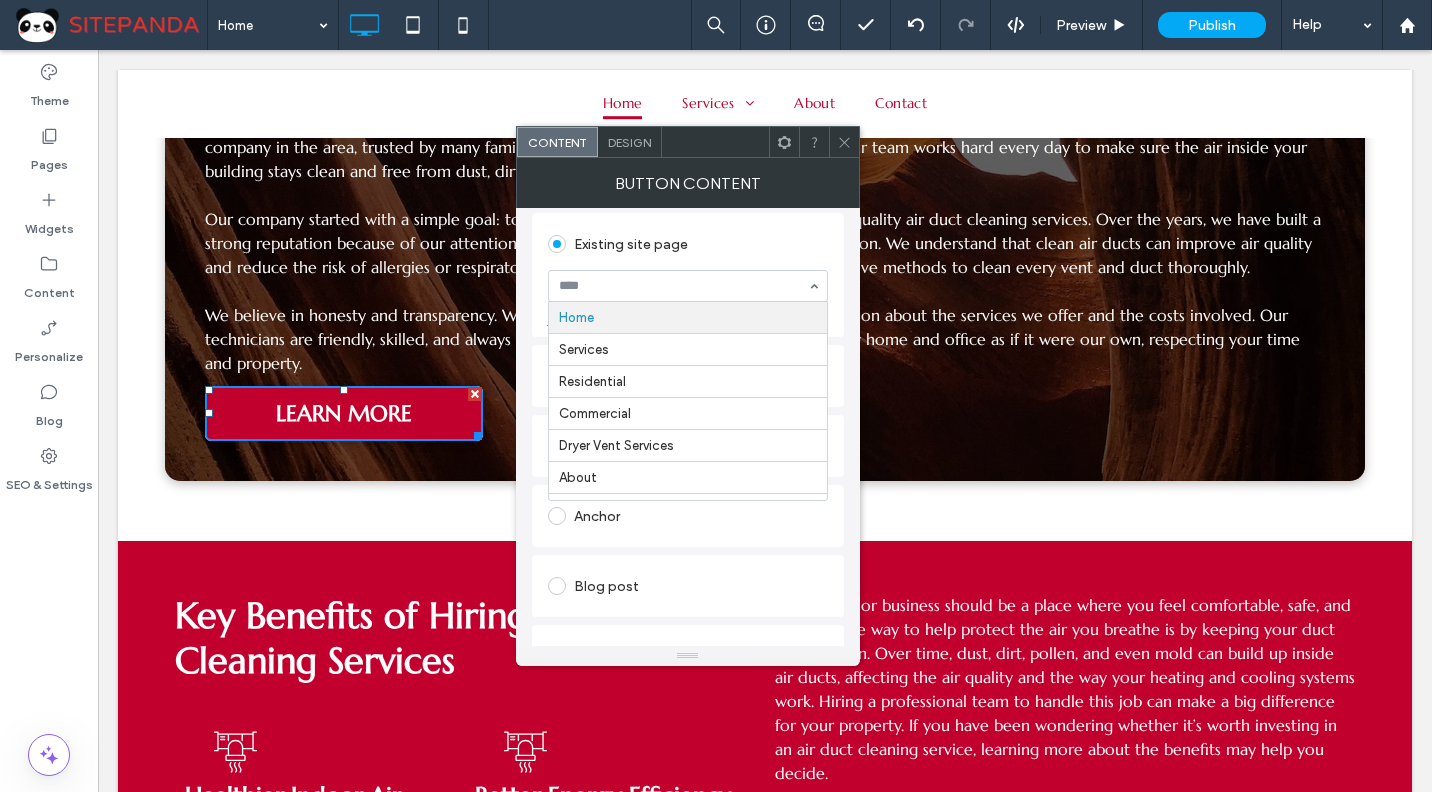scroll, scrollTop: 200, scrollLeft: 0, axis: vertical 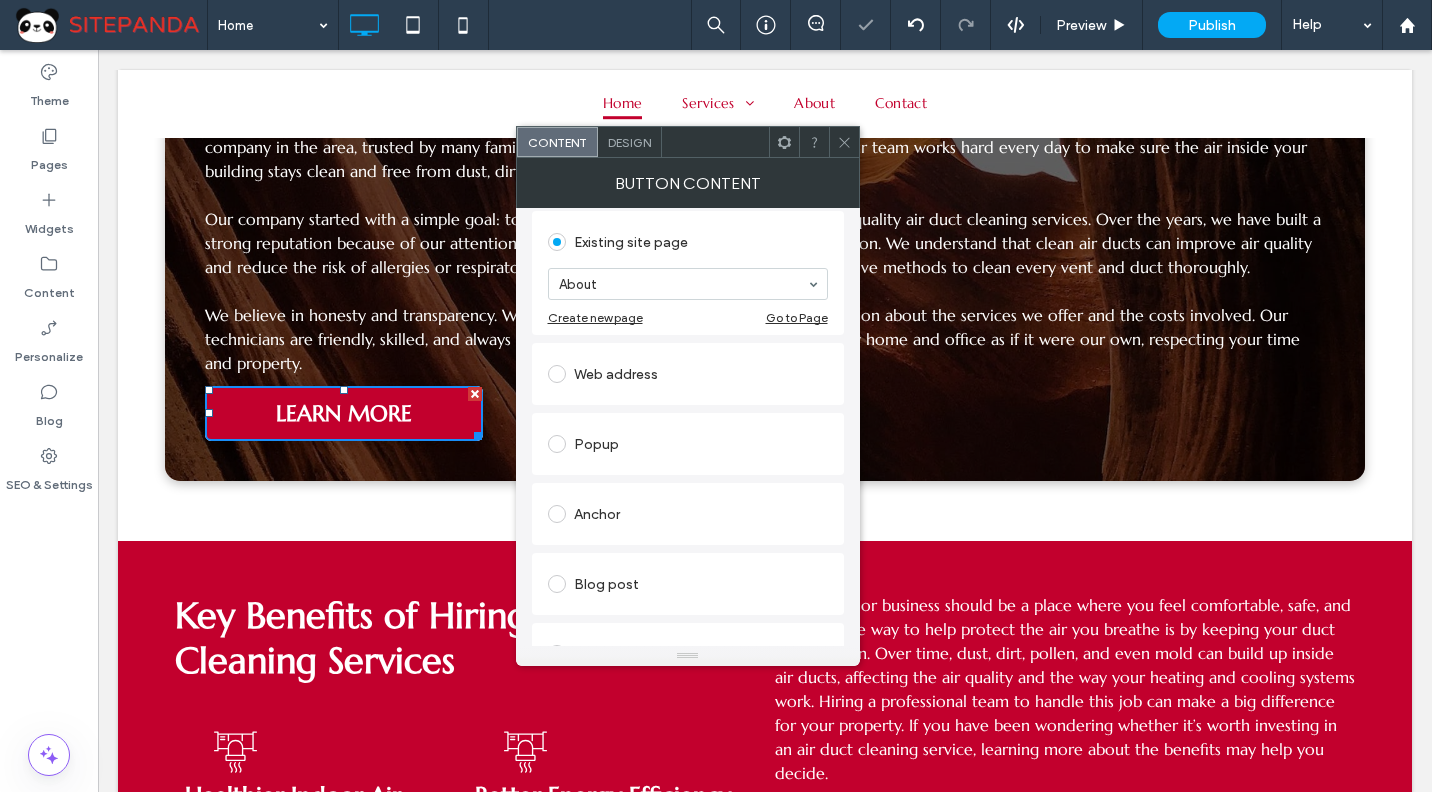 click at bounding box center (844, 142) 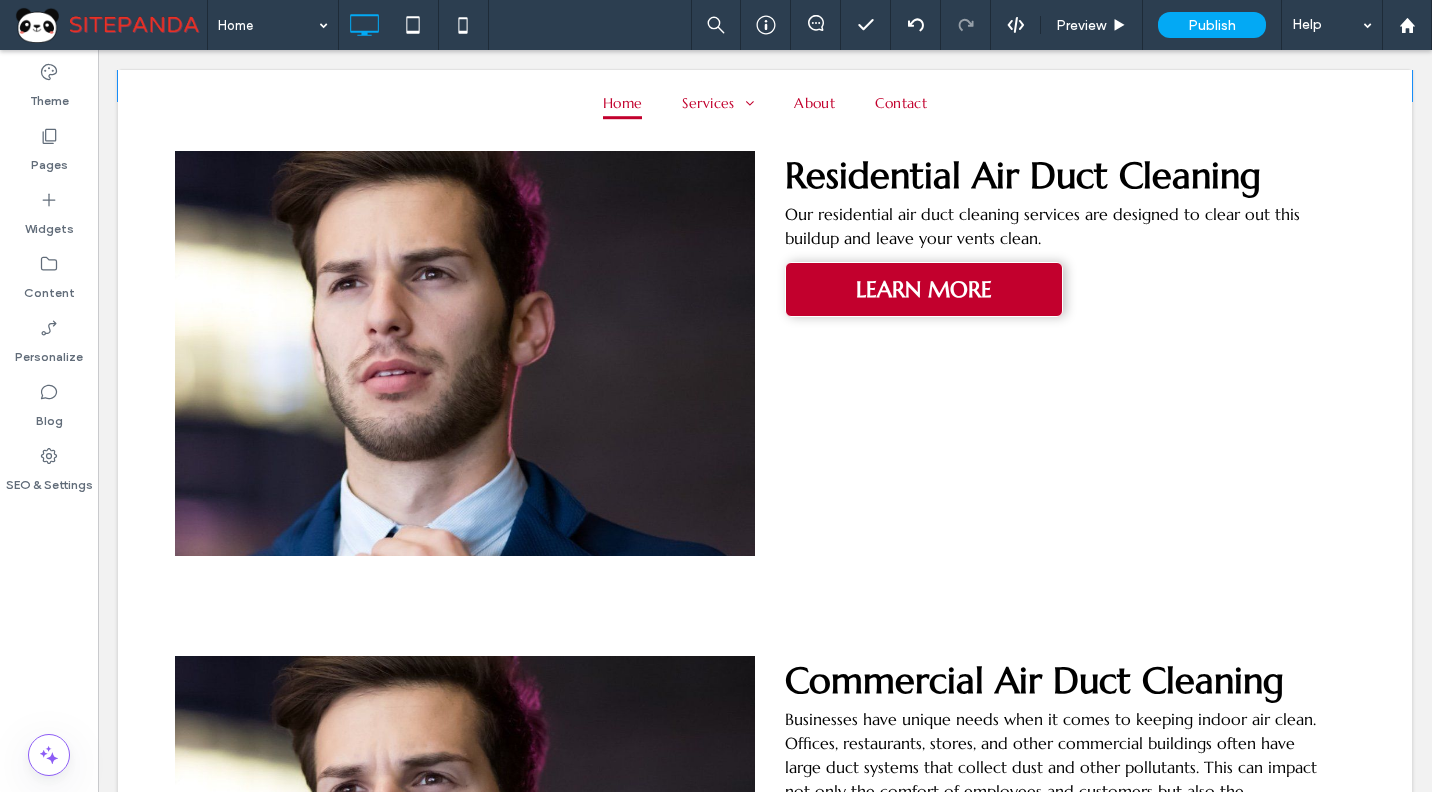 scroll, scrollTop: 4384, scrollLeft: 0, axis: vertical 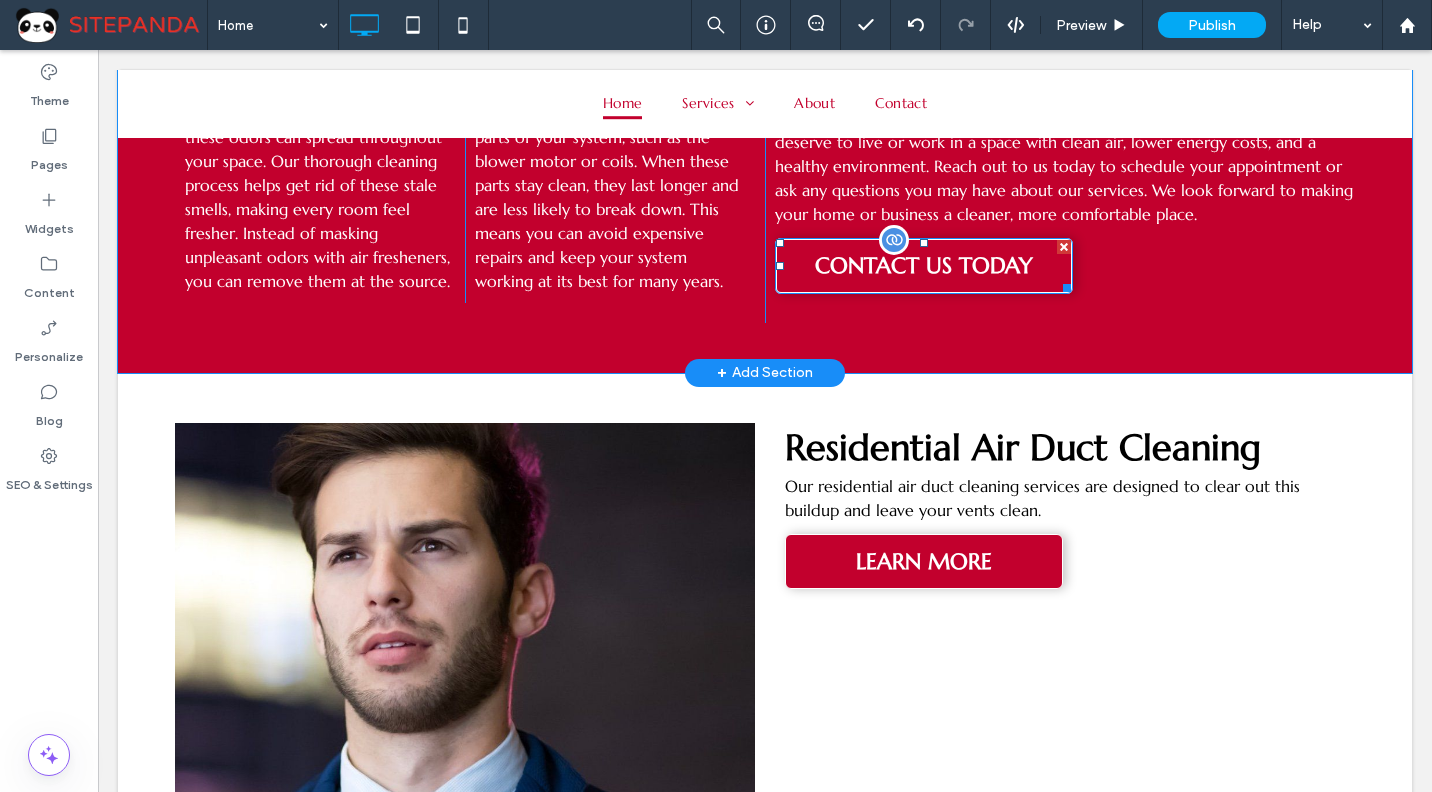 click at bounding box center [1064, 247] 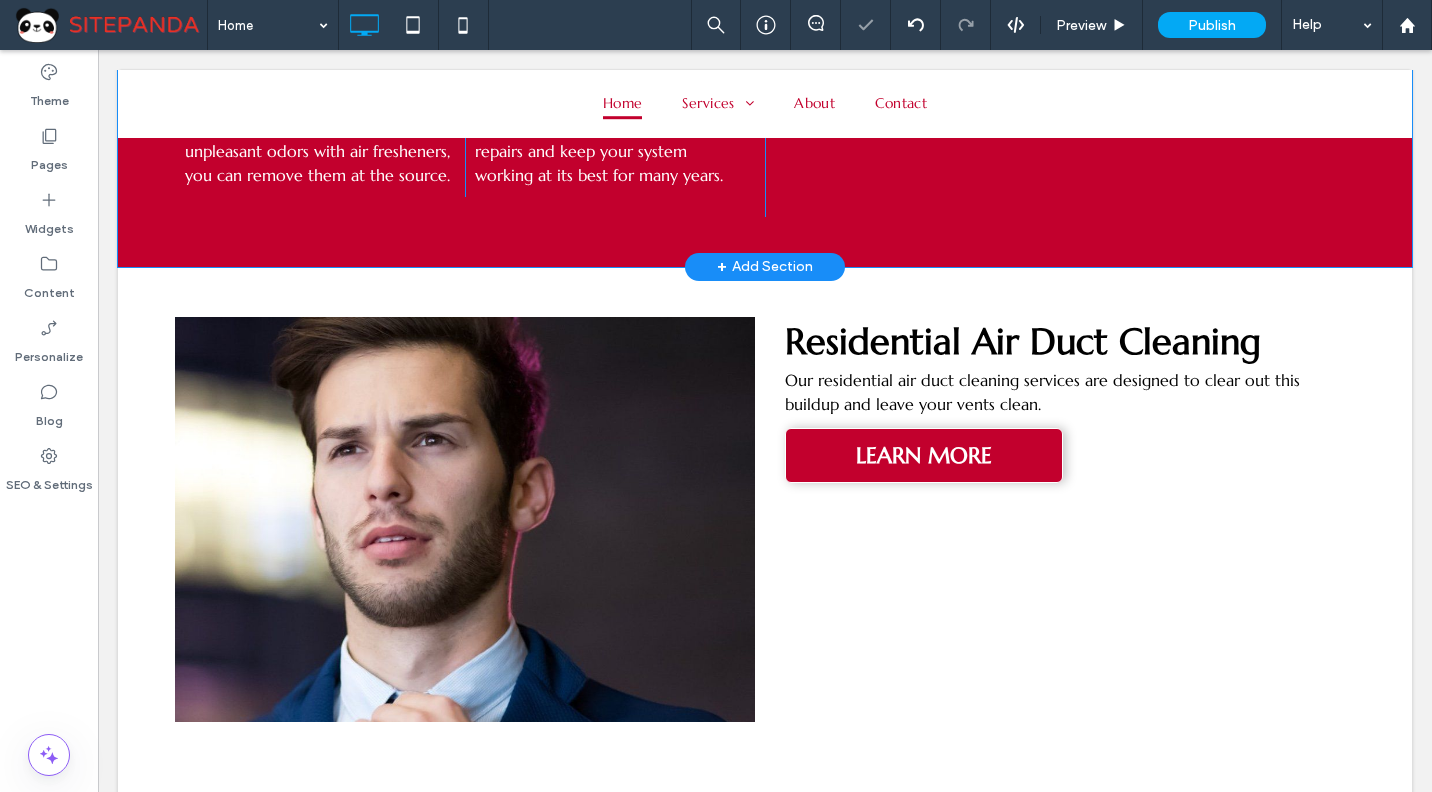 scroll, scrollTop: 4684, scrollLeft: 0, axis: vertical 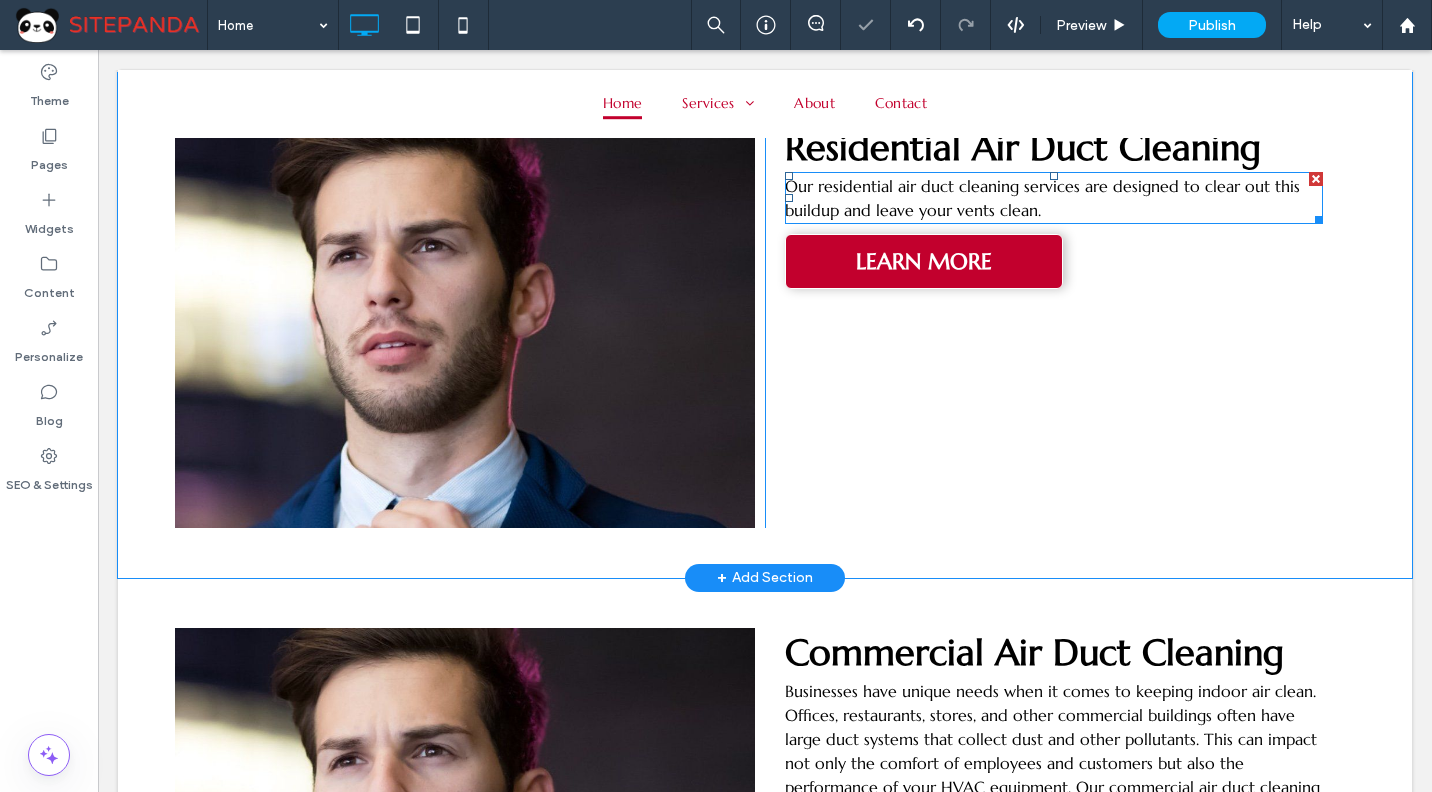 click on "Your home should be a place where you can relax and enjoy fresh, healthy air. When air ducts get clogged with dust, pet hair, and other particles, they can circulate unwanted contaminants throughout your rooms. This can lead to allergies, coughing, or stuffy air that feels uncomfortable. Our residential air duct cleaning services are designed to clear out this buildup and leave your vents clean. We use proven methods and specialized tools to reach deep inside the ductwork, removing debris without spreading it around your house. Whether you live in a small apartment or a large family home, we take the time to do the job right. You’ll notice the difference in air quality right away, and your heating and cooling system will work more efficiently." at bounding box center [1042, 198] 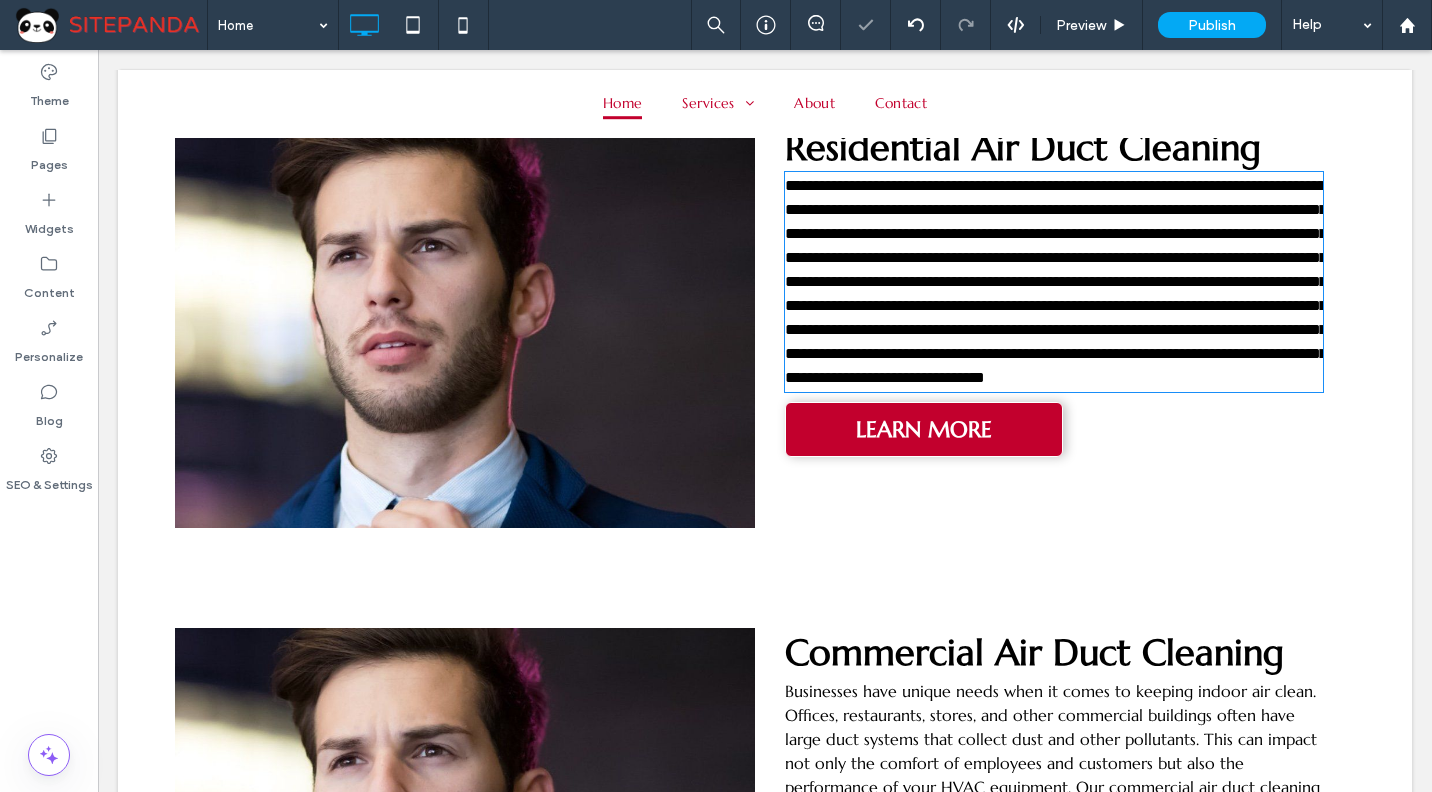 type on "*********" 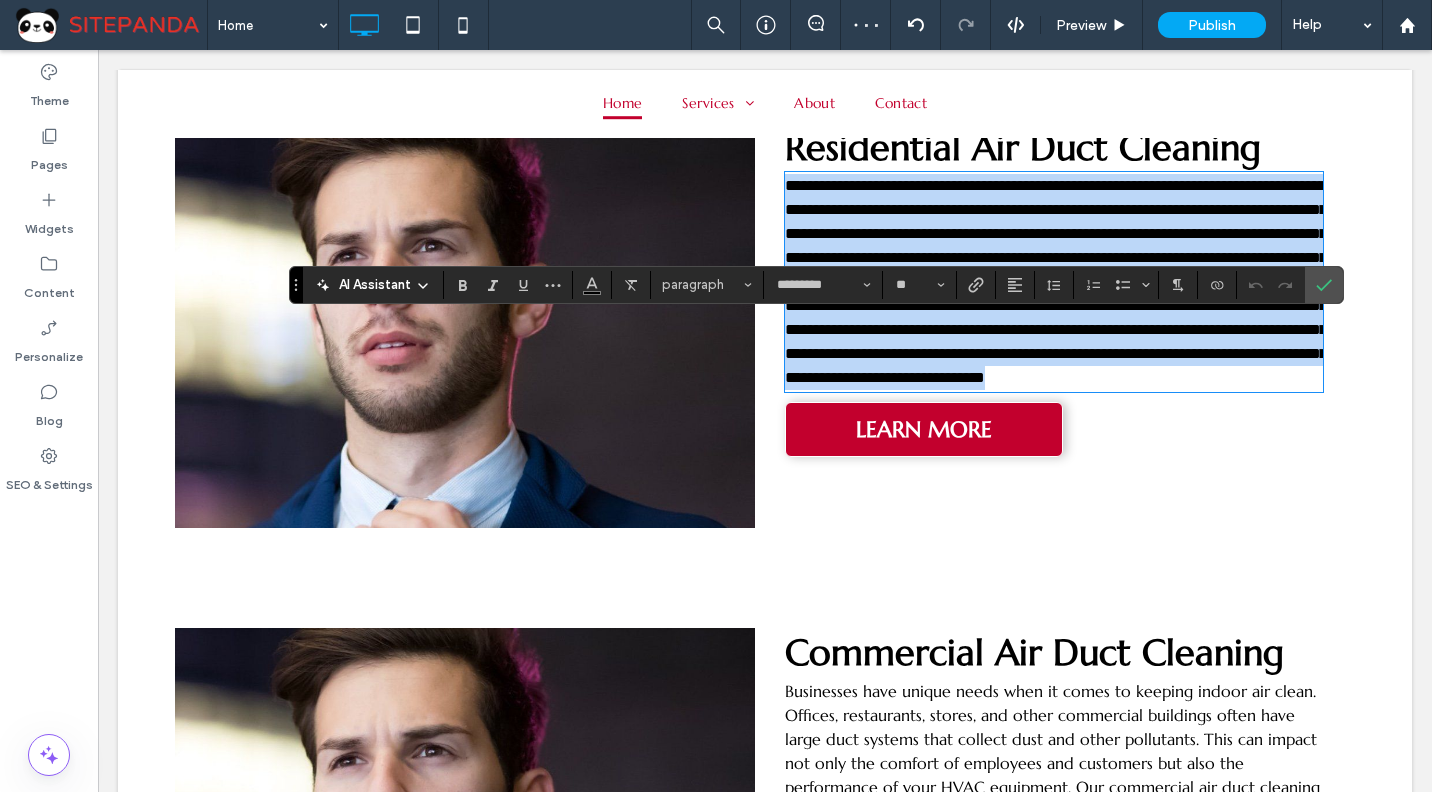 click on "**********" at bounding box center (1054, 282) 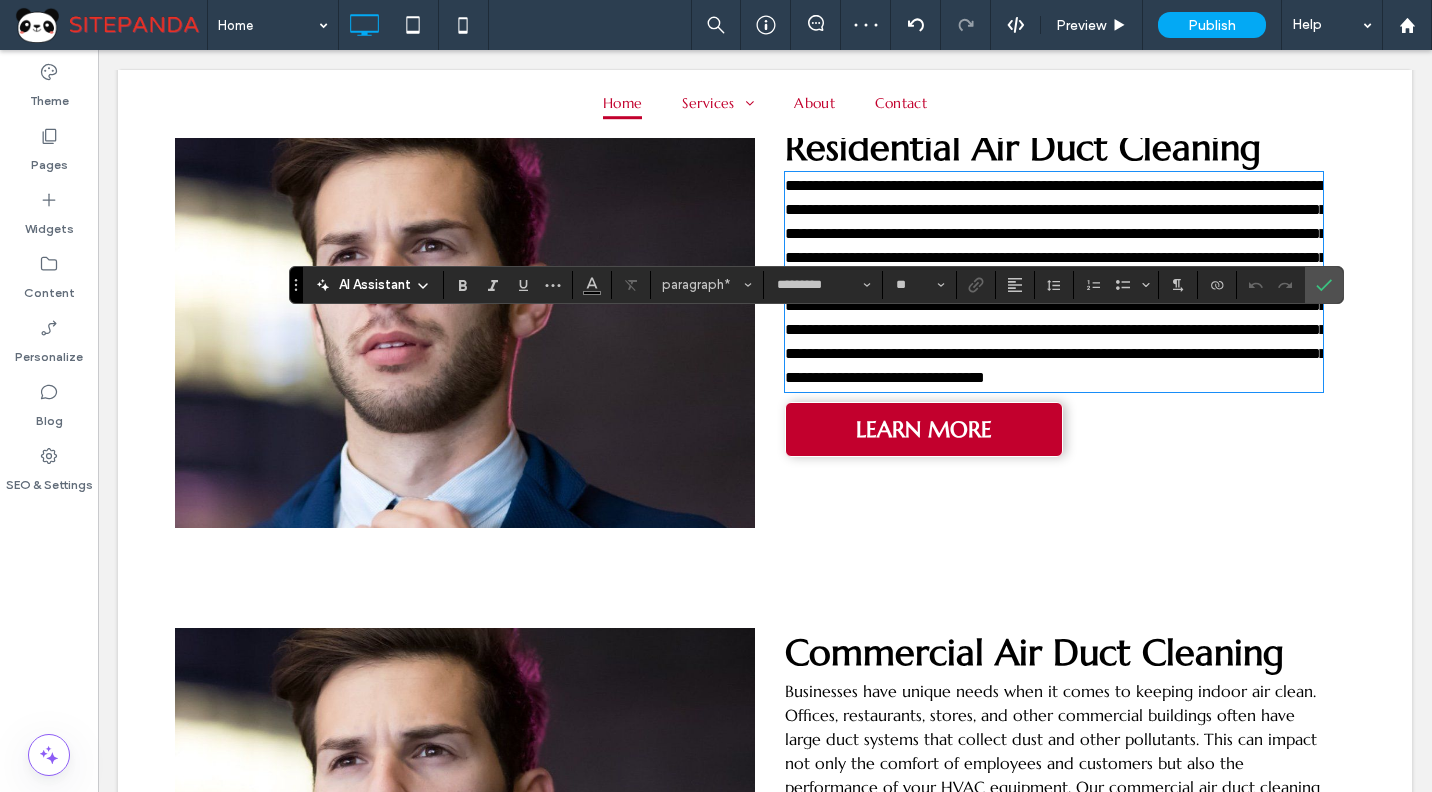 click on "**********" at bounding box center [1056, 281] 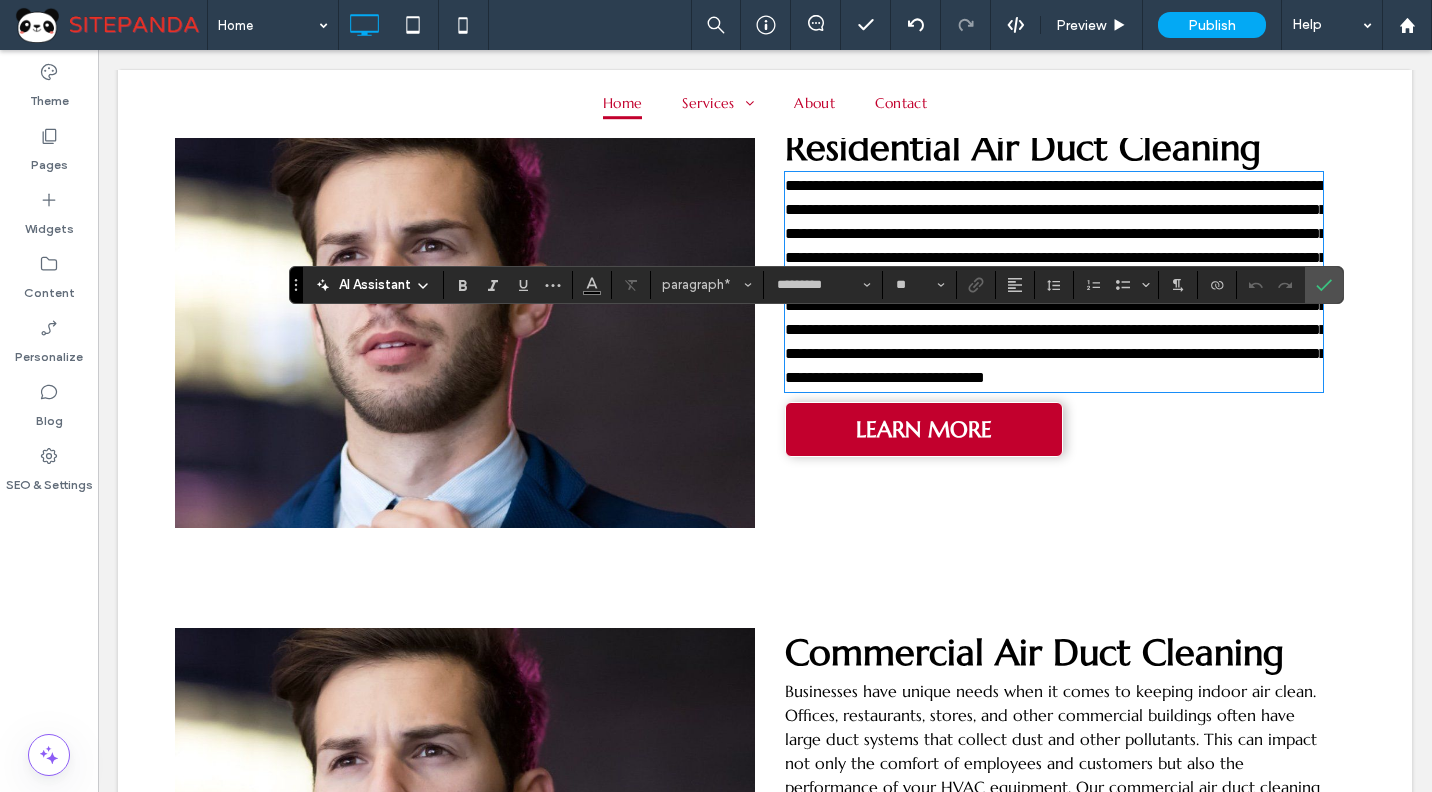 paste 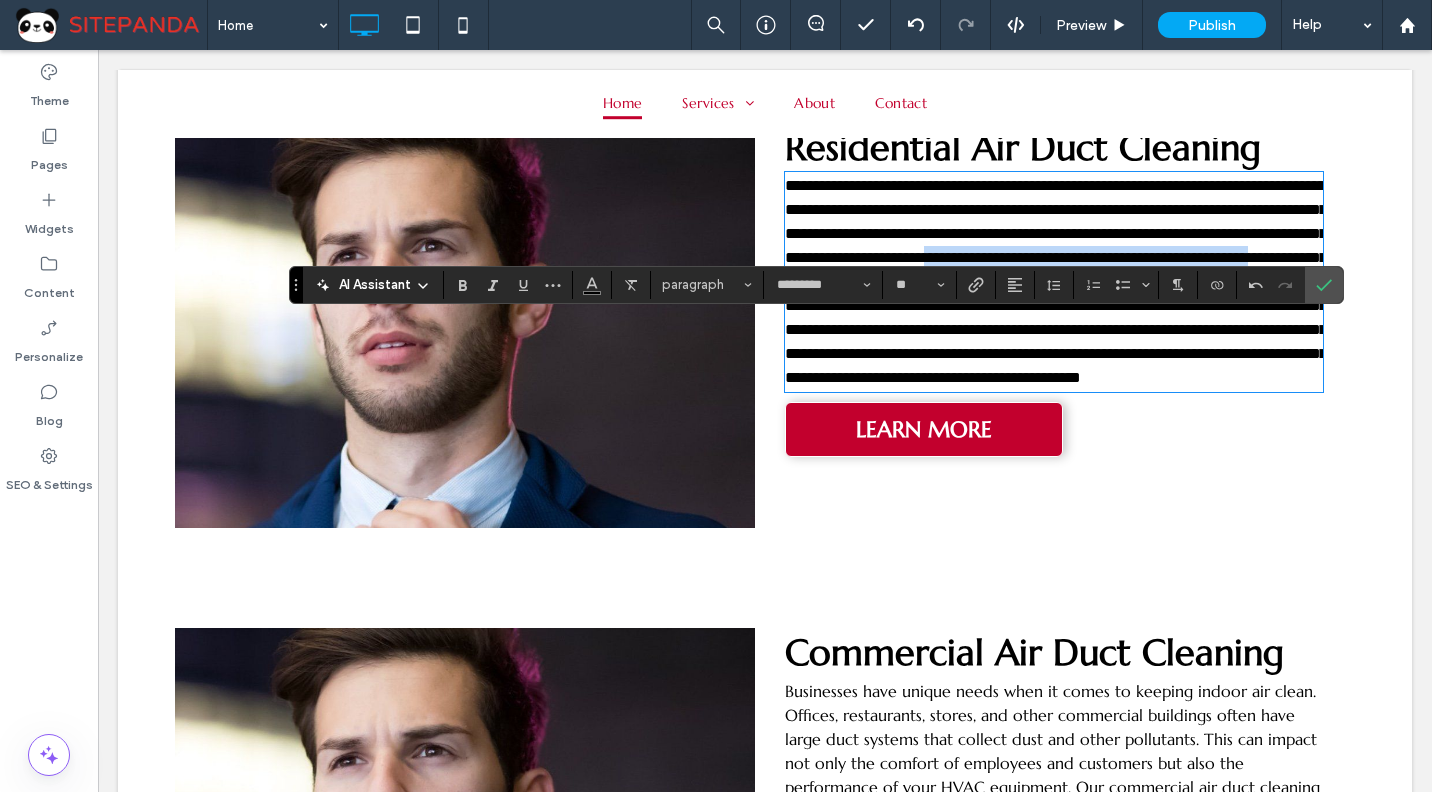 drag, startPoint x: 1298, startPoint y: 429, endPoint x: 926, endPoint y: 428, distance: 372.00134 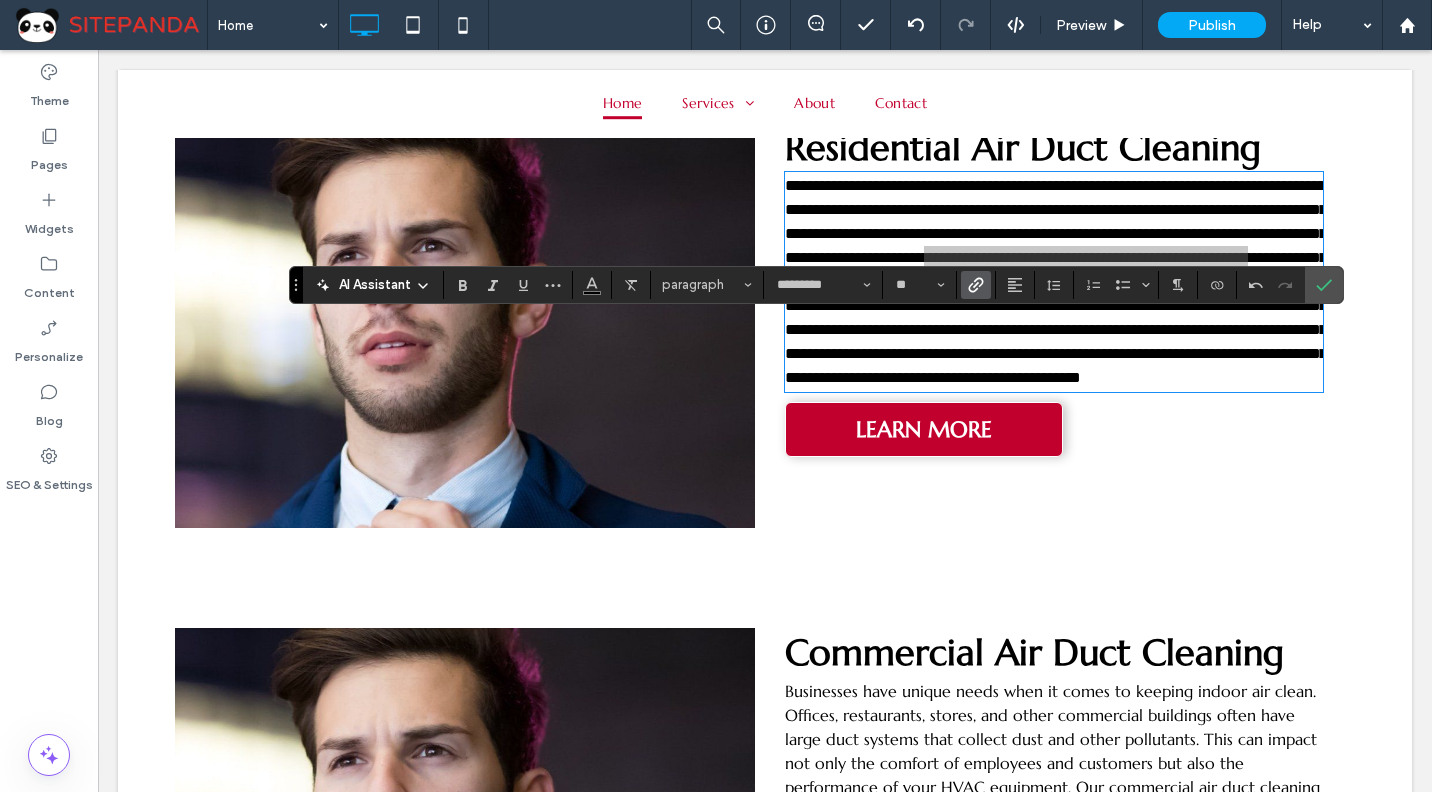 click 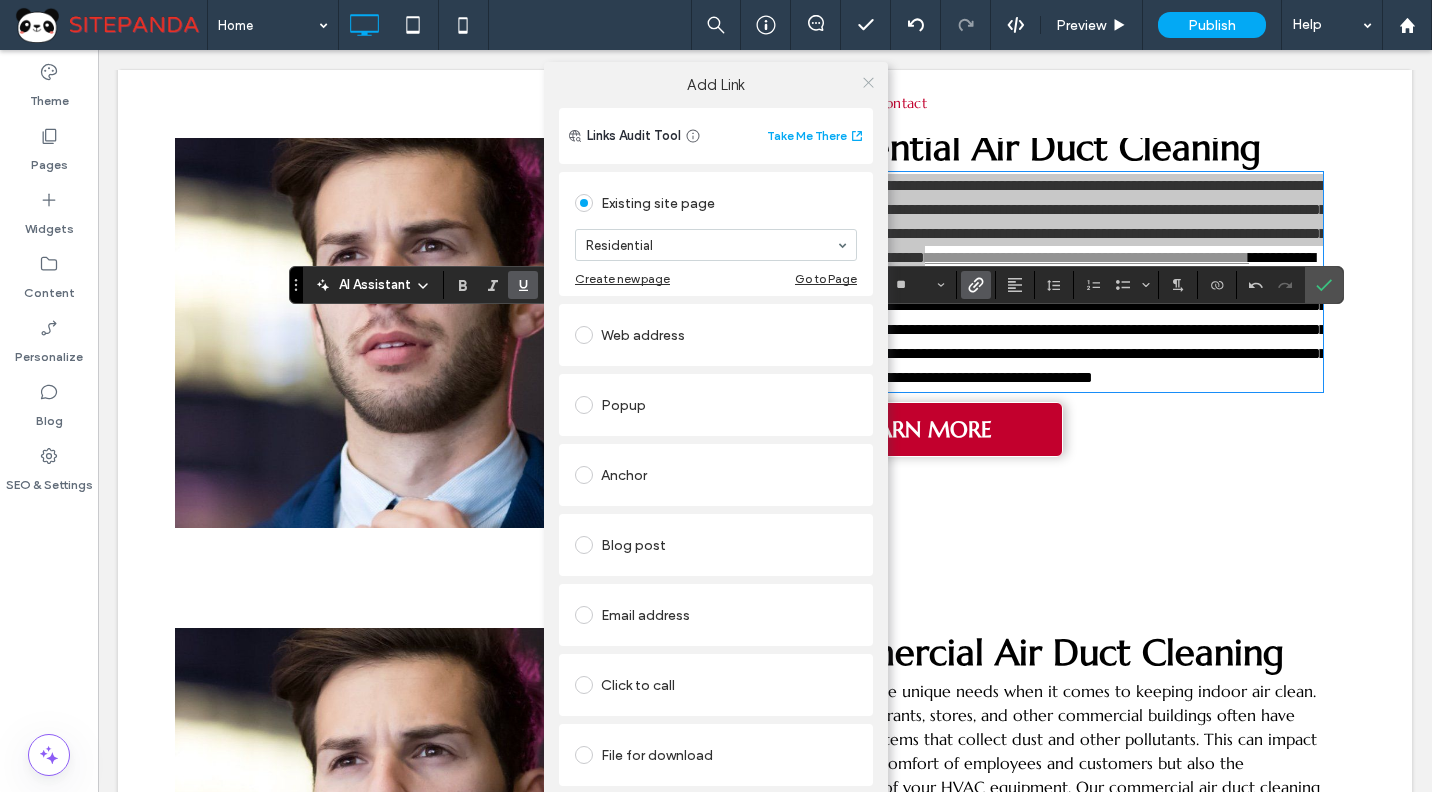 click at bounding box center [868, 82] 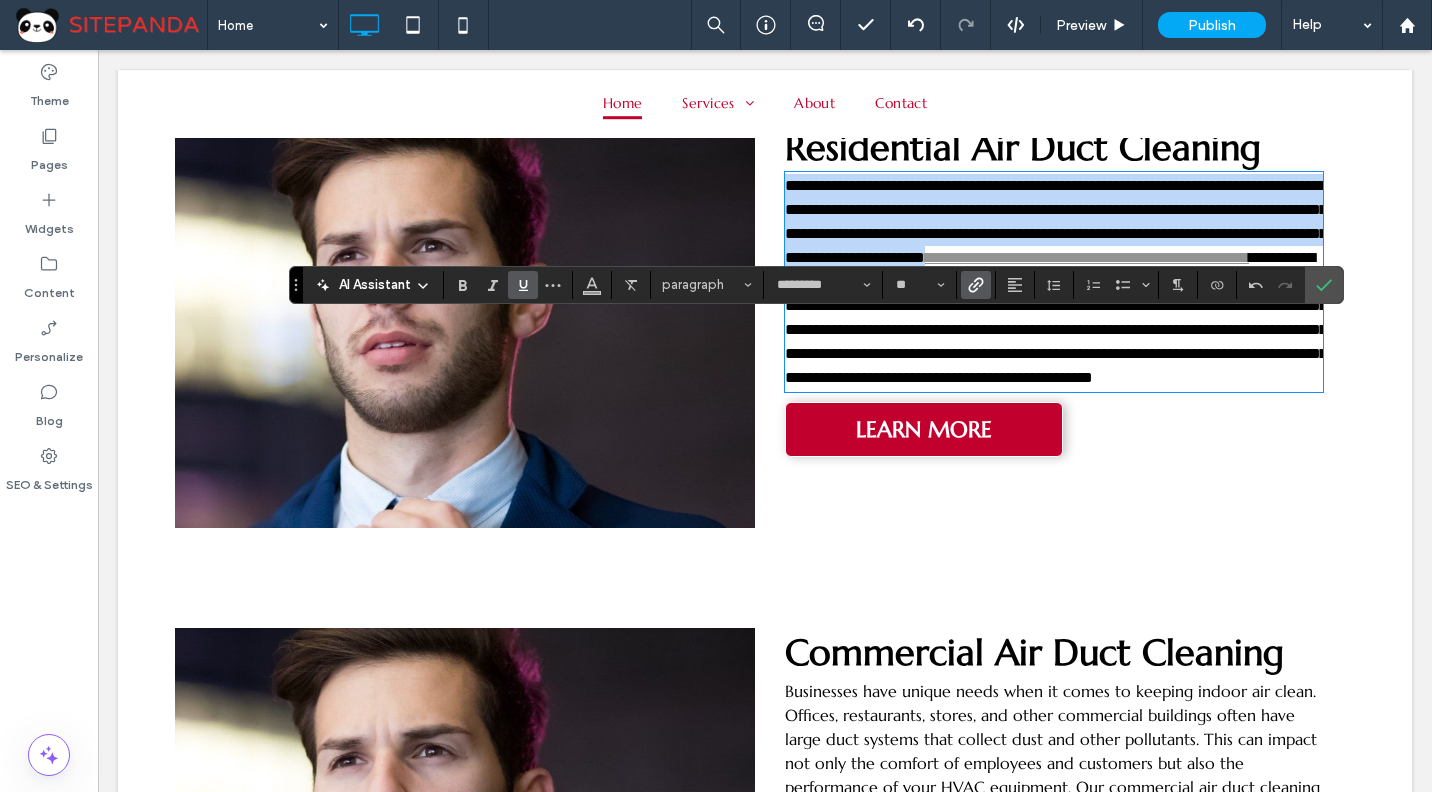 click on "LEARN MORE" at bounding box center [924, 429] 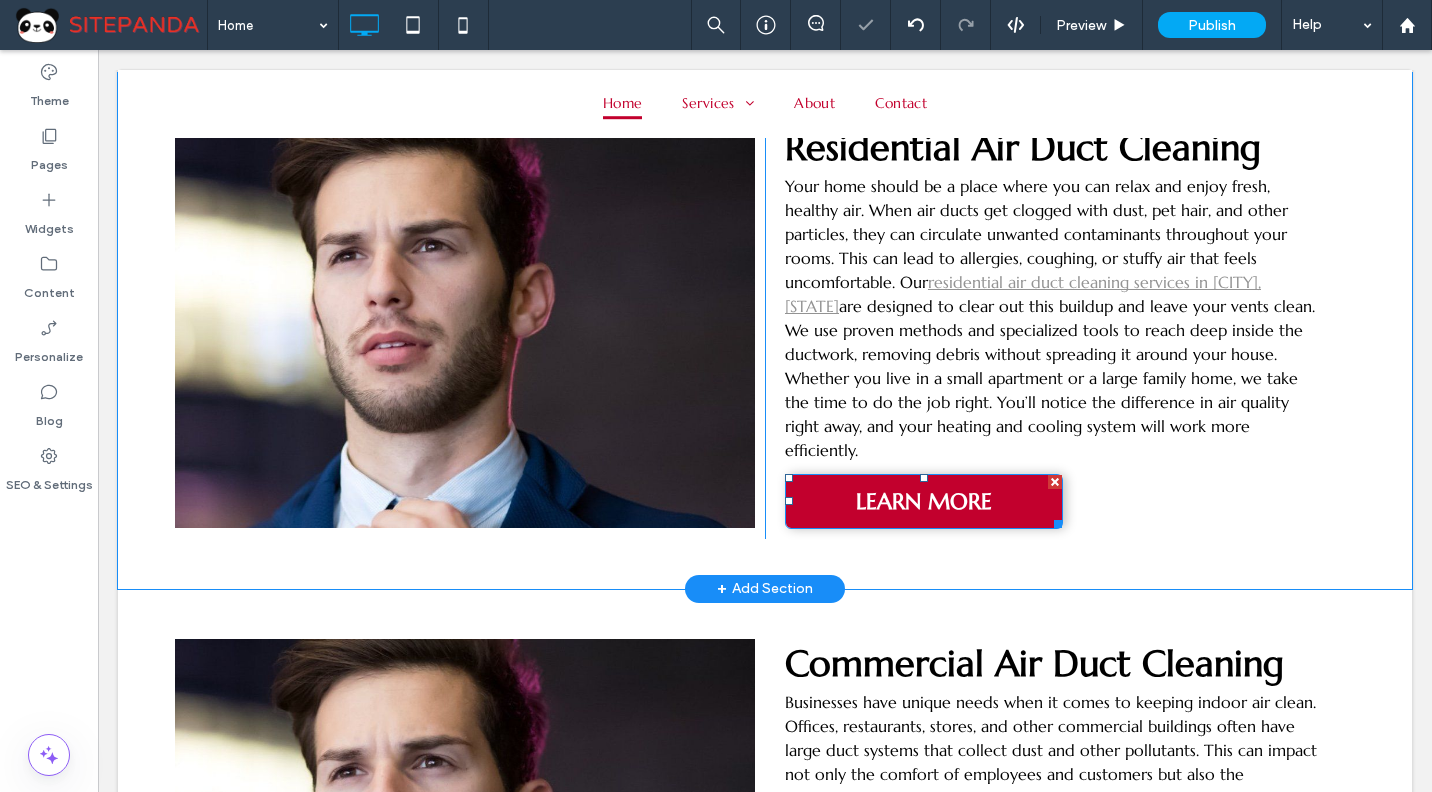 click on "LEARN MORE" at bounding box center [924, 501] 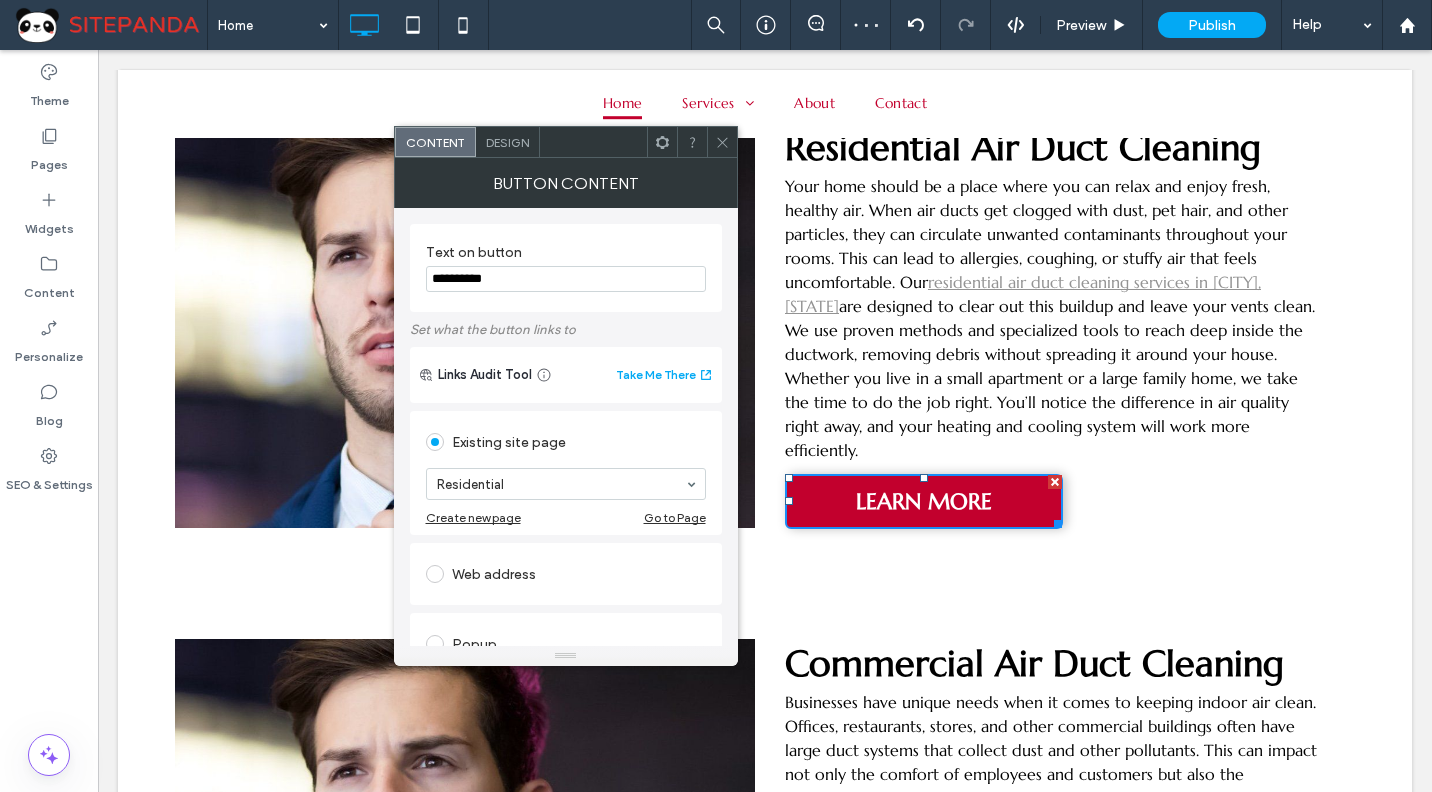 click 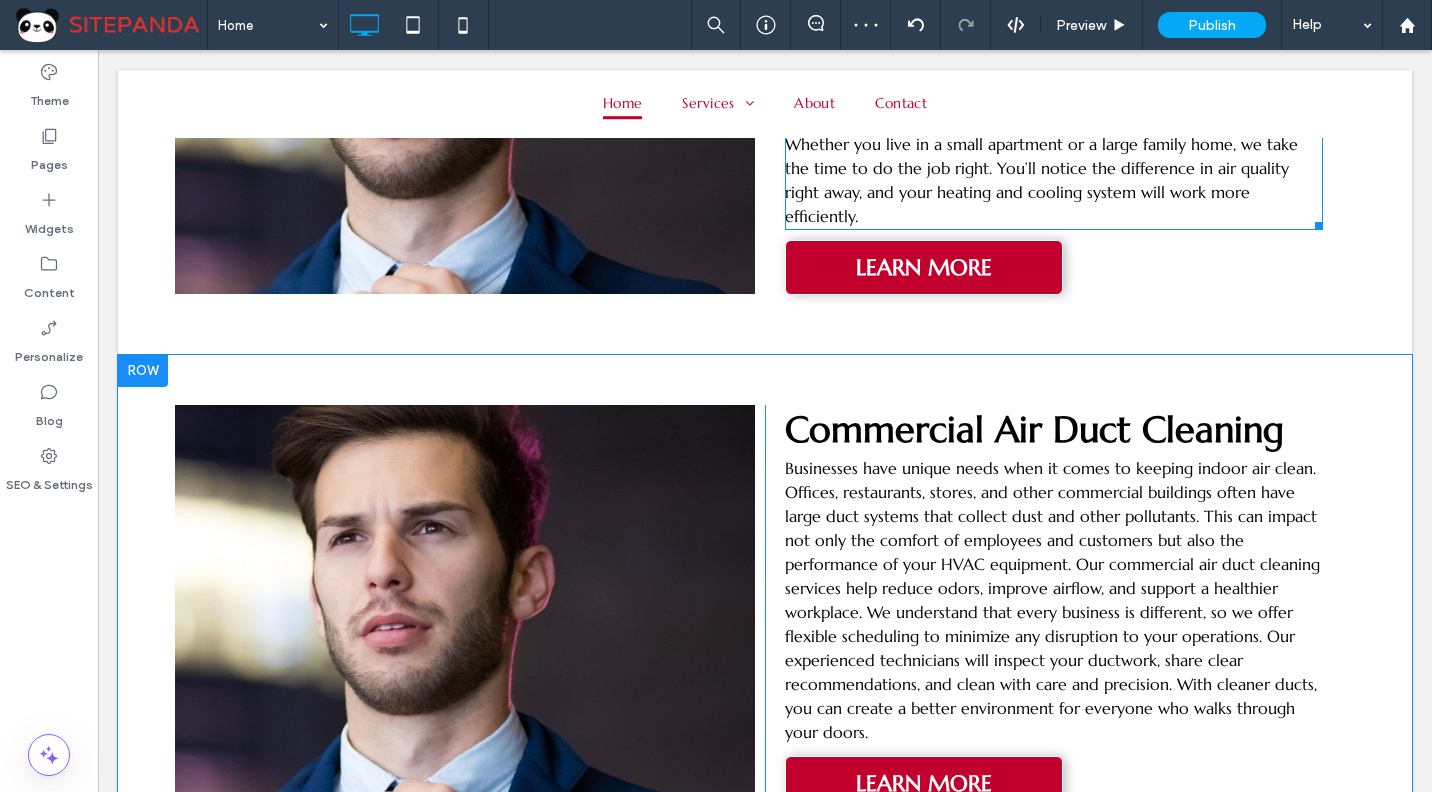 scroll, scrollTop: 5084, scrollLeft: 0, axis: vertical 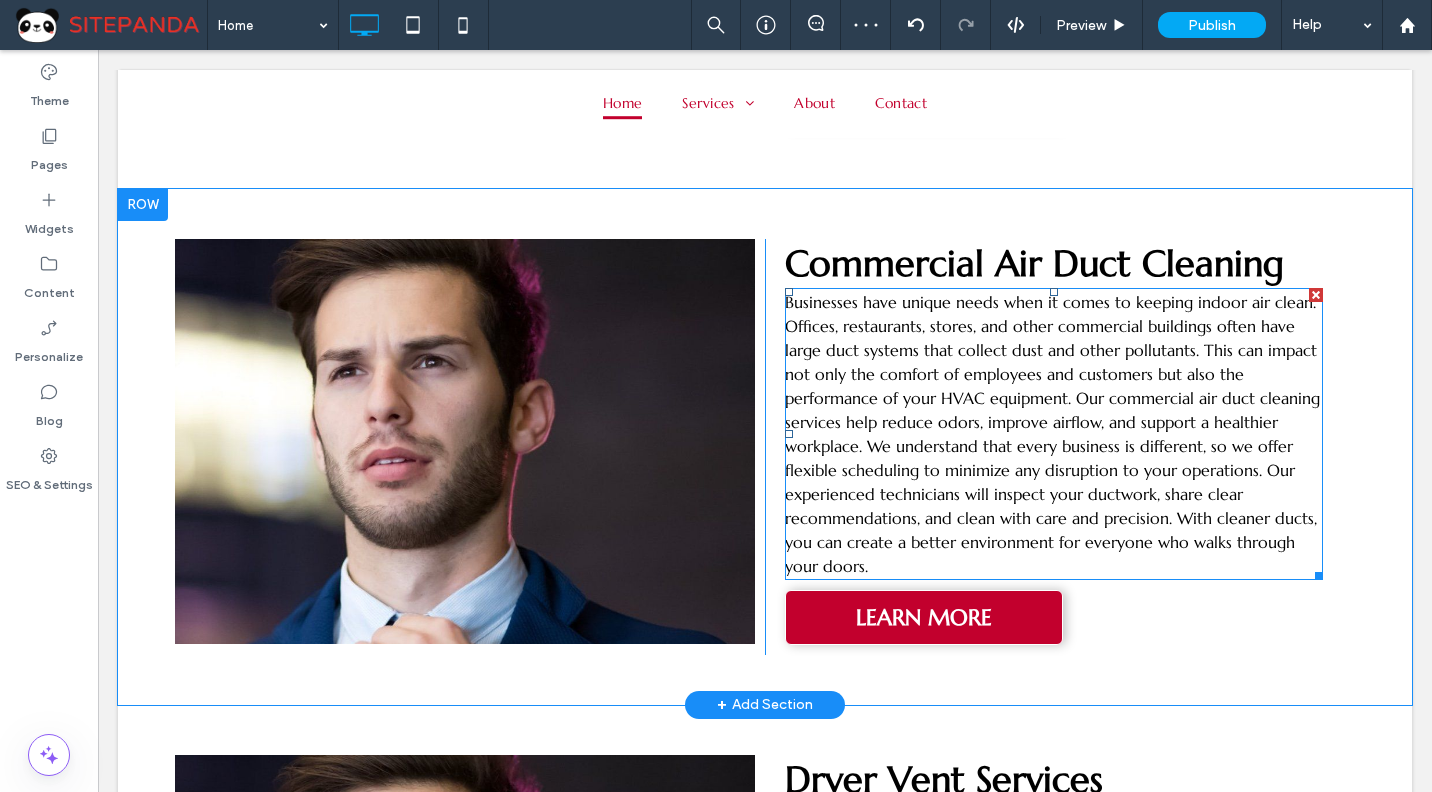 click on "Businesses have unique needs when it comes to keeping indoor air clean. Offices, restaurants, stores, and other commercial buildings often have large duct systems that collect dust and other pollutants. This can impact not only the comfort of employees and customers but also the performance of your HVAC equipment. Our commercial air duct cleaning services help reduce odors, improve airflow, and support a healthier workplace. We understand that every business is different, so we offer flexible scheduling to minimize any disruption to your operations. Our experienced technicians will inspect your ductwork, share clear recommendations, and clean with care and precision. With cleaner ducts, you can create a better environment for everyone who walks through your doors." at bounding box center (1052, 434) 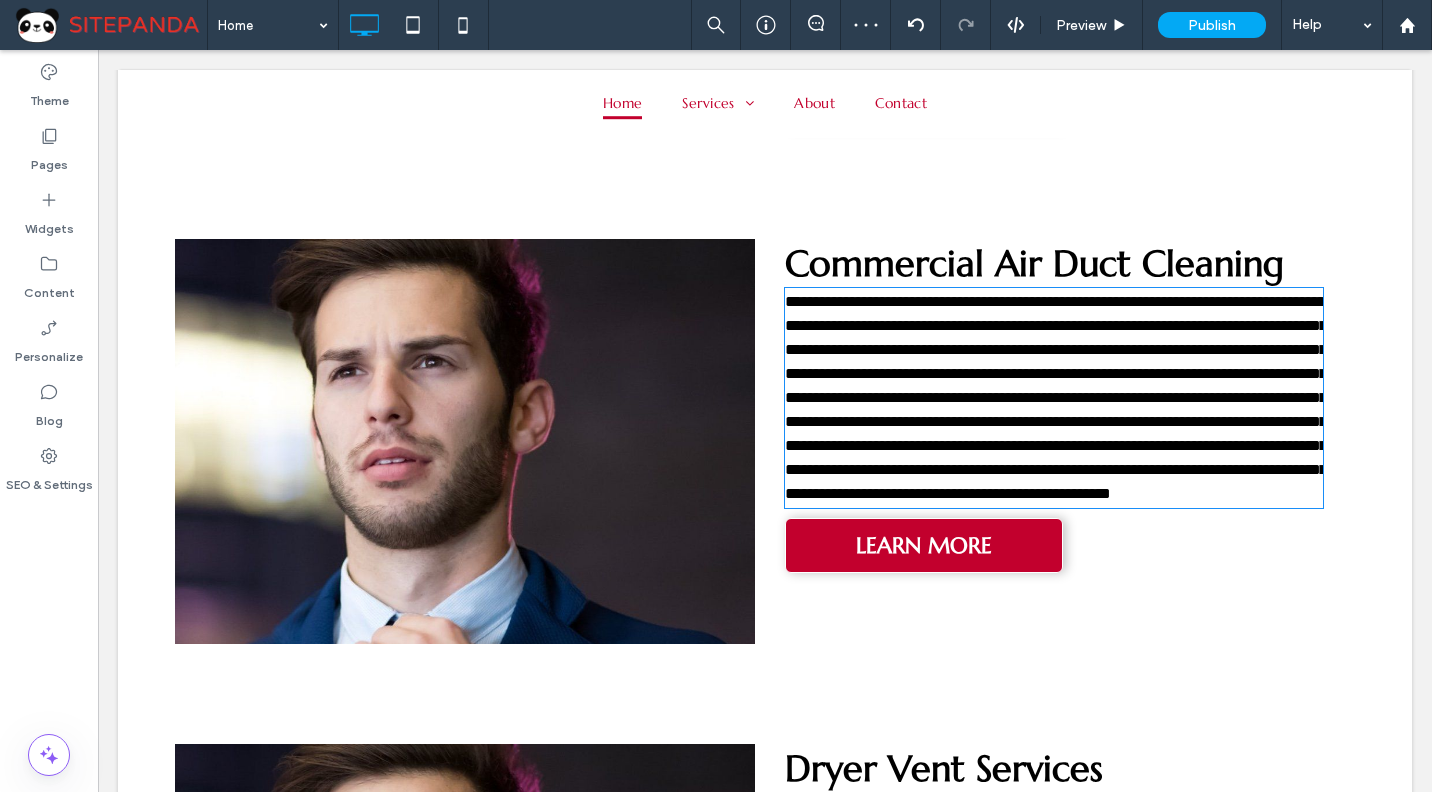 type on "*********" 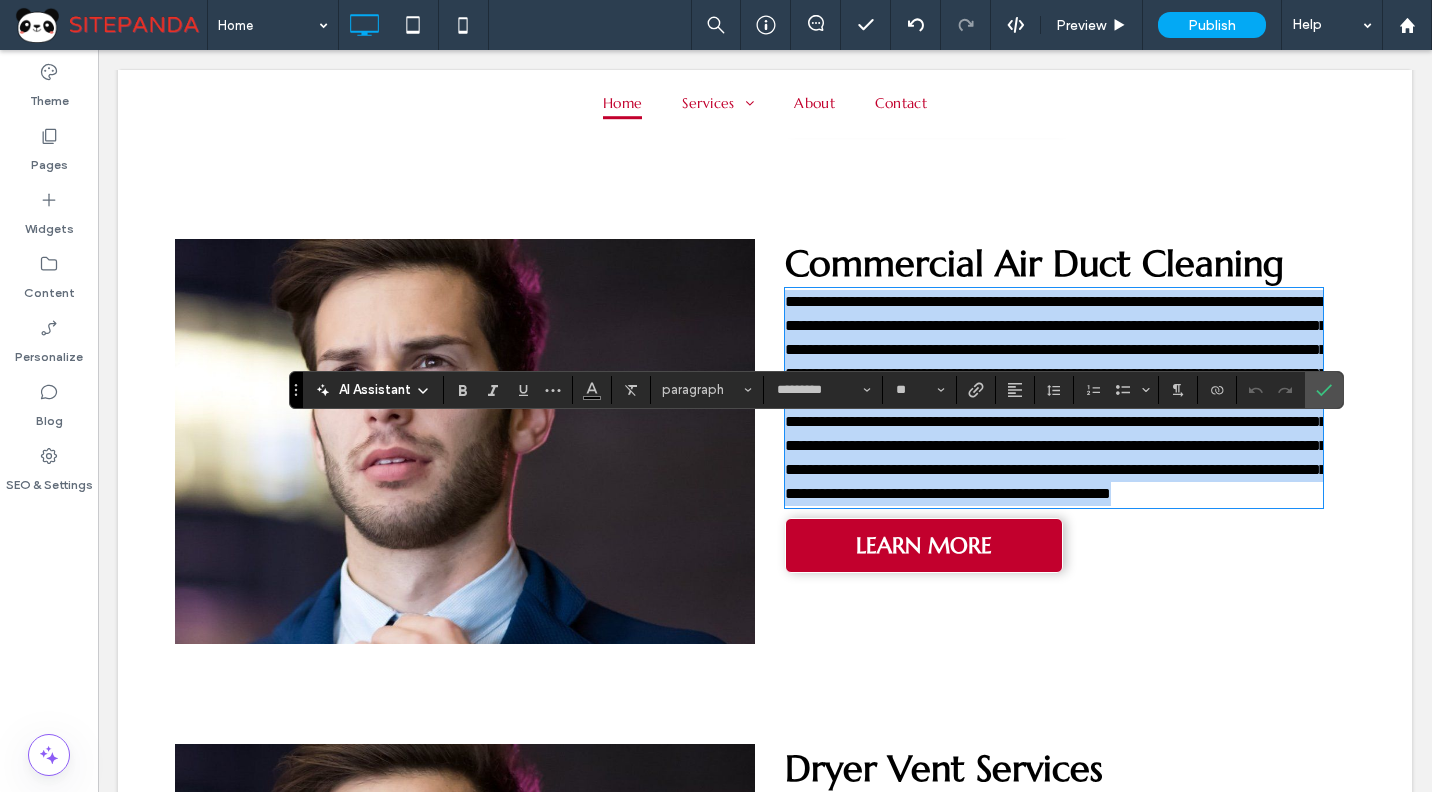 click on "**********" at bounding box center (1054, 398) 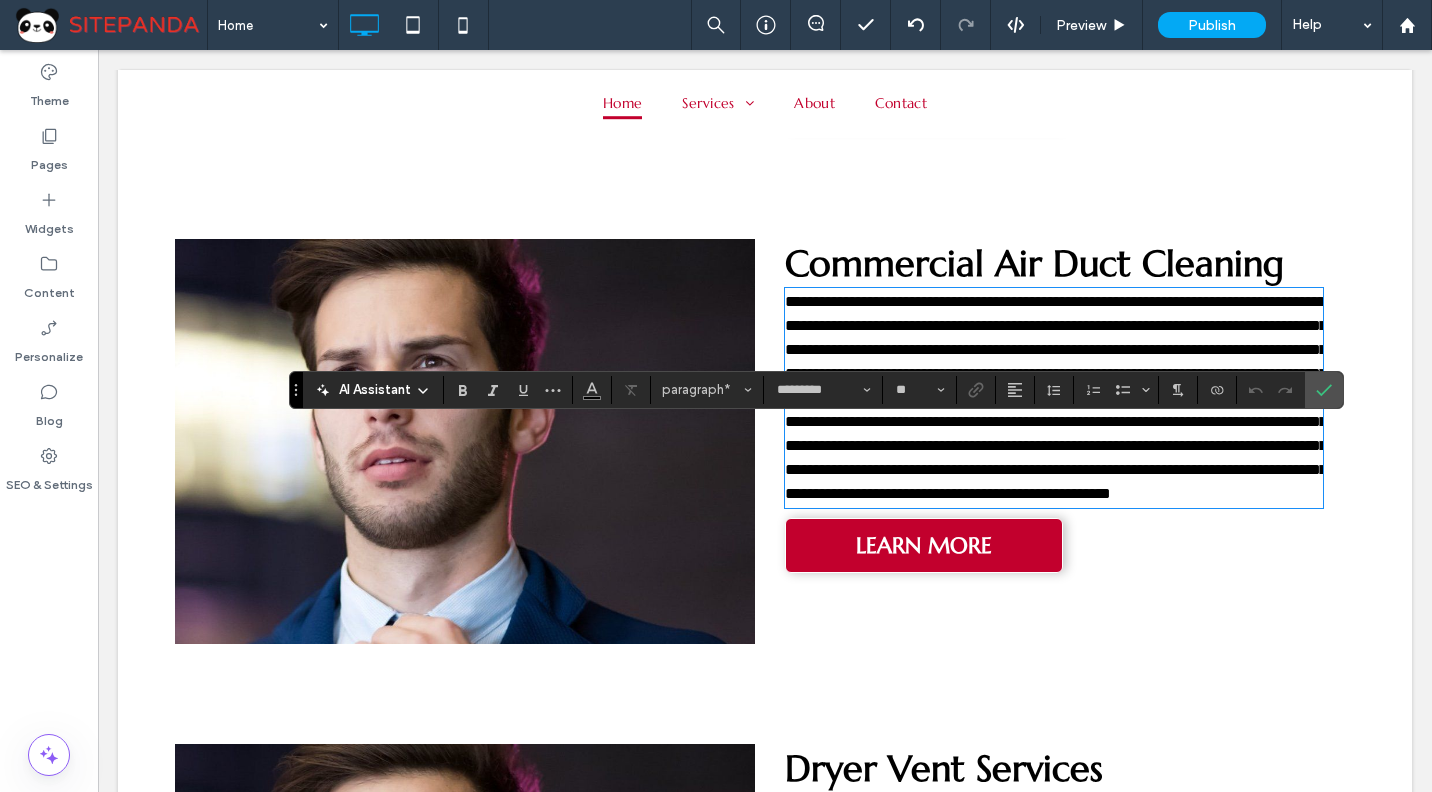 click on "**********" at bounding box center (1056, 397) 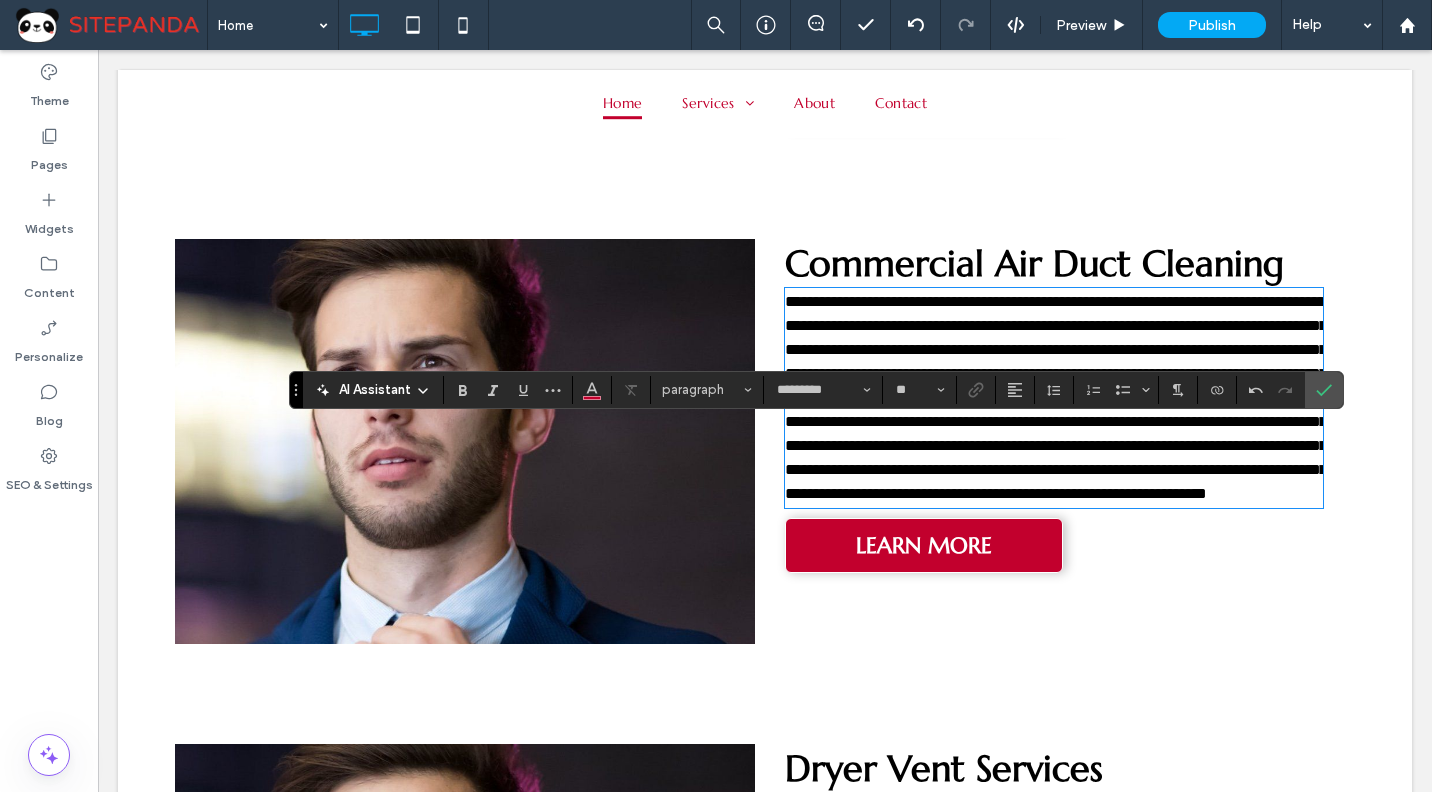 scroll, scrollTop: 0, scrollLeft: 0, axis: both 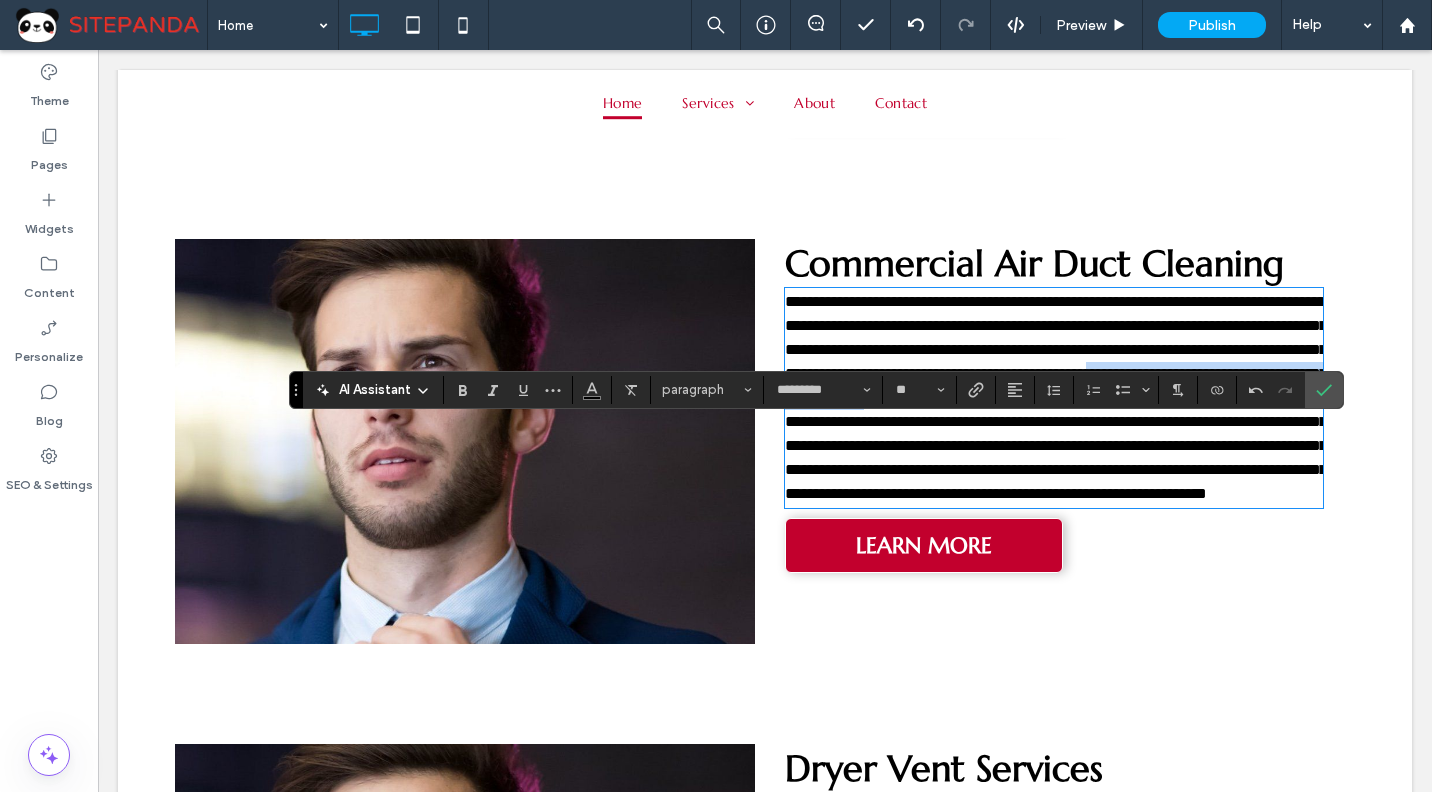 drag, startPoint x: 947, startPoint y: 562, endPoint x: 1104, endPoint y: 524, distance: 161.53328 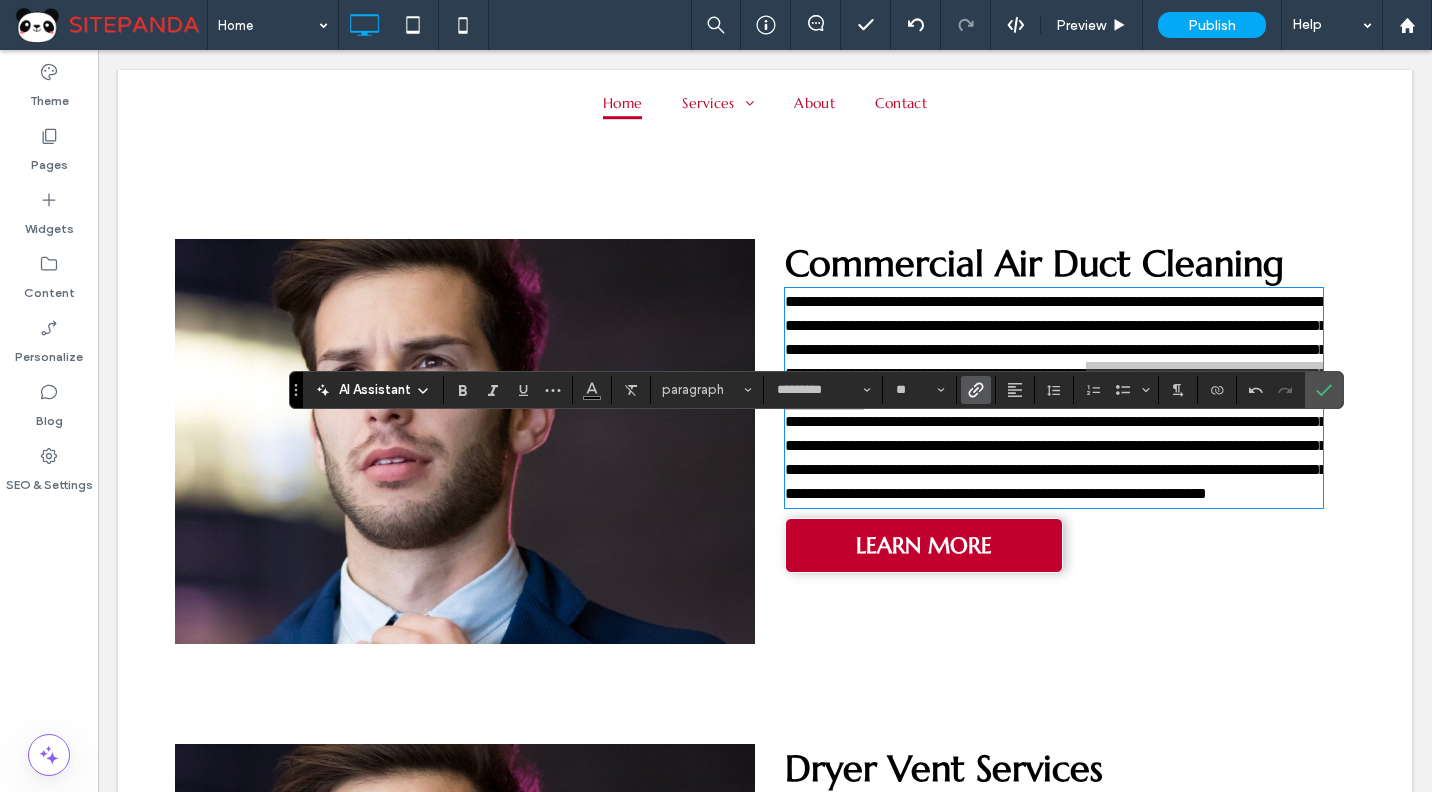 click 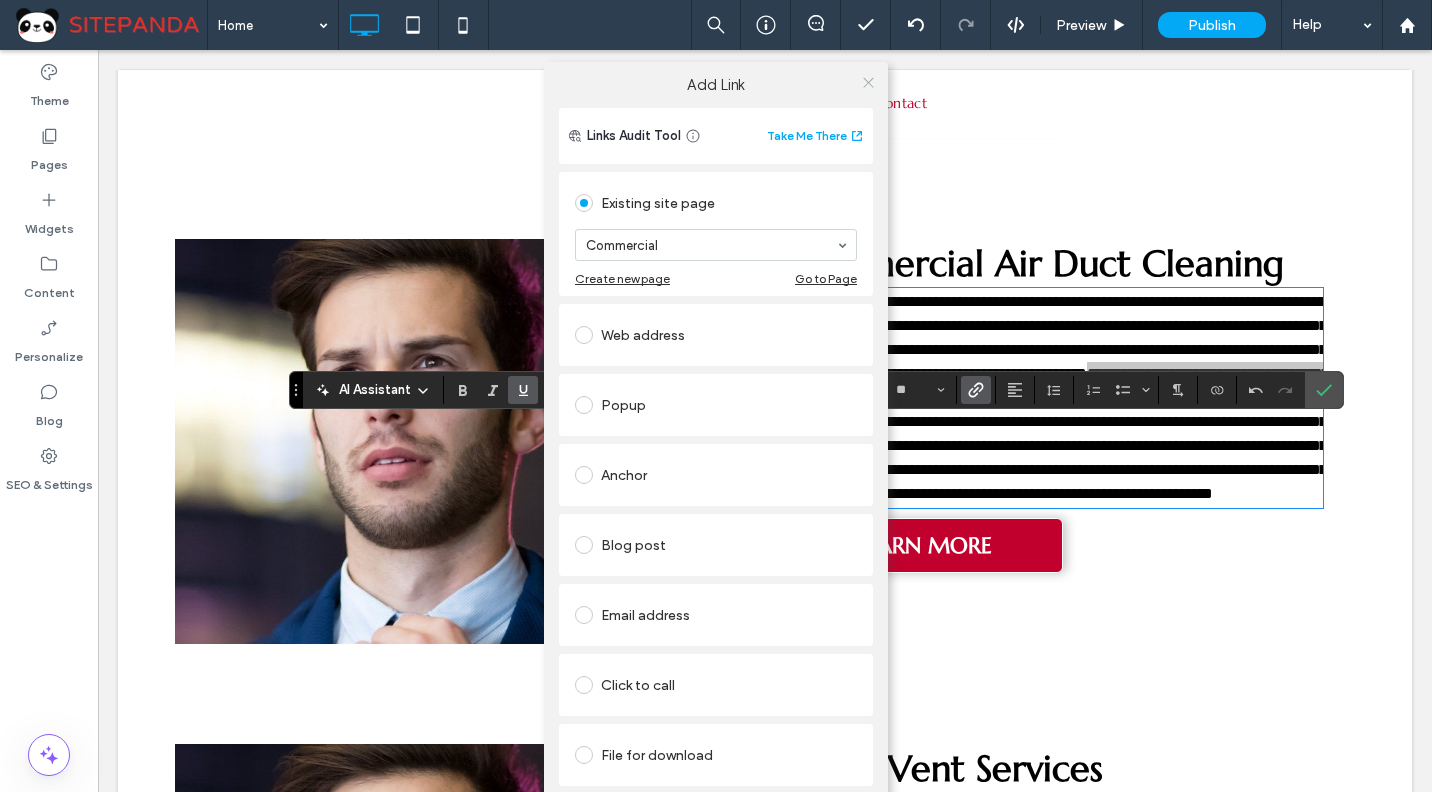 click 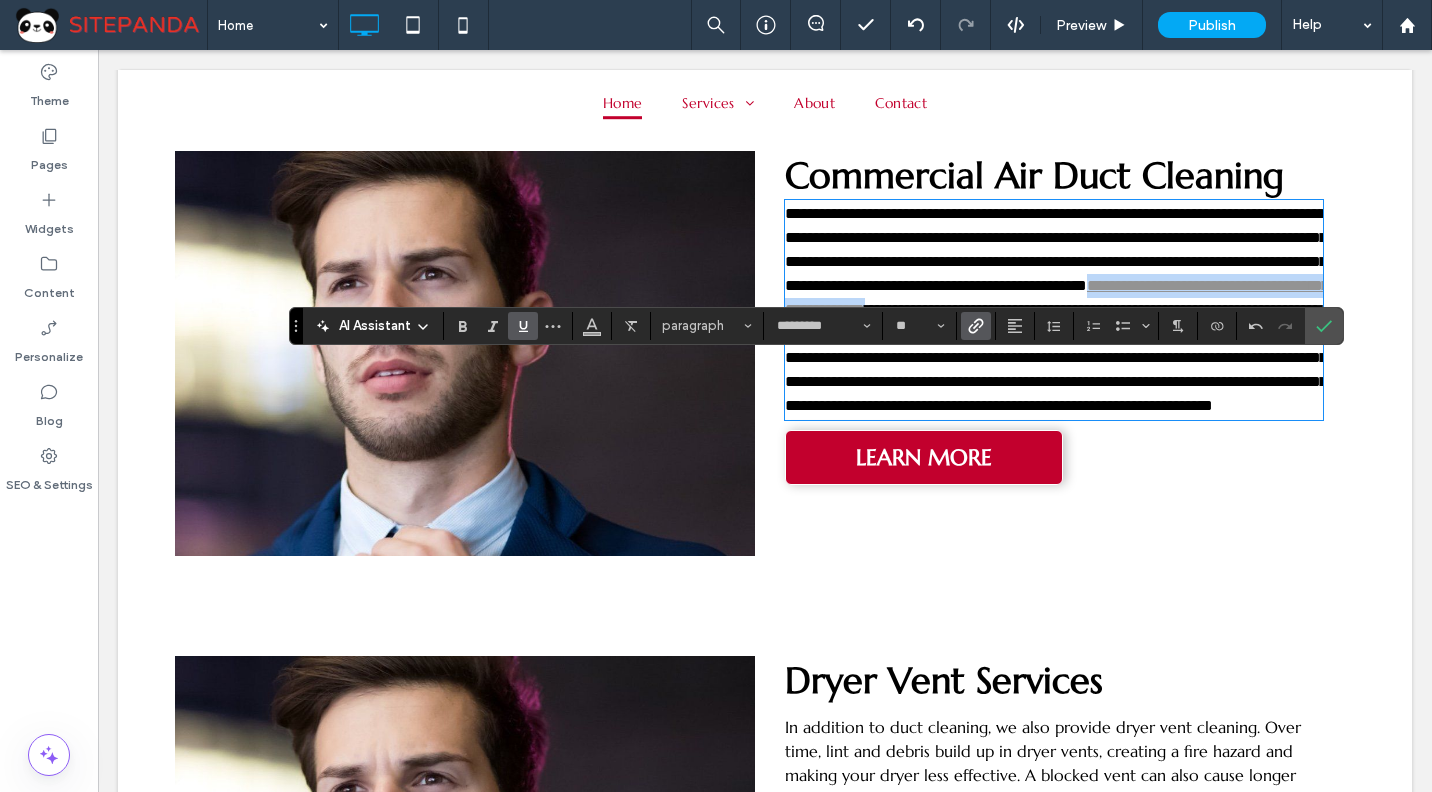 scroll, scrollTop: 5284, scrollLeft: 0, axis: vertical 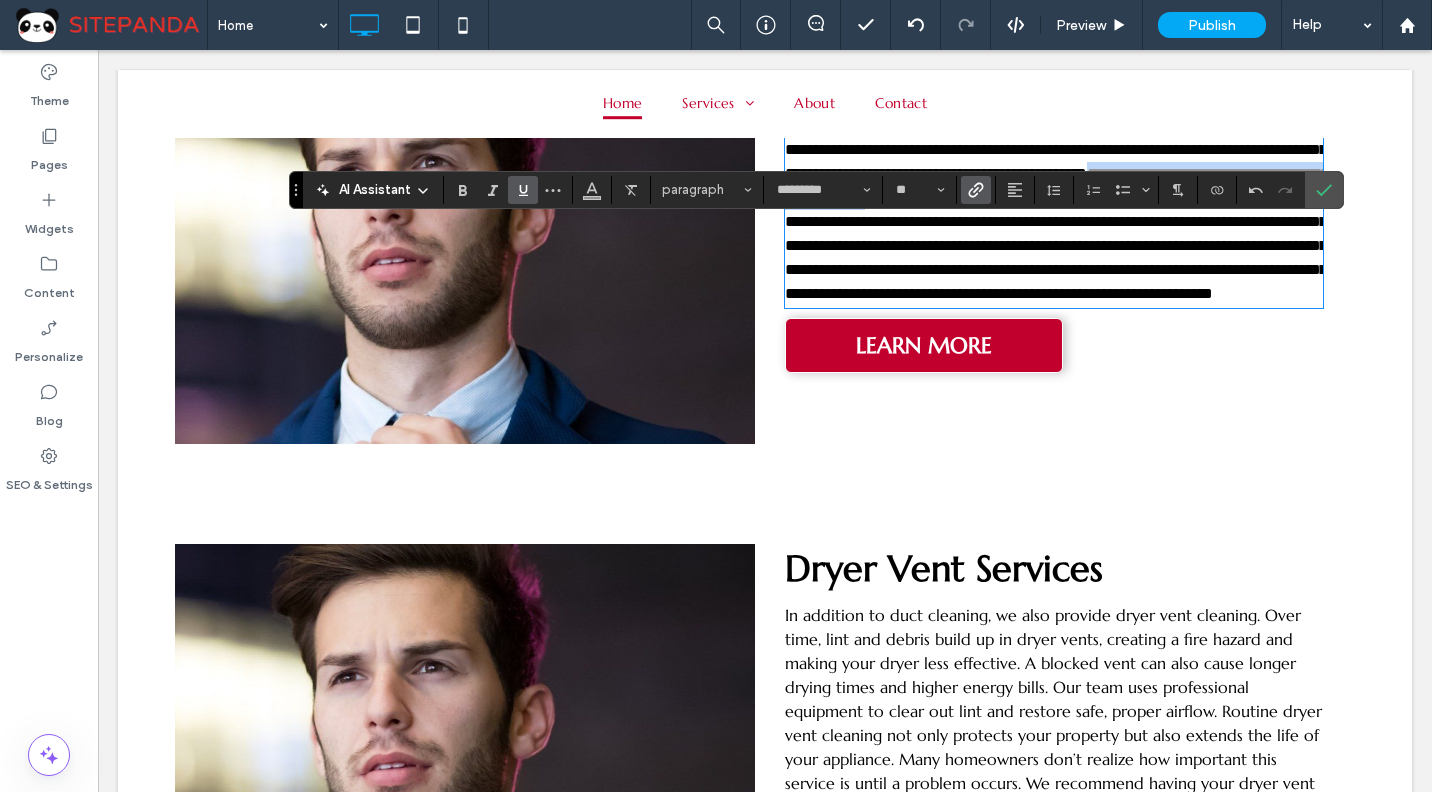 click on "LEARN MORE" at bounding box center (924, 345) 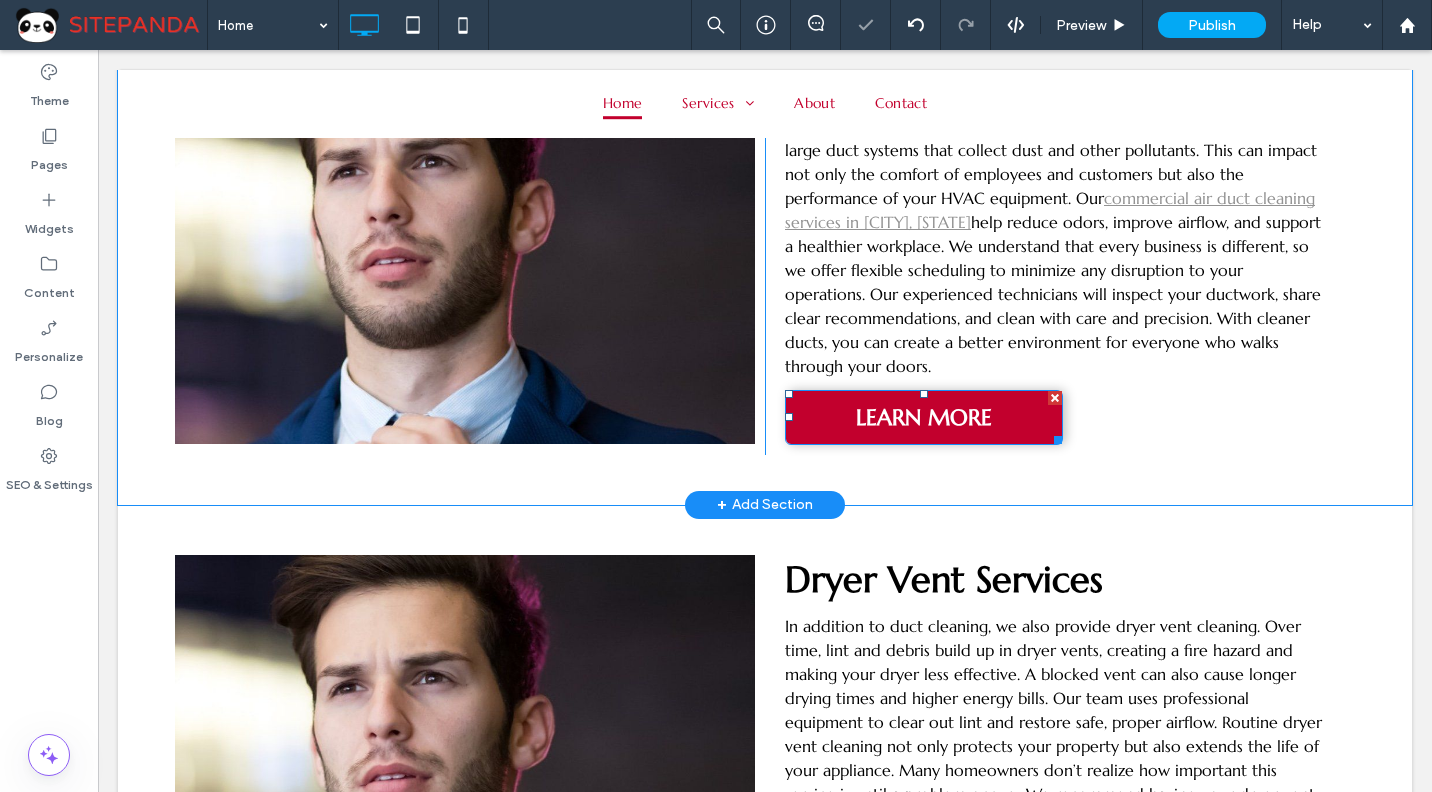 click on "LEARN MORE" at bounding box center [924, 417] 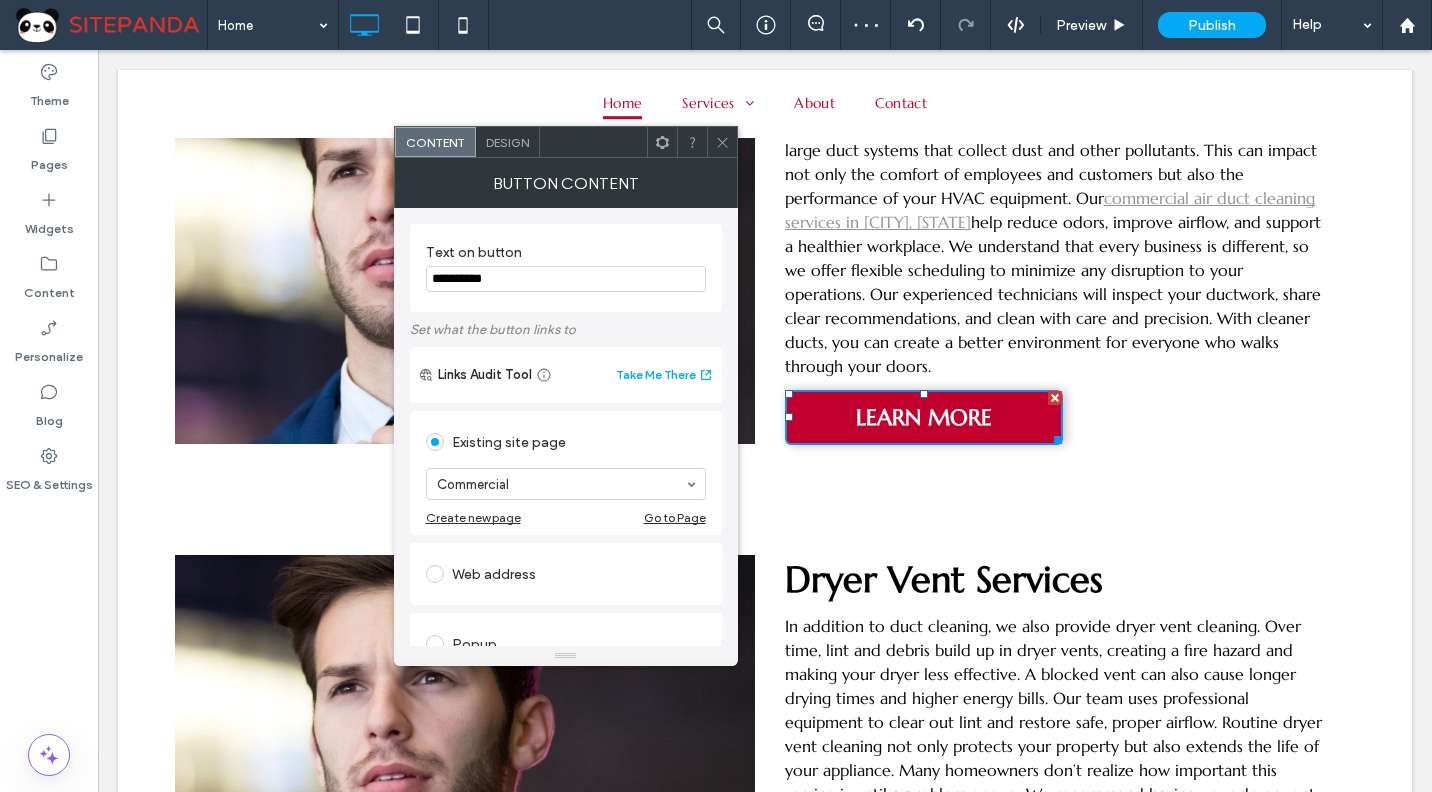 click 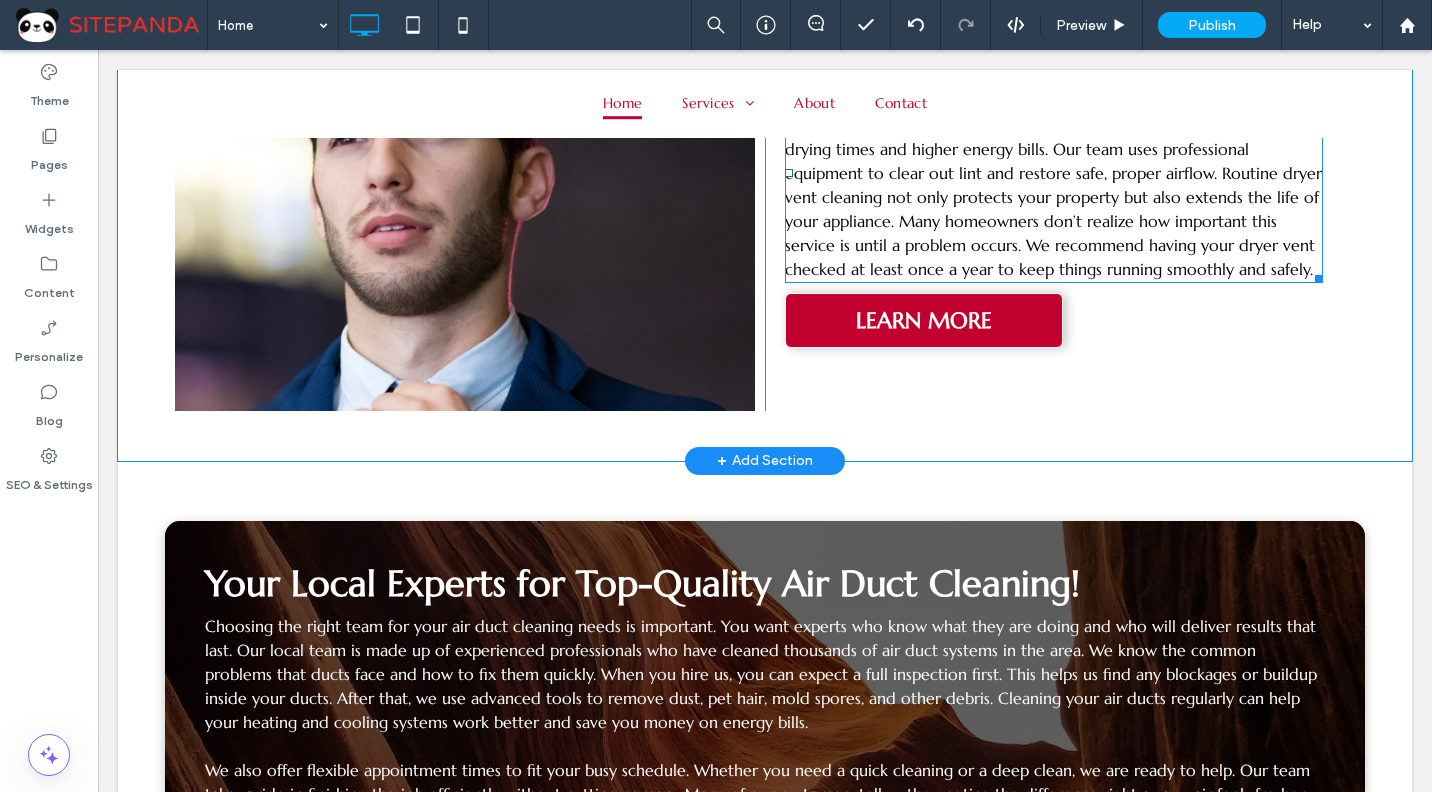 scroll, scrollTop: 5784, scrollLeft: 0, axis: vertical 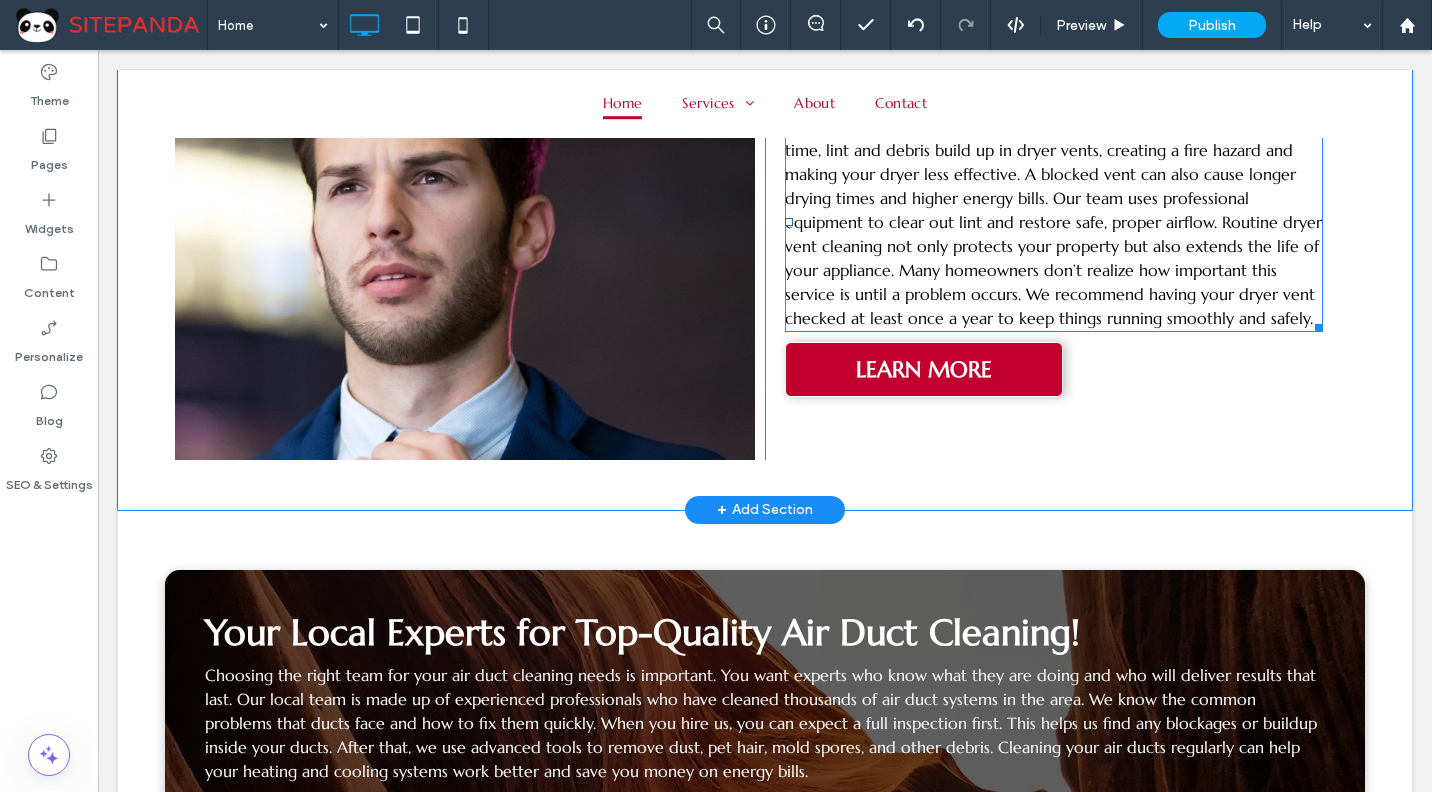 click on "In addition to duct cleaning, we also provide dryer vent cleaning. Over time, lint and debris build up in dryer vents, creating a fire hazard and making your dryer less effective. A blocked vent can also cause longer drying times and higher energy bills. Our team uses professional equipment to clear out lint and restore safe, proper airflow. Routine dryer vent cleaning not only protects your property but also extends the life of your appliance. Many homeowners don’t realize how important this service is until a problem occurs. We recommend having your dryer vent checked at least once a year to keep things running smoothly and safely." at bounding box center (1053, 222) 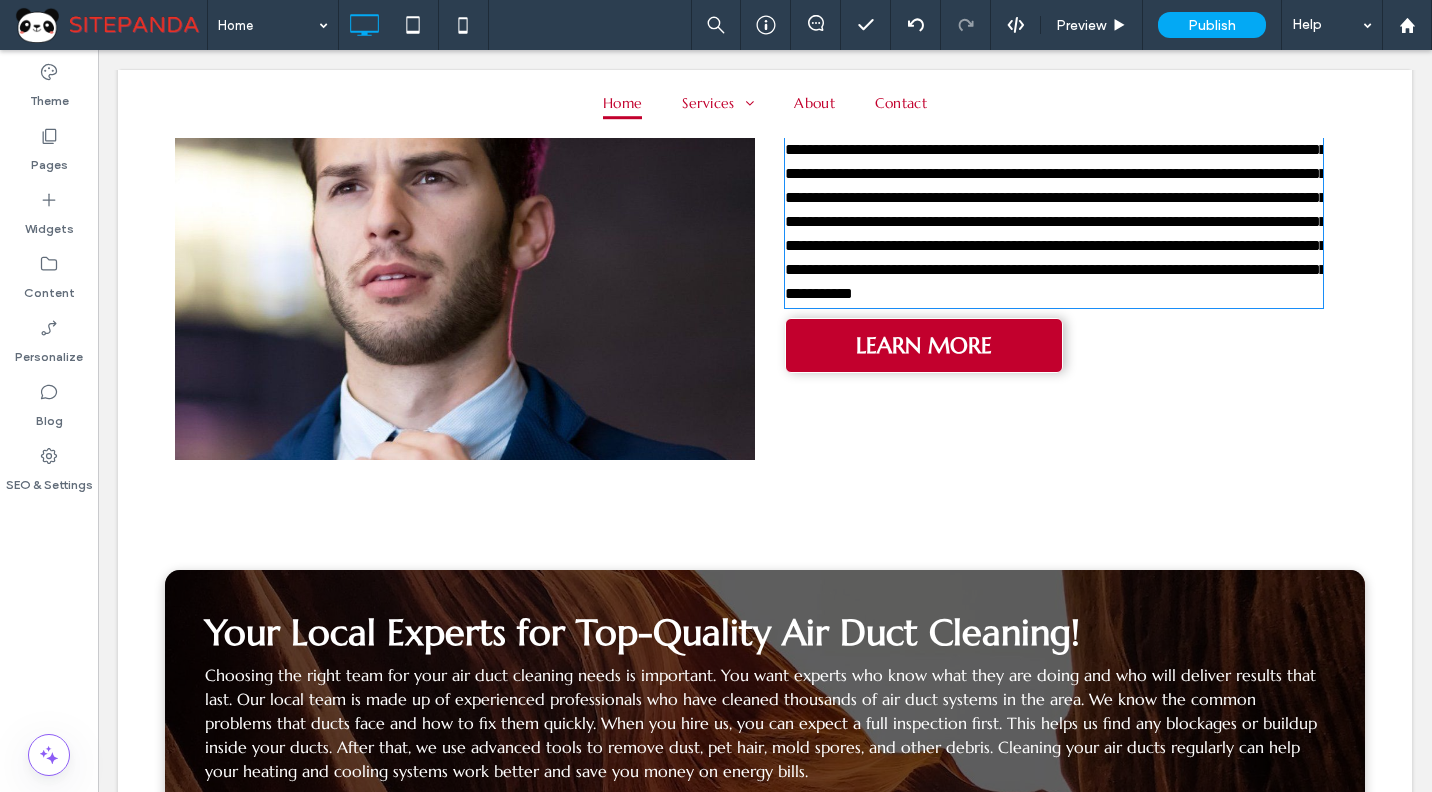 type on "*********" 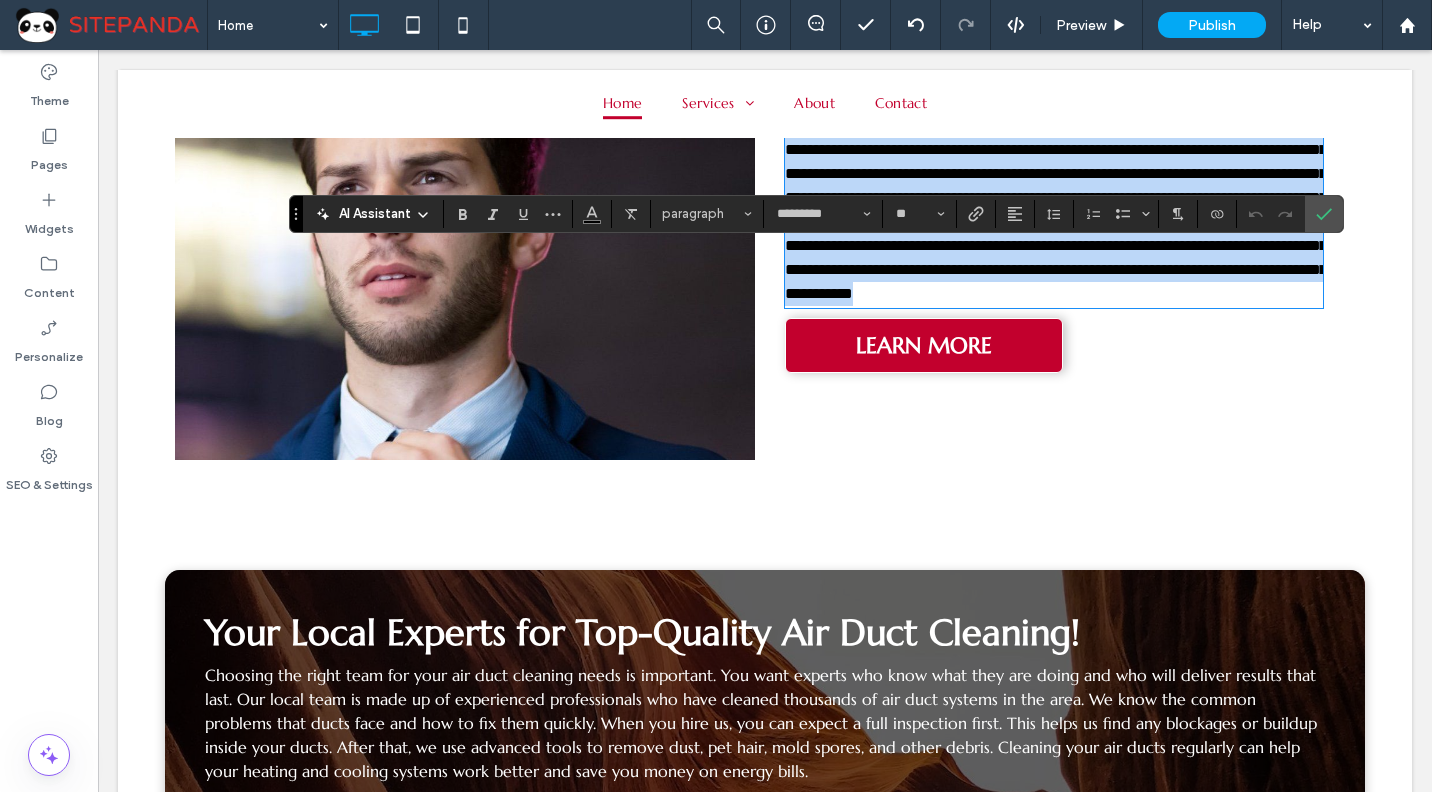click on "**********" at bounding box center (1056, 209) 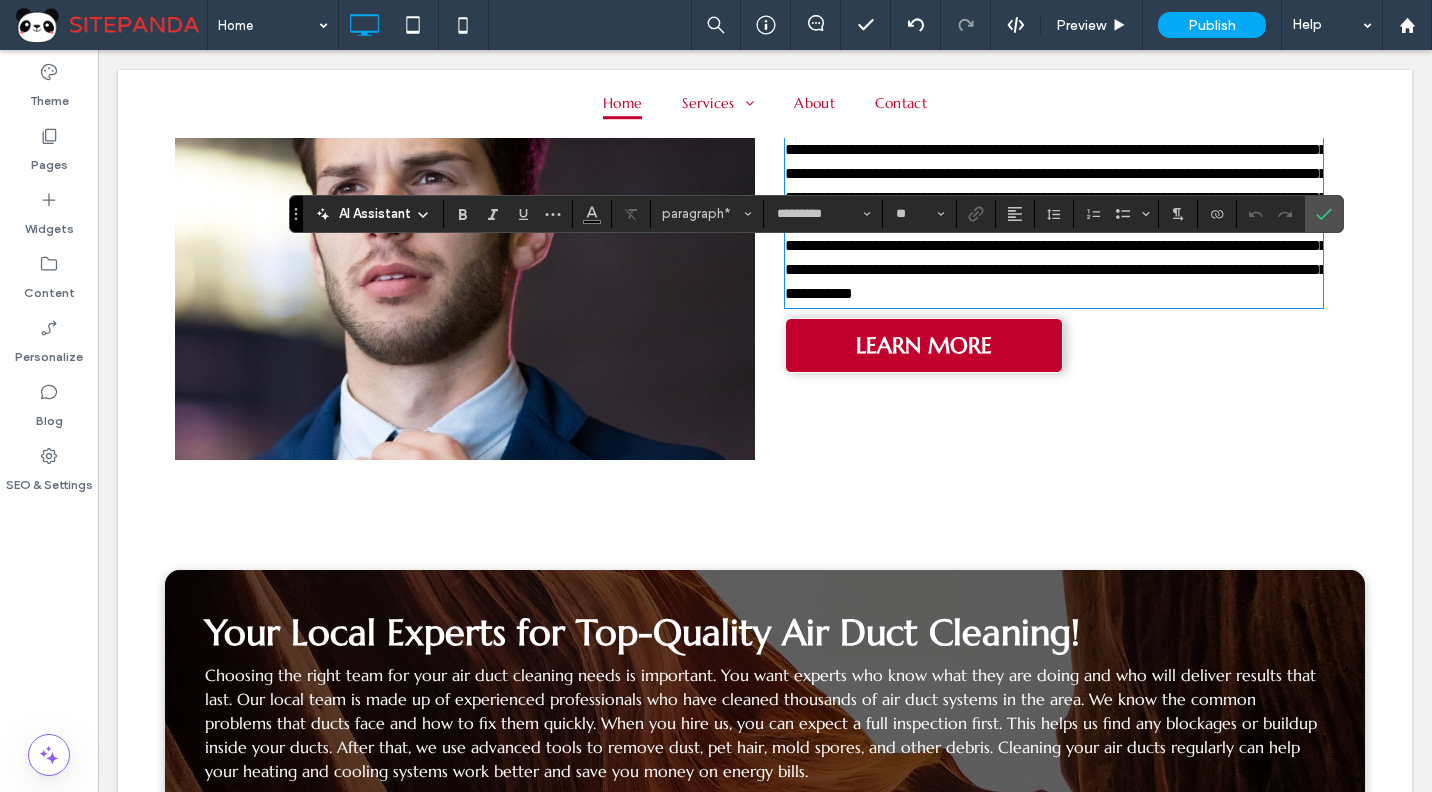 click on "**********" at bounding box center [1056, 209] 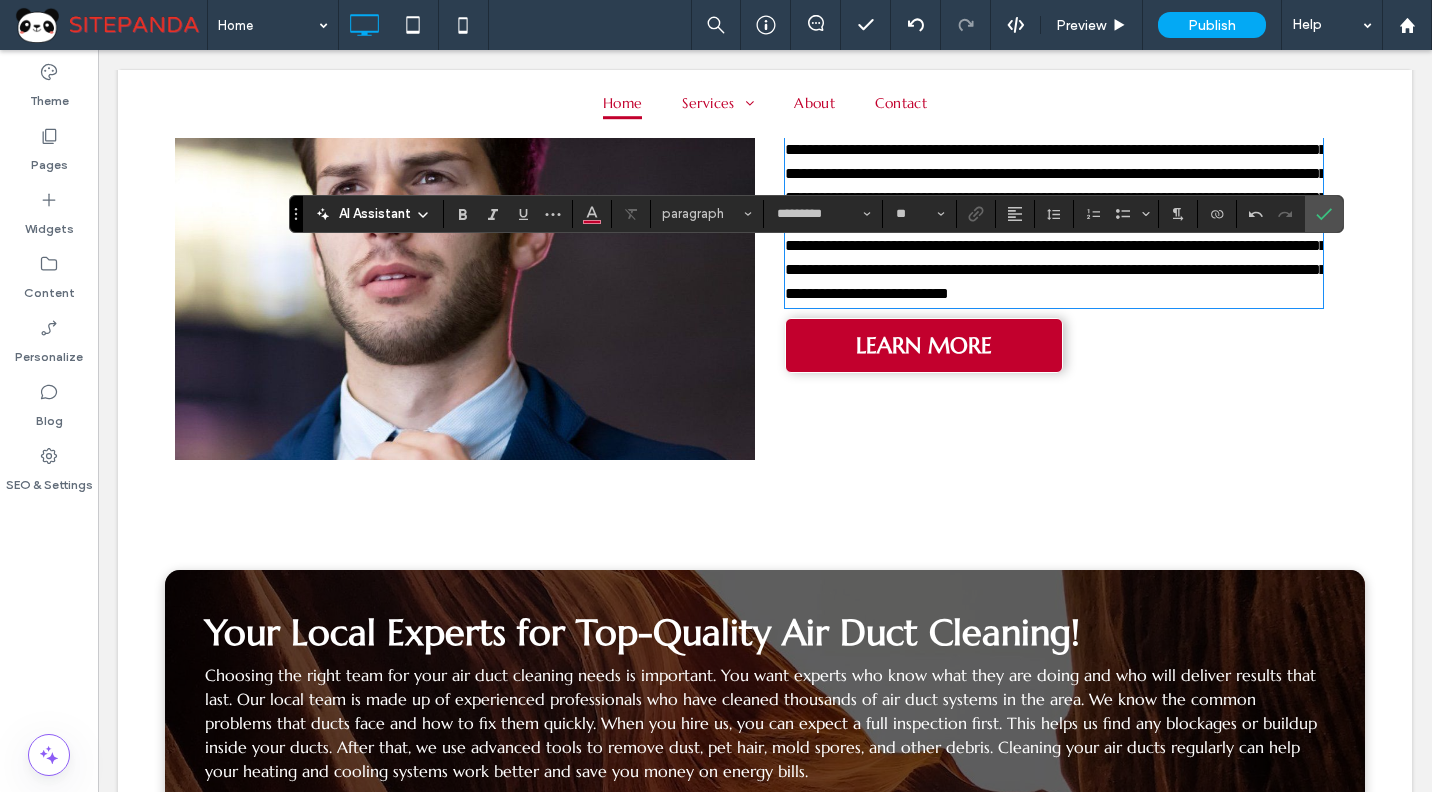 scroll, scrollTop: 0, scrollLeft: 0, axis: both 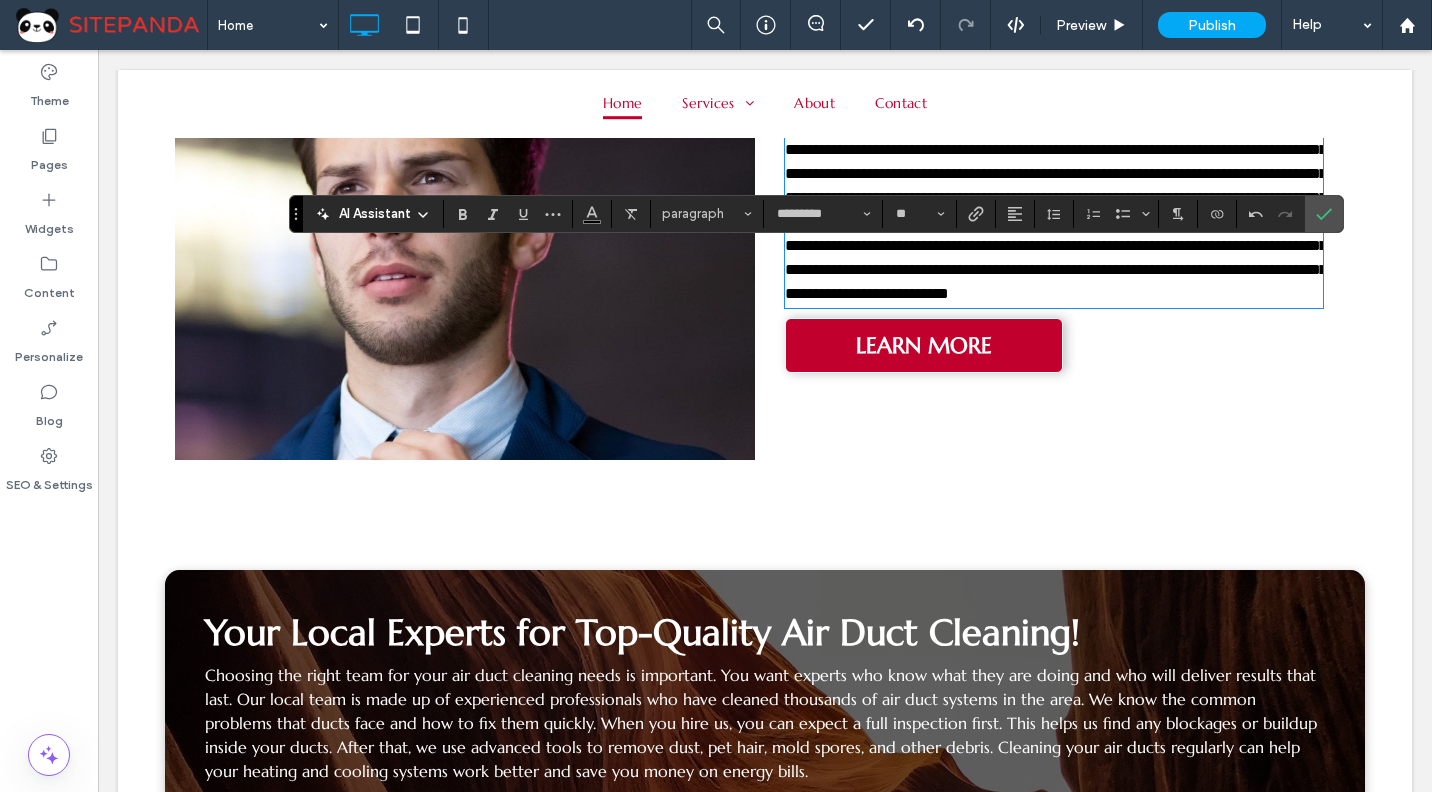 drag, startPoint x: 865, startPoint y: 288, endPoint x: 1108, endPoint y: 265, distance: 244.08604 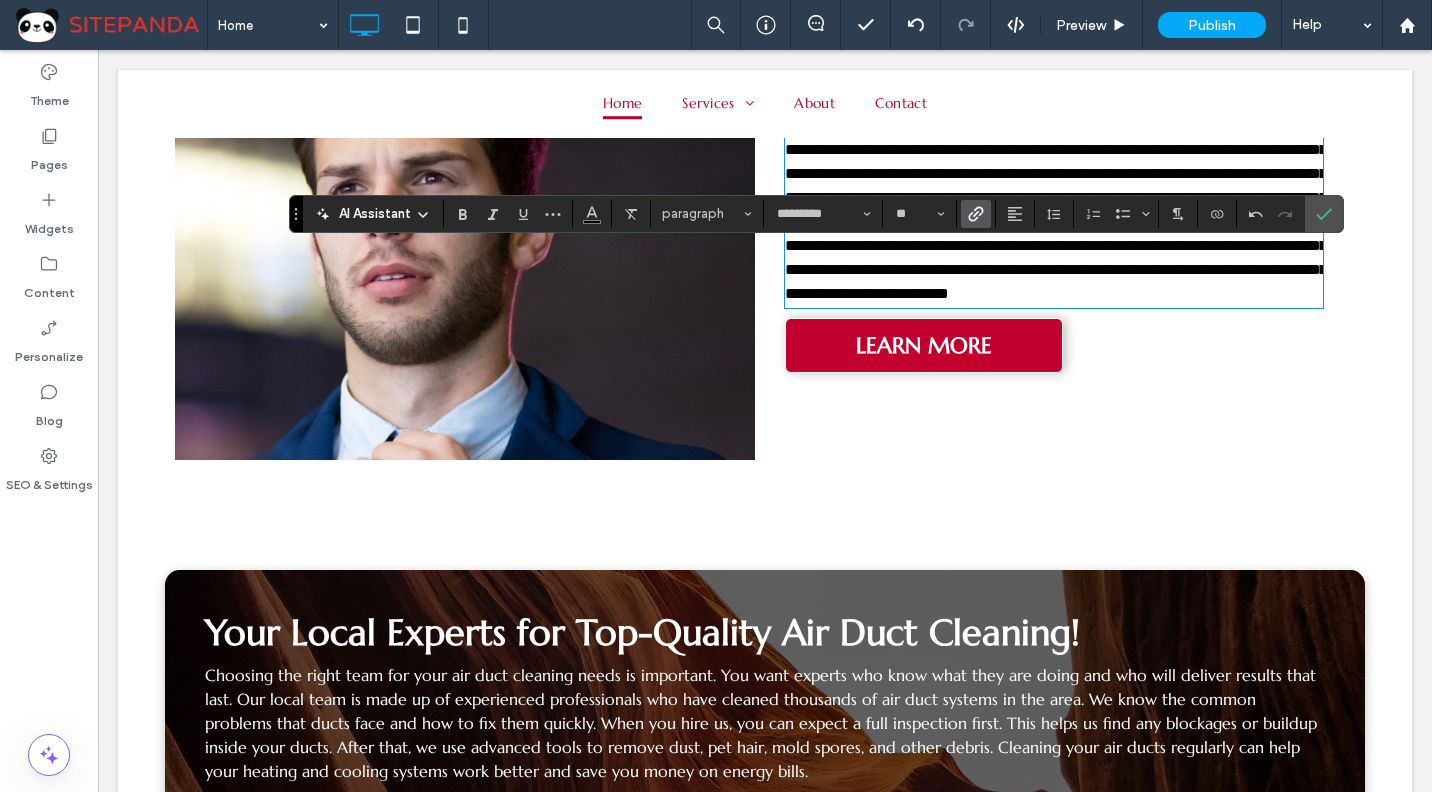 click 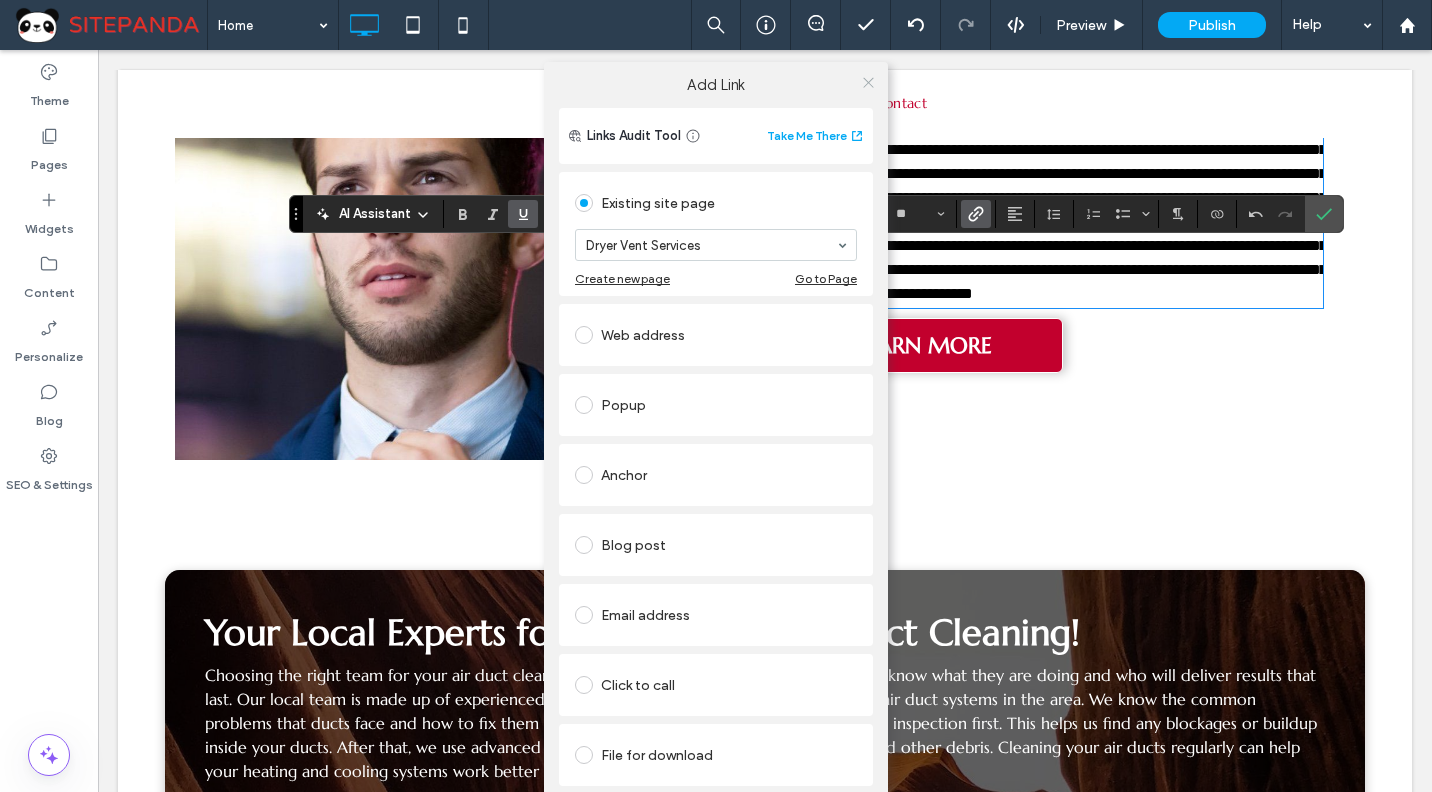 click 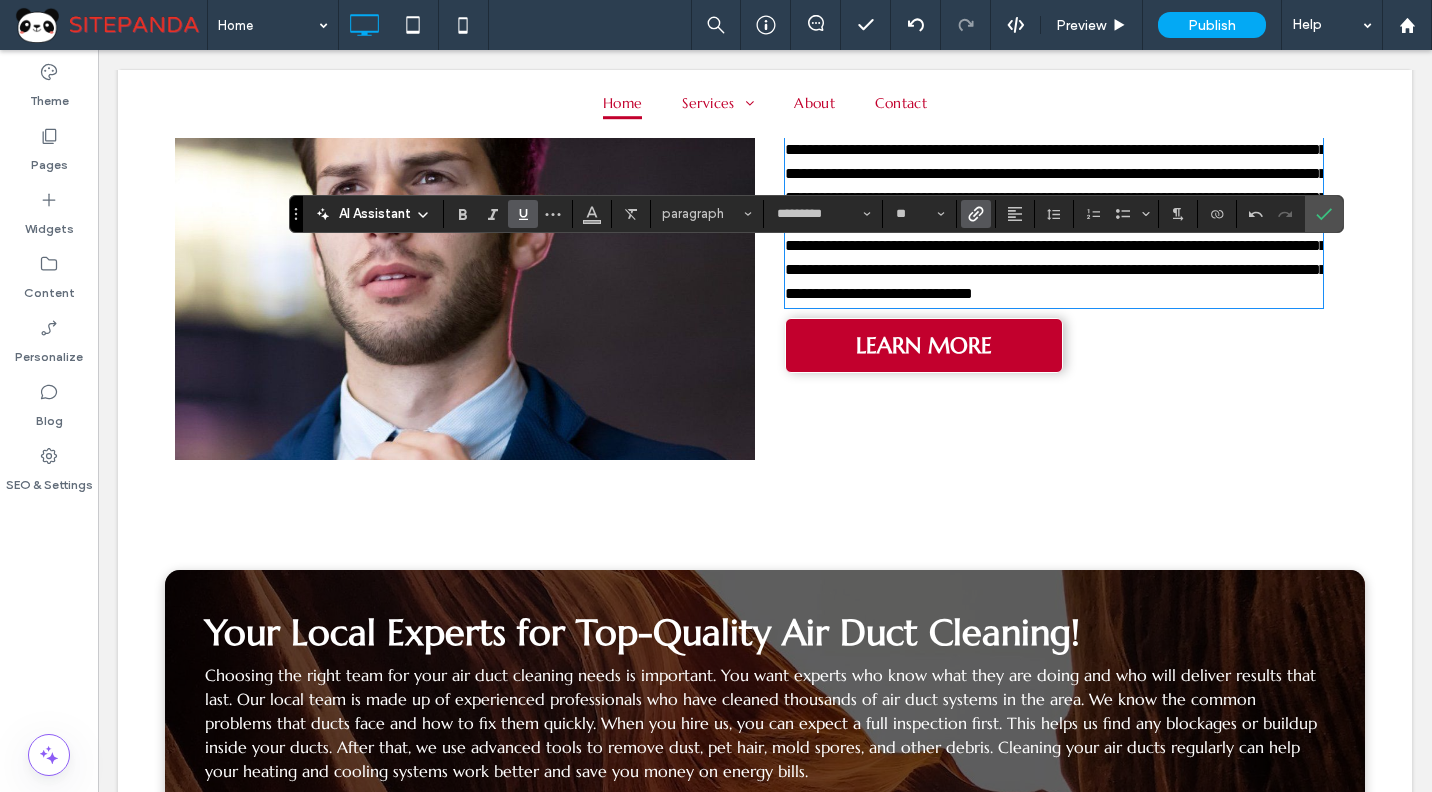 click on "**********" at bounding box center [1167, 125] 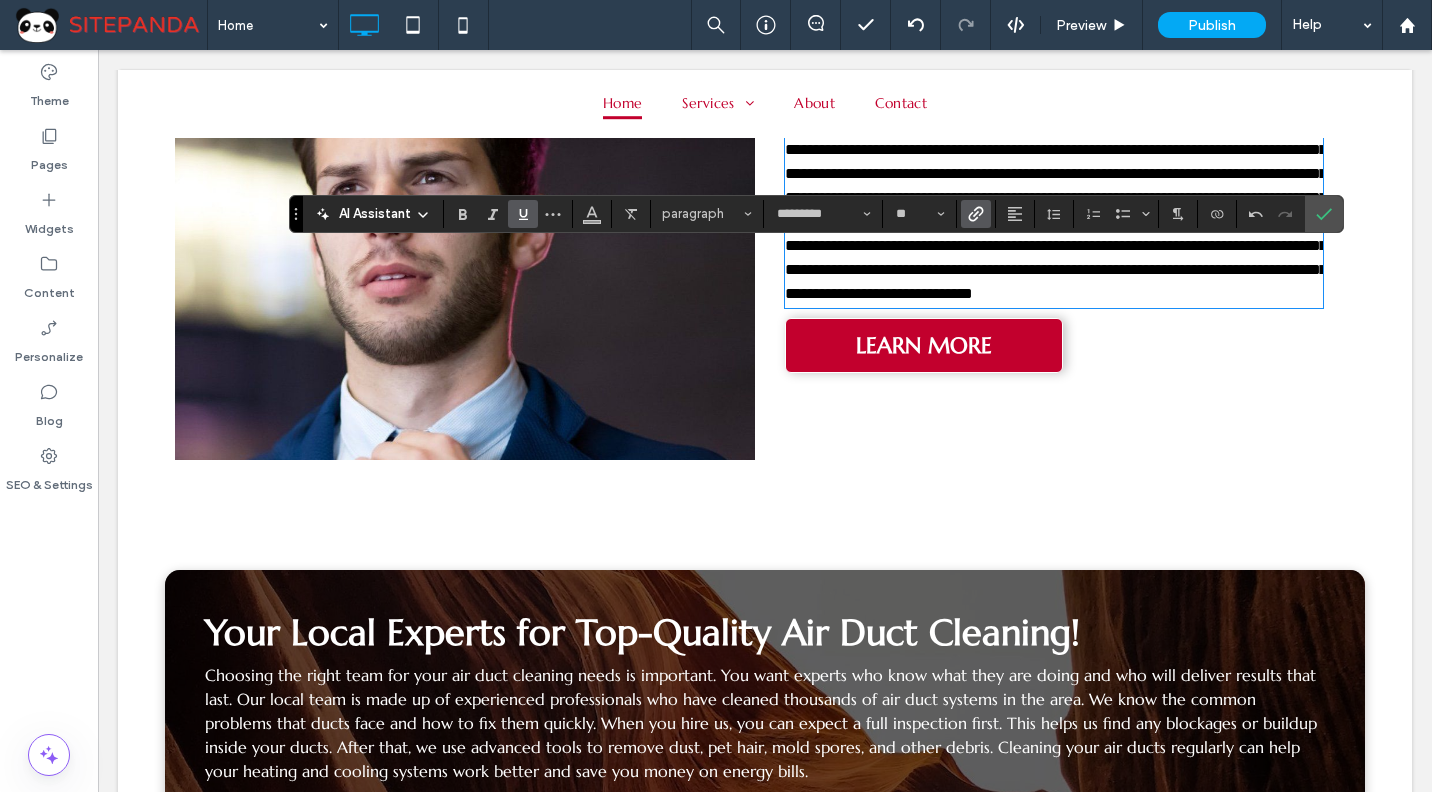 type 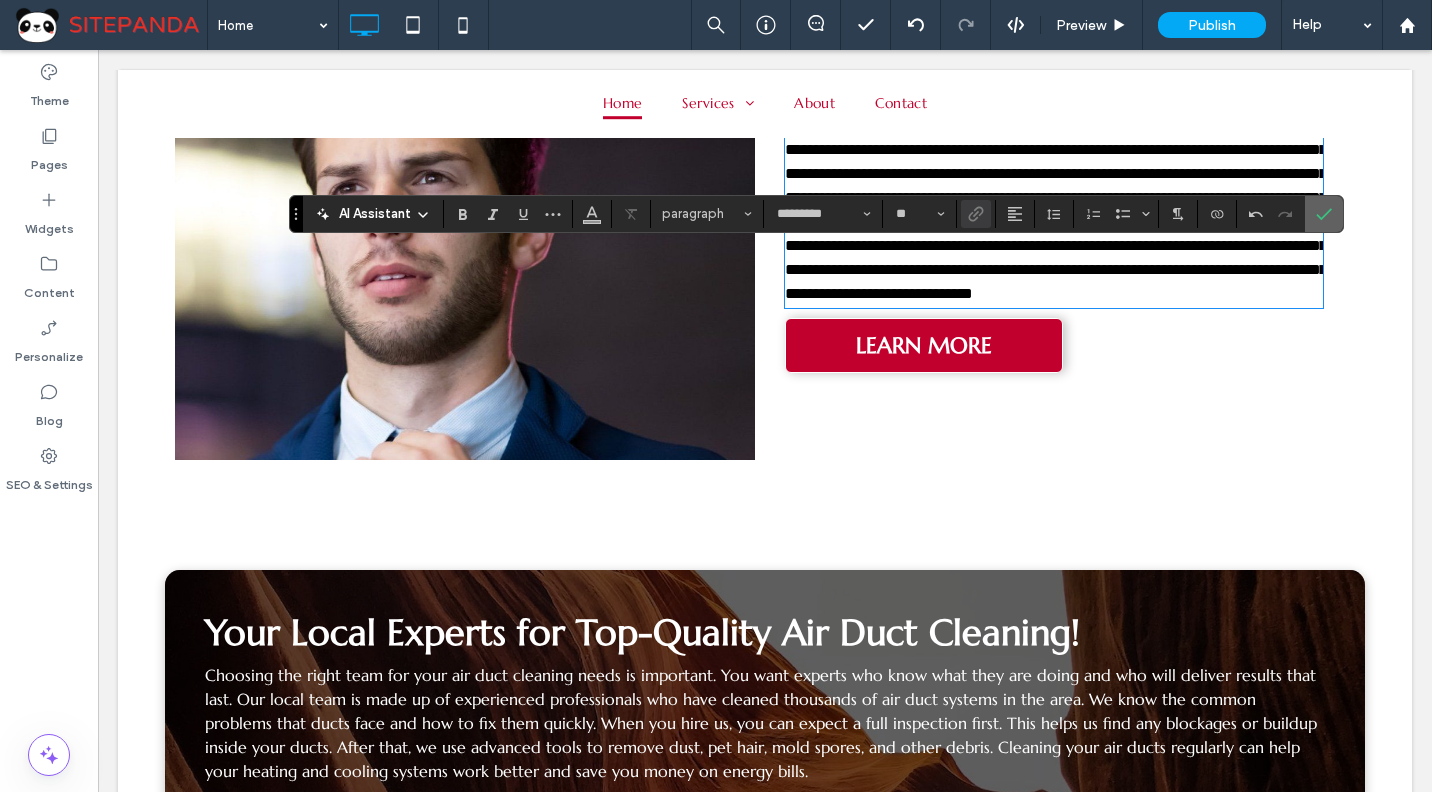 click 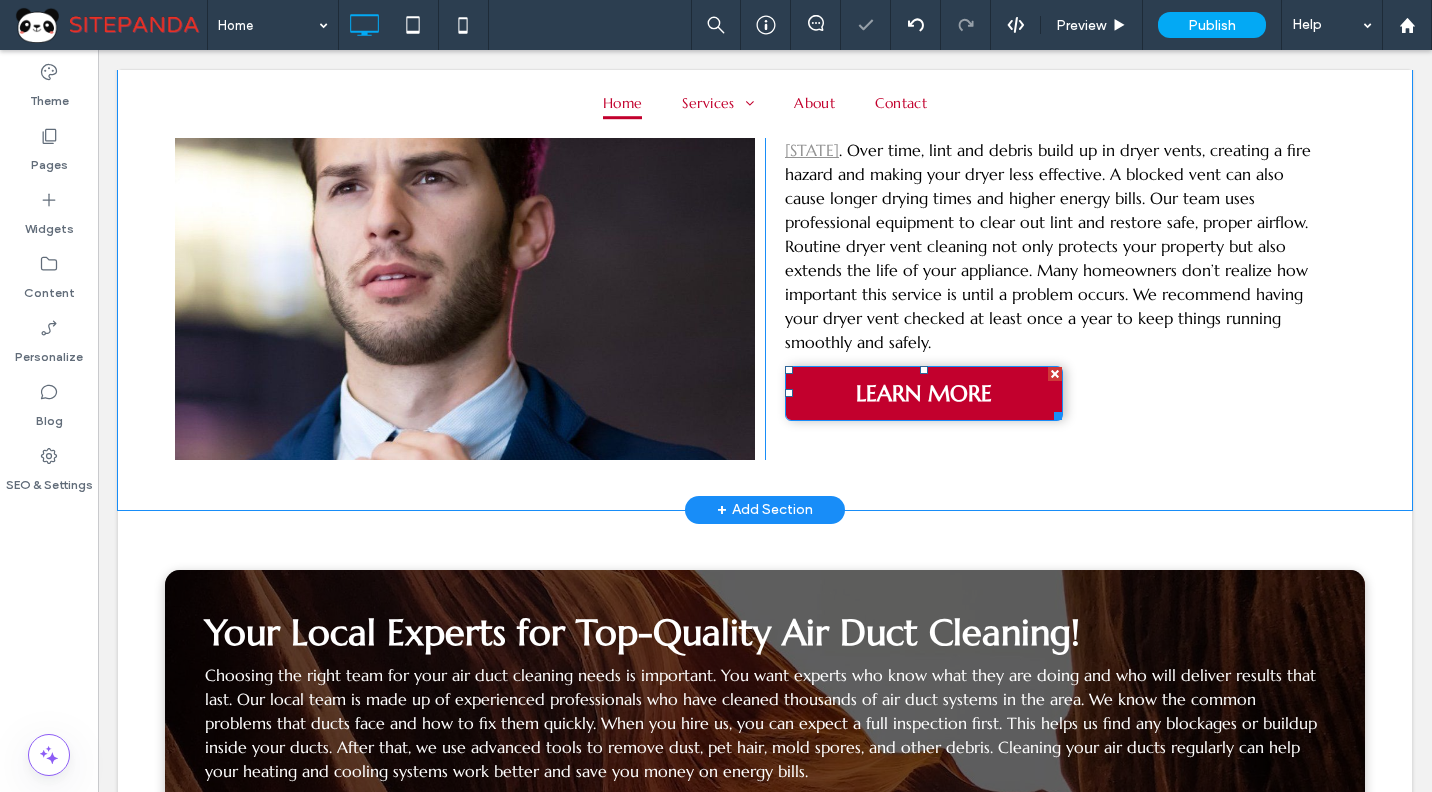 click on "LEARN MORE" at bounding box center [924, 393] 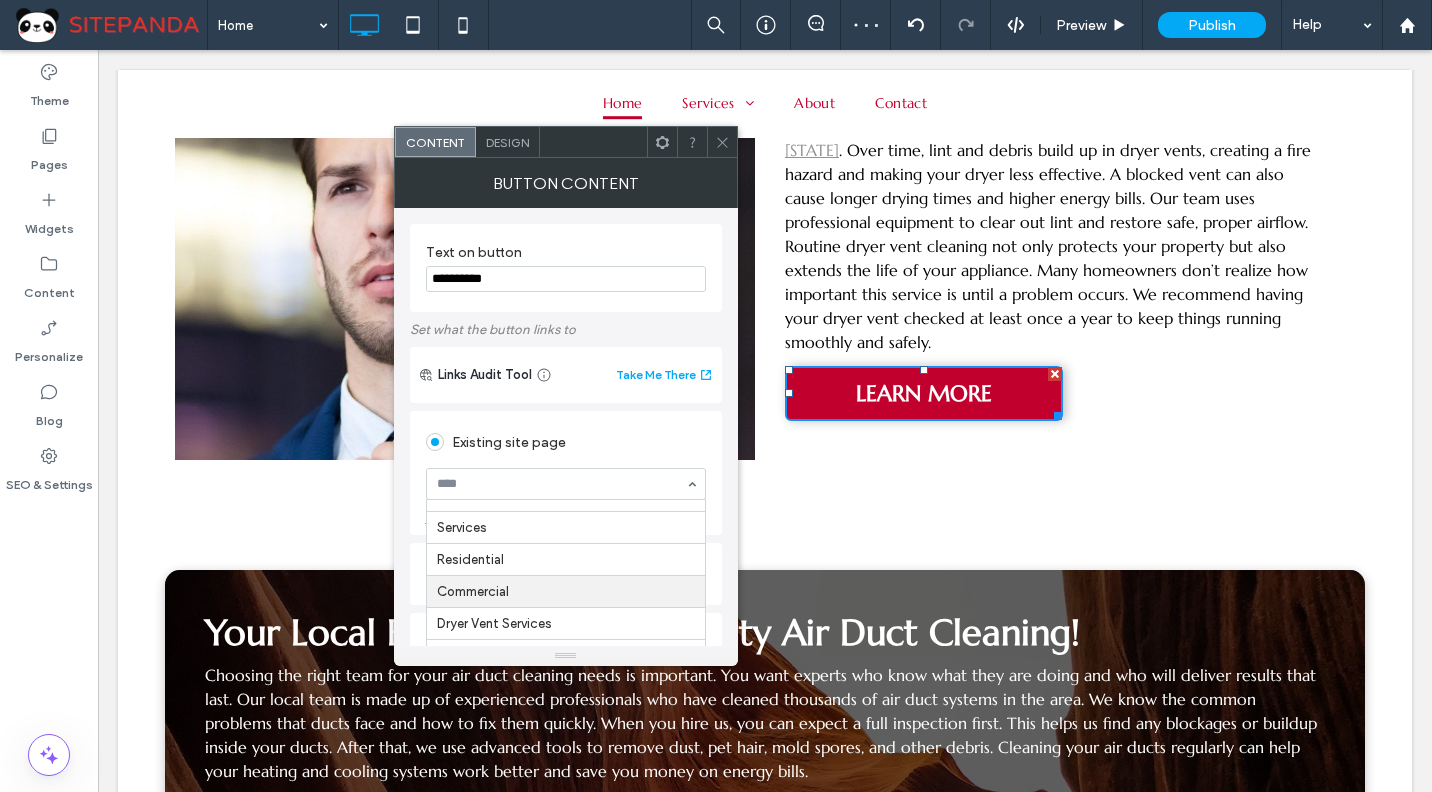scroll, scrollTop: 25, scrollLeft: 0, axis: vertical 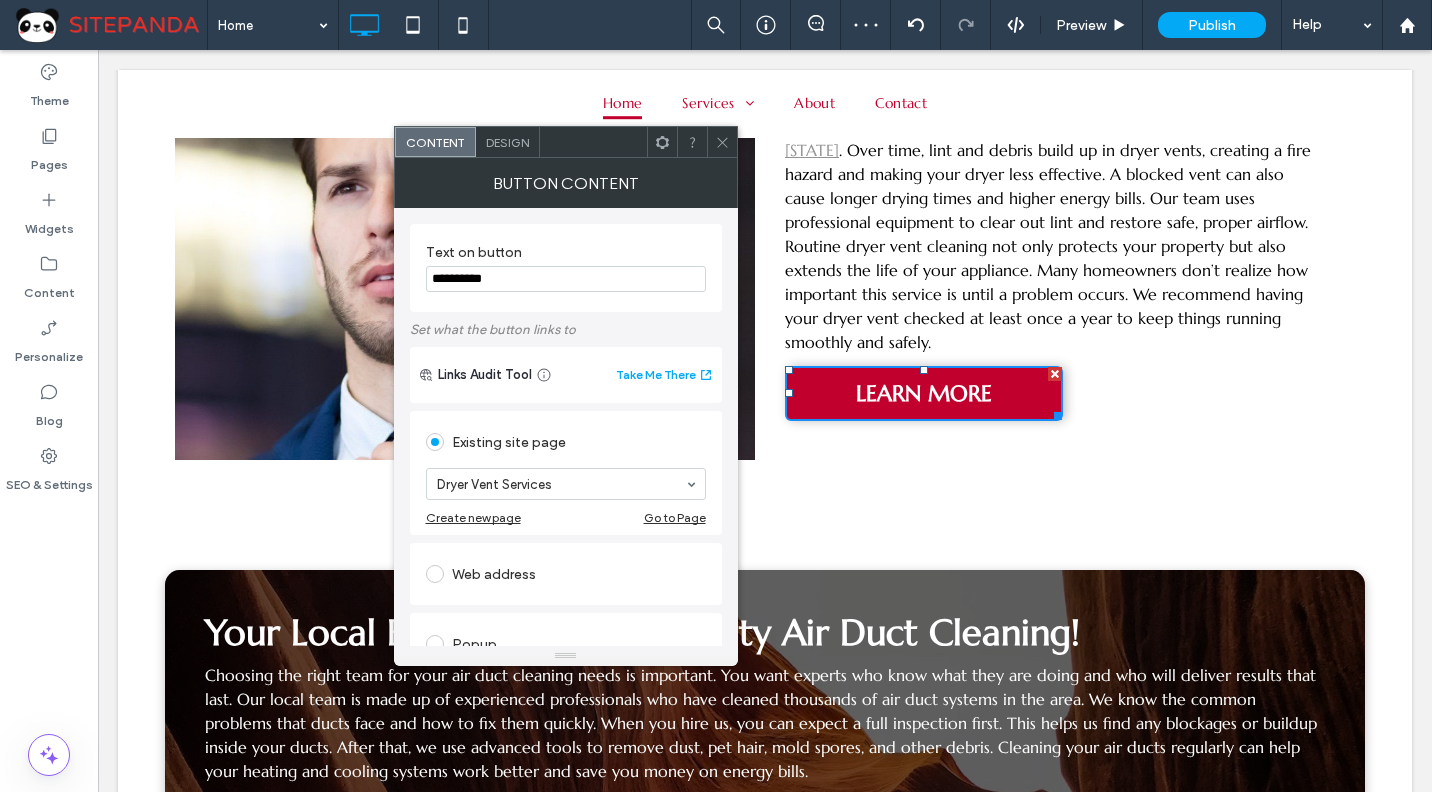 click 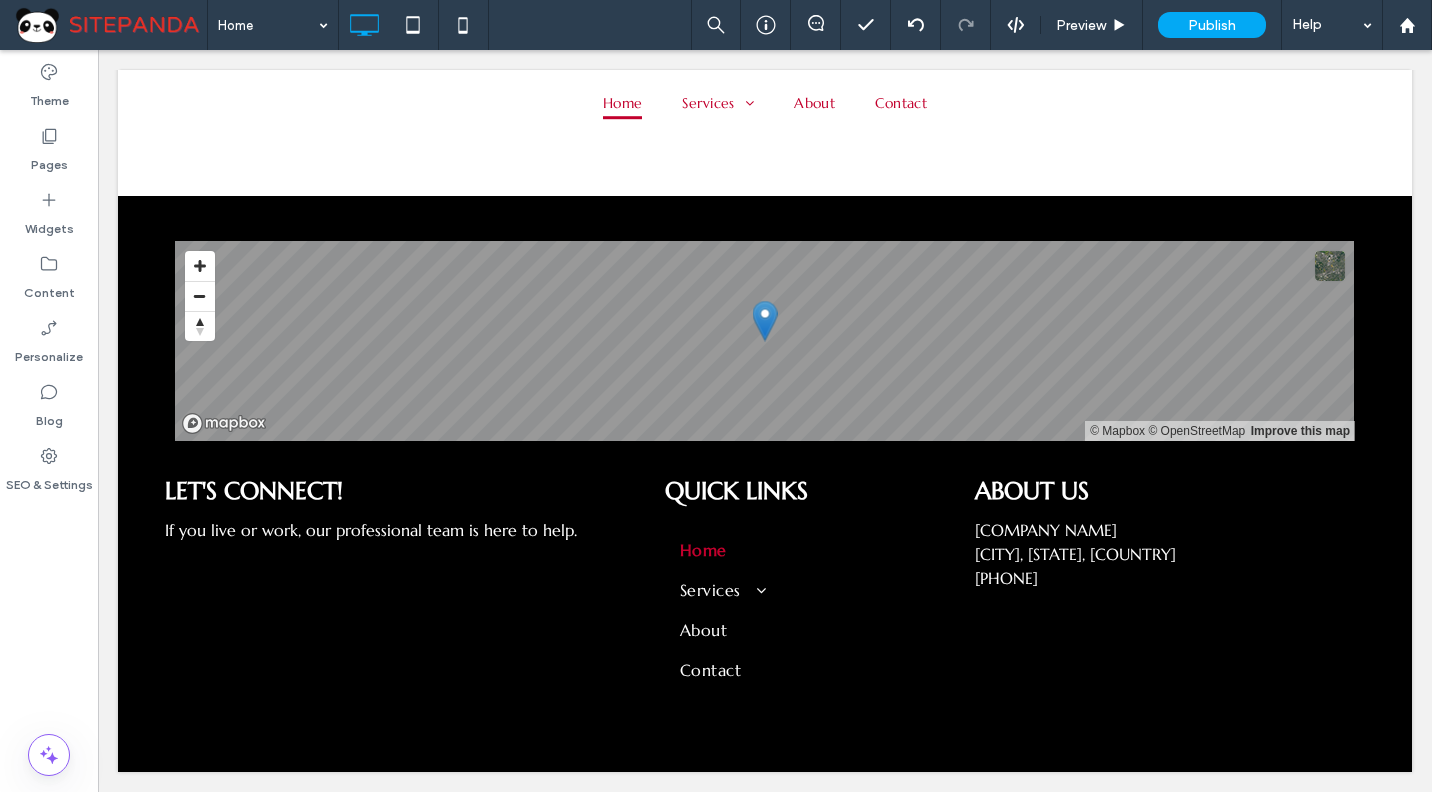 scroll, scrollTop: 9009, scrollLeft: 0, axis: vertical 